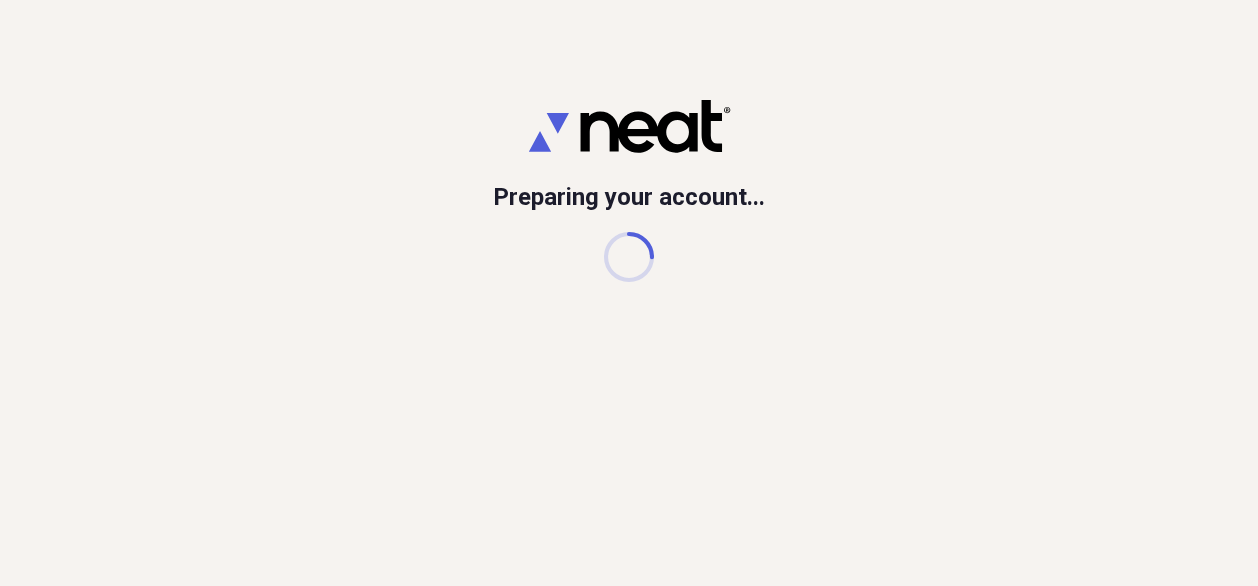 scroll, scrollTop: 0, scrollLeft: 0, axis: both 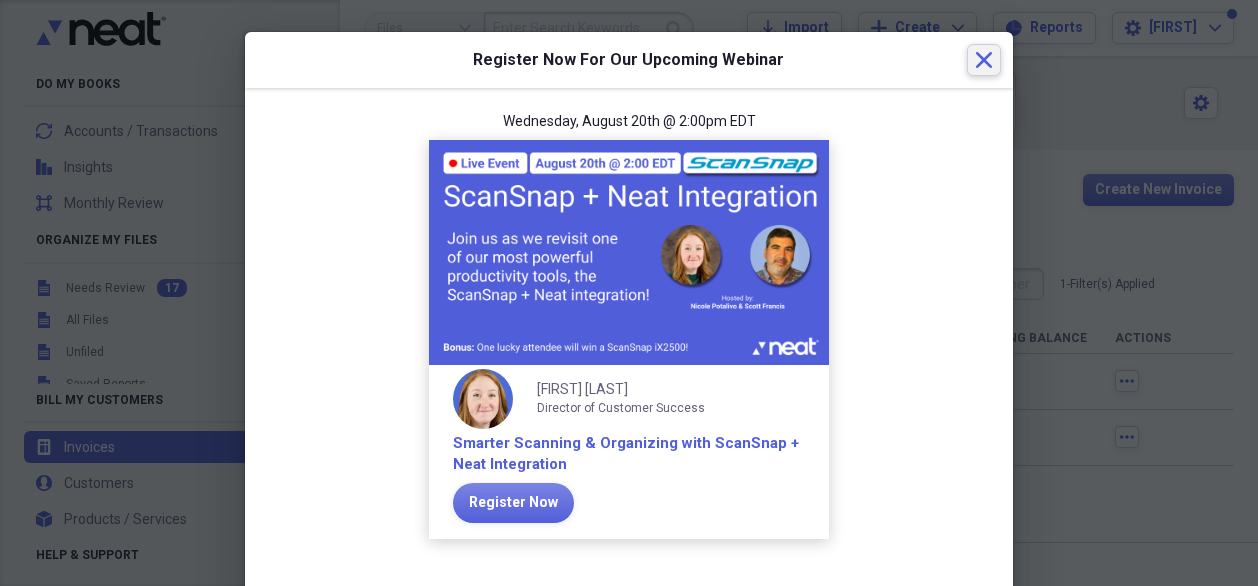 click on "Close" 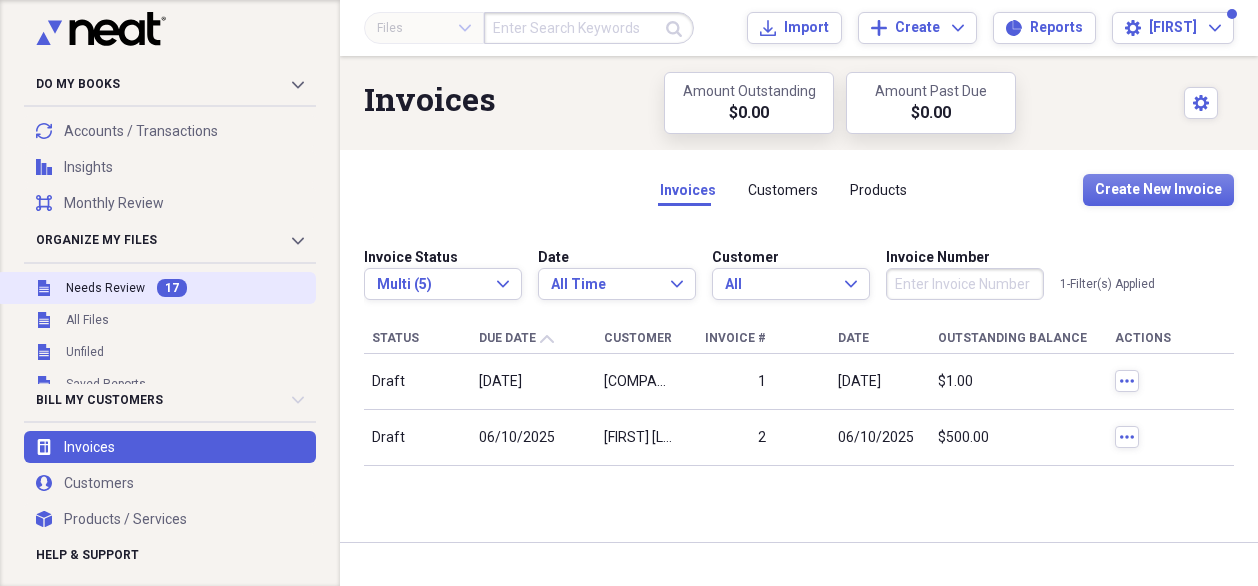 click on "Needs Review" at bounding box center (105, 288) 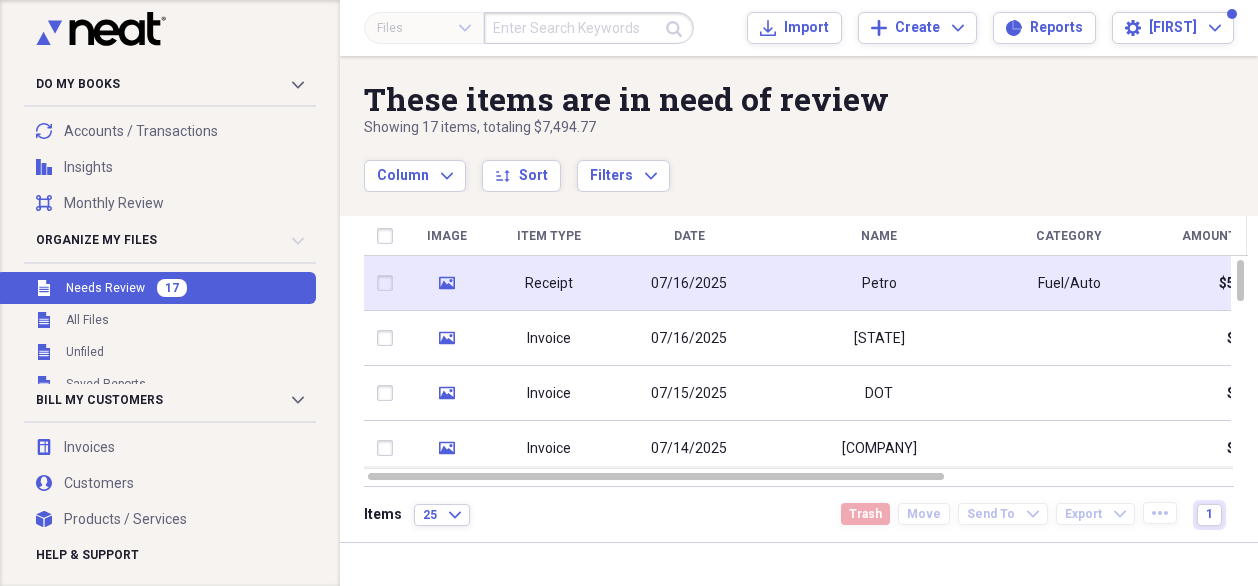 click on "07/16/2025" at bounding box center (689, 284) 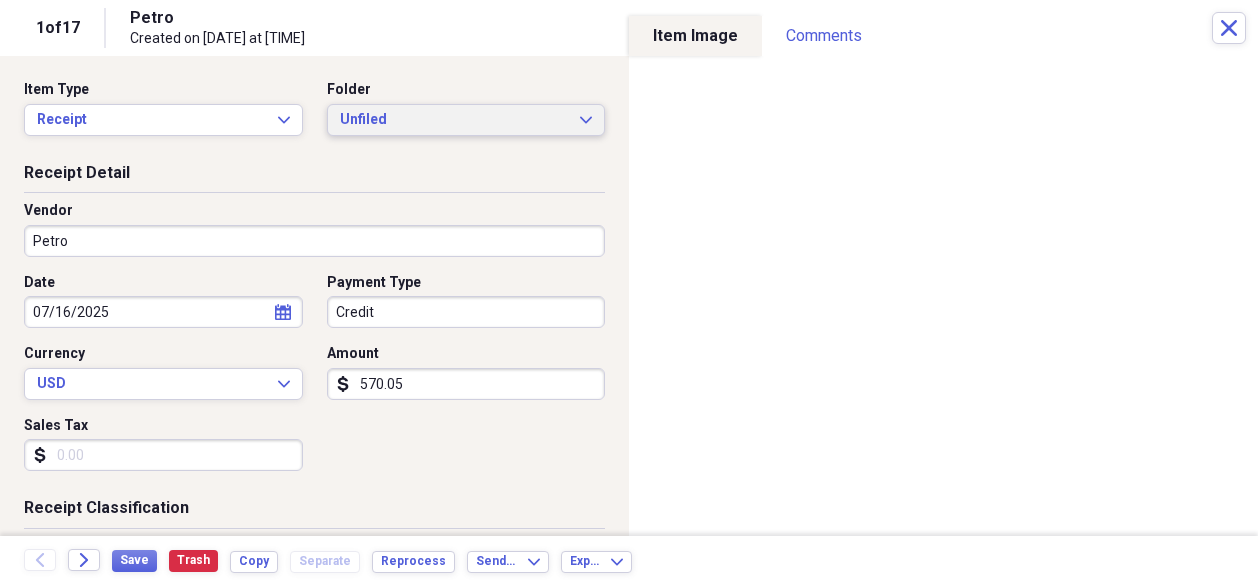 click on "Unfiled" at bounding box center [454, 120] 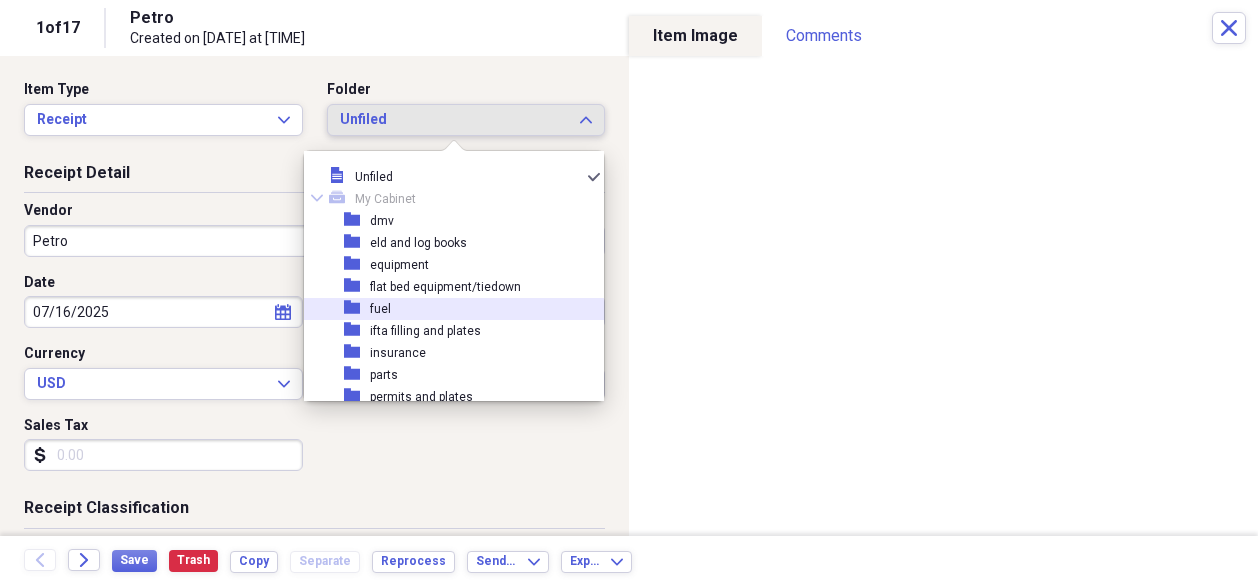 click on "[FOLDER_NAME]" at bounding box center [446, 309] 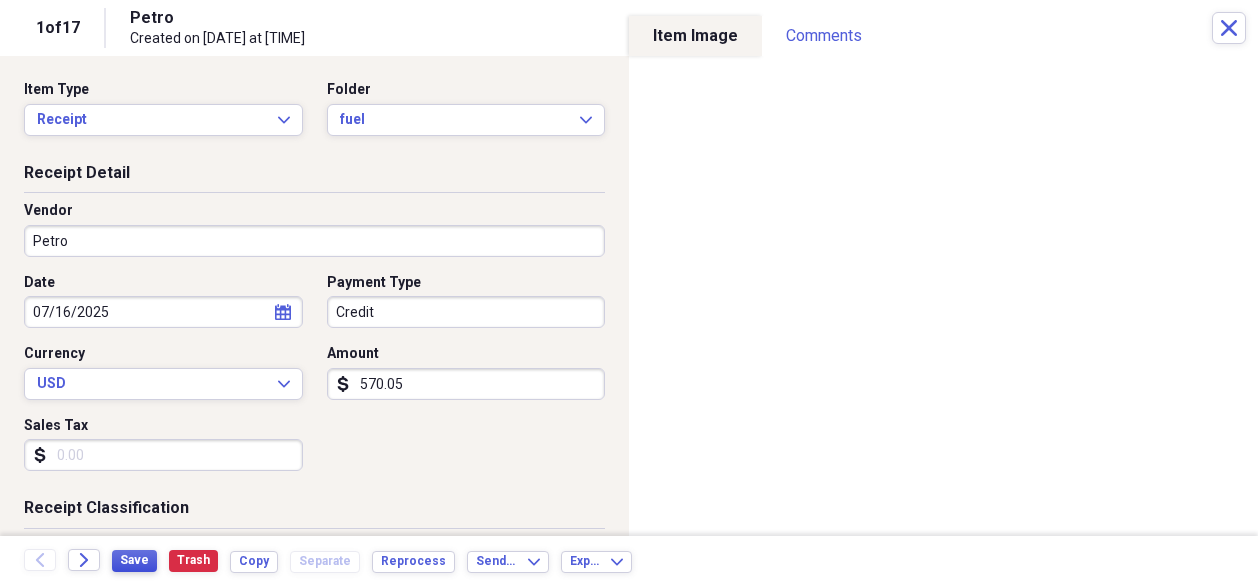 click on "Save" at bounding box center (134, 560) 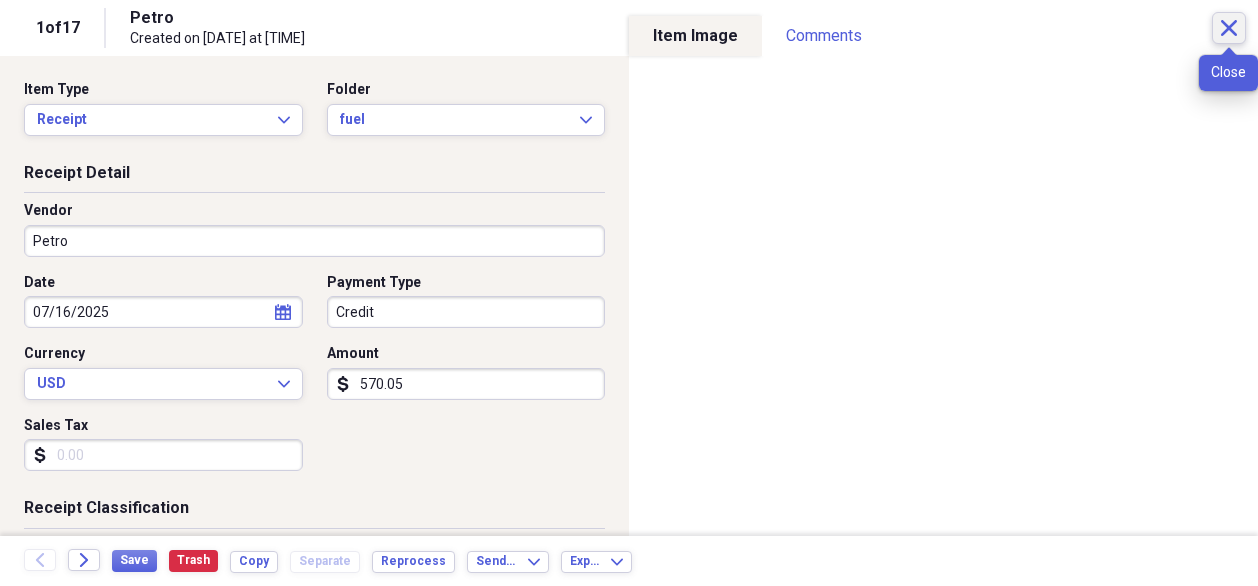click on "Close" at bounding box center (1229, 28) 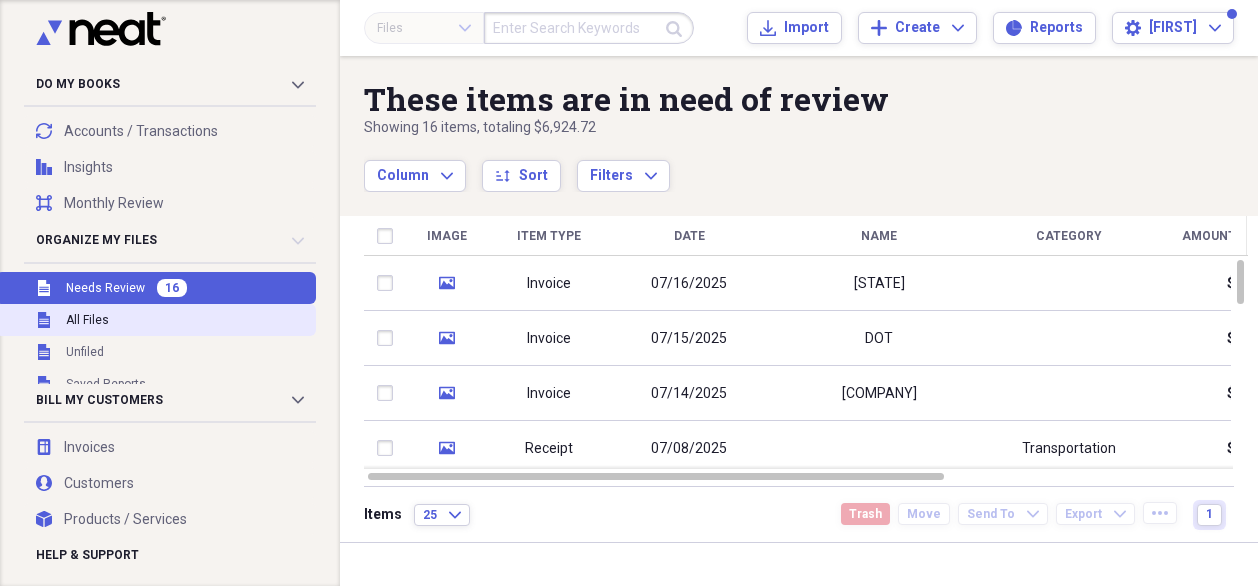 click on "All Files" at bounding box center [87, 320] 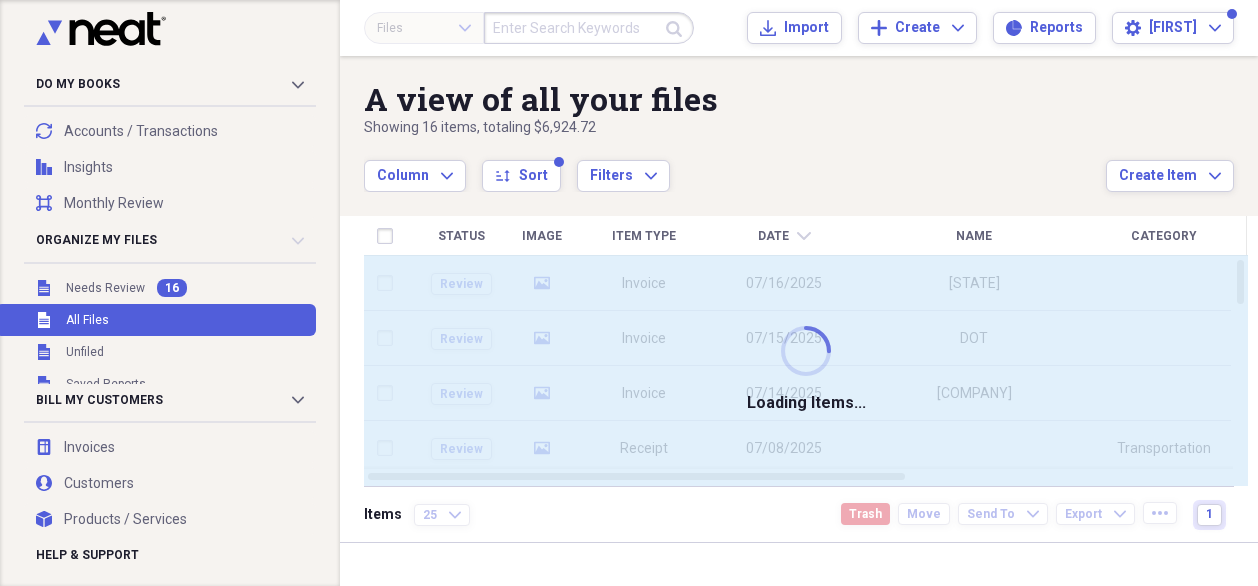click at bounding box center (589, 28) 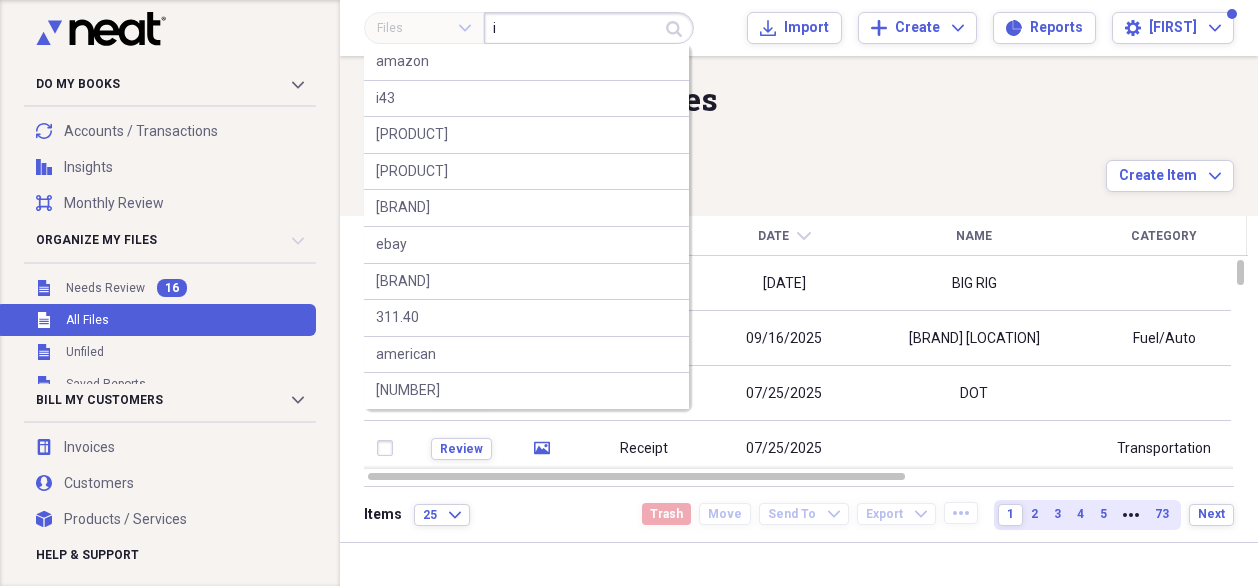 click on "i" at bounding box center (589, 28) 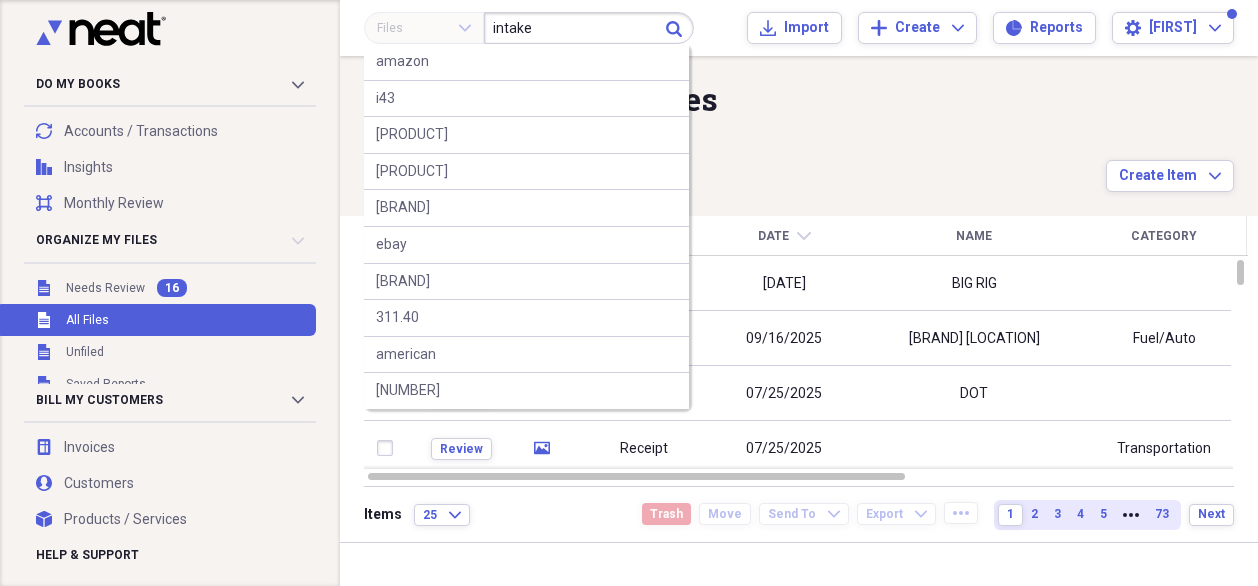 type on "intake" 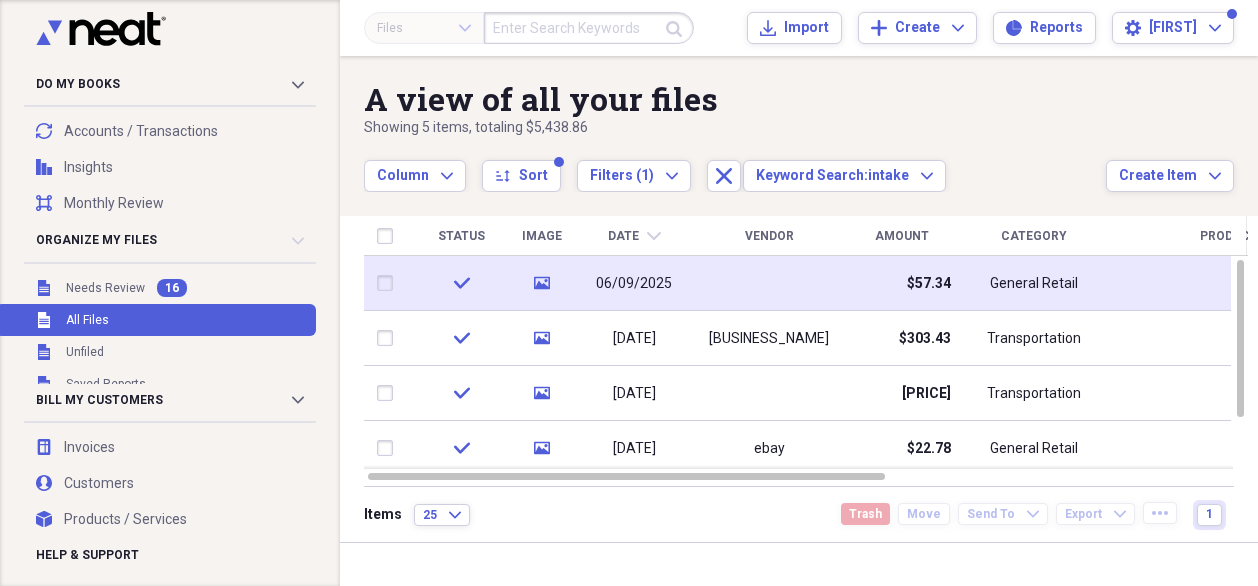 click at bounding box center (769, 283) 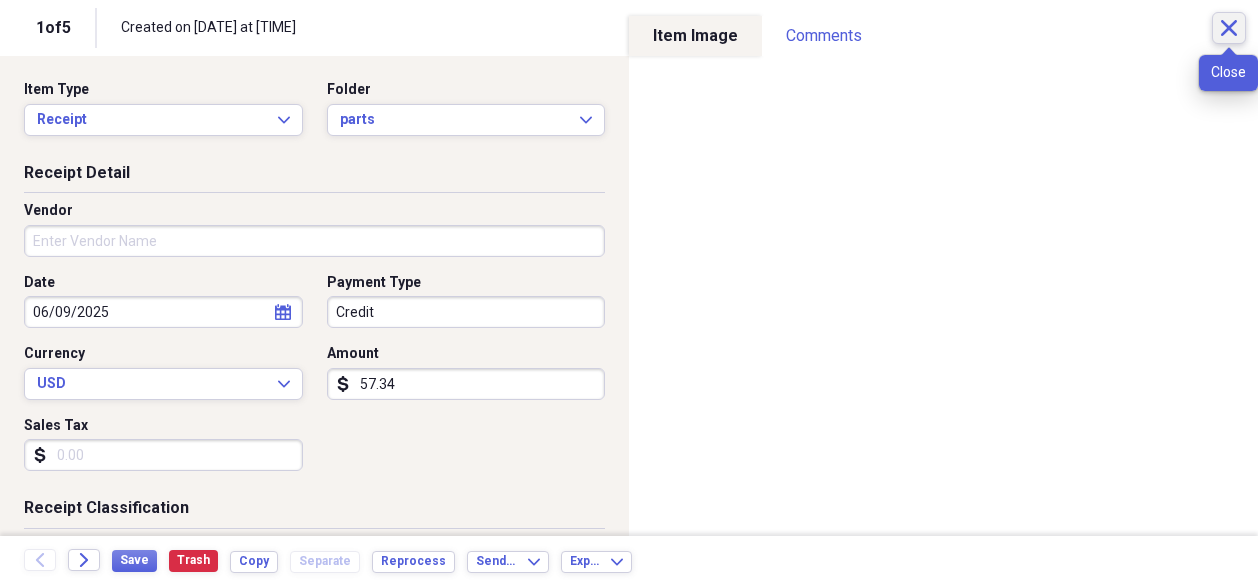 click on "Close" at bounding box center [1229, 28] 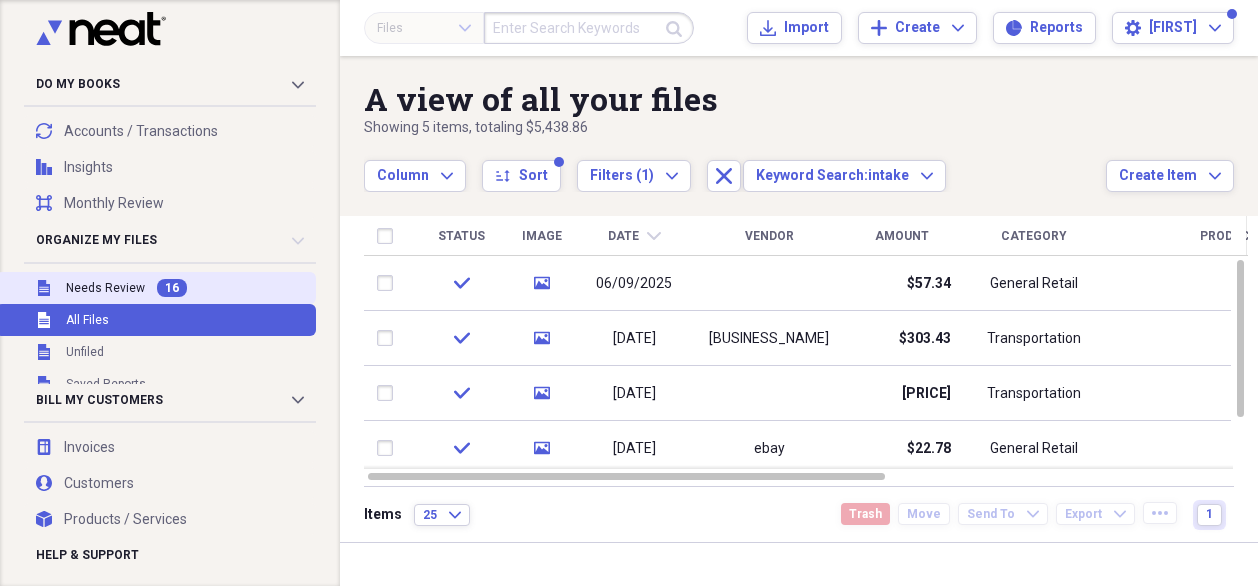click on "16" at bounding box center (172, 288) 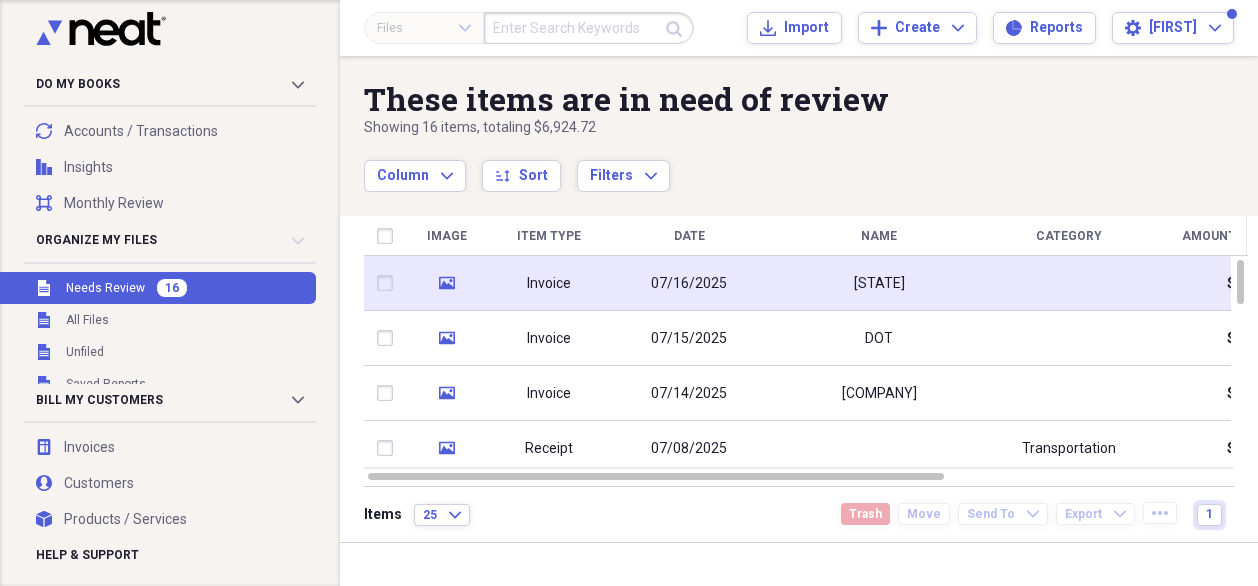 click on "07/16/2025" at bounding box center [689, 284] 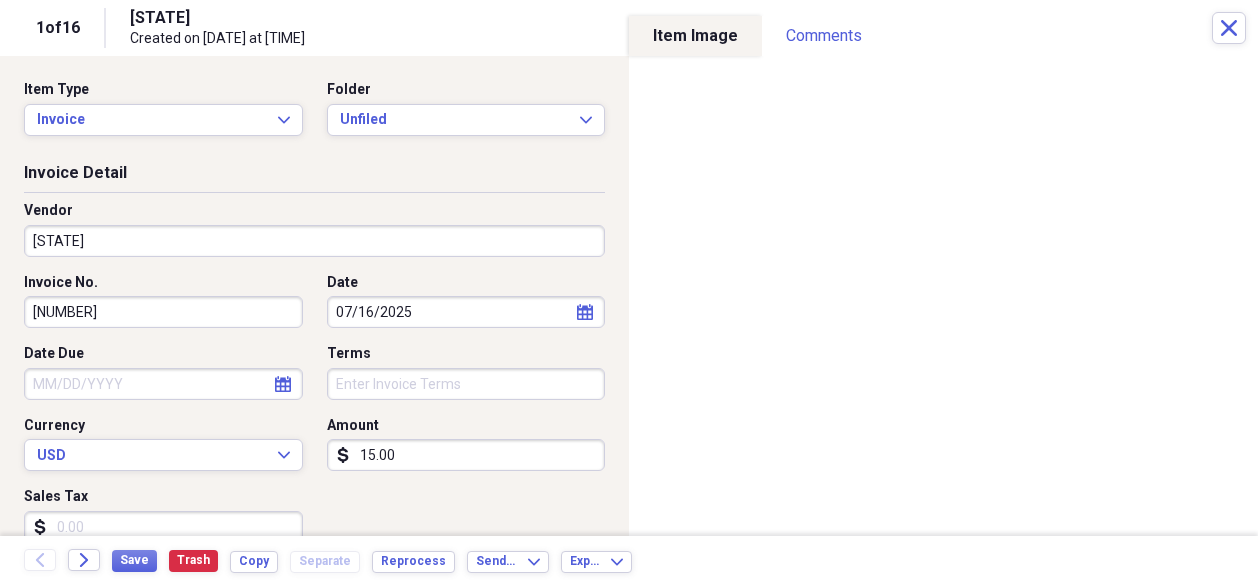 click on "[STATE]" at bounding box center (314, 241) 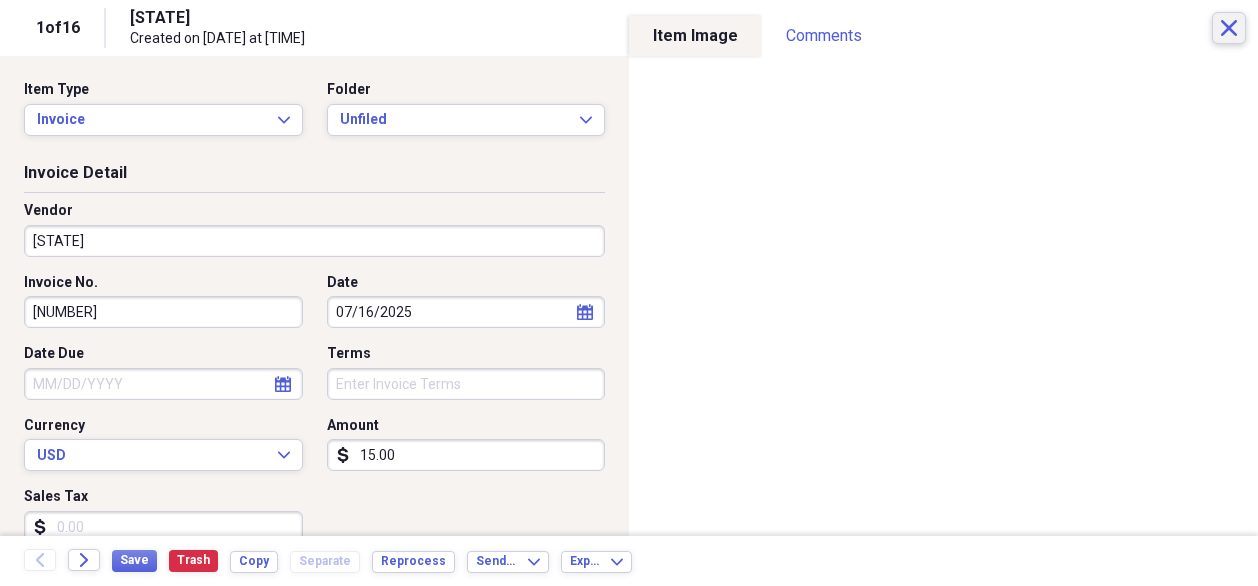 type on "[STATE]" 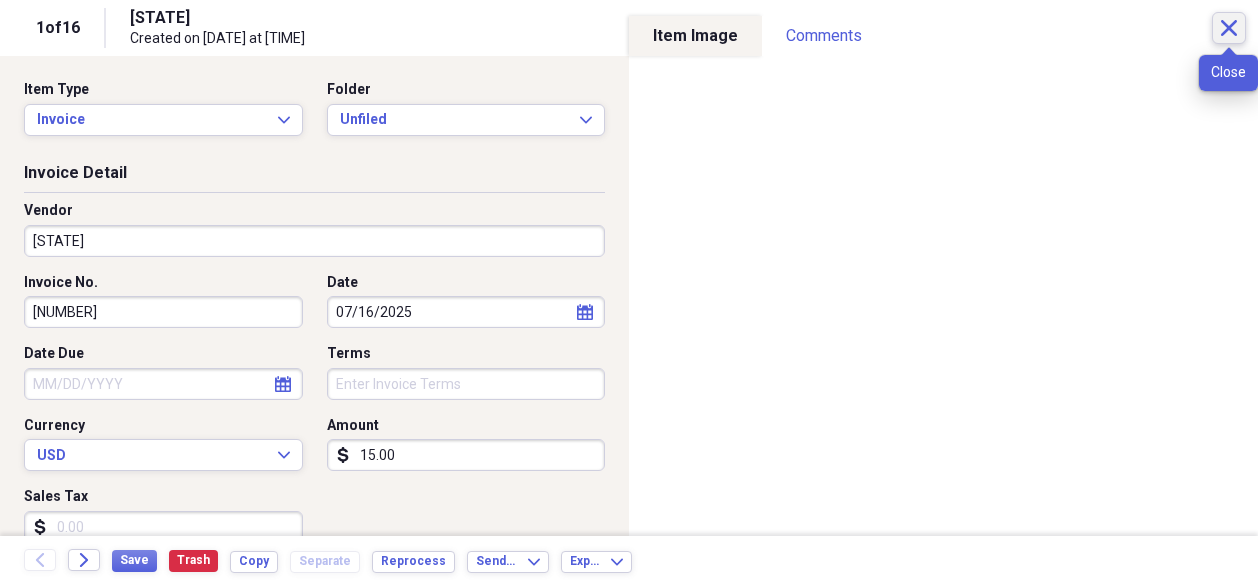 click on "Close" at bounding box center (1229, 28) 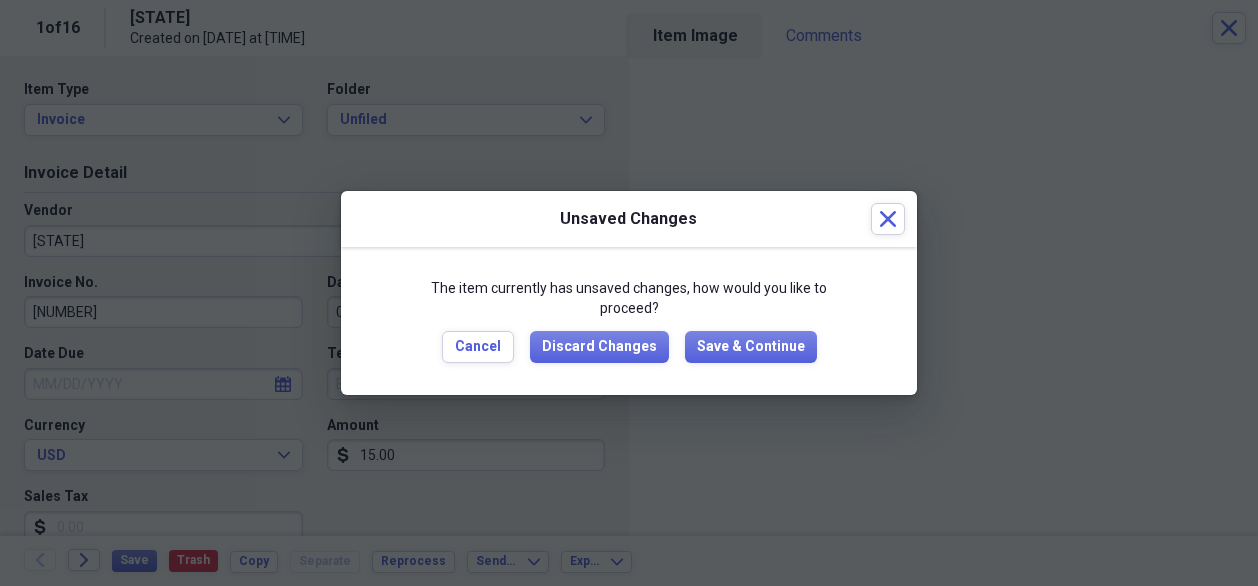 click at bounding box center [629, 293] 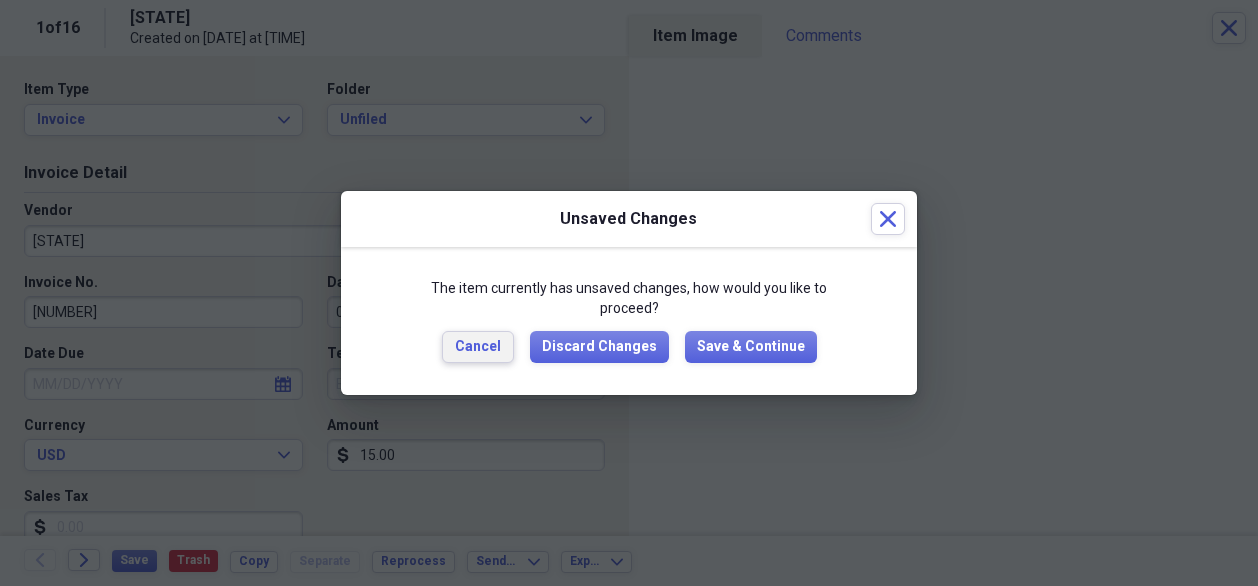 click on "Cancel" at bounding box center [478, 347] 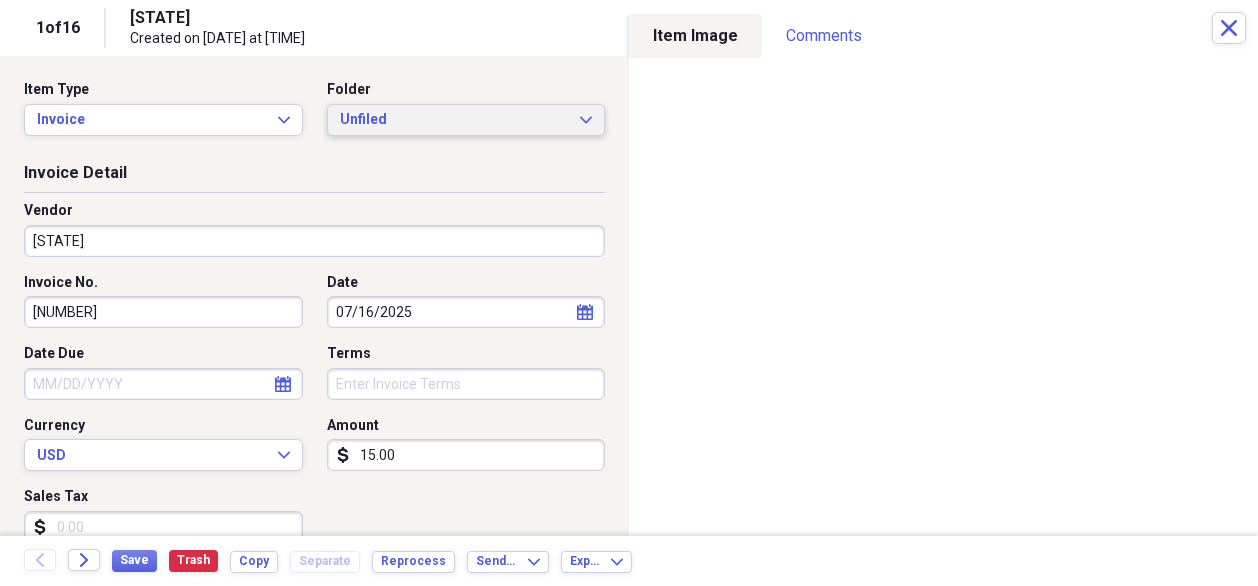 click on "Unfiled" at bounding box center (454, 120) 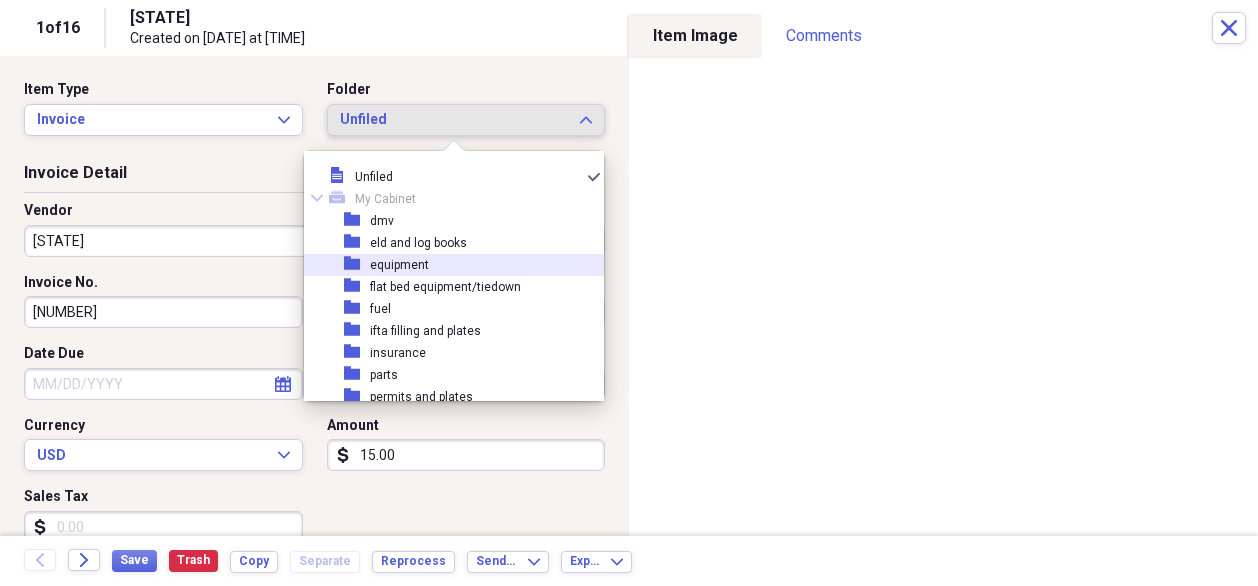 scroll, scrollTop: 100, scrollLeft: 0, axis: vertical 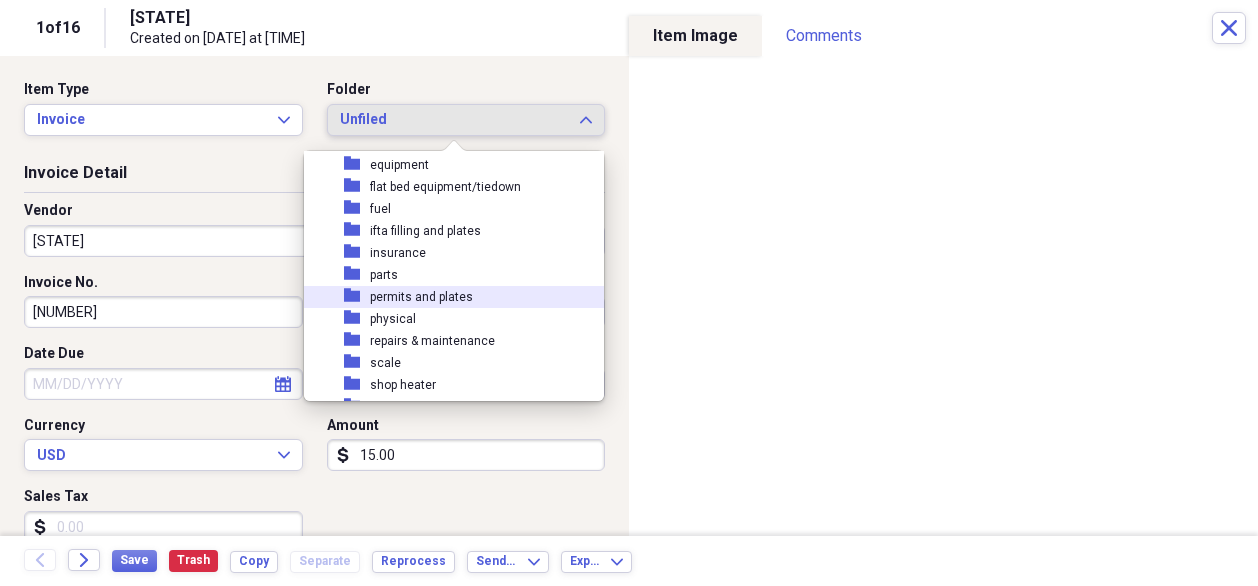 click on "permits and plates" at bounding box center [421, 297] 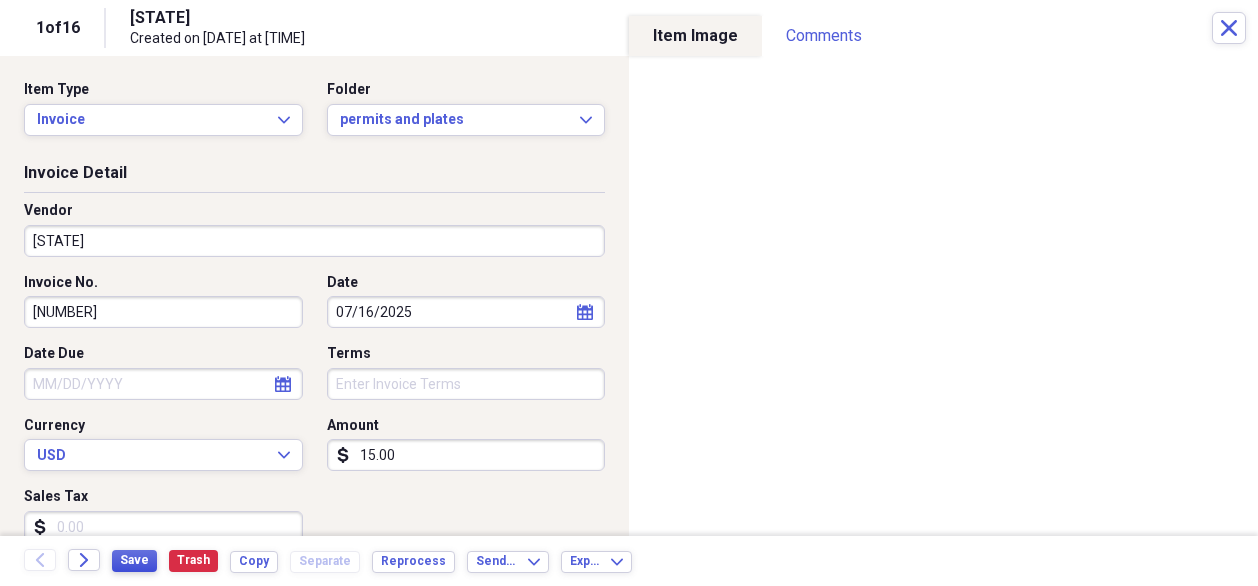 click on "Save" at bounding box center (134, 560) 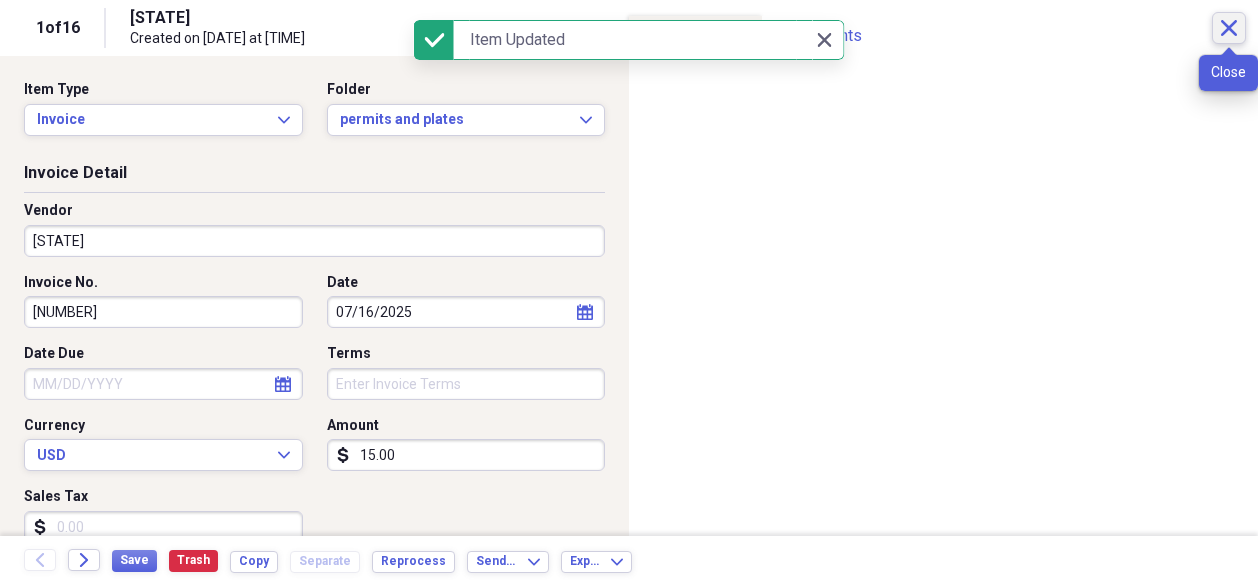 click on "Close" 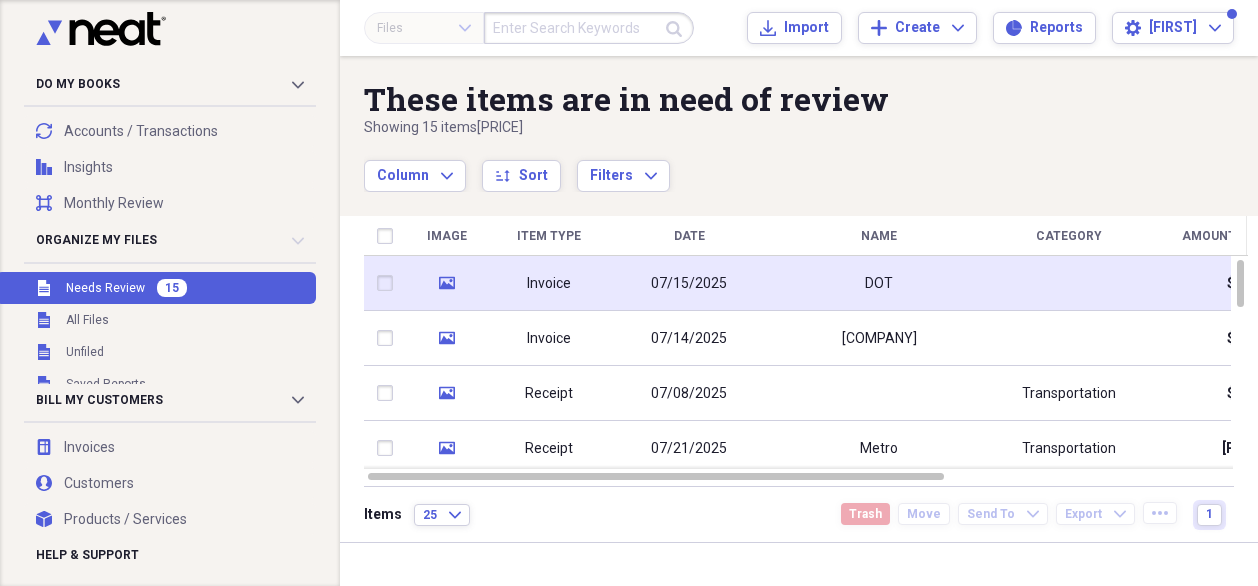 click on "DOT" at bounding box center (879, 283) 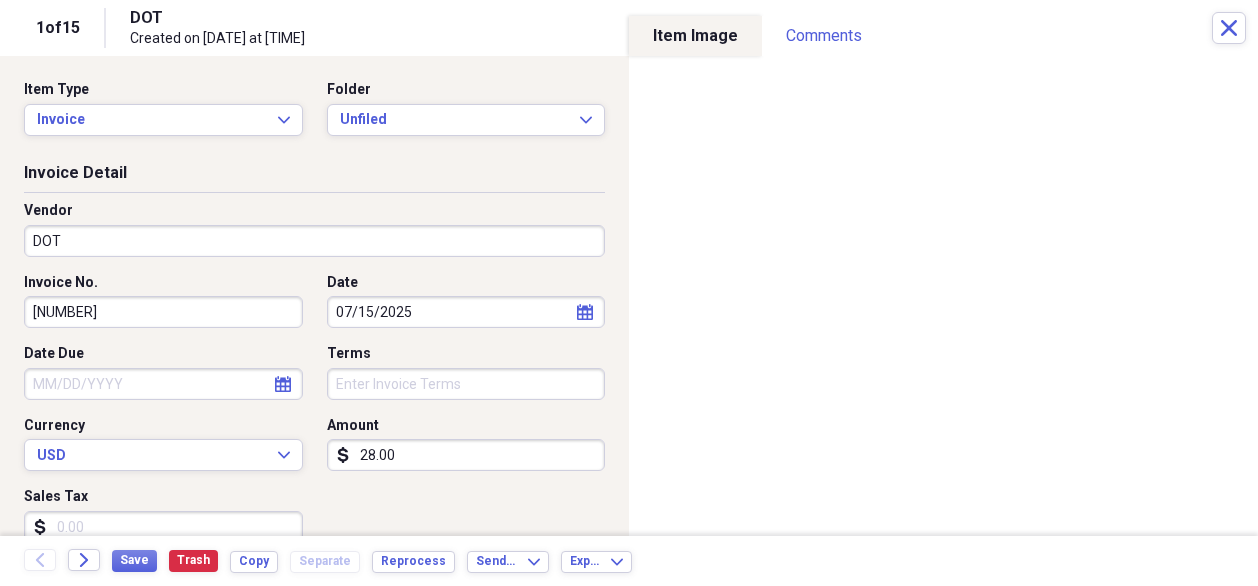 click on "DOT" at bounding box center (314, 241) 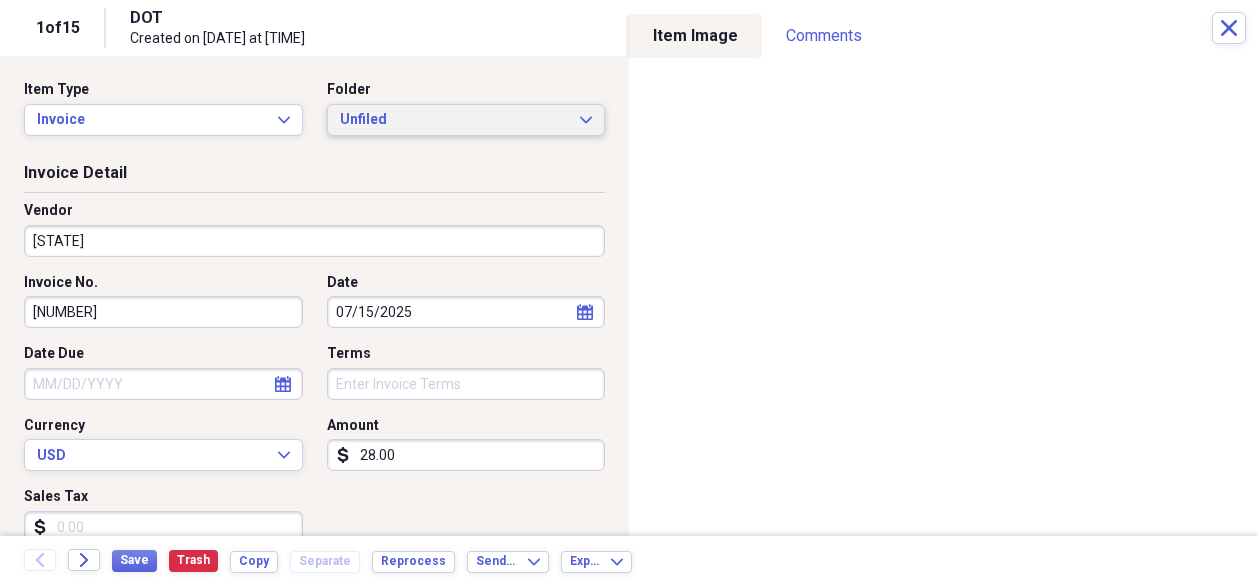 type on "[STATE]" 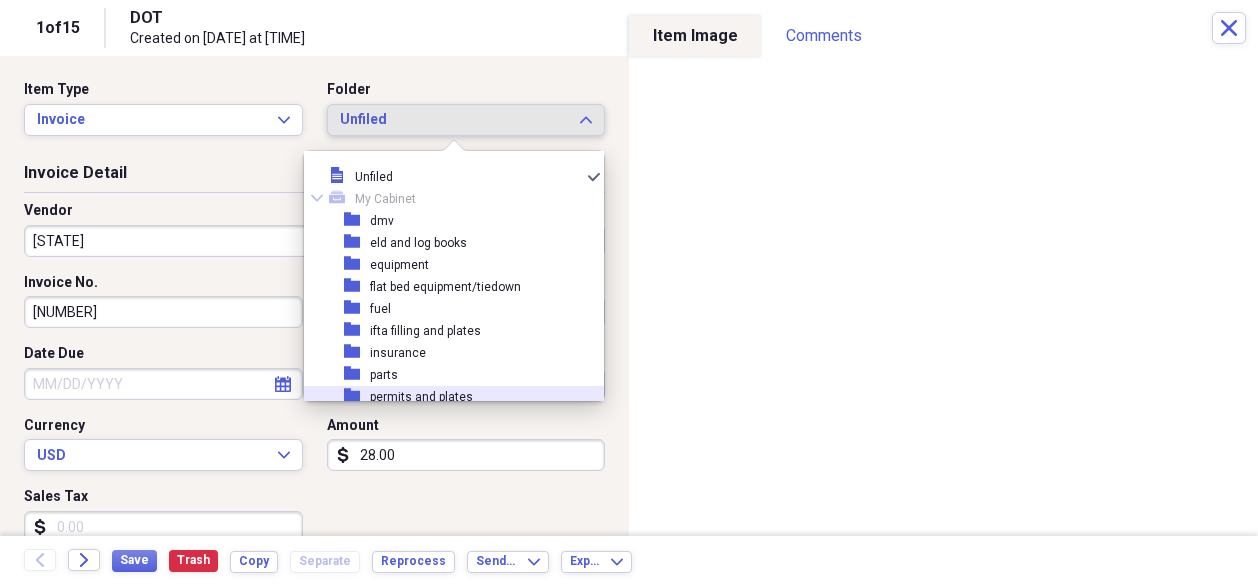 click on "permits and plates" at bounding box center (421, 397) 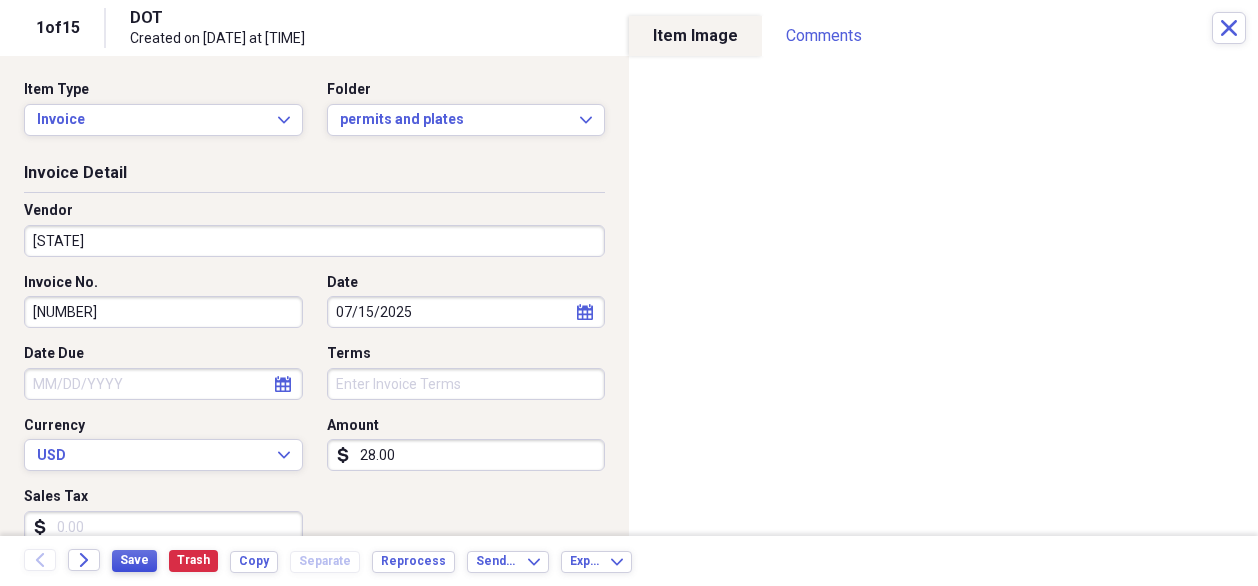 click on "Save" at bounding box center [134, 560] 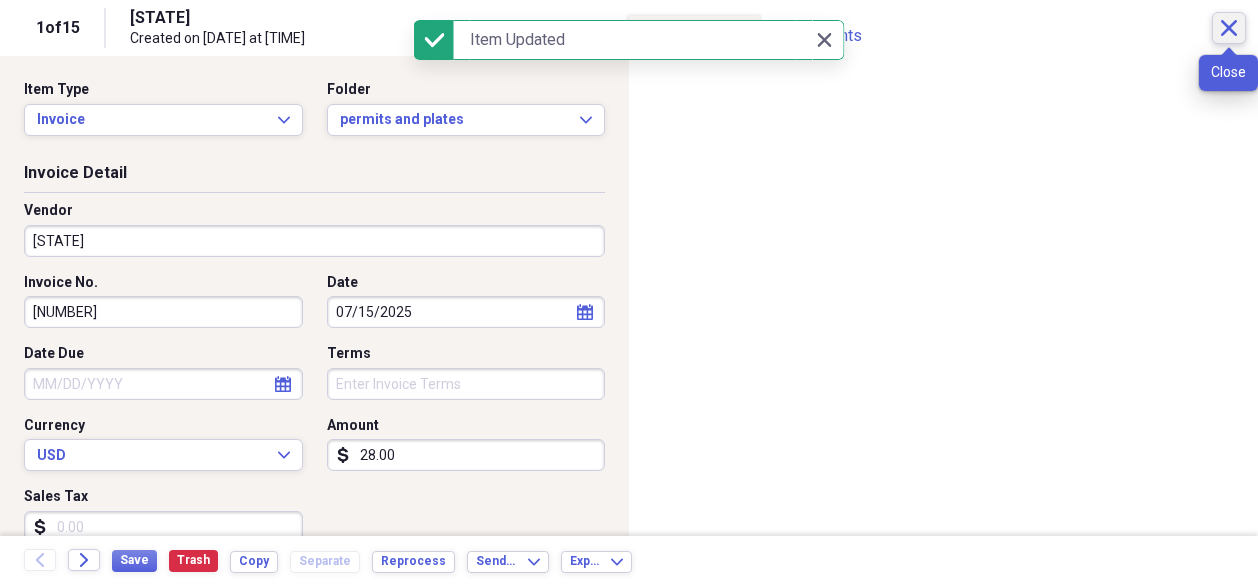 click on "Close" at bounding box center (1229, 28) 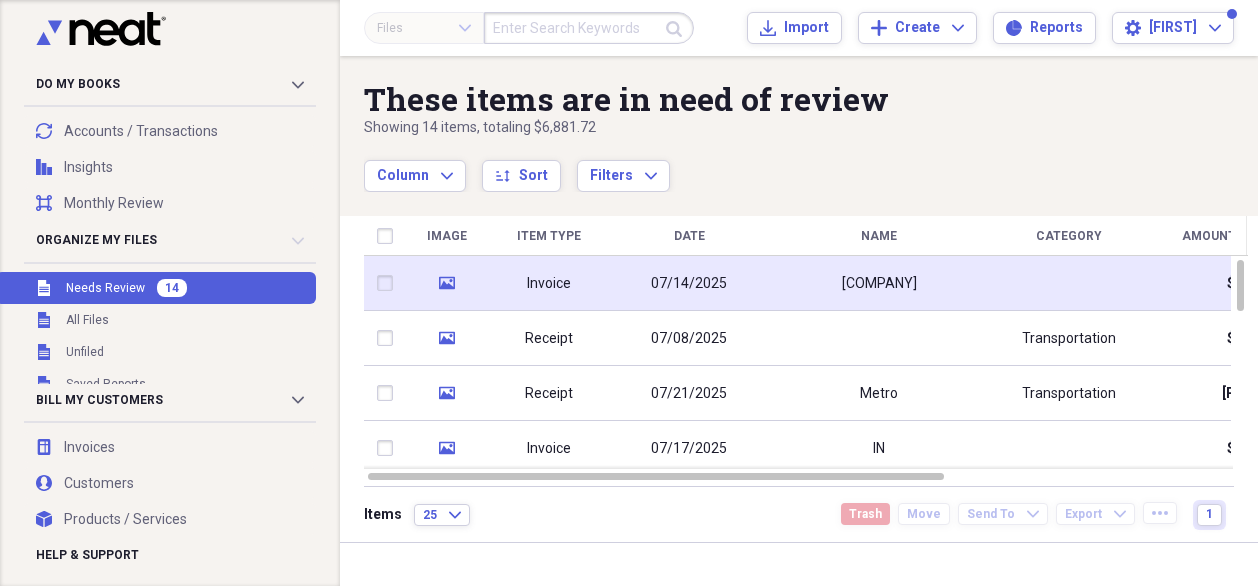 click at bounding box center [1069, 283] 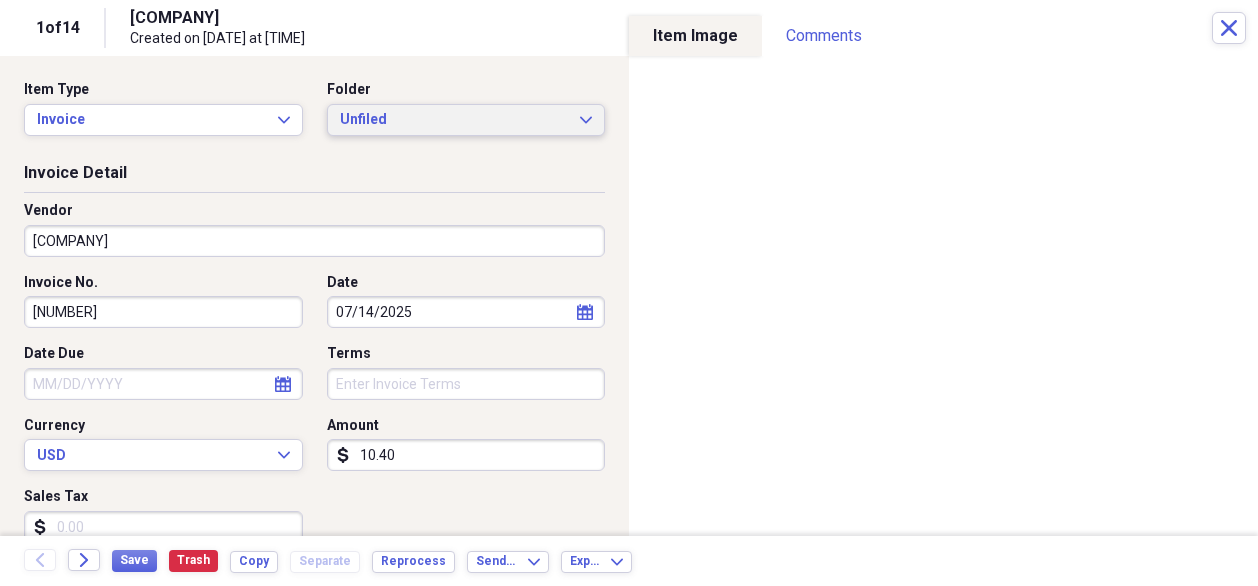 click on "Unfiled Expand" at bounding box center (466, 120) 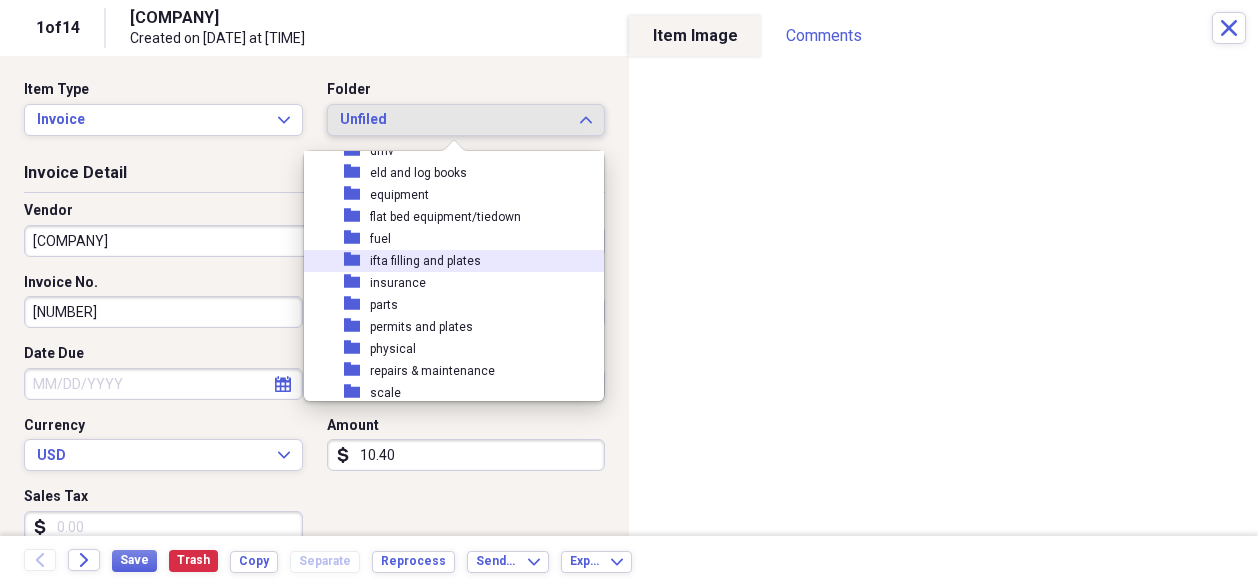 scroll, scrollTop: 100, scrollLeft: 0, axis: vertical 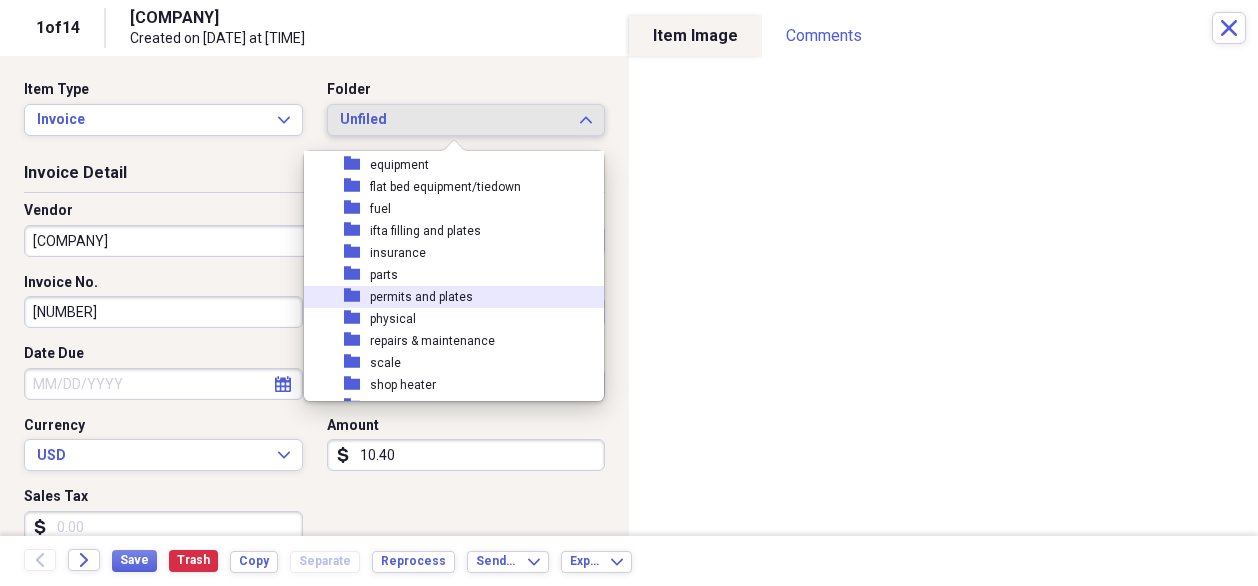 click on "permits and plates" at bounding box center [421, 297] 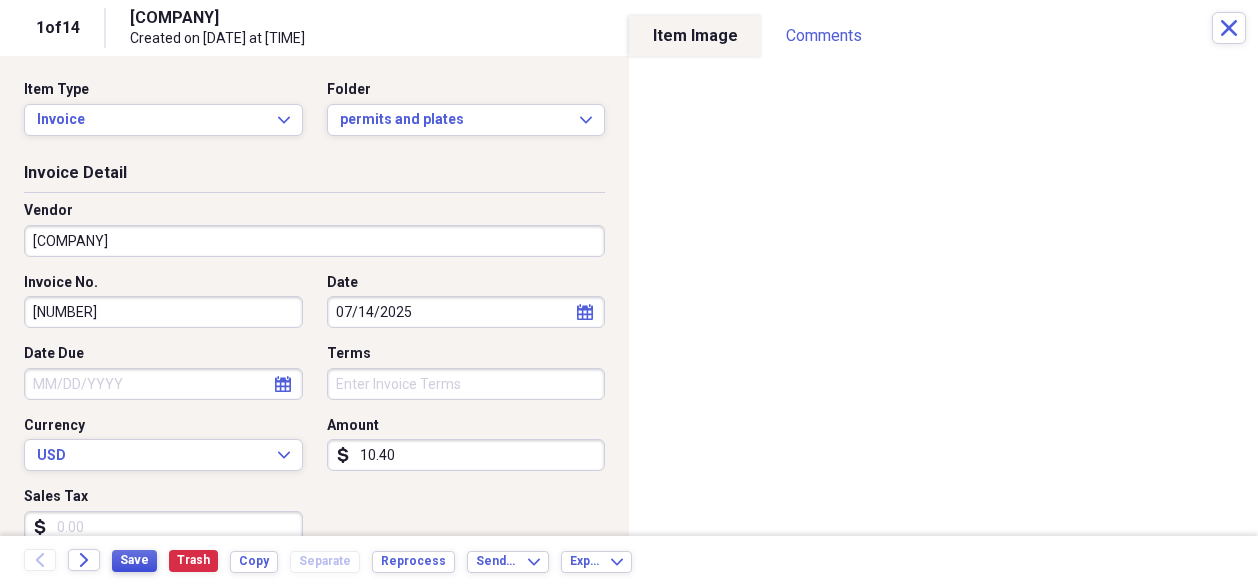 click on "Save" at bounding box center [134, 561] 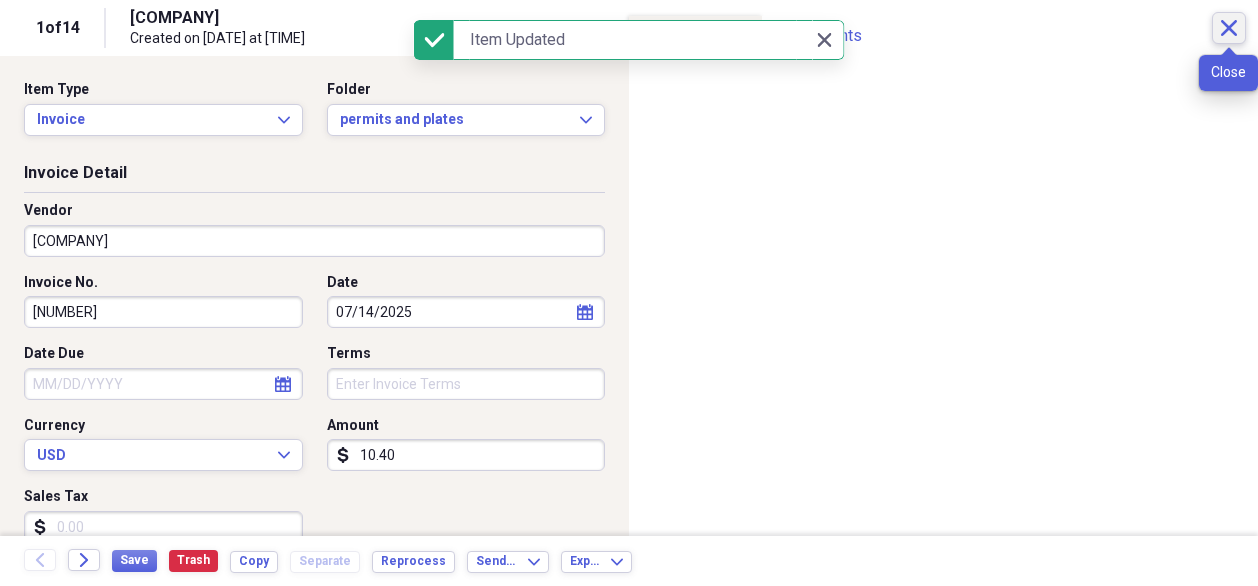 click on "Close" 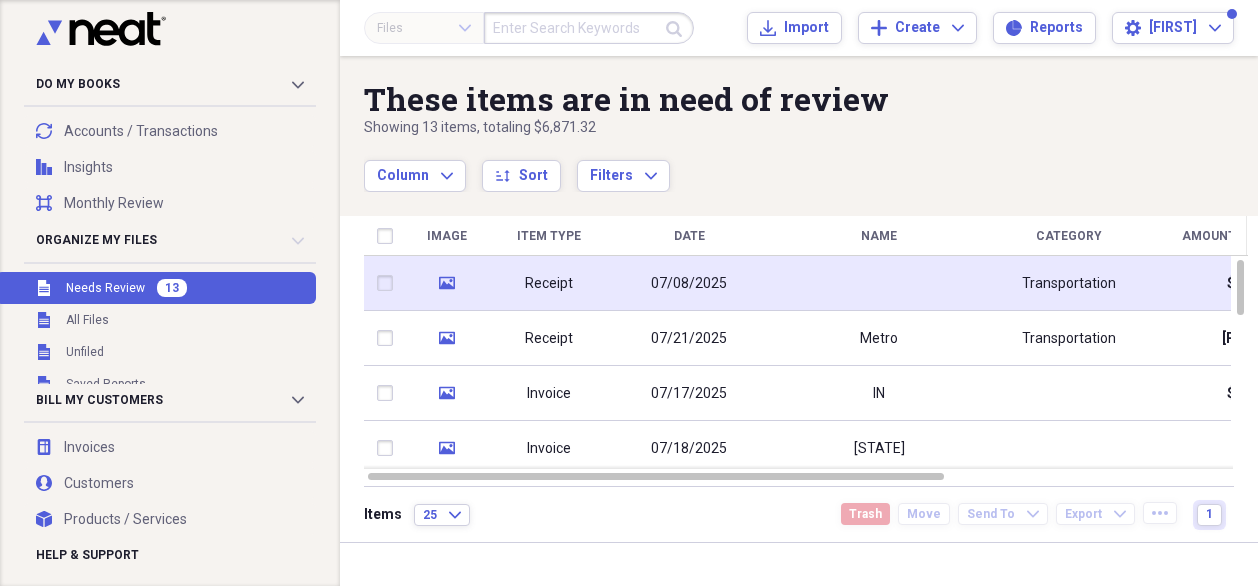 click at bounding box center [879, 283] 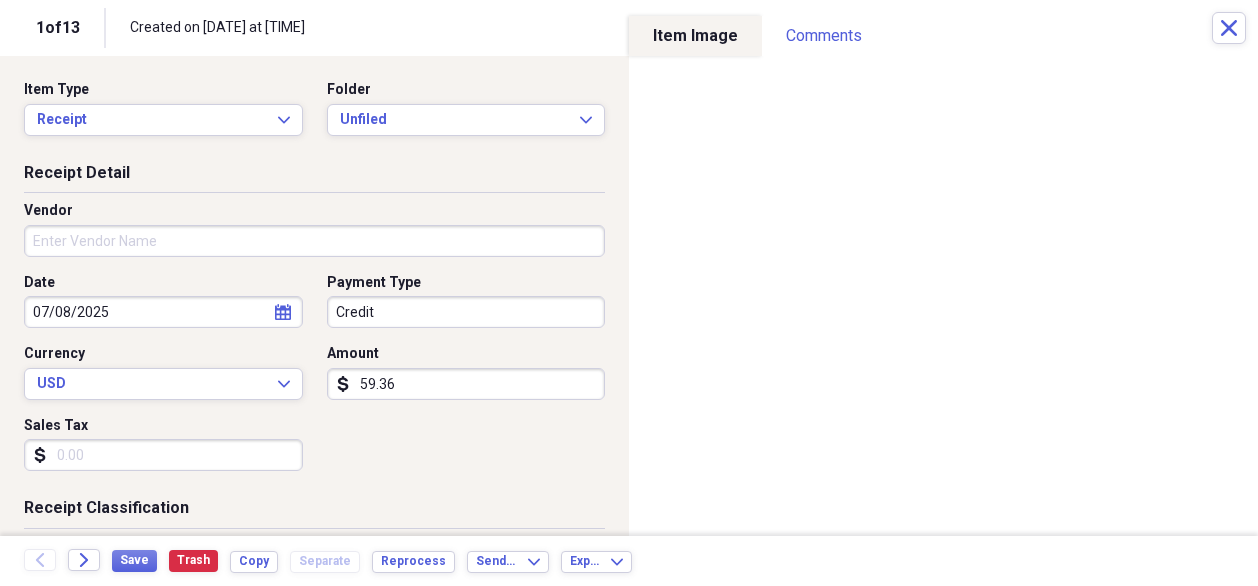 click on "Vendor" at bounding box center [314, 241] 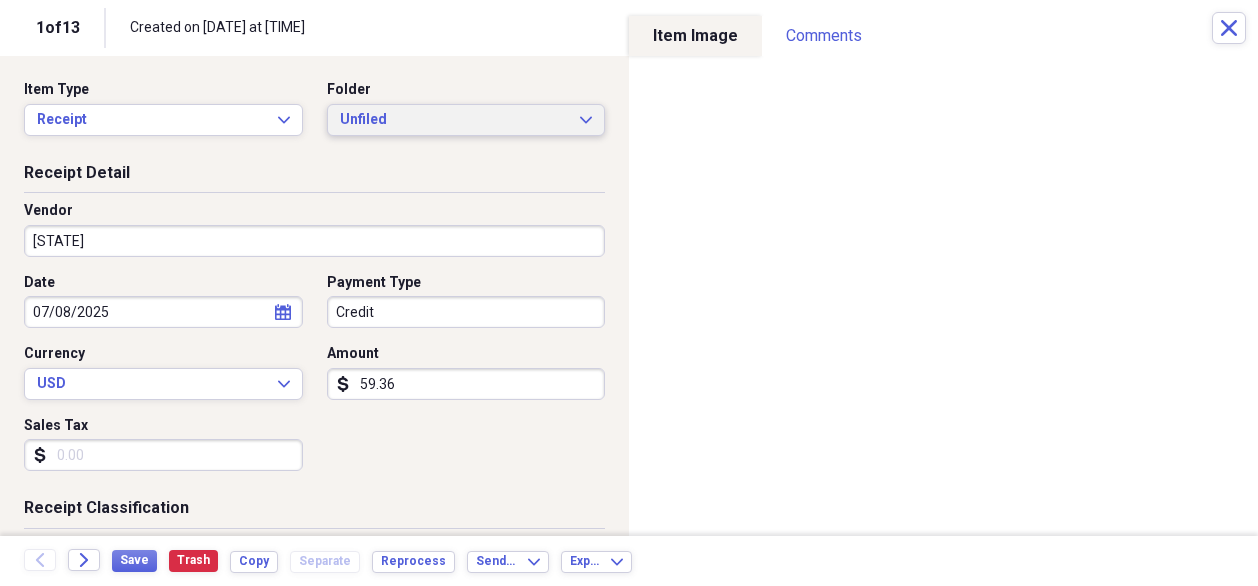type on "[STATE]" 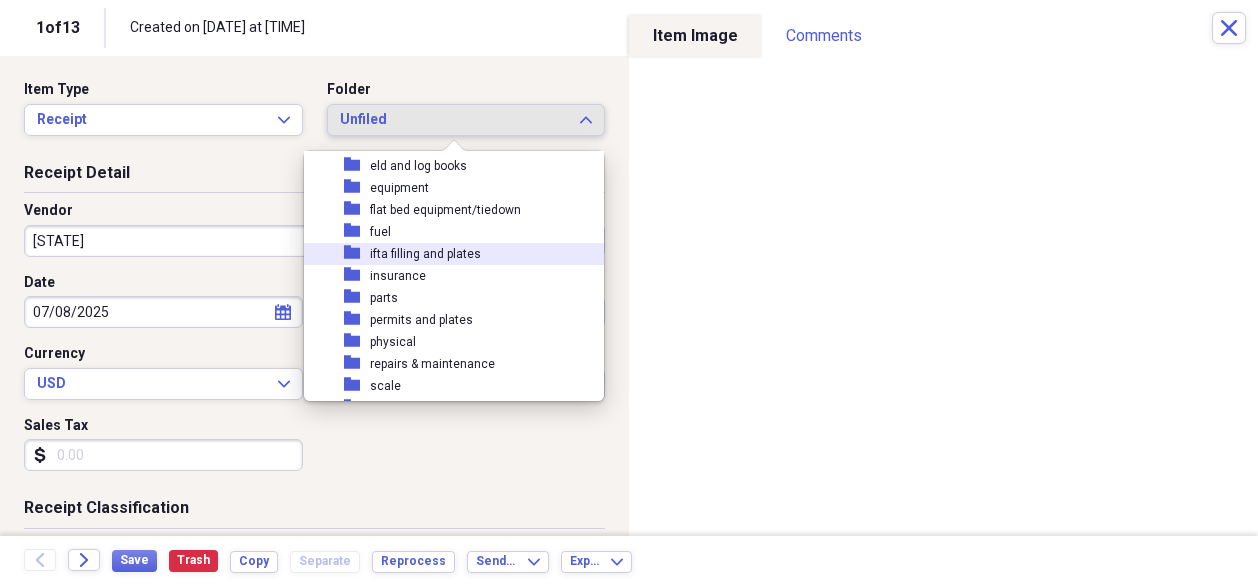 scroll, scrollTop: 100, scrollLeft: 0, axis: vertical 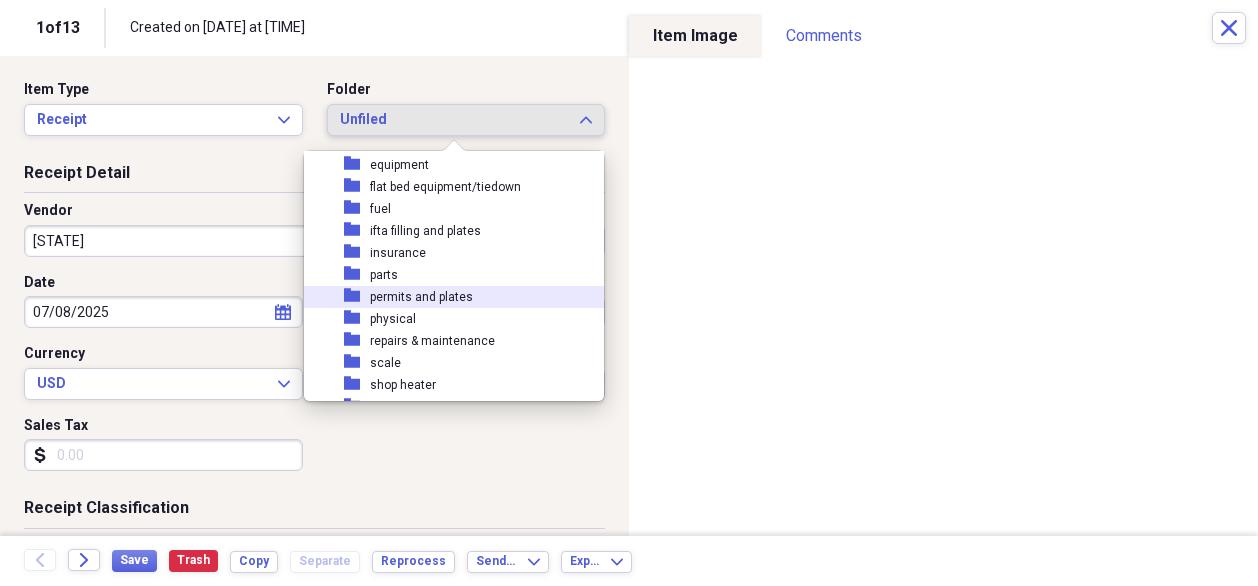 click on "permits and plates" at bounding box center [421, 297] 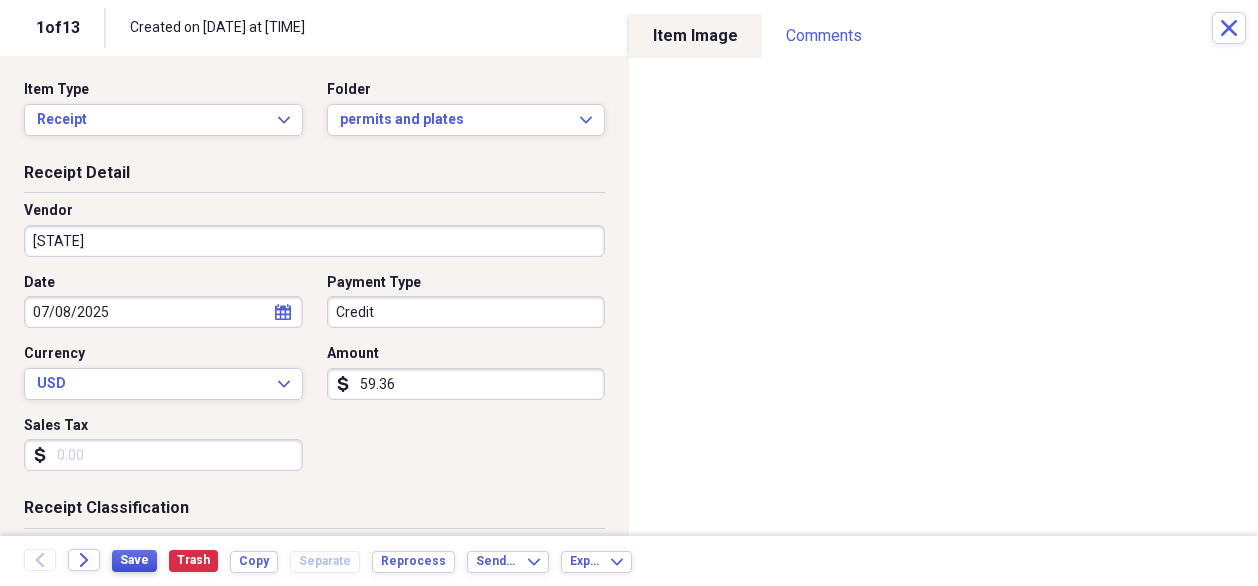 click on "Save" at bounding box center [134, 561] 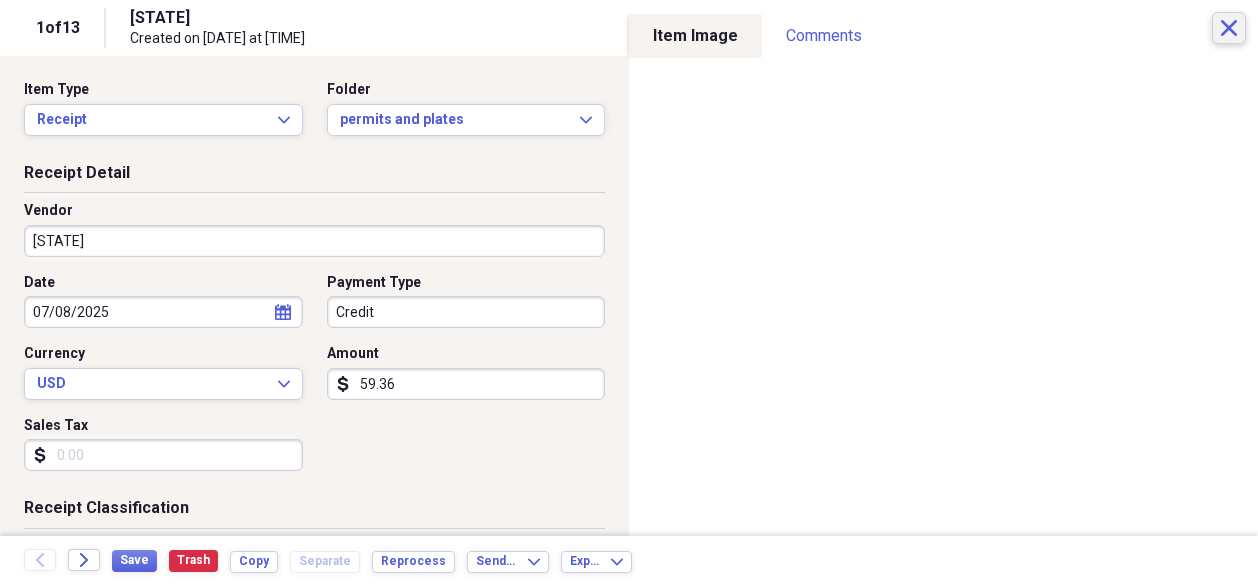 click on "Close" at bounding box center [1229, 28] 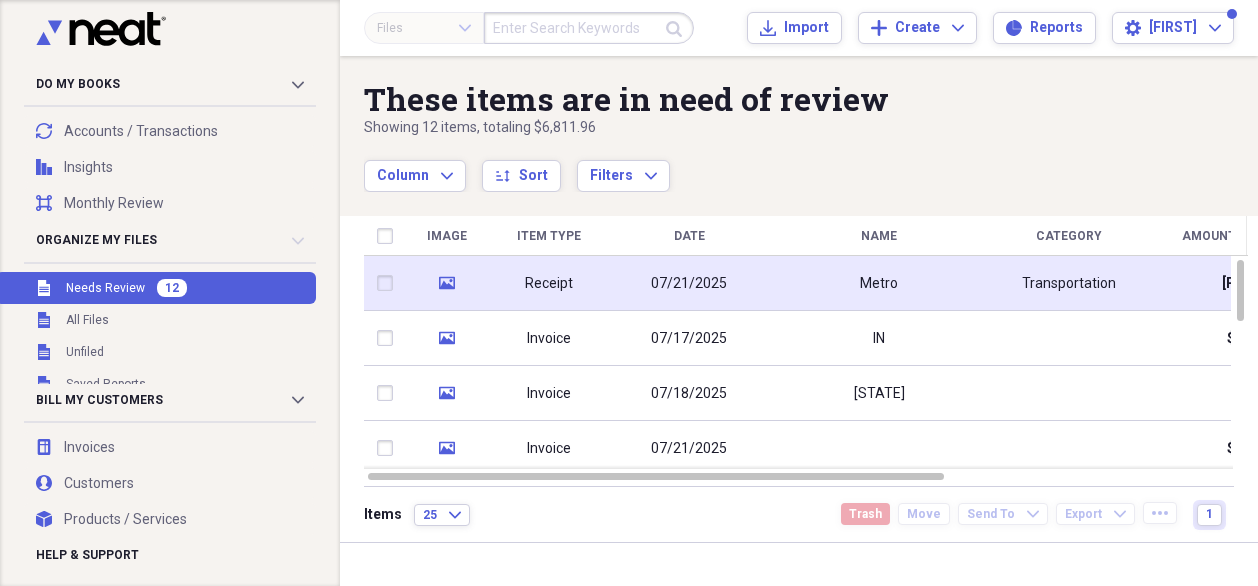 click on "07/21/2025" at bounding box center [689, 283] 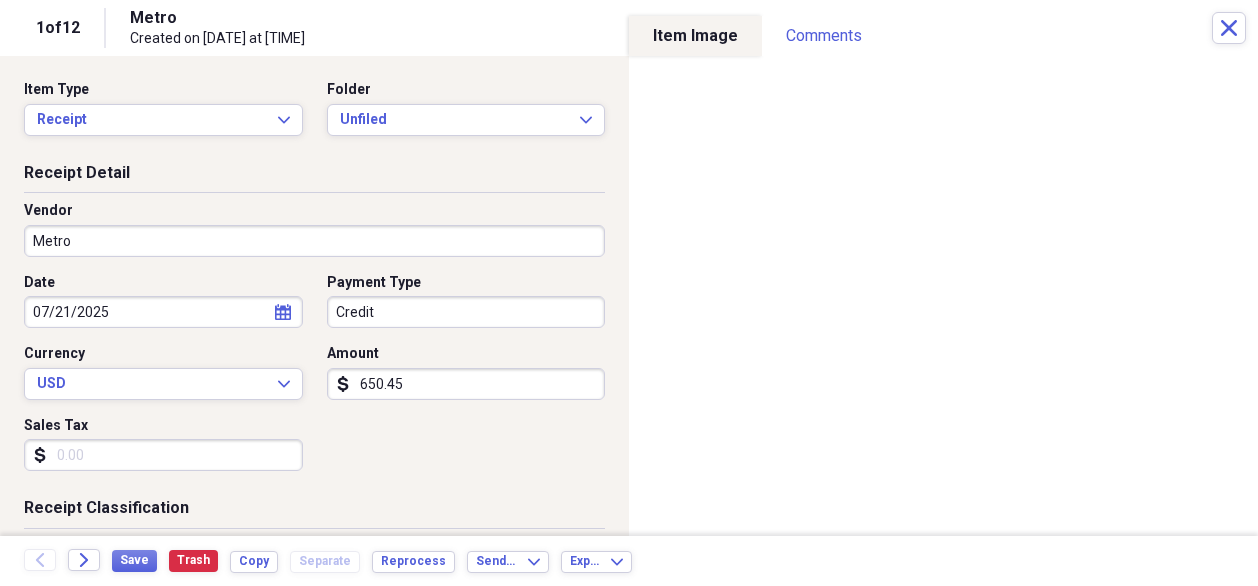 click on "Vendor" at bounding box center (314, 211) 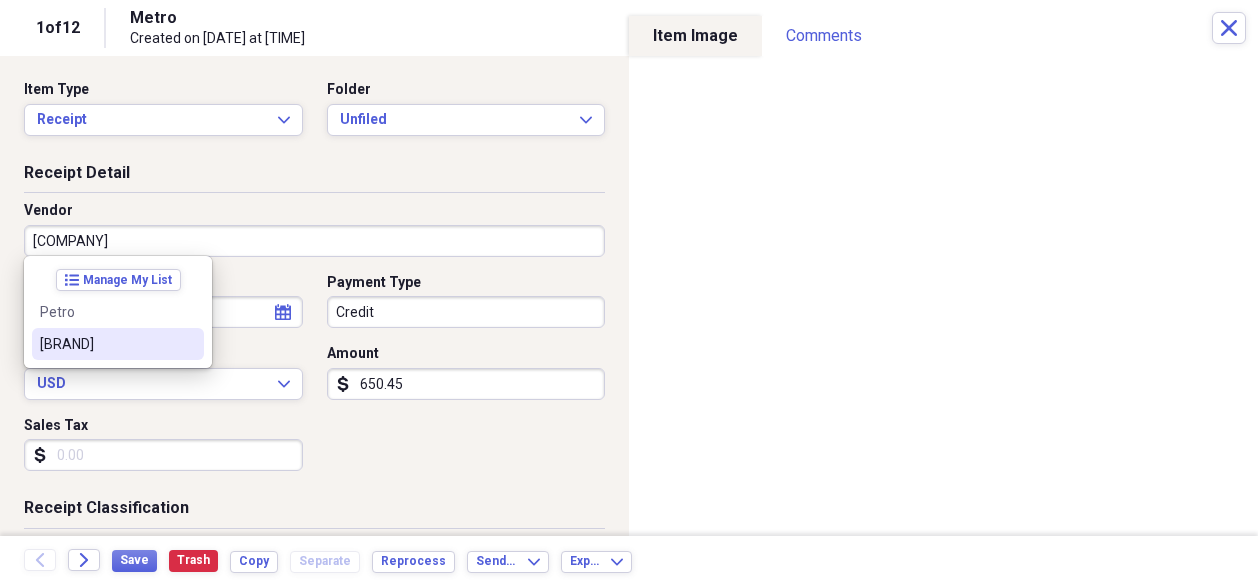click on "[BRAND]" at bounding box center [106, 344] 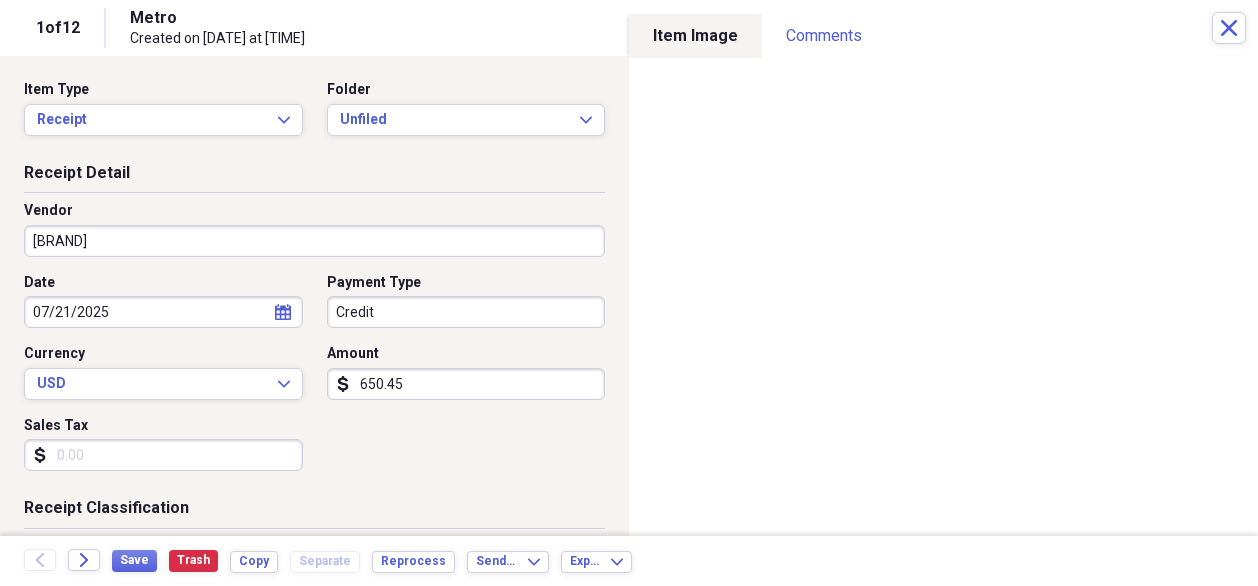 type on "Fuel/Auto" 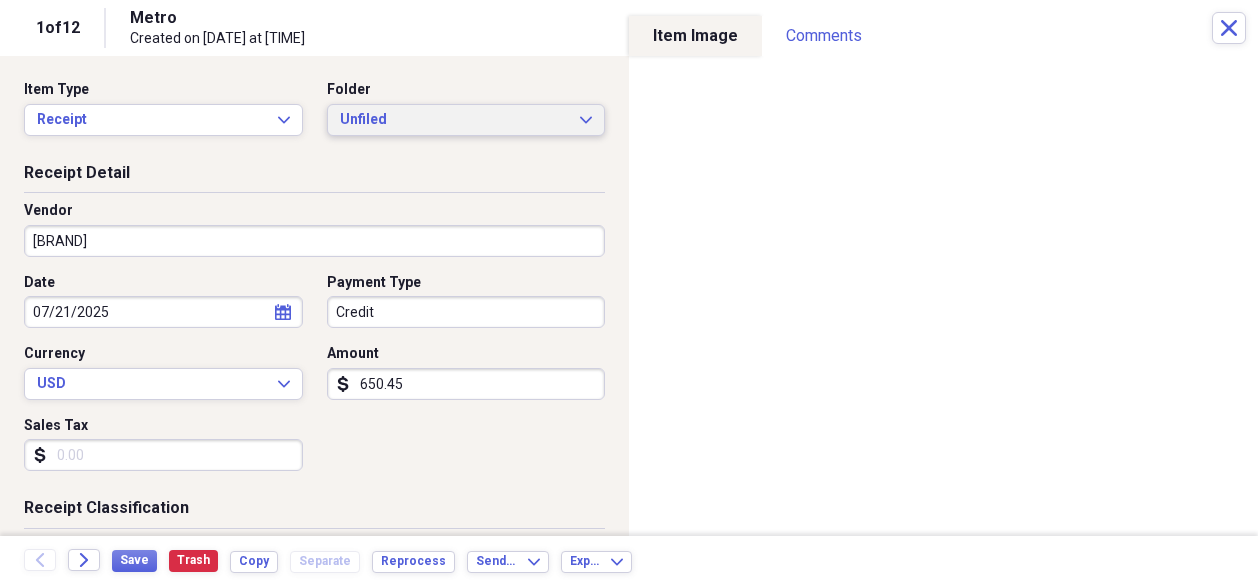 click on "Unfiled" at bounding box center (454, 120) 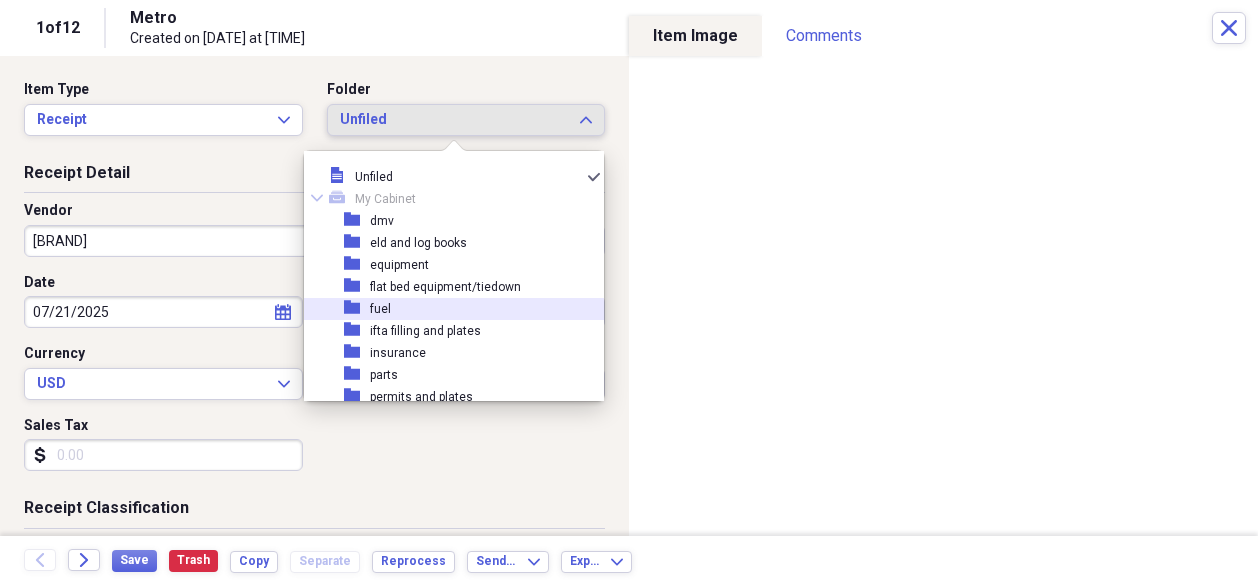 click on "[FOLDER_NAME]" at bounding box center [446, 309] 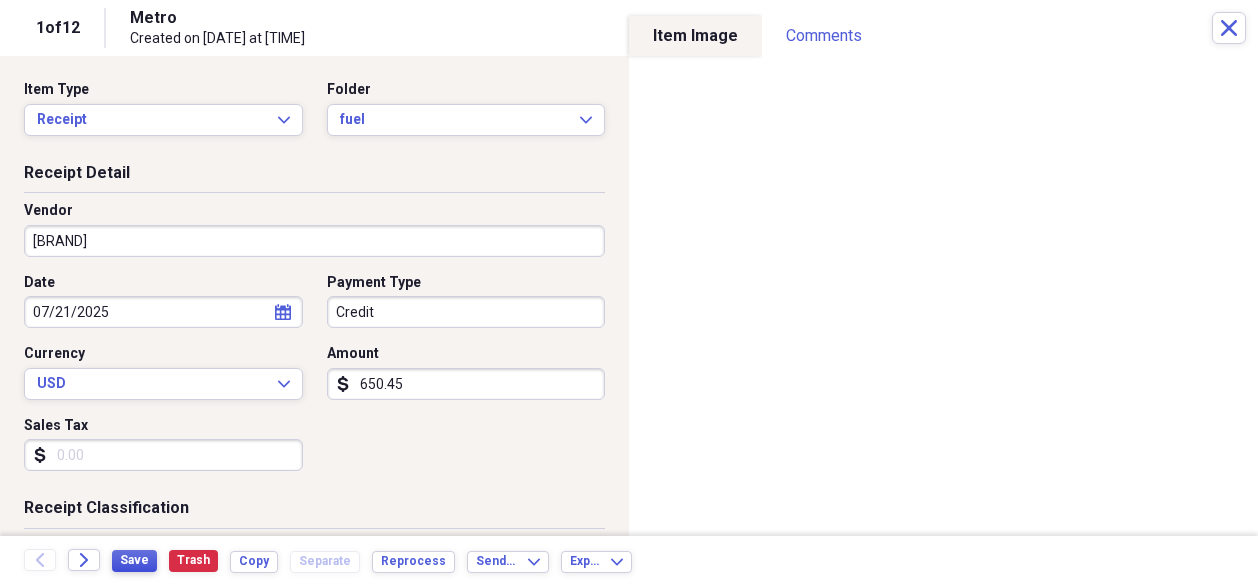 click on "Save" at bounding box center [134, 560] 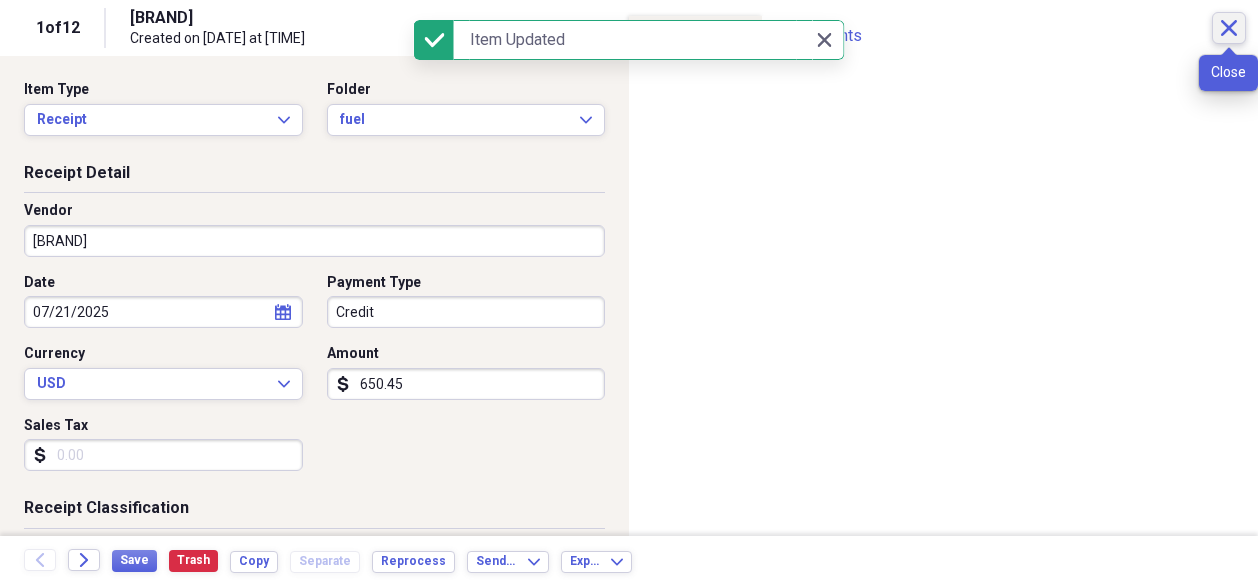 click on "Close" 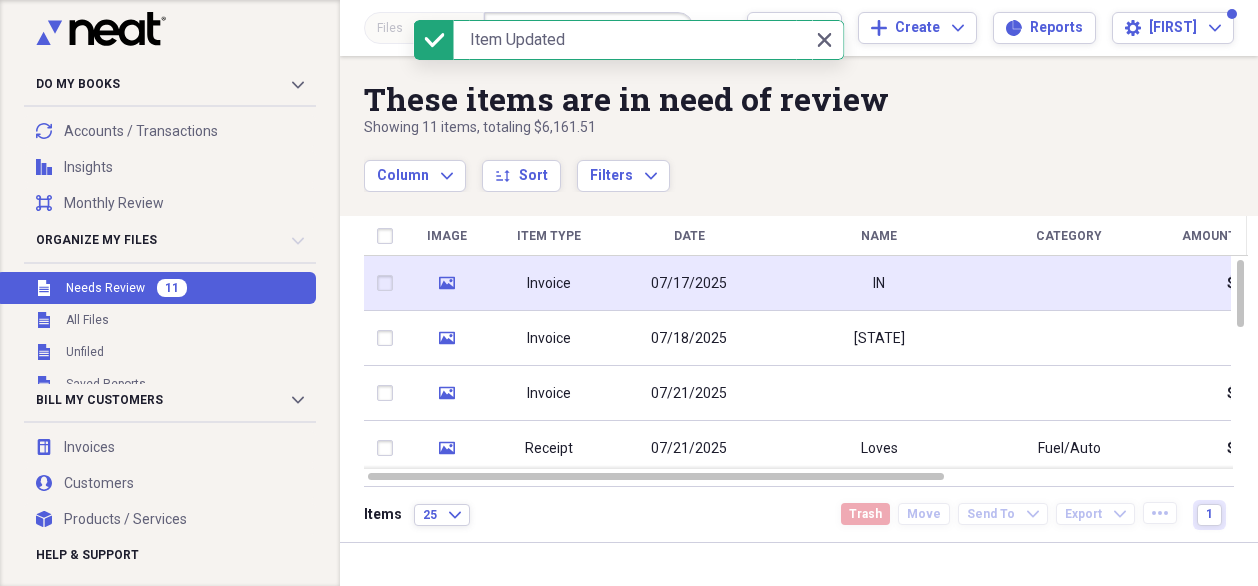 click on "07/17/2025" at bounding box center [689, 283] 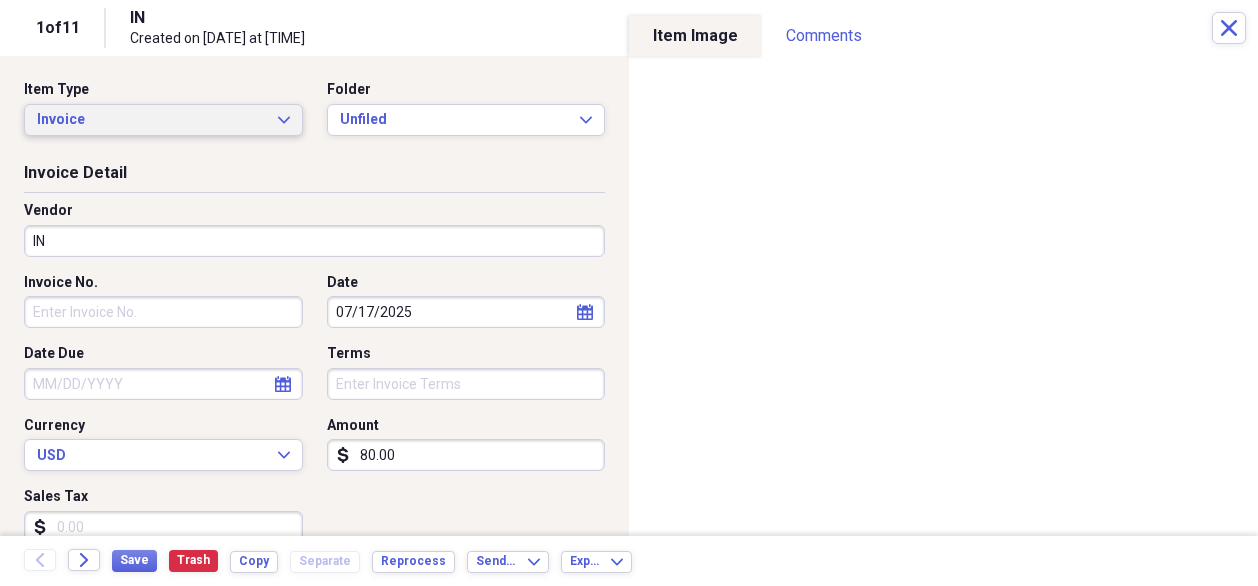 click on "Expand" 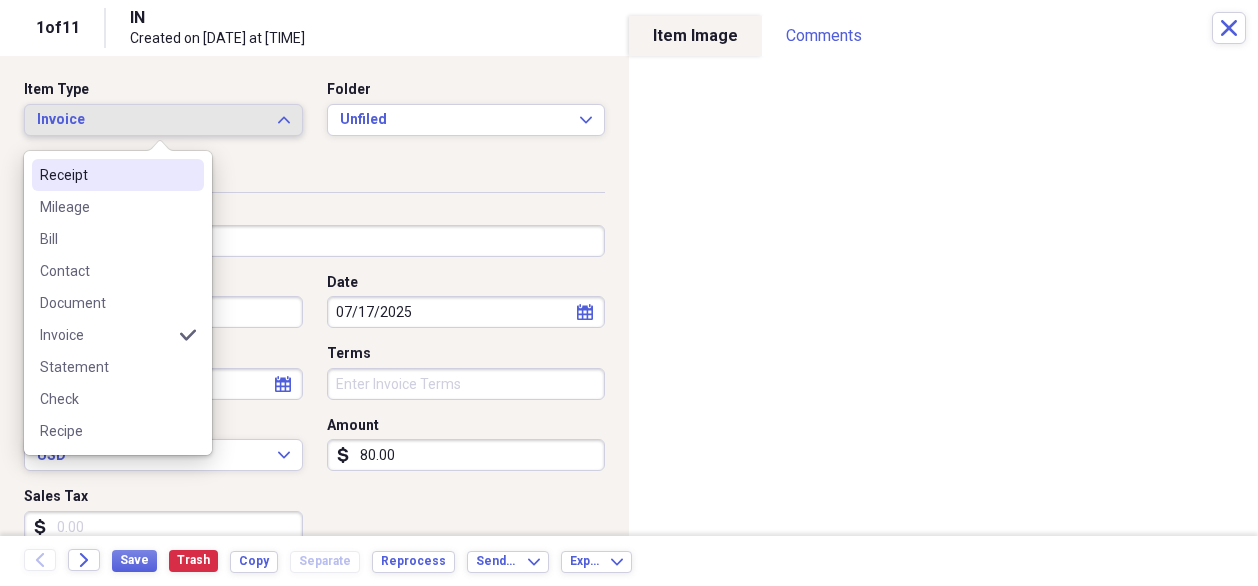 click on "Receipt" at bounding box center (106, 175) 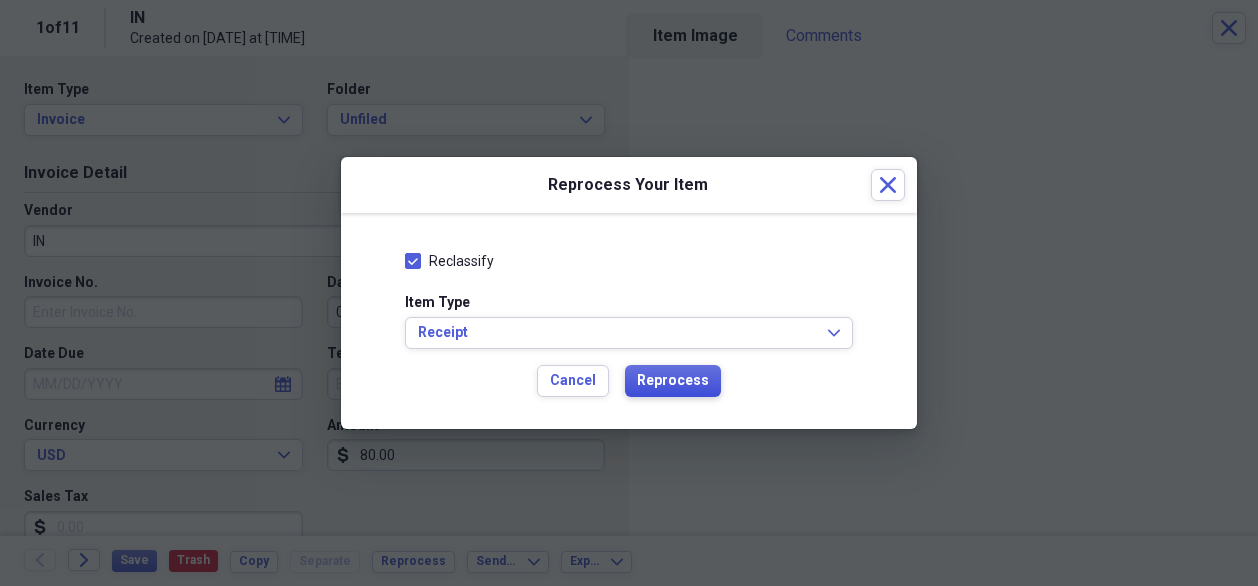 click on "Reprocess" at bounding box center [673, 381] 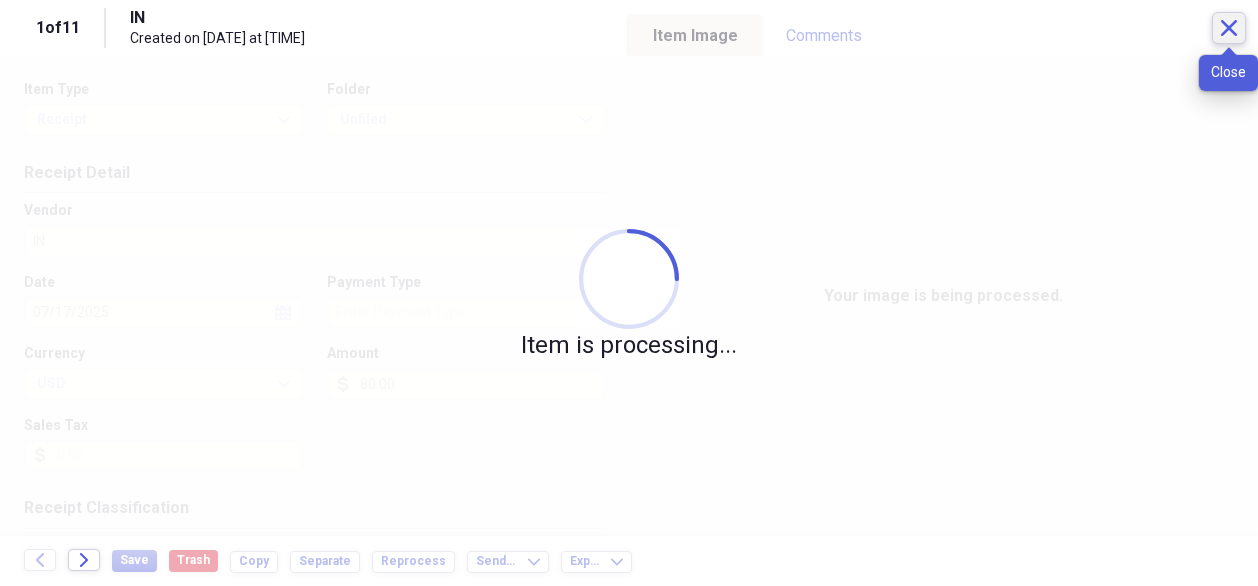 click on "Close" at bounding box center (1229, 28) 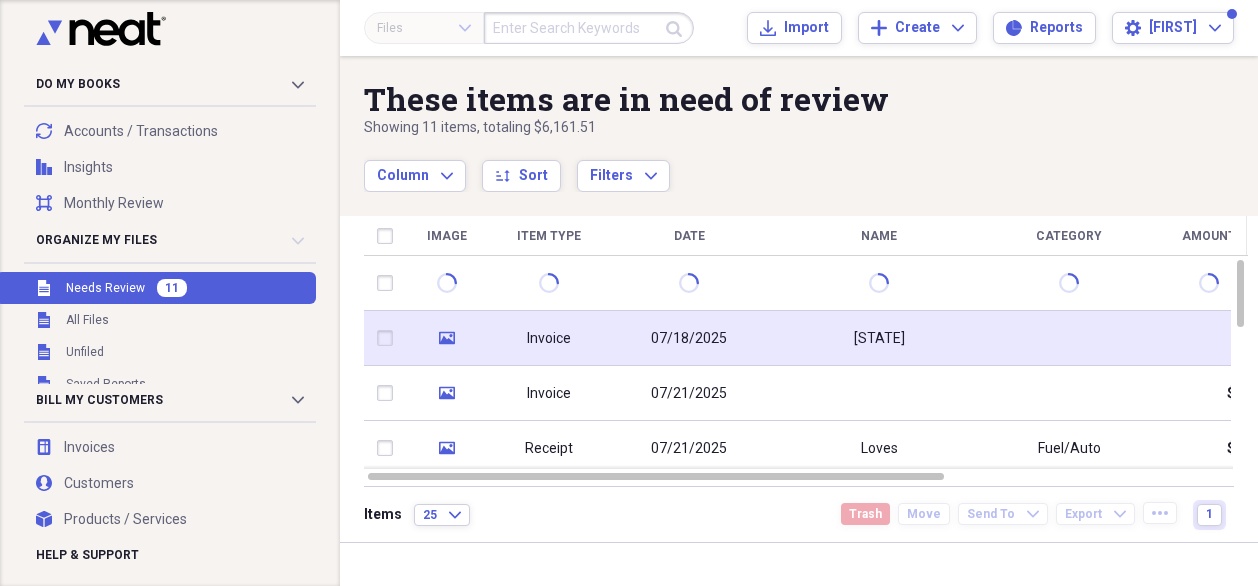 click on "Invoice" at bounding box center [549, 338] 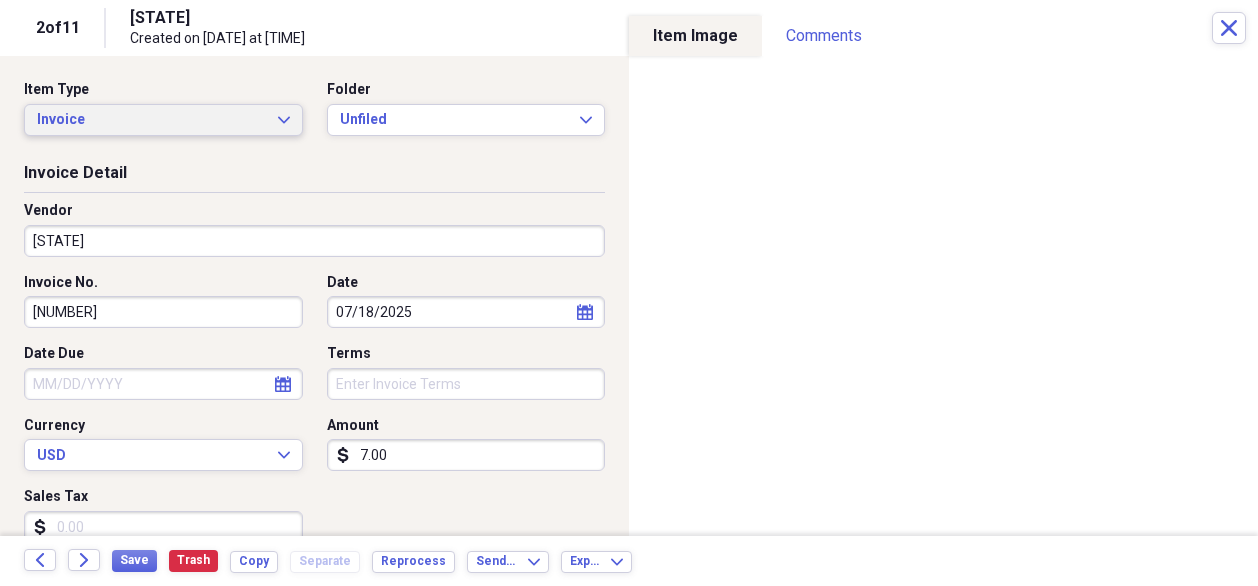 click on "Invoice Expand" at bounding box center [163, 120] 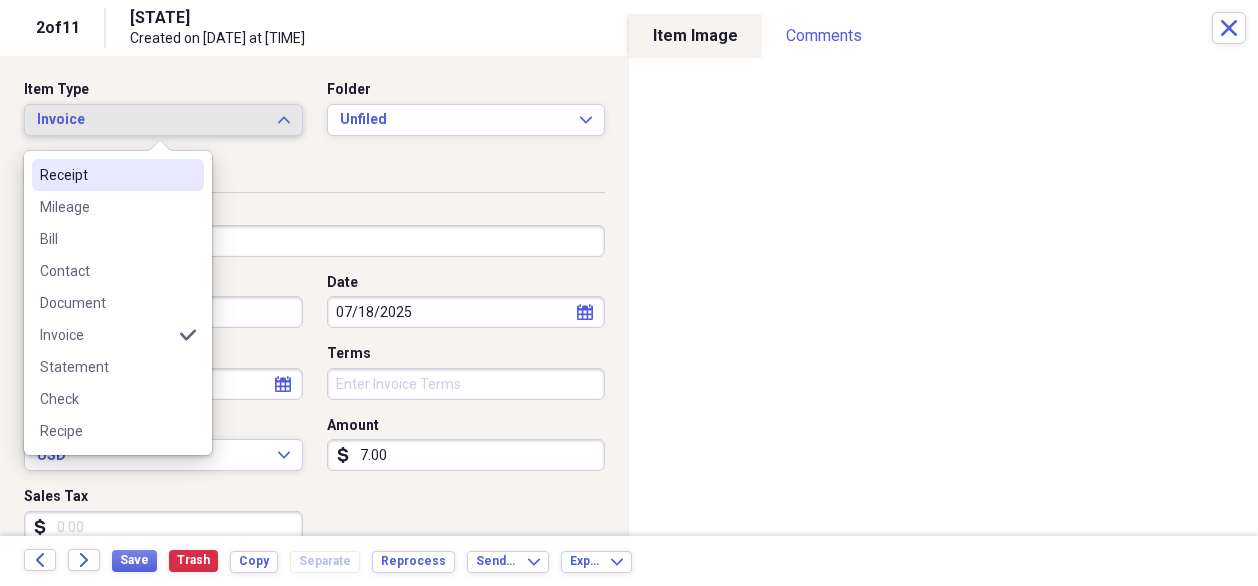 click on "Receipt" at bounding box center (106, 175) 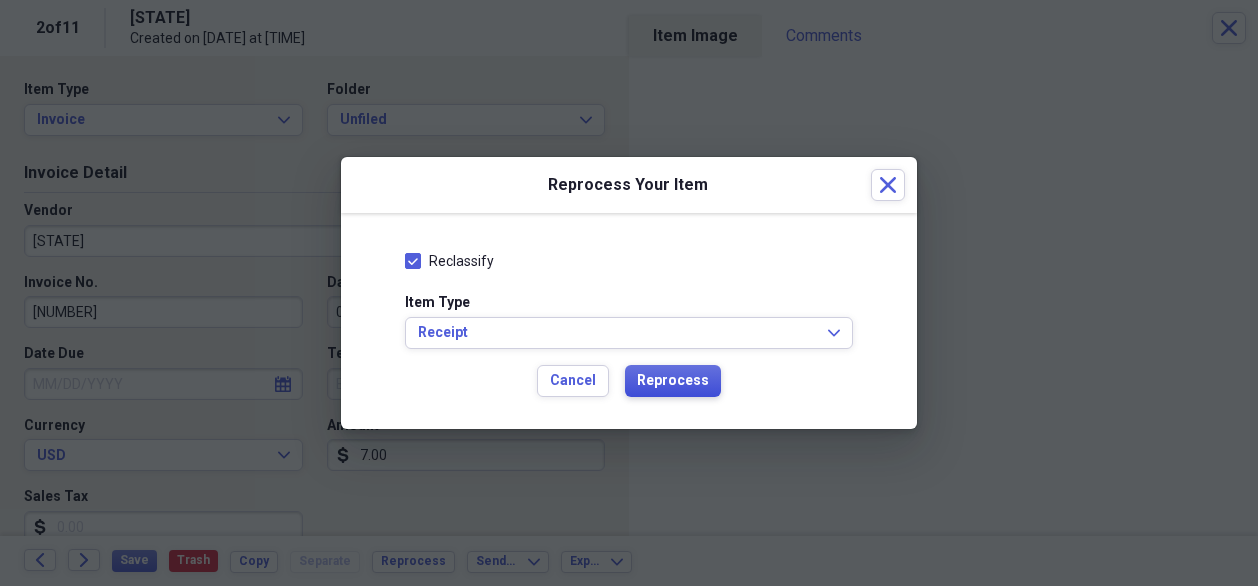 click on "Reprocess" at bounding box center (673, 381) 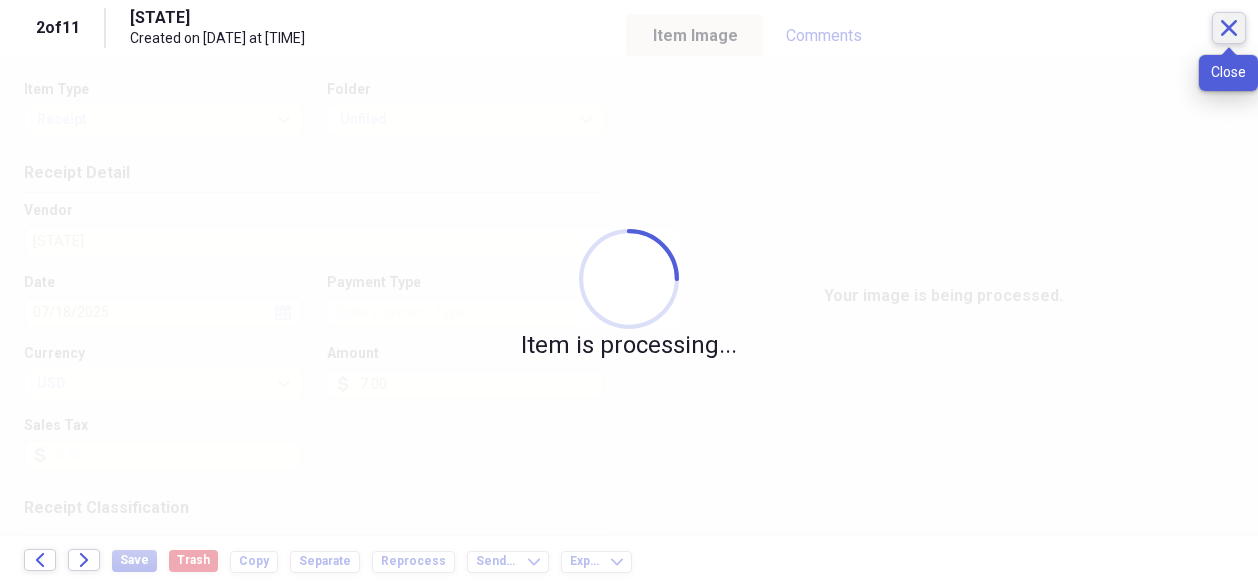 click 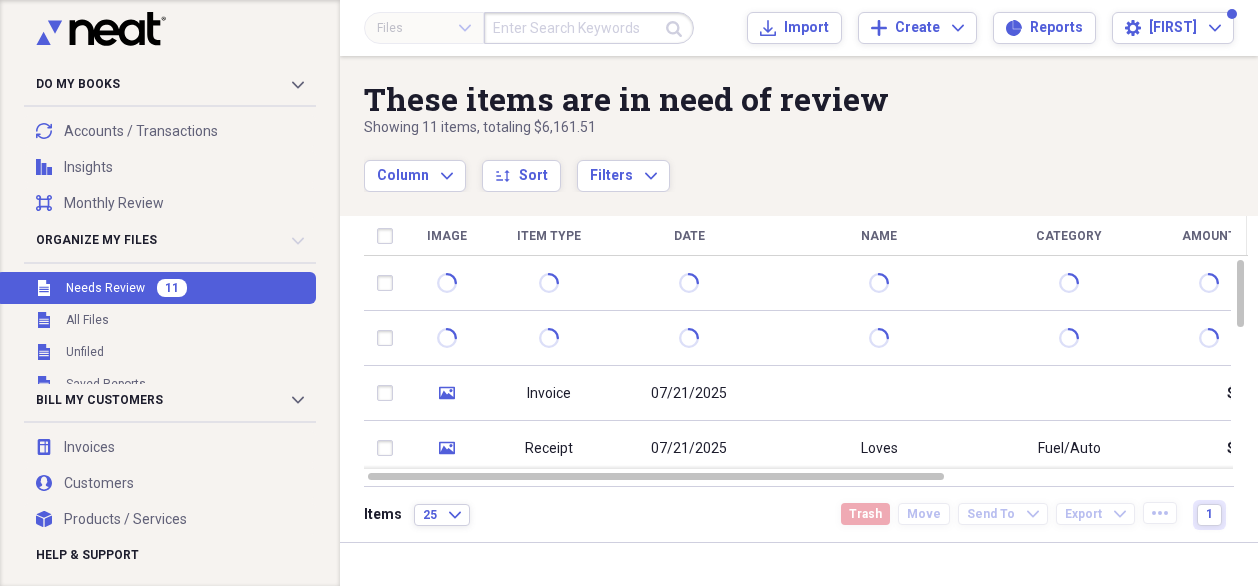 click on "Do My Books Collapse transactions Accounts / Transactions insights Insights reconciliation Monthly Review Organize My Files 11 Collapse Unfiled Needs Review 11 Unfiled All Files Unfiled Unfiled Unfiled Saved Reports Collapse My Cabinet My Cabinet Add Folder Folder dmv Add Folder Folder eld and log books Add Folder Folder equipment Add Folder Folder flat bed equipment/tiedown Add Folder Folder fuel Add Folder Folder ifta filling and plates Add Folder Folder insurance Add Folder Folder parts Add Folder Folder permits and plates Add Folder Folder physical Add Folder Folder repairs & maintenance Add Folder Folder scale Add Folder Folder shop heater Add Folder Folder showers and hotel stays Add Folder Folder small tools & equipment Add Folder Folder supplies and shop supplies Add Folder Folder taxes annual report filing fee Add Folder Folder tolls & parking Add Folder Folder truck wash and detailing Add Folder Folder workmans comp policy Add Folder Trash Trash Bill My Customers Collapse invoices Invoices user Add" at bounding box center [629, 293] 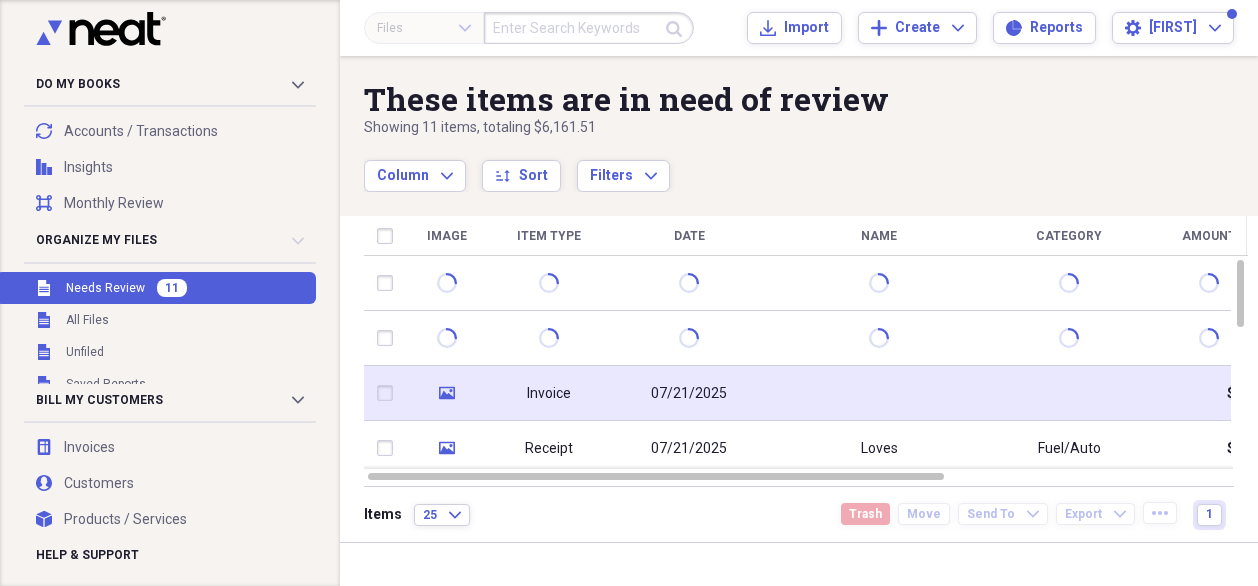 click on "Invoice" at bounding box center [549, 394] 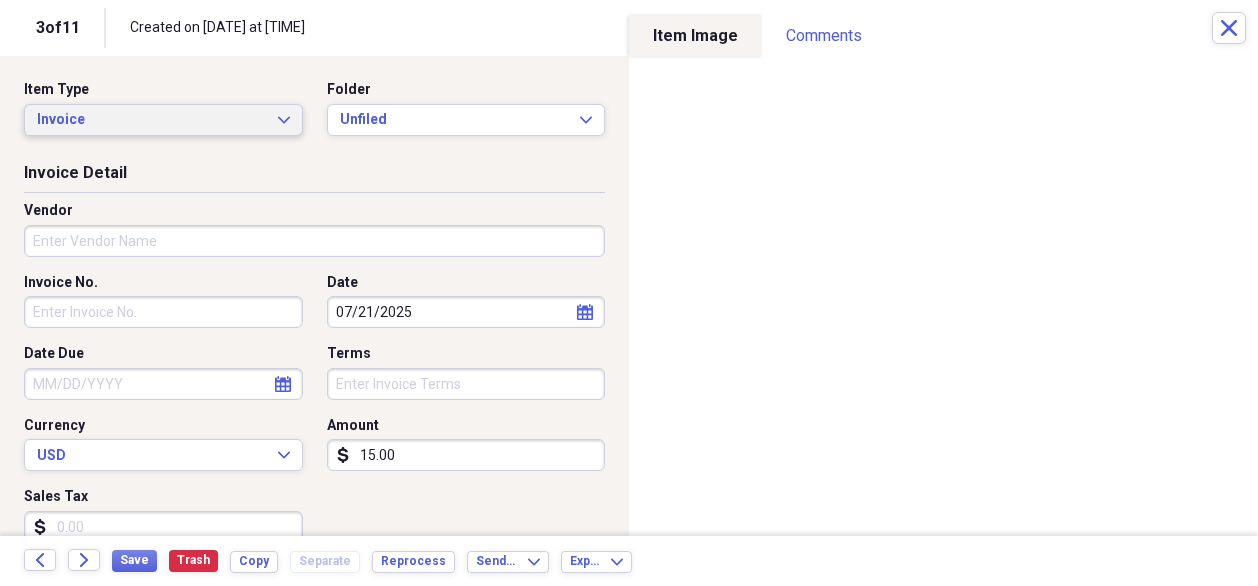 click on "Invoice Expand" at bounding box center (163, 120) 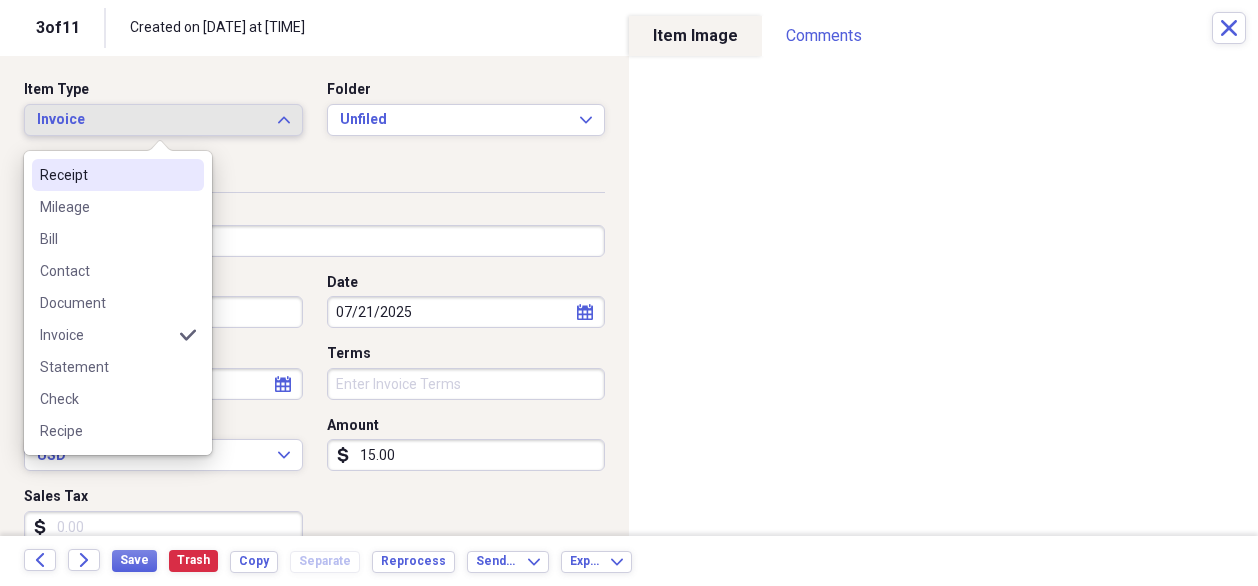click on "Receipt" at bounding box center (106, 175) 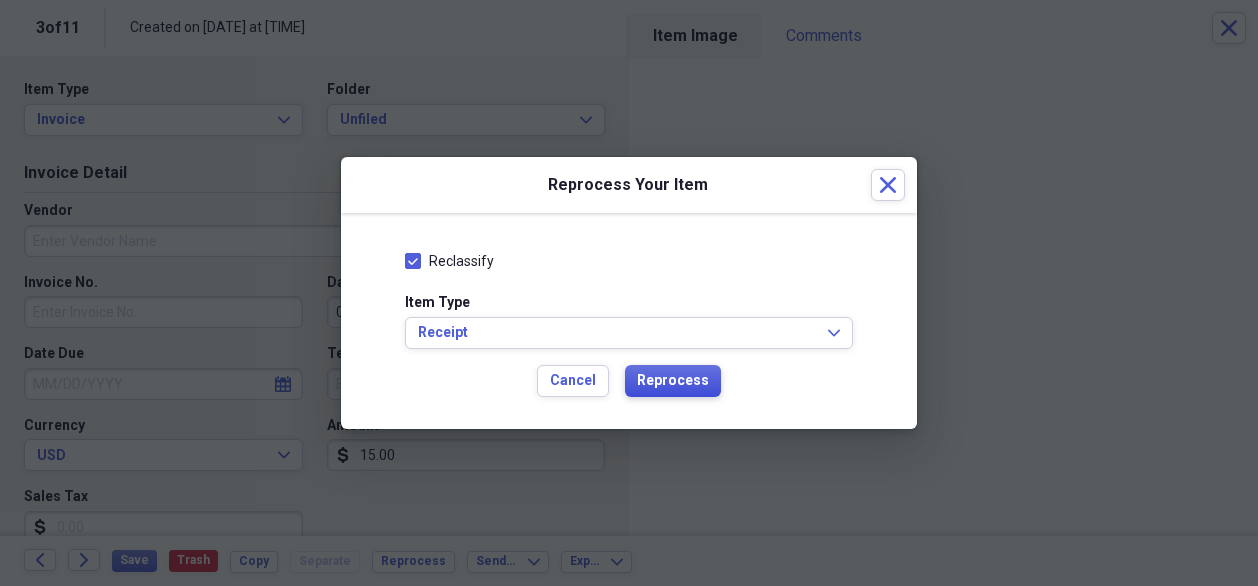 click on "Reprocess" at bounding box center [673, 381] 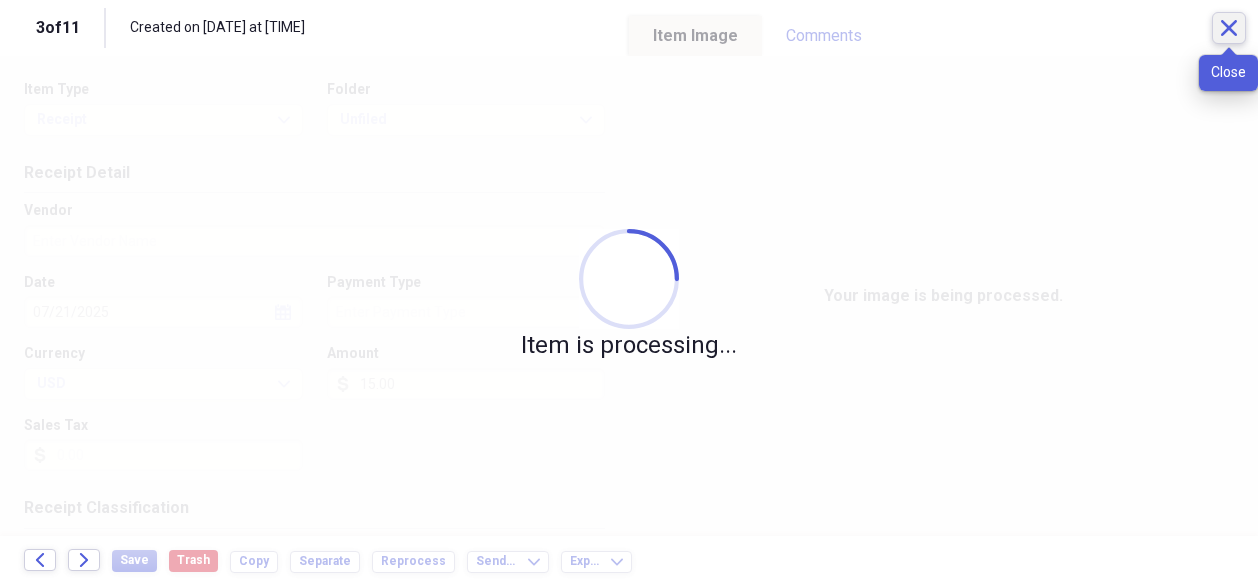 click on "Close" 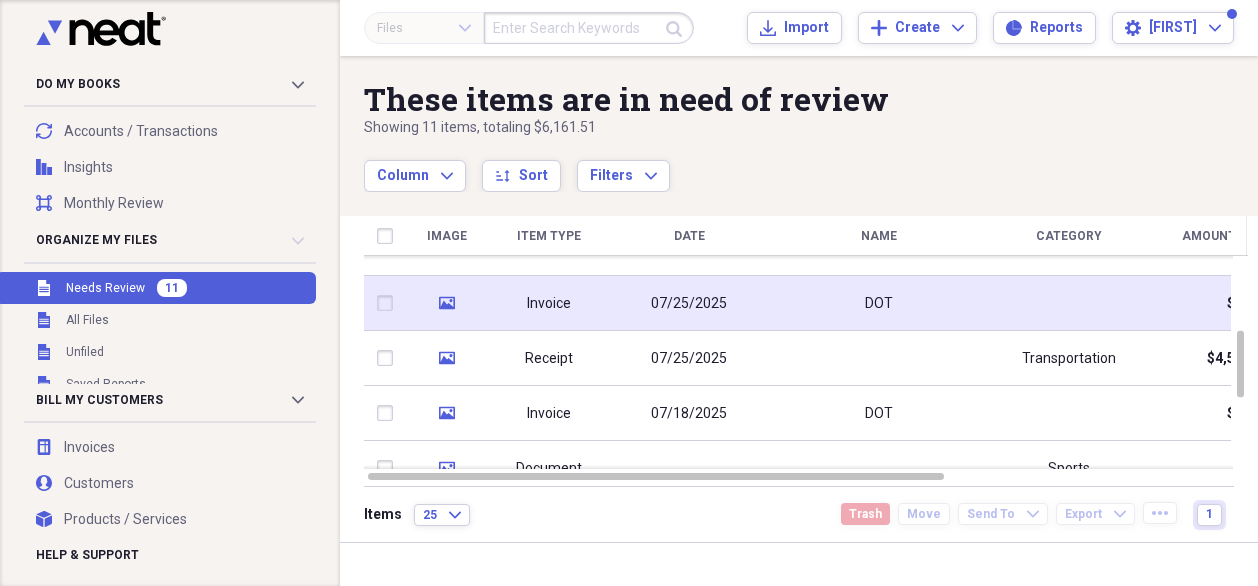click on "Invoice" at bounding box center (549, 304) 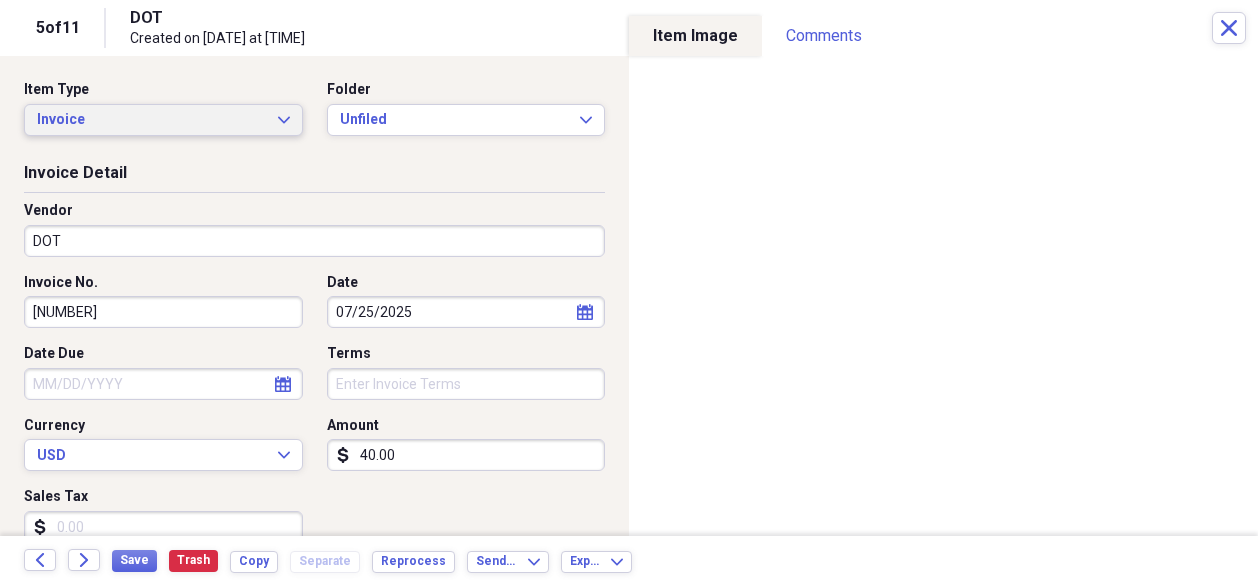 click on "Invoice Expand" at bounding box center [163, 120] 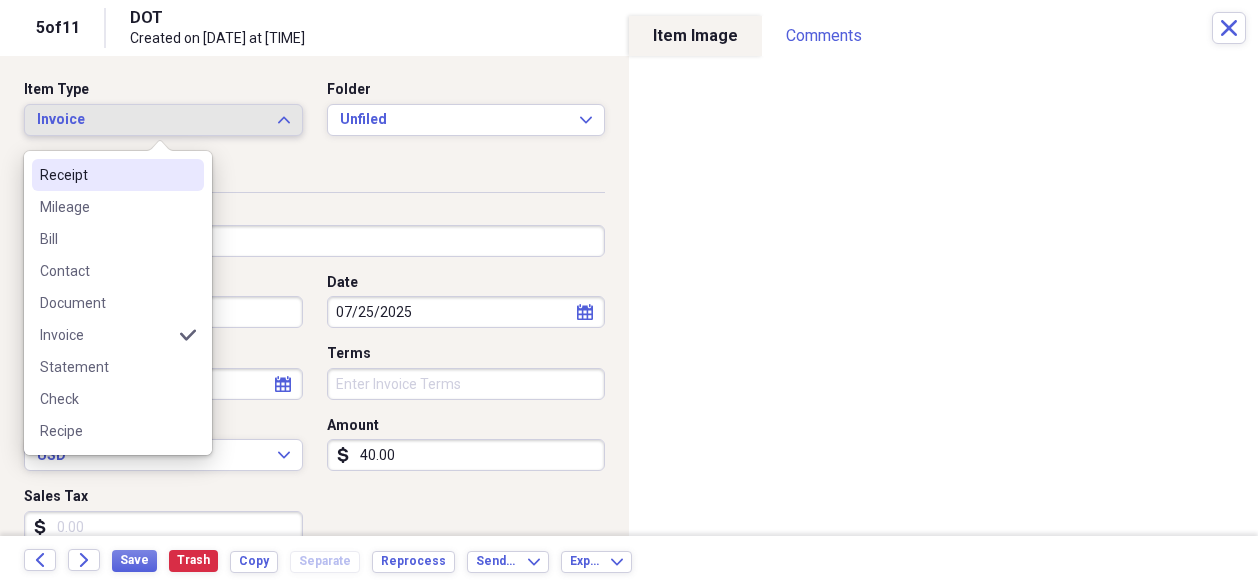 click on "Receipt" at bounding box center [118, 175] 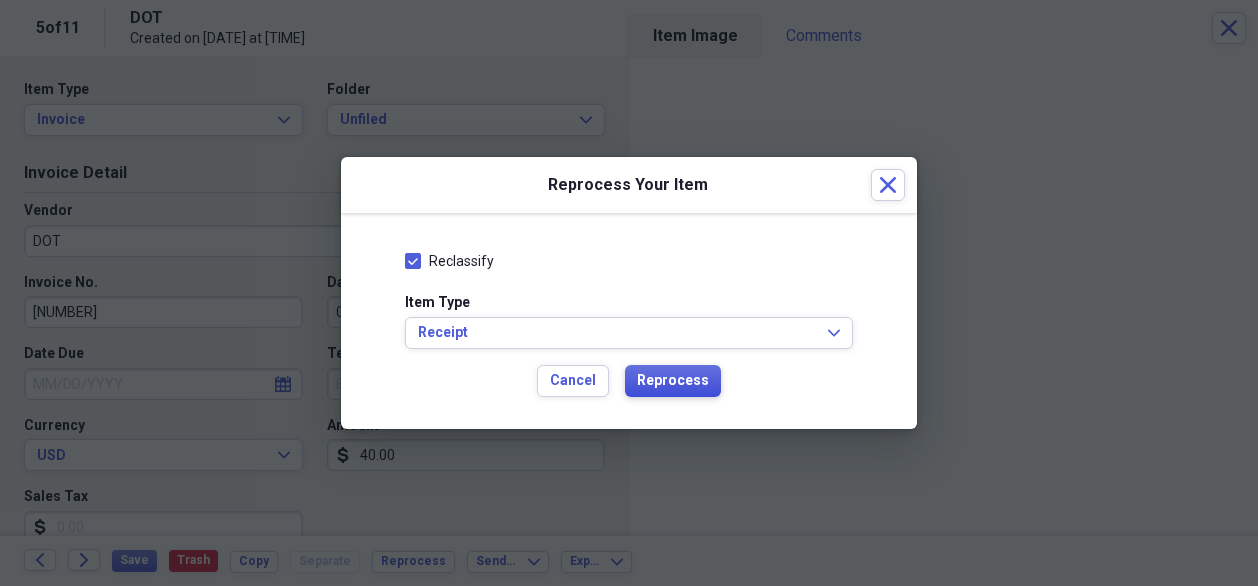 click on "Reprocess" at bounding box center [673, 381] 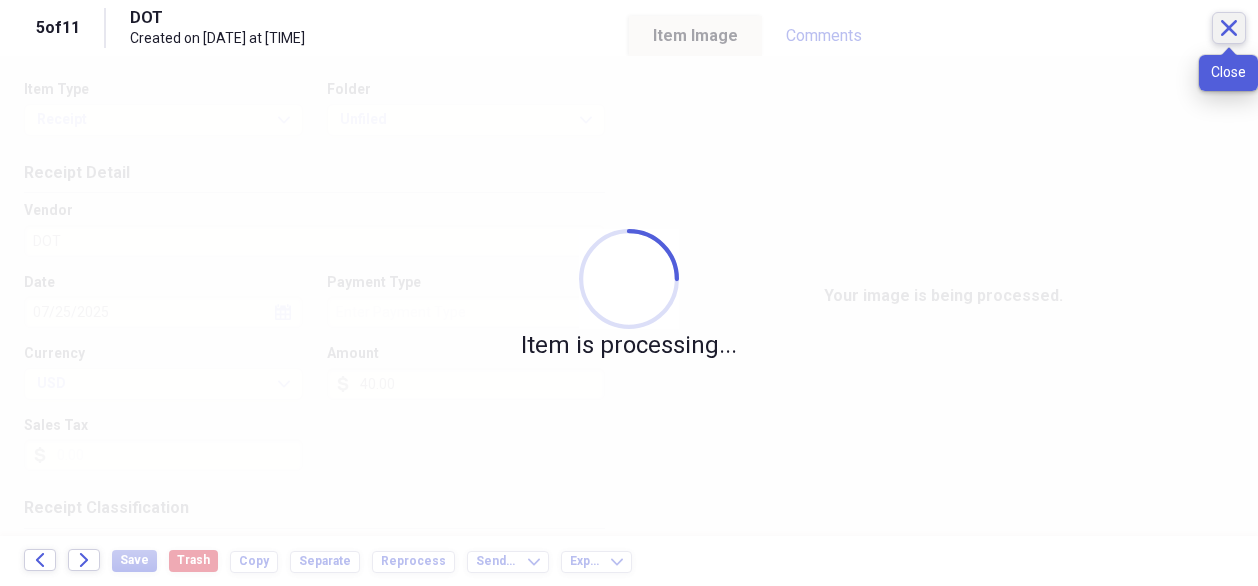 click on "Close" 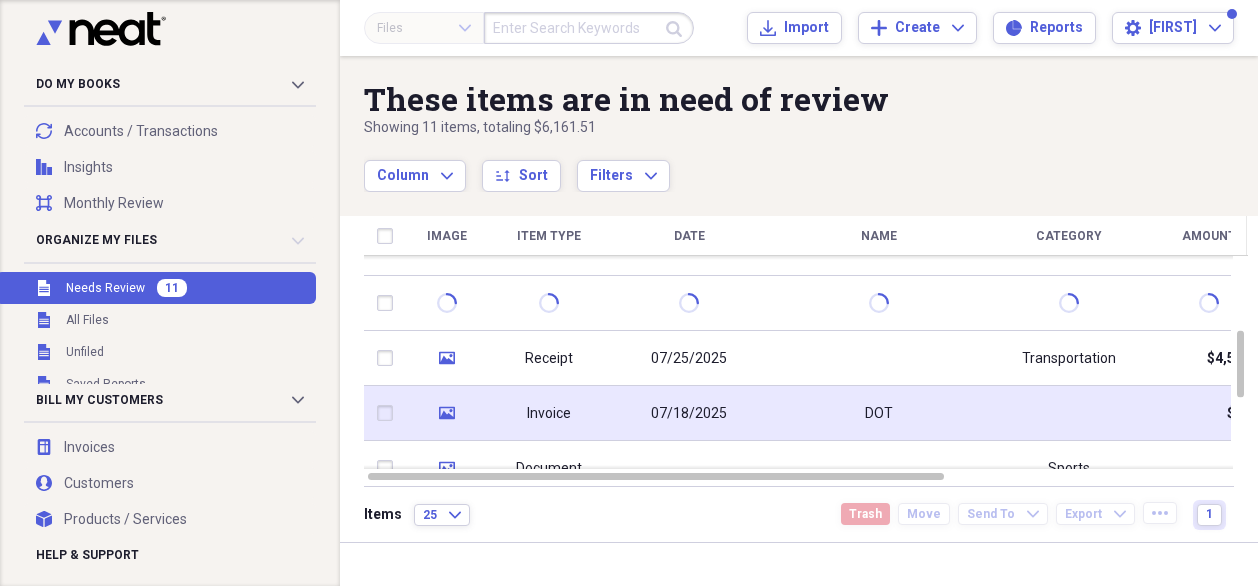 click on "DOT" at bounding box center [879, 413] 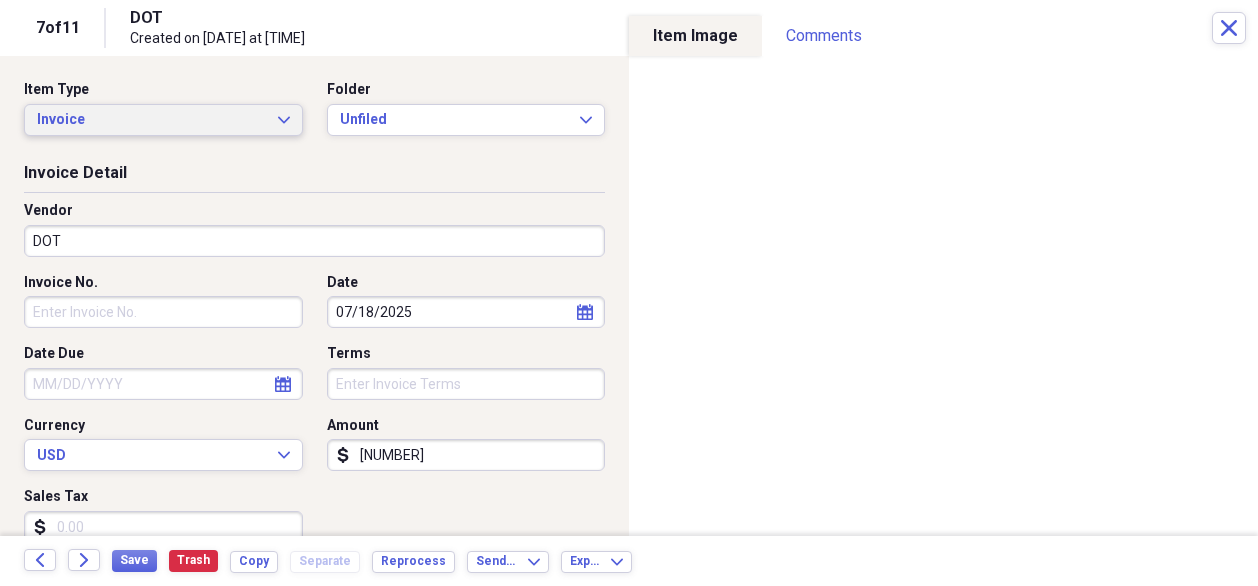 click on "Invoice" at bounding box center (151, 120) 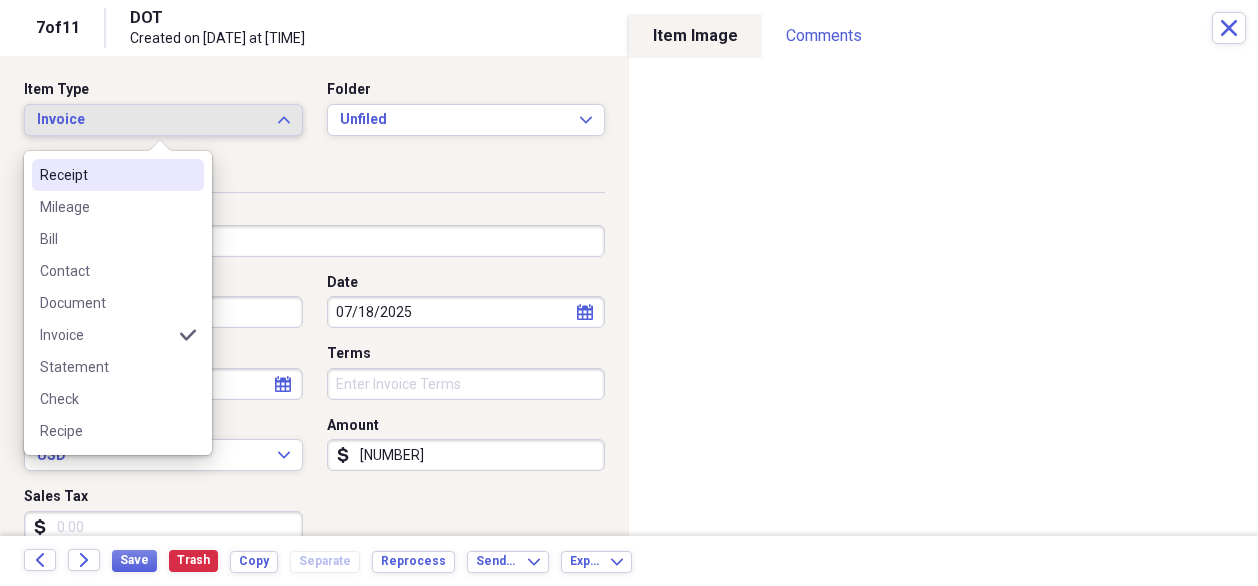 click on "Receipt" at bounding box center [106, 175] 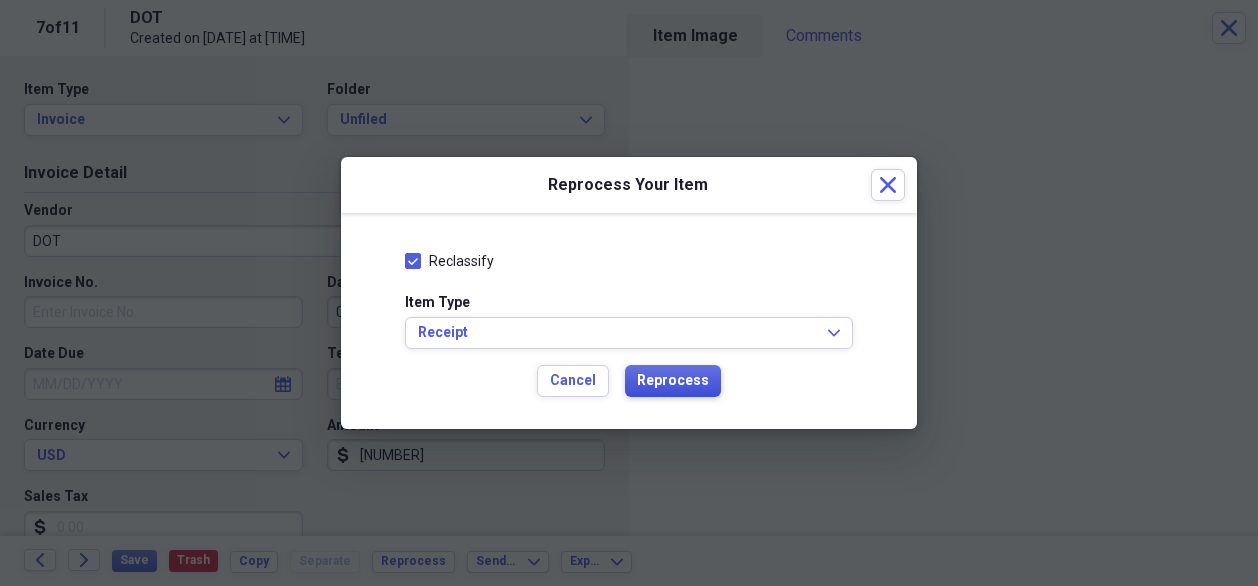 click on "Reprocess" at bounding box center (673, 381) 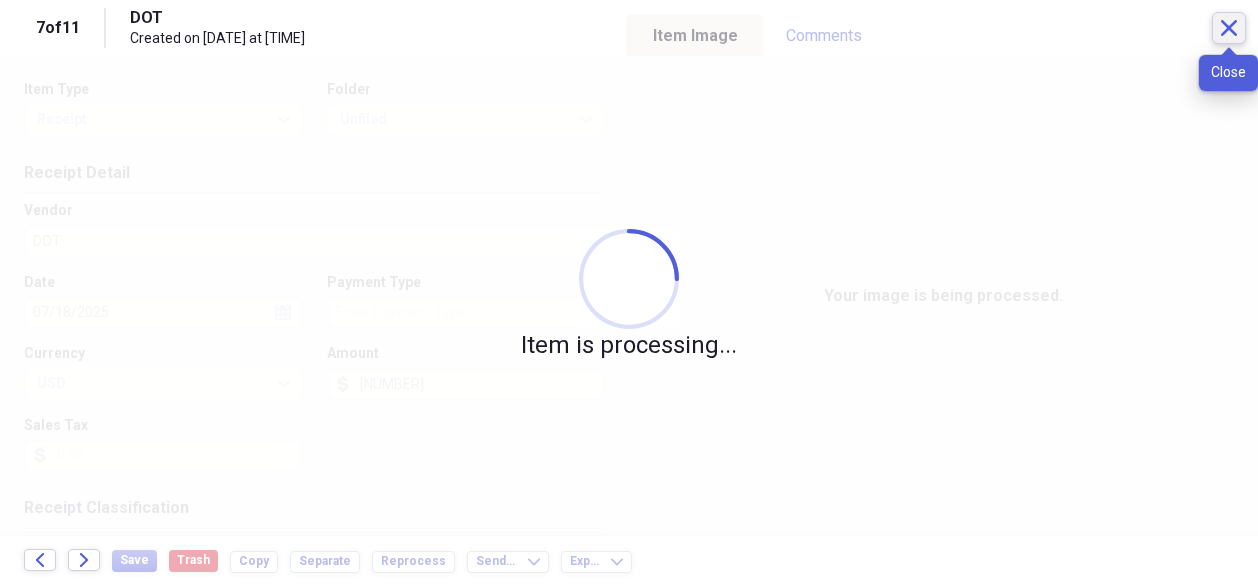 click 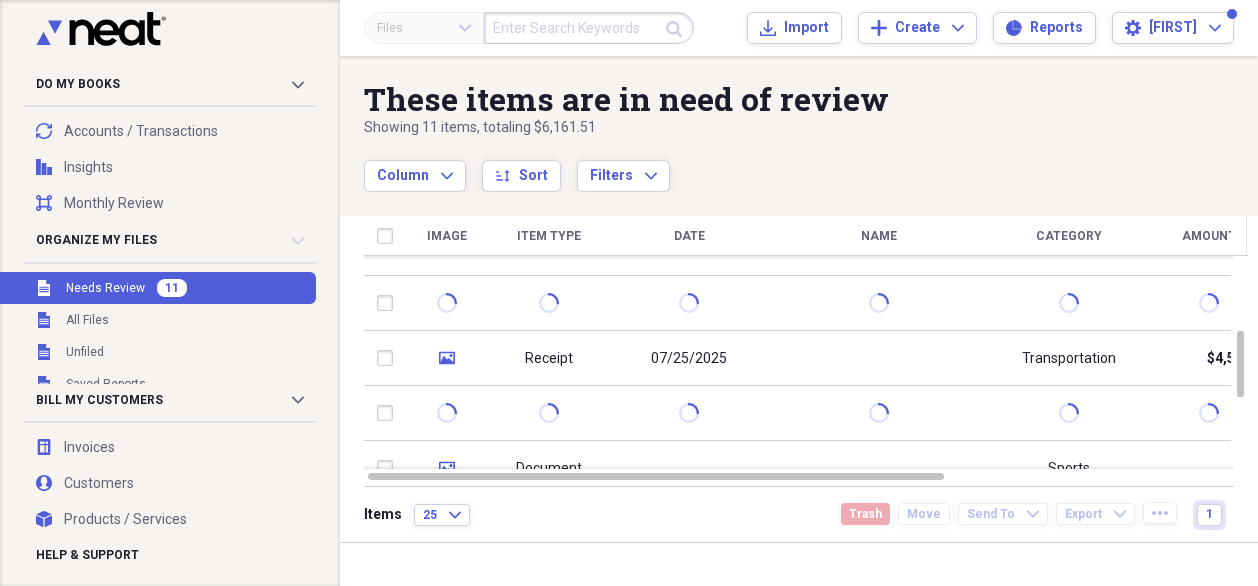 click on "Item Type" at bounding box center (549, 236) 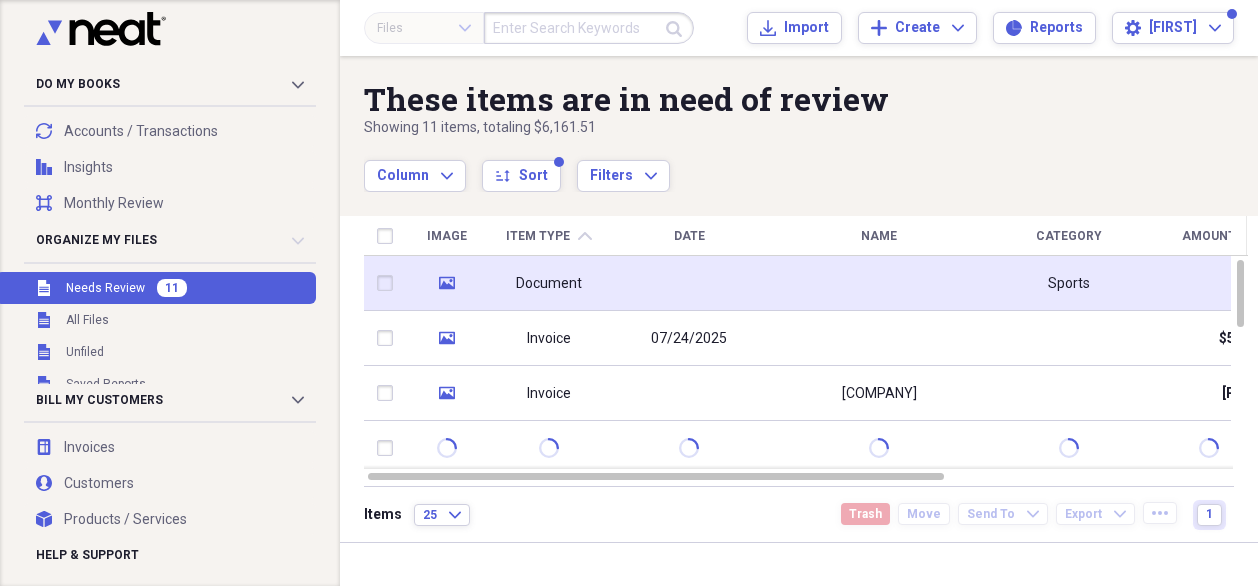 click on "Document" at bounding box center [549, 284] 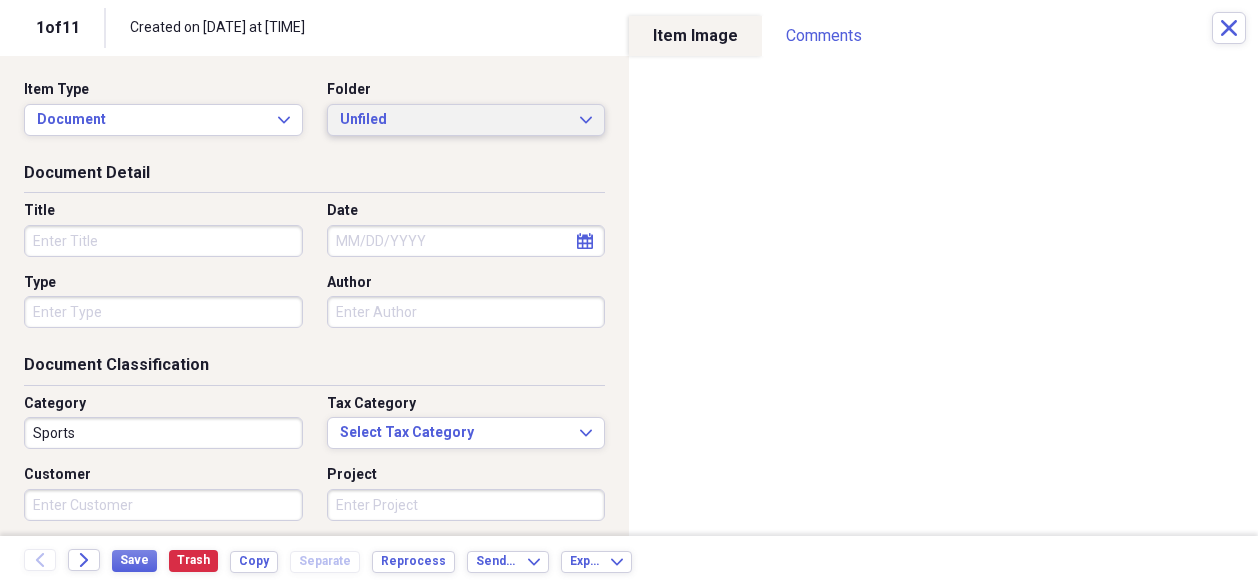 click on "Unfiled Expand" at bounding box center [466, 120] 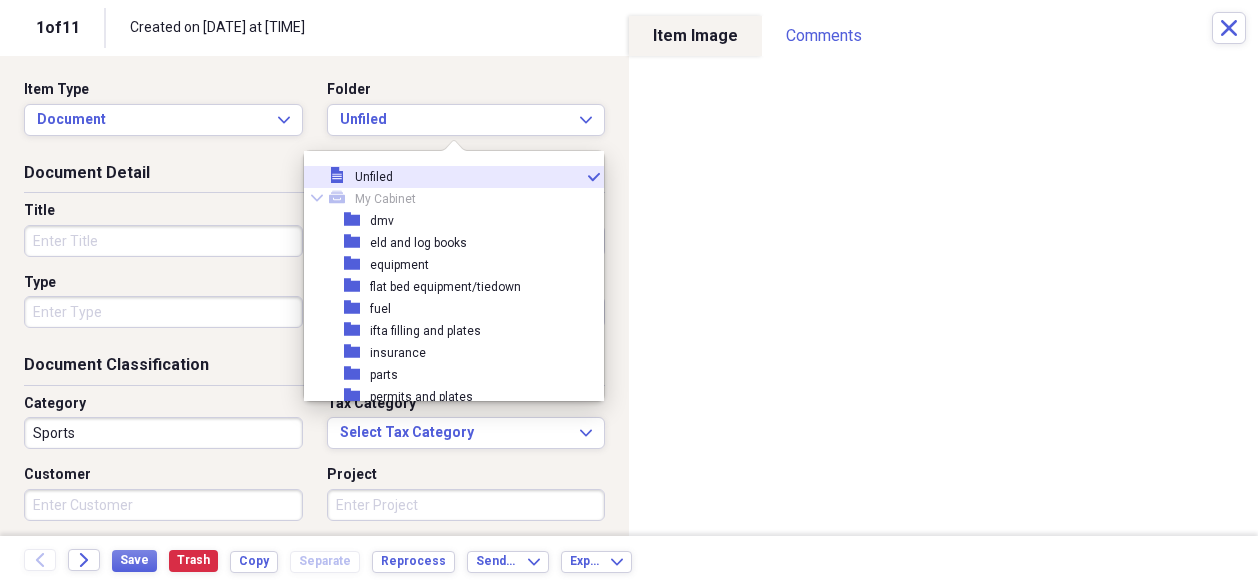 click on "Item Type Document Expand" at bounding box center [169, 108] 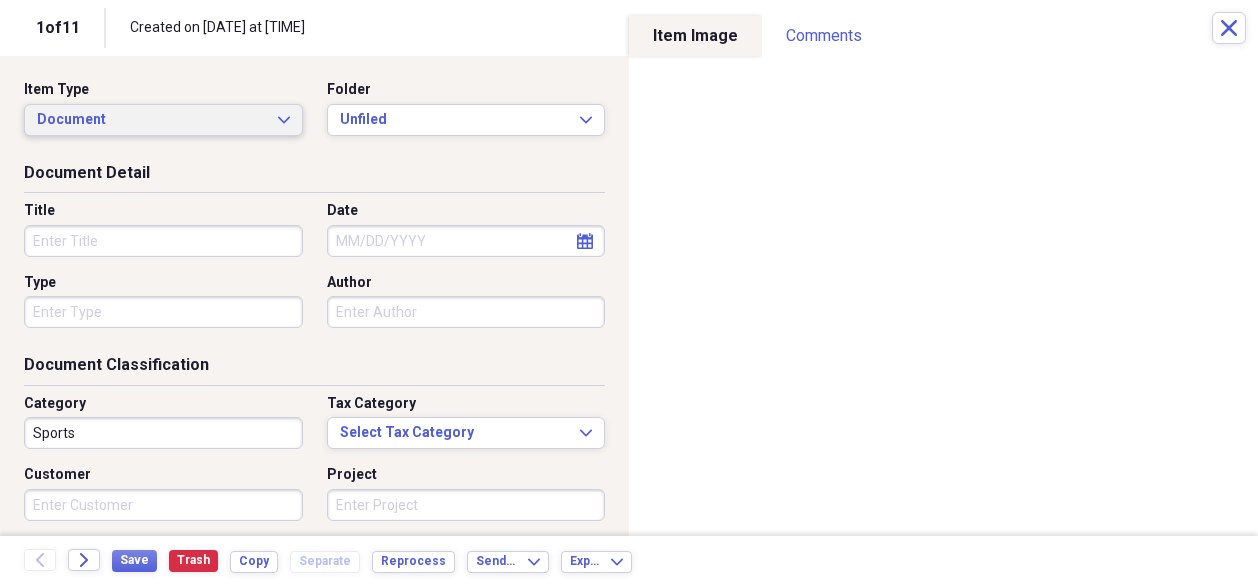 click on "Document" at bounding box center [151, 120] 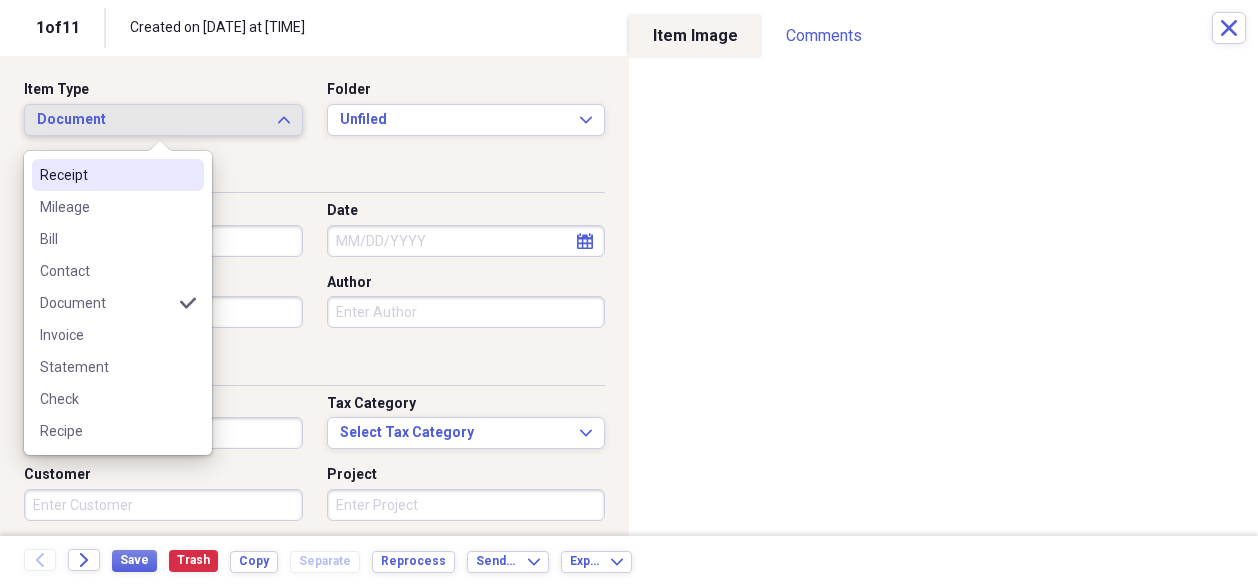 click on "Receipt" at bounding box center (106, 175) 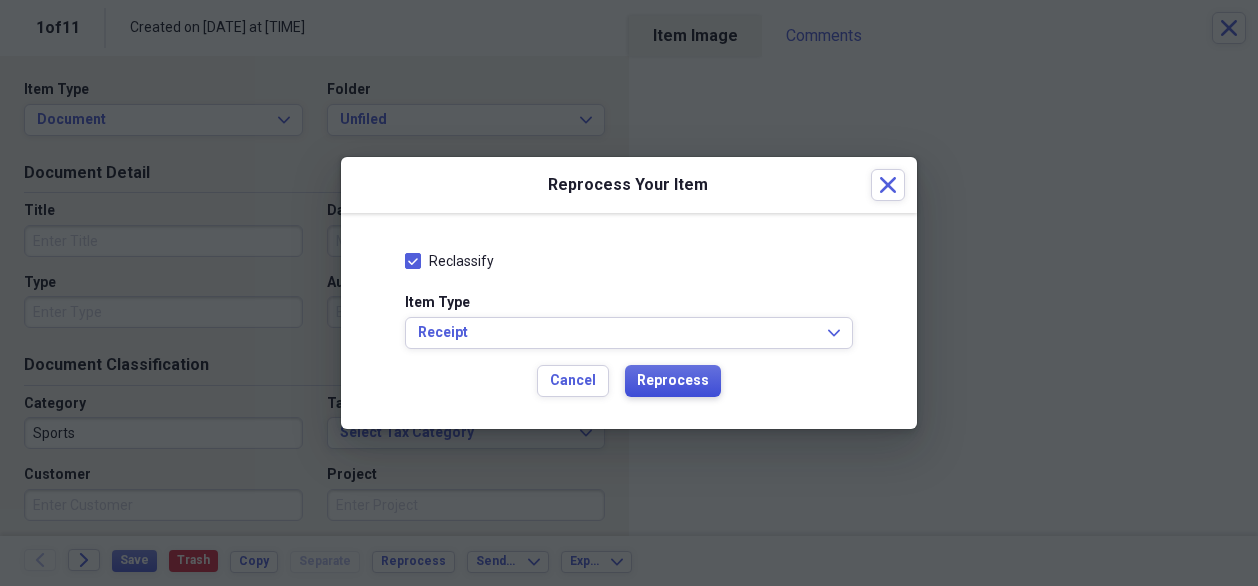 click on "Reprocess" at bounding box center (673, 381) 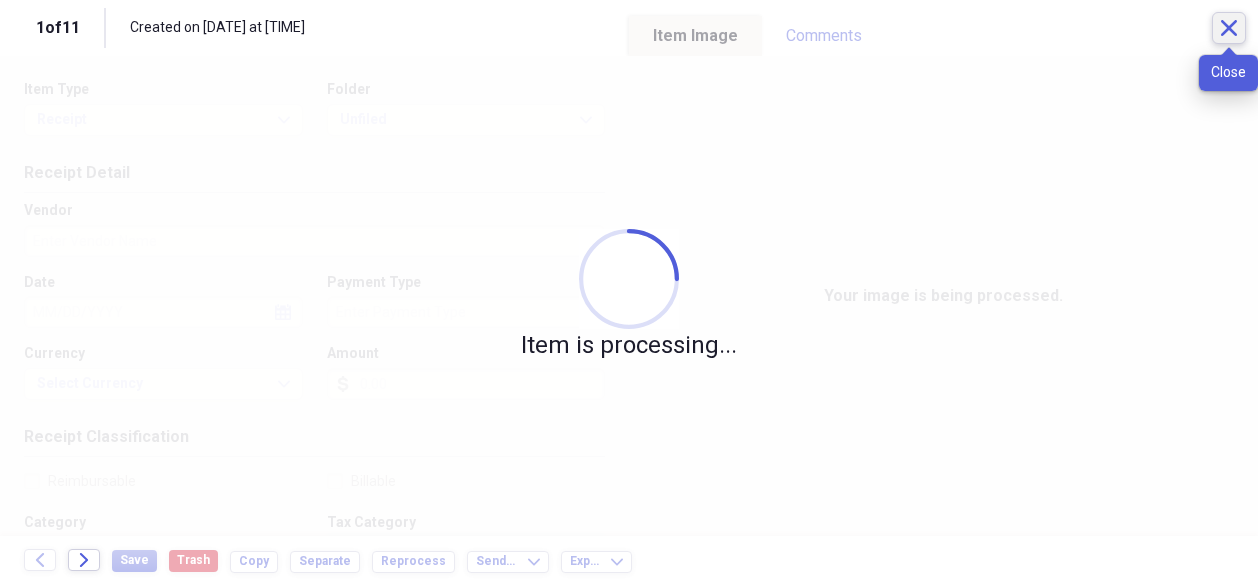 click on "Close" at bounding box center (1229, 28) 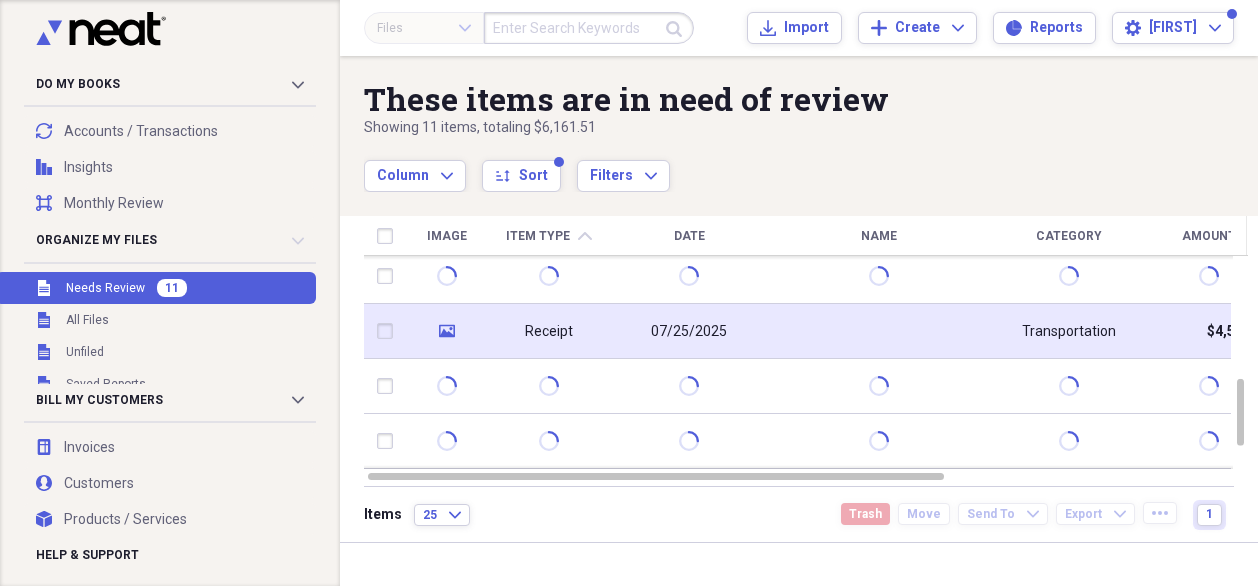 click on "Receipt" at bounding box center [549, 332] 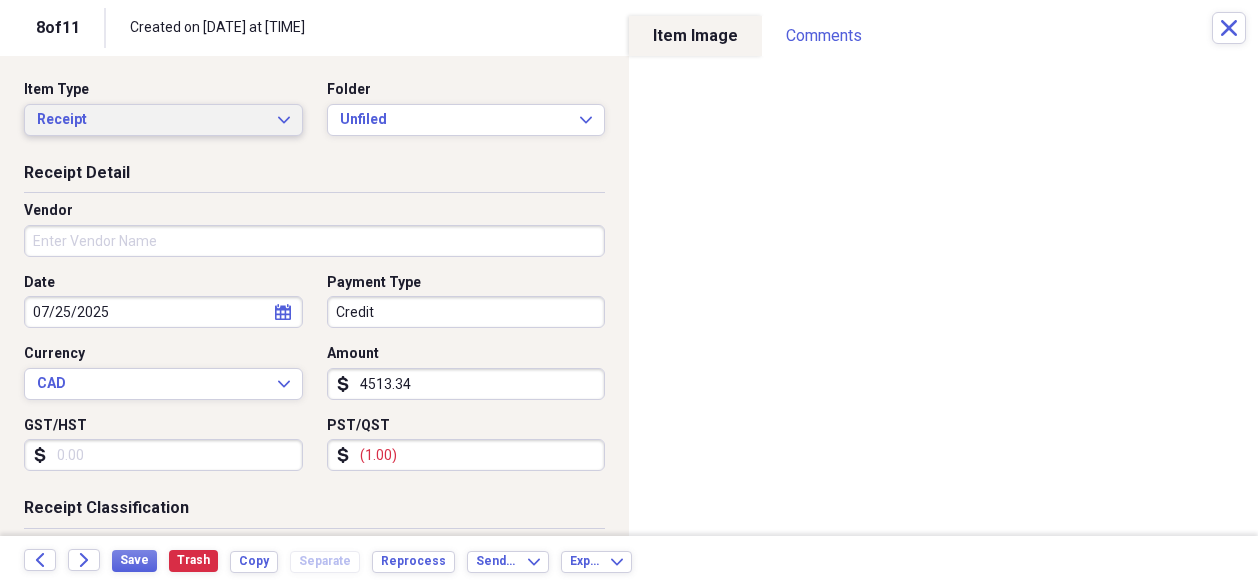 click on "Receipt" at bounding box center [151, 120] 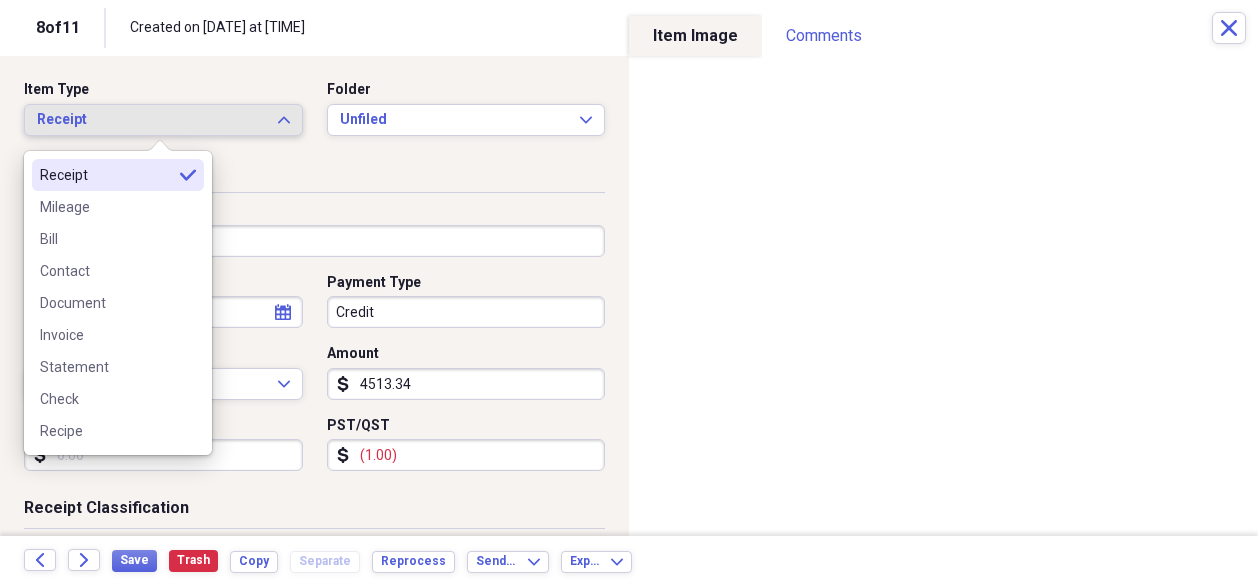 click on "Receipt" at bounding box center [151, 120] 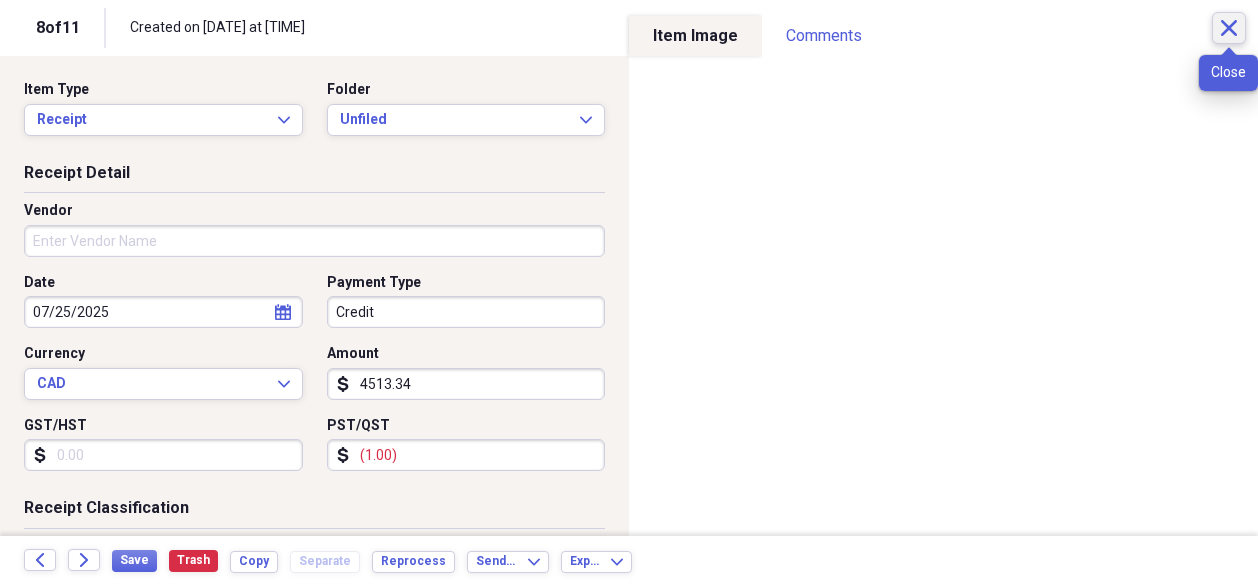 click on "Close" 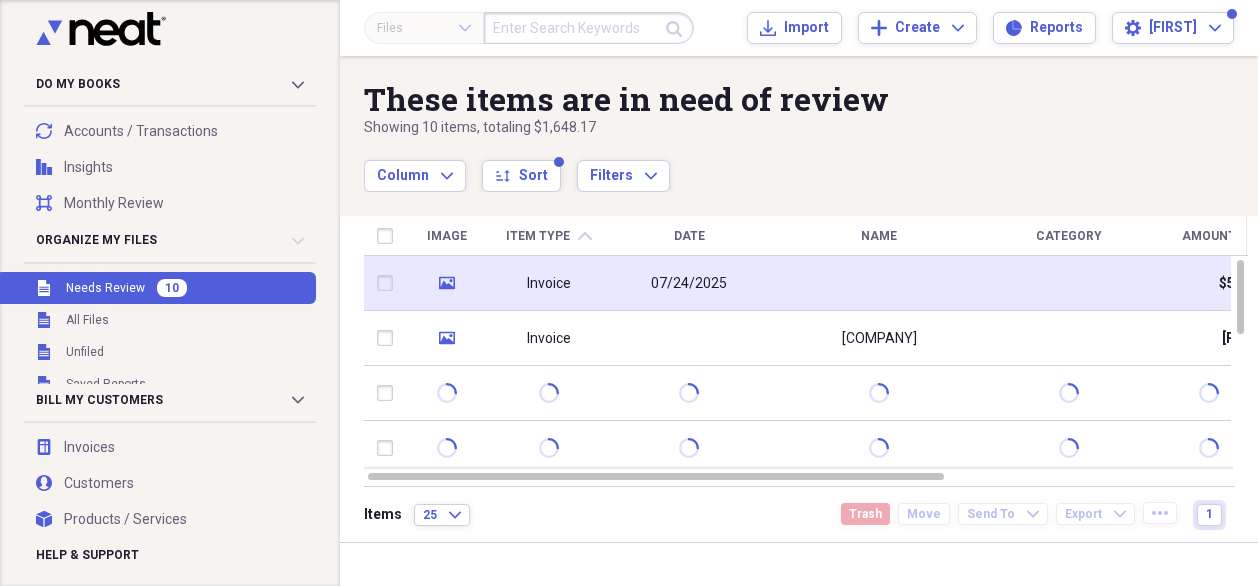 click on "Invoice" at bounding box center (549, 283) 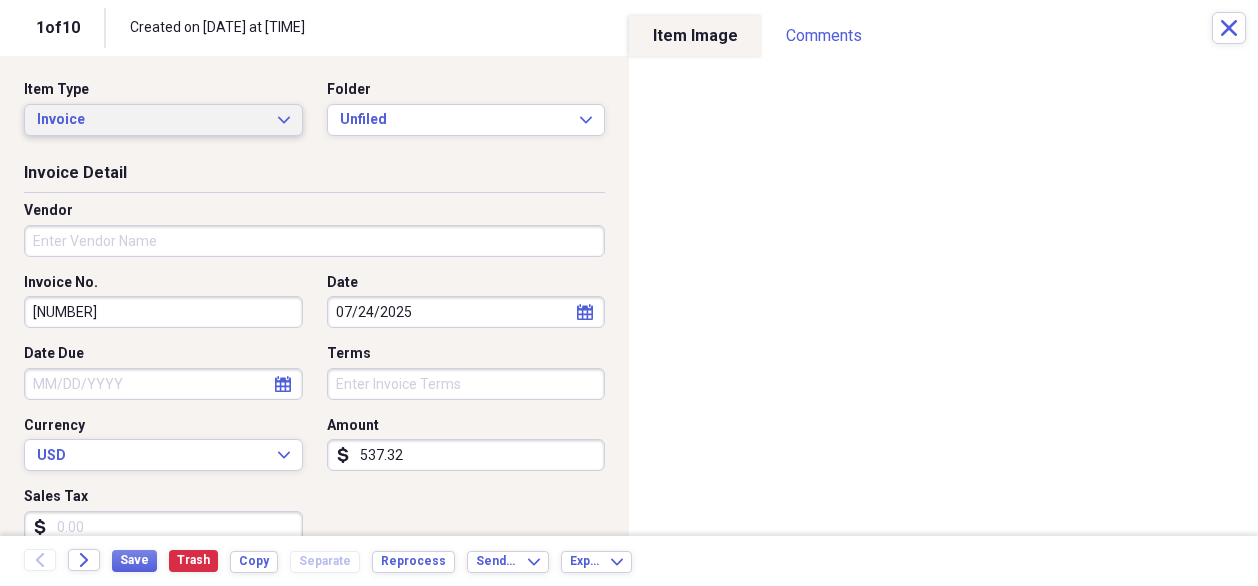 click on "Expand" 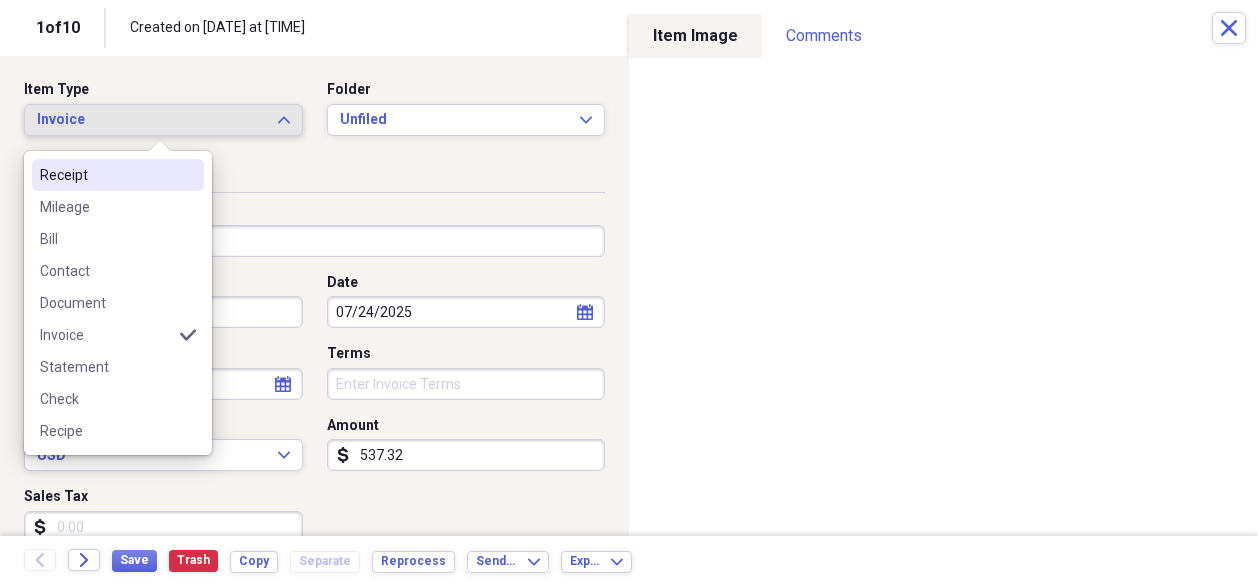 click on "Receipt" at bounding box center (106, 175) 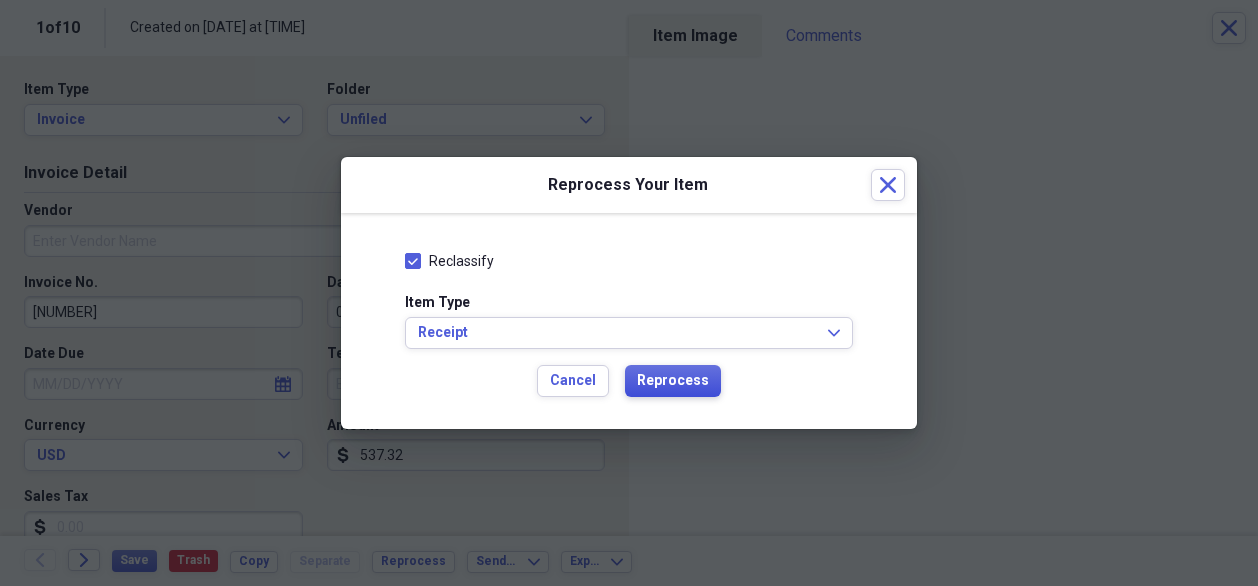 click on "Reprocess" at bounding box center [673, 381] 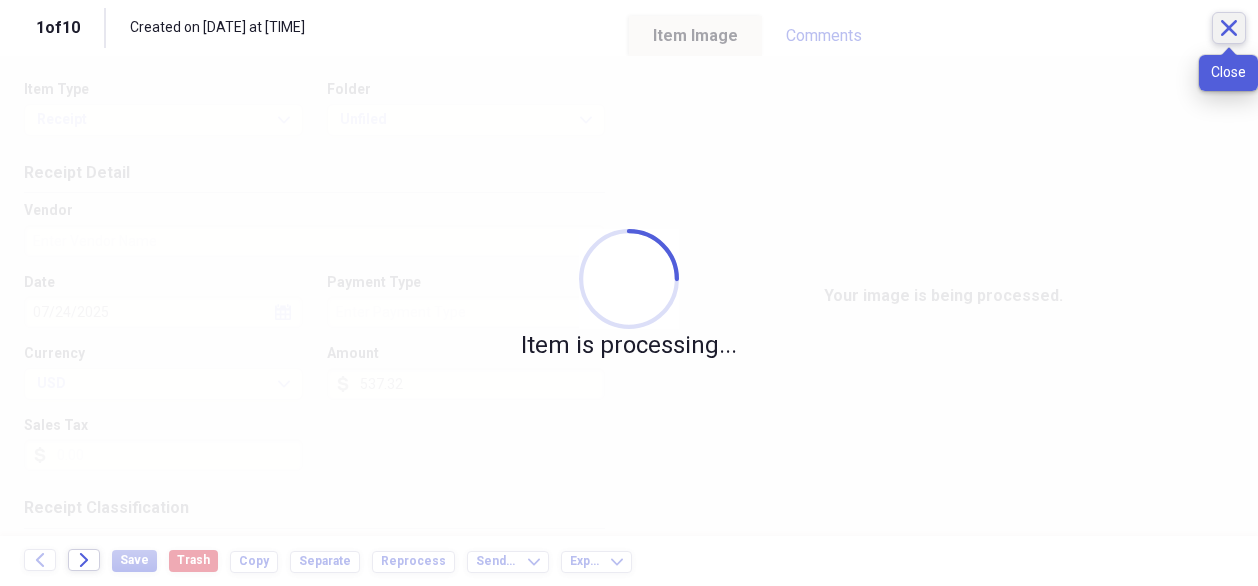 click 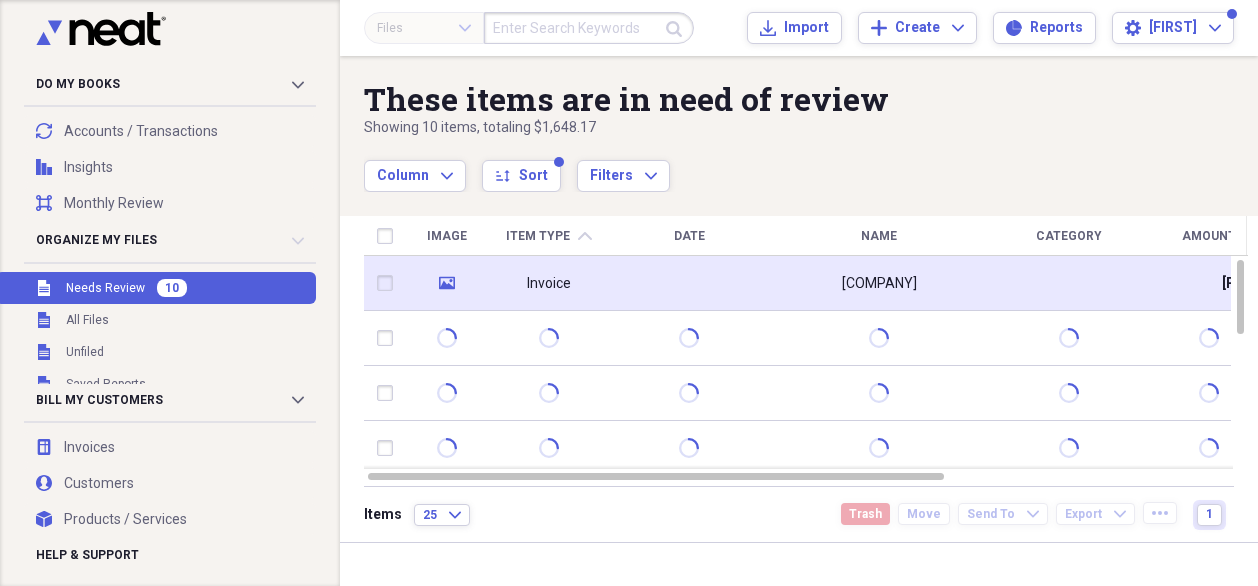 click at bounding box center (689, 283) 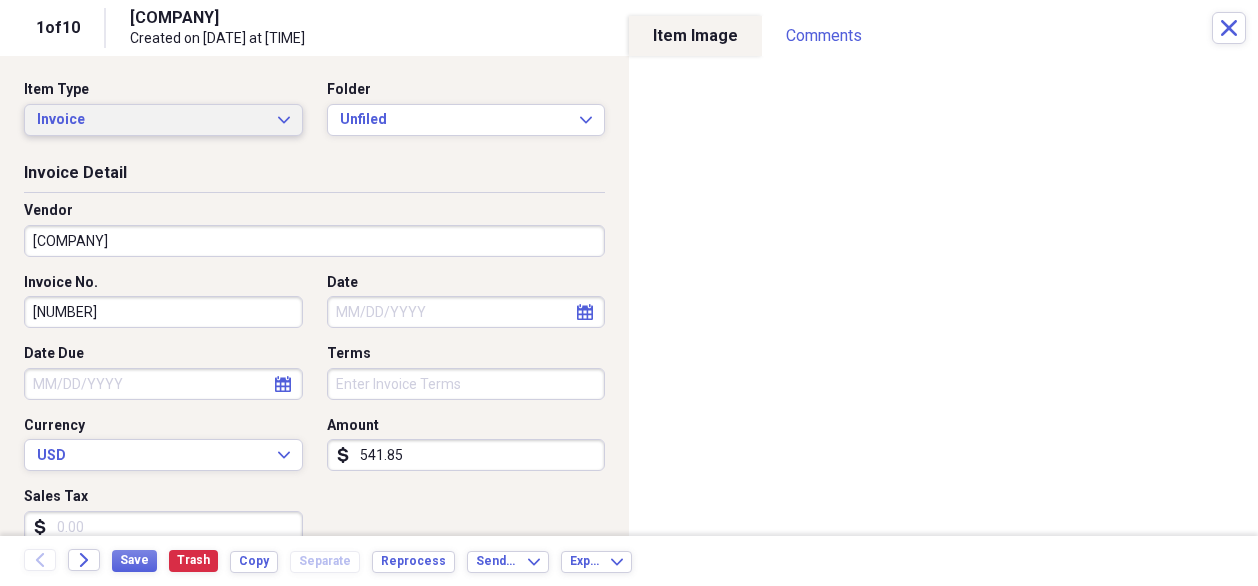 click on "Expand" 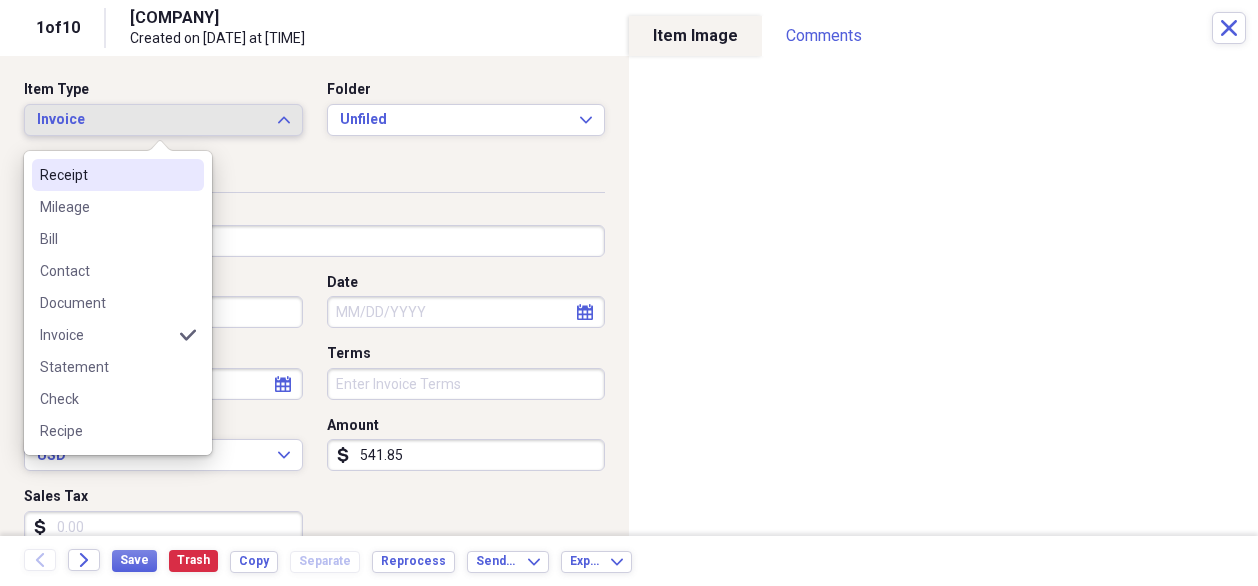 click on "Receipt" at bounding box center [106, 175] 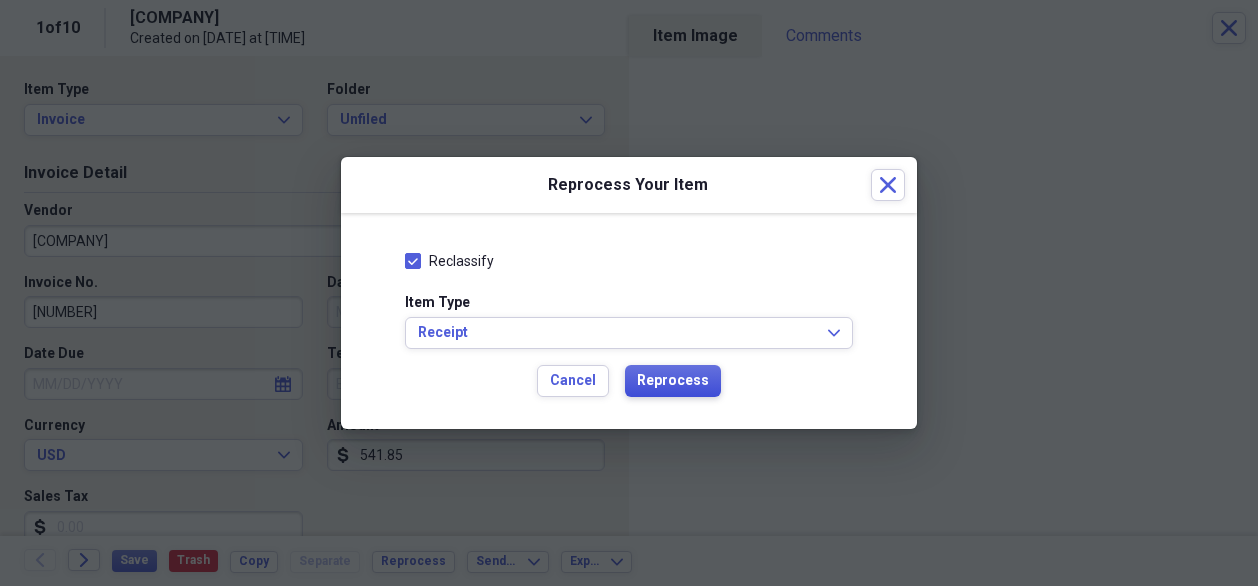 click on "Reprocess" at bounding box center (673, 381) 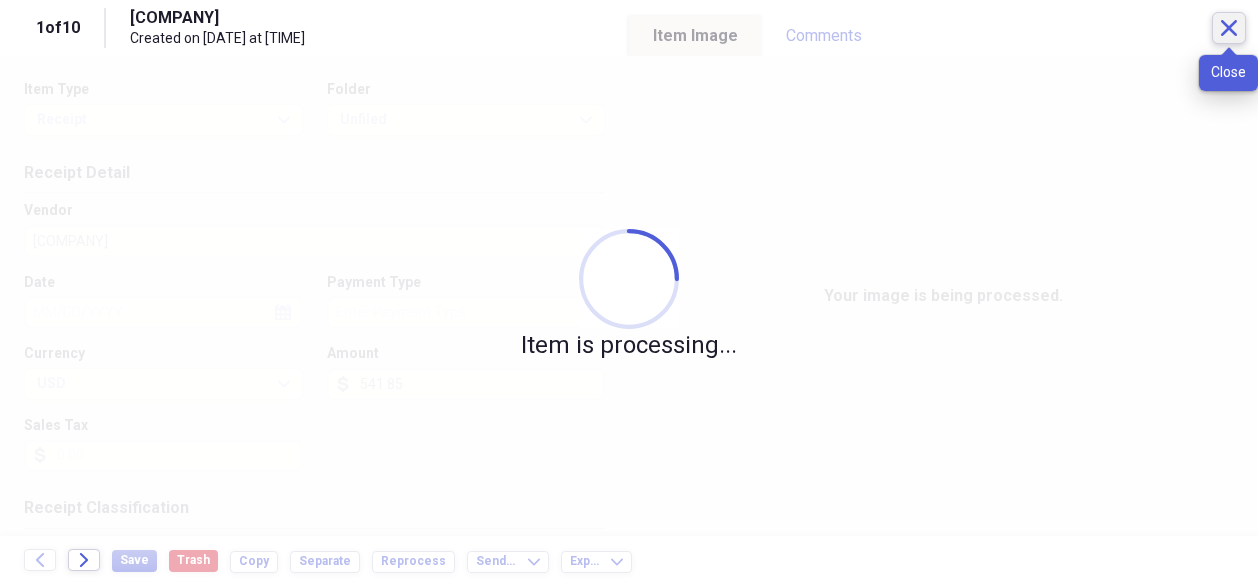 click on "Close" 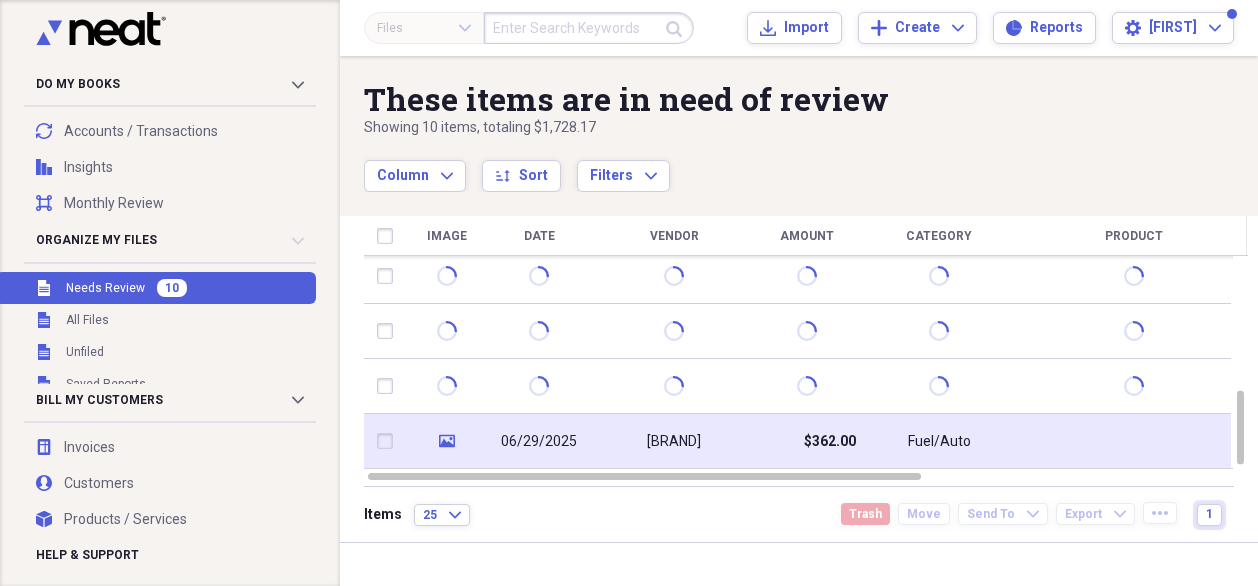 click on "[BRAND]" at bounding box center (674, 442) 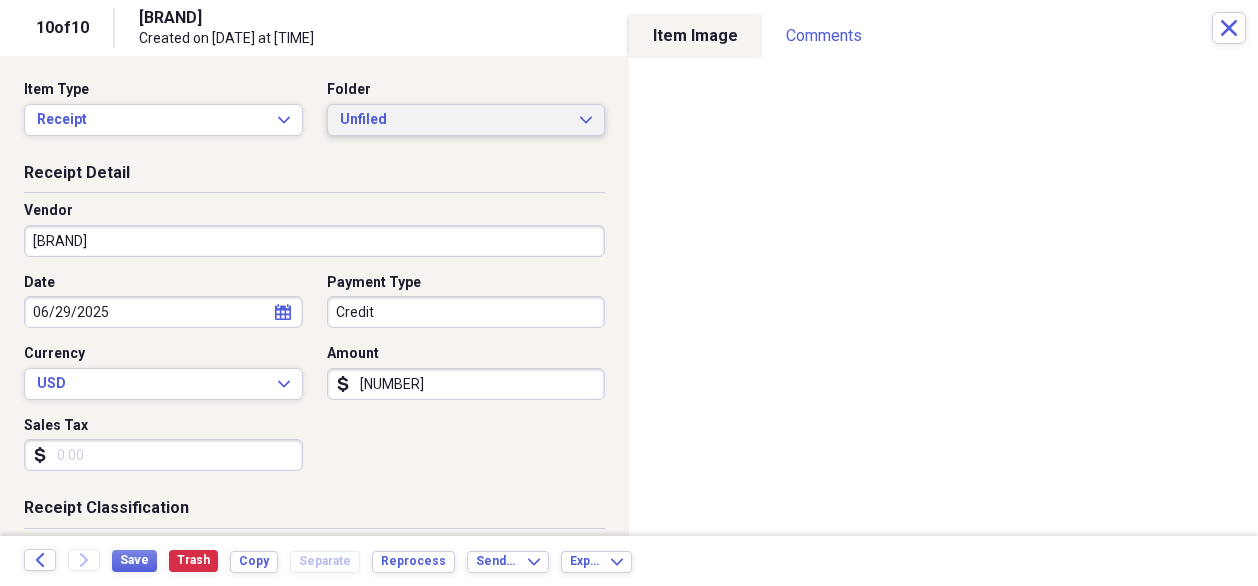 click on "Unfiled" at bounding box center (454, 120) 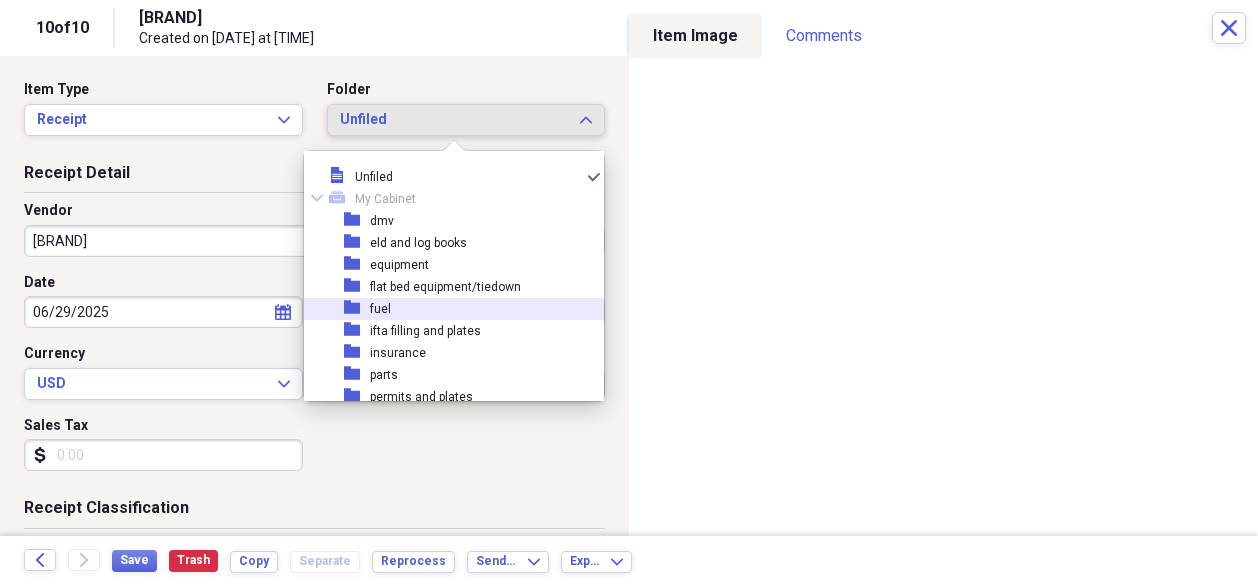 click on "[FOLDER_NAME]" at bounding box center (446, 309) 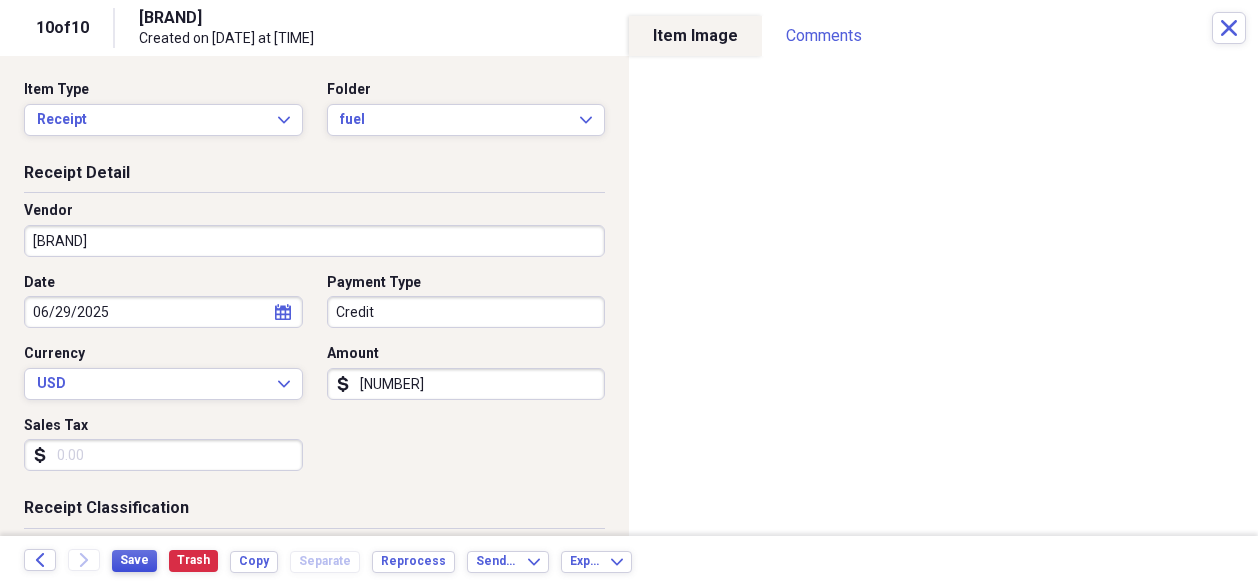 click on "Save" at bounding box center [134, 560] 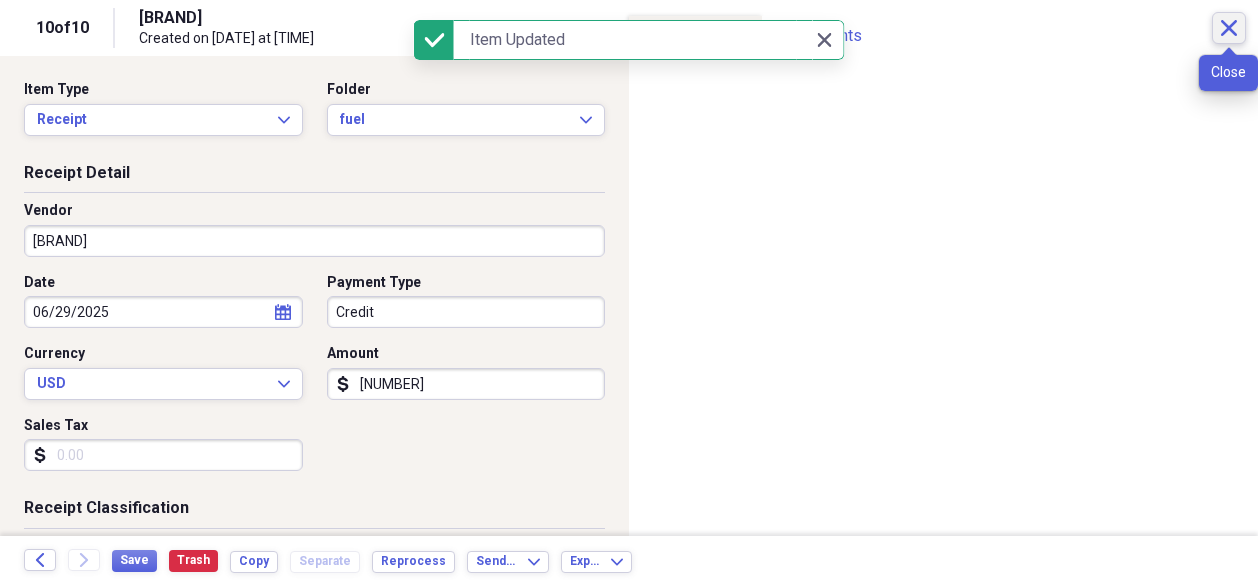 click on "Close" 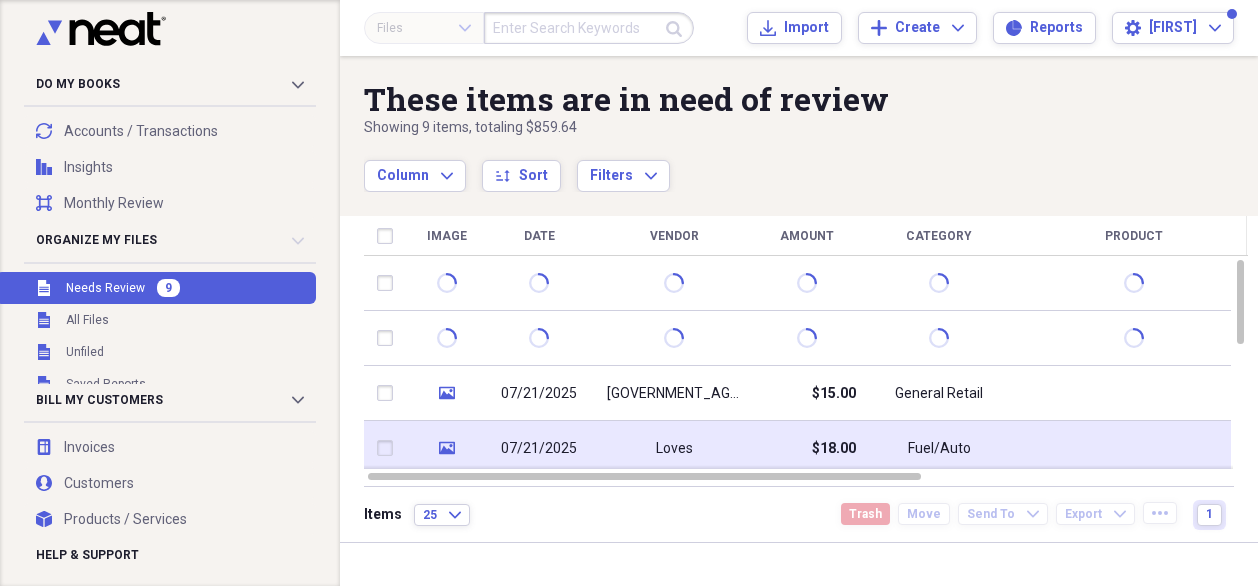 click on "Loves" at bounding box center [674, 449] 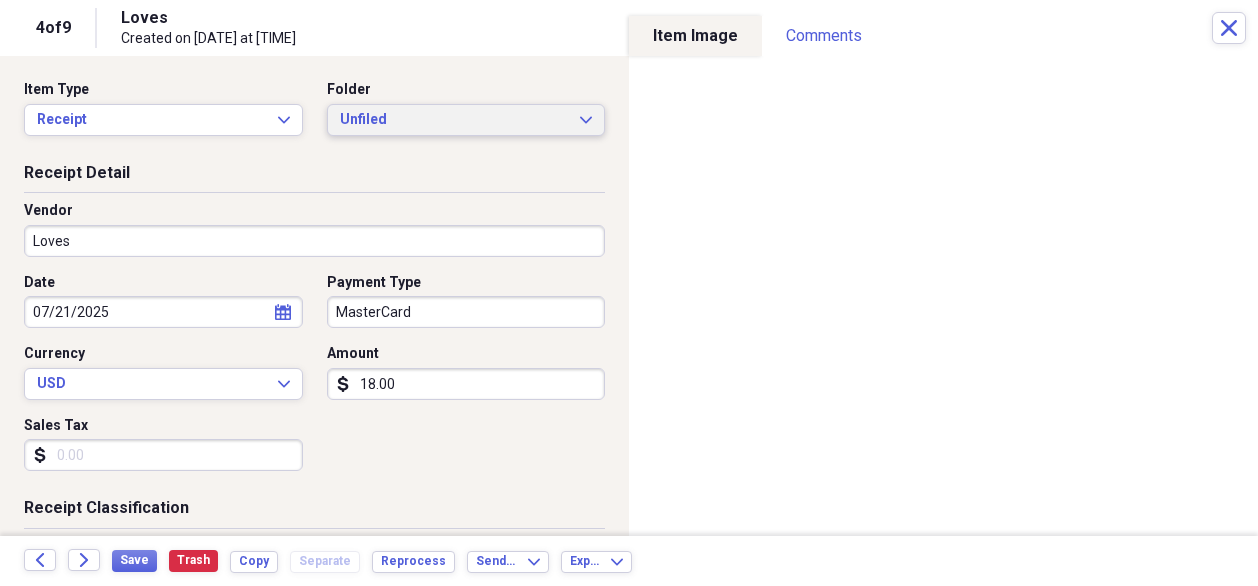 click on "Unfiled Expand" at bounding box center (466, 120) 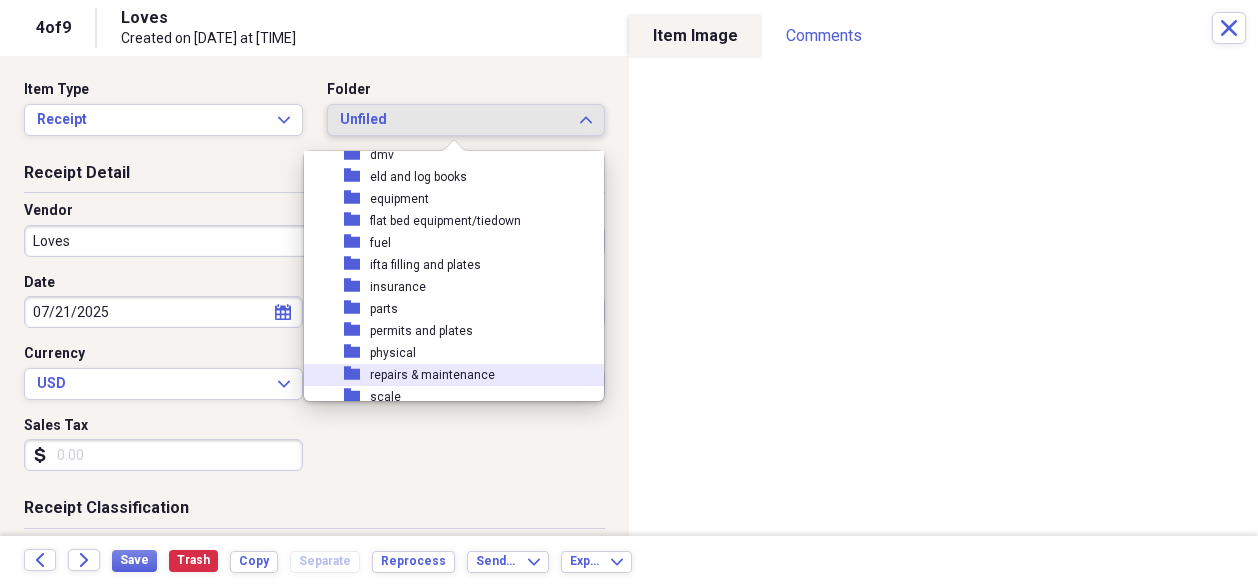 scroll, scrollTop: 100, scrollLeft: 0, axis: vertical 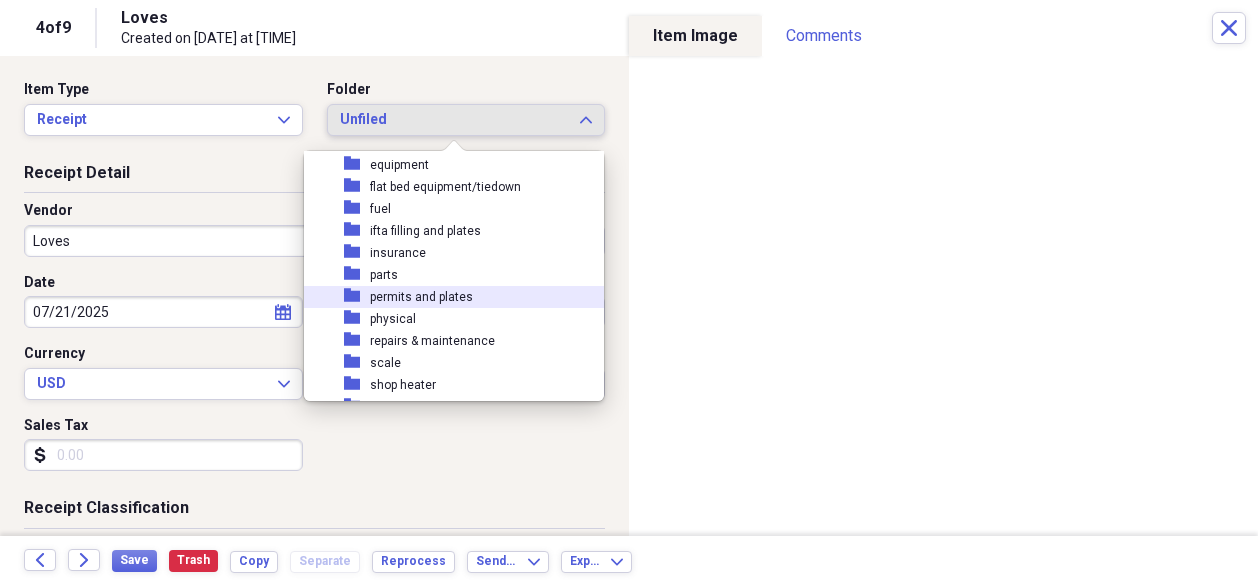 click on "permits and plates" at bounding box center (421, 297) 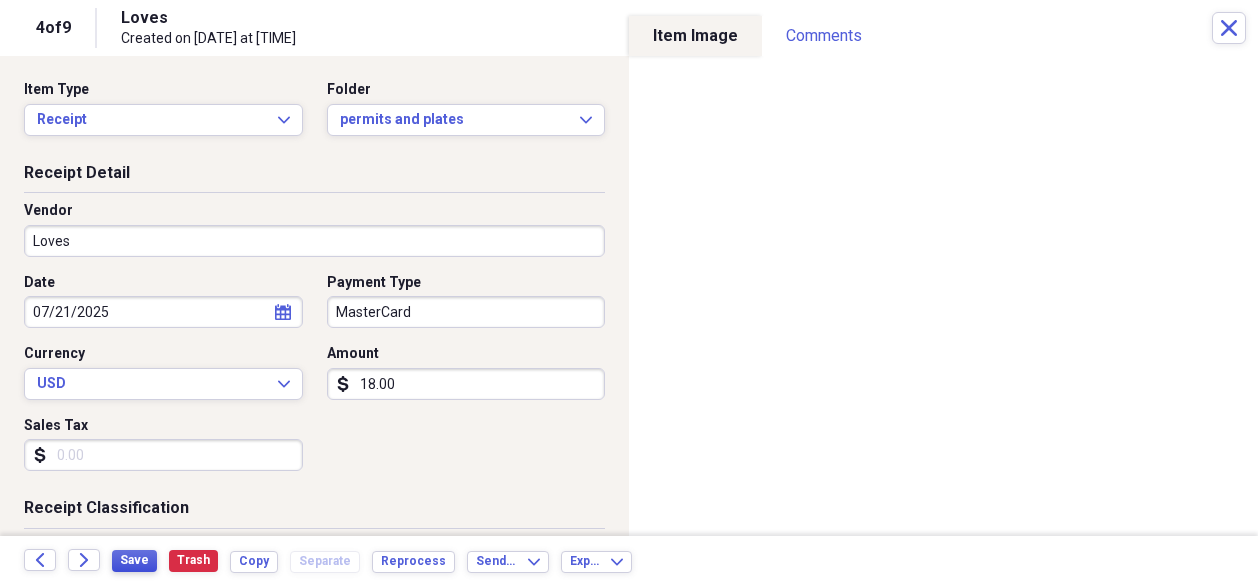 click on "Save" at bounding box center [134, 560] 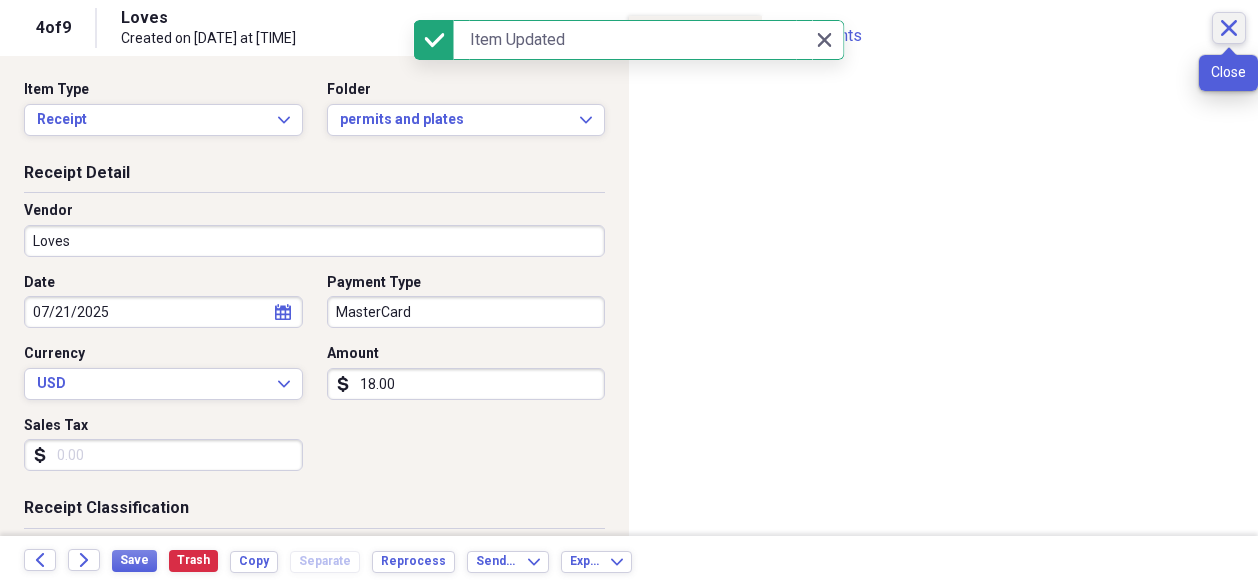 click 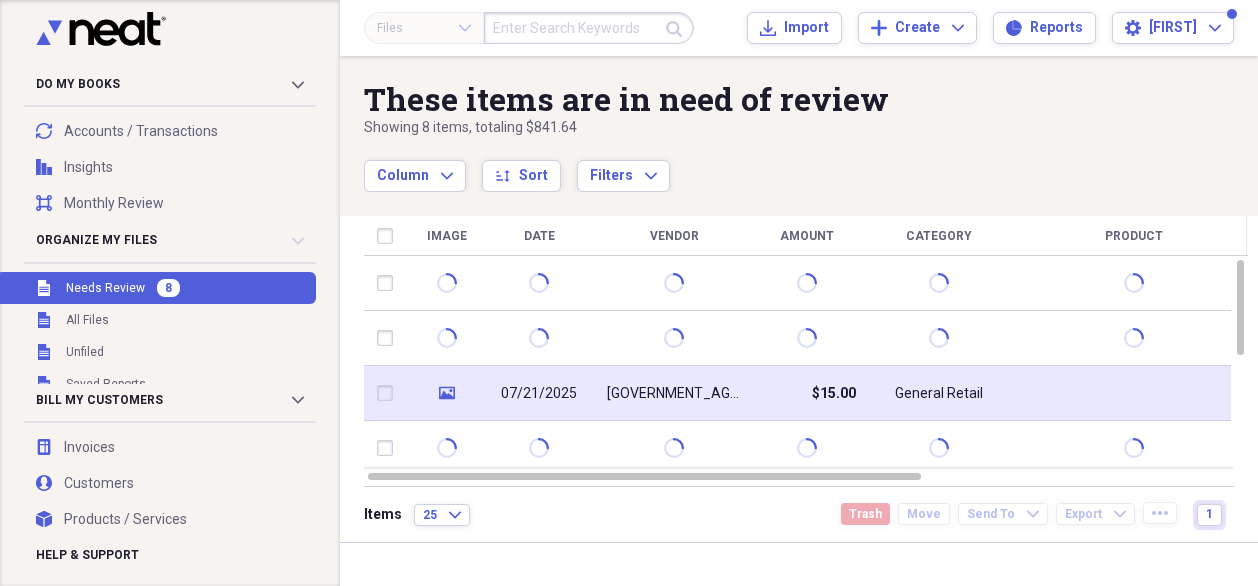 click on "[GOVERNMENT_AGENCY]" at bounding box center [674, 394] 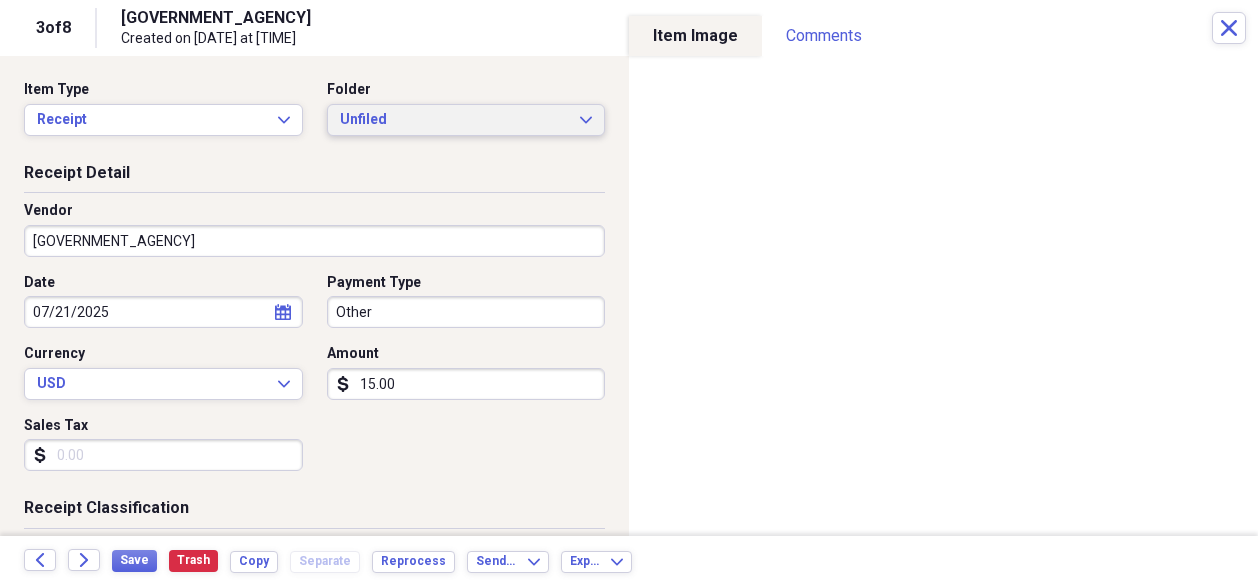 click on "Unfiled" at bounding box center [454, 120] 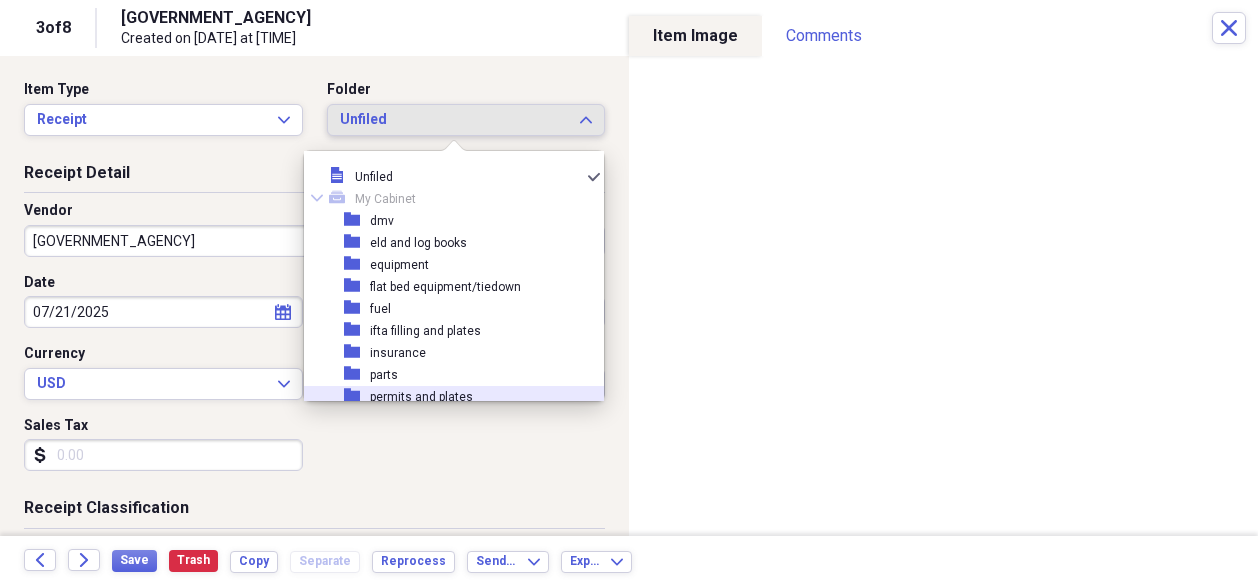 click on "permits and plates" at bounding box center (421, 397) 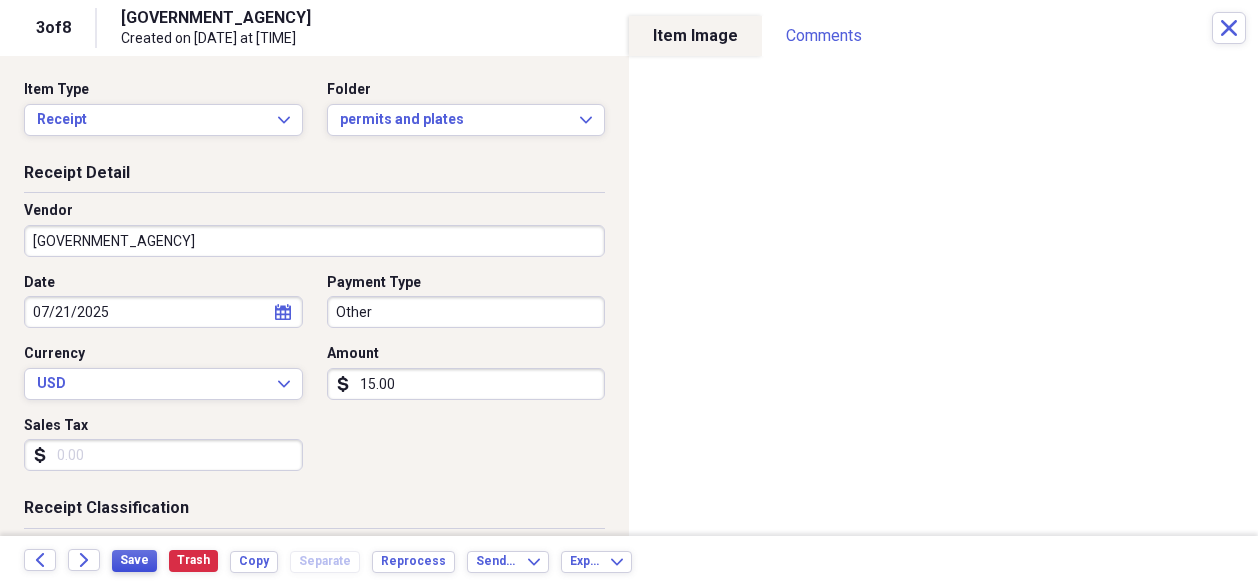 click on "Save" at bounding box center (134, 560) 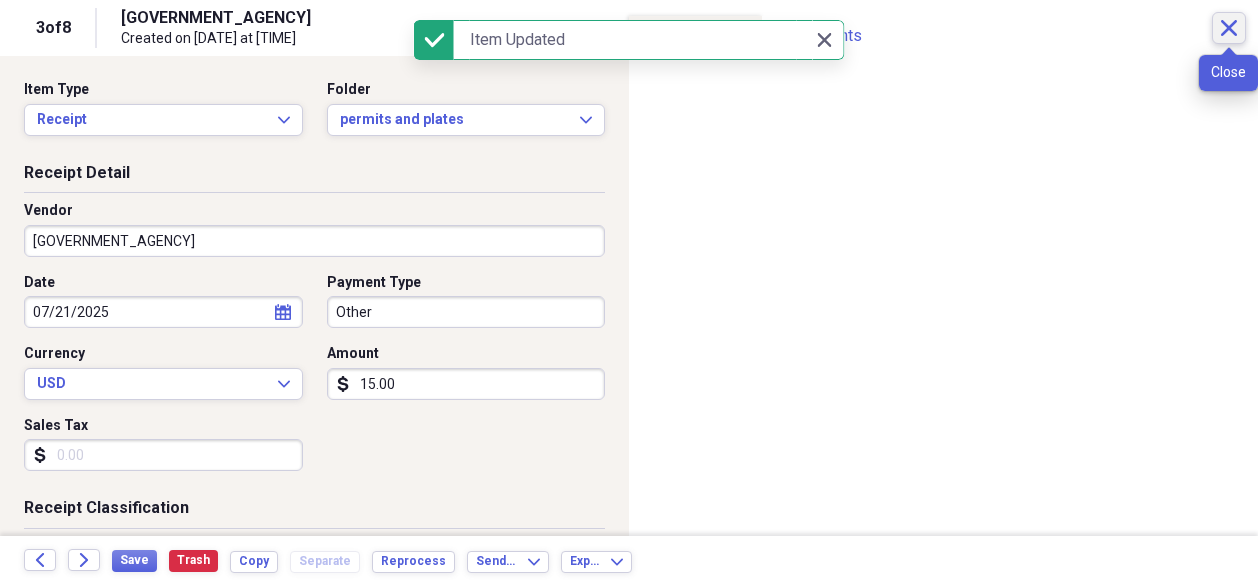 click on "Close" at bounding box center (1229, 28) 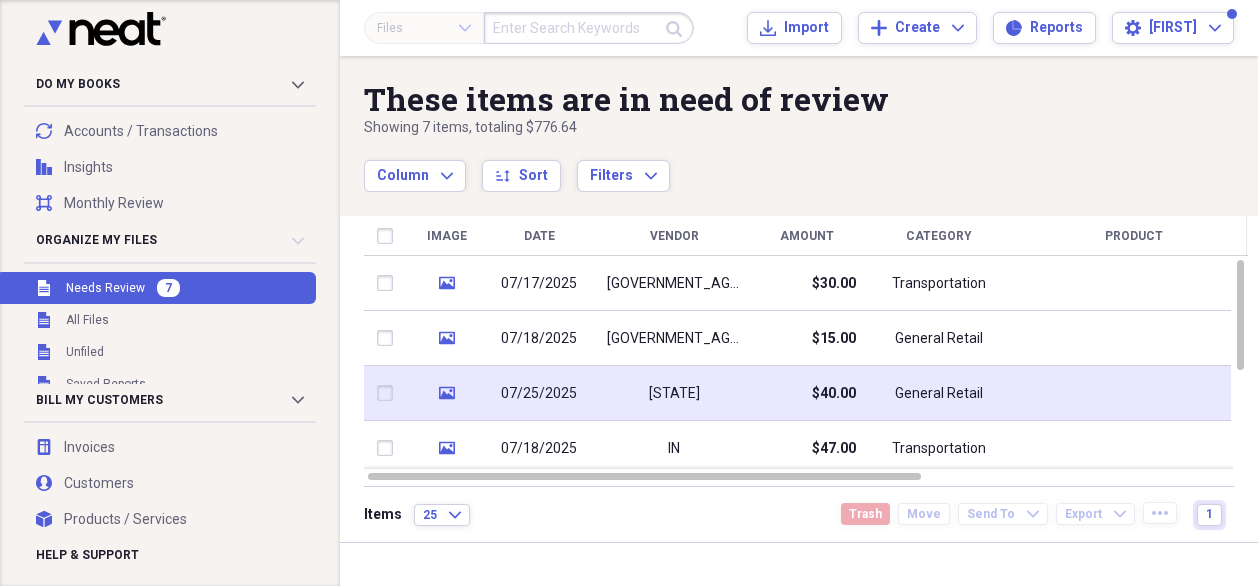 click on "[STATE]" at bounding box center [674, 394] 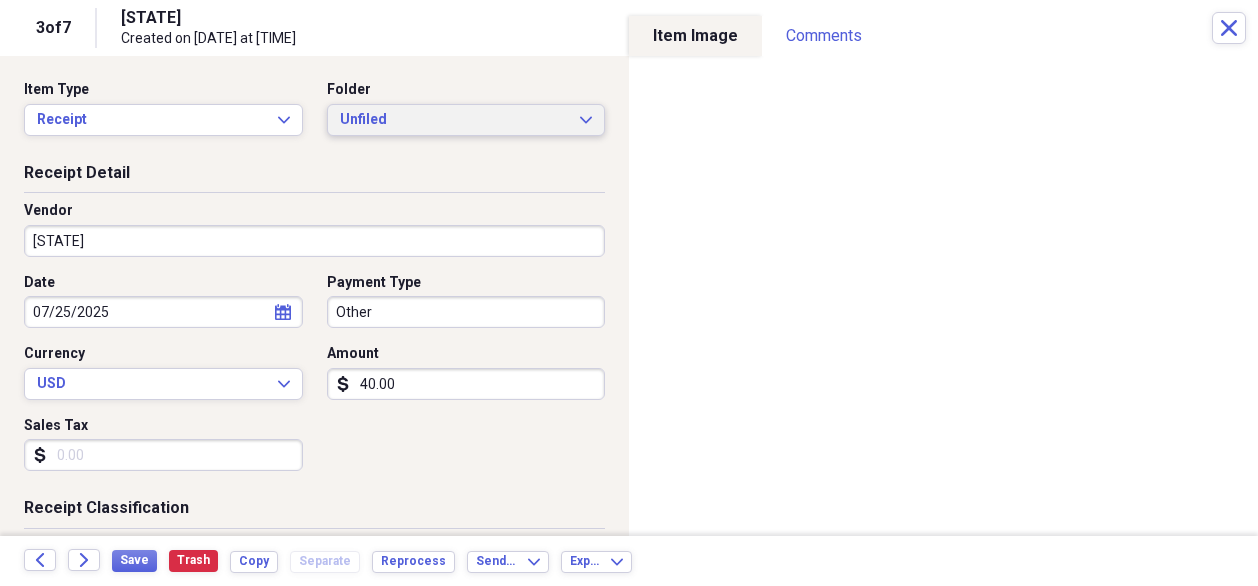 click on "Unfiled" at bounding box center [454, 120] 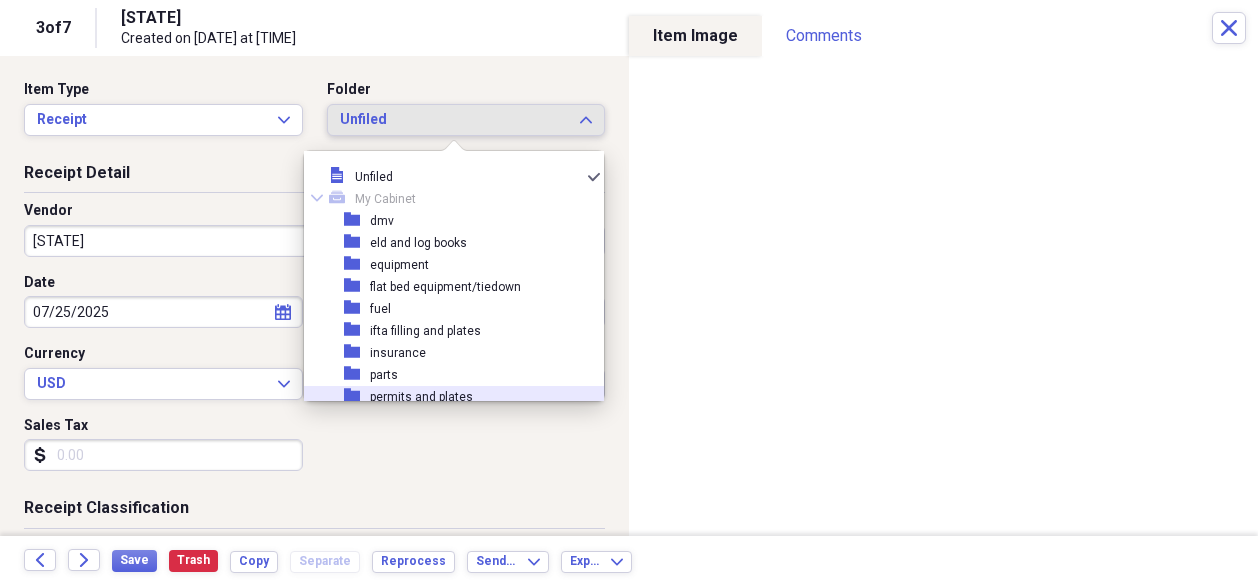 click on "permits and plates" at bounding box center (421, 397) 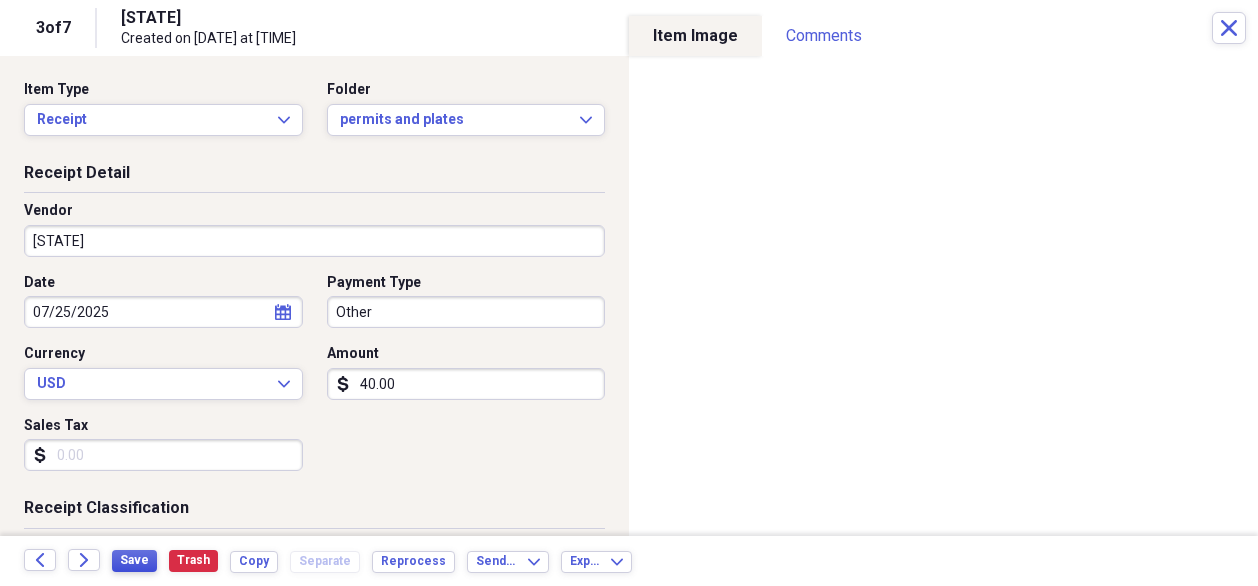 click on "Save" at bounding box center (134, 560) 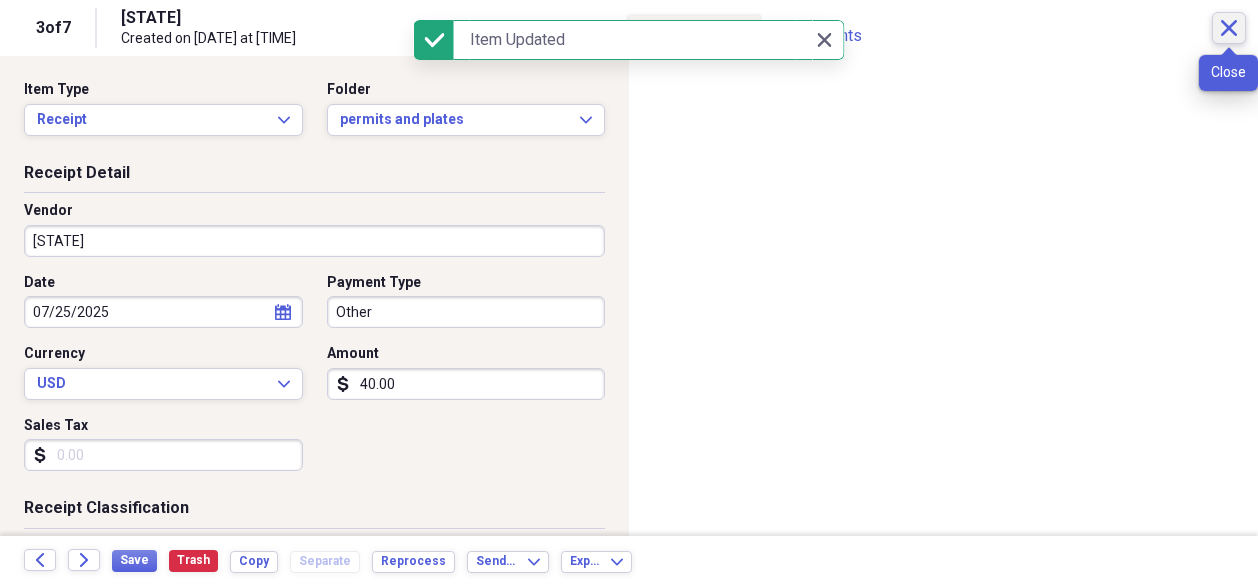 click on "Close" at bounding box center (1229, 28) 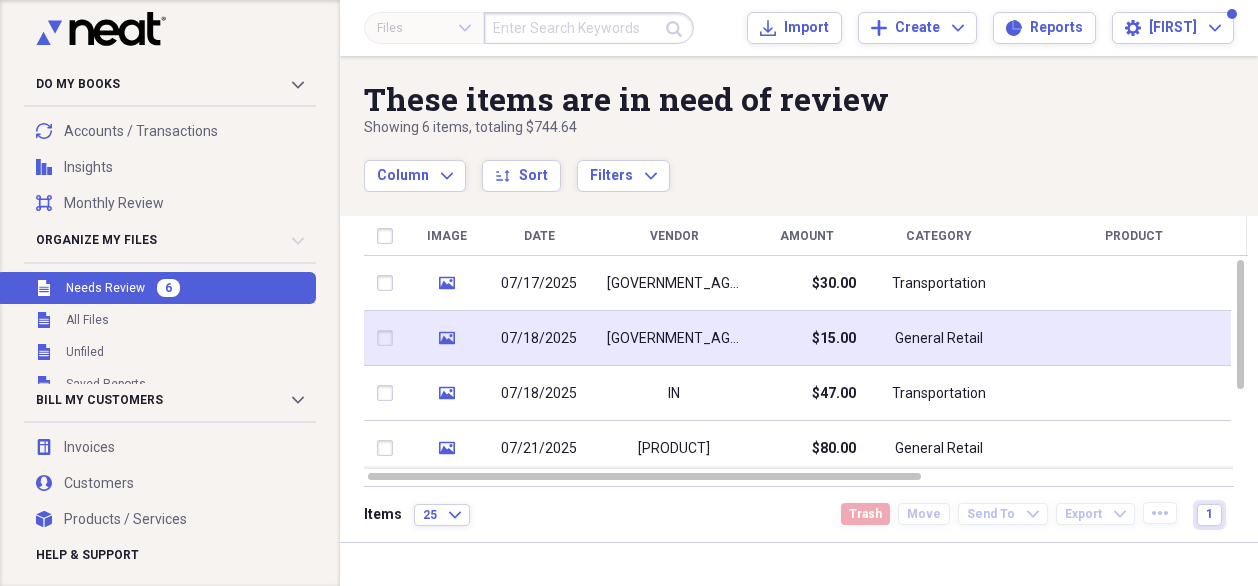 click on "$15.00" at bounding box center (806, 338) 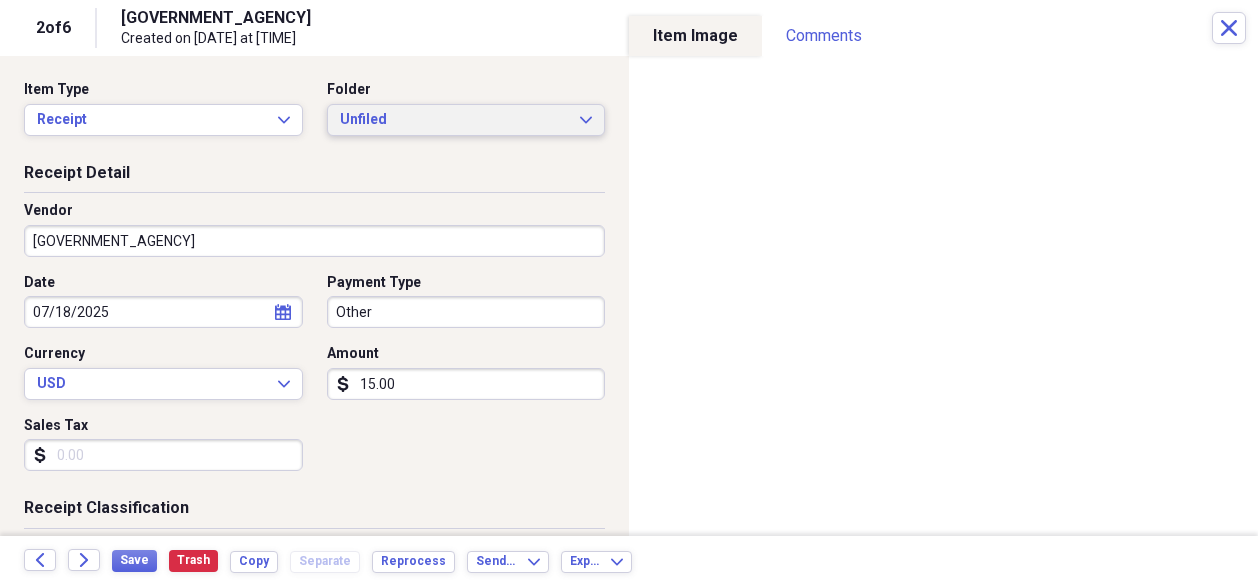 click on "Unfiled Expand" at bounding box center (466, 120) 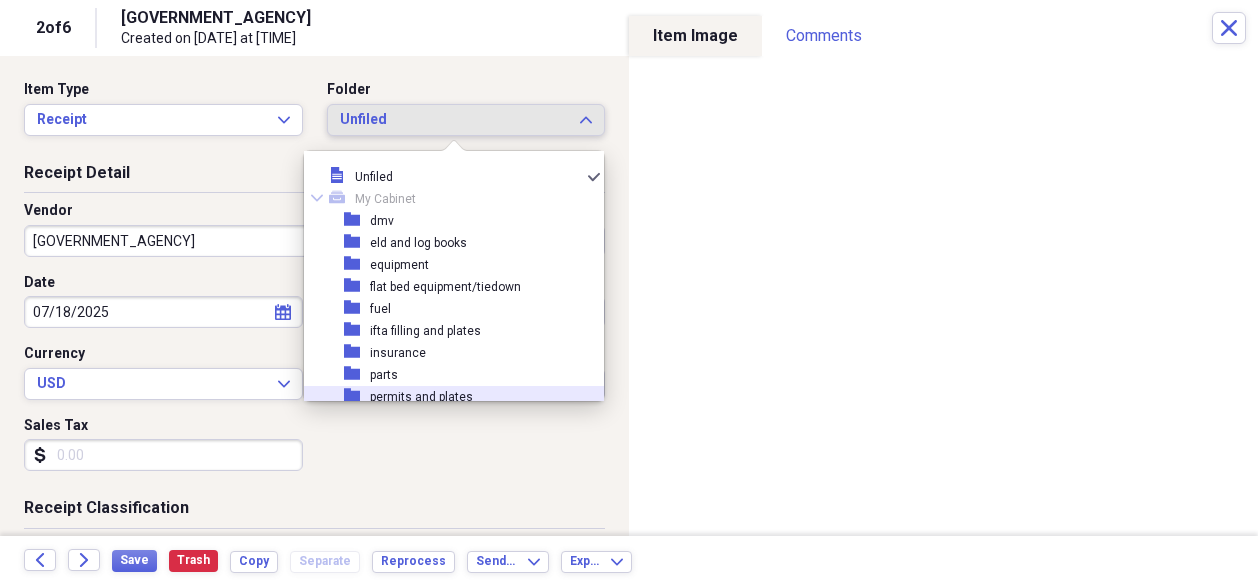click on "permits and plates" at bounding box center (421, 397) 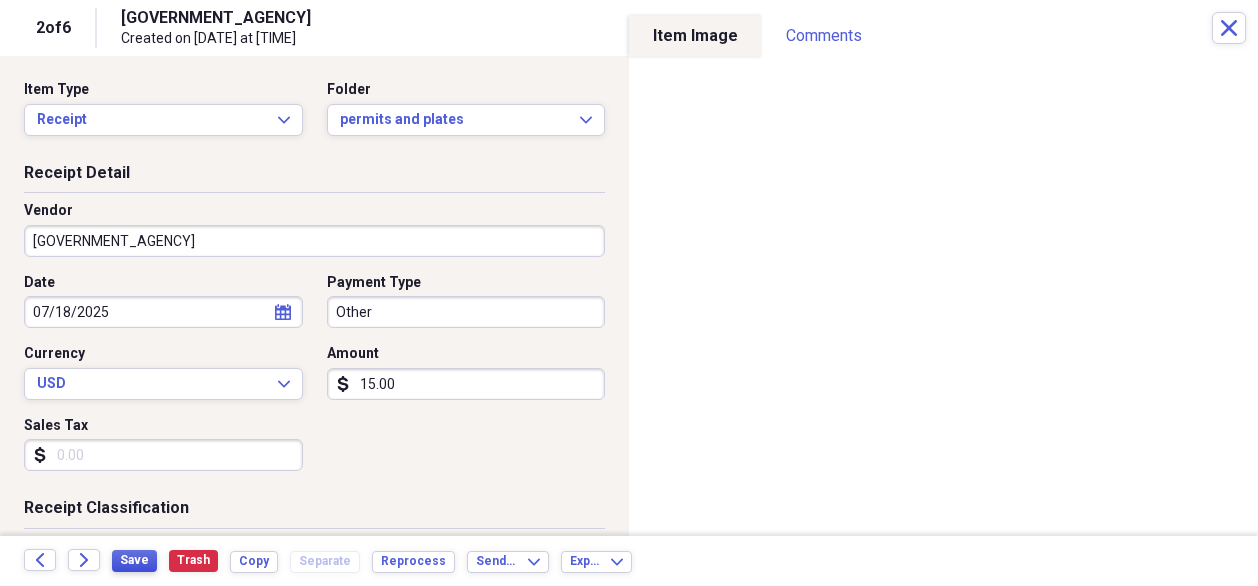 click on "Save" at bounding box center (134, 560) 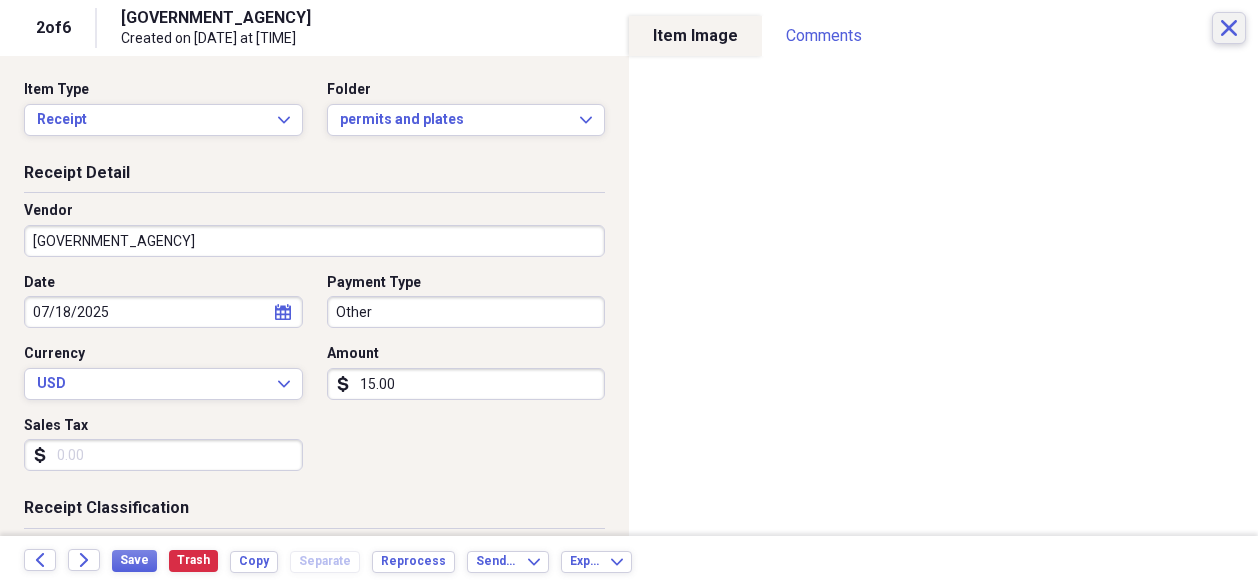 click 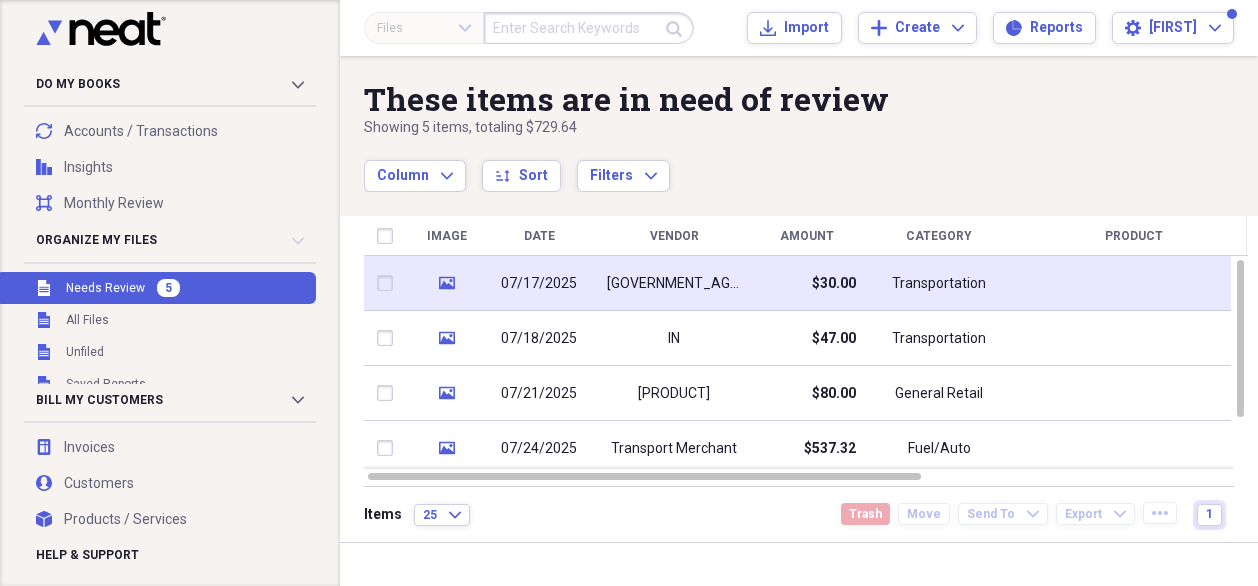 click on "[GOVERNMENT_AGENCY]" at bounding box center [674, 283] 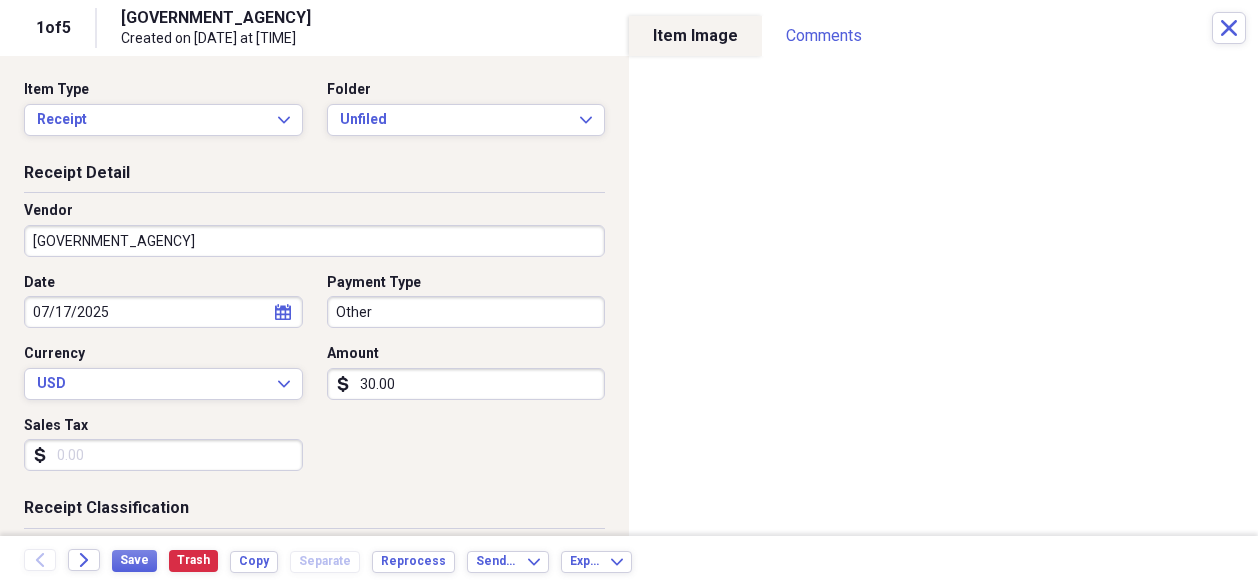 click on "Folder Unfiled Expand" at bounding box center [460, 108] 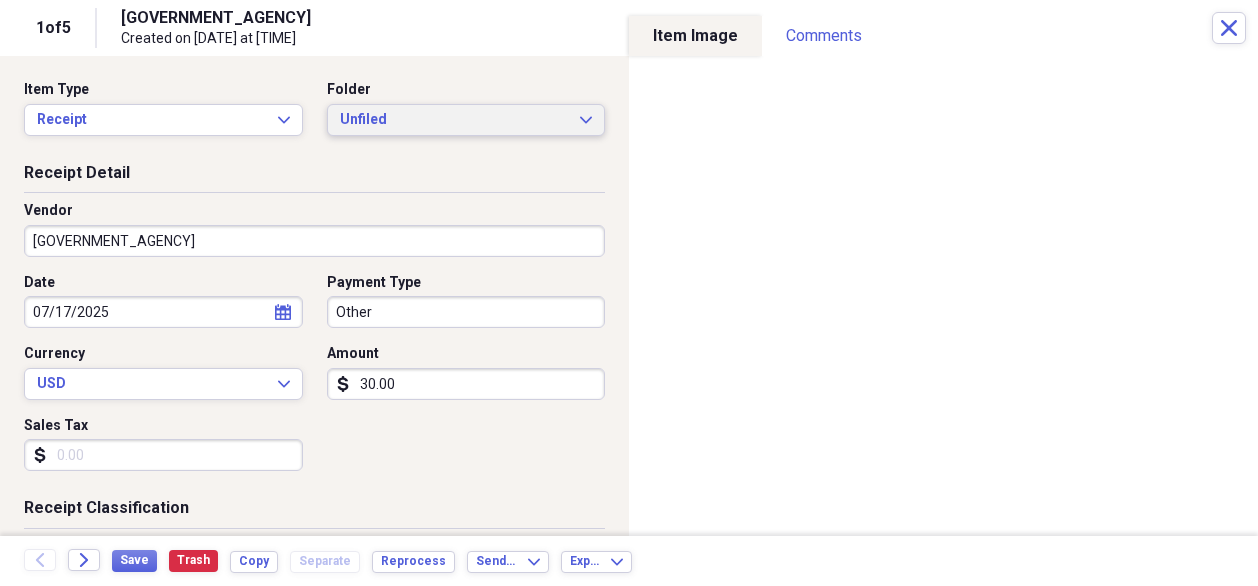click on "Unfiled" at bounding box center (454, 120) 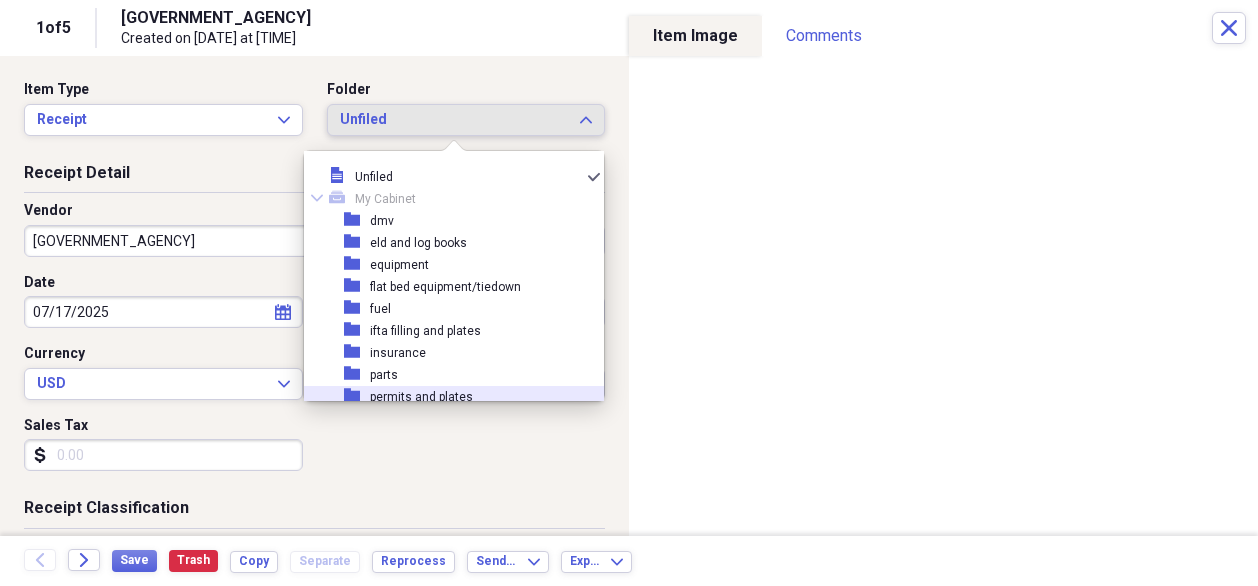 click on "permits and plates" at bounding box center (421, 397) 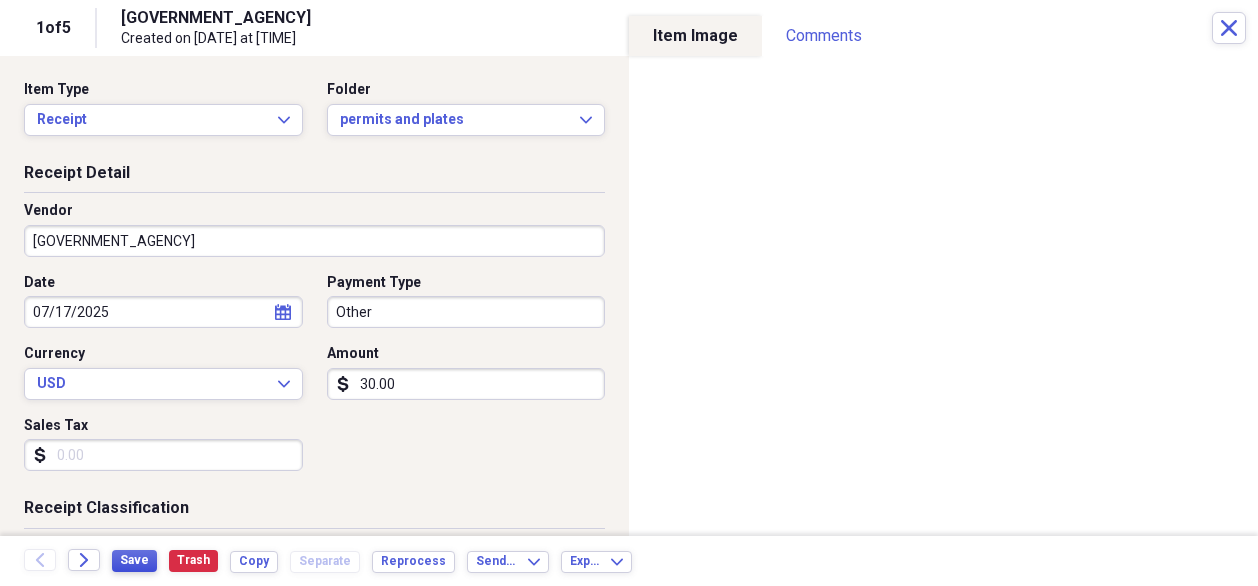 click on "Save" at bounding box center (134, 560) 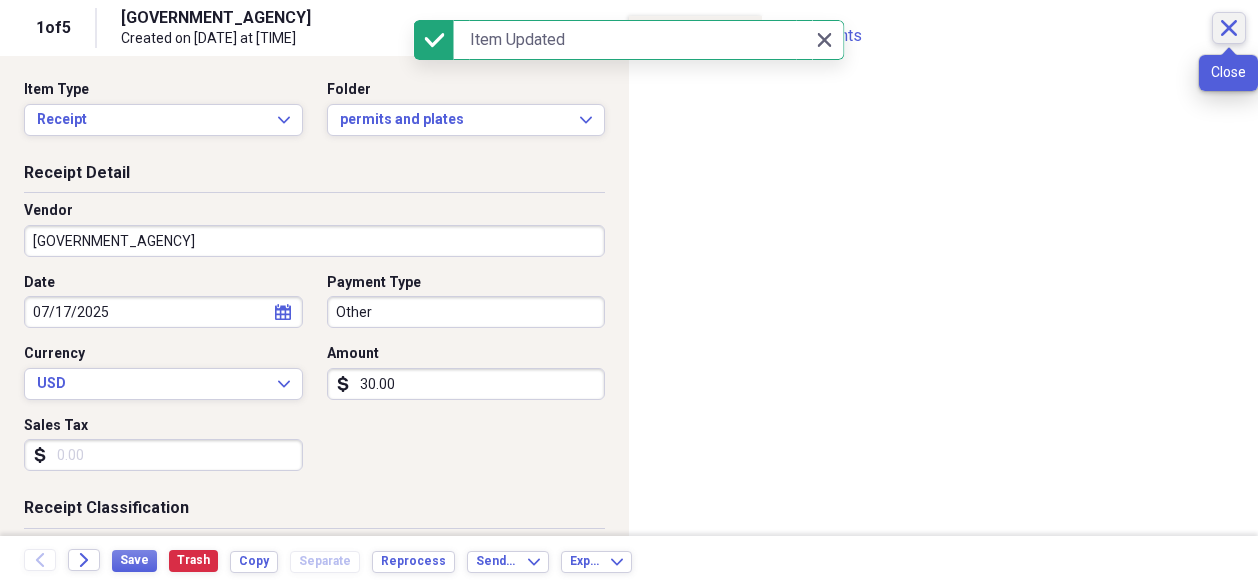 click on "Close" 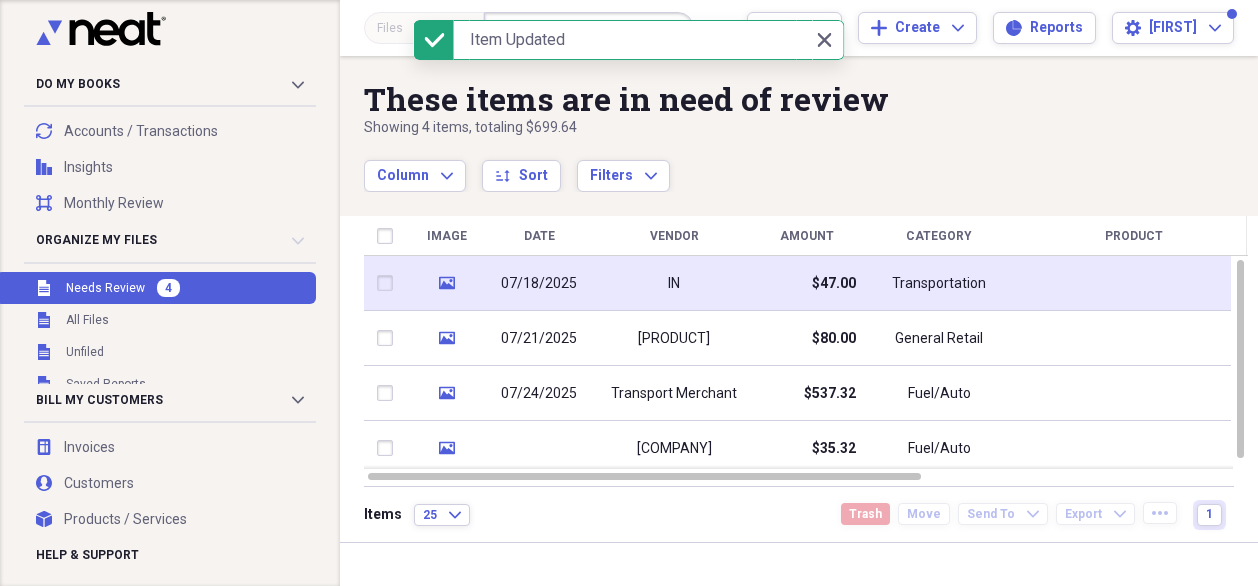 click on "$47.00" at bounding box center [806, 283] 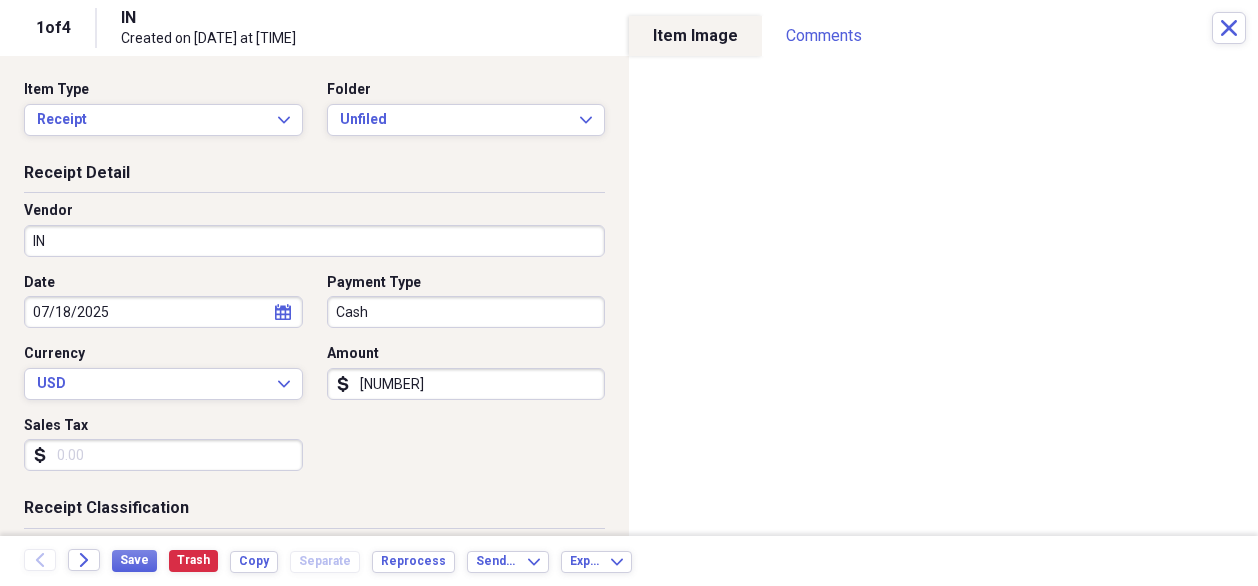 click on "IN" at bounding box center (314, 241) 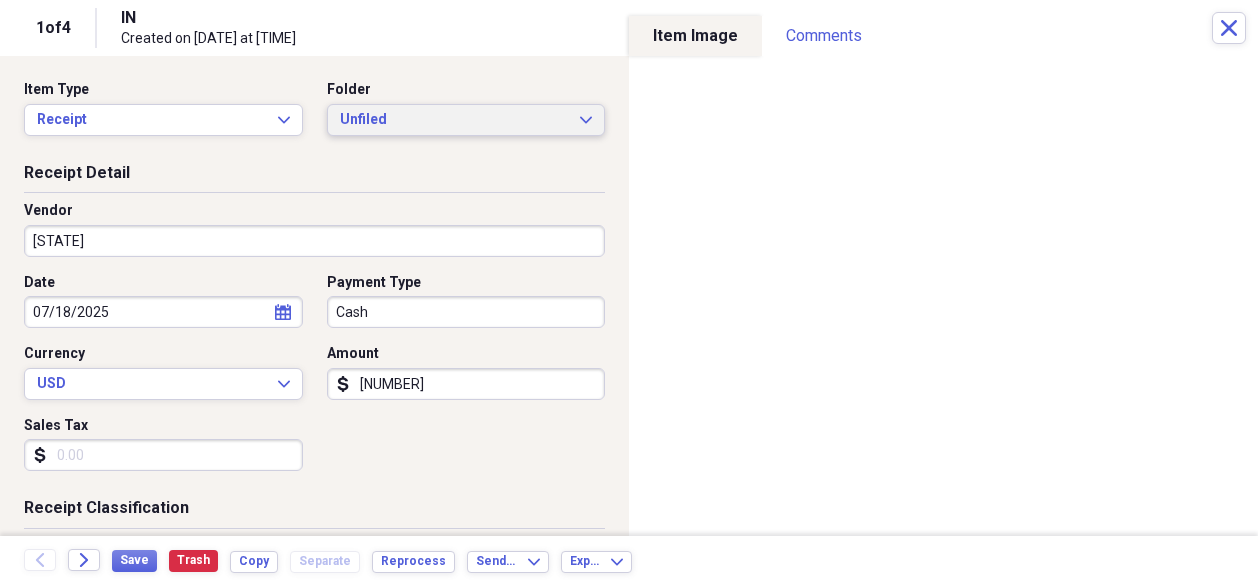 type on "[STATE]" 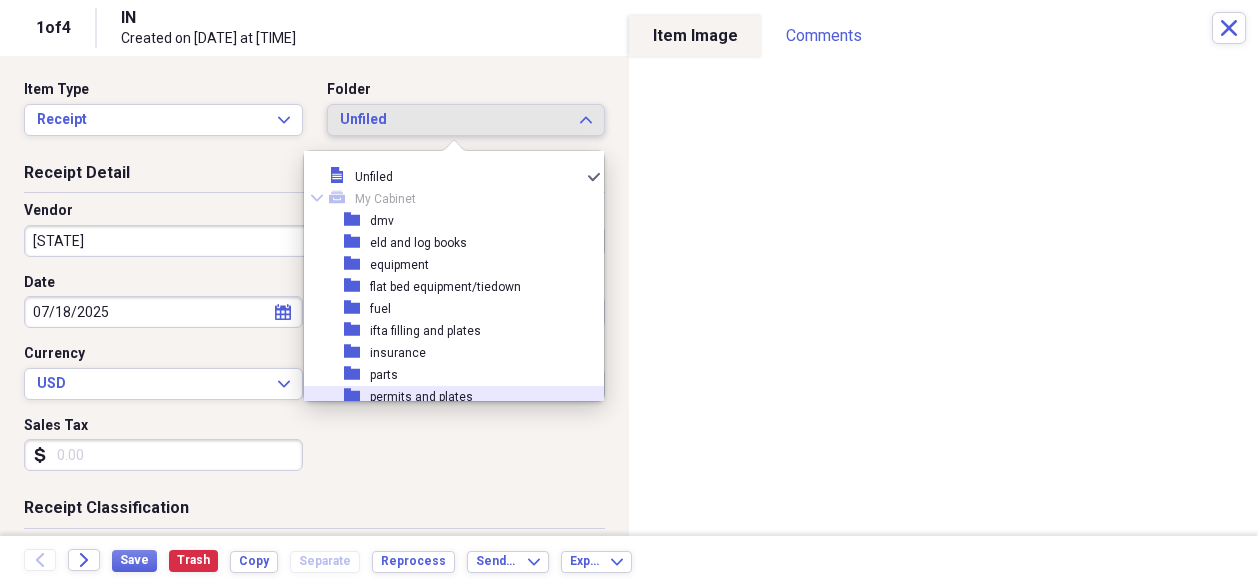 click on "permits and plates" at bounding box center (421, 397) 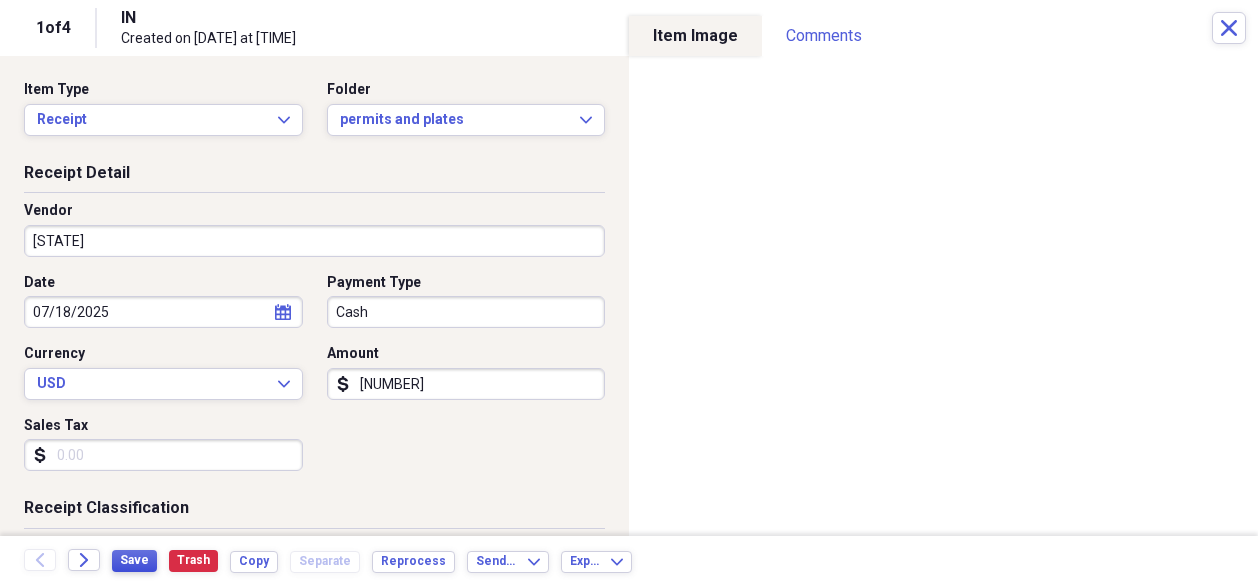 click on "Save" at bounding box center [134, 560] 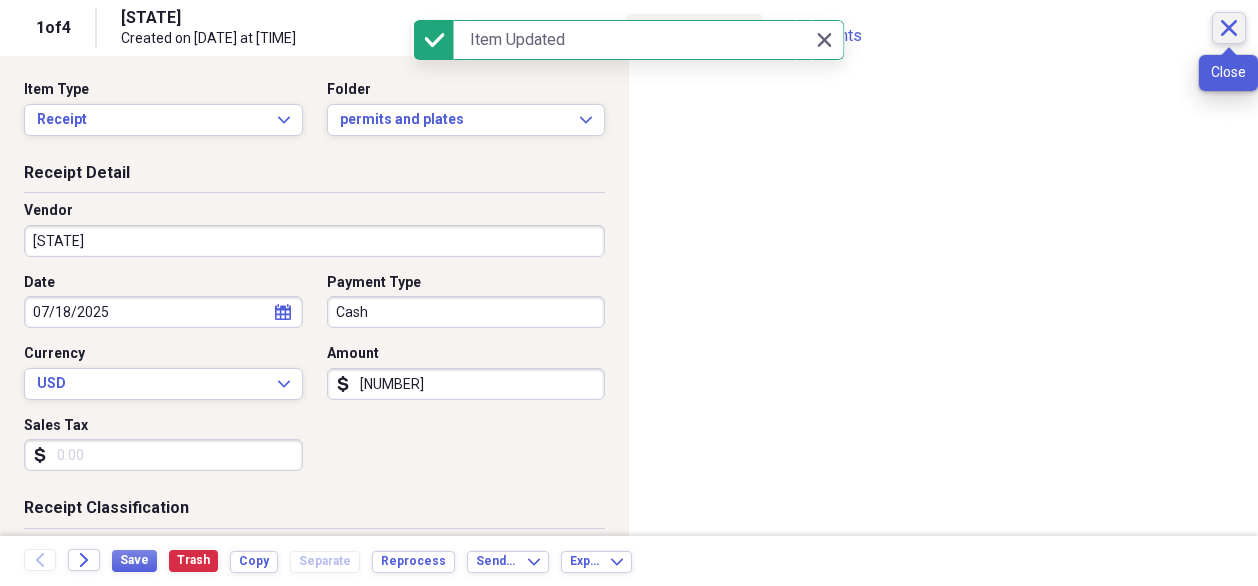 click 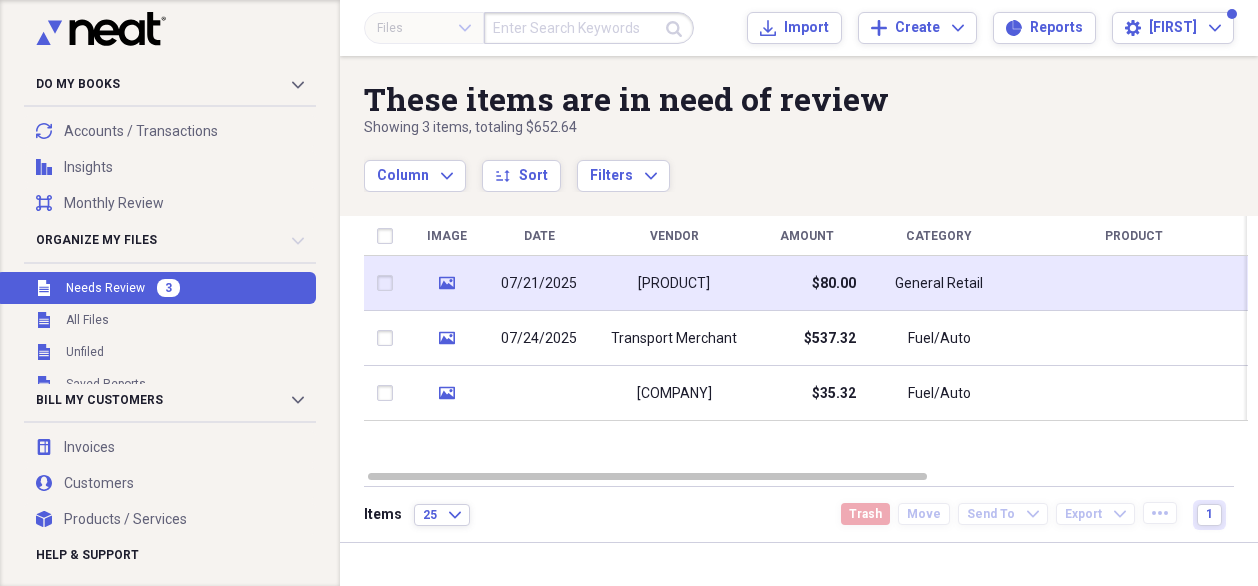 click on "$80.00" at bounding box center (806, 283) 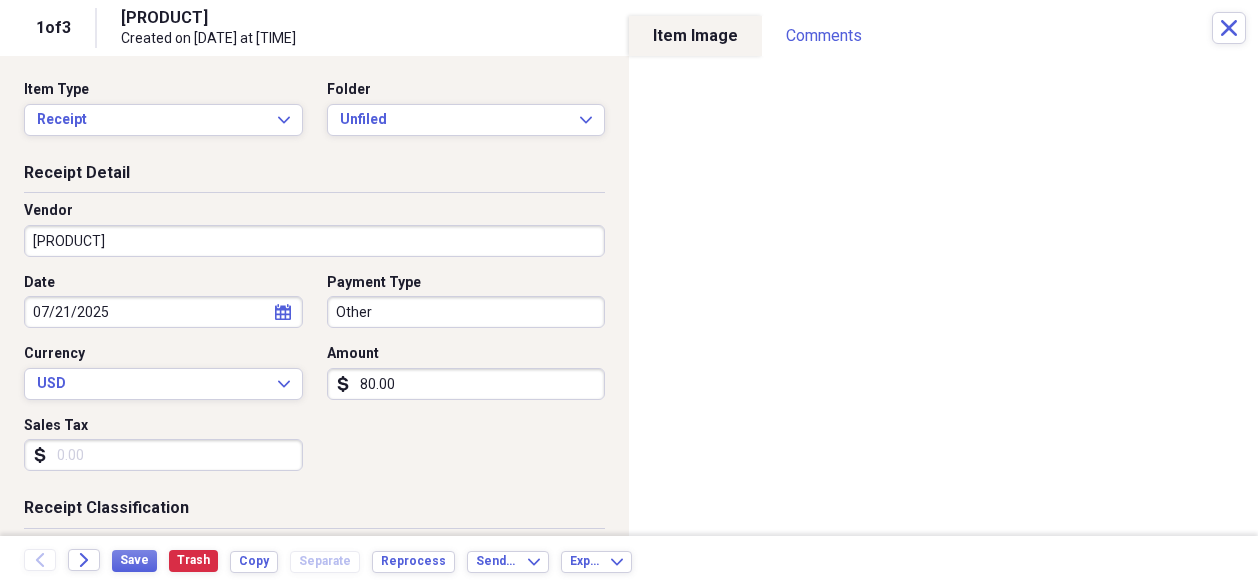 click on "[PRODUCT]" at bounding box center (314, 241) 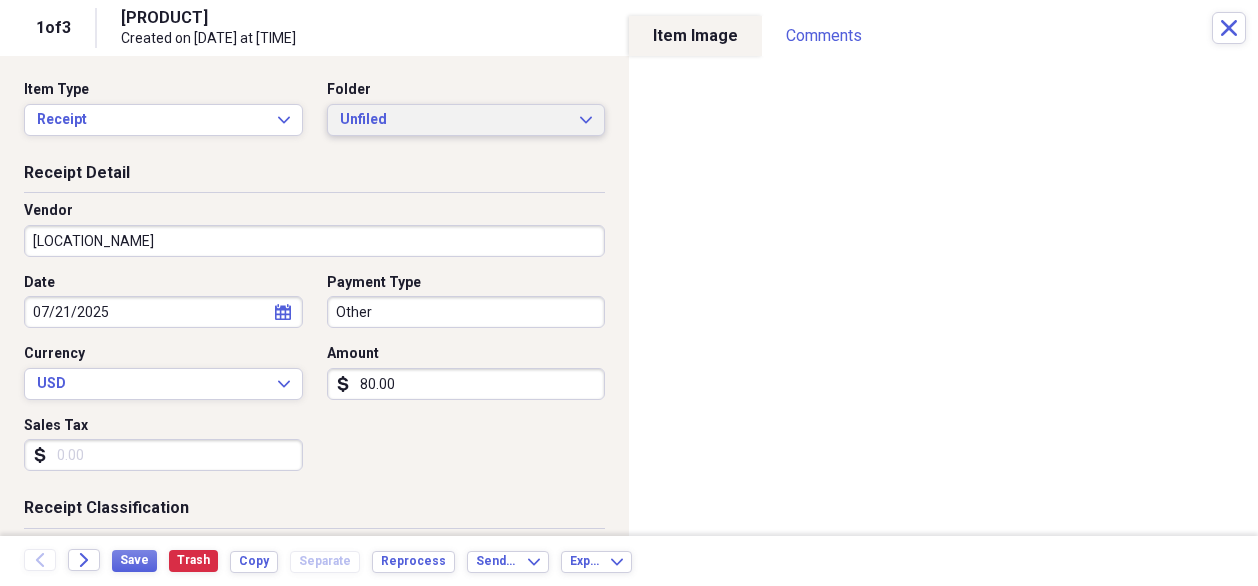 type on "[LOCATION_NAME]" 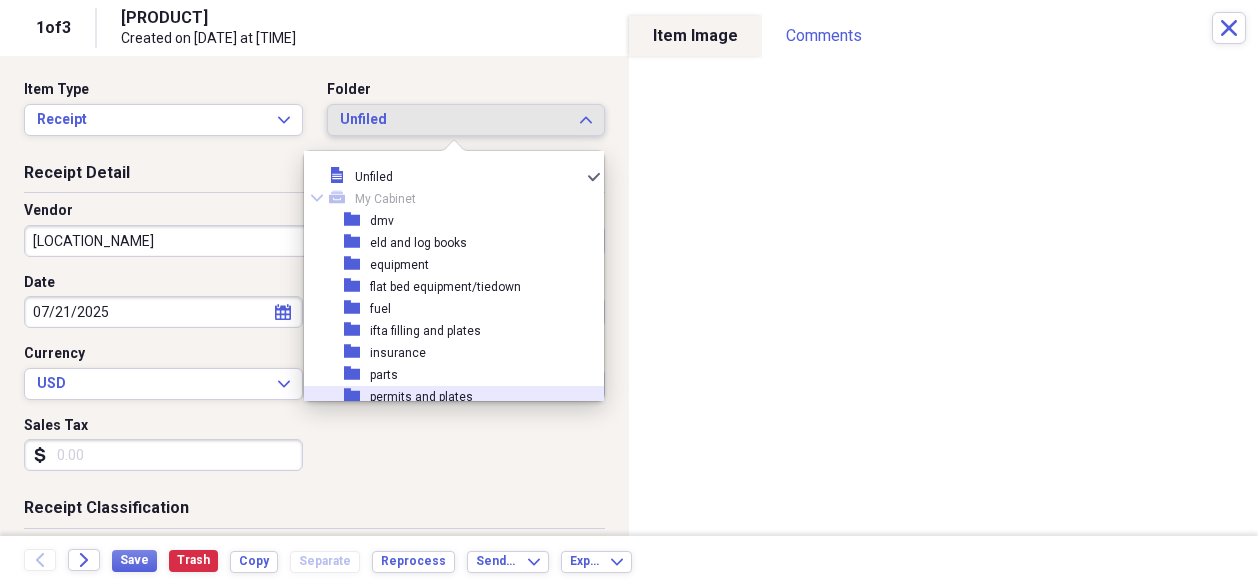 click on "permits and plates" at bounding box center [421, 397] 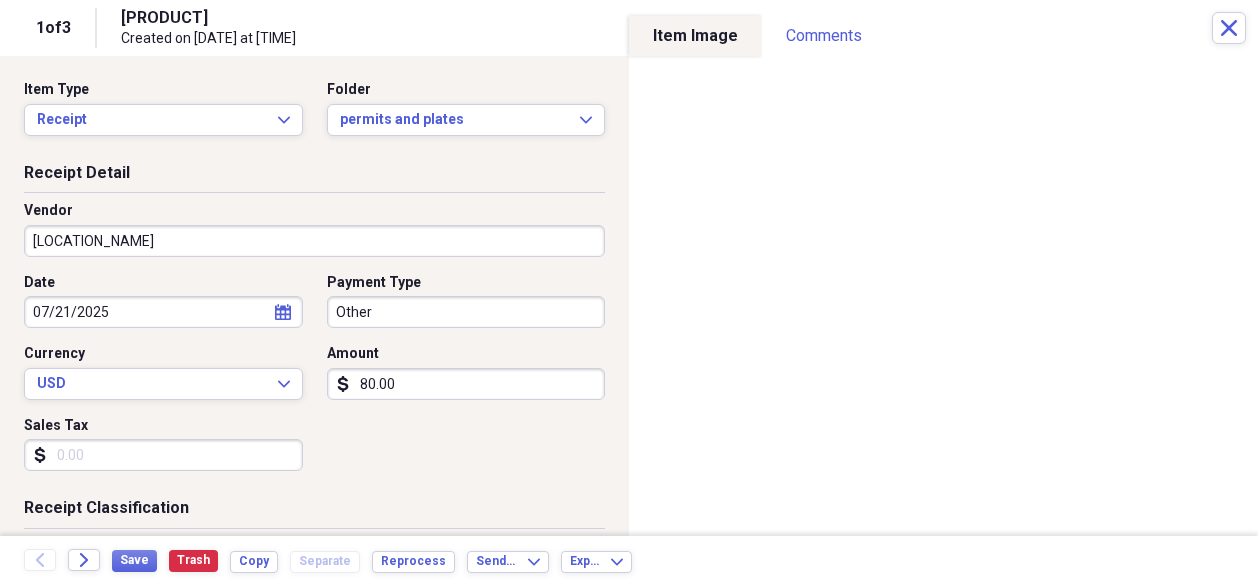 click on "80.00" at bounding box center (466, 384) 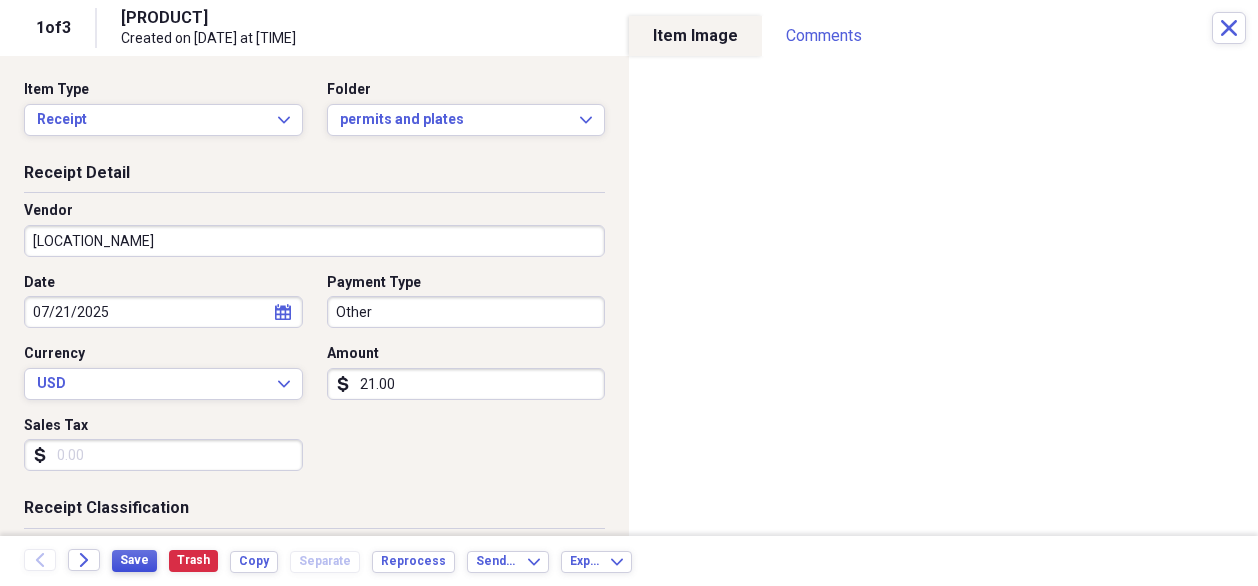 type on "21.00" 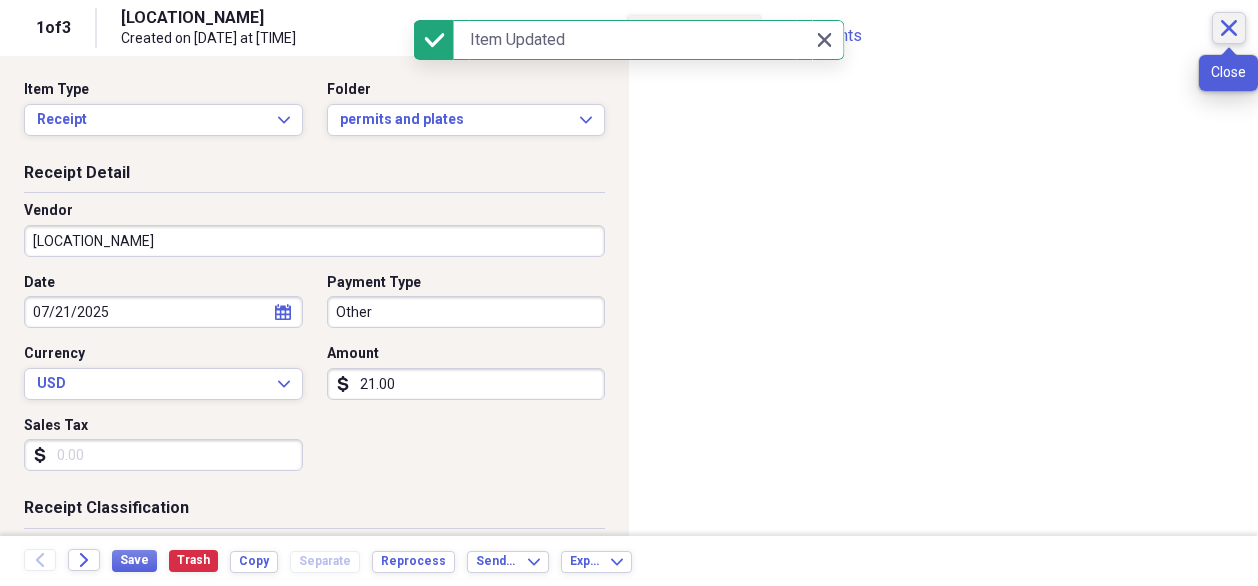 click on "Close" at bounding box center (1229, 28) 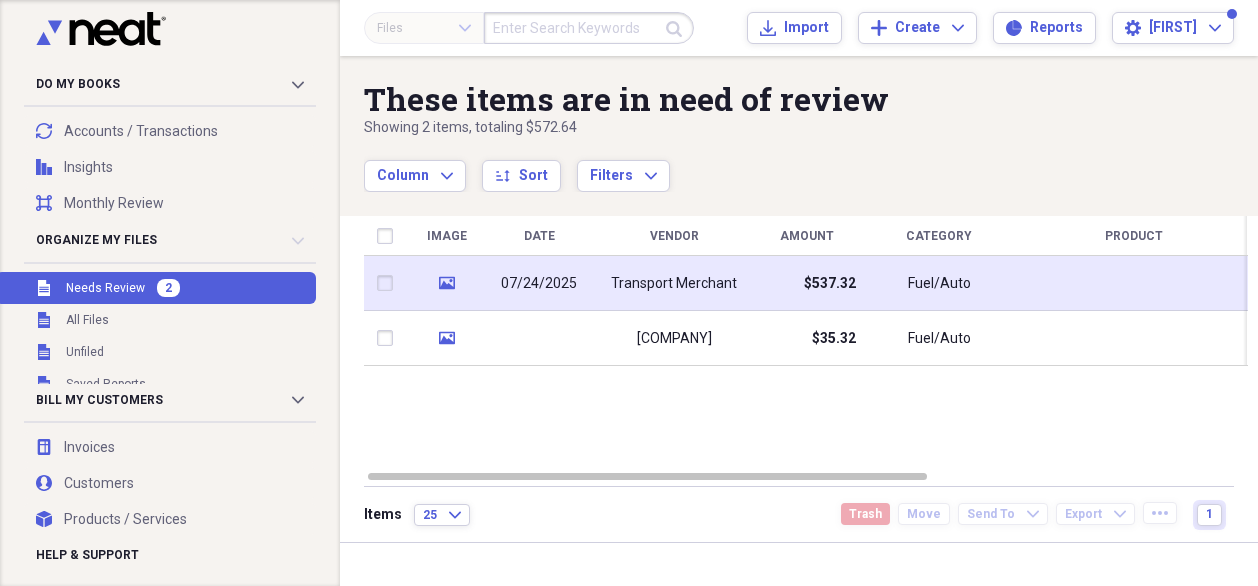 click on "Transport Merchant" at bounding box center (674, 283) 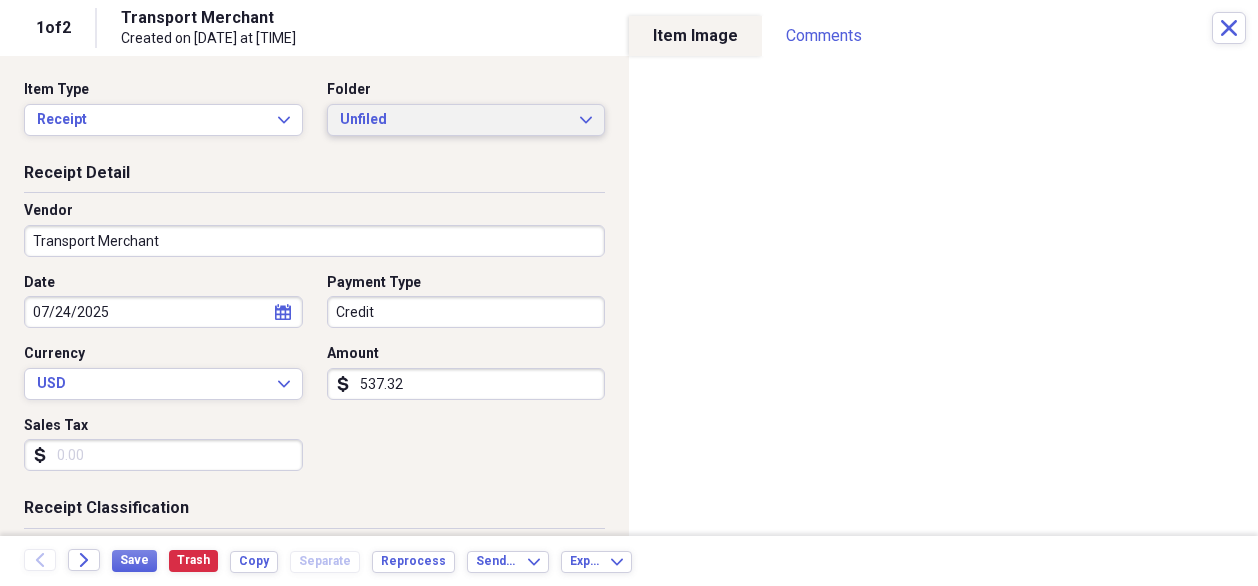 click on "Unfiled Expand" at bounding box center (466, 120) 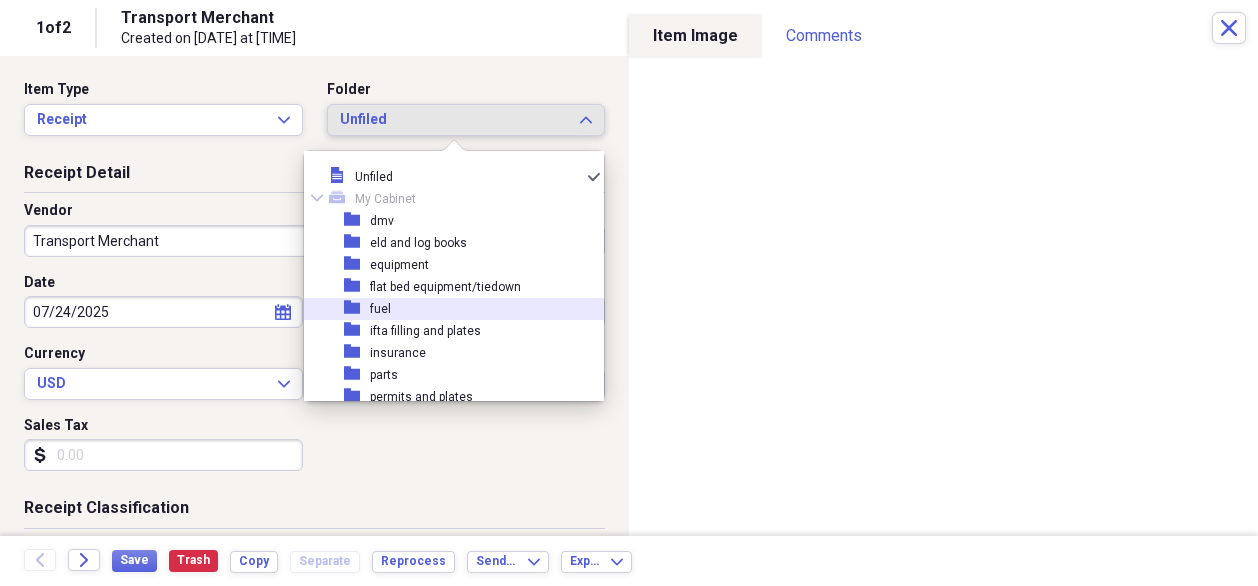 click on "[FOLDER_NAME]" at bounding box center (446, 309) 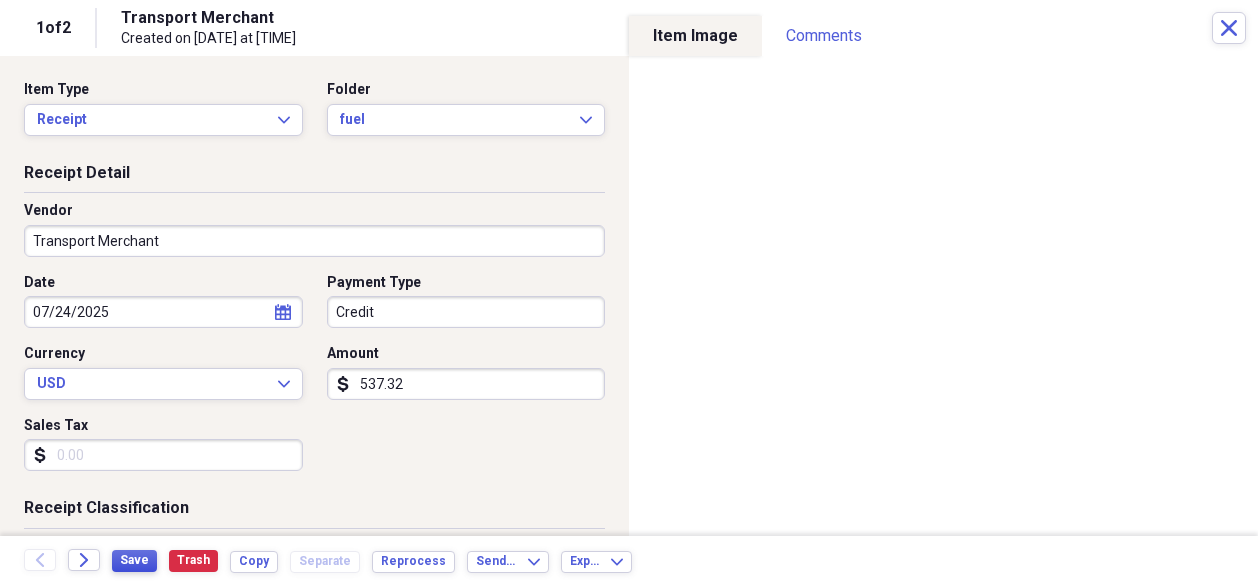 click on "Save" at bounding box center [134, 560] 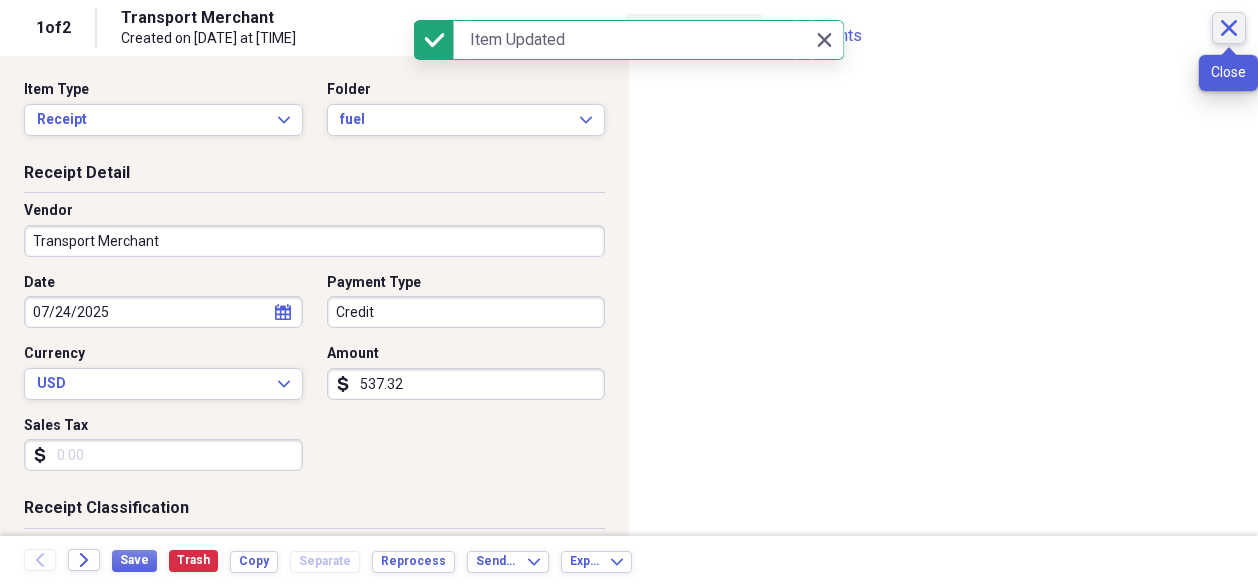 click on "Close" 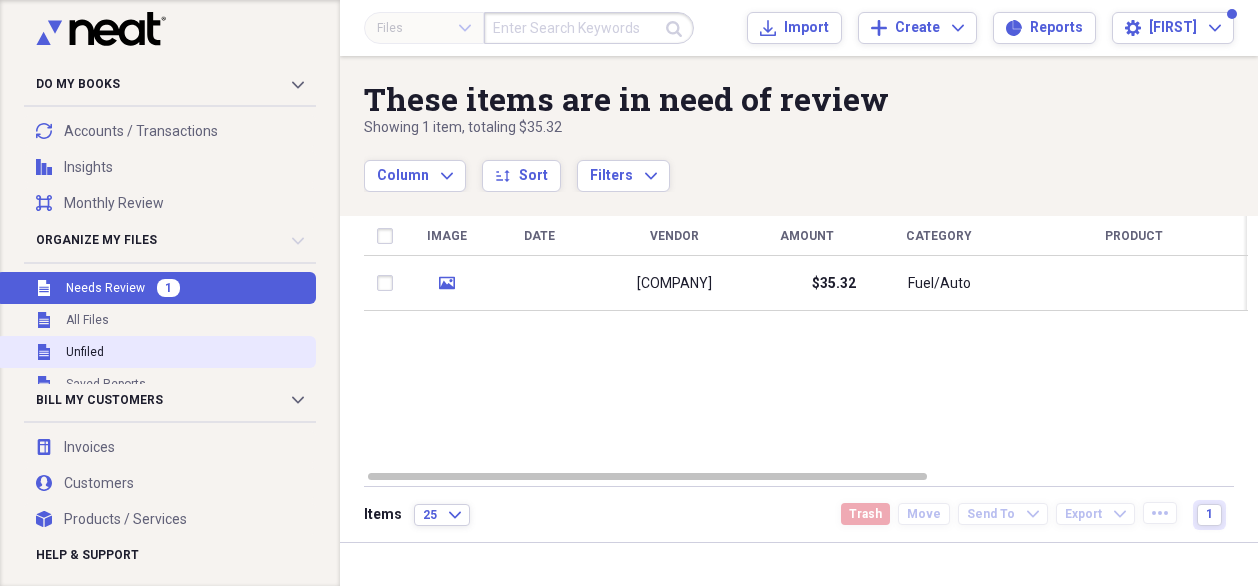 click on "Unfiled Unfiled" at bounding box center [156, 352] 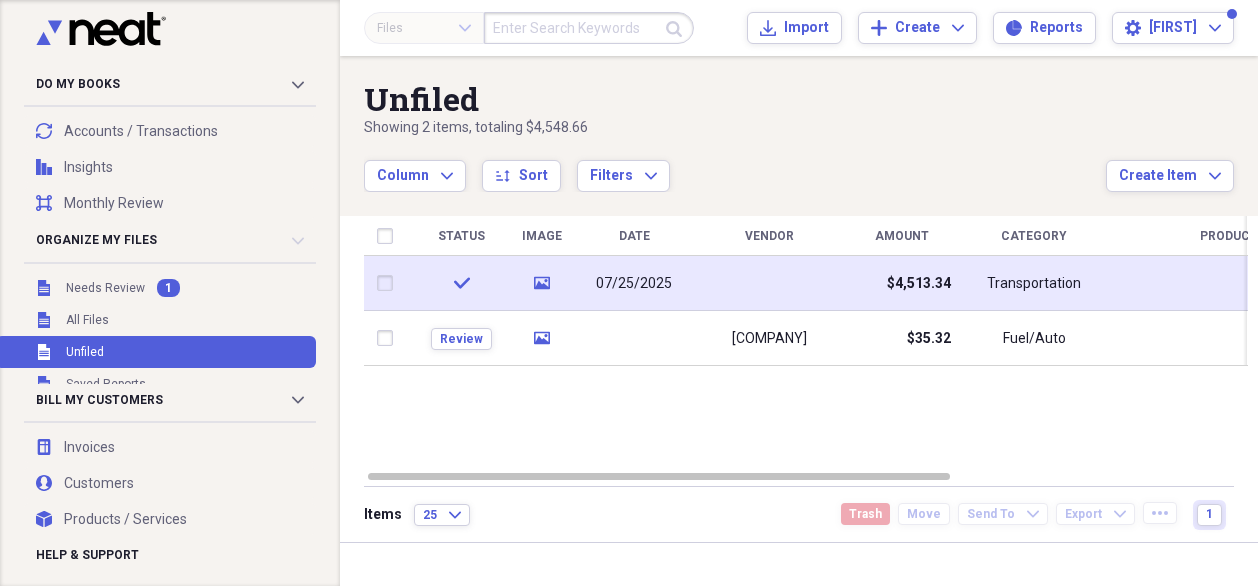 click at bounding box center (769, 283) 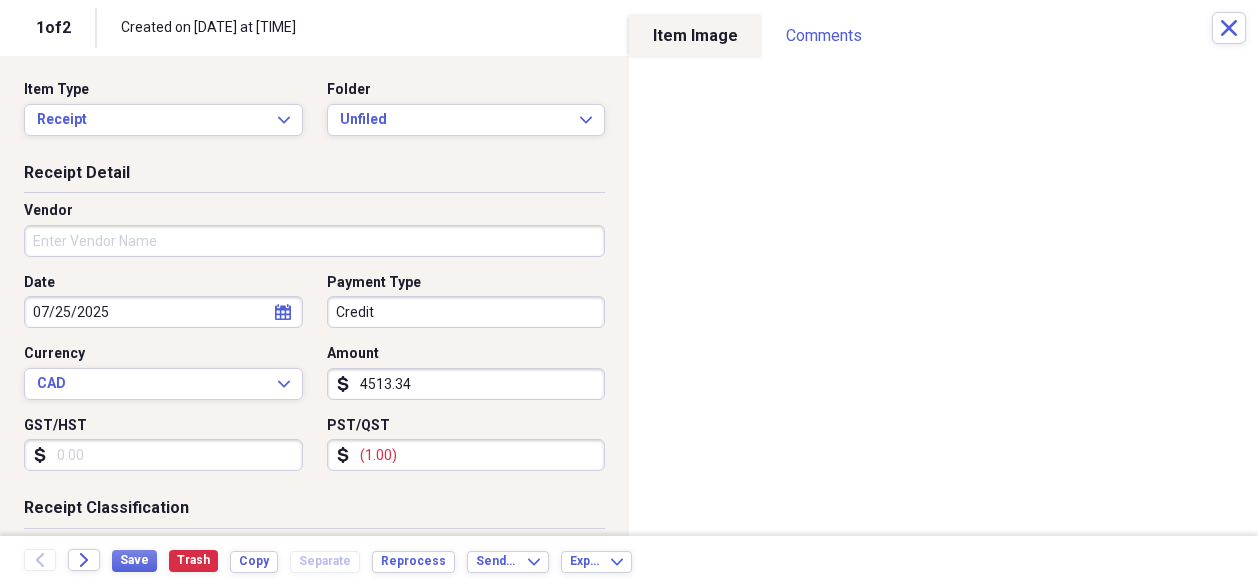 click on "4513.34" at bounding box center [466, 384] 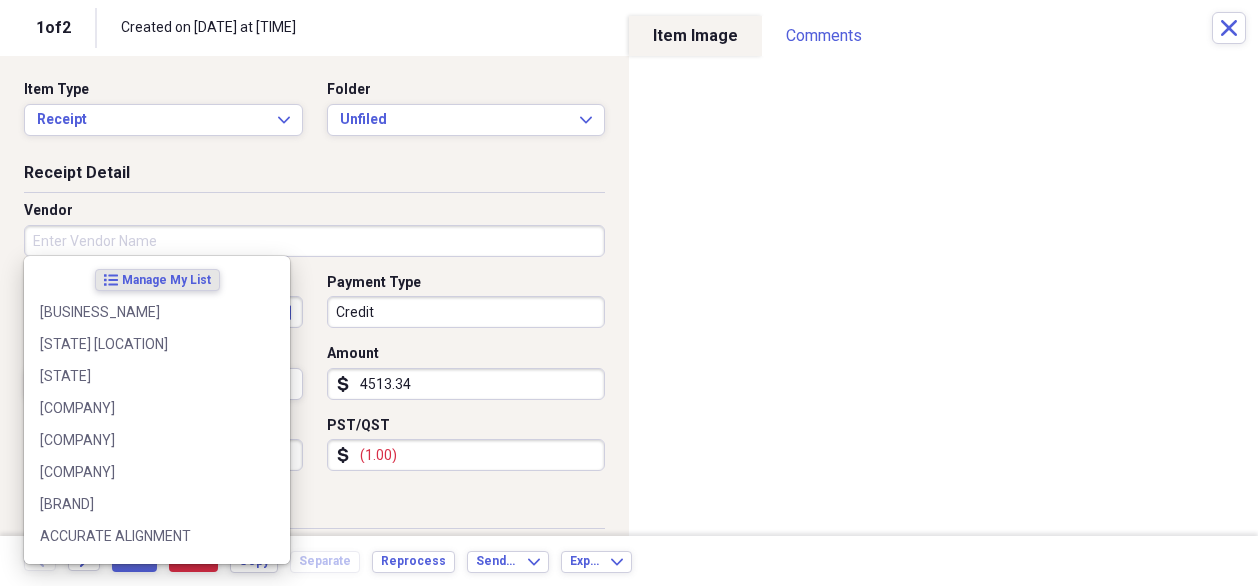 type on "h" 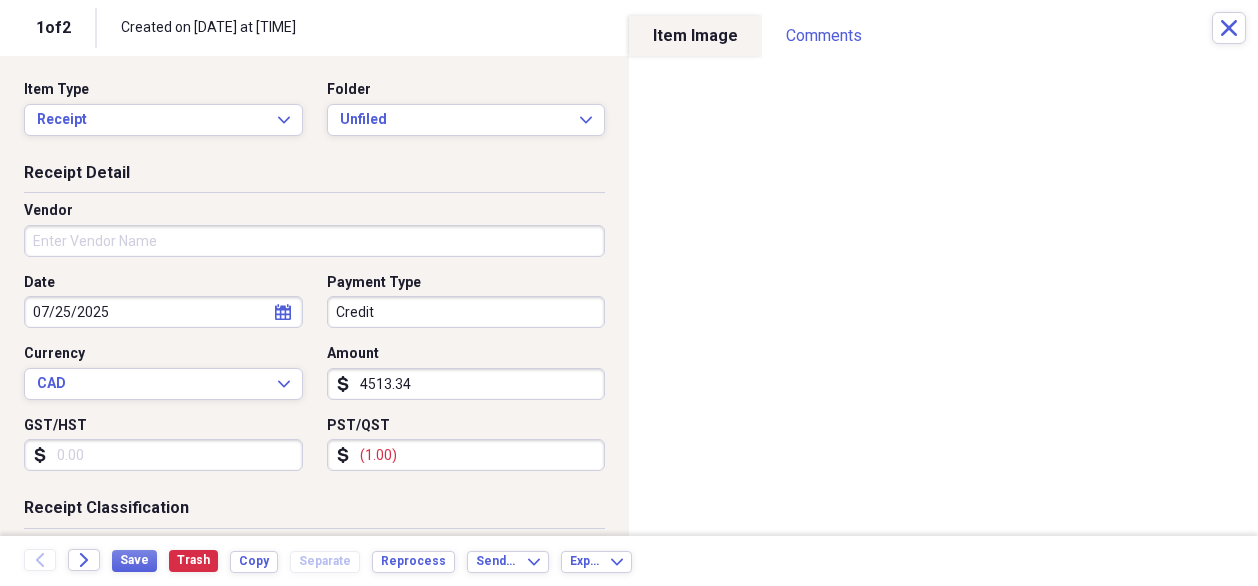 click on "Vendor" at bounding box center (314, 211) 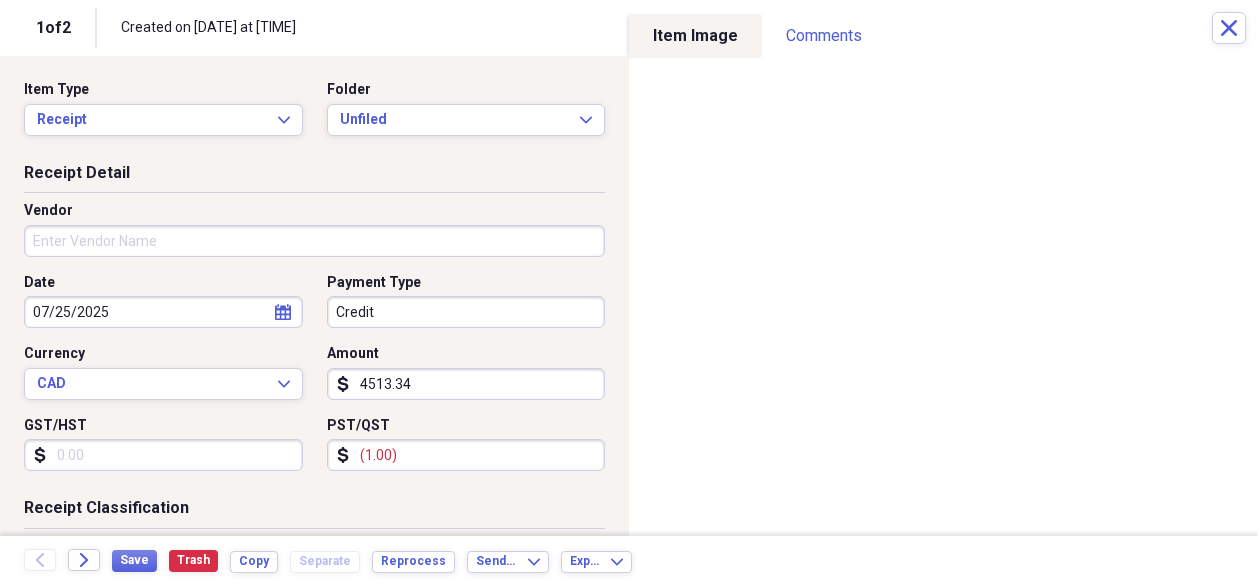 click on "Vendor" at bounding box center [314, 241] 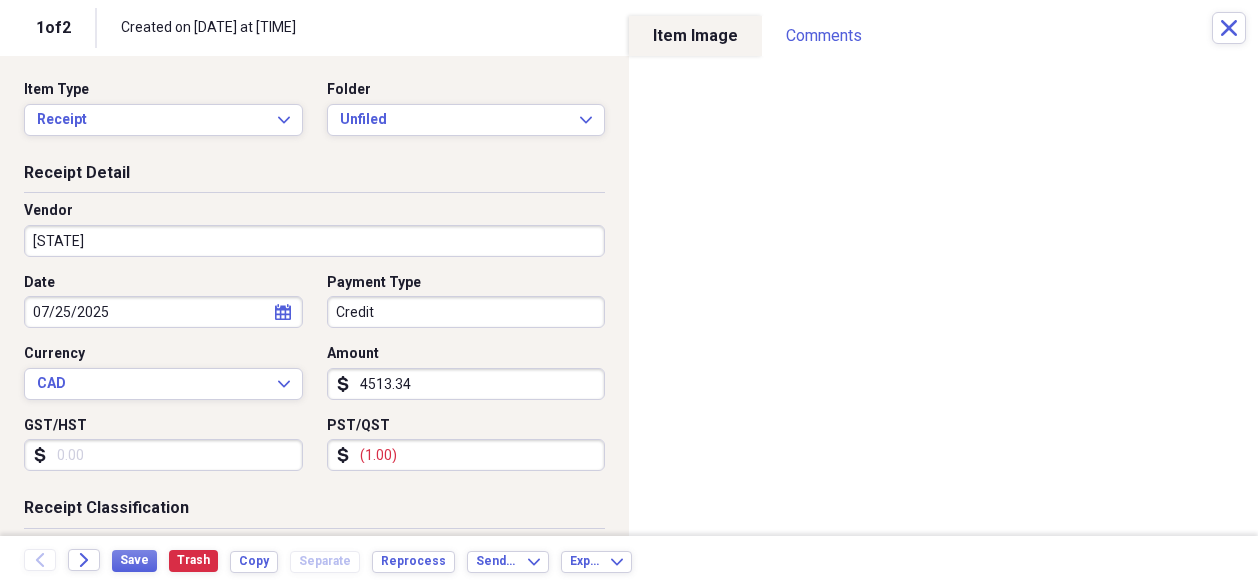 type on "[STATE]" 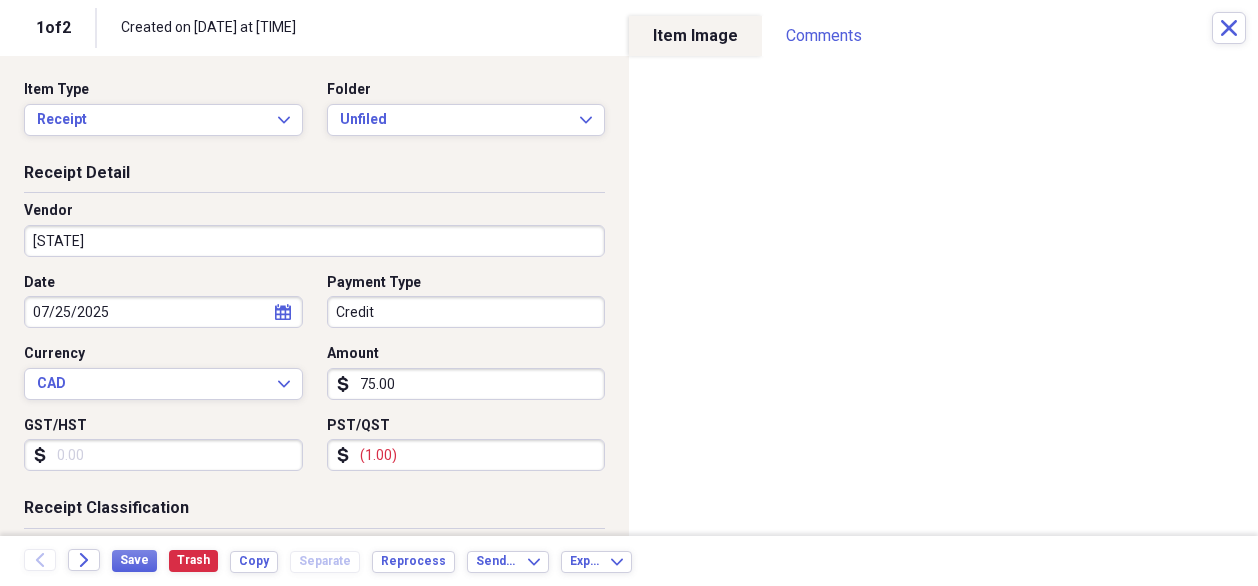 type on "75.00" 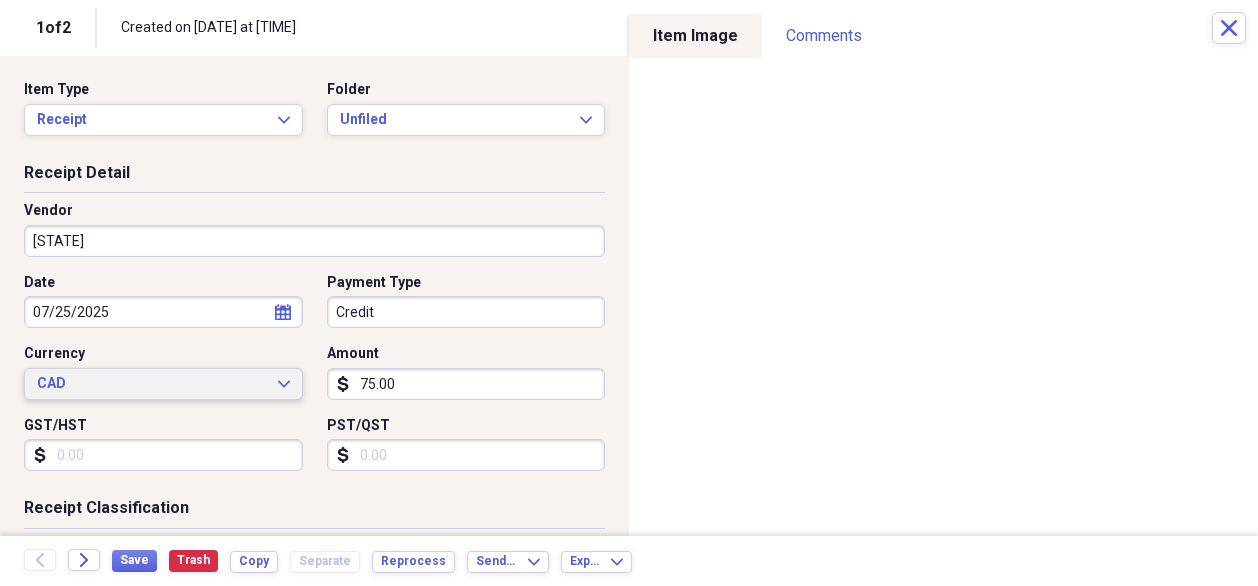 type 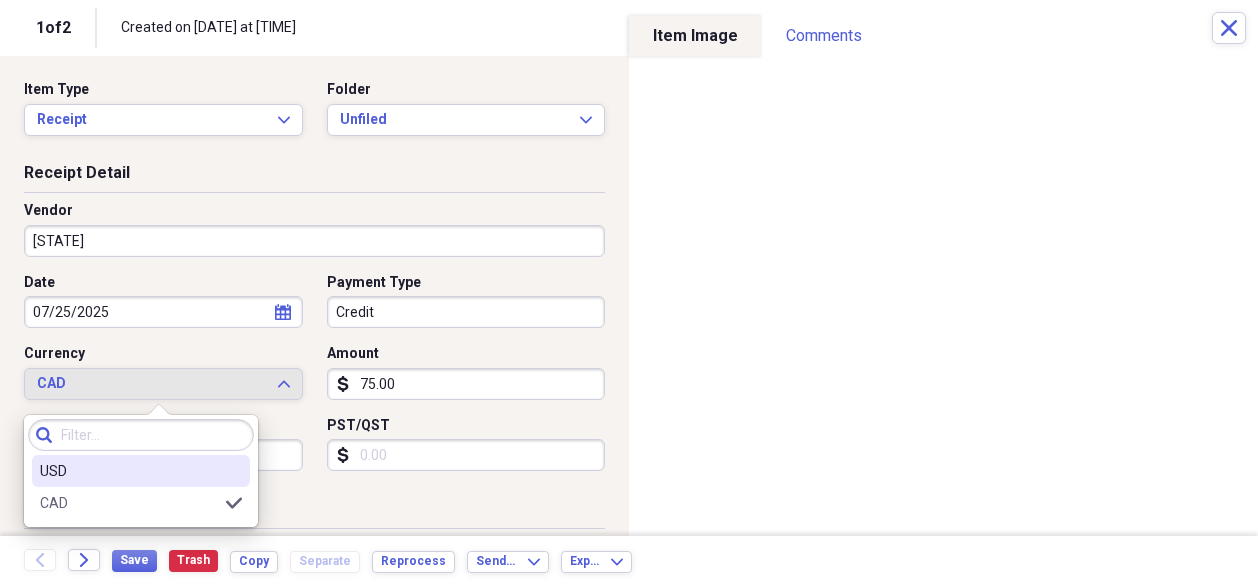 click on "USD" at bounding box center (129, 471) 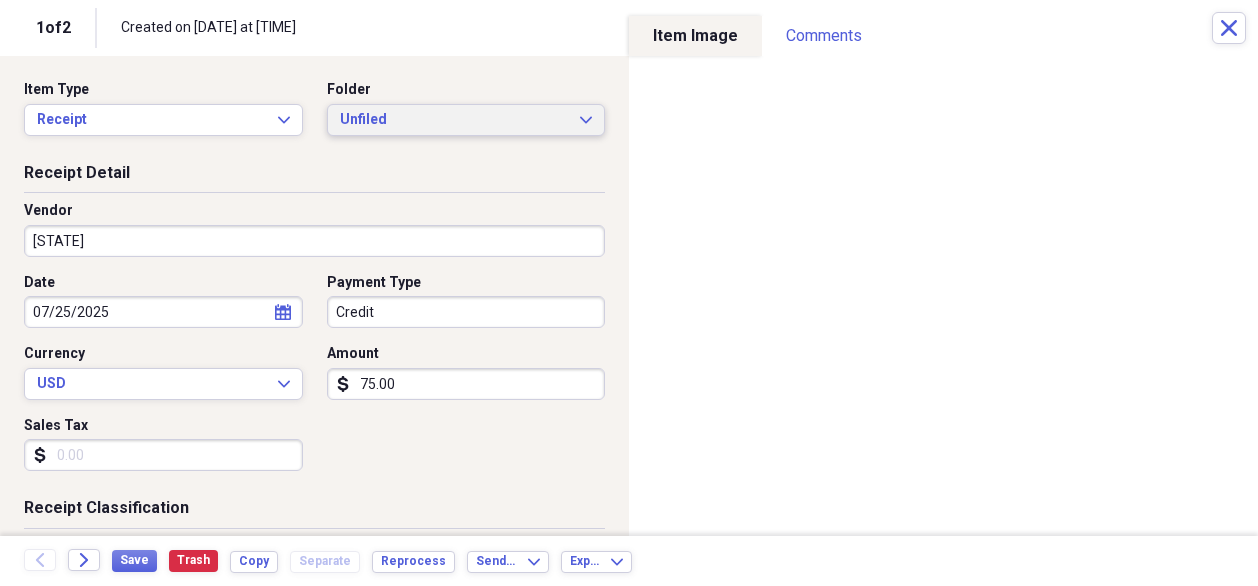 click on "Unfiled" at bounding box center (454, 120) 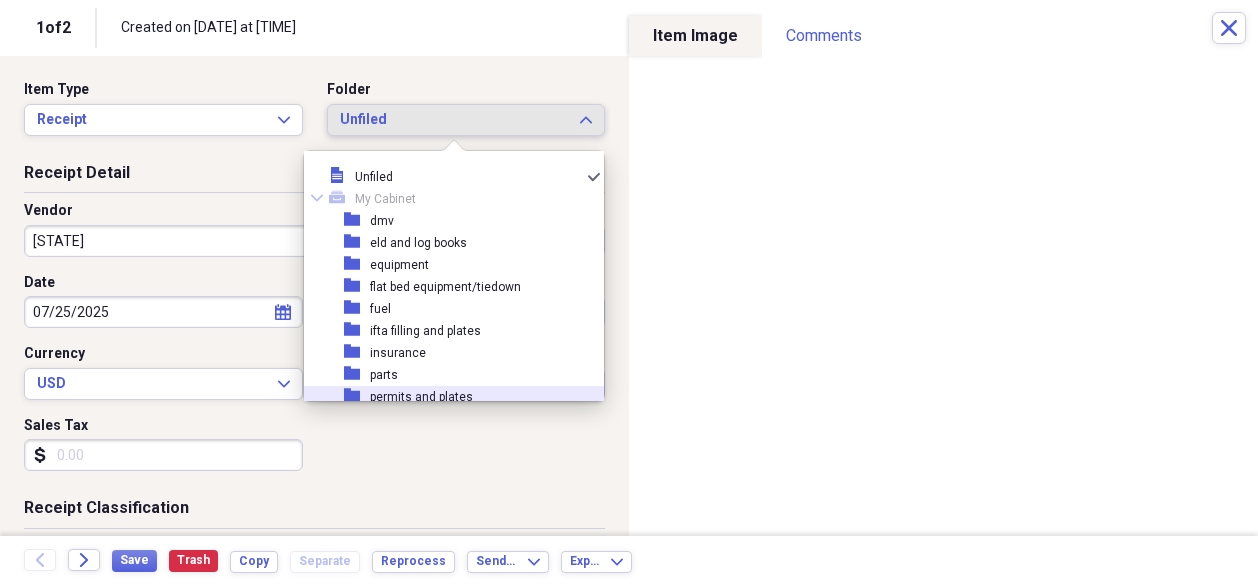 click on "permits and plates" at bounding box center [421, 397] 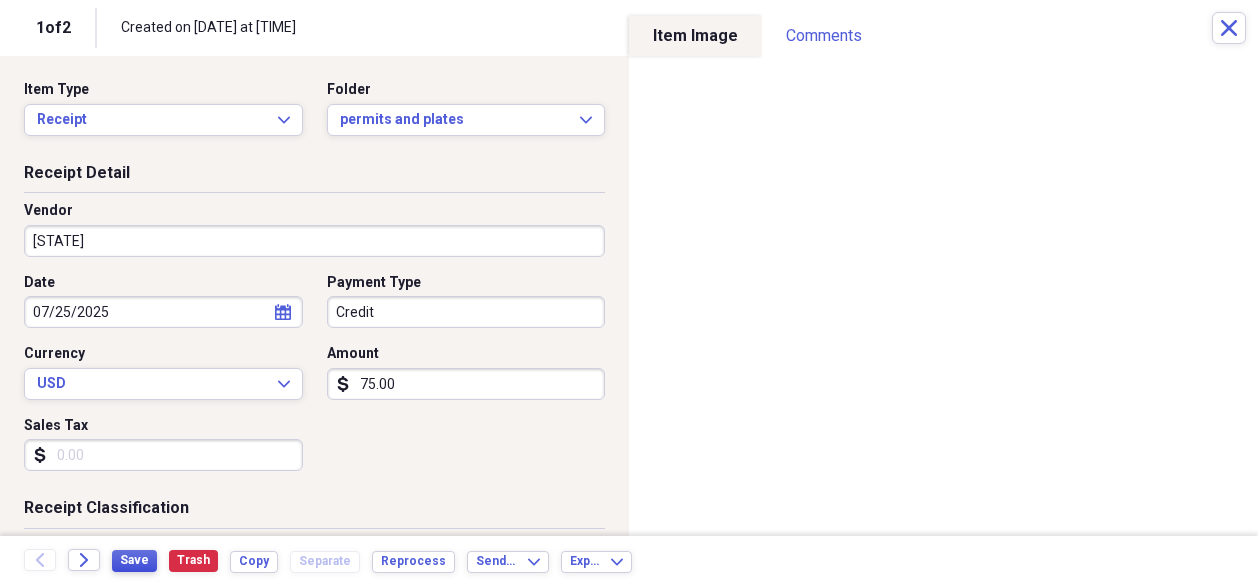 click on "Save" at bounding box center (134, 560) 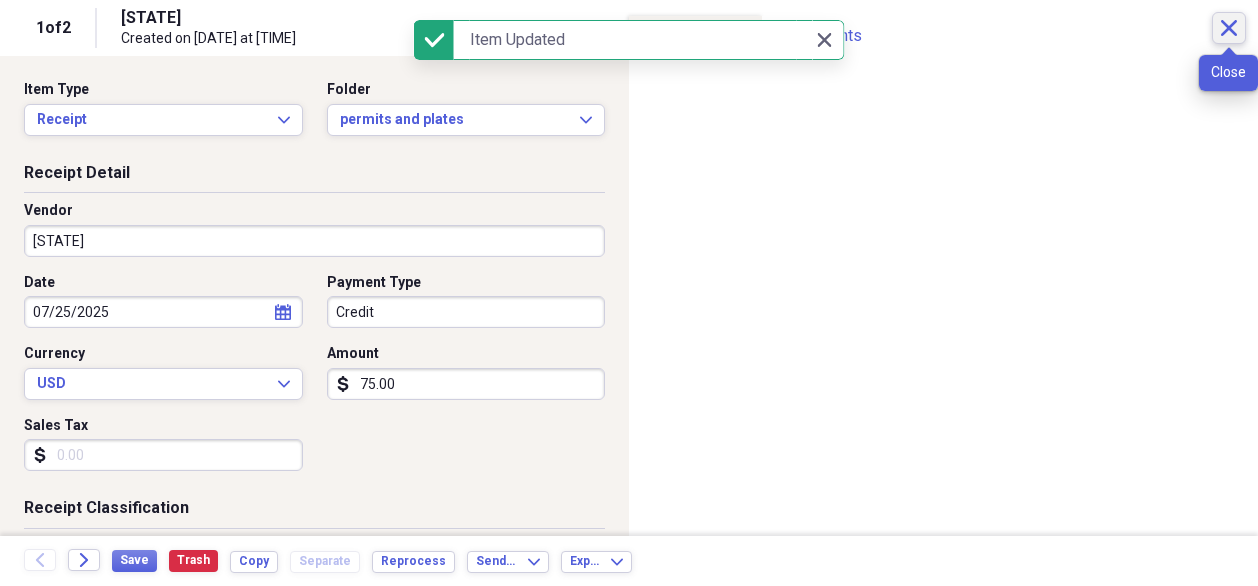 click 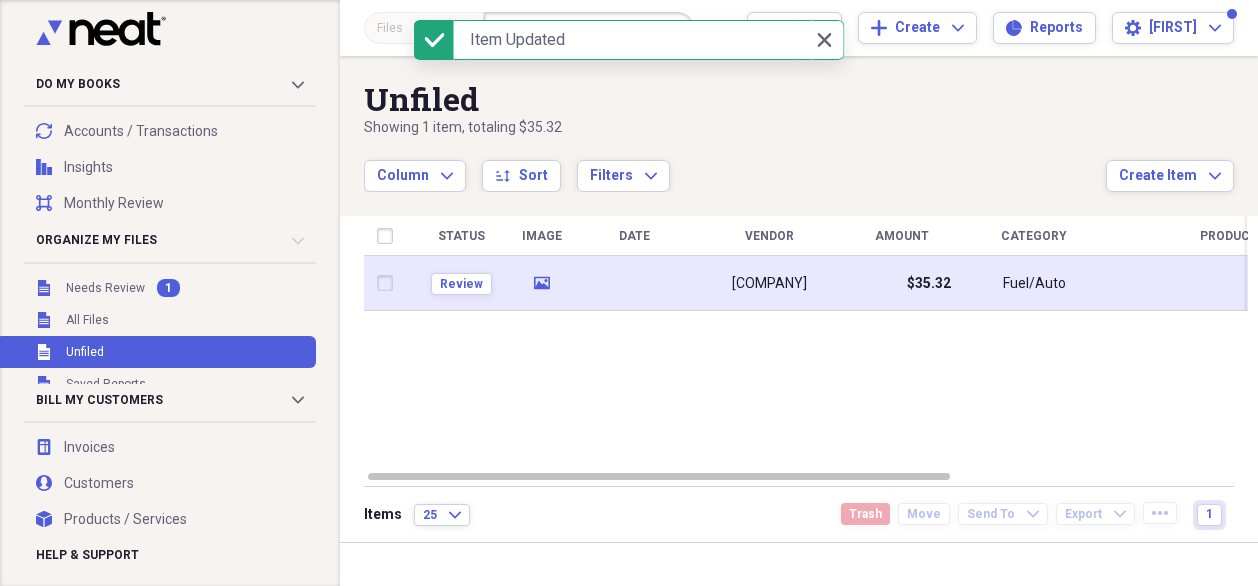click on "[COMPANY]" at bounding box center (769, 284) 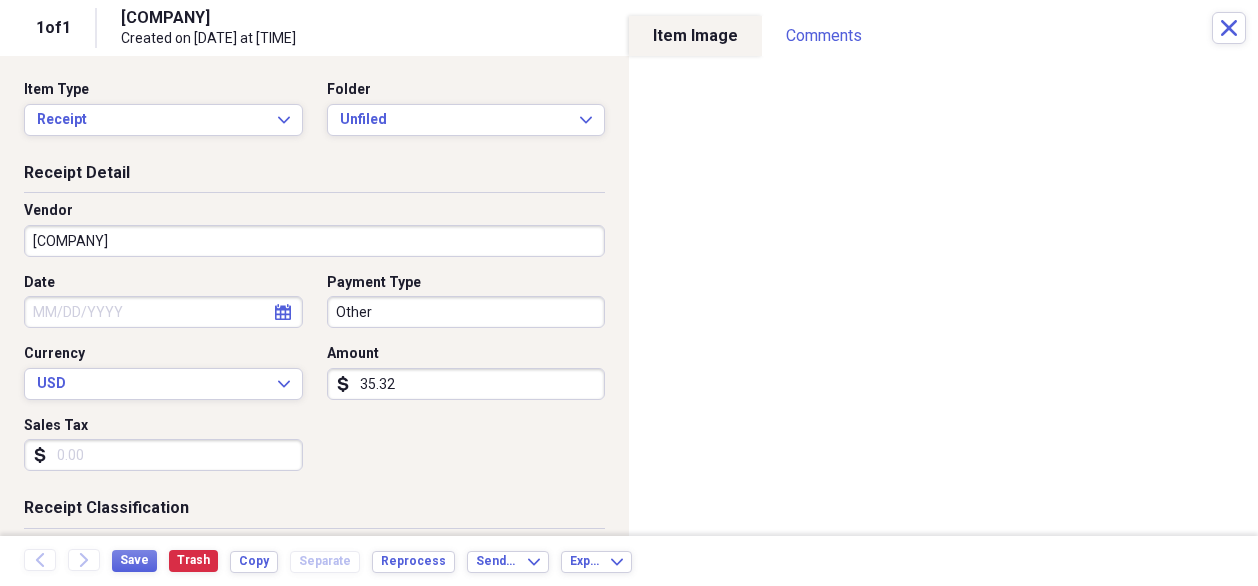 click on "35.32" at bounding box center [466, 384] 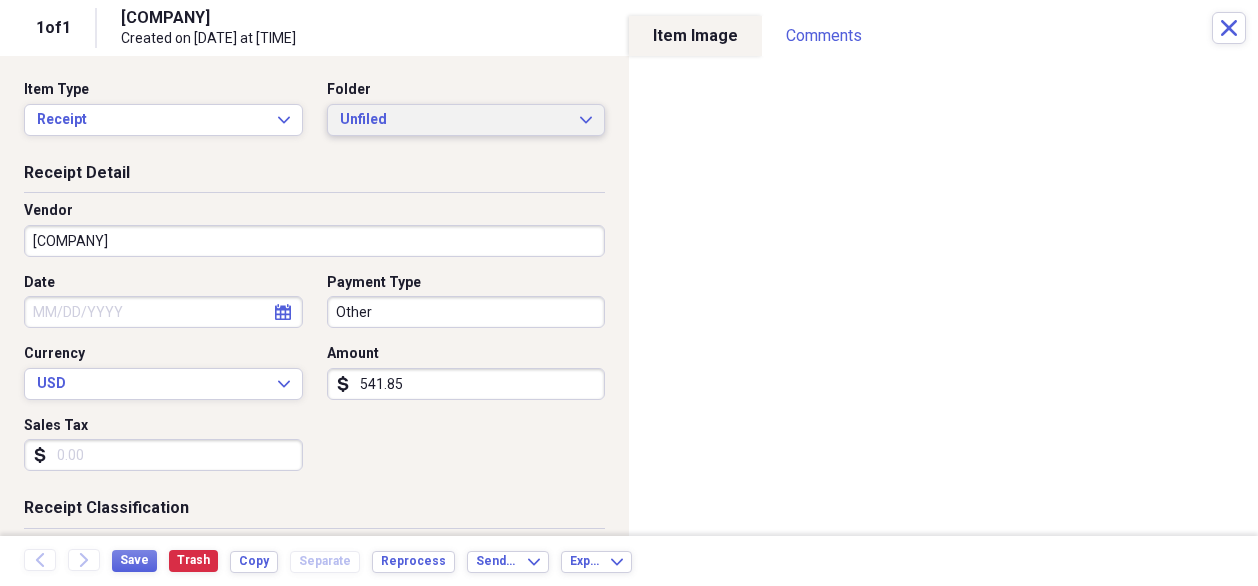 type on "541.85" 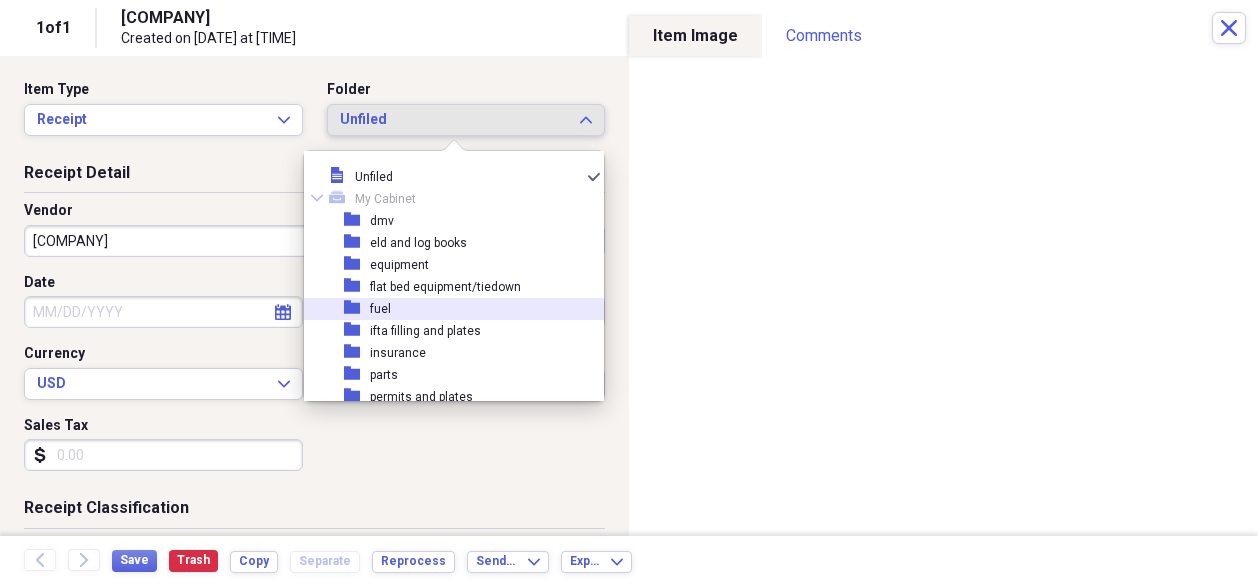 click on "[FOLDER_NAME]" at bounding box center (446, 309) 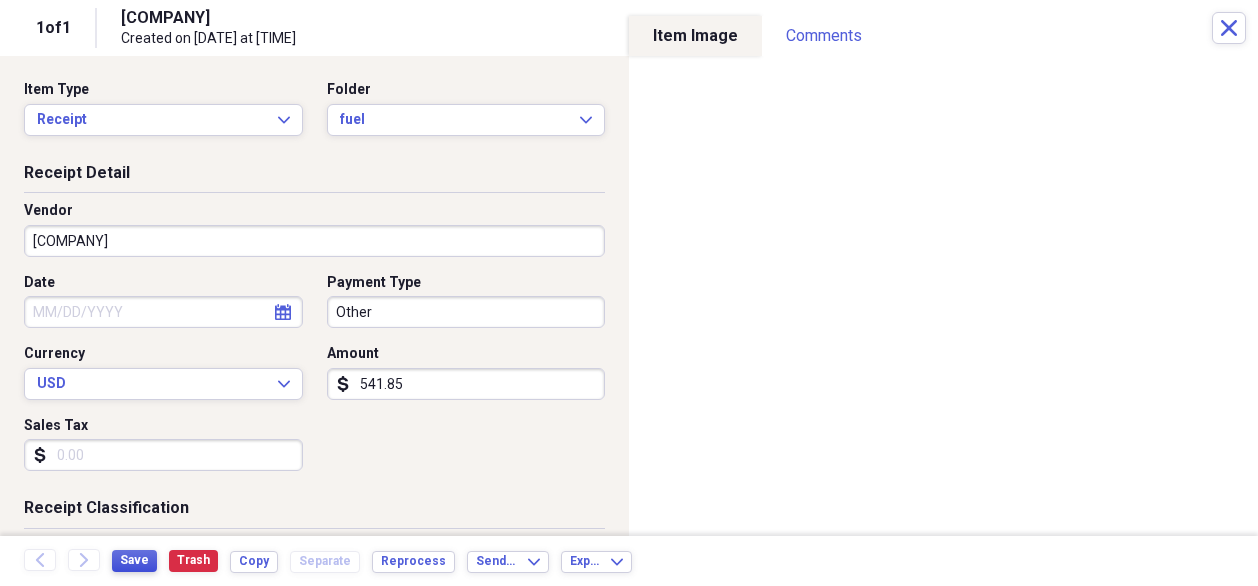 click on "Save" at bounding box center [134, 560] 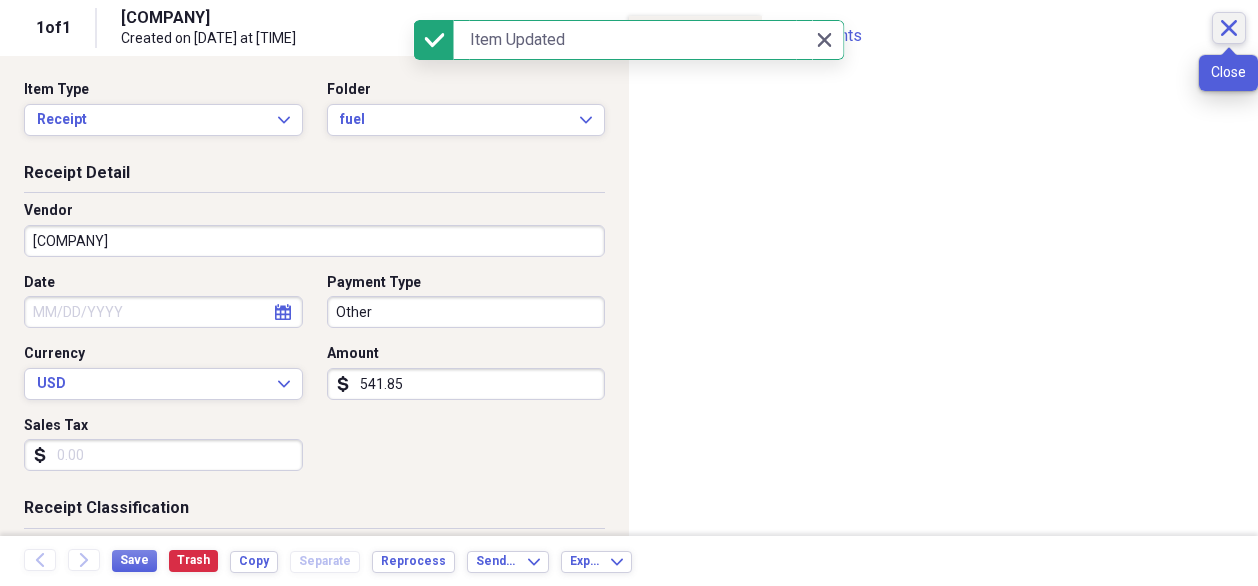 click on "Close" 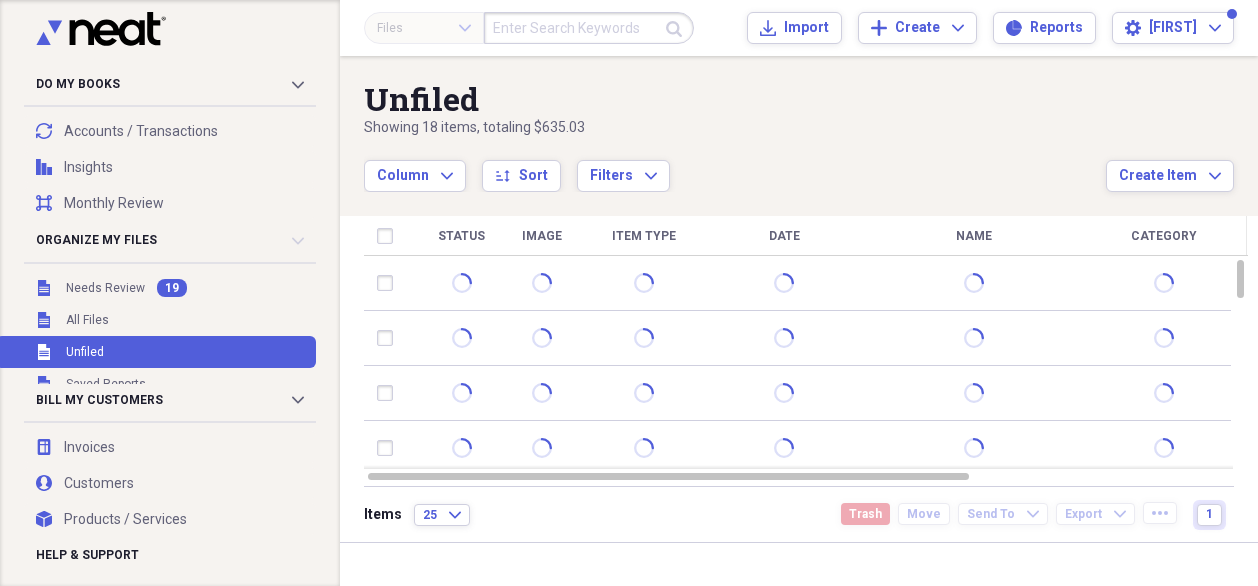 click on "Item Type" at bounding box center (644, 236) 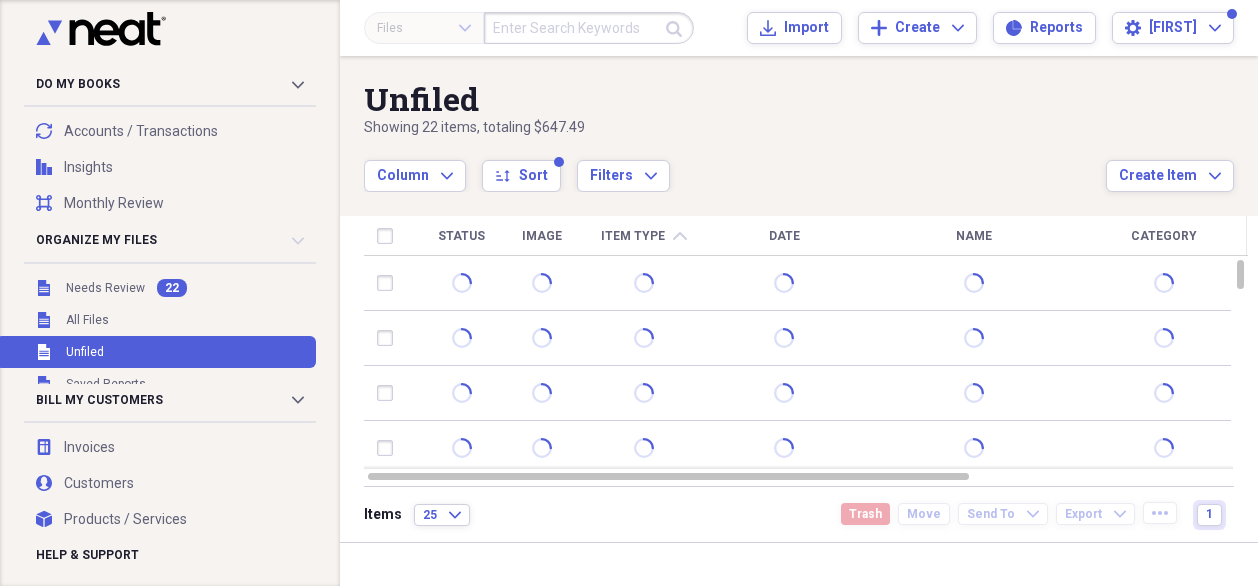 click at bounding box center (644, 283) 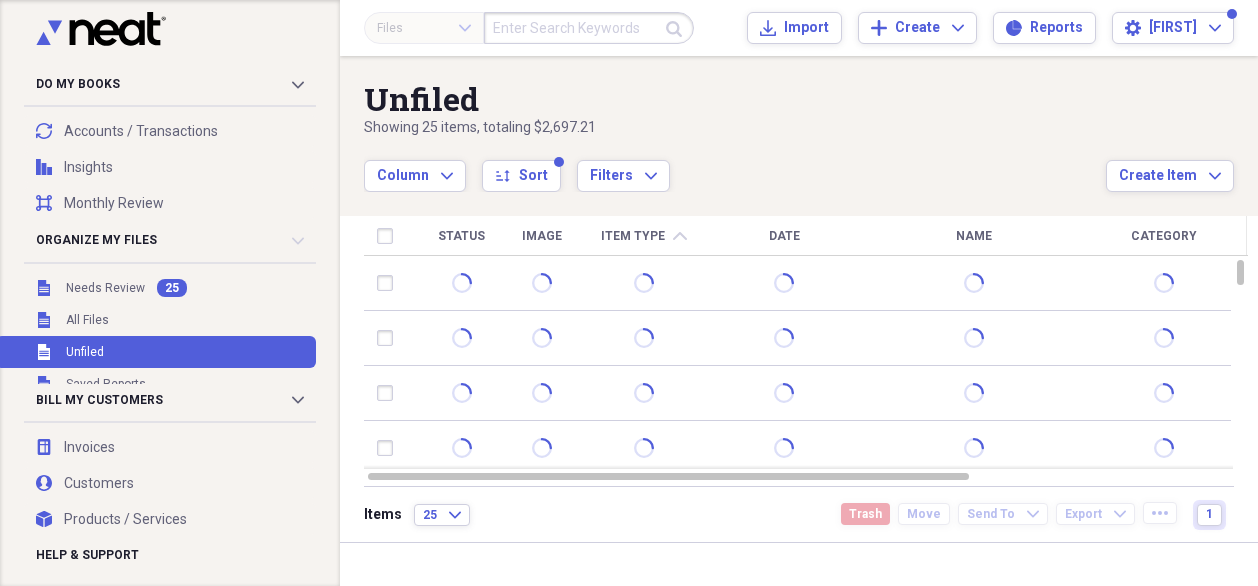 click on "Item Type" at bounding box center [633, 236] 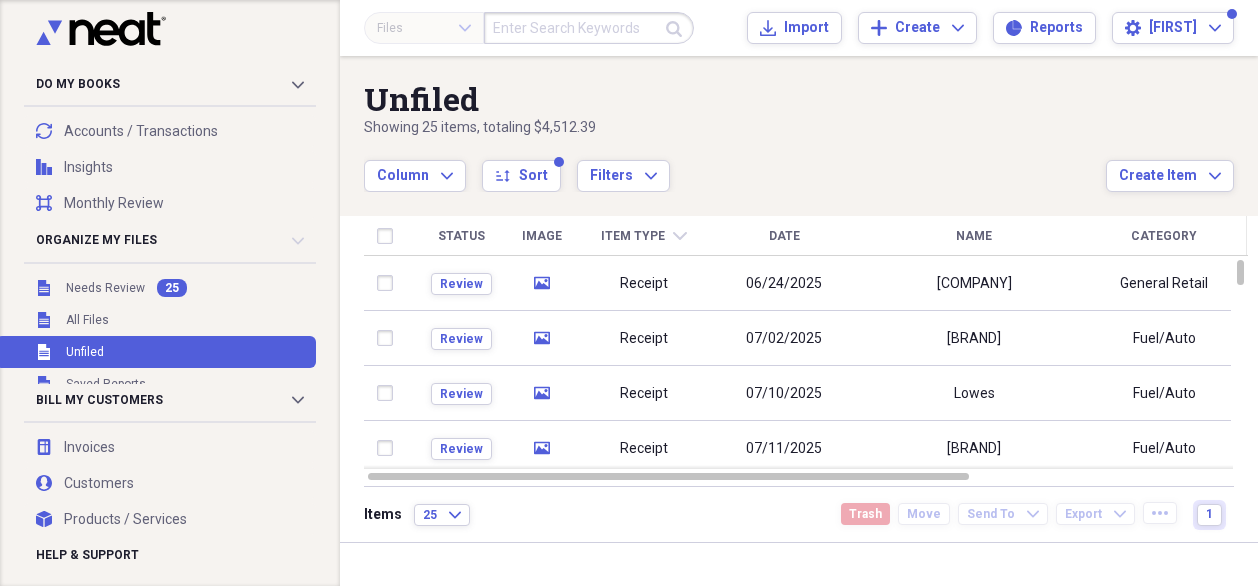click on "[ITEM_TYPE]" at bounding box center (644, 236) 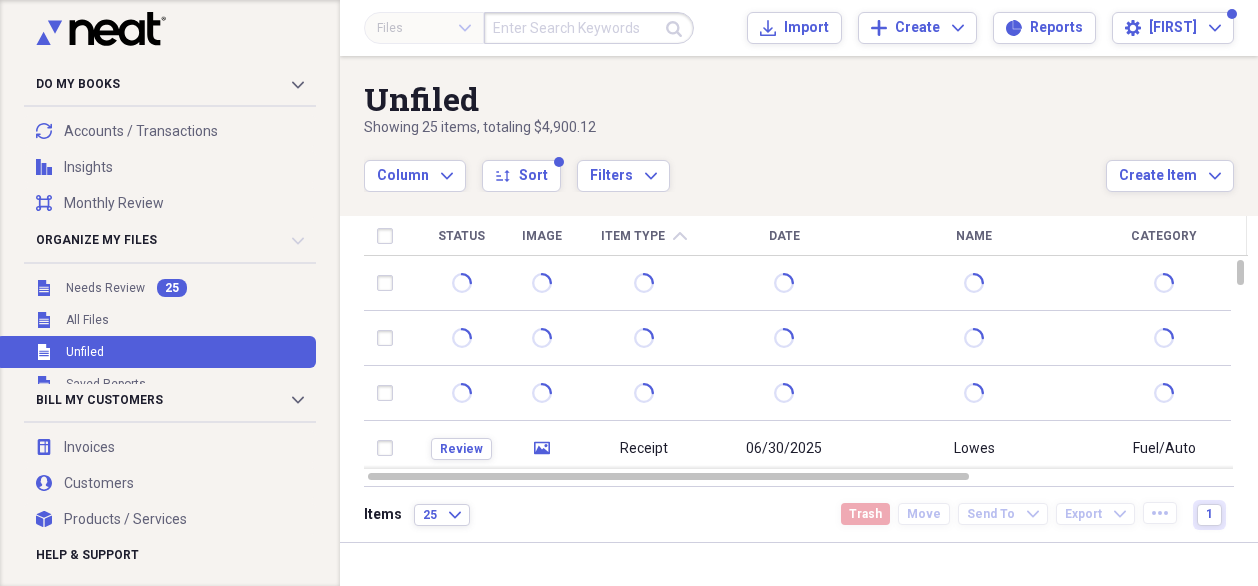 click on "Item Type chevron-up" at bounding box center (644, 236) 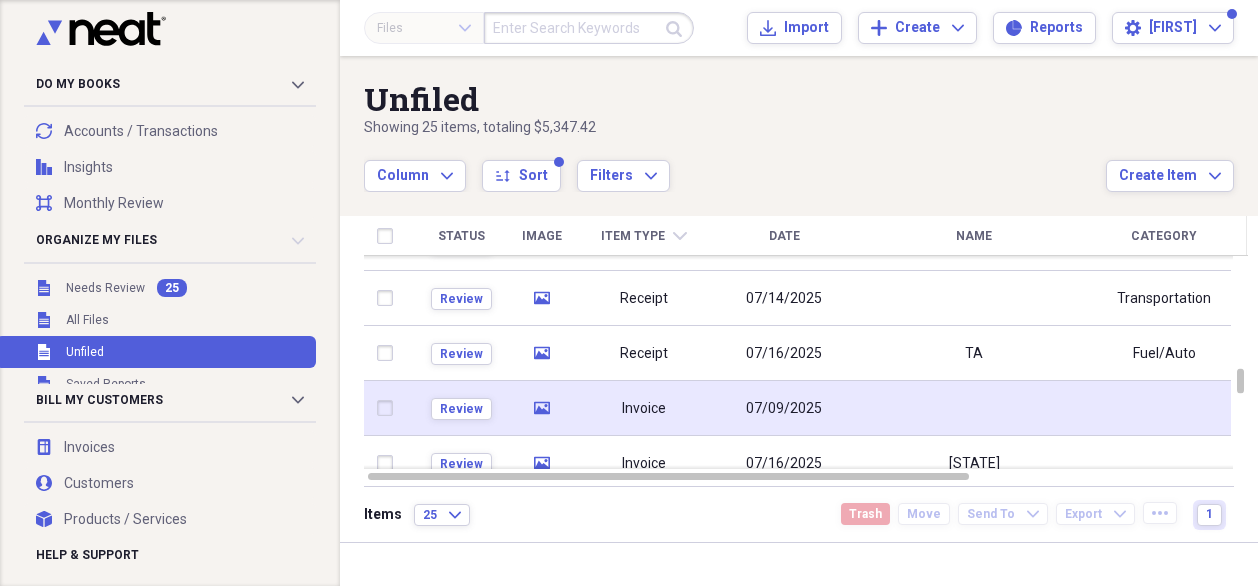 click on "Invoice" at bounding box center [644, 409] 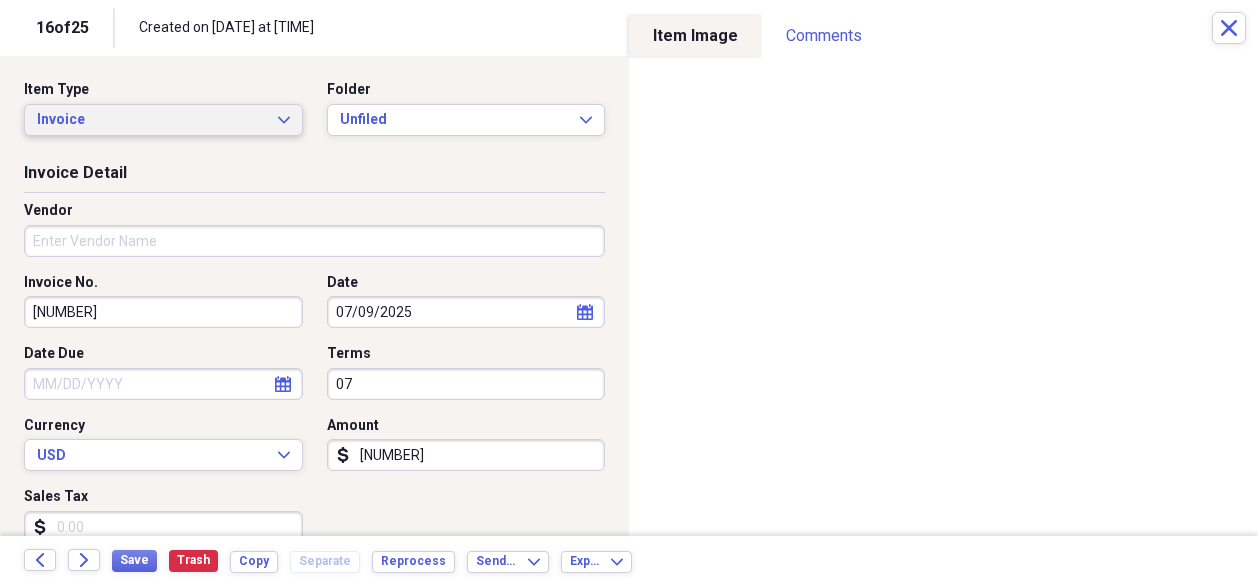 click on "Expand" 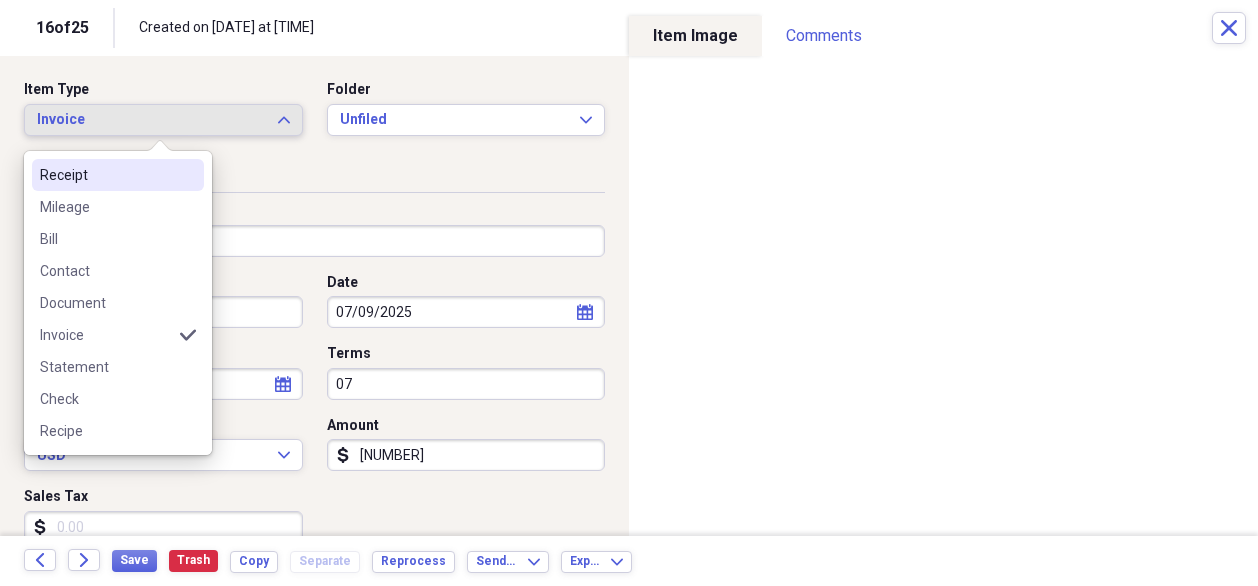 click on "Receipt" at bounding box center [106, 175] 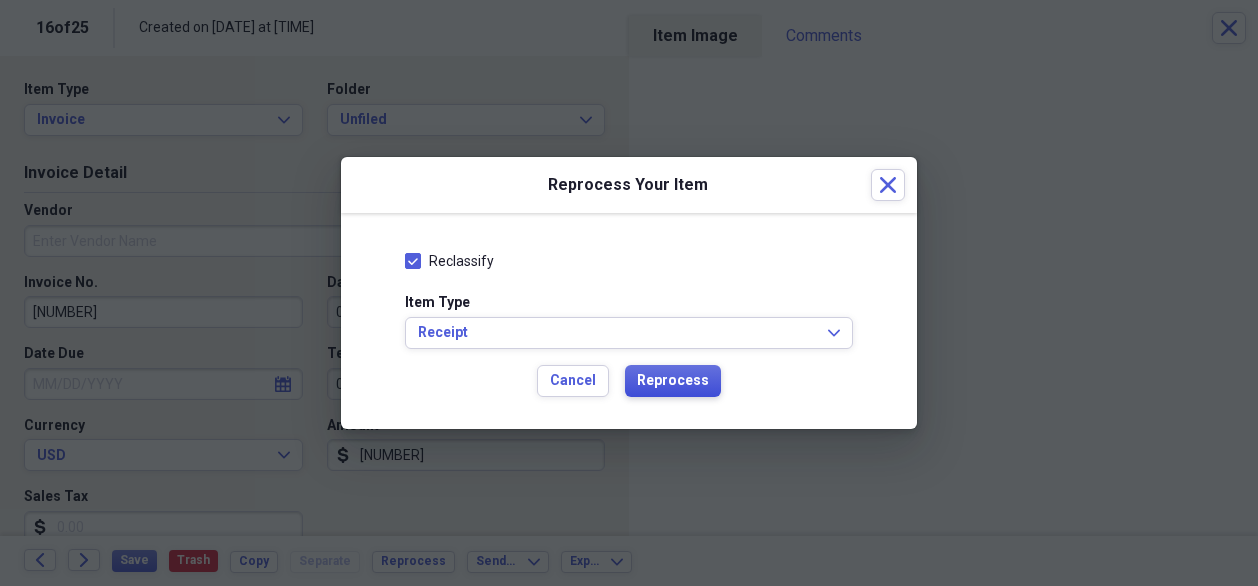 click on "Reprocess" at bounding box center (673, 381) 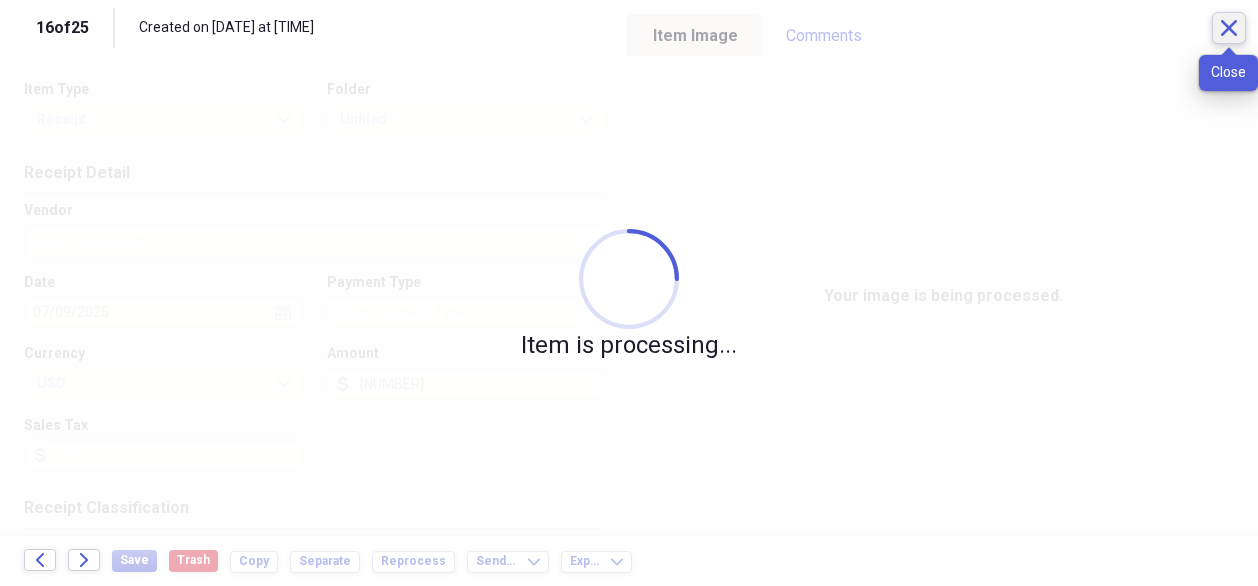 click 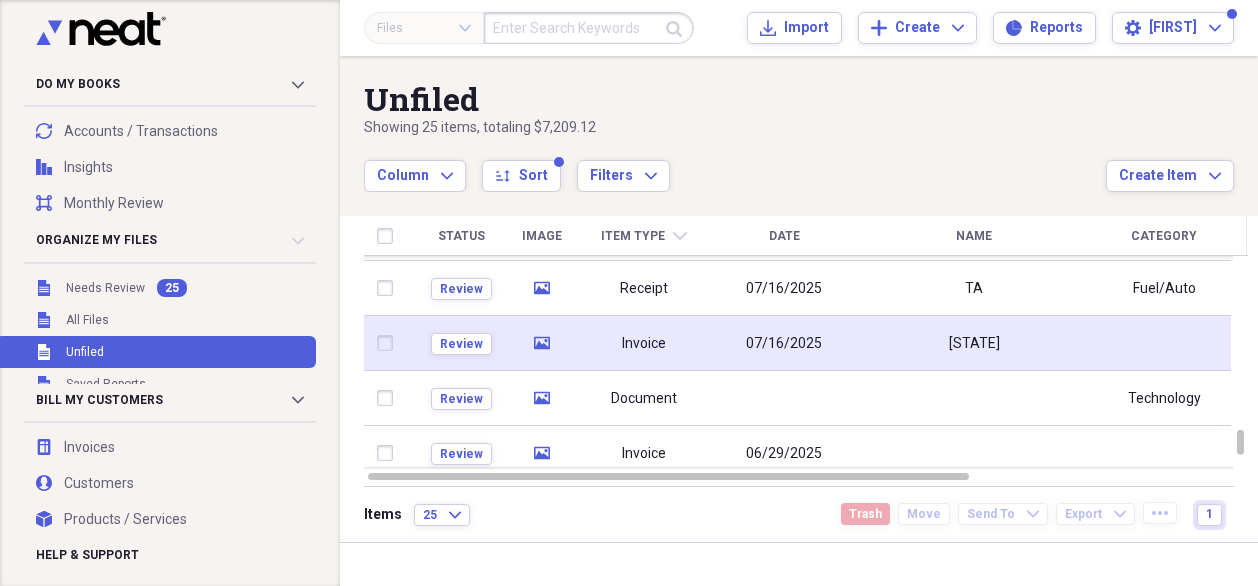 click on "Invoice" at bounding box center (644, 344) 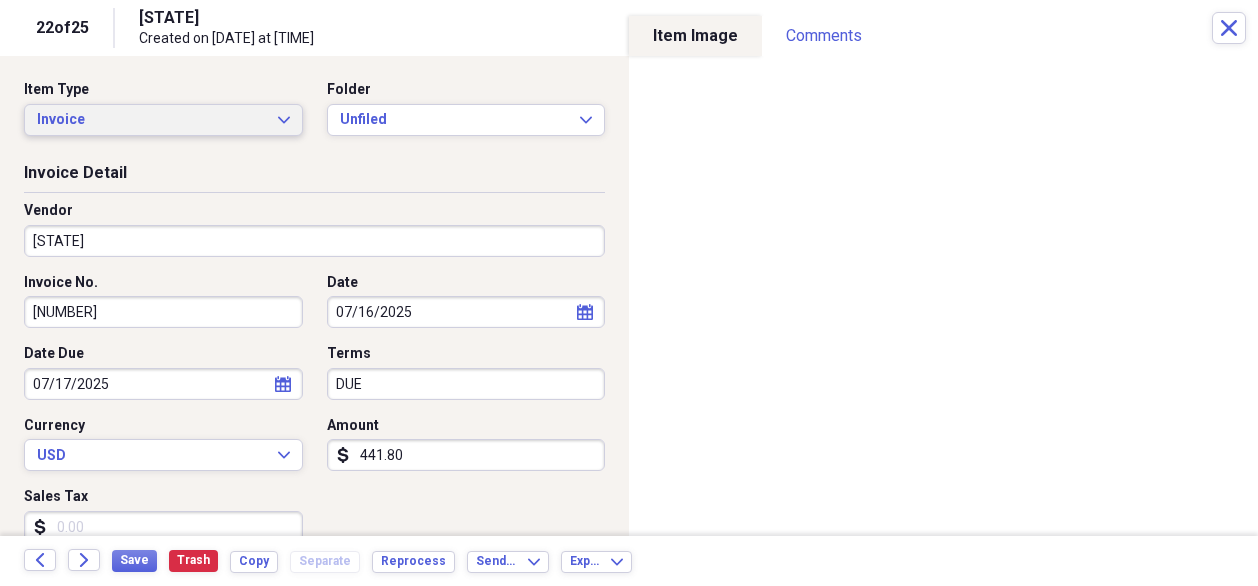click on "Expand" 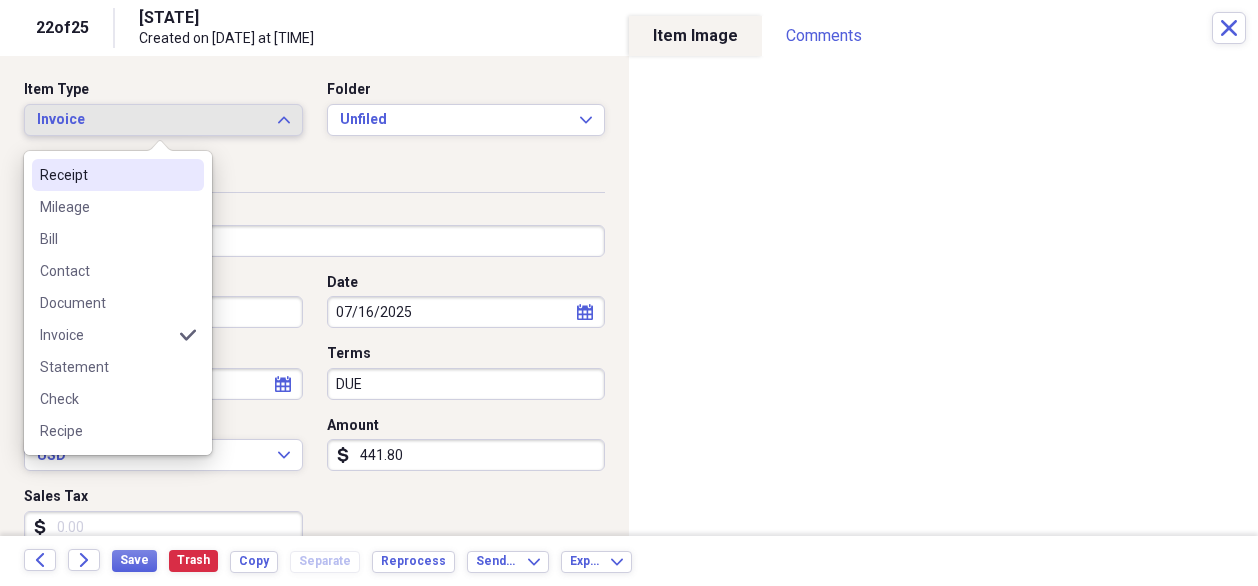 click on "Receipt" at bounding box center (106, 175) 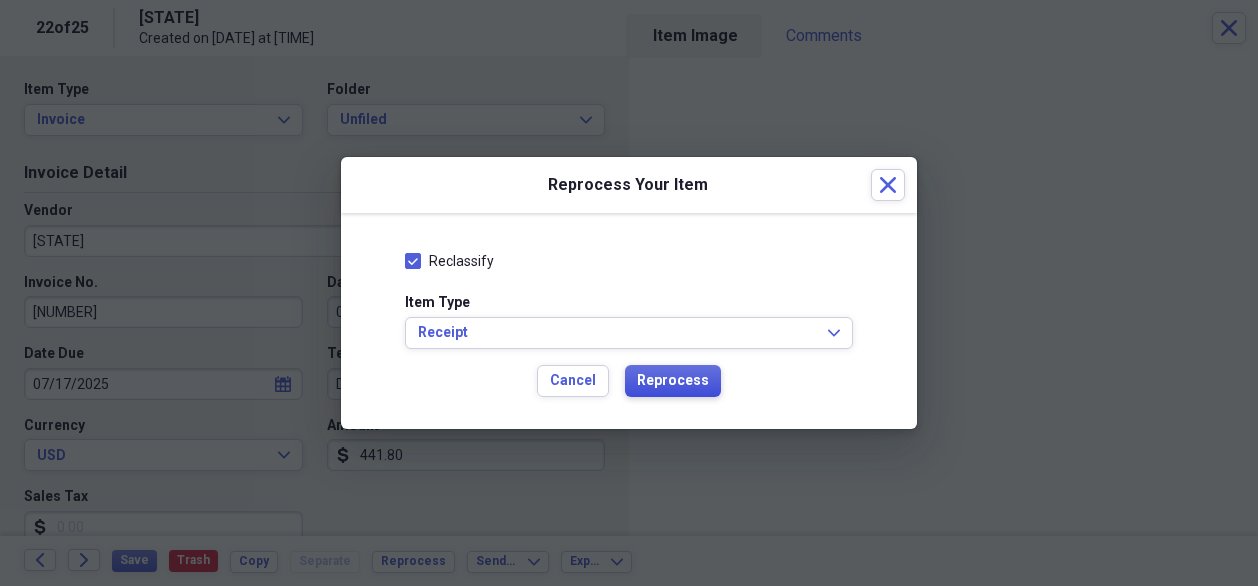 click on "Reprocess" at bounding box center [673, 381] 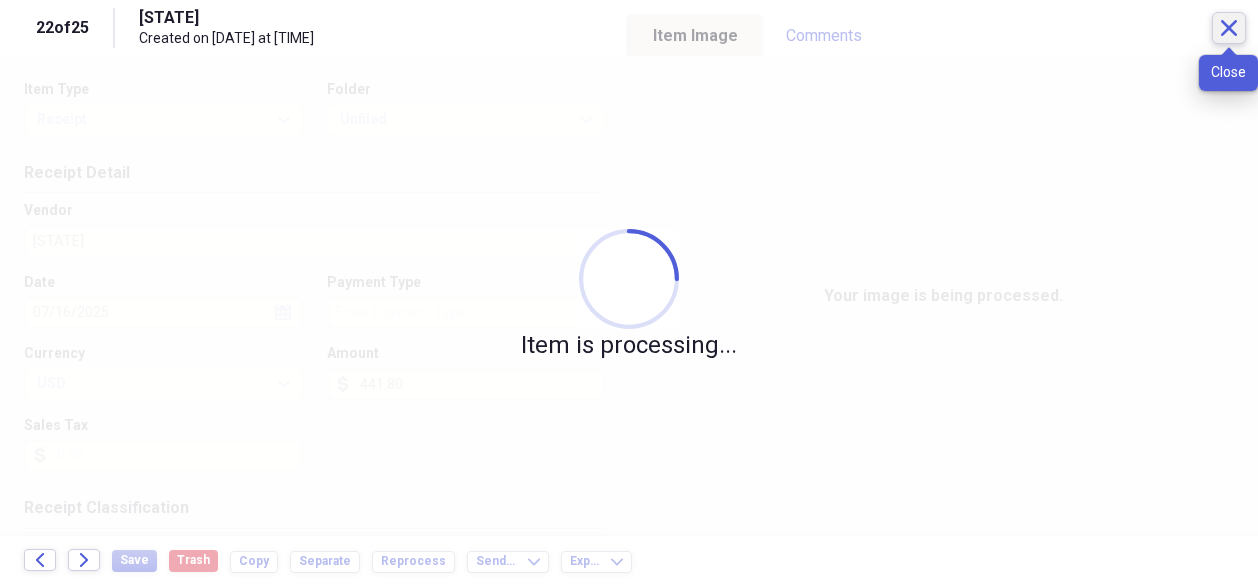 click on "Close" 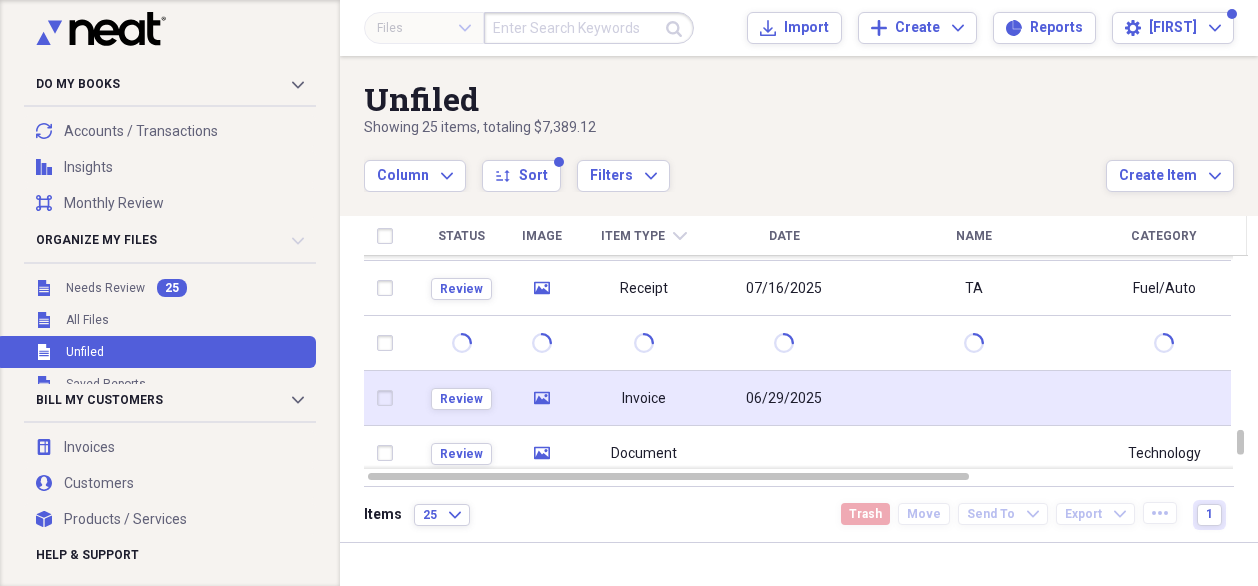 click on "Invoice" at bounding box center (644, 399) 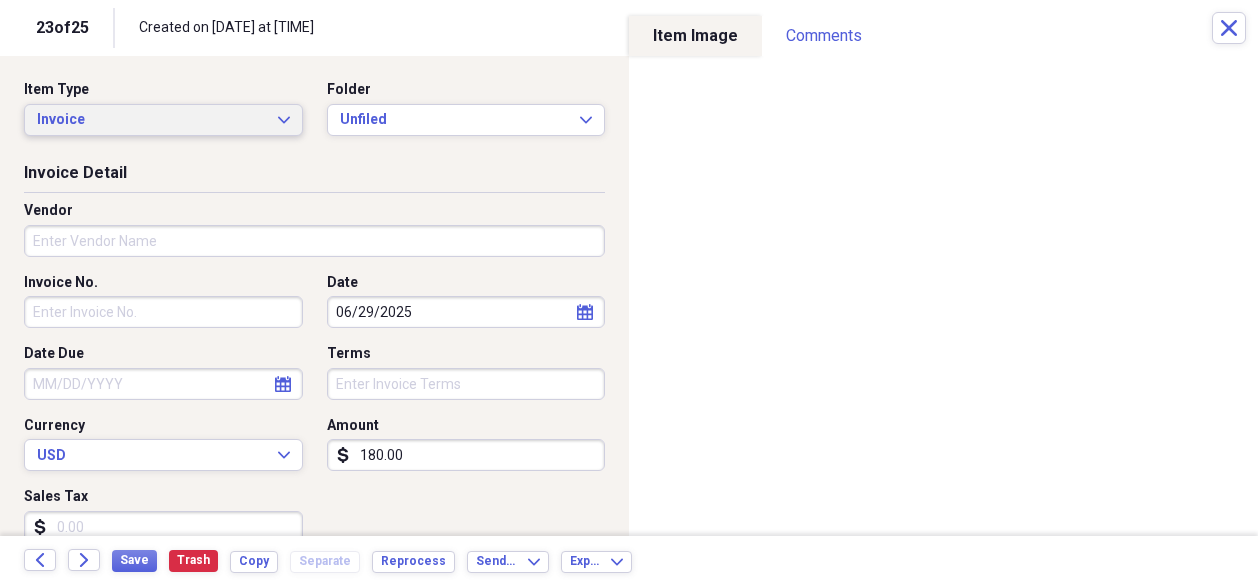 click on "Expand" 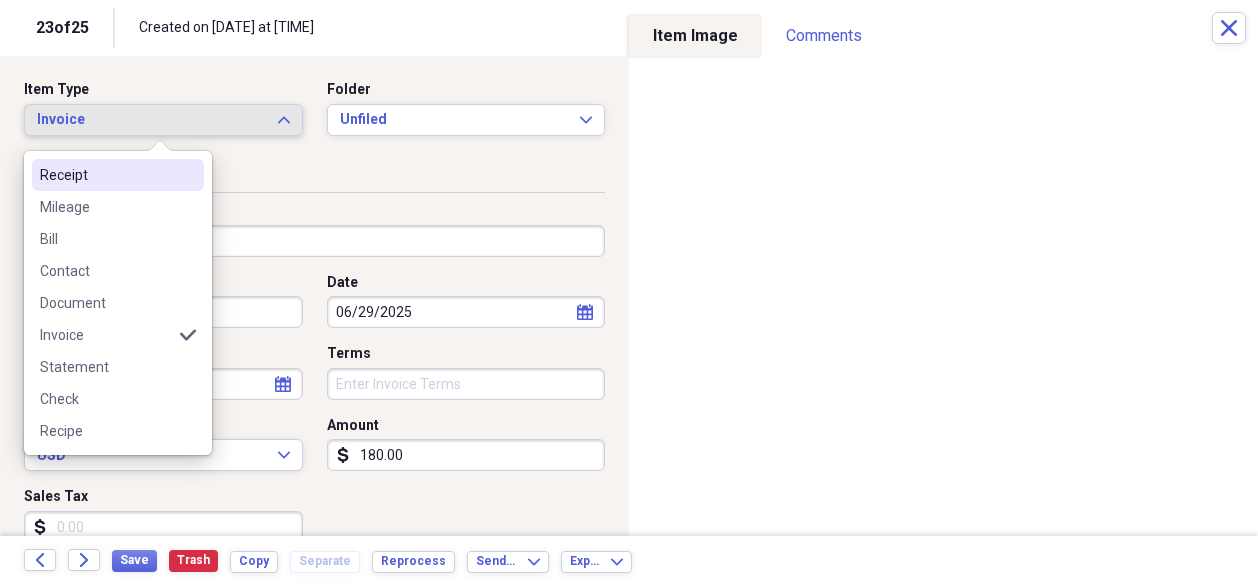 click on "Receipt" at bounding box center [106, 175] 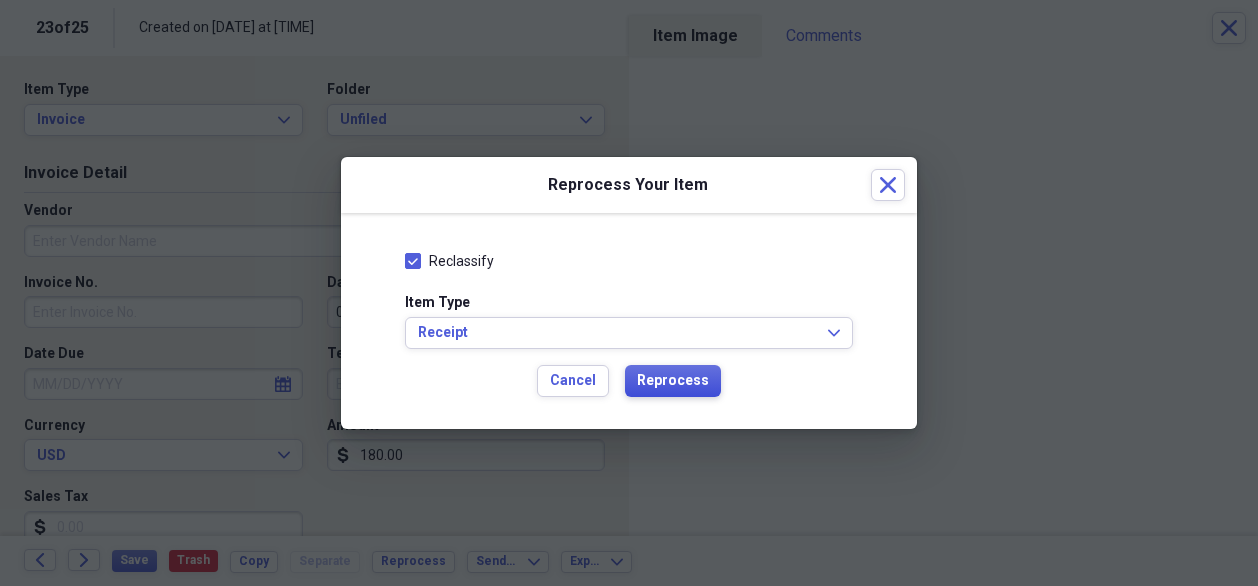 click on "Reprocess" at bounding box center [673, 381] 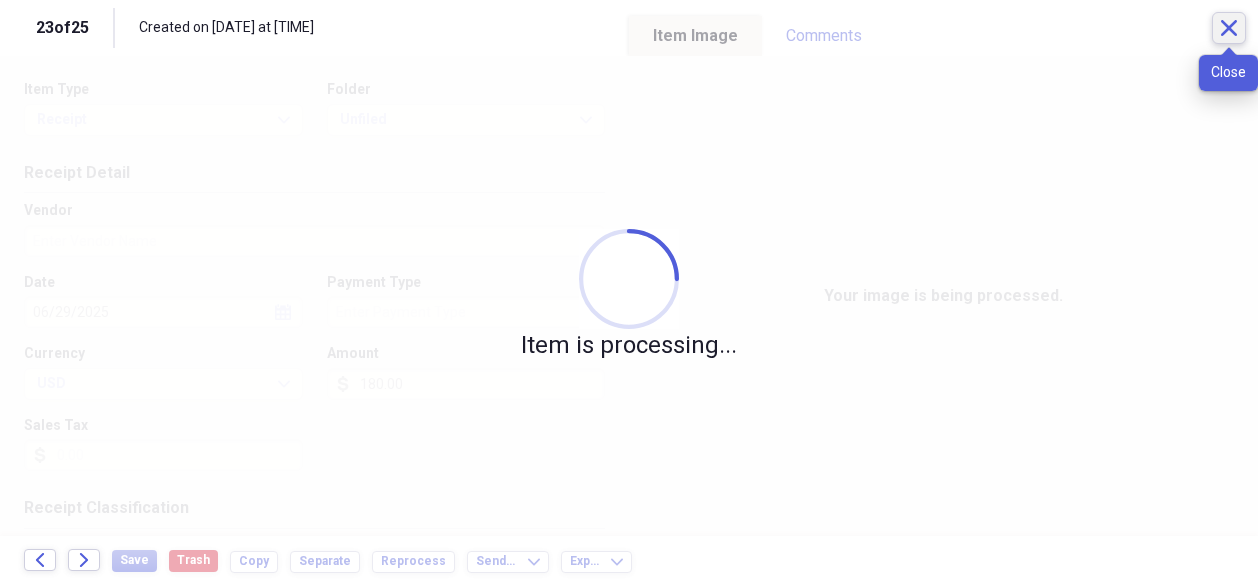 click 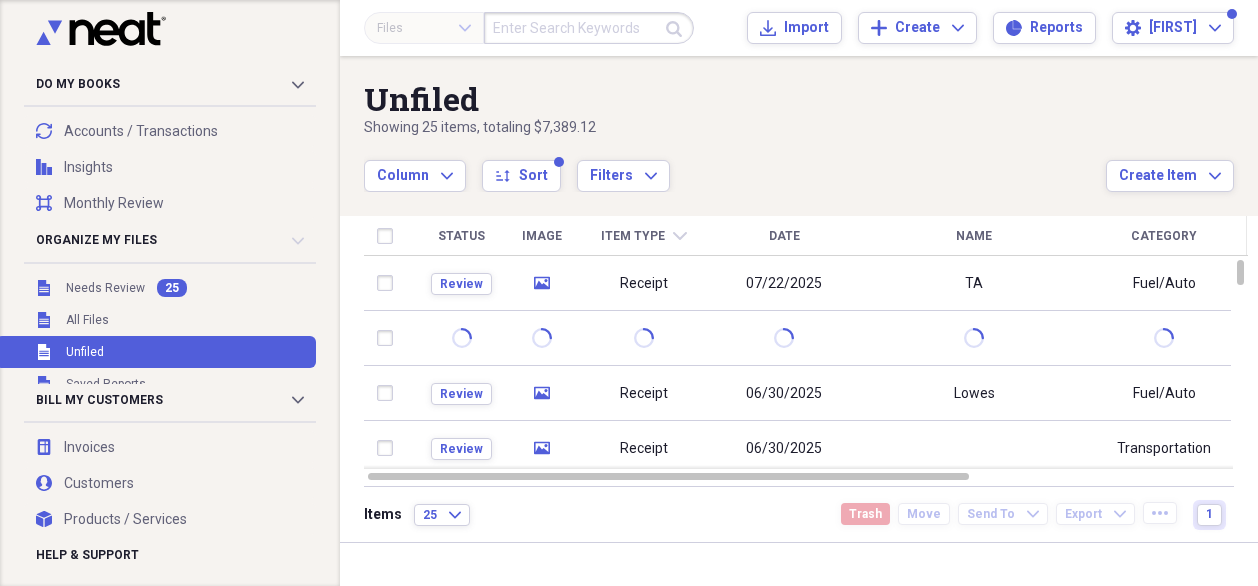 click on "[ITEM_TYPE]" at bounding box center [644, 236] 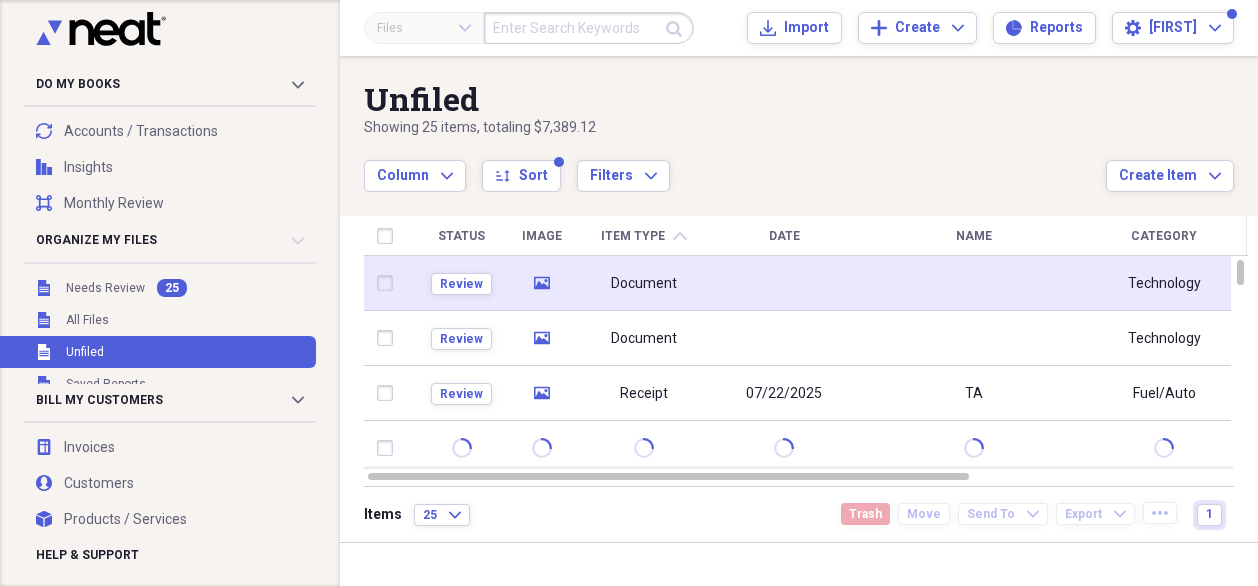 click on "Document" at bounding box center [644, 284] 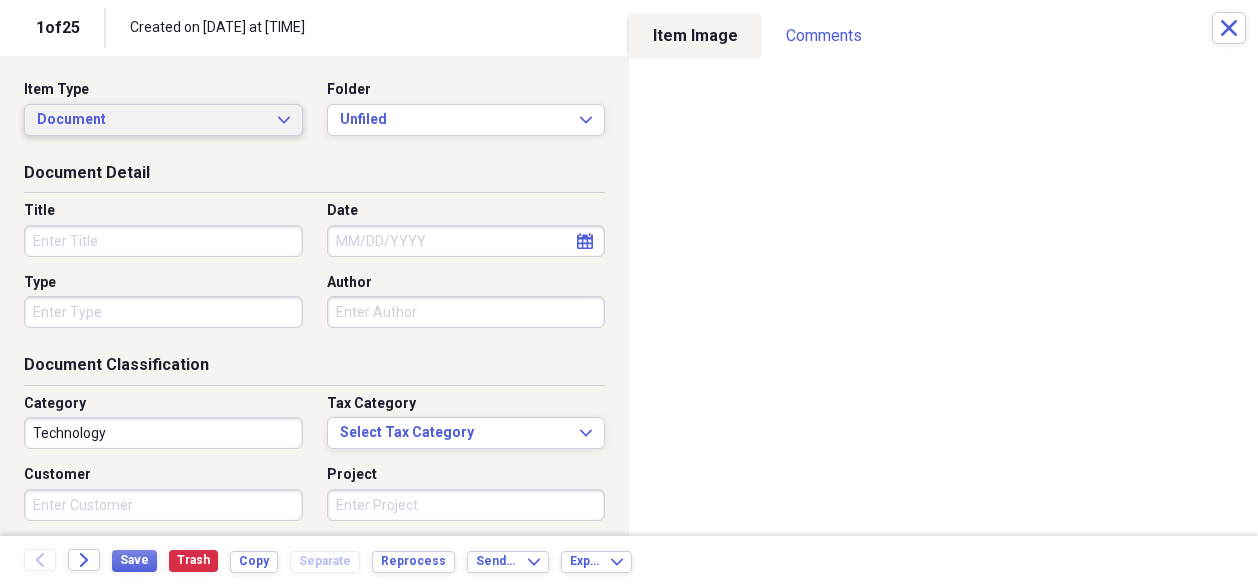 click on "Document Expand" at bounding box center [163, 120] 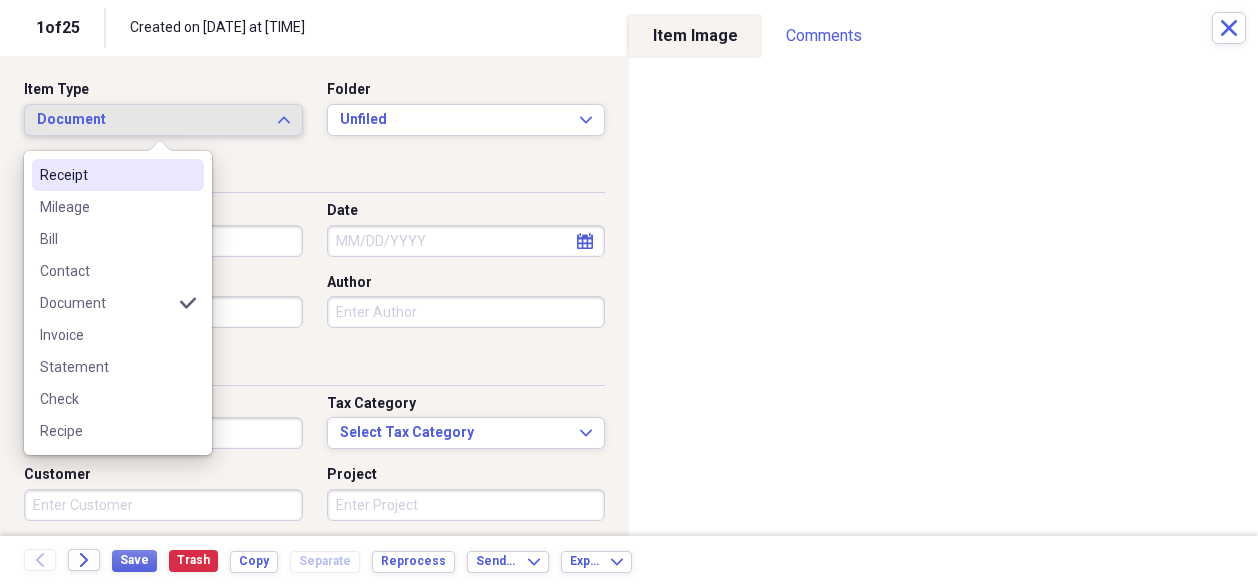 click on "Receipt" at bounding box center [106, 175] 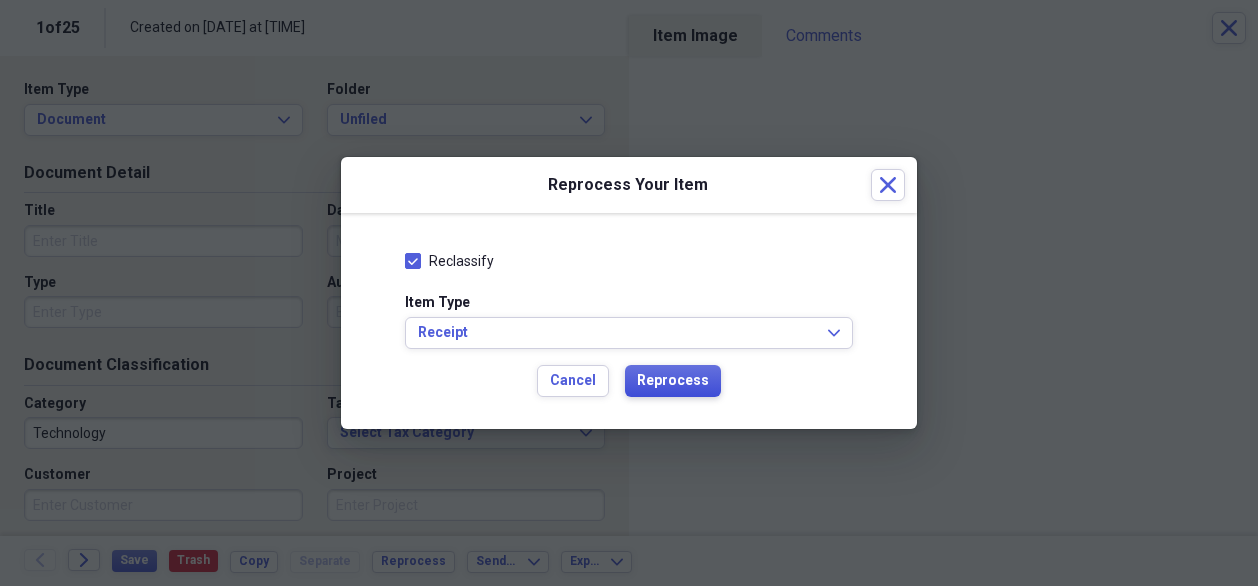 click on "Reprocess" at bounding box center (673, 381) 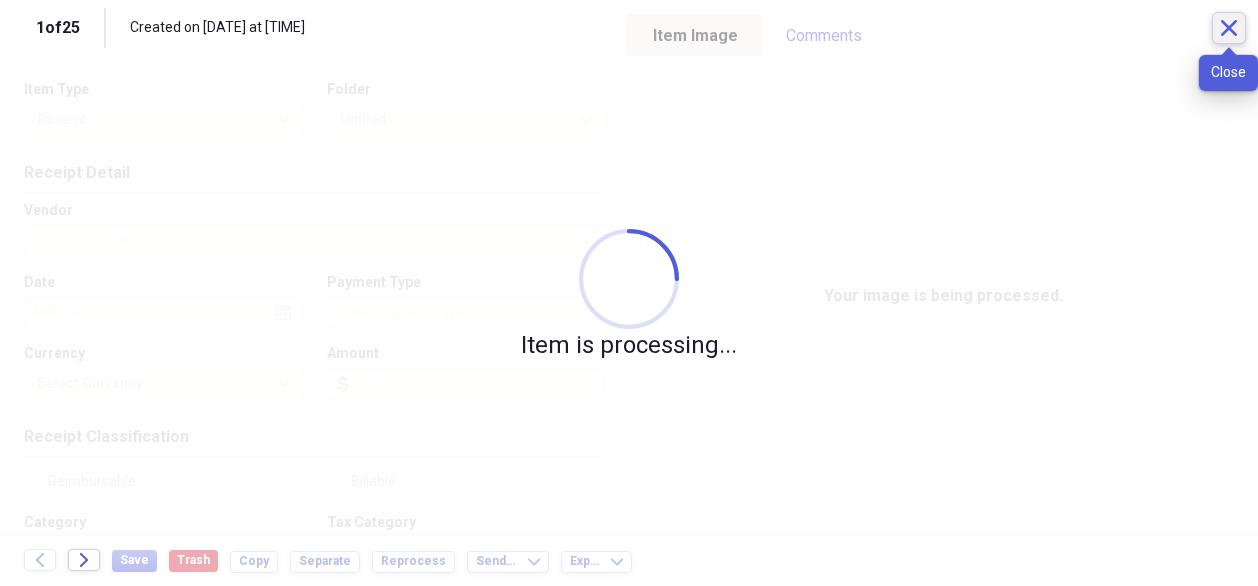 click on "Close" at bounding box center [1229, 28] 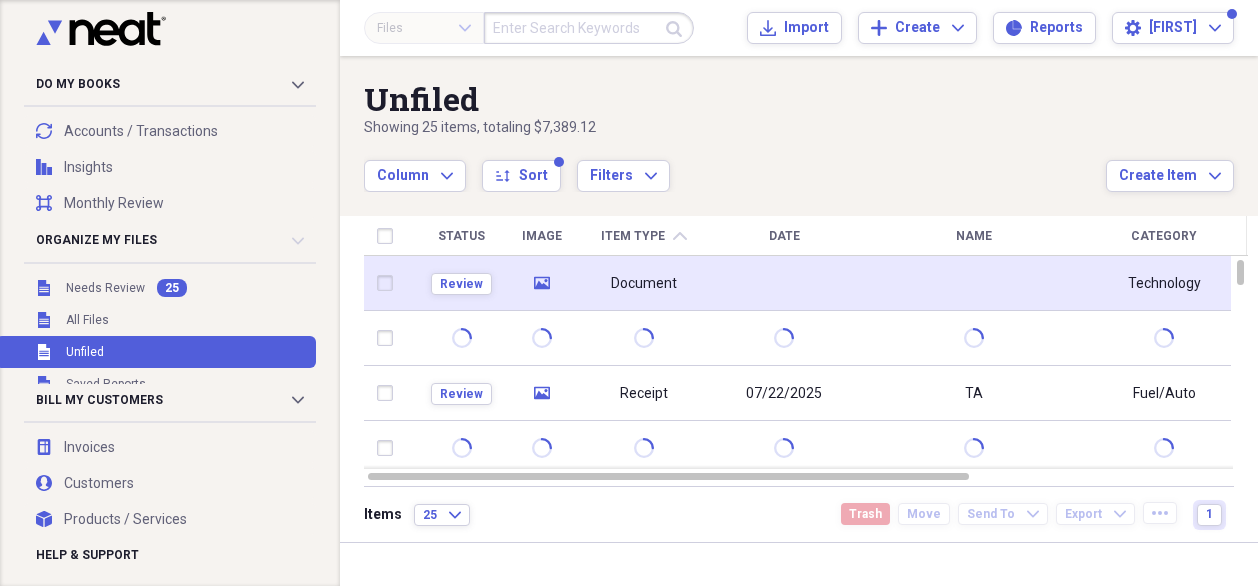 click on "Document" at bounding box center [644, 284] 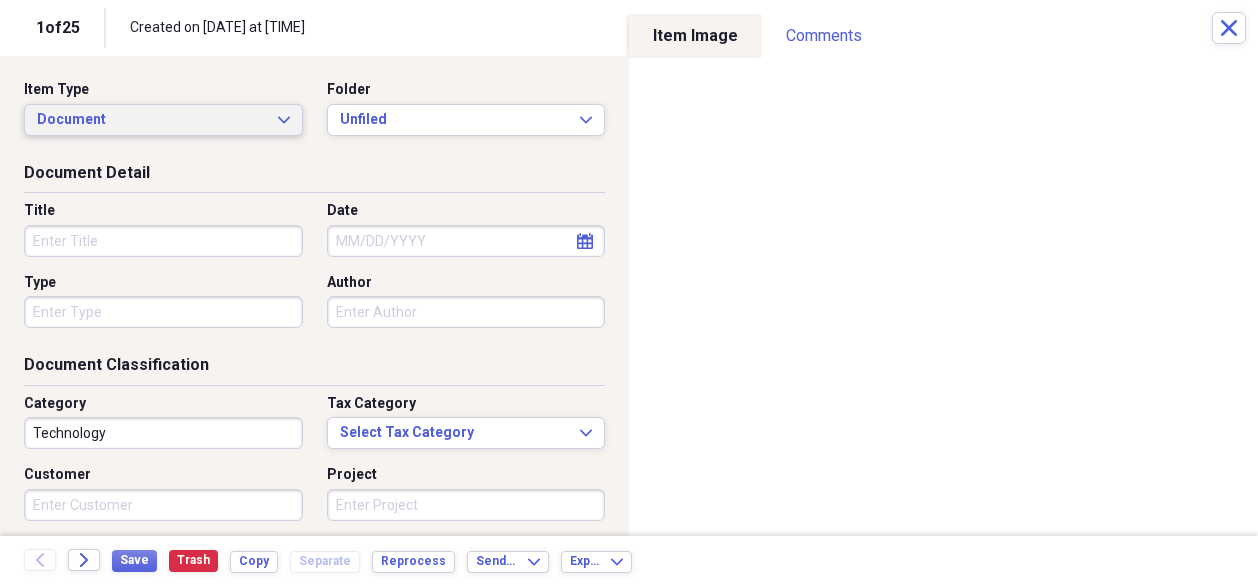 click on "Document" at bounding box center (151, 120) 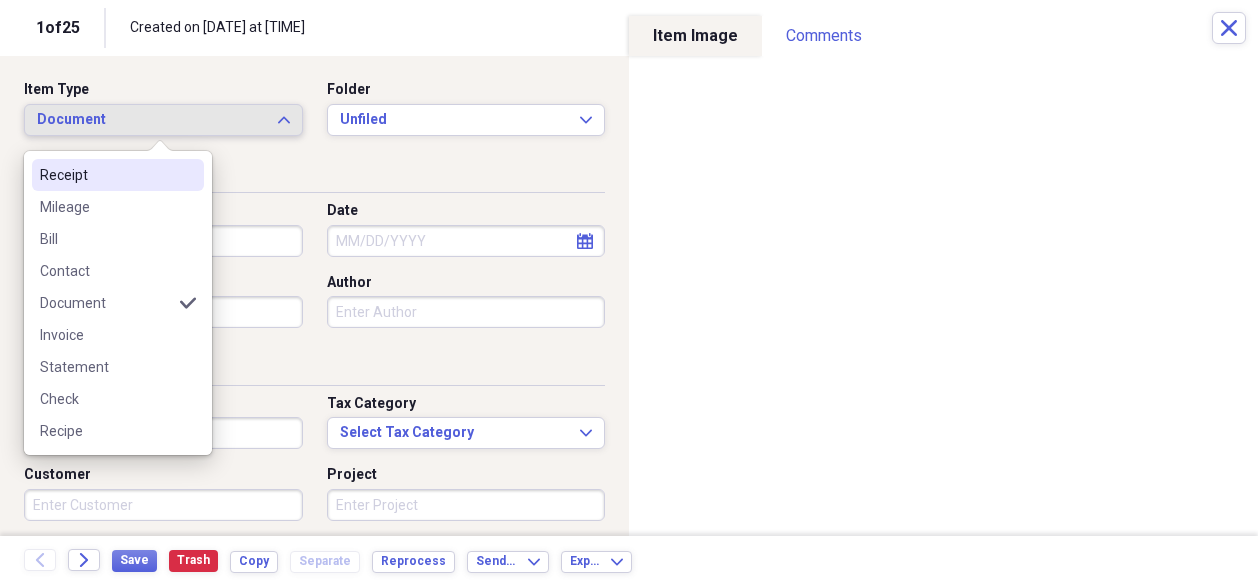 click on "Receipt" at bounding box center [106, 175] 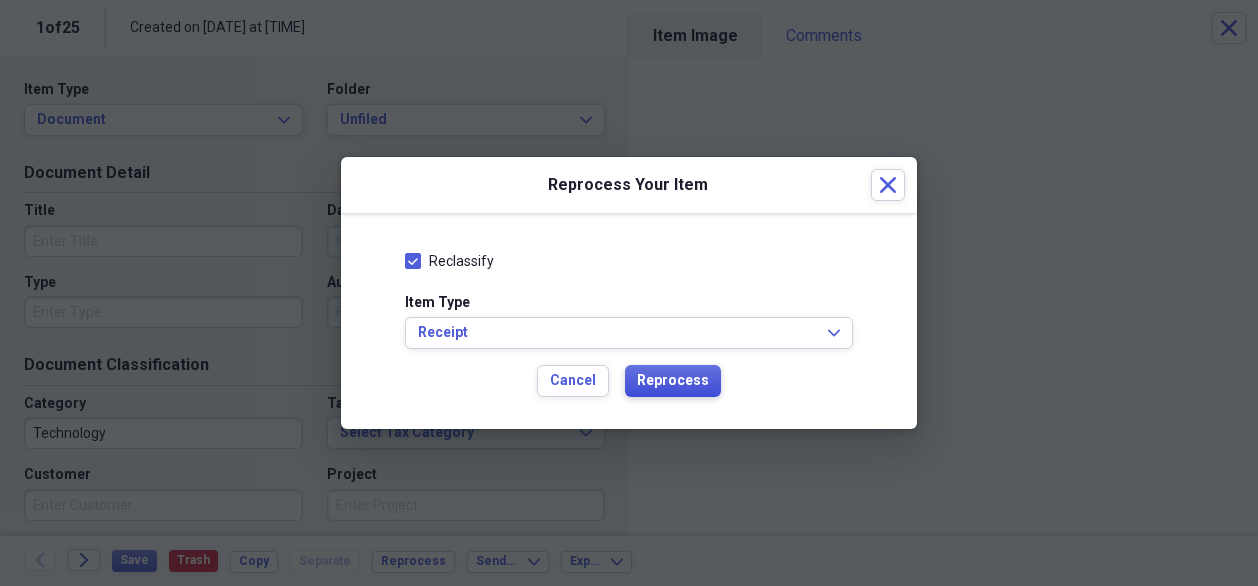 click on "Reprocess" at bounding box center [673, 381] 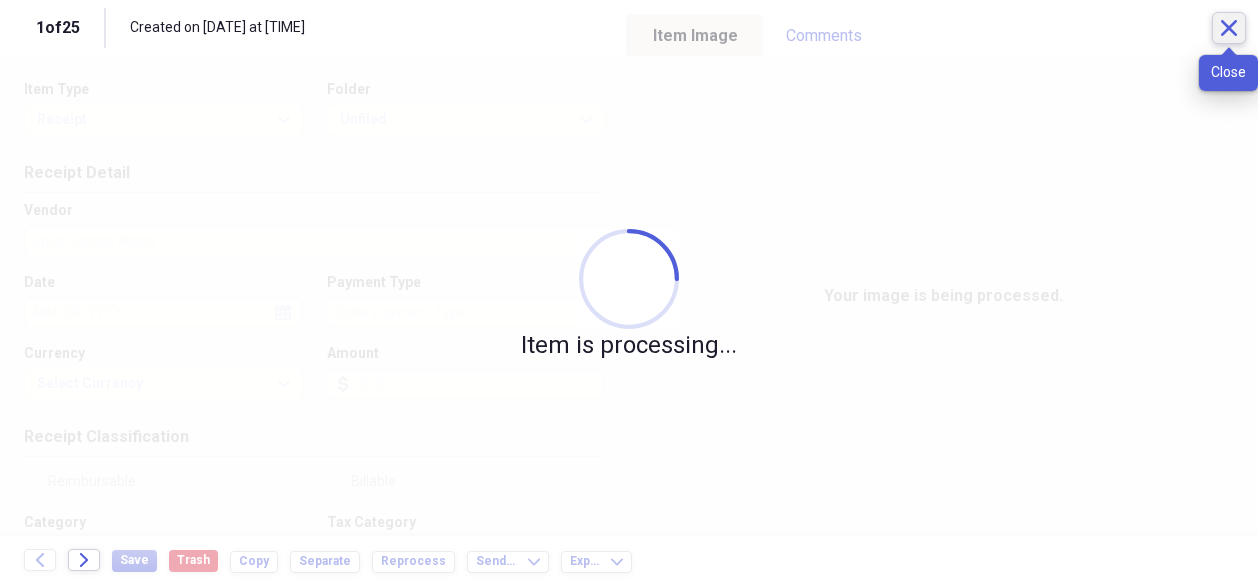 click on "Close" at bounding box center [1229, 28] 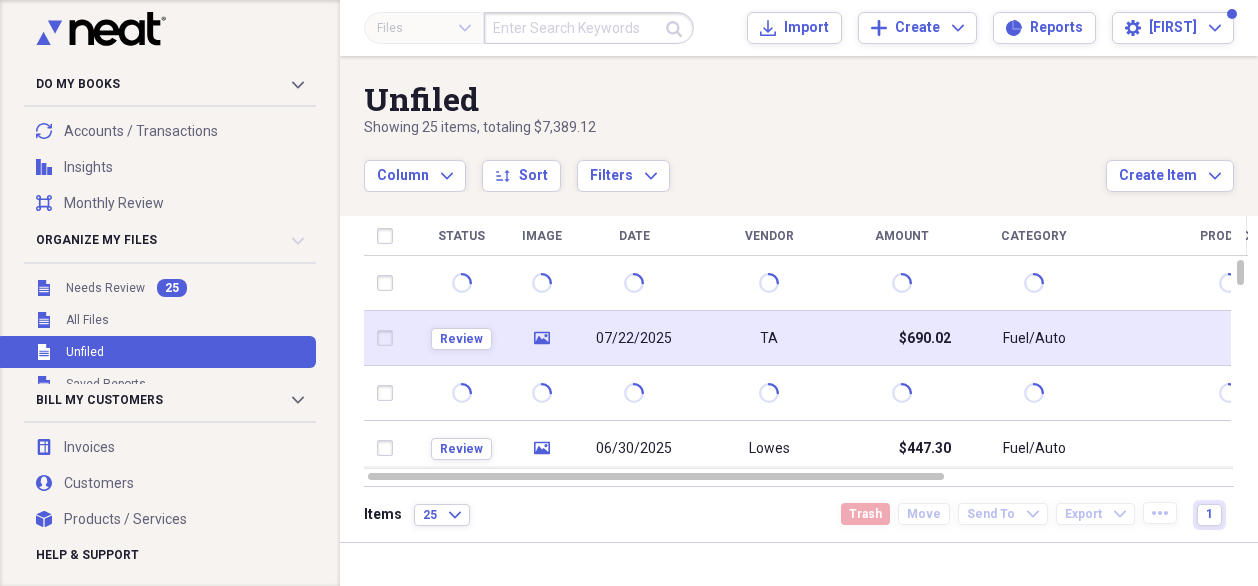 click on "TA" at bounding box center [769, 338] 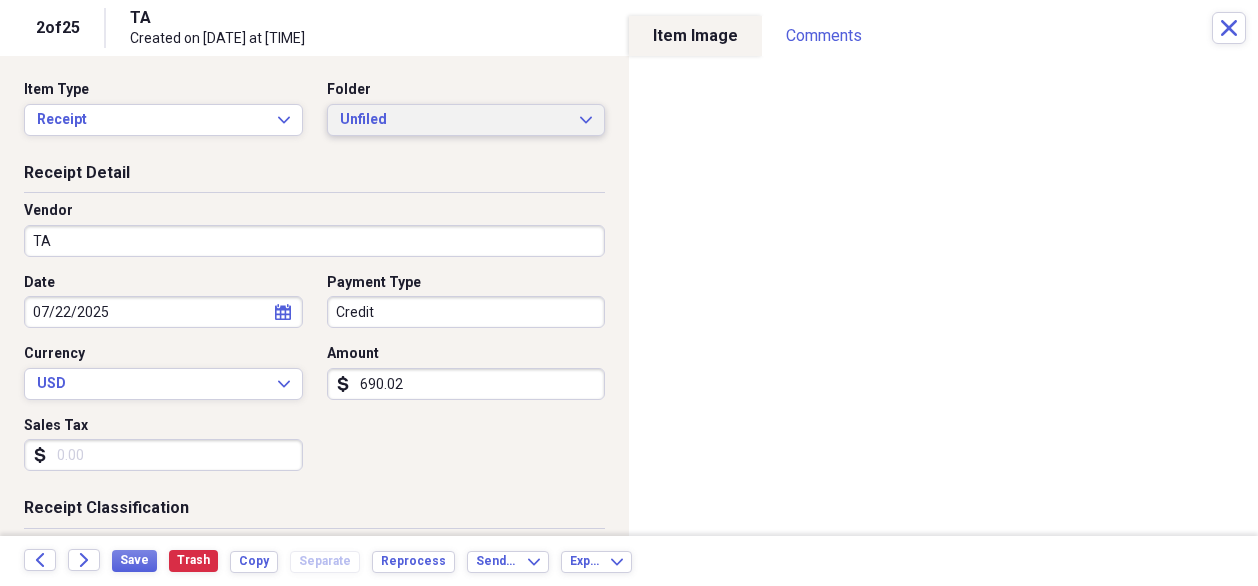 click on "Unfiled" at bounding box center [454, 120] 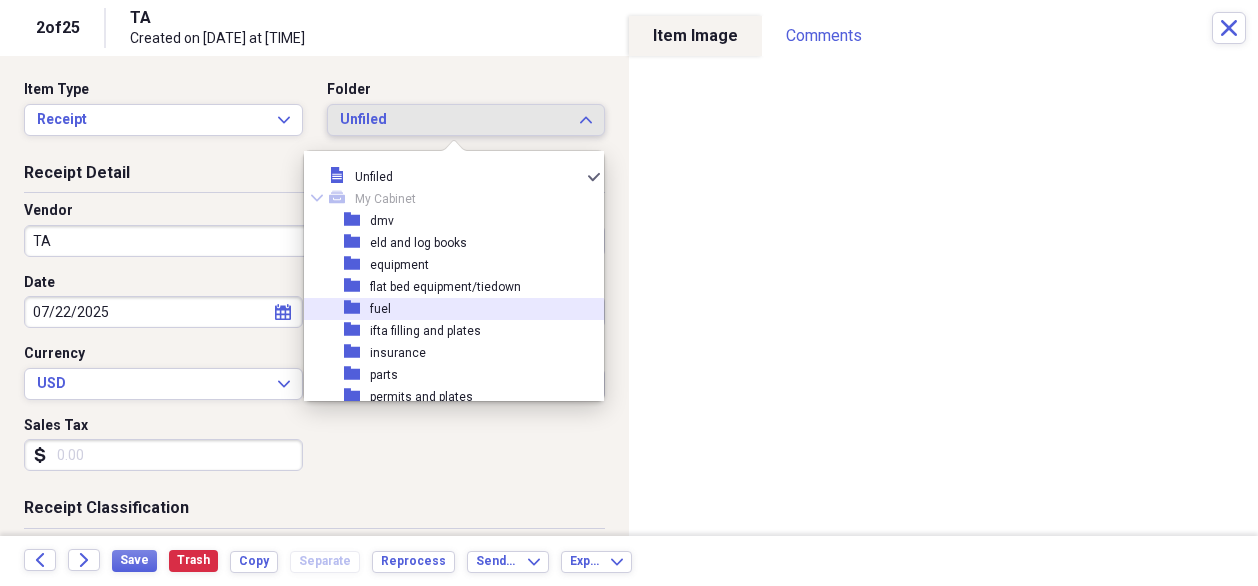 click on "fuel" at bounding box center [380, 309] 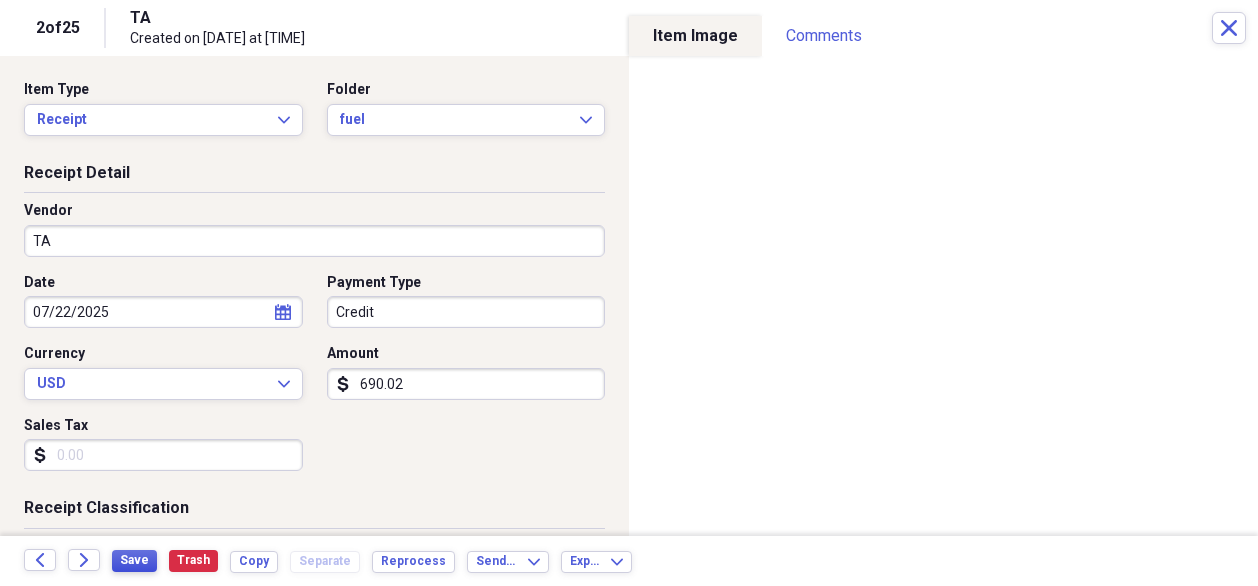 click on "Save" at bounding box center [134, 560] 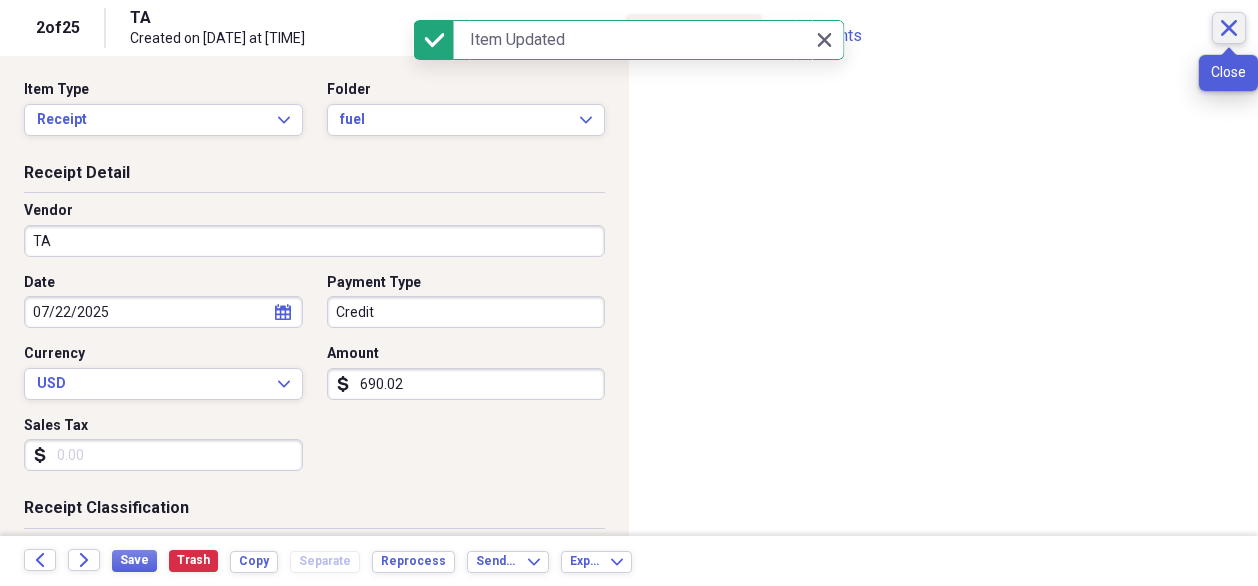 click on "Close" at bounding box center (1229, 28) 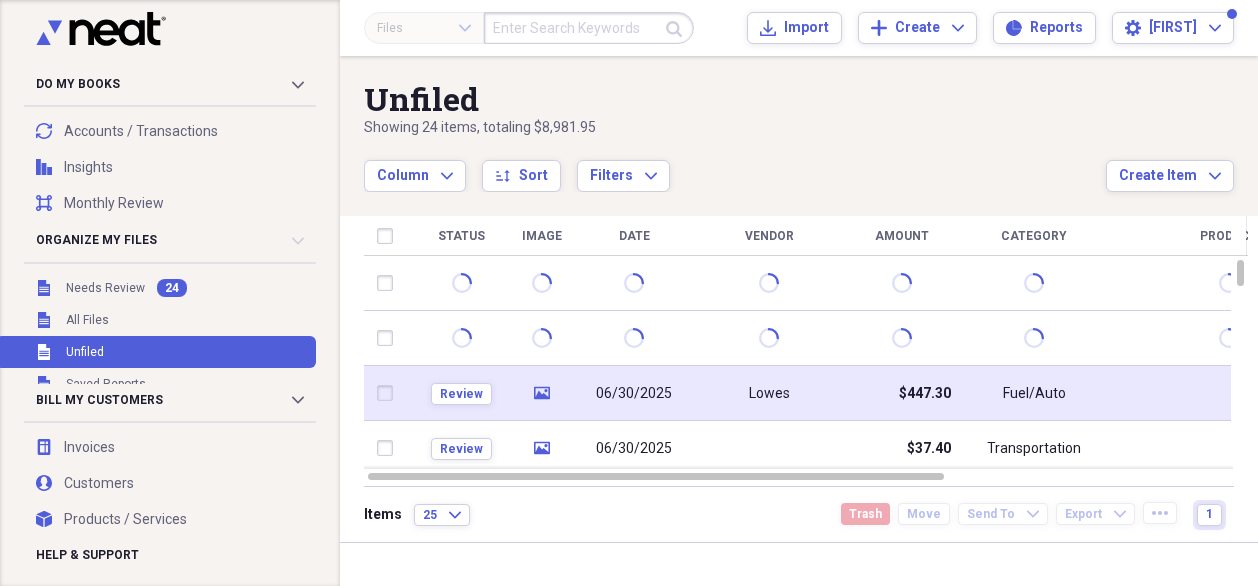 click on "Lowes" at bounding box center [769, 393] 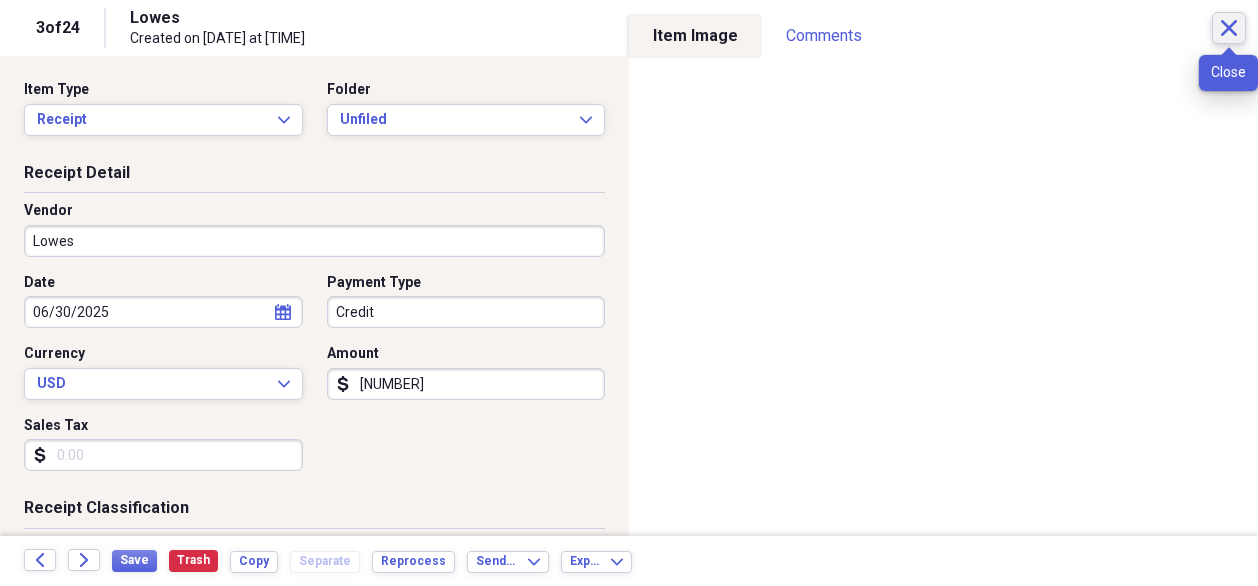 click 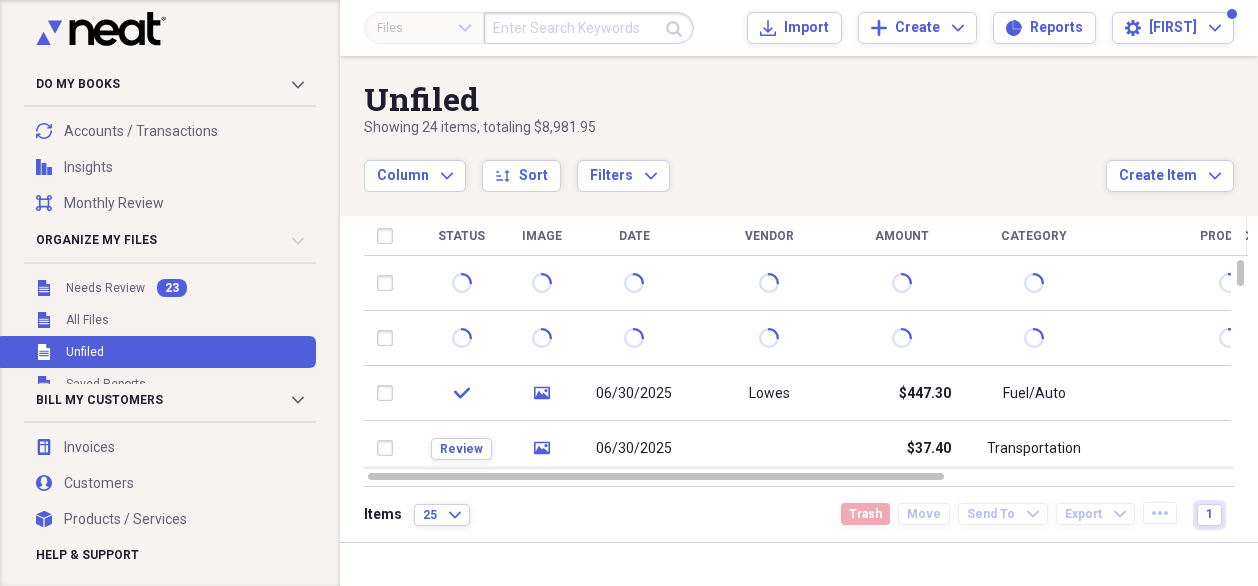 click on "Status" at bounding box center [461, 236] 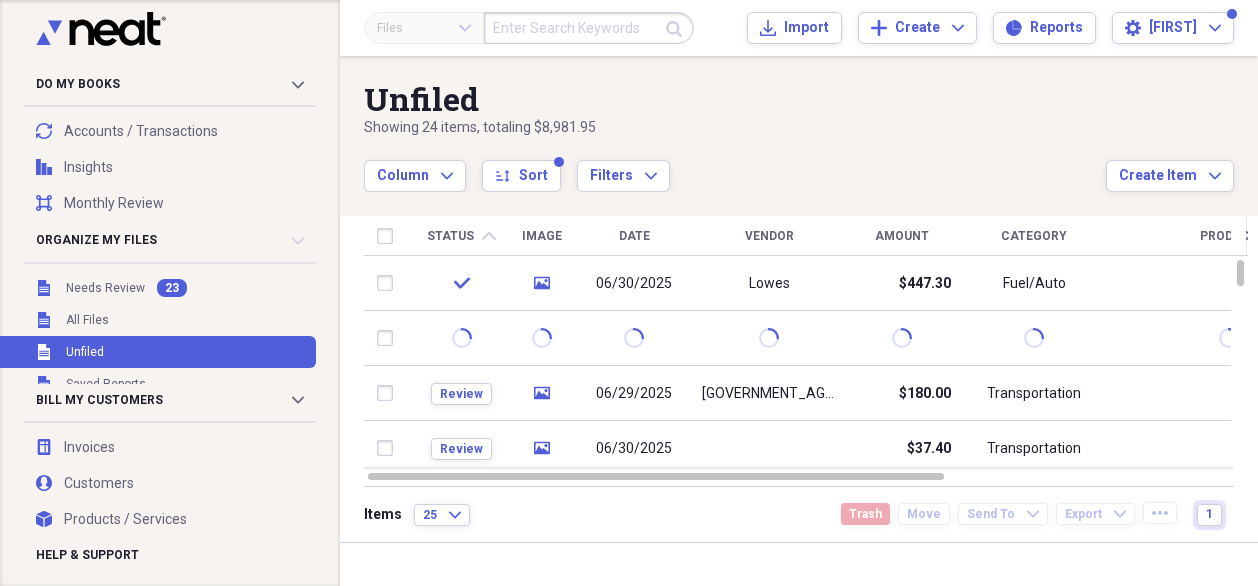 click on "Status" at bounding box center (450, 236) 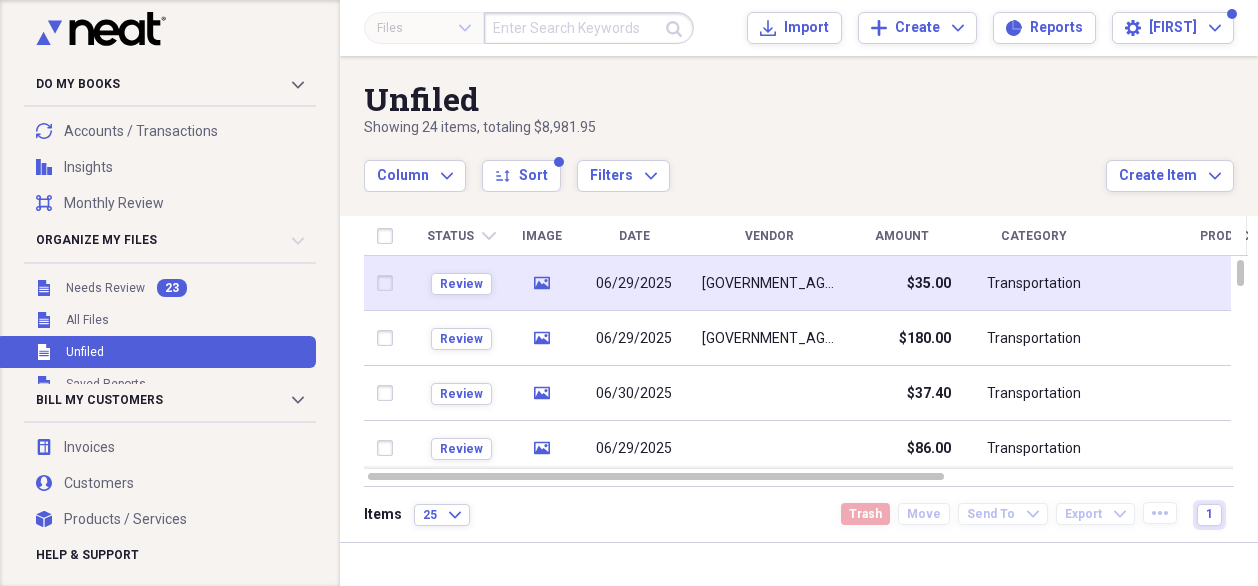 click on "[GOVERNMENT_AGENCY]" at bounding box center [769, 284] 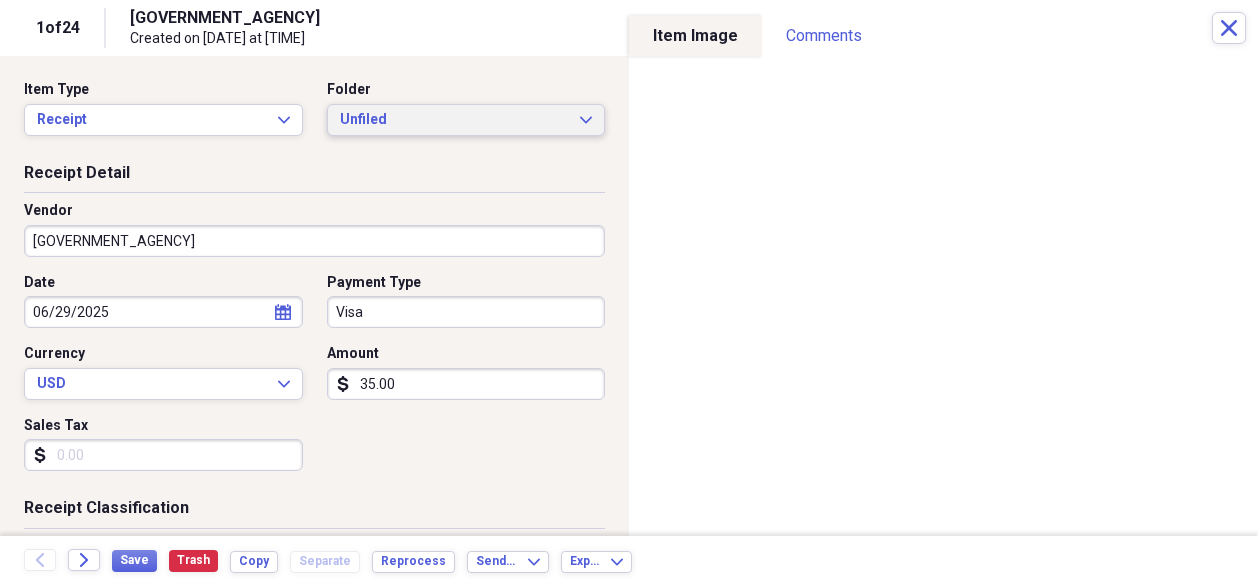 click on "Unfiled" at bounding box center [454, 120] 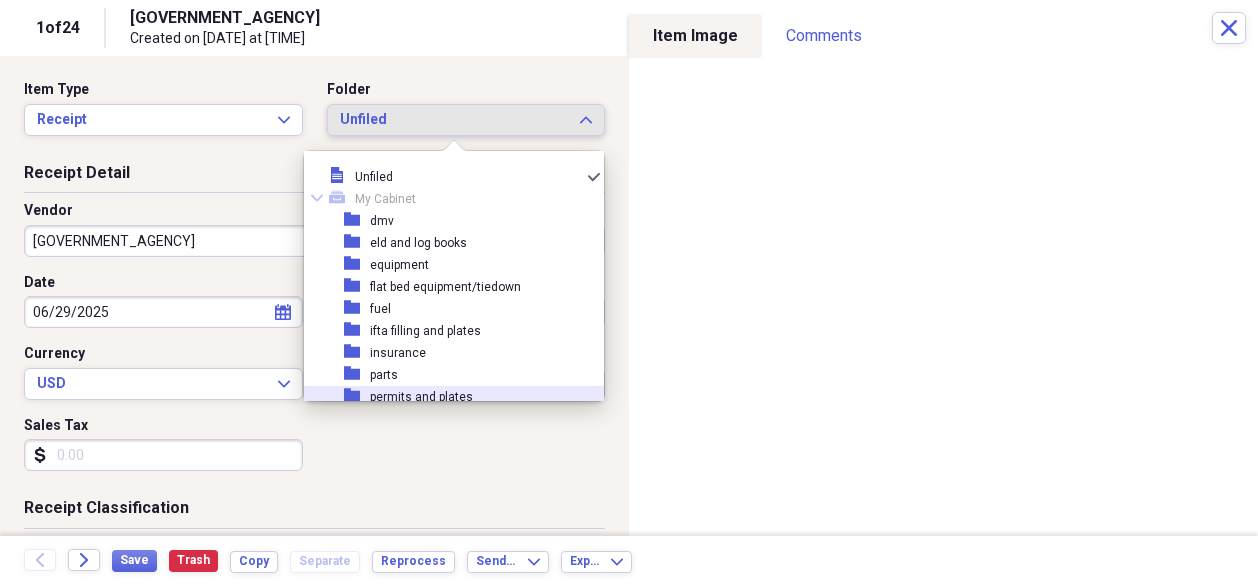 click on "permits and plates" at bounding box center [421, 397] 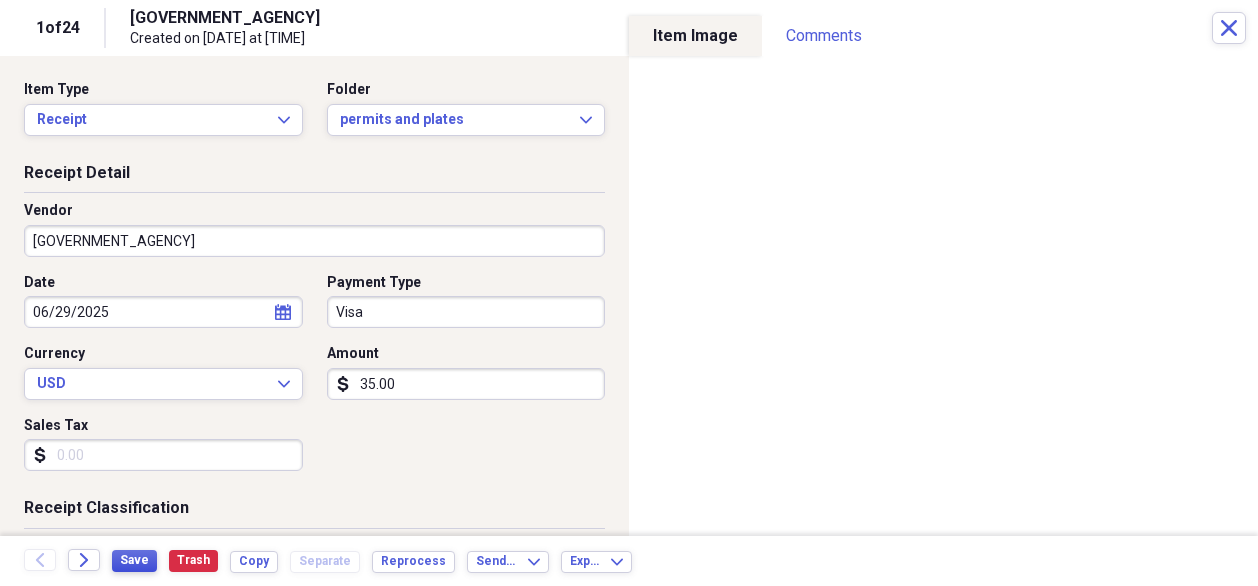 click on "Save" at bounding box center [134, 560] 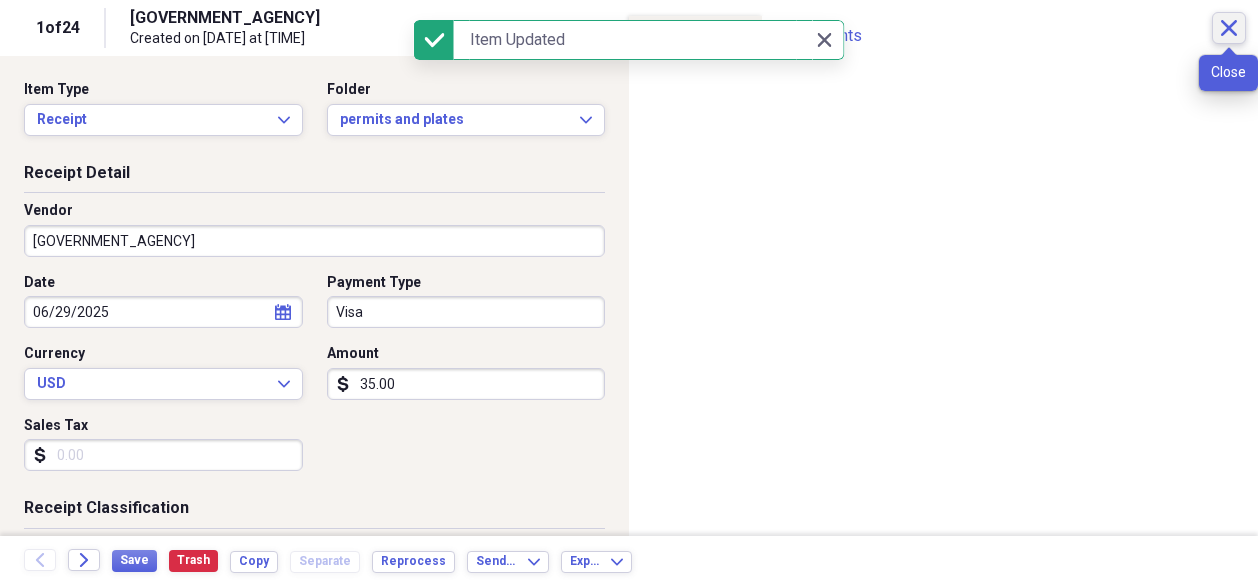 click on "Close" 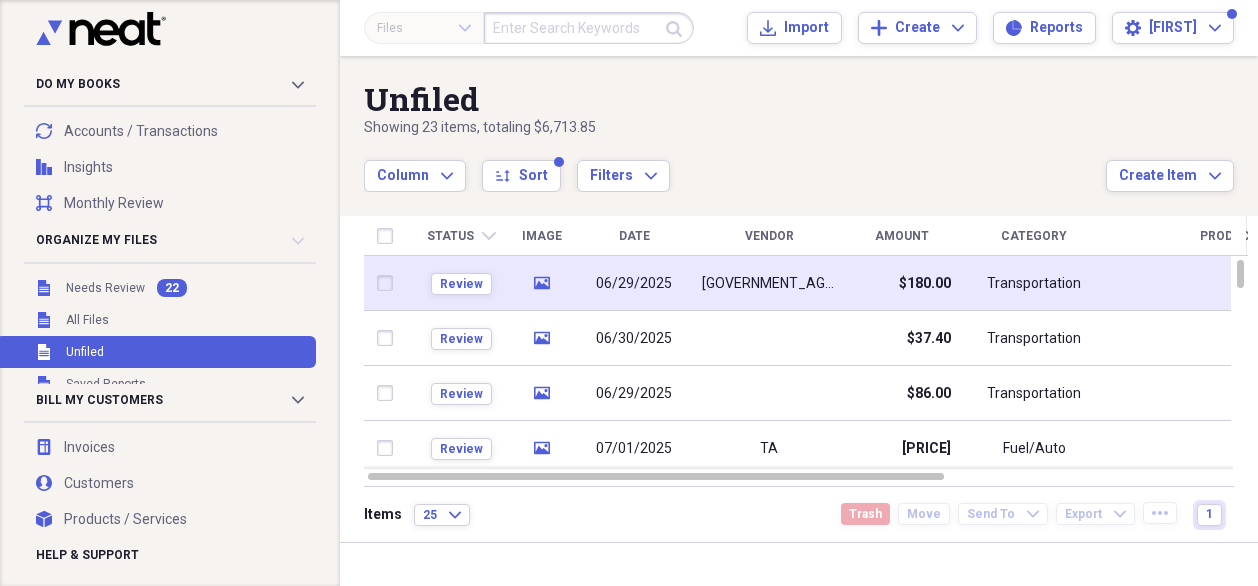 click on "$180.00" at bounding box center [901, 283] 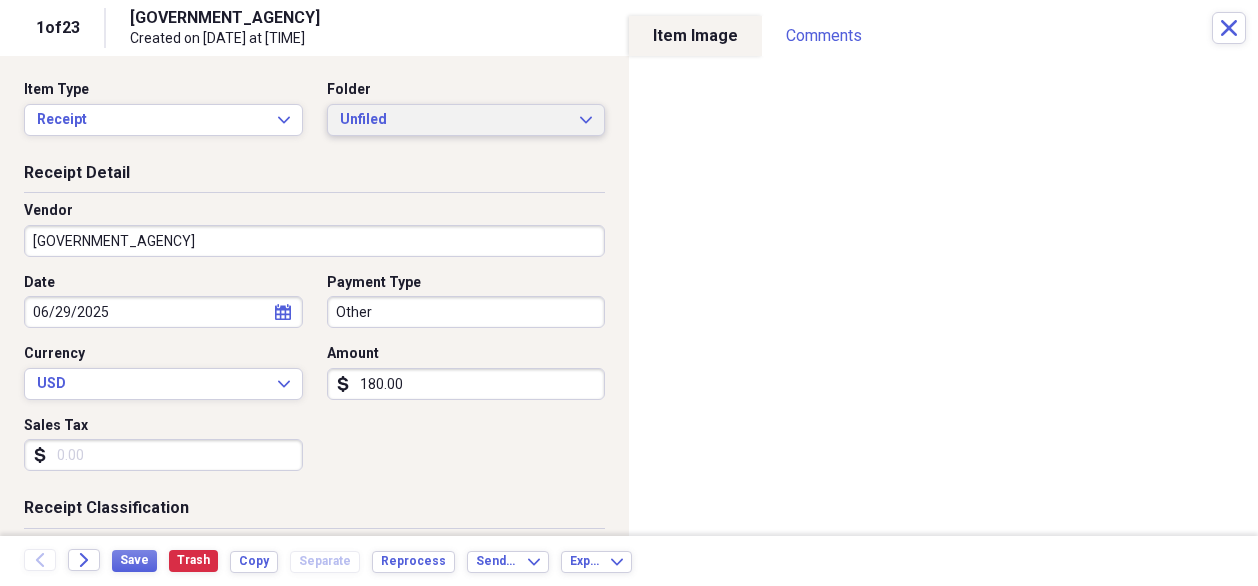 click on "Unfiled" at bounding box center (454, 120) 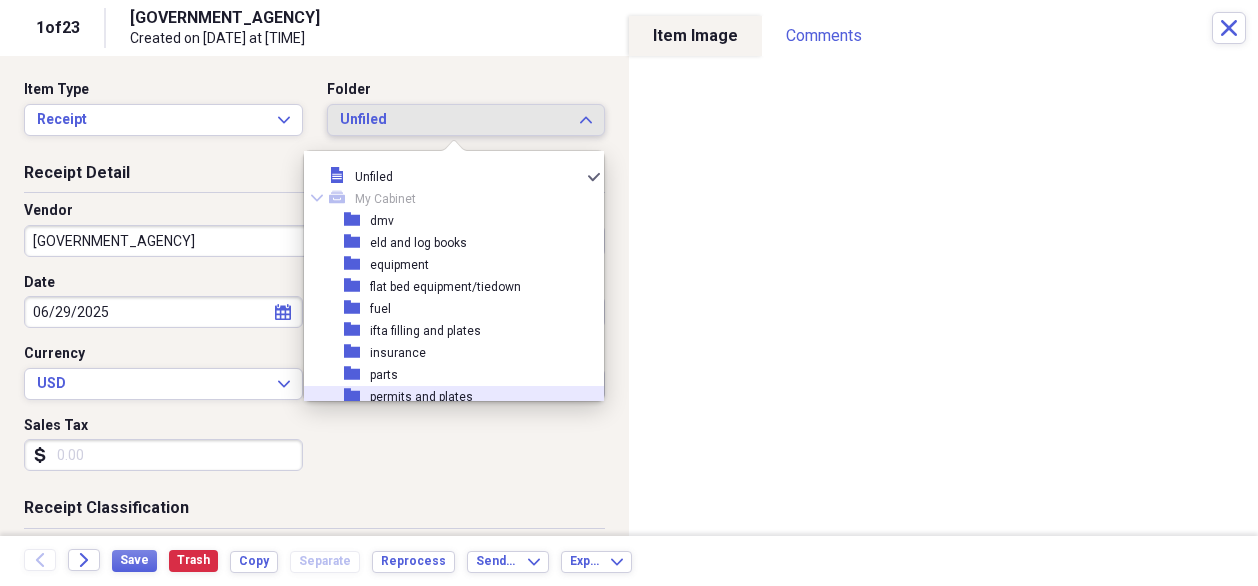 click on "permits and plates" at bounding box center [421, 397] 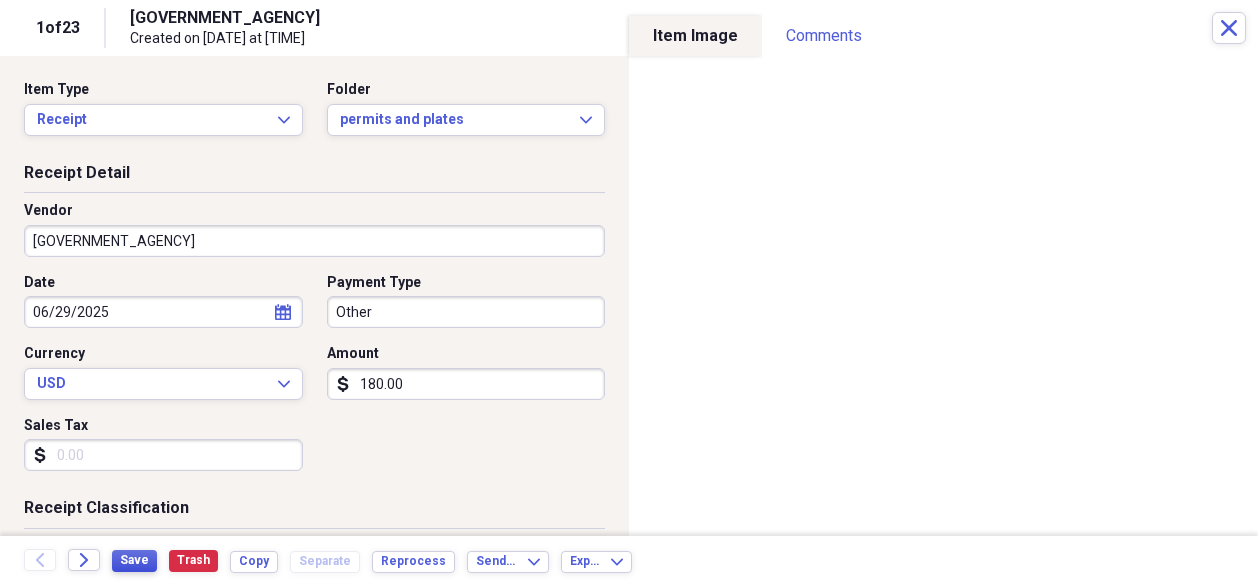 click on "Save" at bounding box center [134, 560] 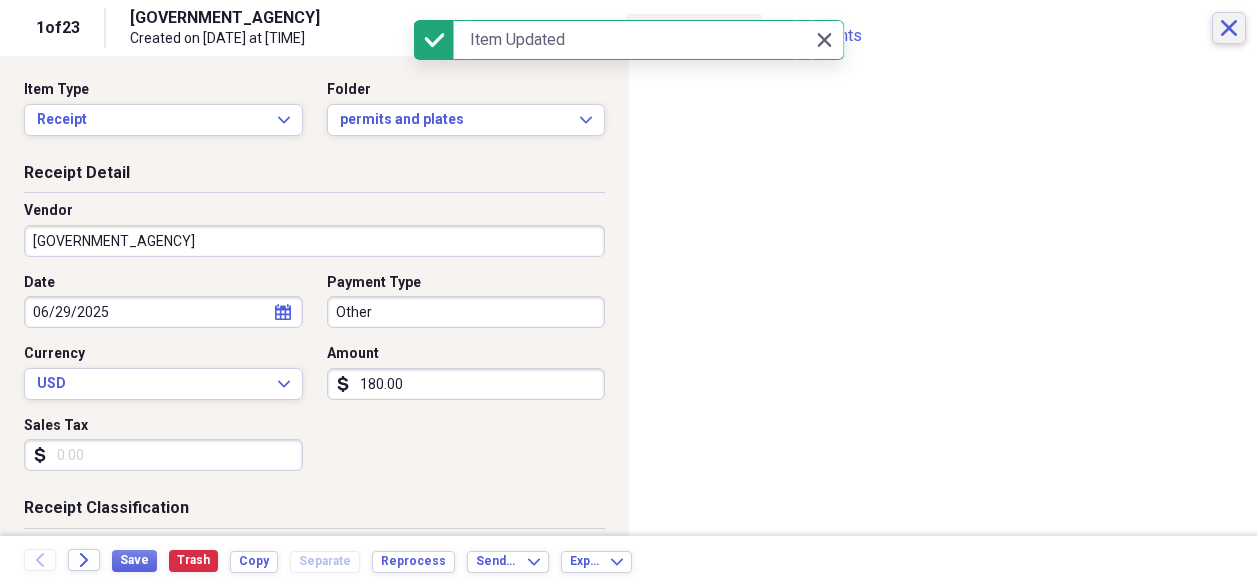 click on "Close" at bounding box center (1229, 28) 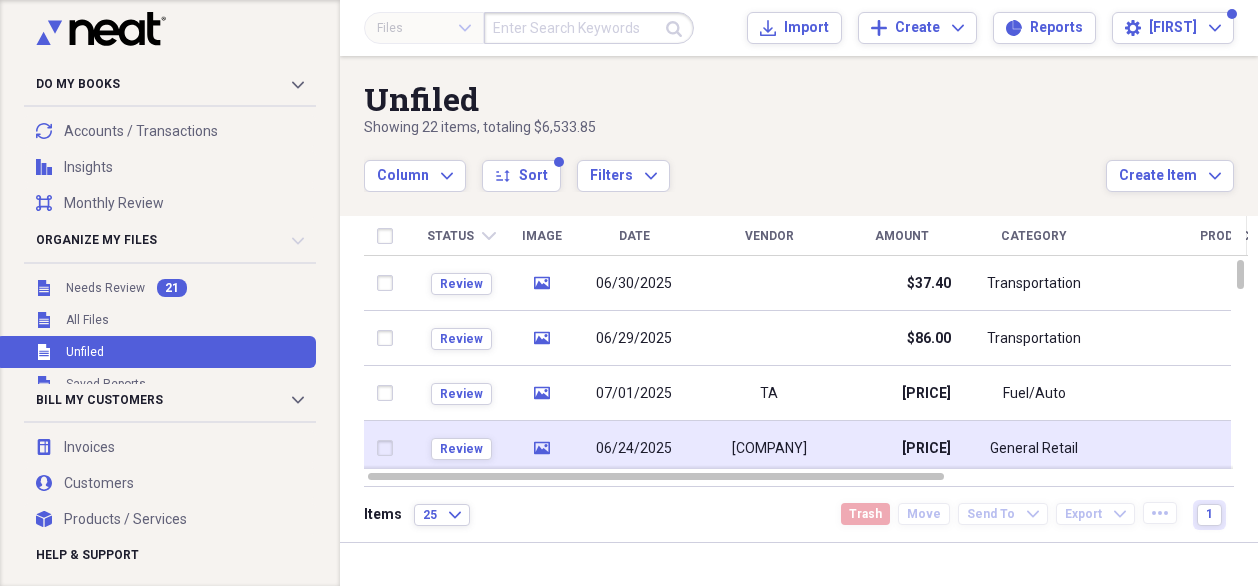 click on "[COMPANY]" at bounding box center (769, 449) 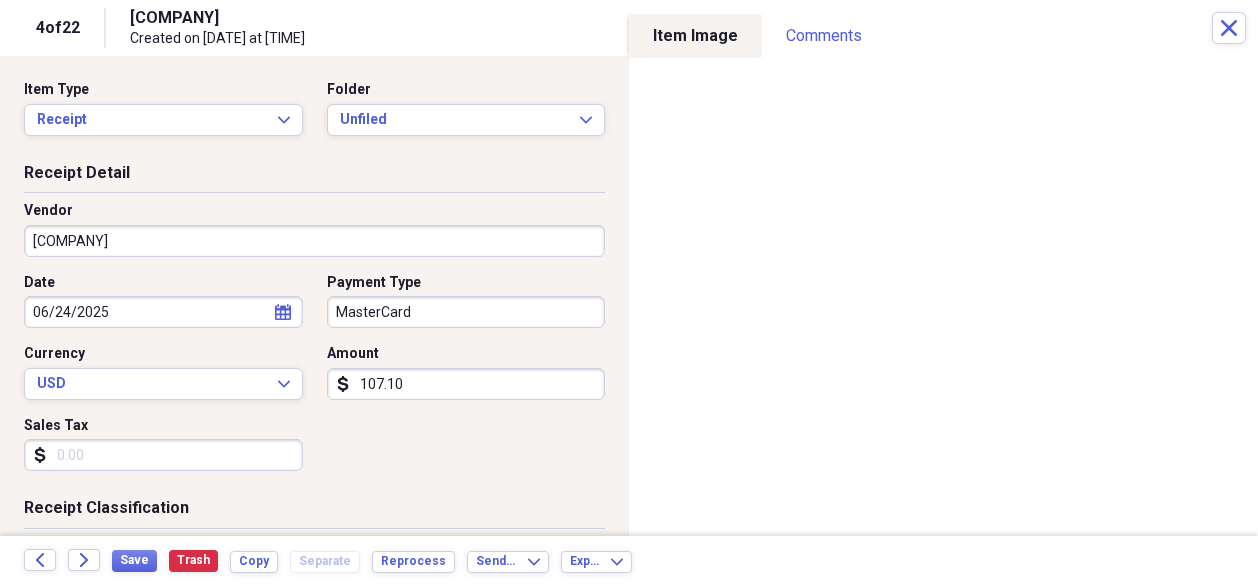 click on "[COMPANY]" at bounding box center [314, 241] 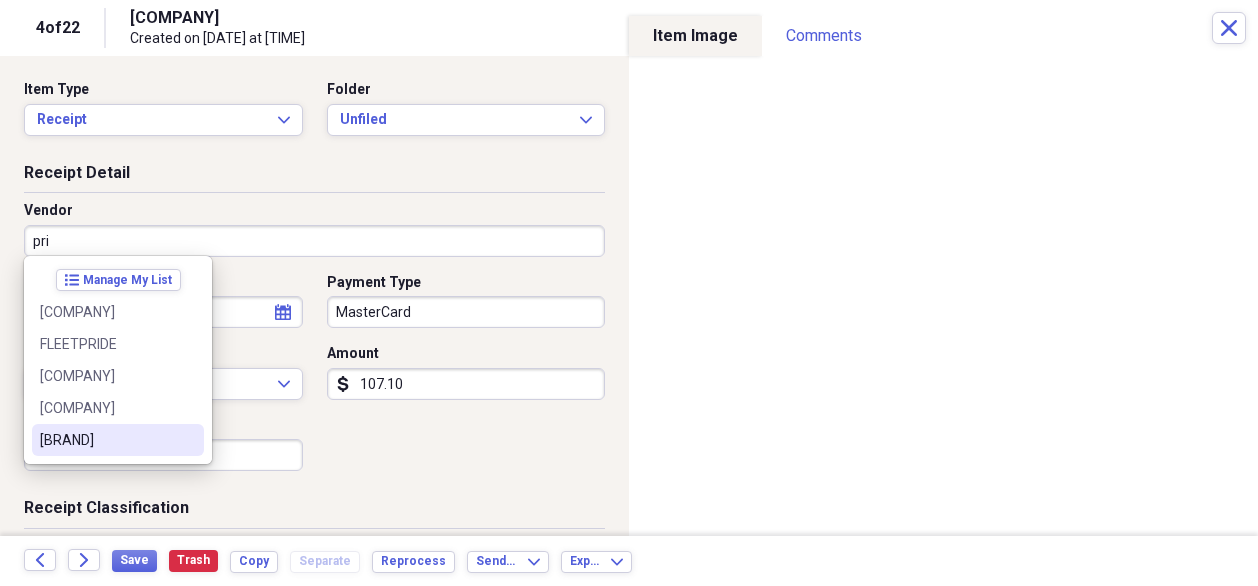 click on "[BRAND]" at bounding box center [106, 440] 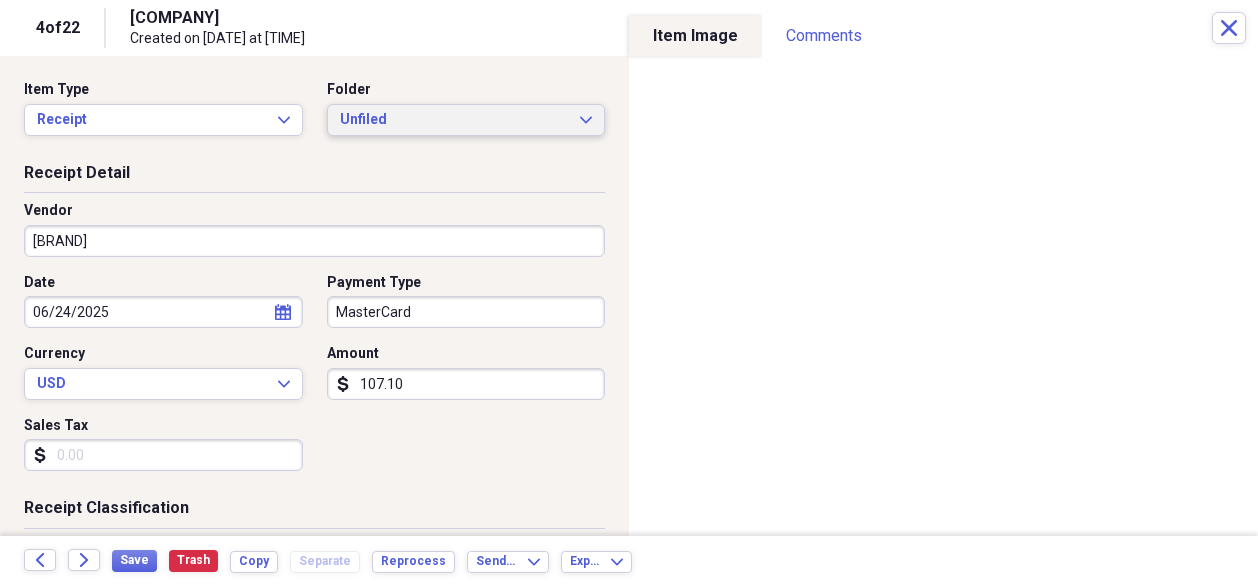 click on "Unfiled" at bounding box center [454, 120] 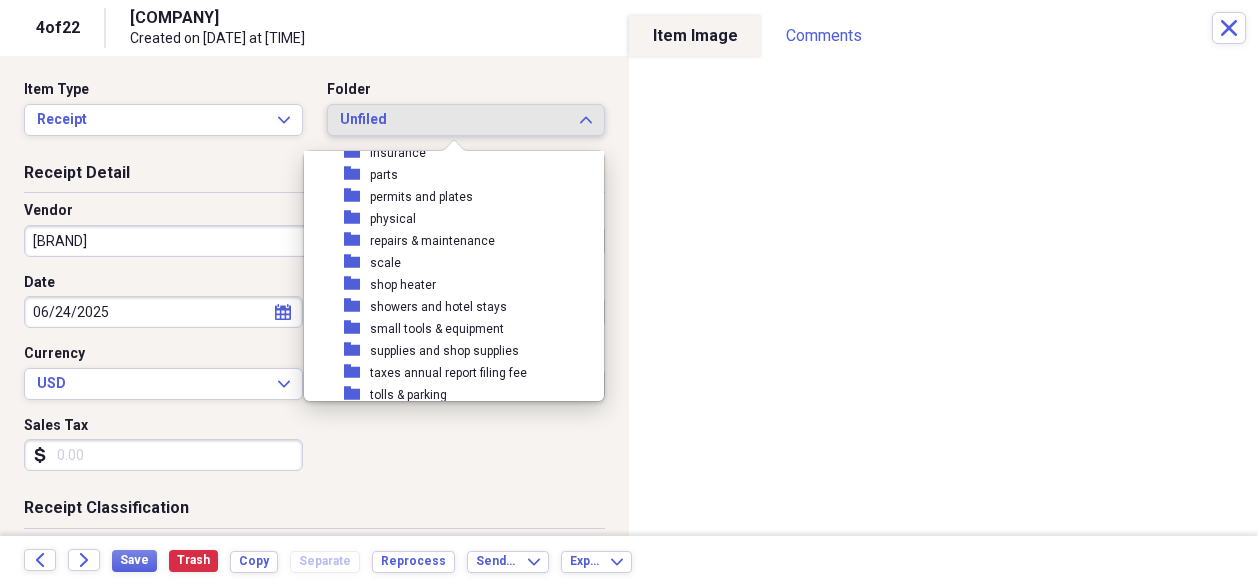 scroll, scrollTop: 271, scrollLeft: 0, axis: vertical 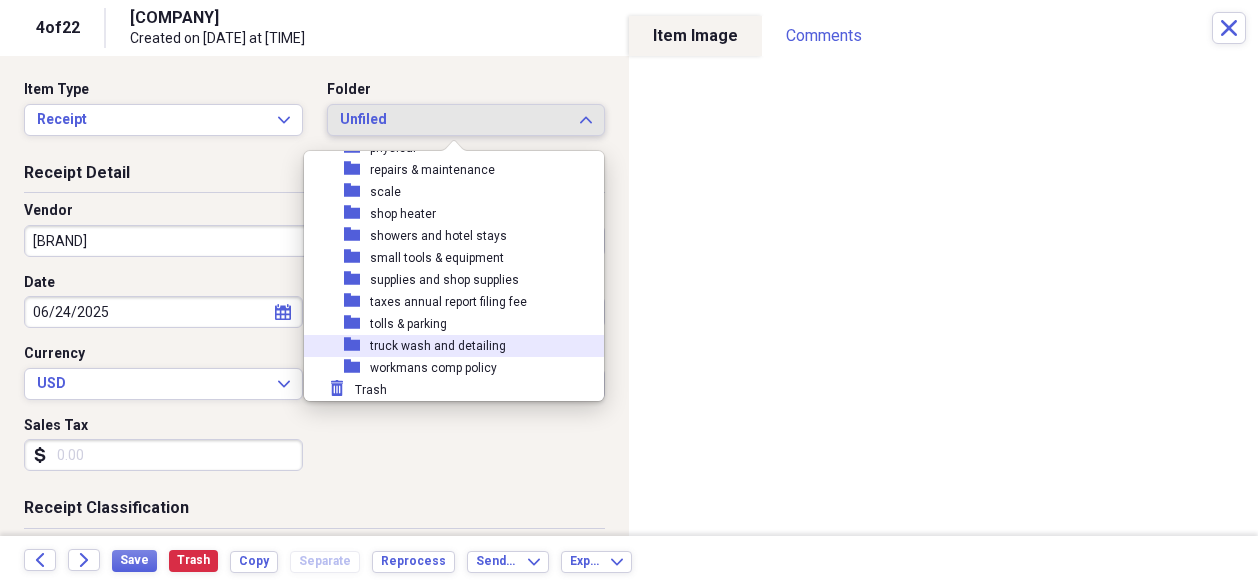 click on "truck wash and detailing" at bounding box center (438, 346) 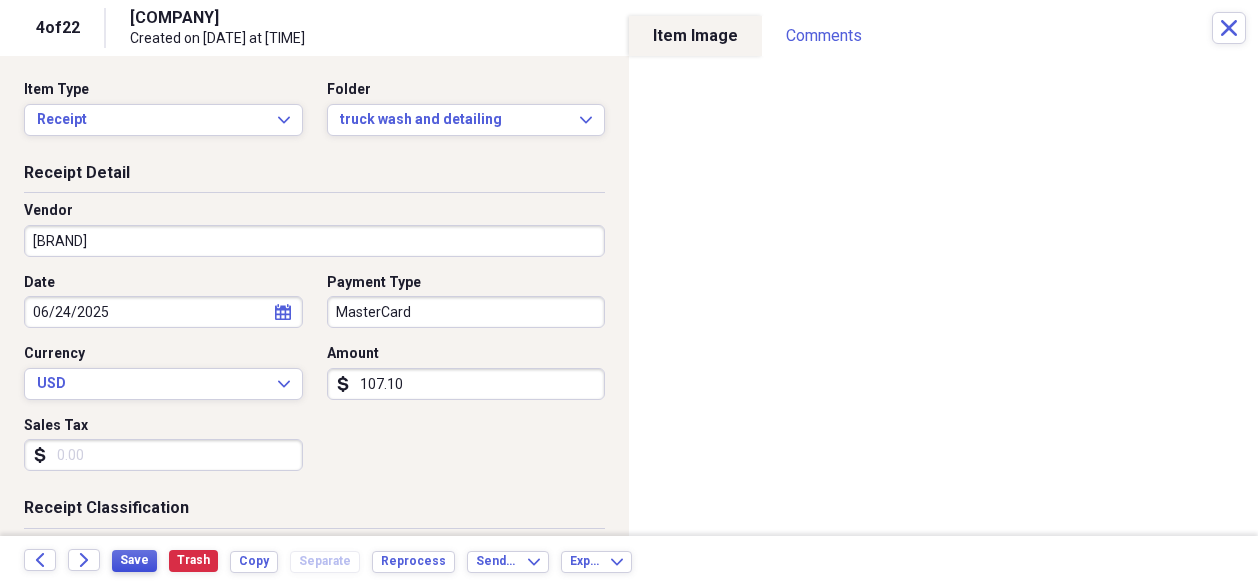 click on "Save" at bounding box center (134, 560) 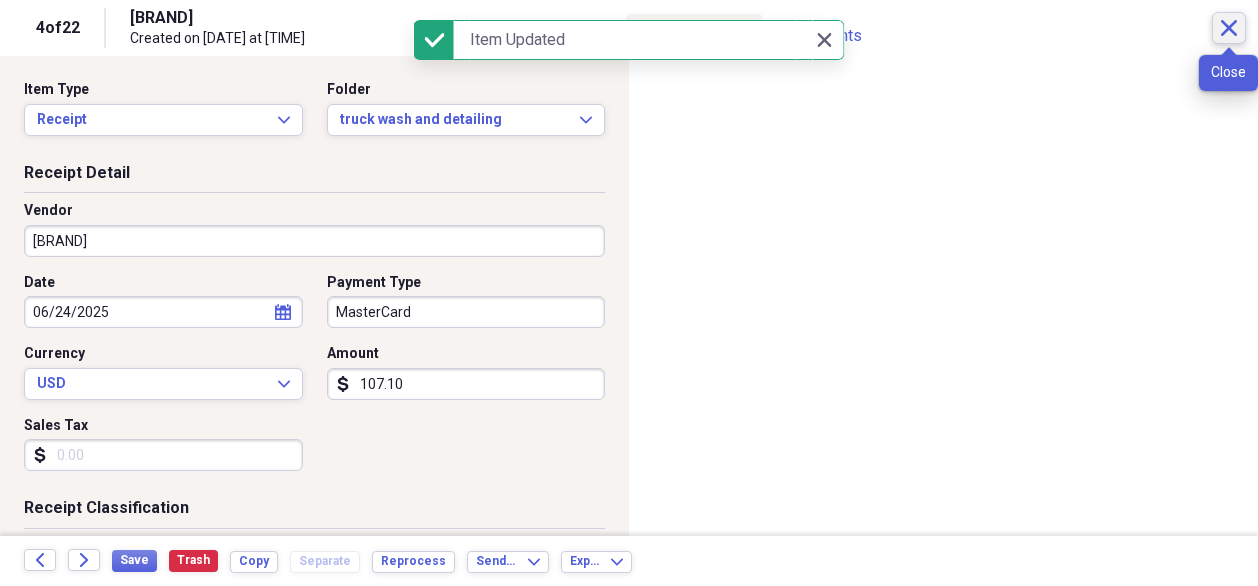 click 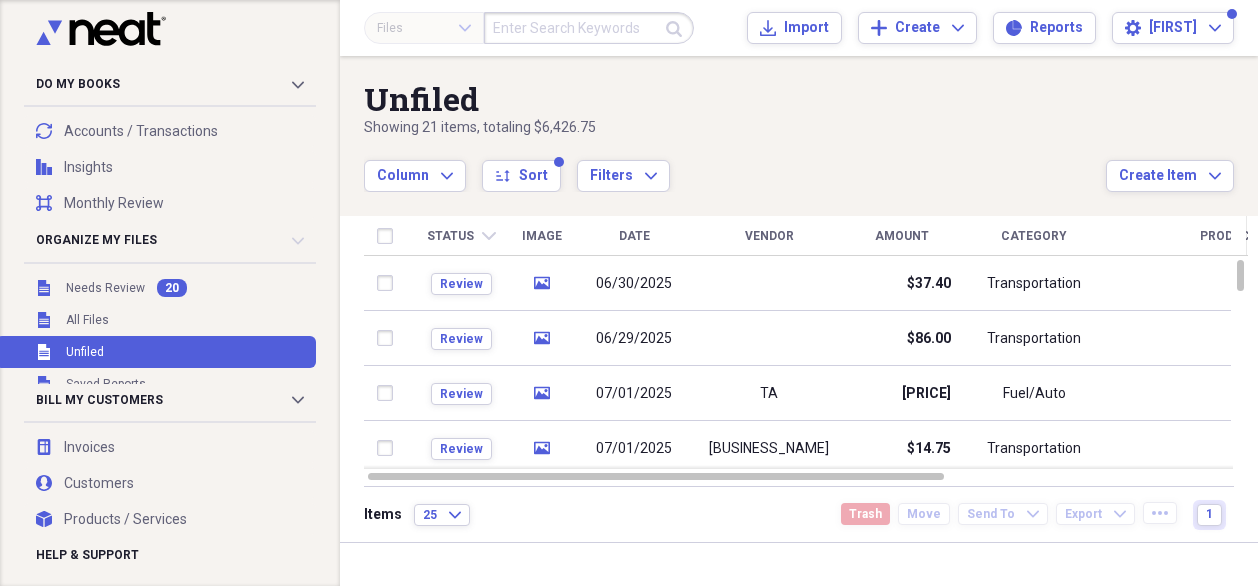 click on "Amount" at bounding box center [902, 236] 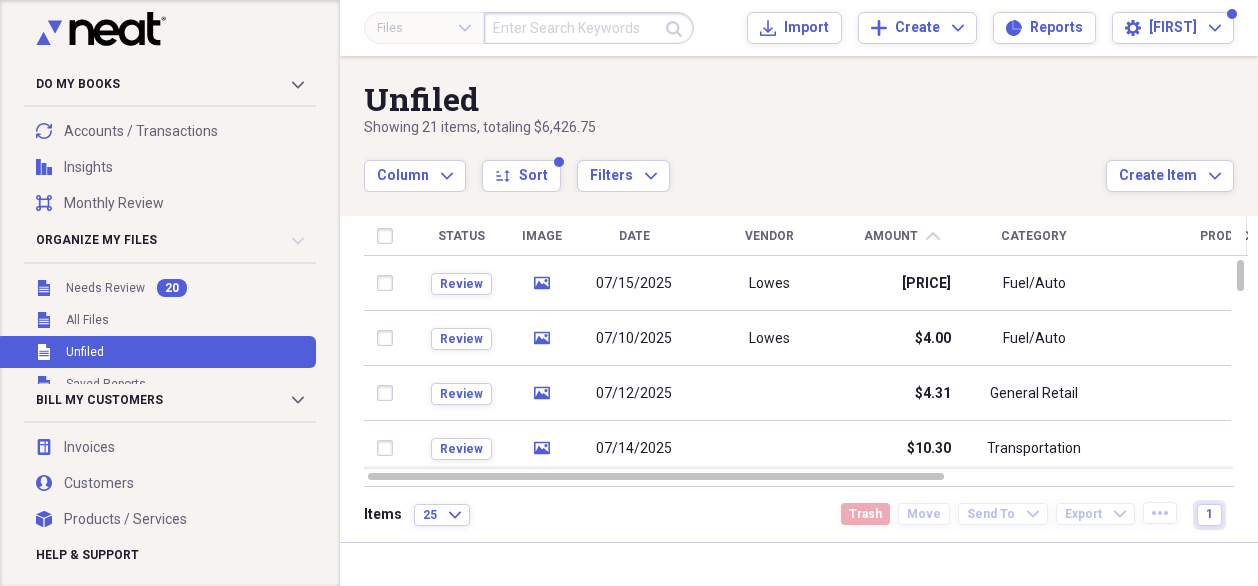 click on "Amount" at bounding box center (891, 236) 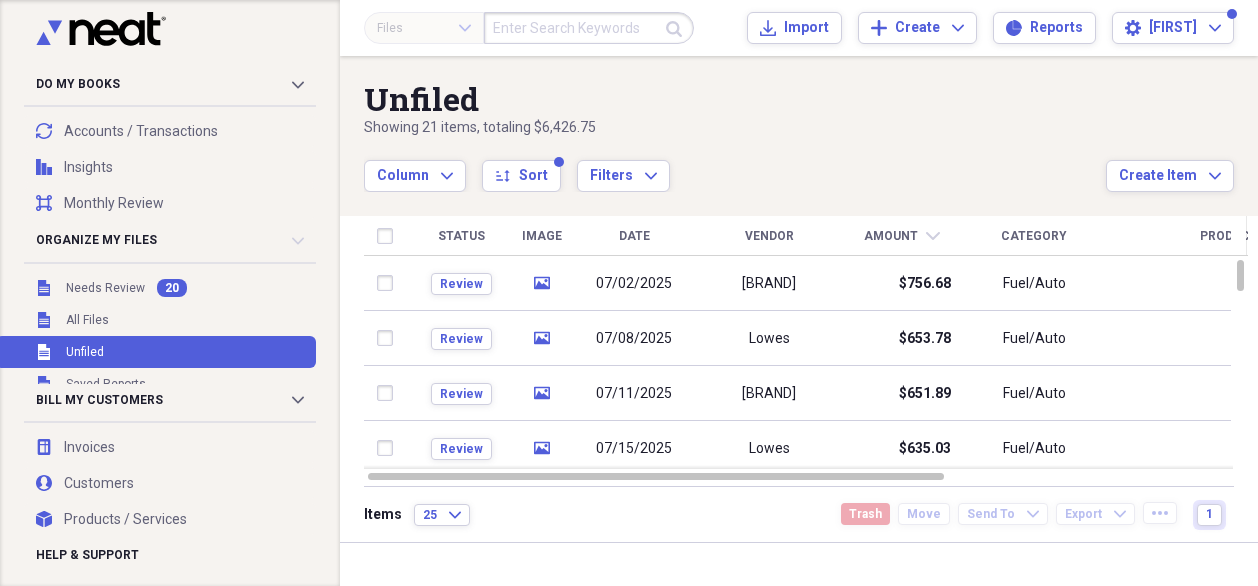 click on "Date" at bounding box center (634, 236) 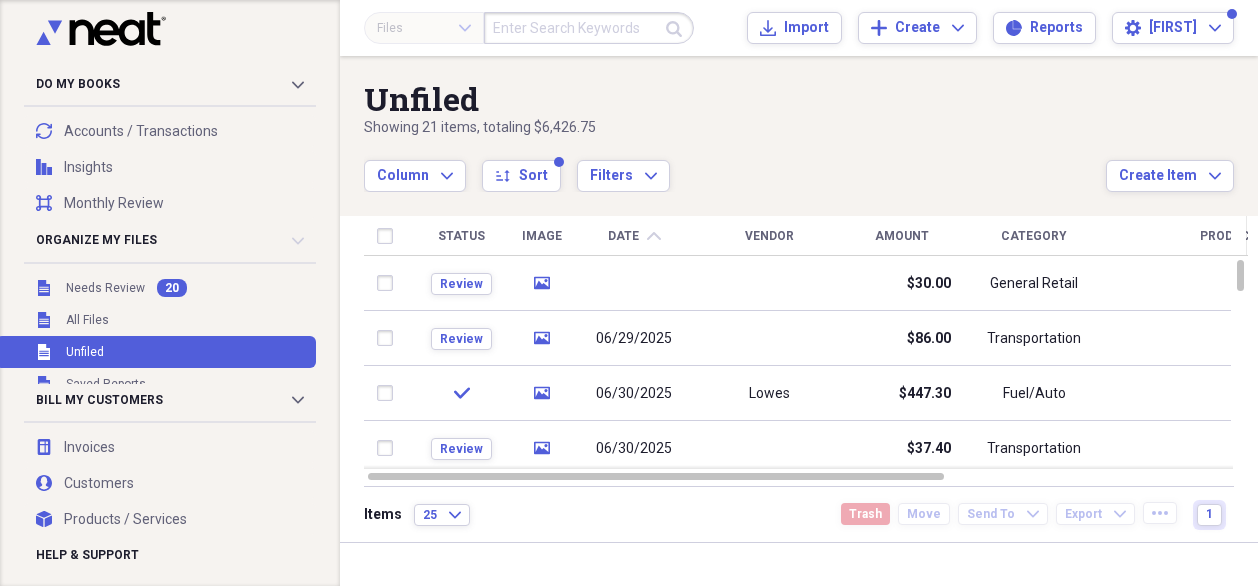 click on "Date" at bounding box center (623, 236) 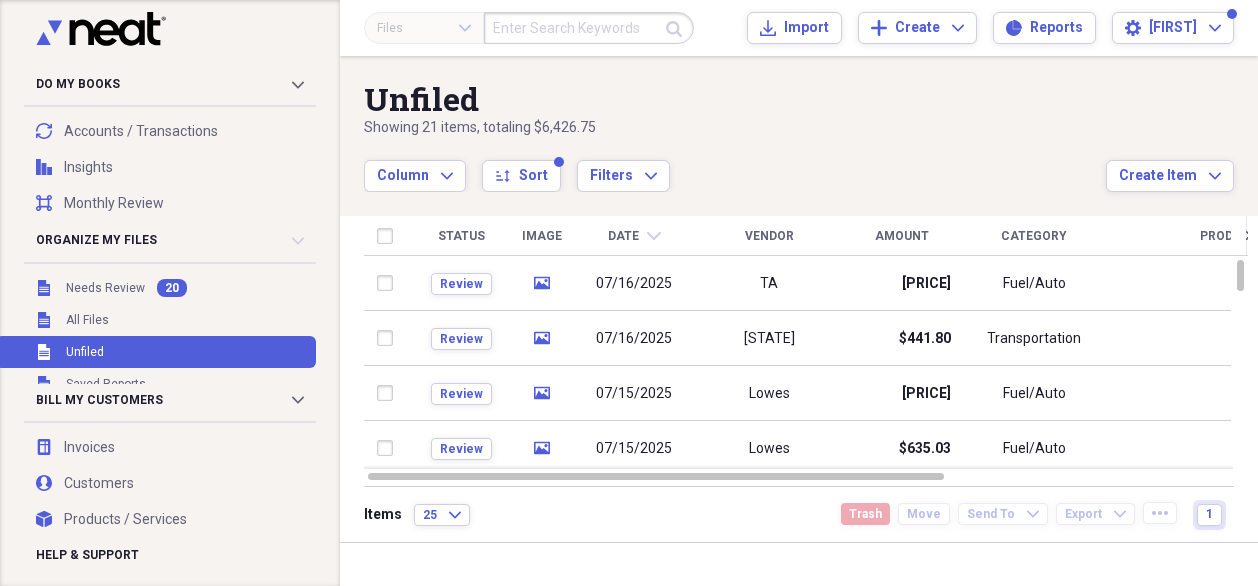click on "Status" at bounding box center [461, 236] 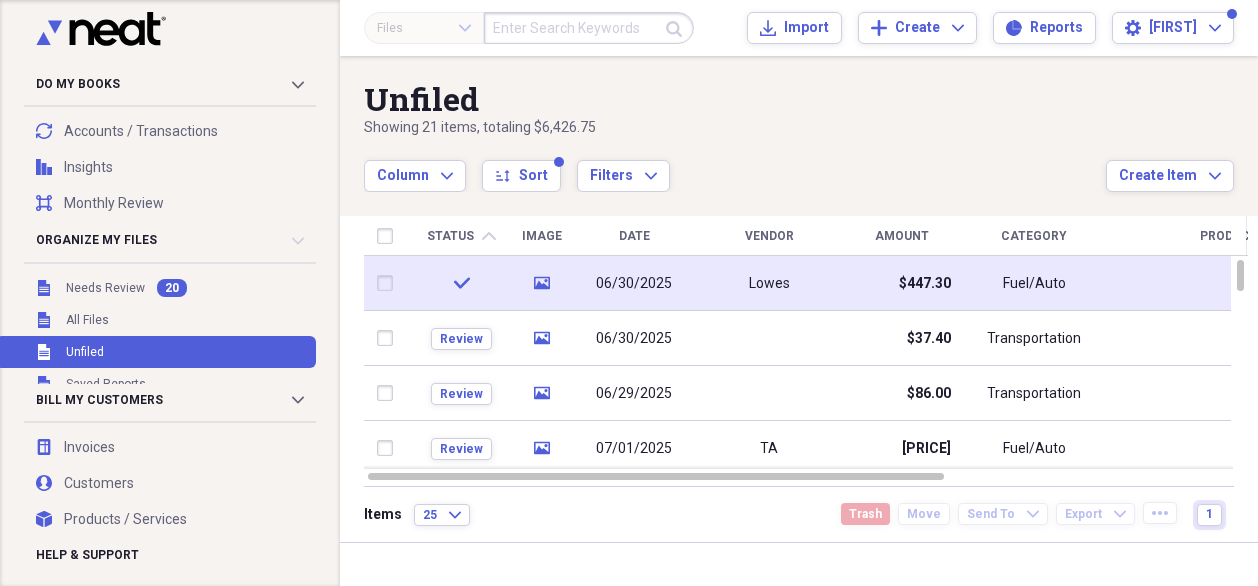 click on "06/30/2025" at bounding box center [634, 283] 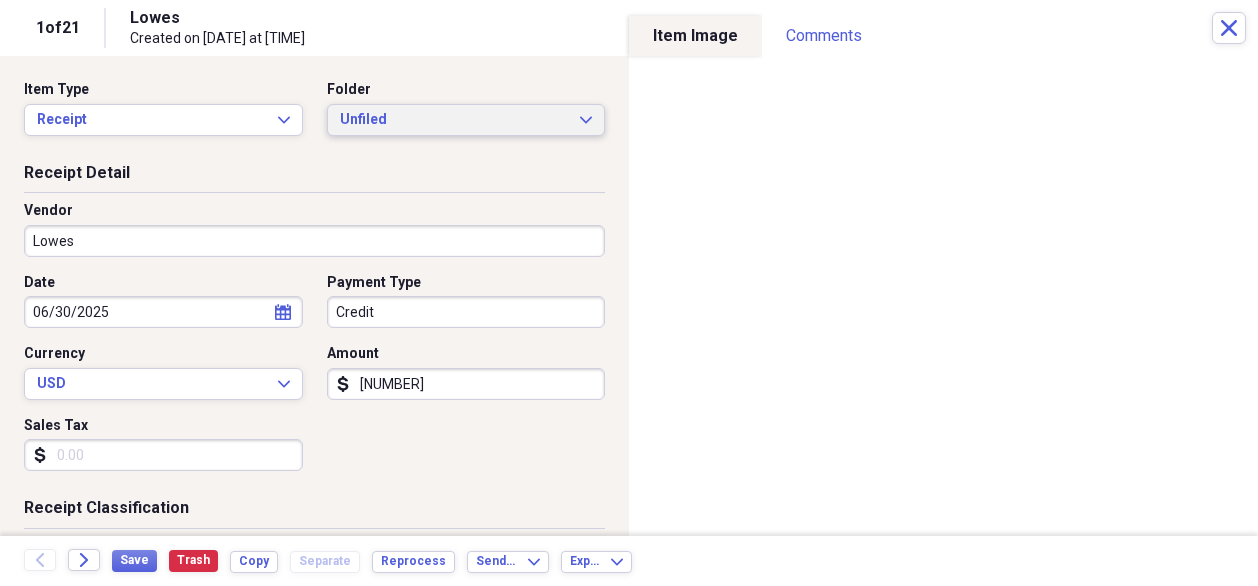 click on "Unfiled Expand" at bounding box center (466, 120) 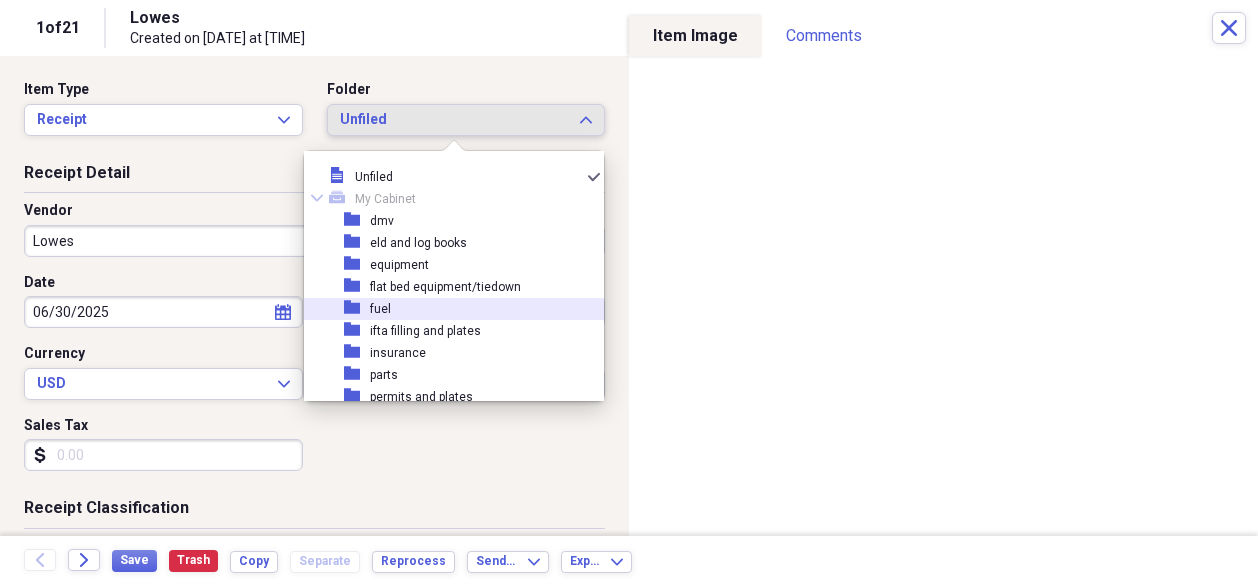 click on "[FOLDER_NAME]" at bounding box center (446, 309) 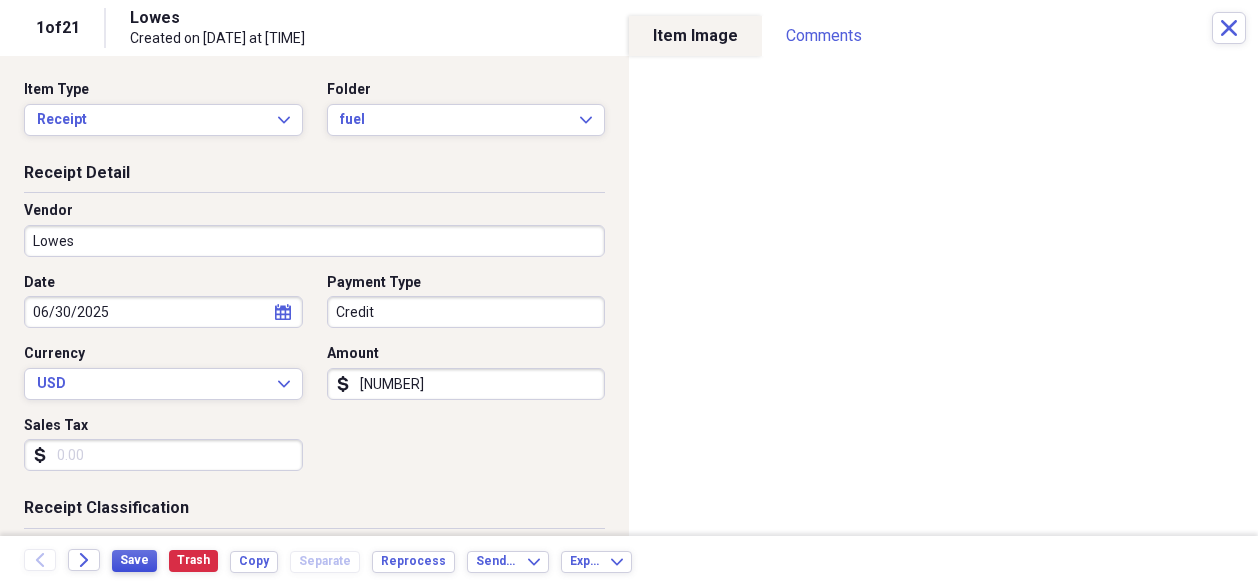 click on "Save" at bounding box center (134, 560) 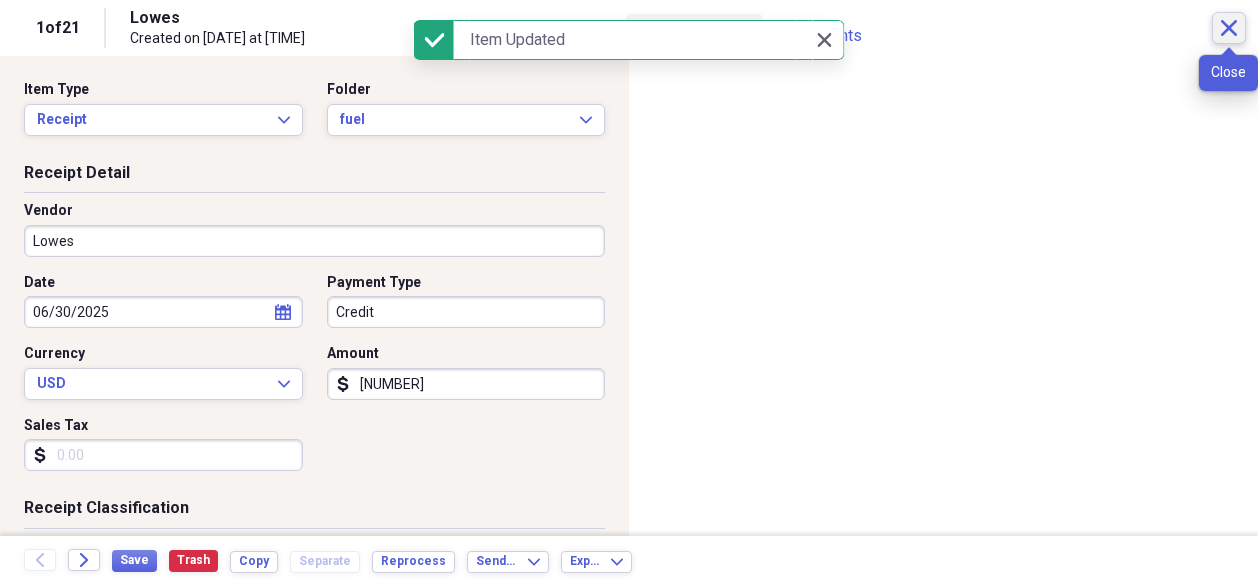 click 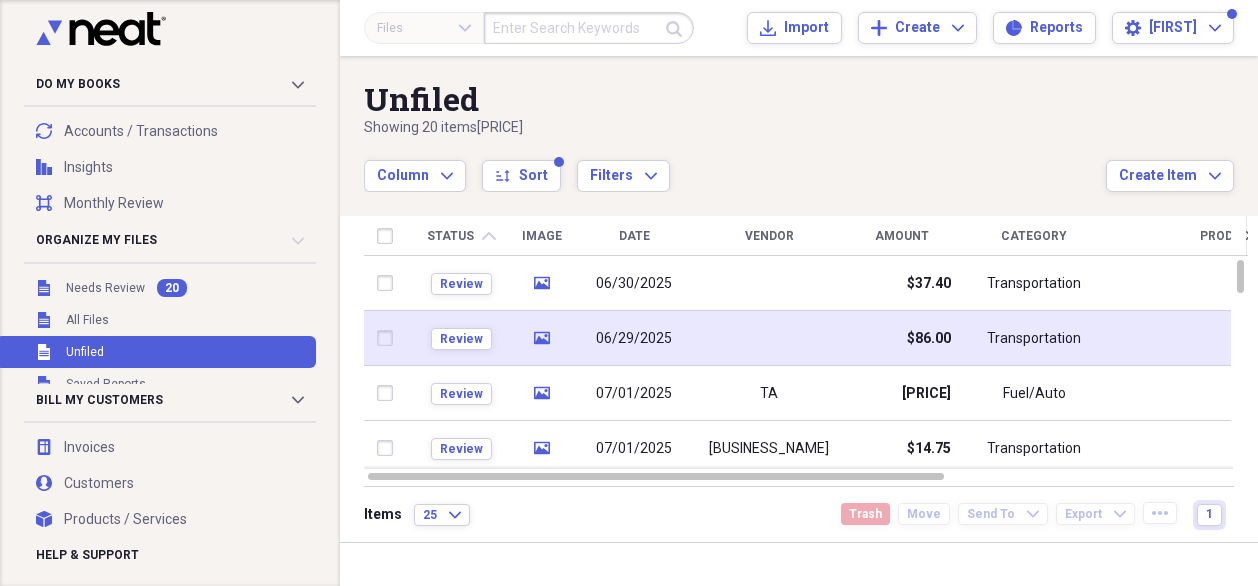 click on "$86.00" at bounding box center [901, 338] 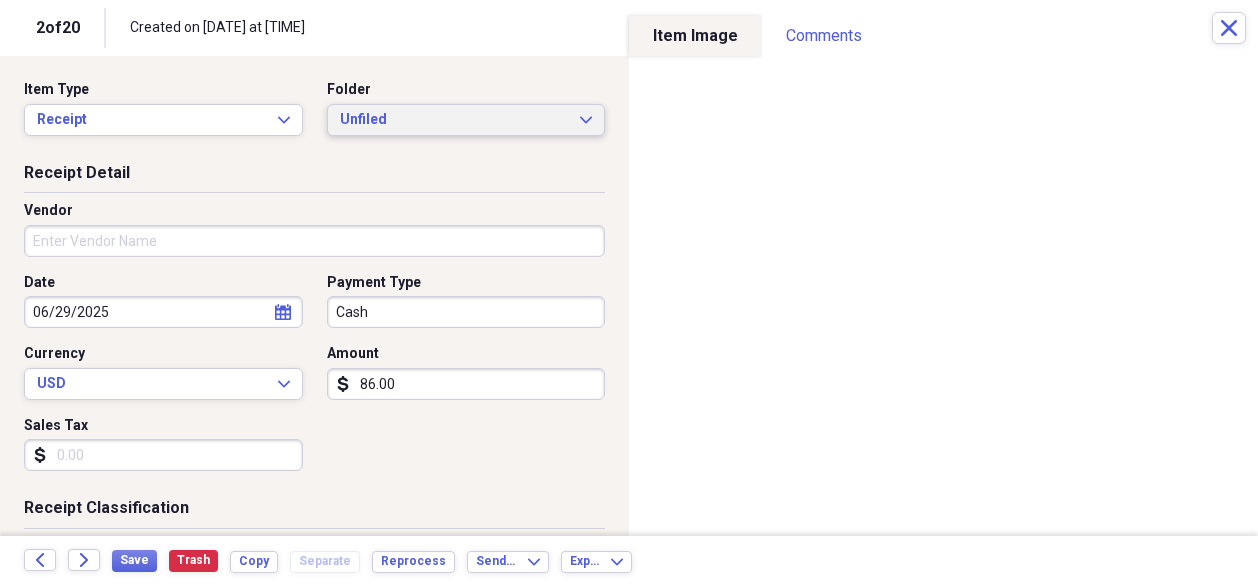 click on "Unfiled Expand" at bounding box center [466, 120] 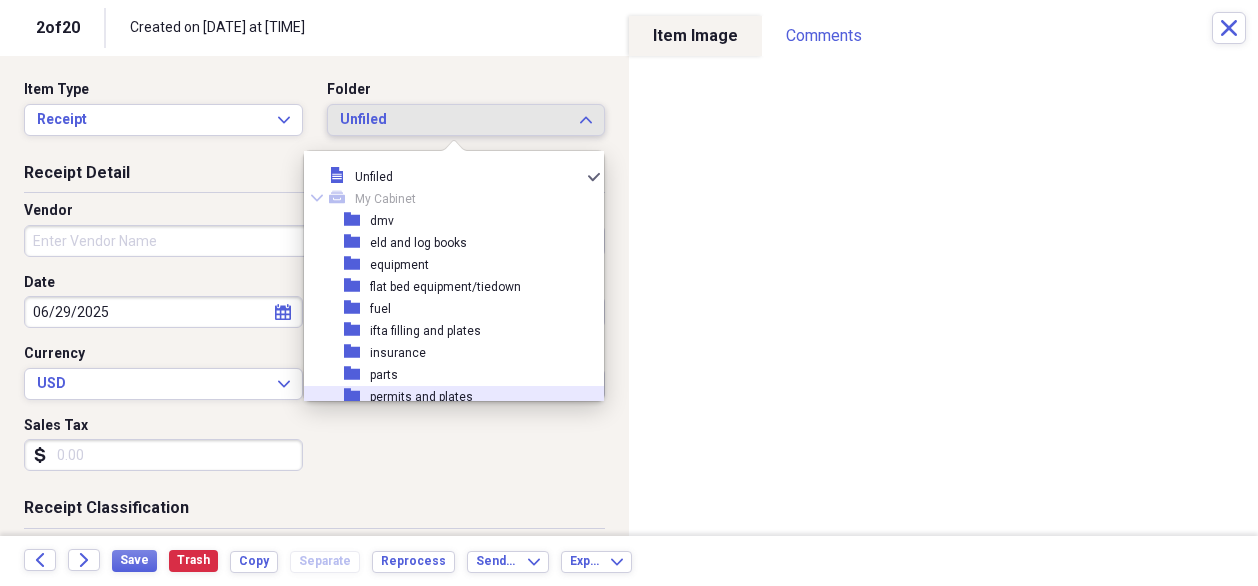 click on "permits and plates" at bounding box center (421, 397) 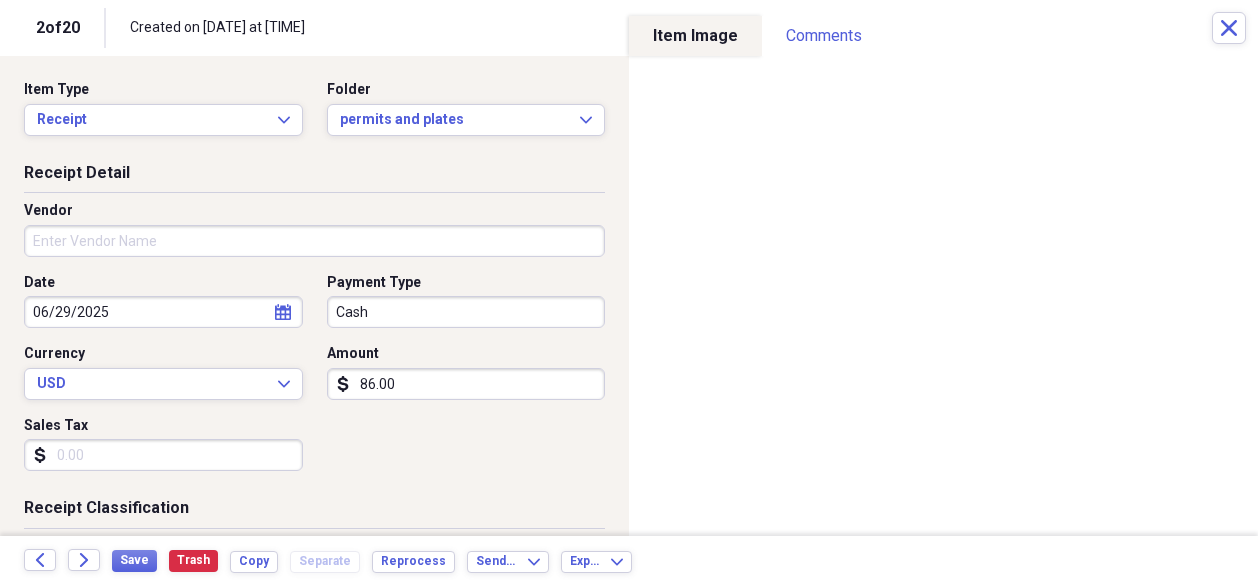 click on "Vendor" at bounding box center [314, 241] 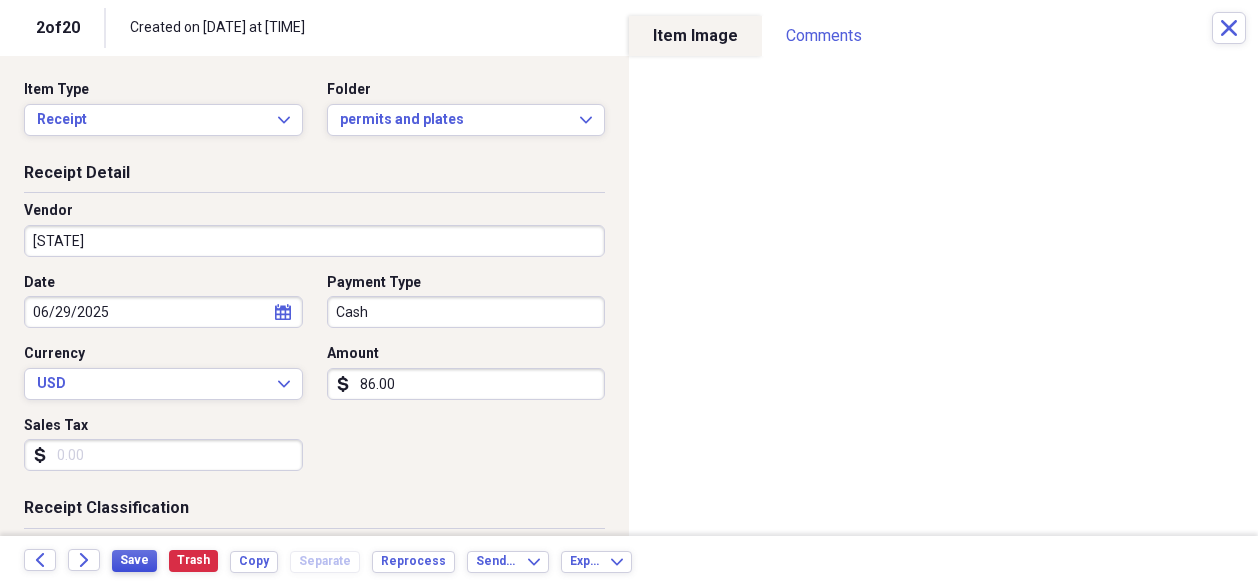type on "[STATE]" 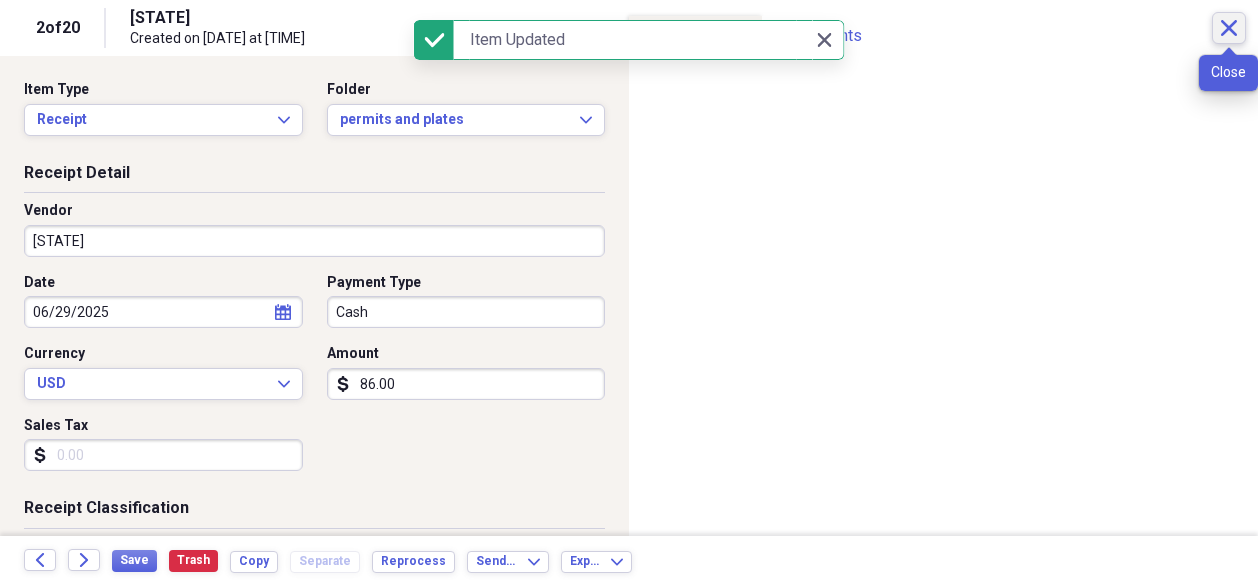 click on "Close" at bounding box center [1229, 28] 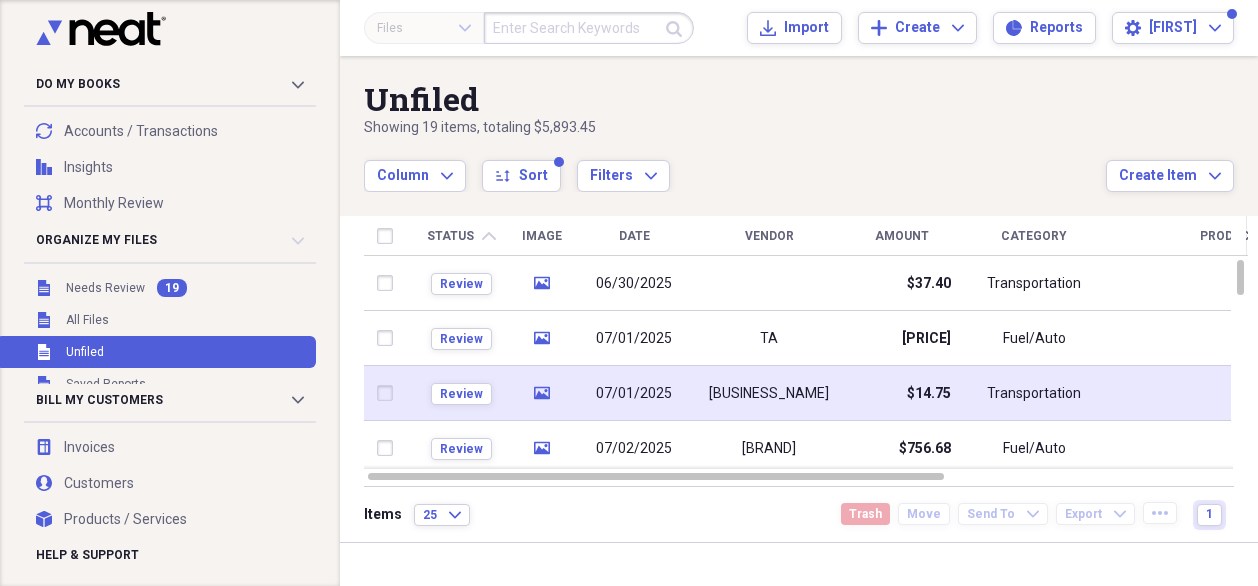 click on "$14.75" at bounding box center (901, 393) 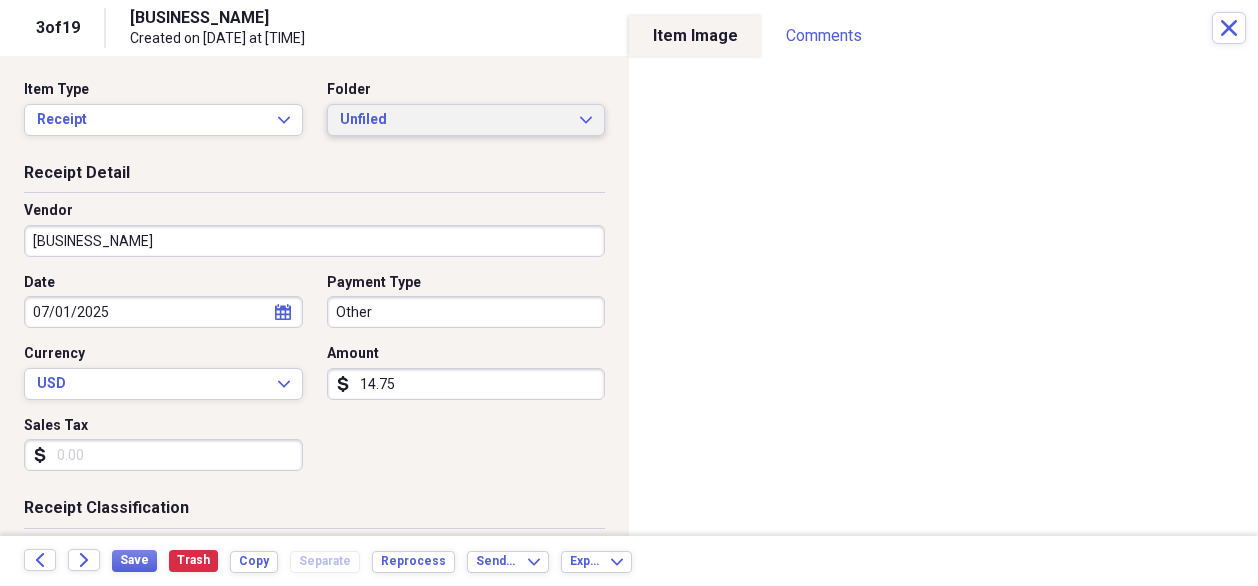 click on "Unfiled" at bounding box center (454, 120) 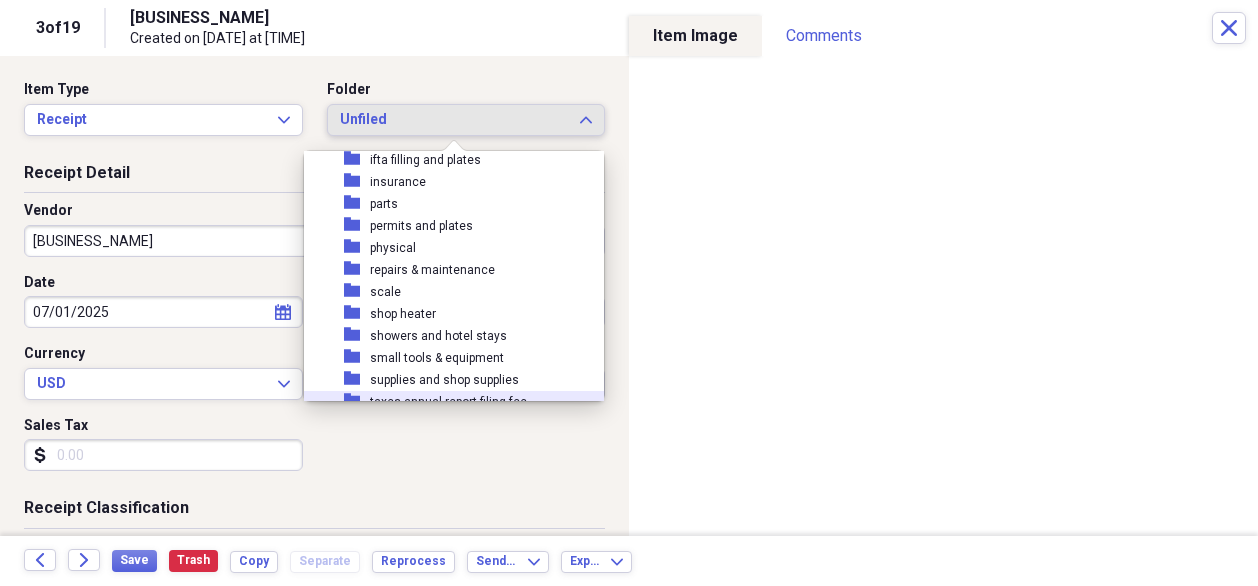scroll, scrollTop: 71, scrollLeft: 0, axis: vertical 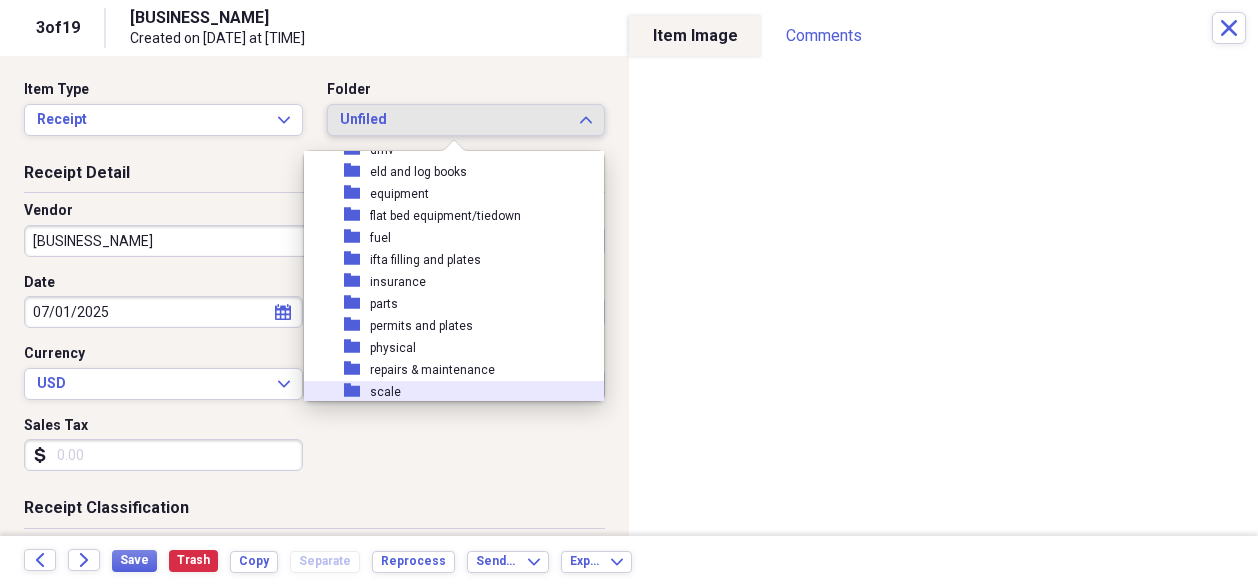 click on "[PRODUCT]" at bounding box center [446, 392] 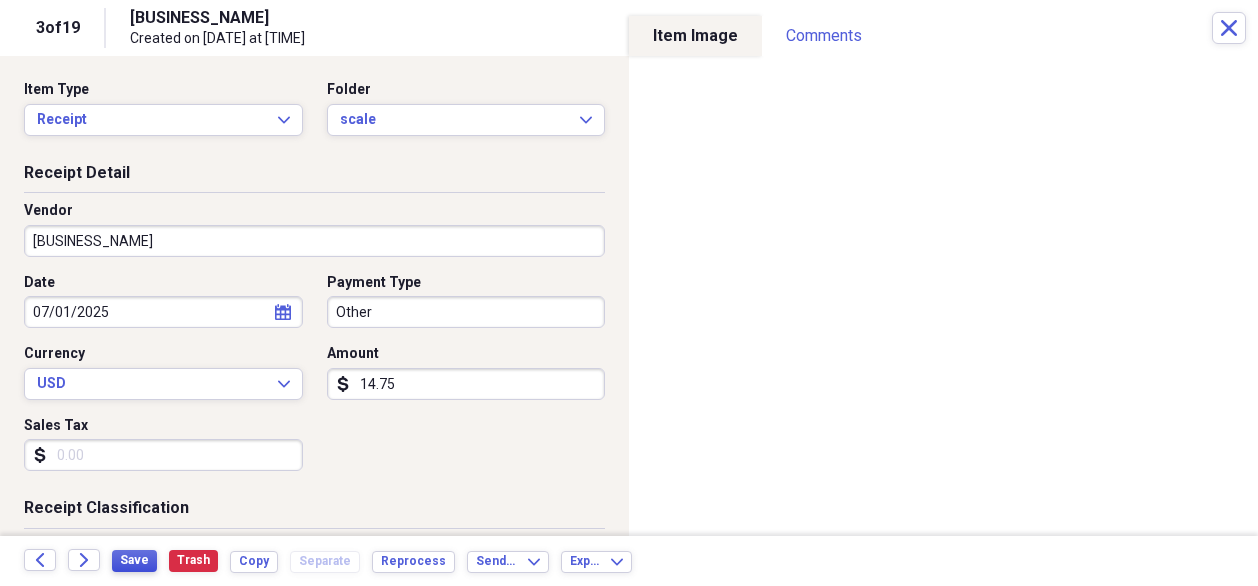 click on "Save" at bounding box center (134, 560) 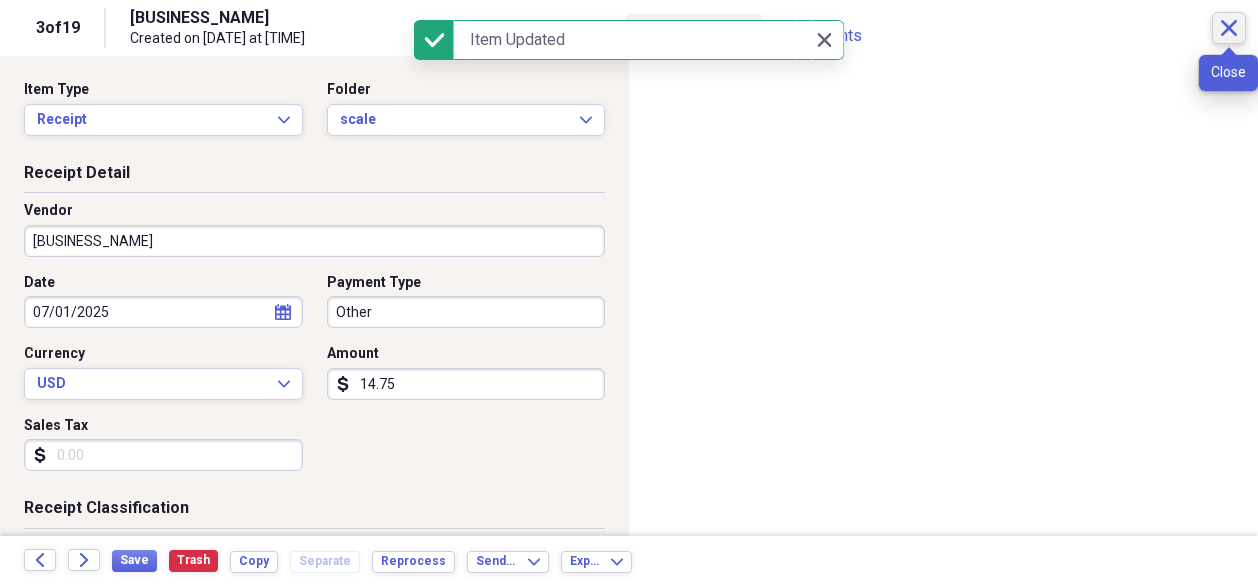 click on "Close" at bounding box center [1229, 28] 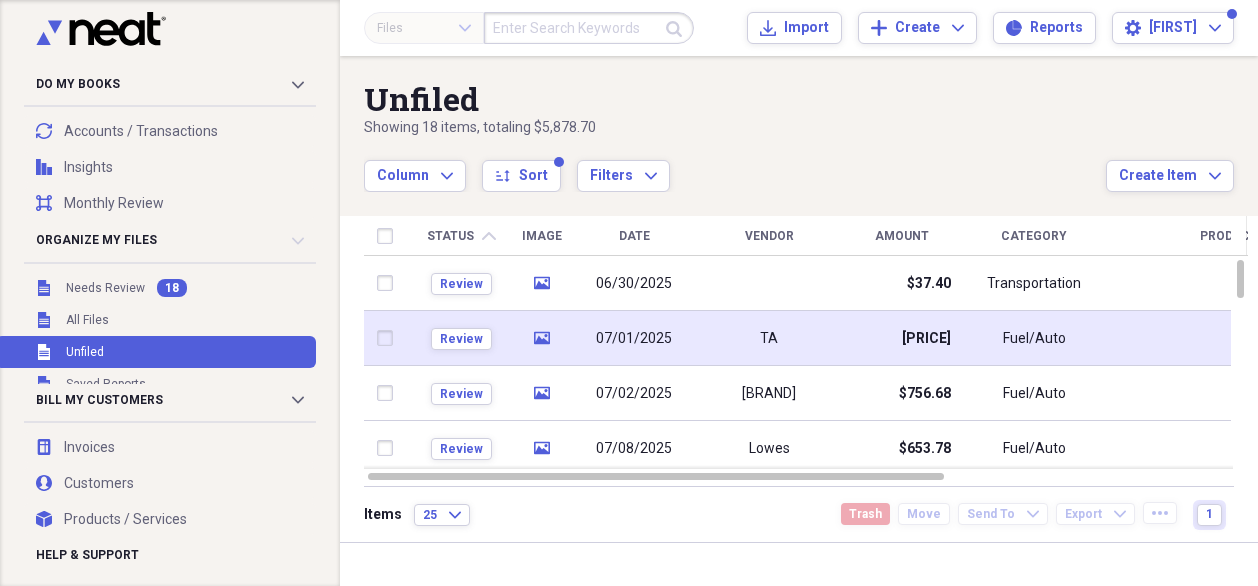click on "TA" at bounding box center (769, 339) 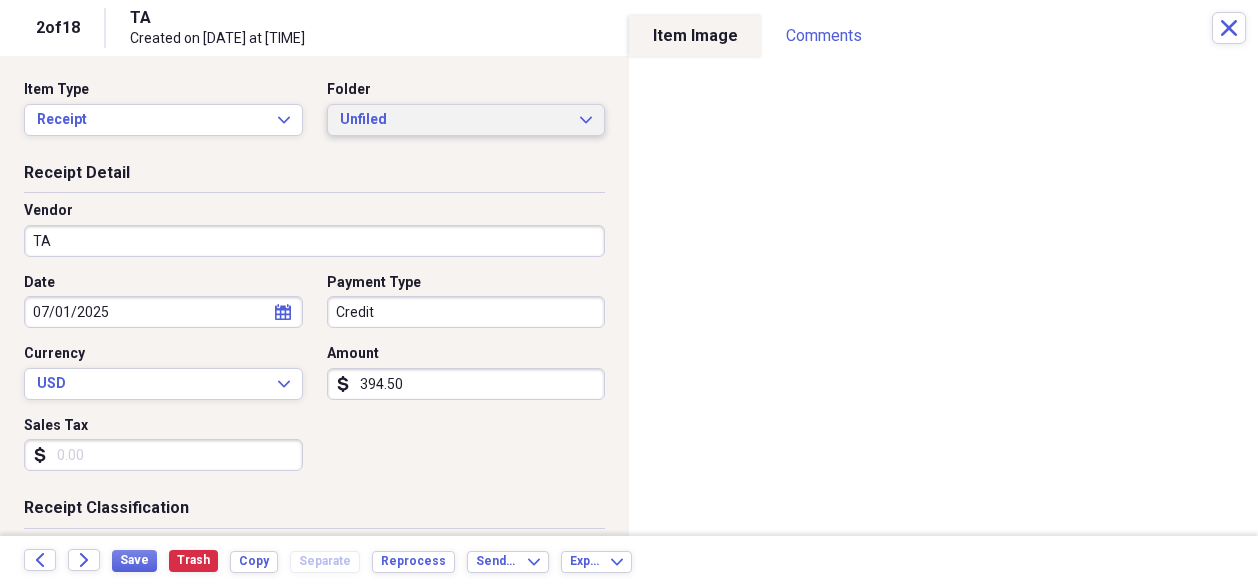 click on "Unfiled" at bounding box center [454, 120] 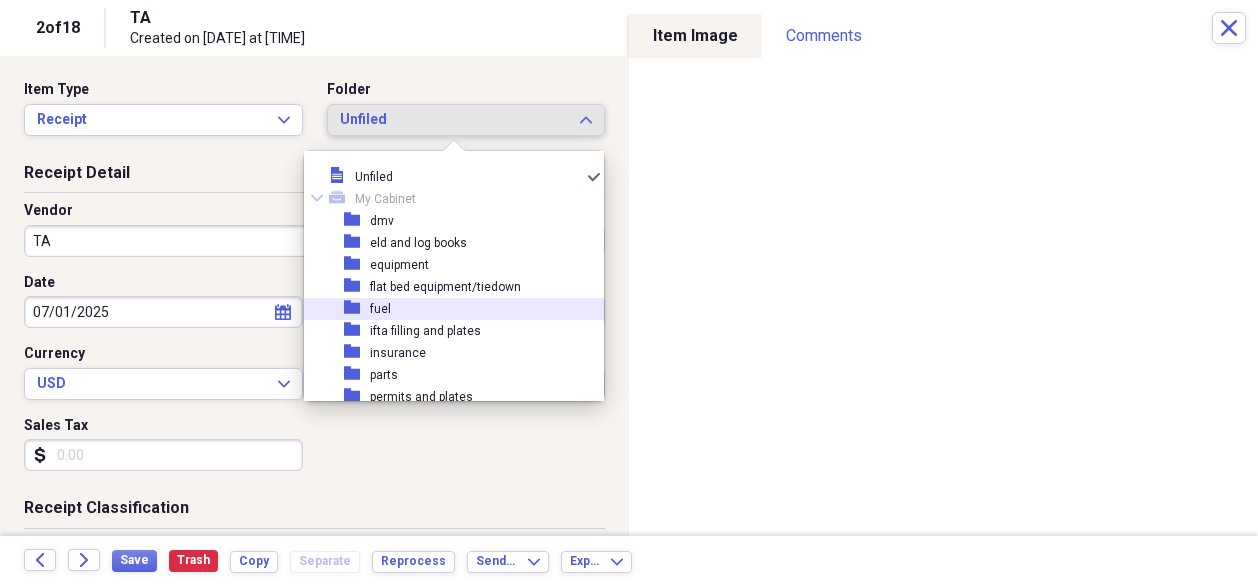 click on "fuel" at bounding box center [380, 309] 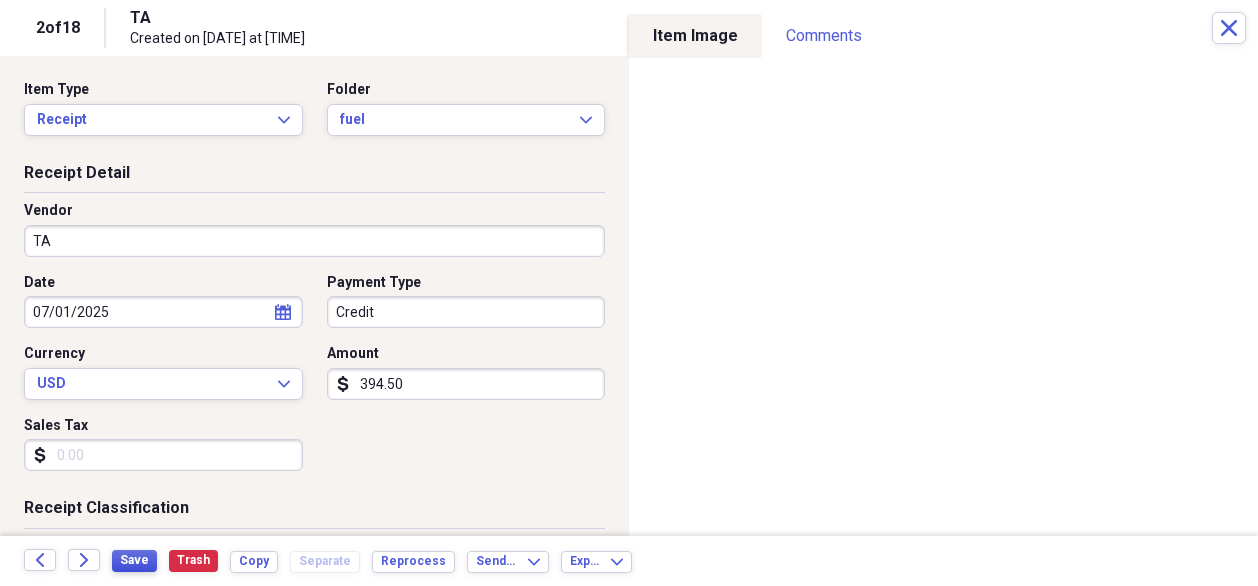 click on "Save" at bounding box center (134, 560) 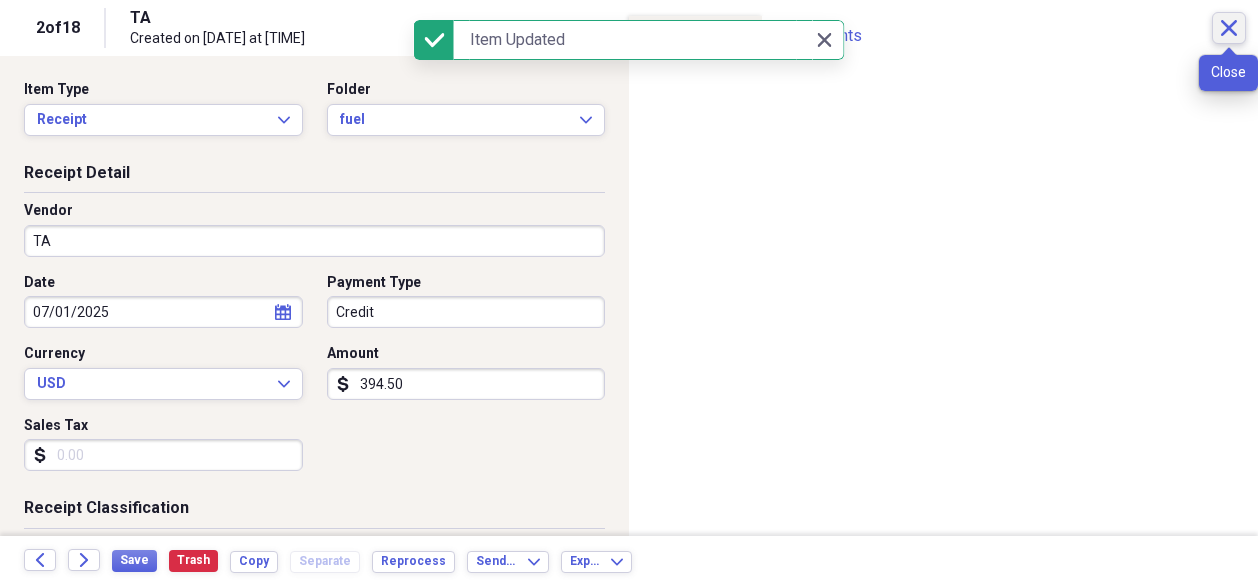 click 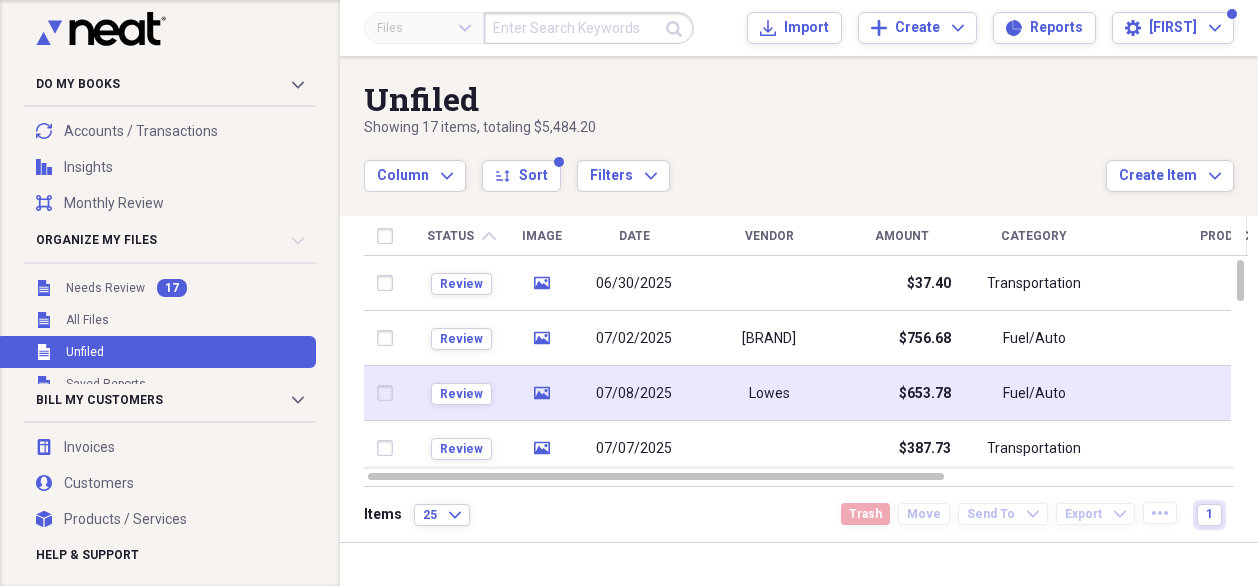 click on "$653.78" at bounding box center [925, 394] 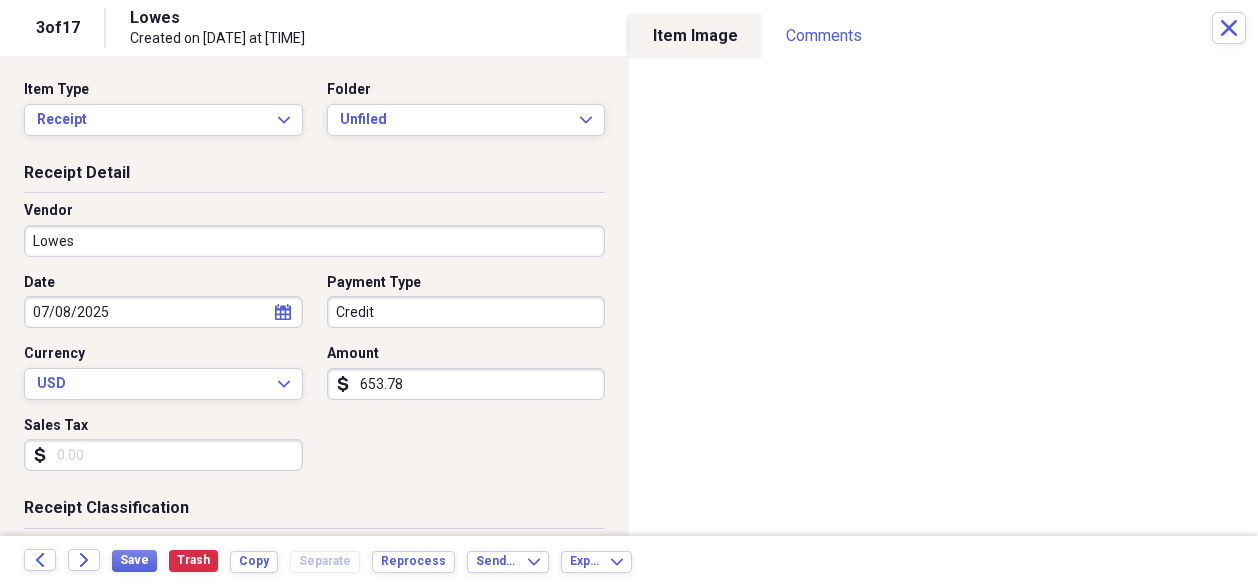 click on "Lowes" at bounding box center (314, 241) 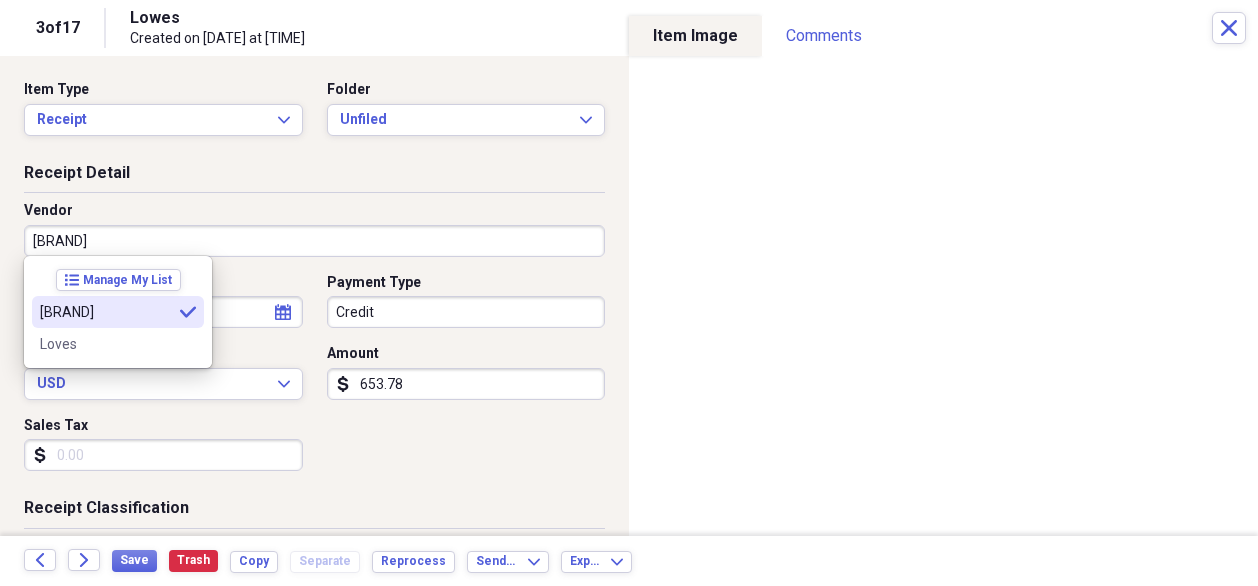 type on "[BRAND]" 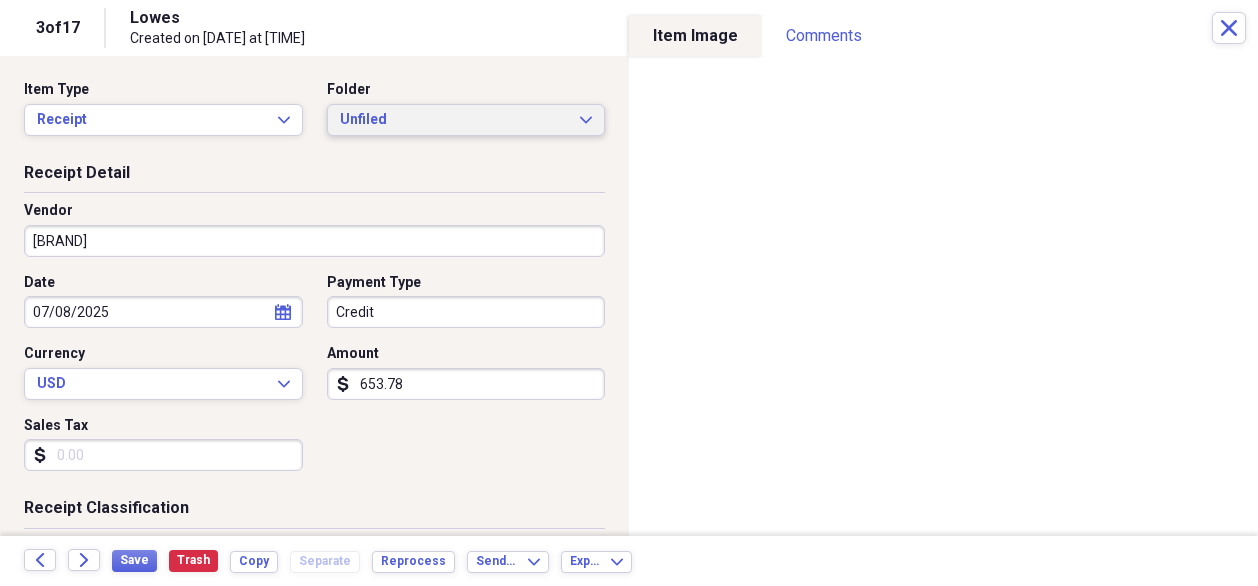 click on "Unfiled" at bounding box center (454, 120) 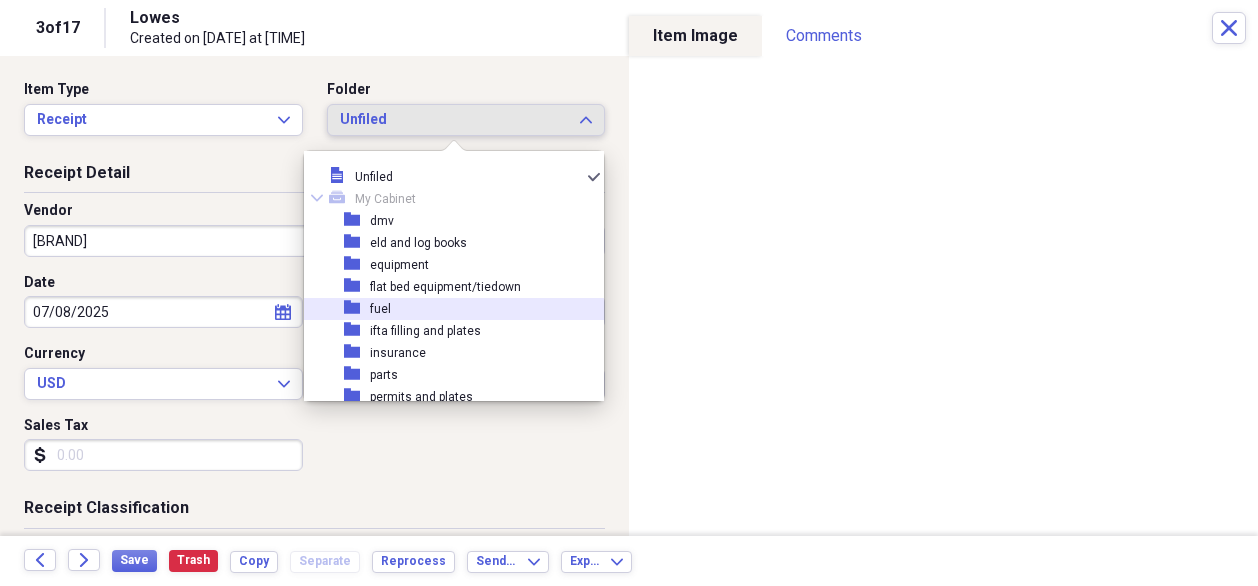 click on "fuel" at bounding box center [380, 309] 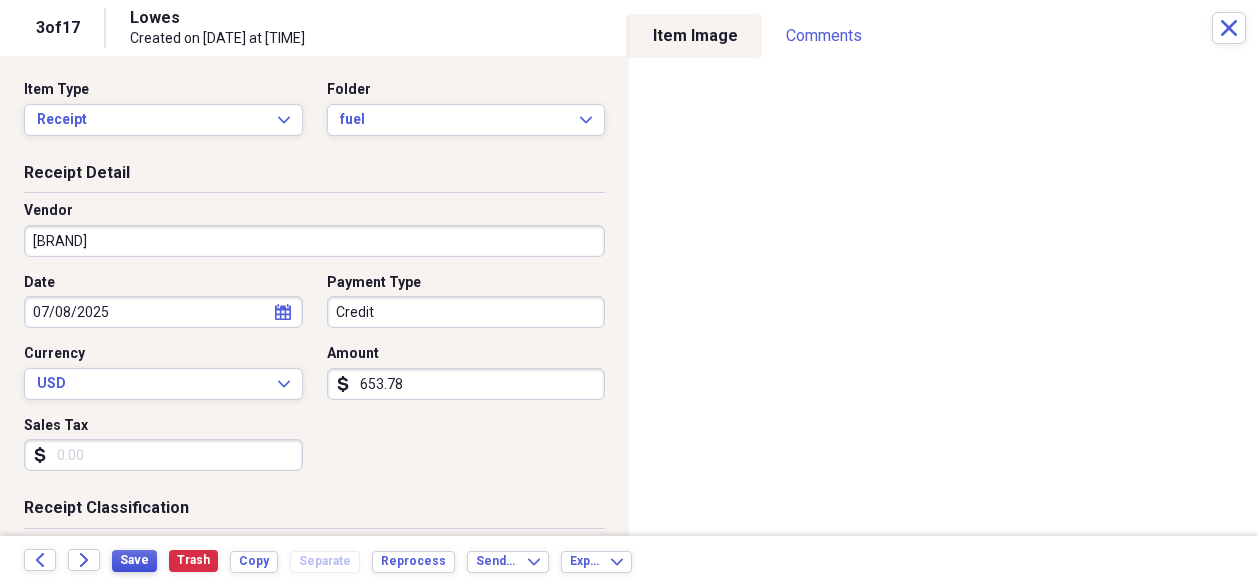 click on "Save" at bounding box center [134, 560] 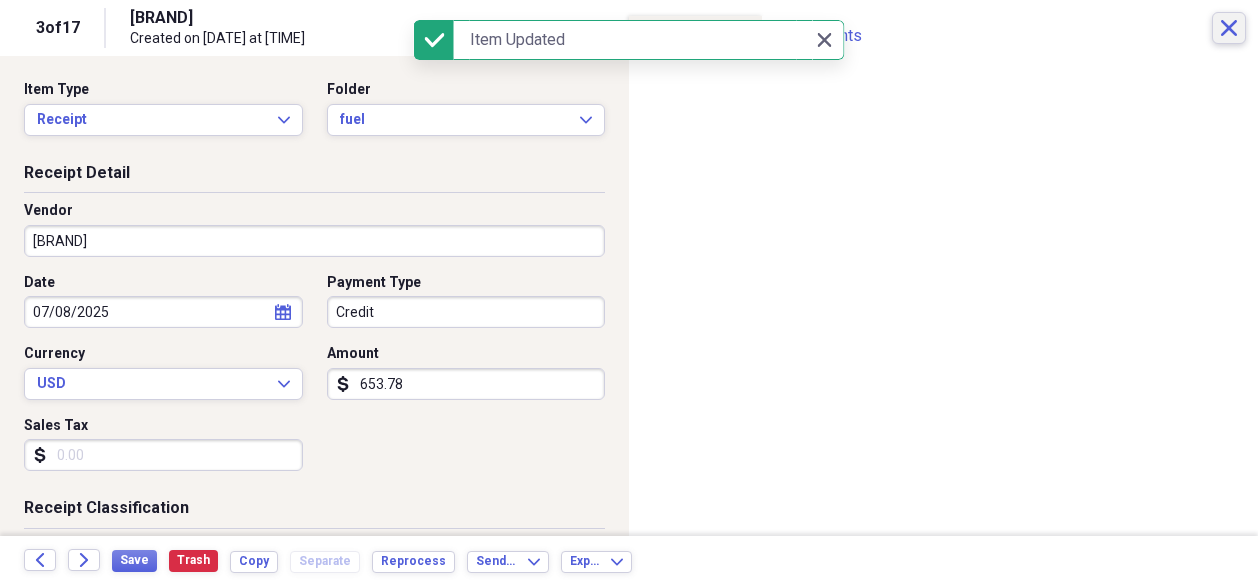 click on "Close" 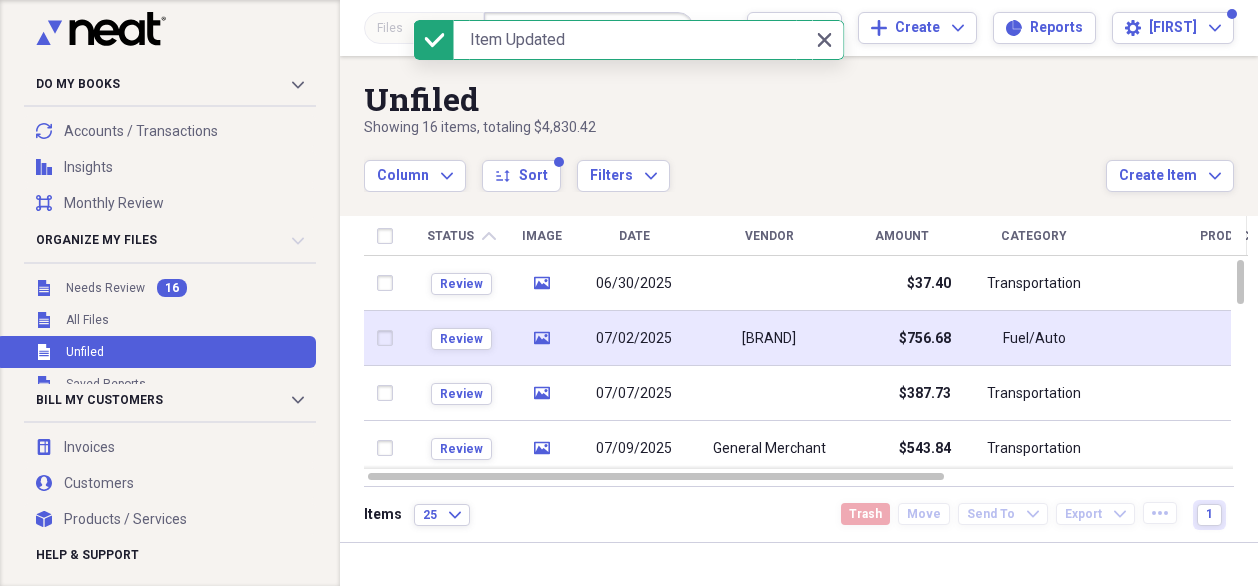 click on "$756.68" at bounding box center [901, 338] 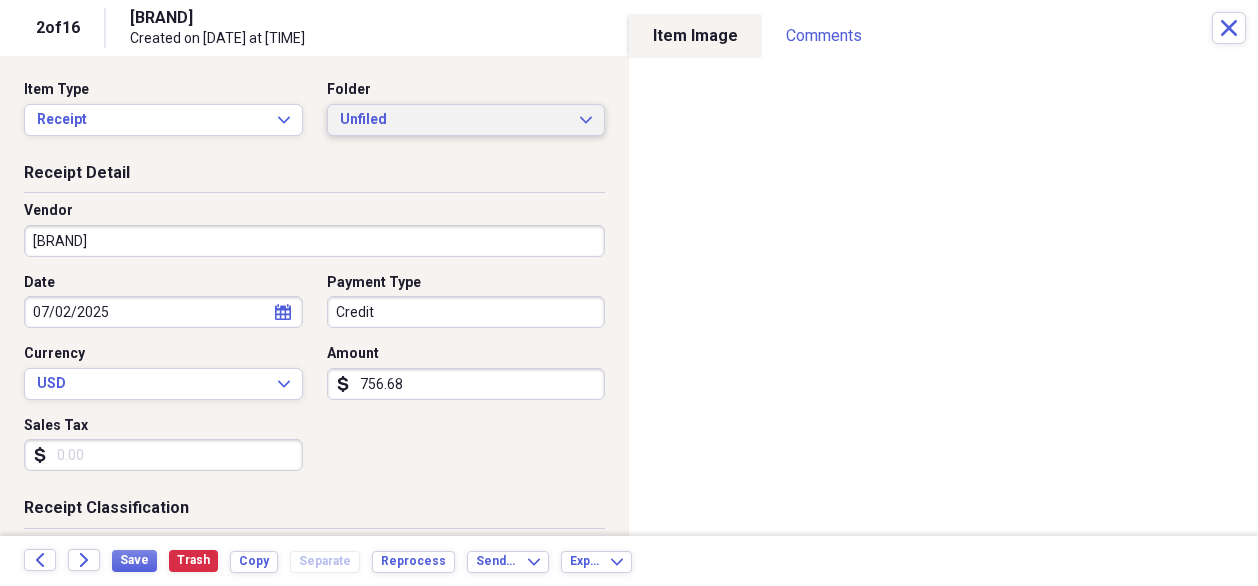 click on "Unfiled" at bounding box center [454, 120] 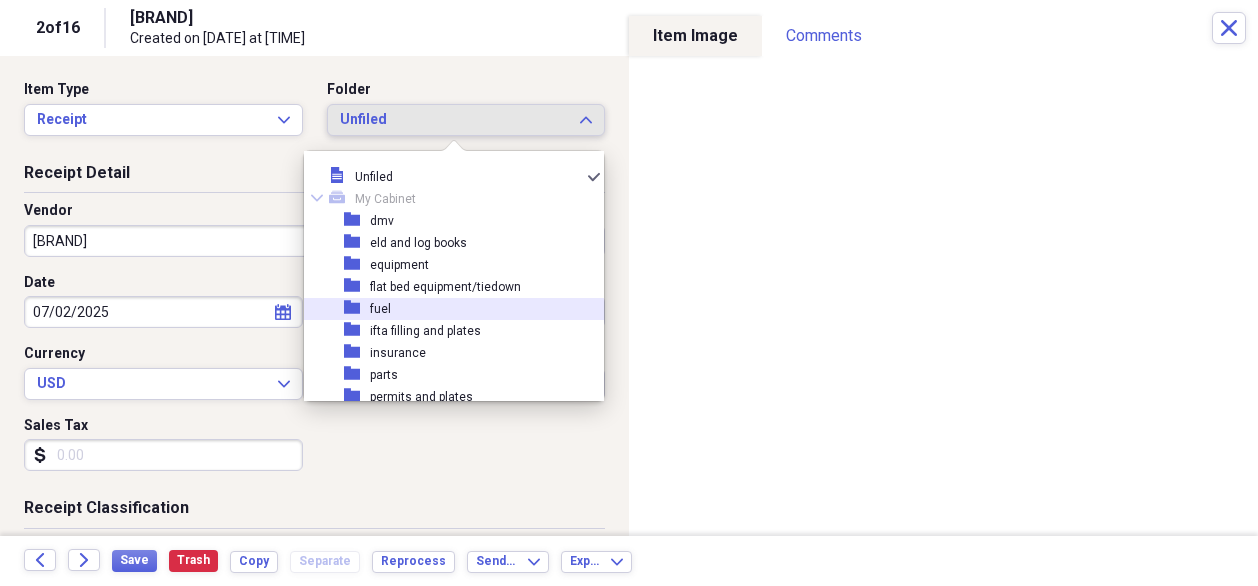 click on "[FOLDER_NAME]" at bounding box center (446, 309) 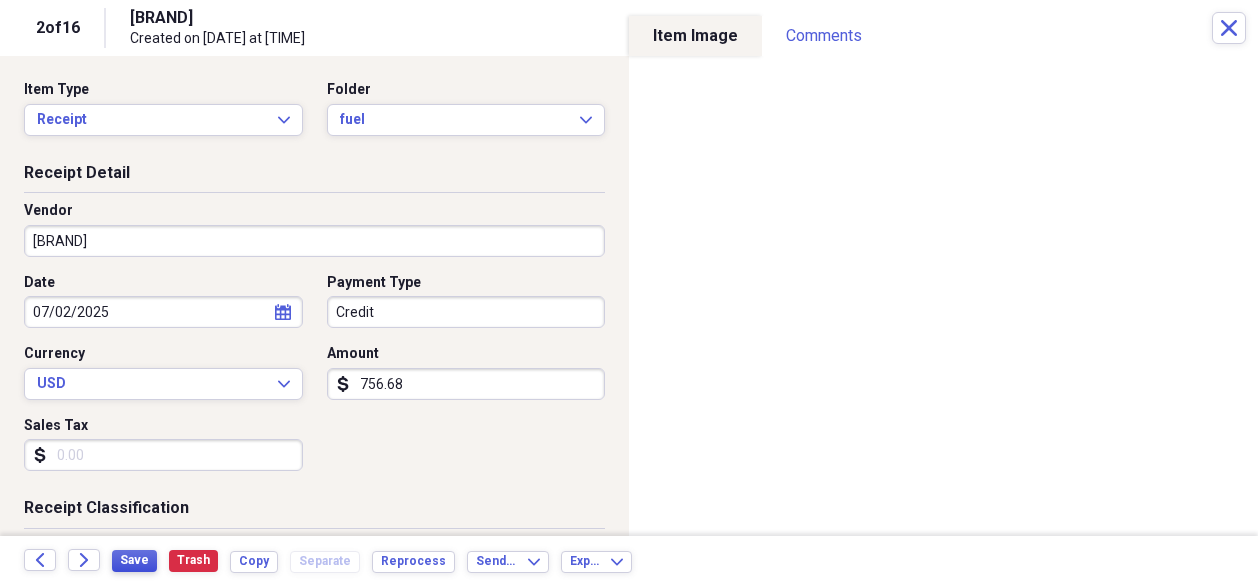 click on "Save" at bounding box center [134, 560] 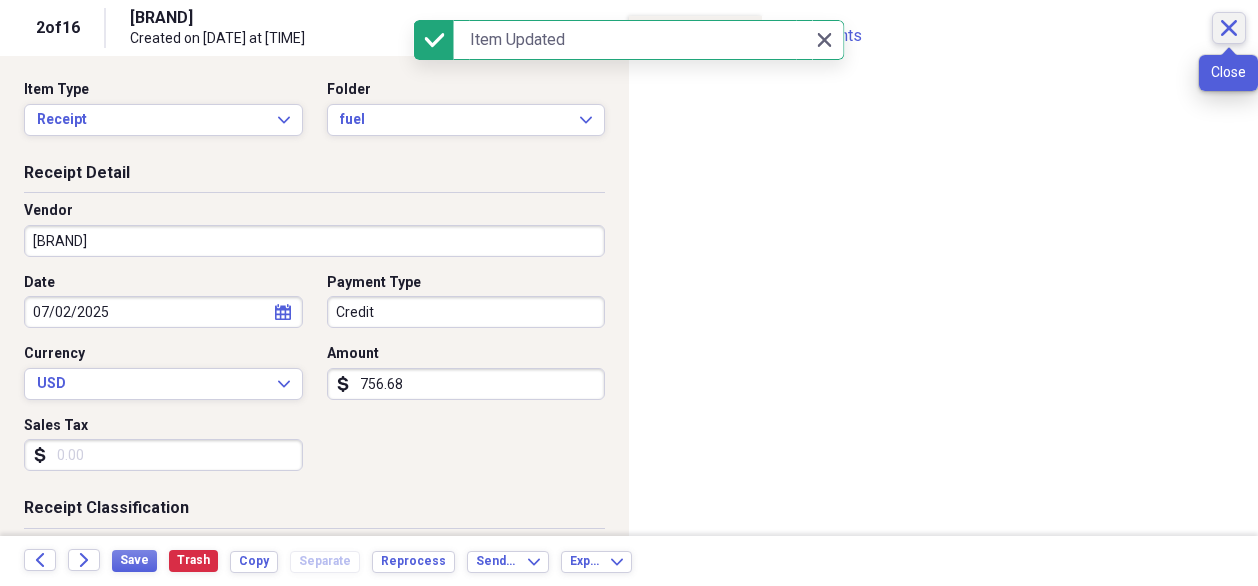 click 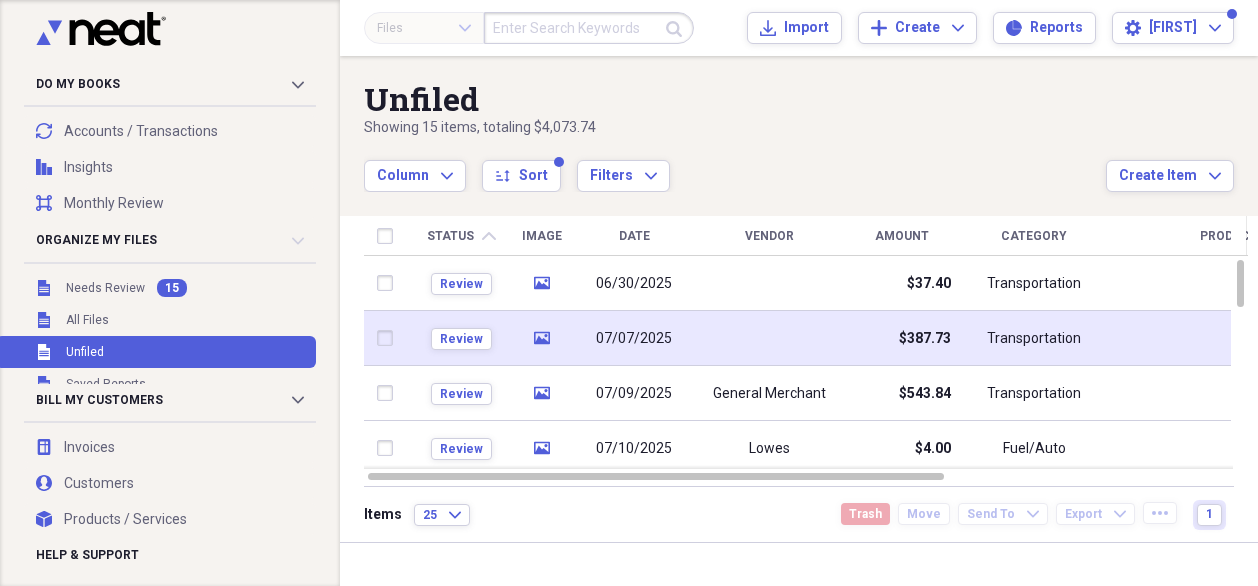 click on "Transportation" at bounding box center [1034, 338] 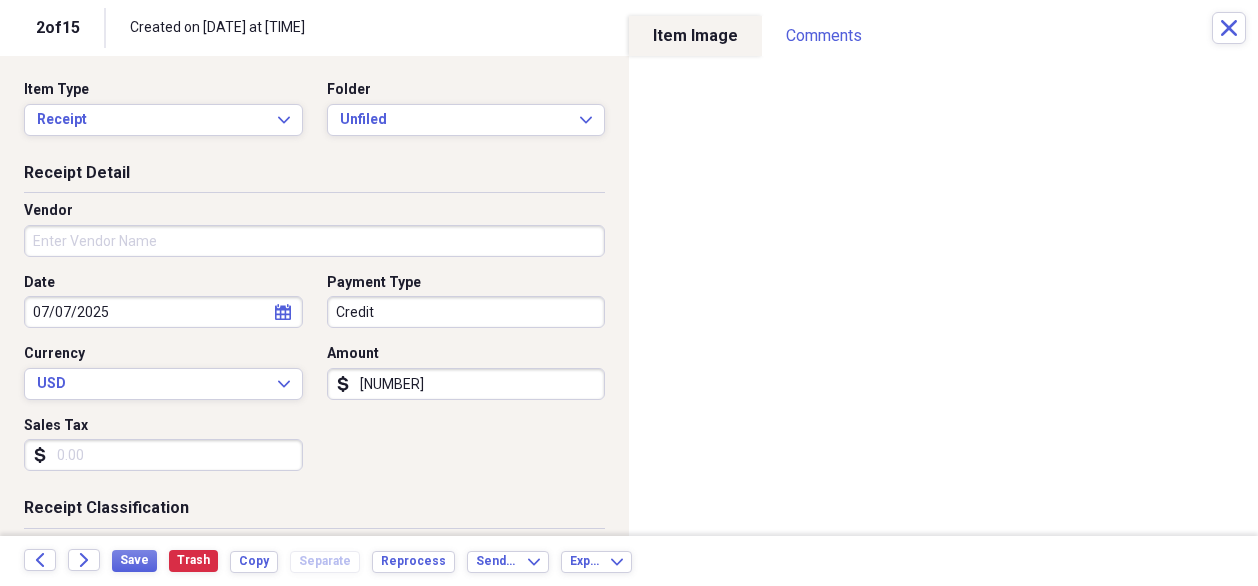 click on "Vendor" at bounding box center [314, 241] 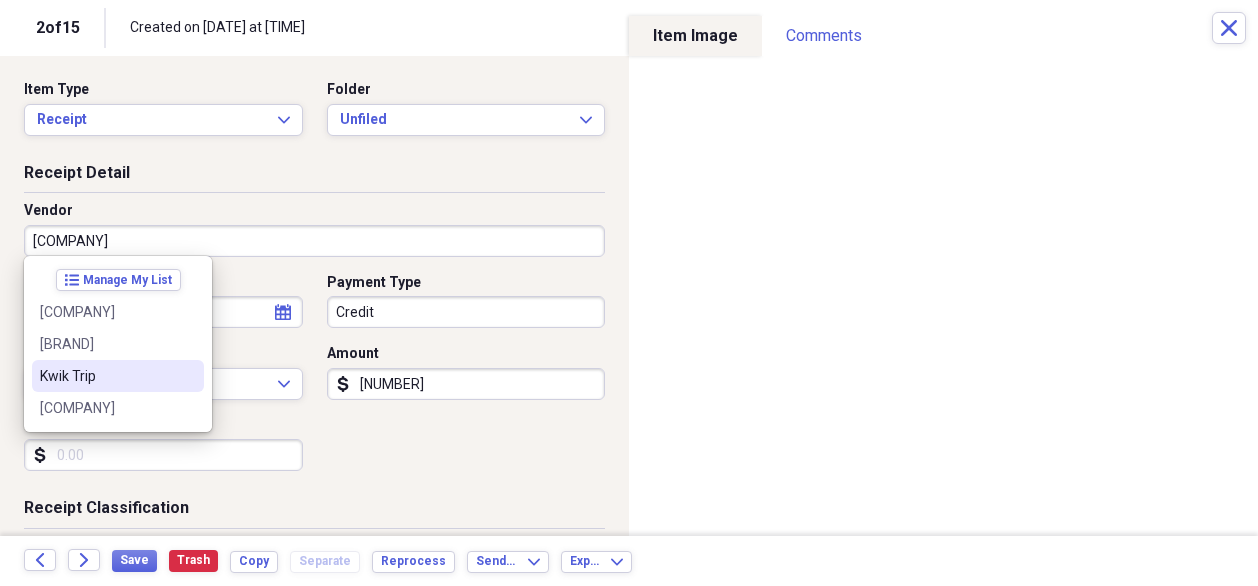click on "[COMPANY]" at bounding box center [106, 408] 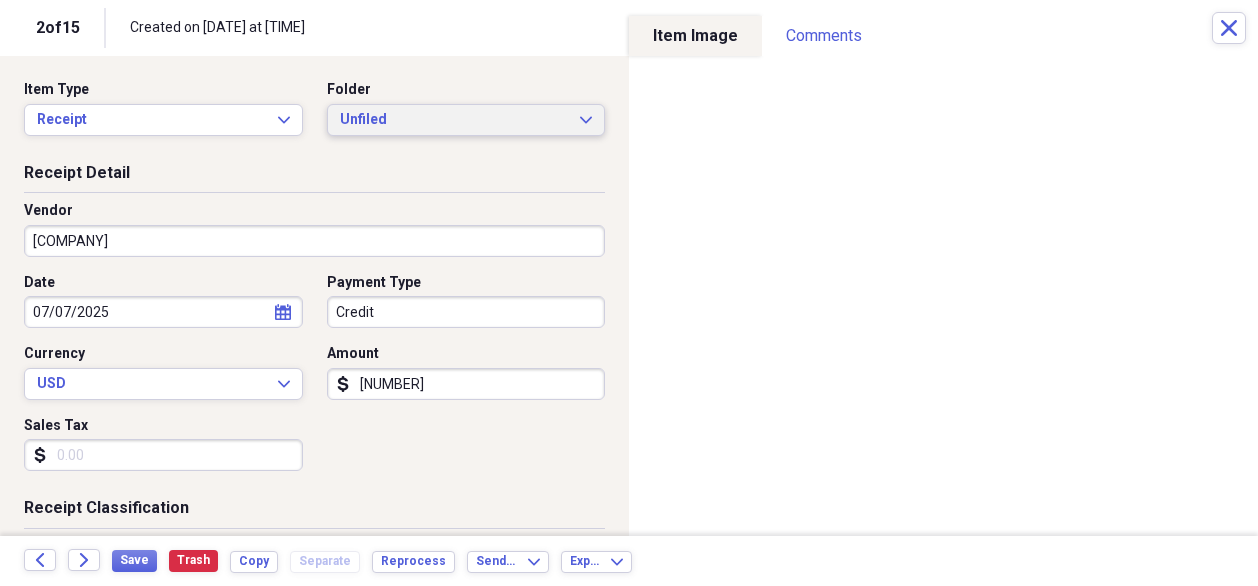 drag, startPoint x: 542, startPoint y: 139, endPoint x: 543, endPoint y: 122, distance: 17.029387 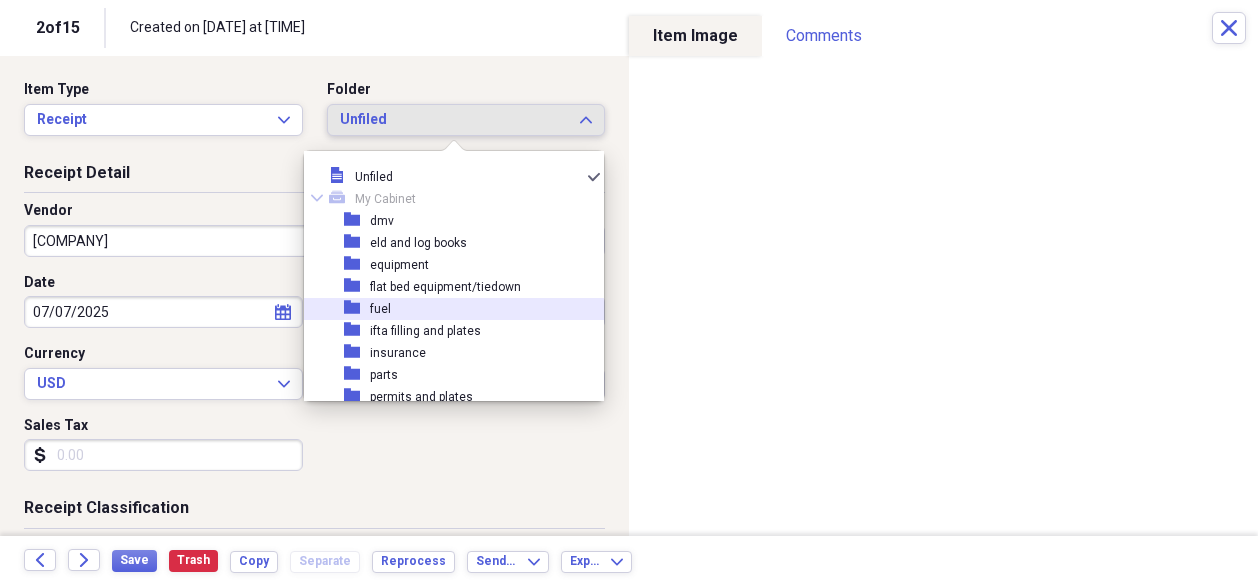 click on "[FOLDER_NAME]" at bounding box center (446, 309) 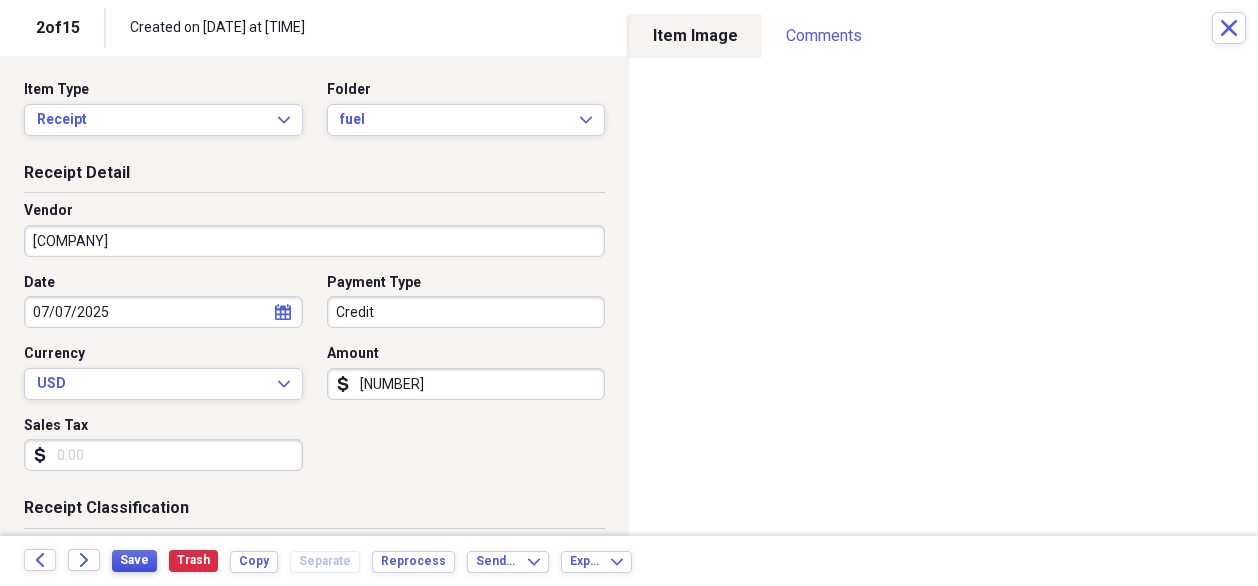click on "Save" at bounding box center [134, 560] 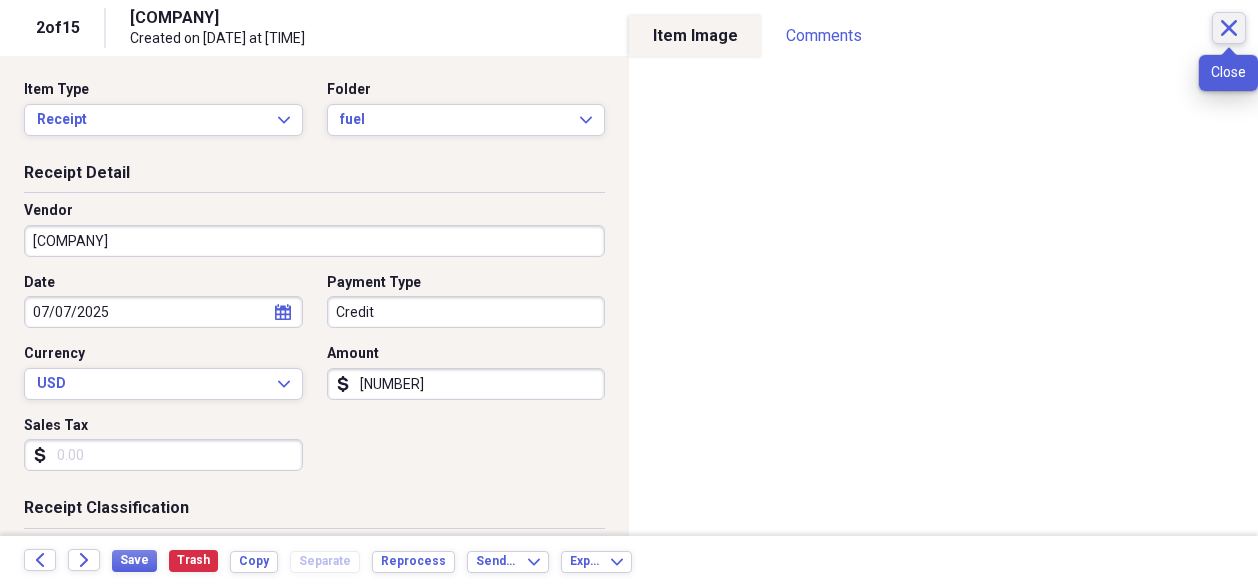 click 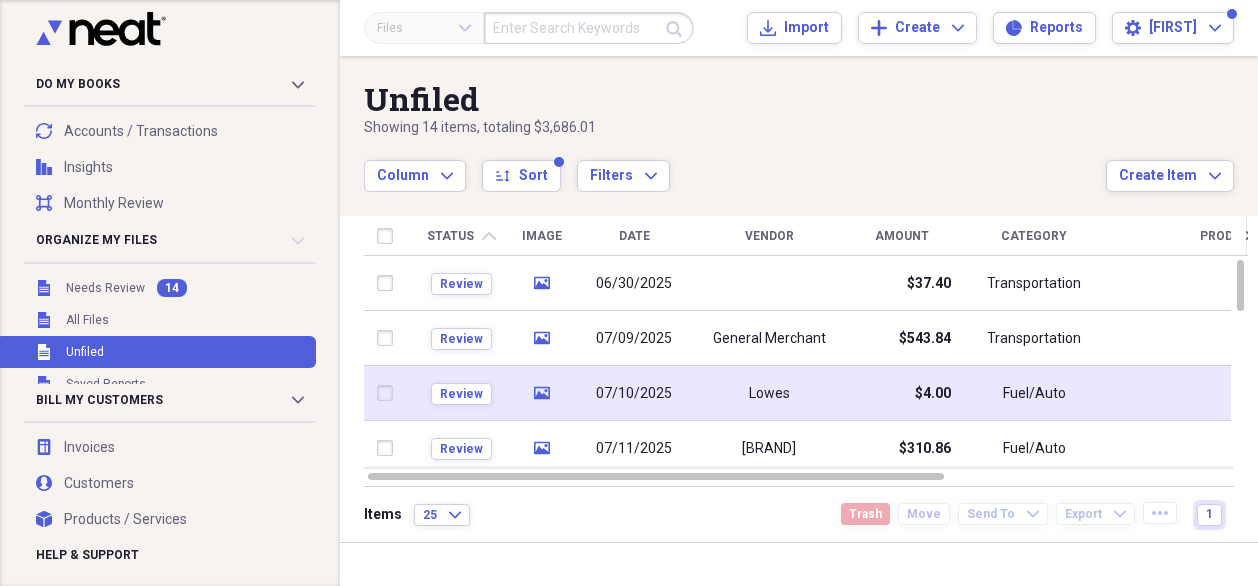 click on "$4.00" at bounding box center [933, 394] 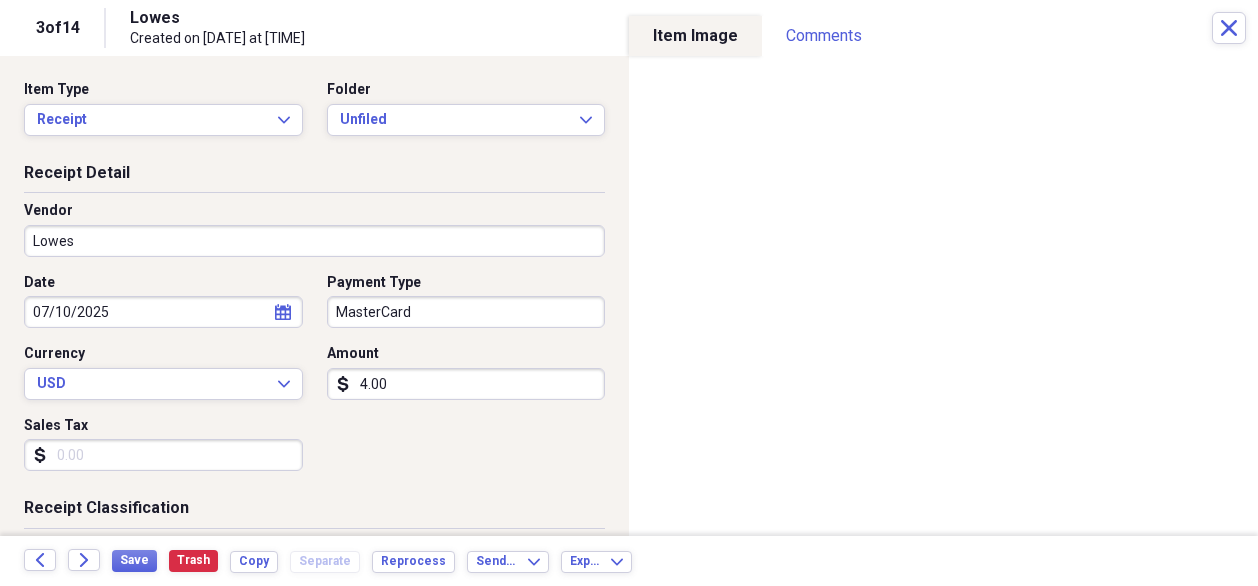 click on "4.00" at bounding box center (466, 384) 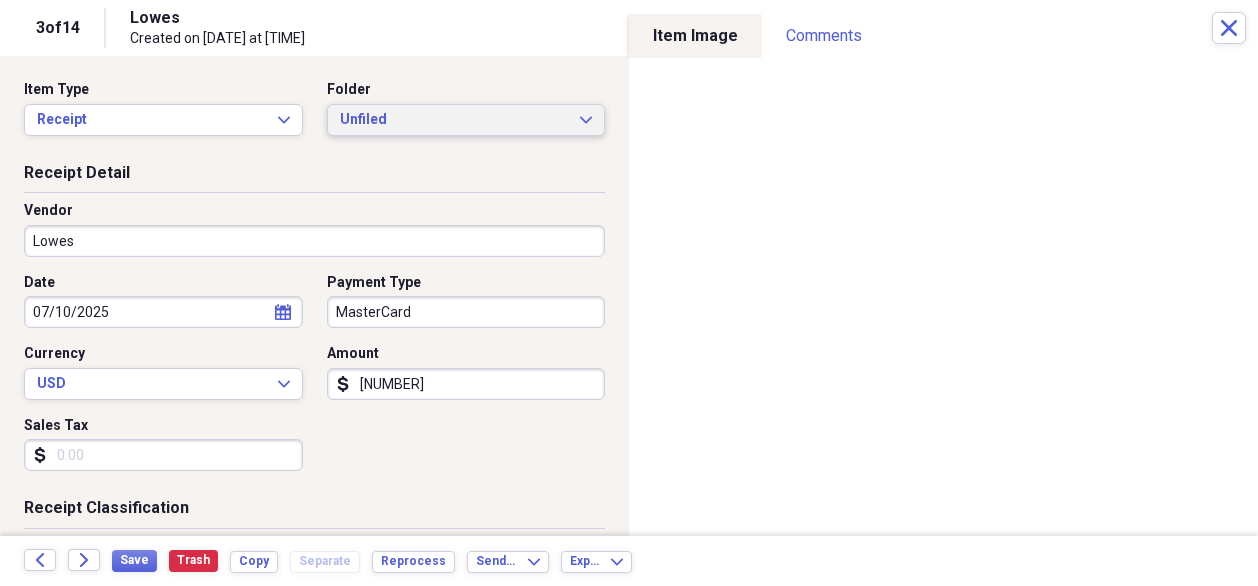 type on "[NUMBER]" 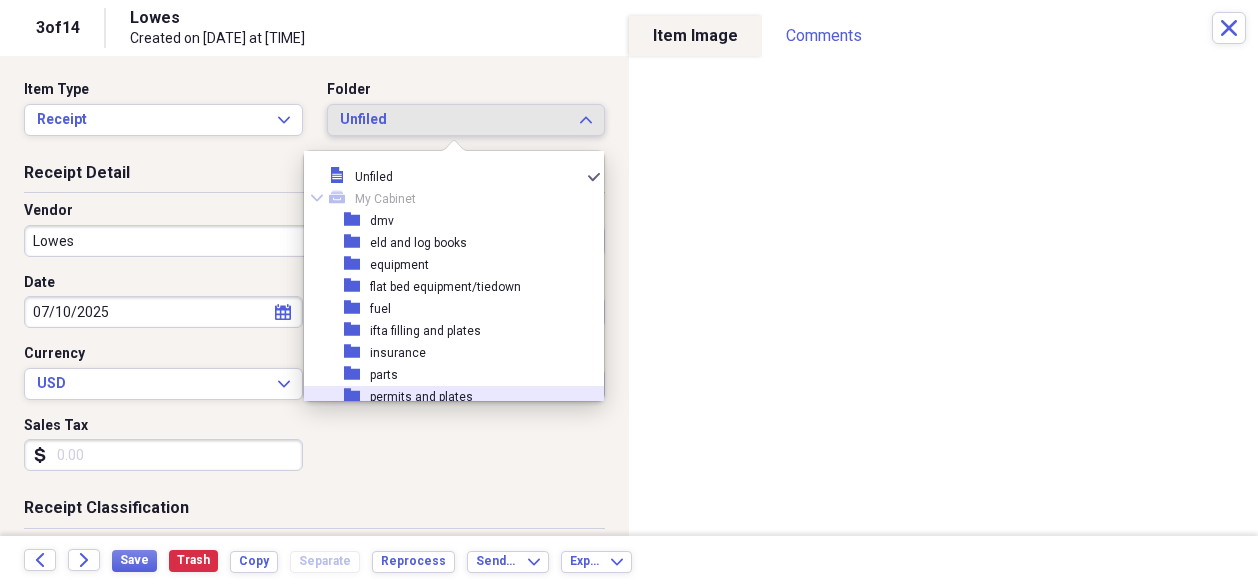 click on "permits and plates" at bounding box center (421, 397) 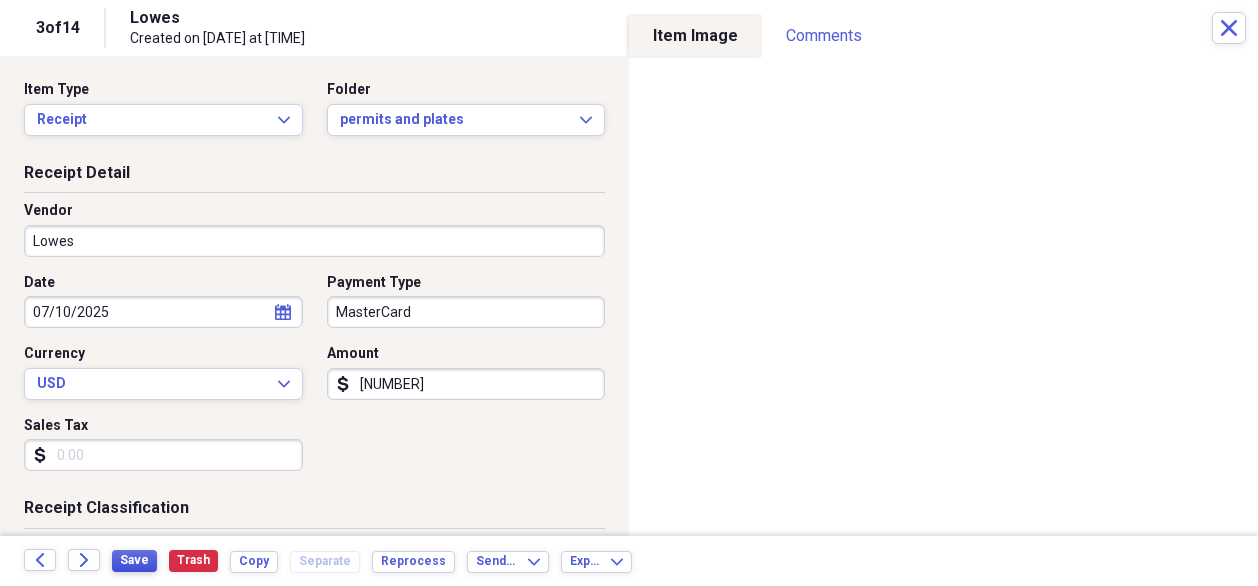 click on "Save" at bounding box center (134, 560) 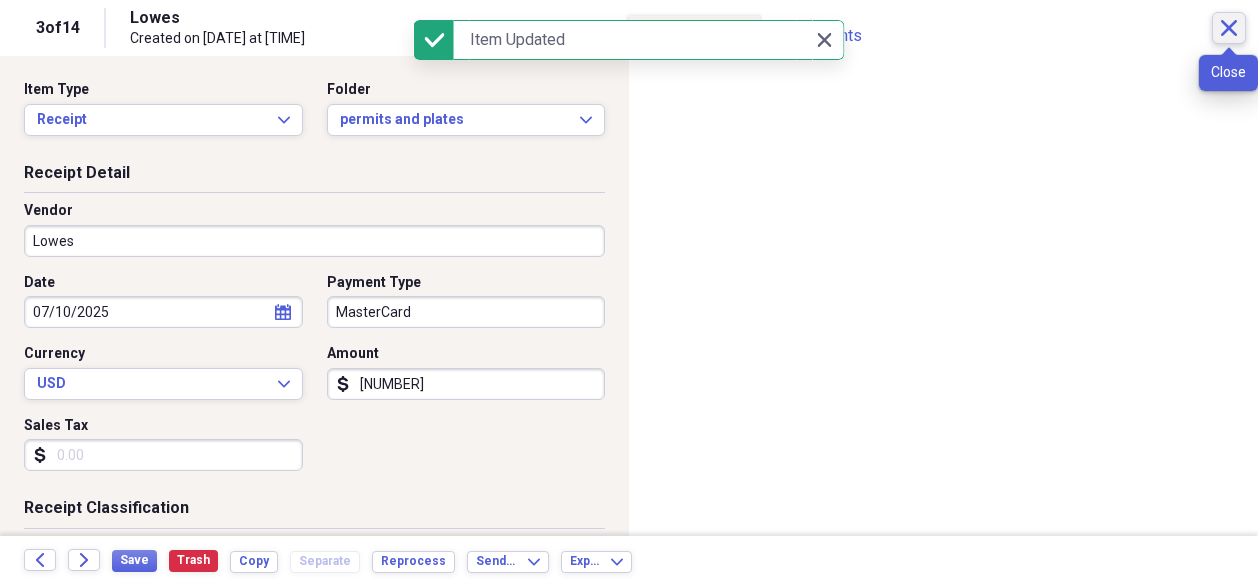 click on "Close" 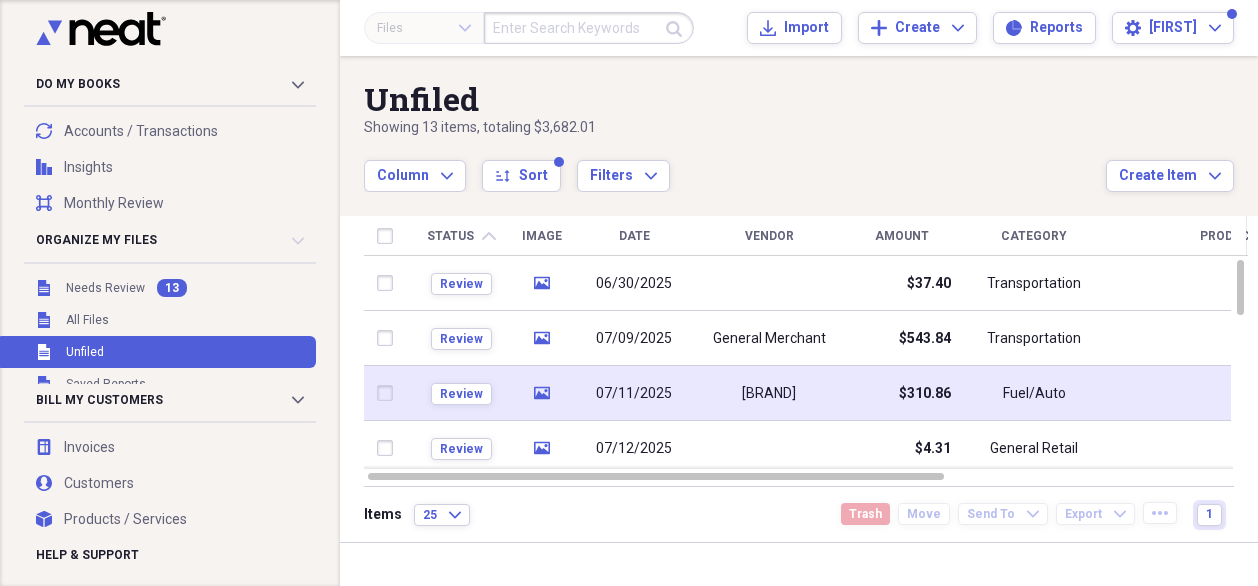 click on "$310.86" at bounding box center (925, 394) 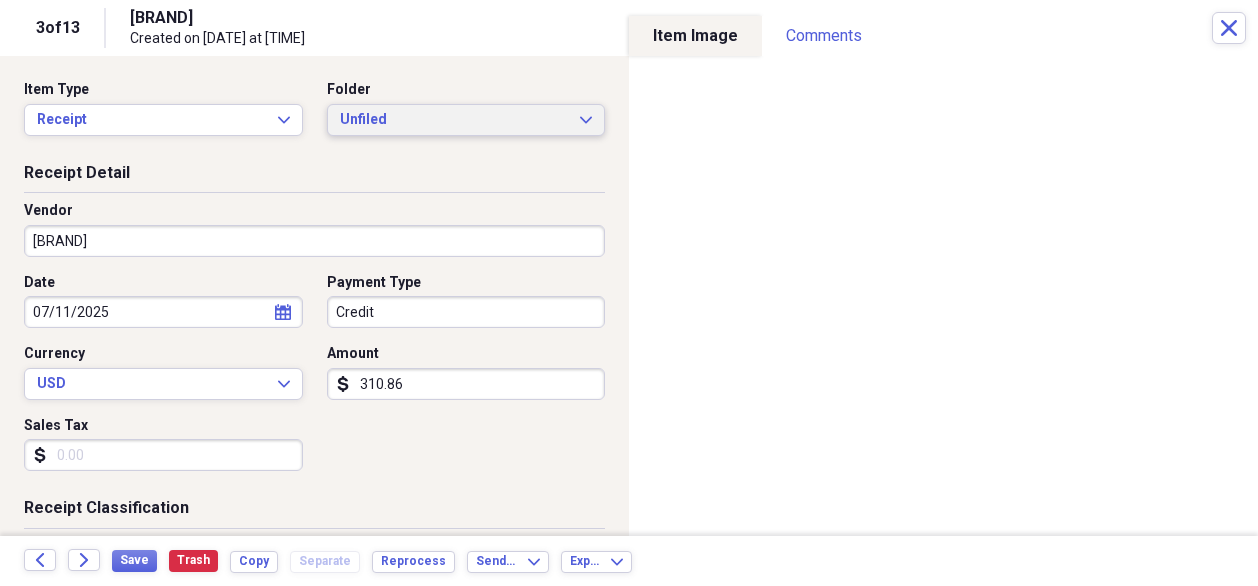 click on "Unfiled Expand" at bounding box center (466, 120) 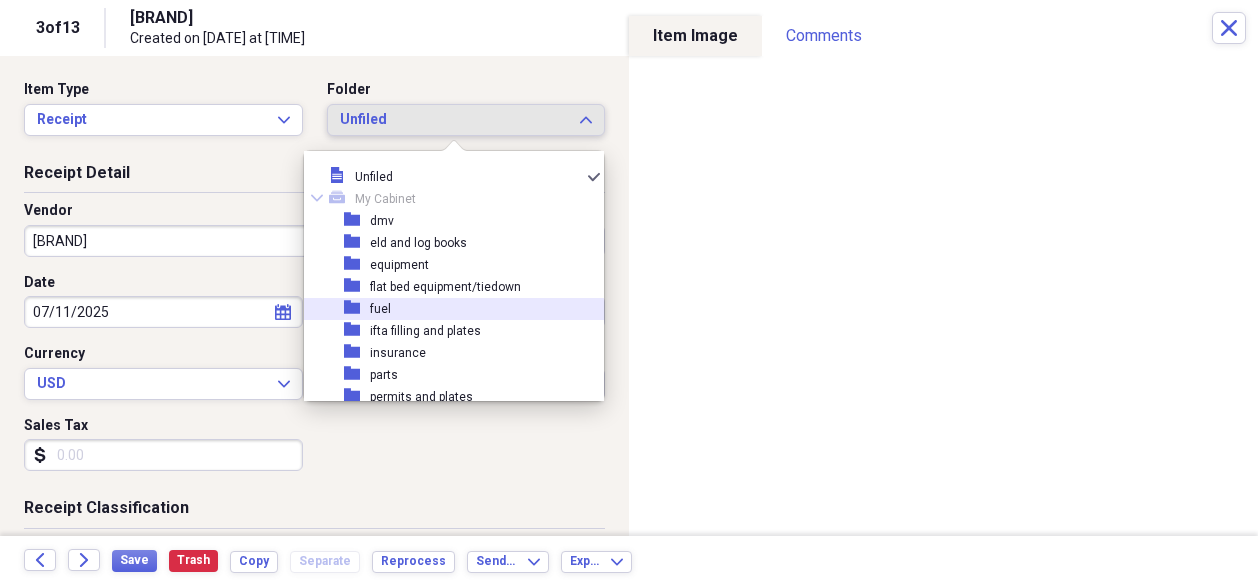 click on "[FOLDER_NAME]" at bounding box center [446, 309] 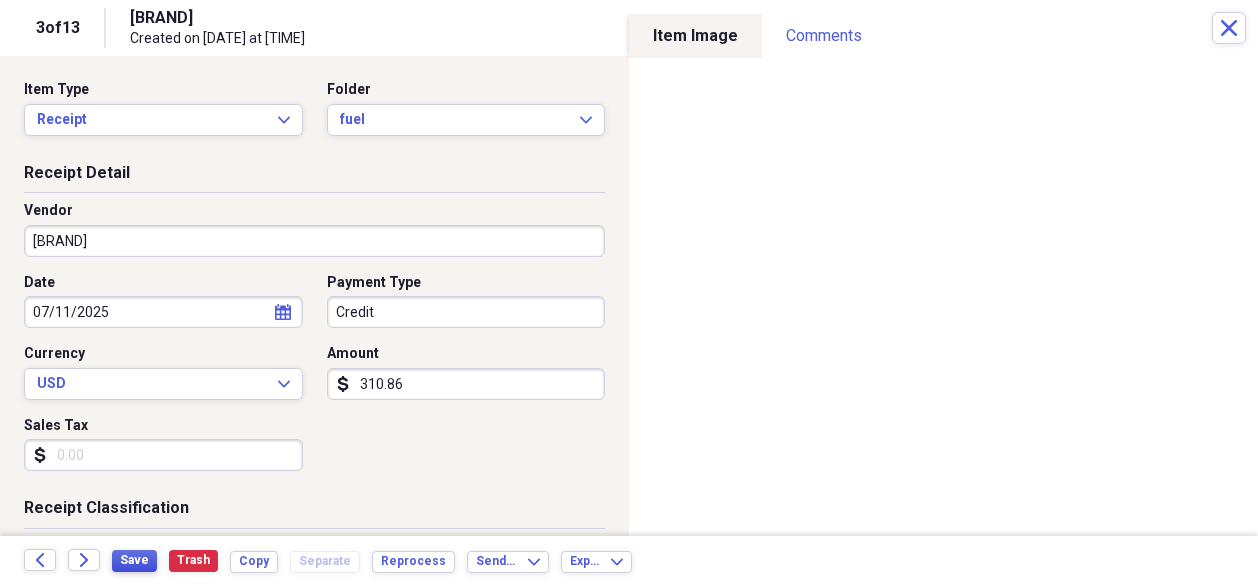click on "Save" at bounding box center [134, 560] 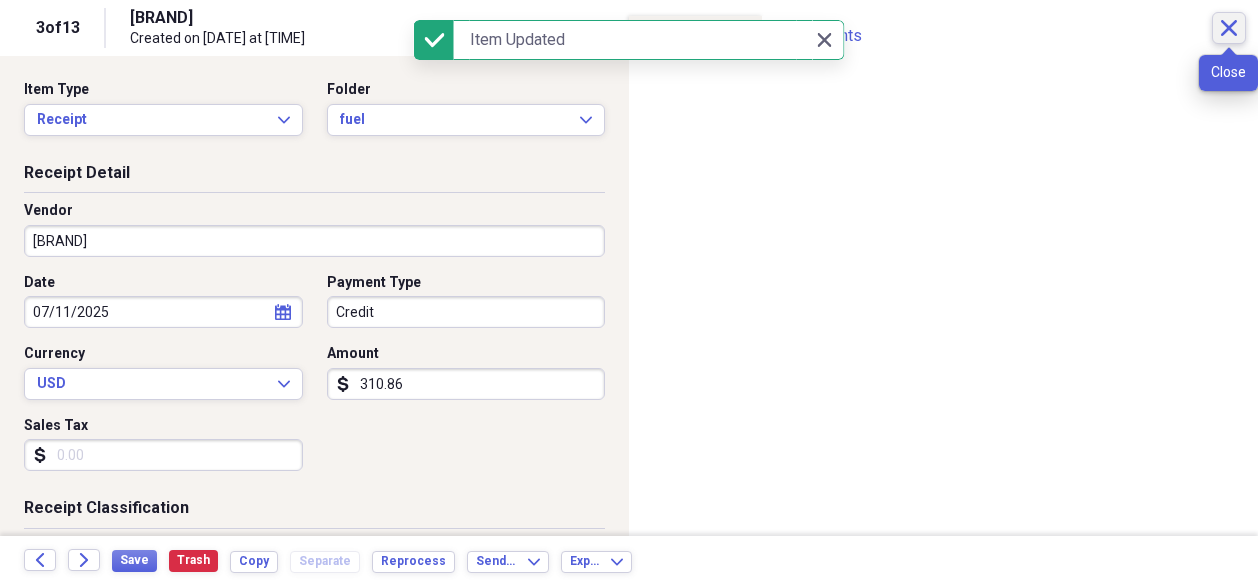 click on "Close" 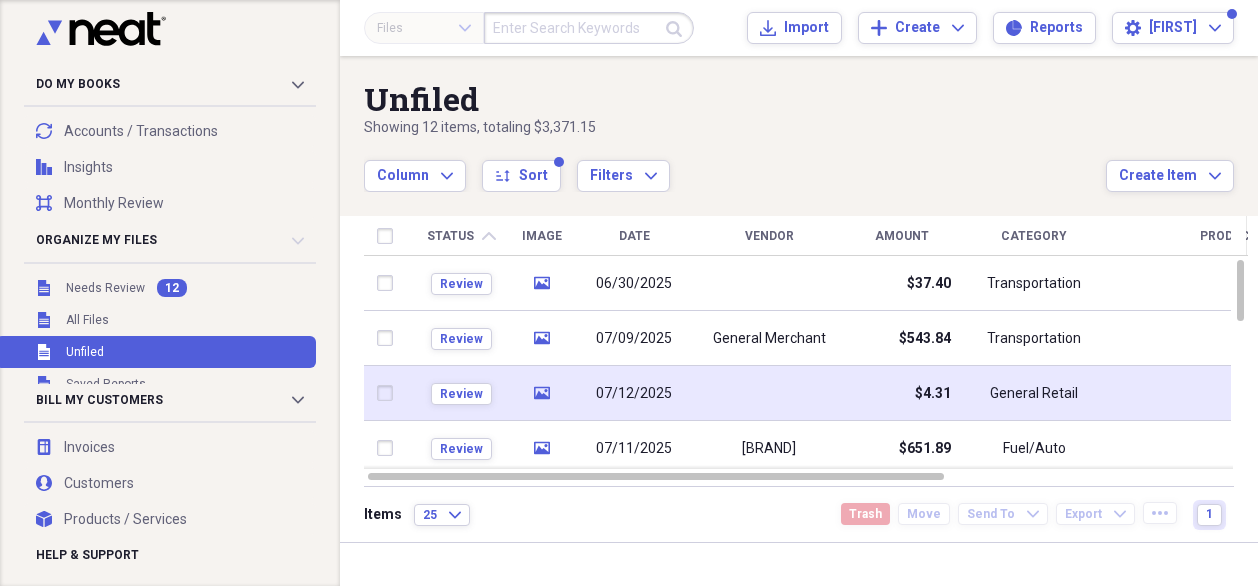 click on "$4.31" at bounding box center (933, 394) 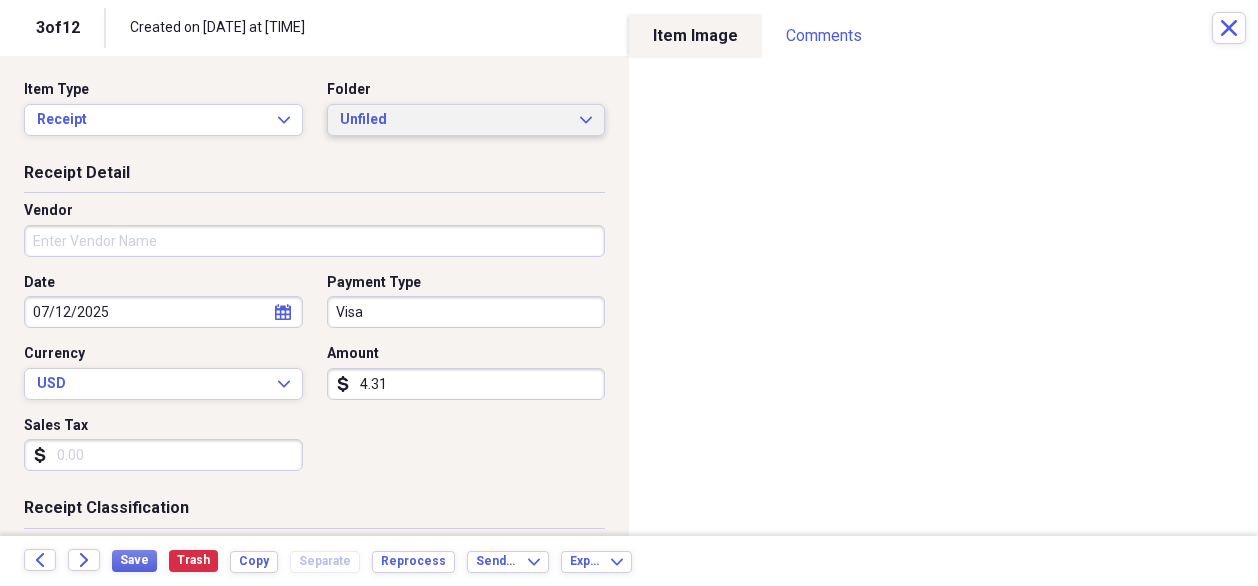 click on "Unfiled" at bounding box center (454, 120) 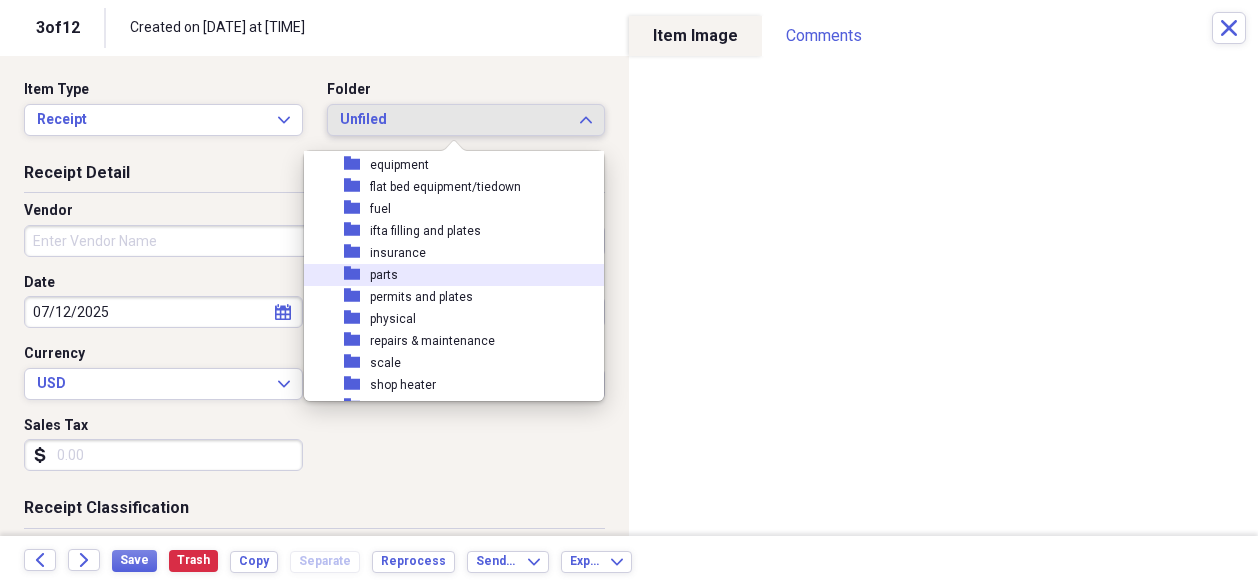 scroll, scrollTop: 200, scrollLeft: 0, axis: vertical 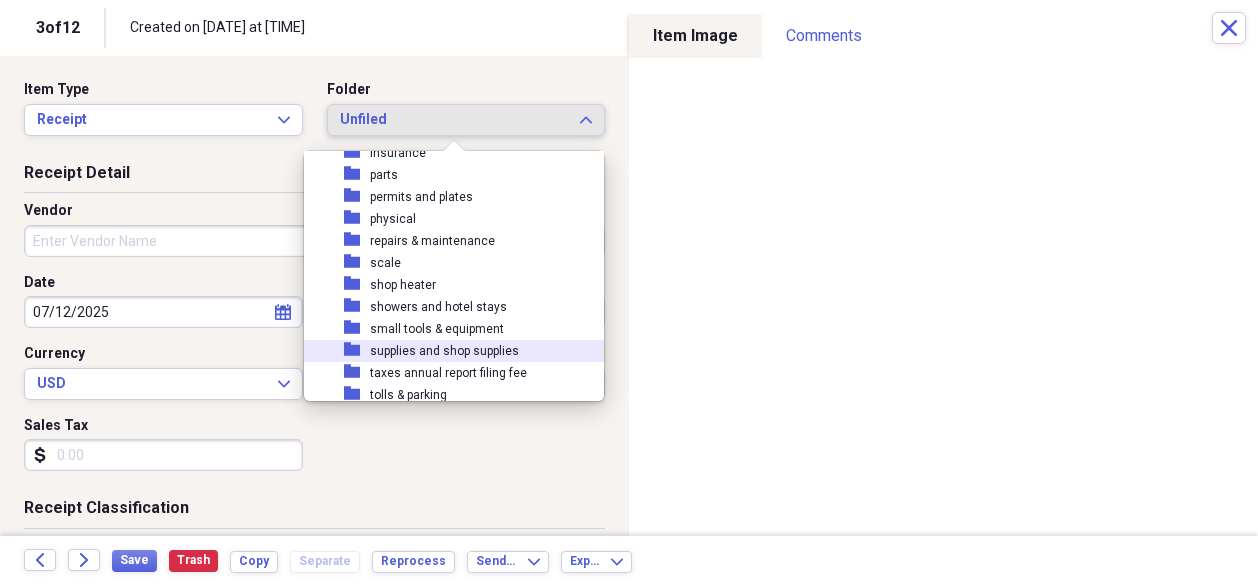 click on "supplies and shop supplies" at bounding box center (444, 351) 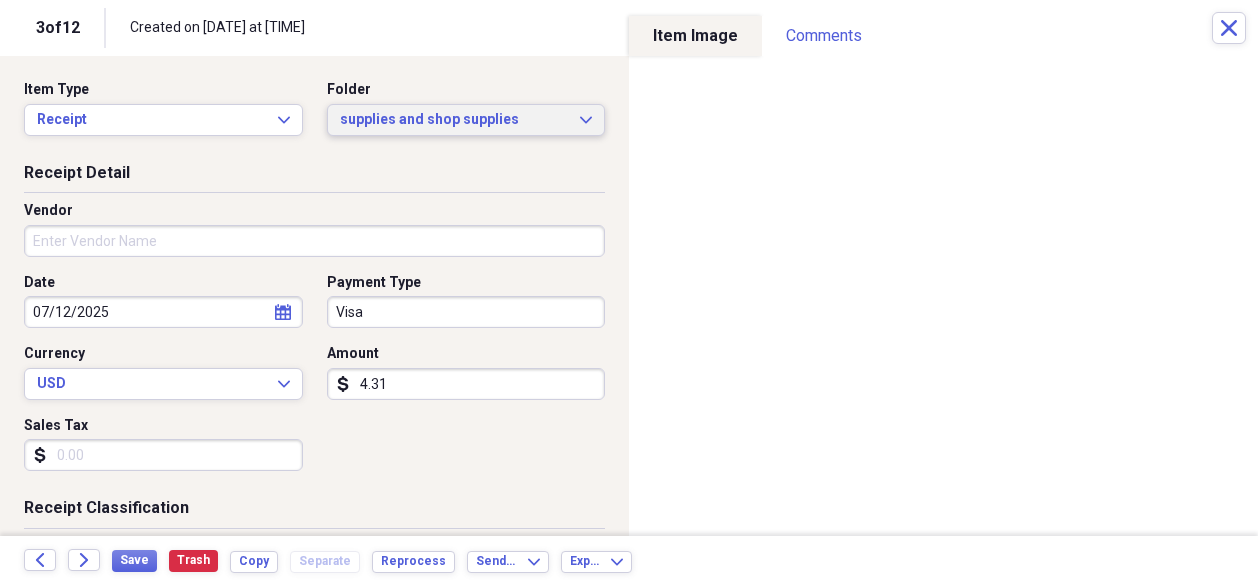 click on "supplies and shop supplies" at bounding box center [454, 120] 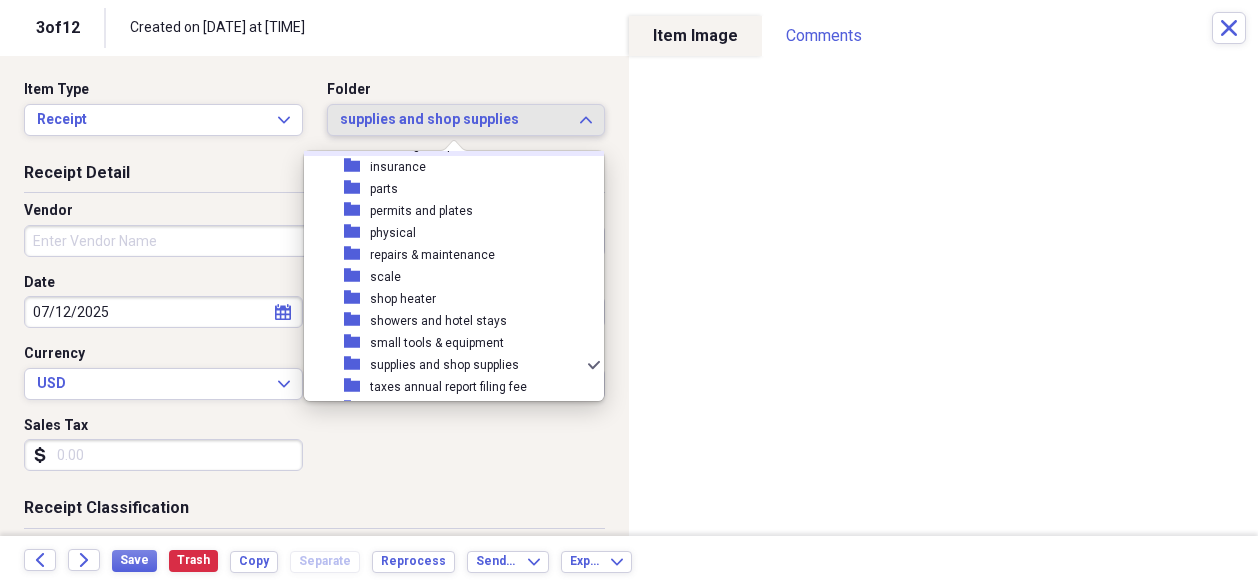scroll, scrollTop: 200, scrollLeft: 0, axis: vertical 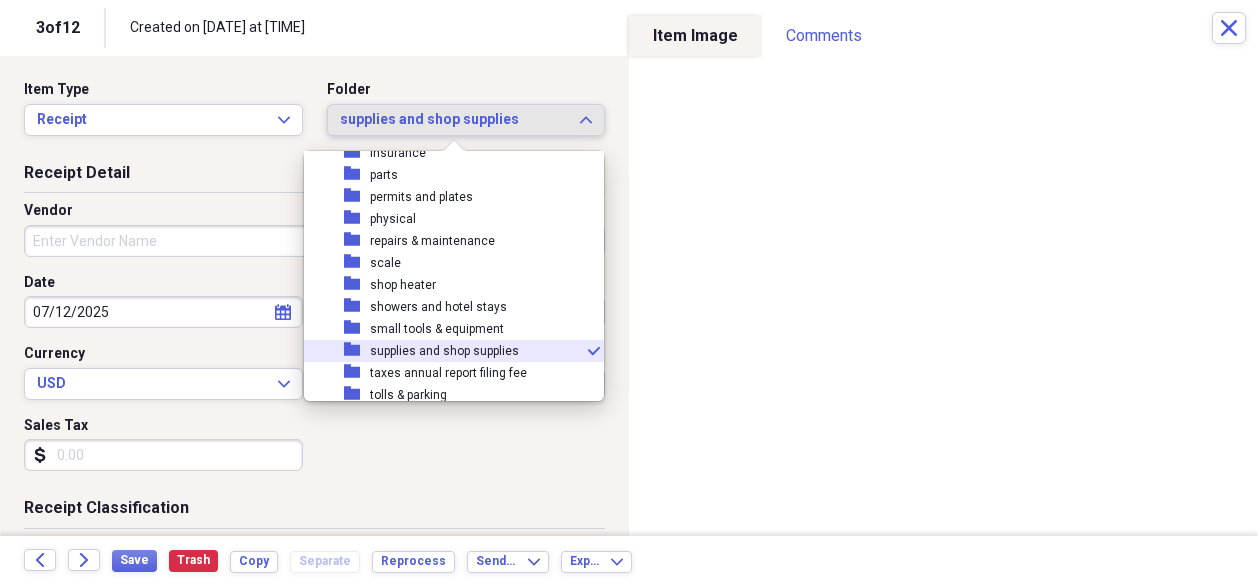 click on "supplies and shop supplies" at bounding box center (444, 351) 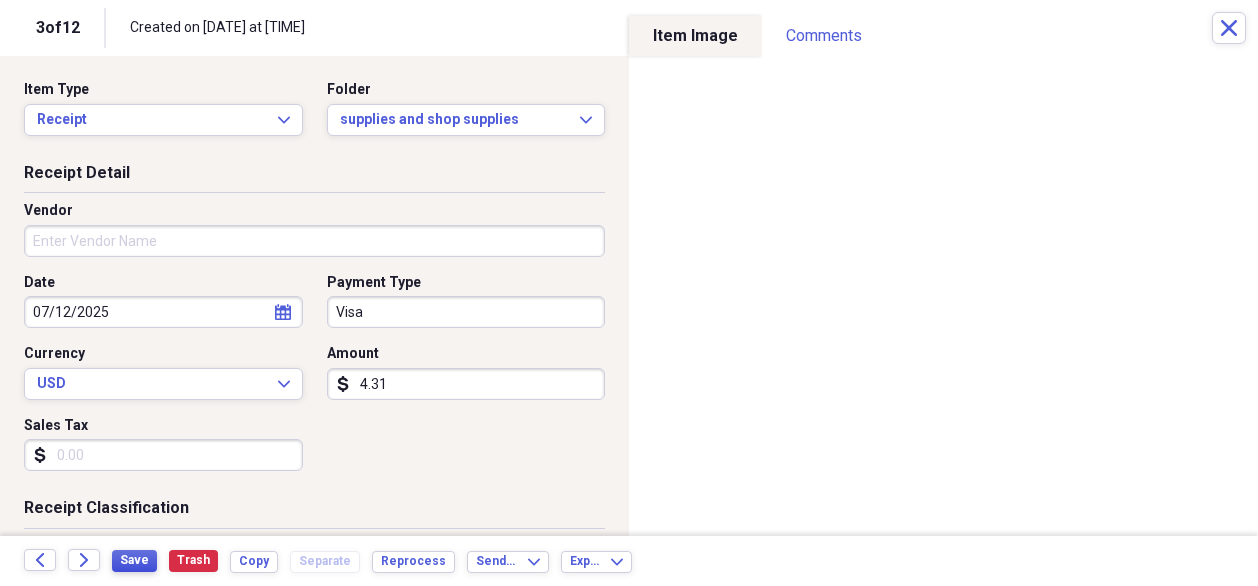 click on "Save" at bounding box center (134, 560) 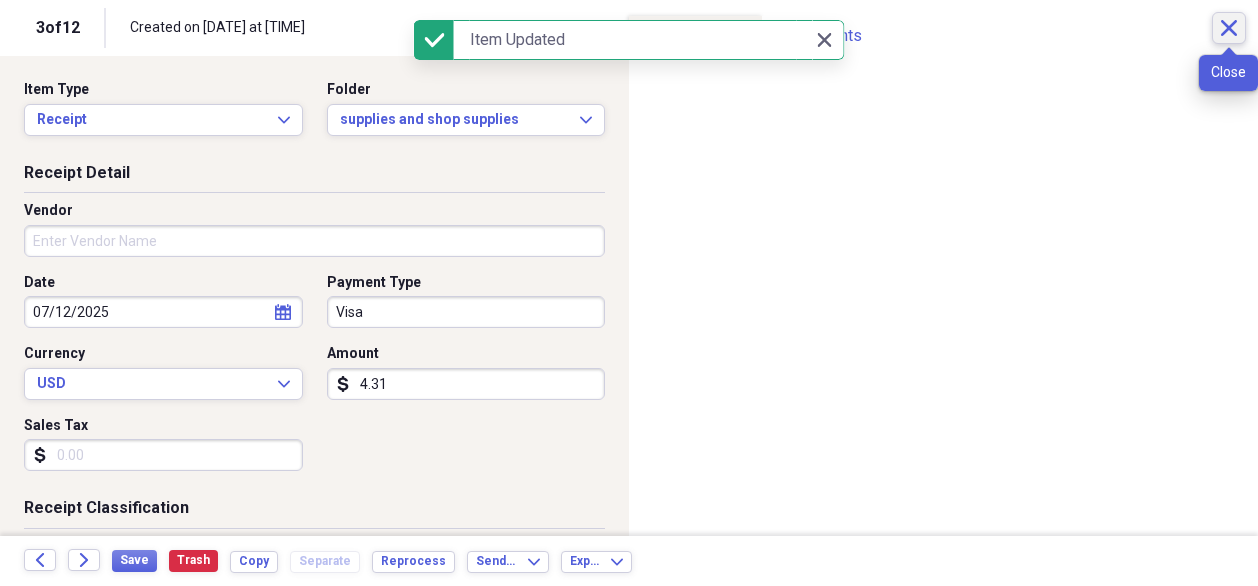 click 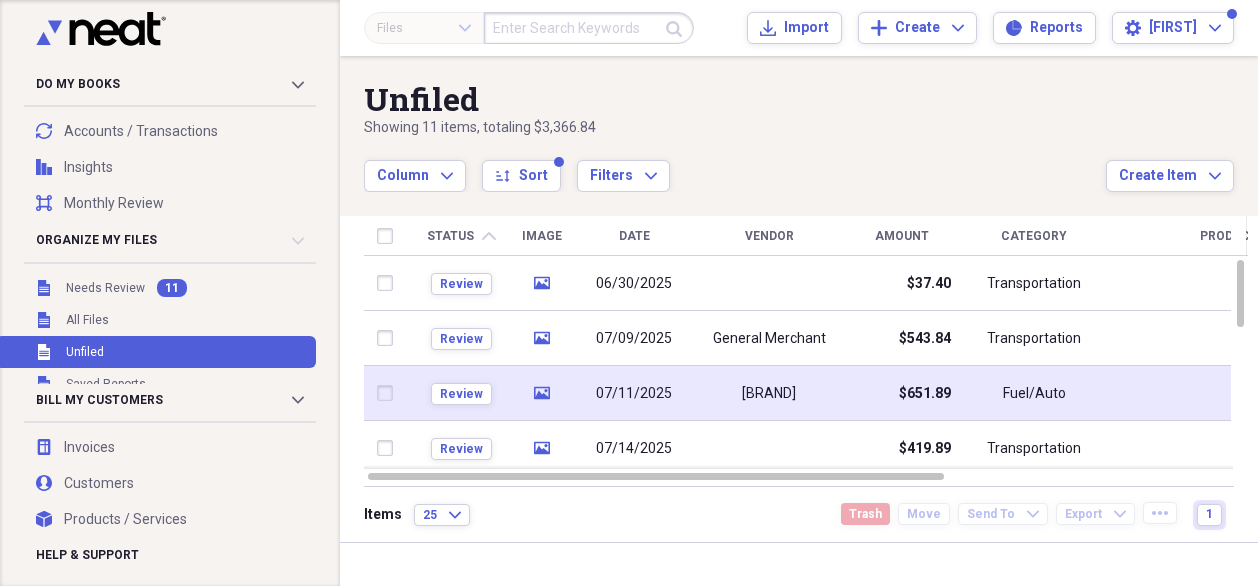 click on "$651.89" at bounding box center (925, 394) 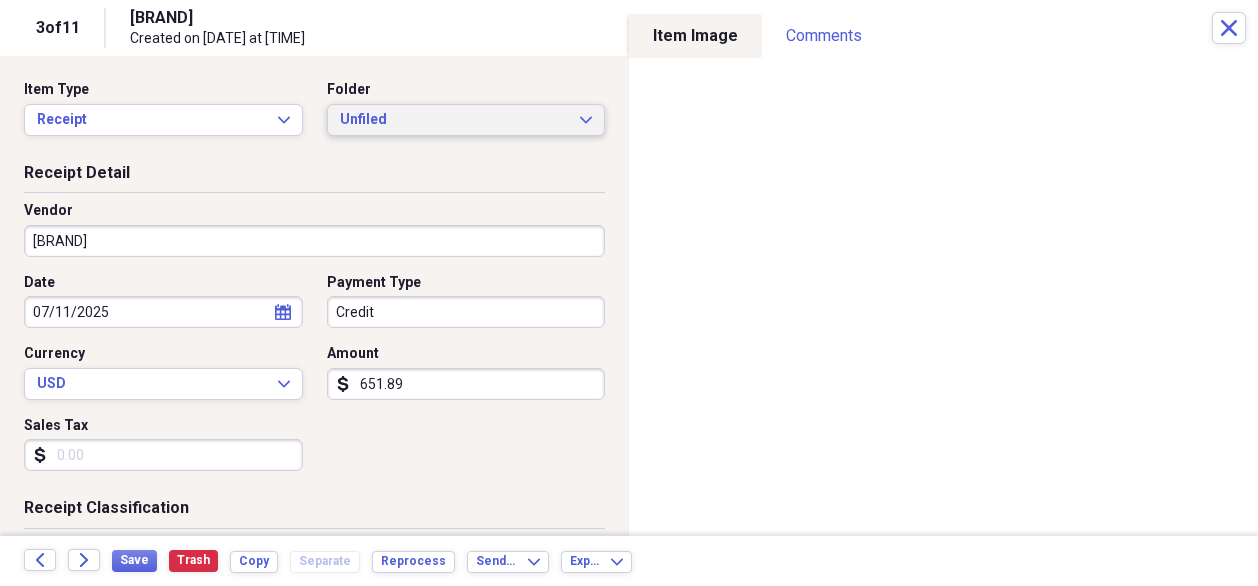 click on "Unfiled Expand" at bounding box center [466, 120] 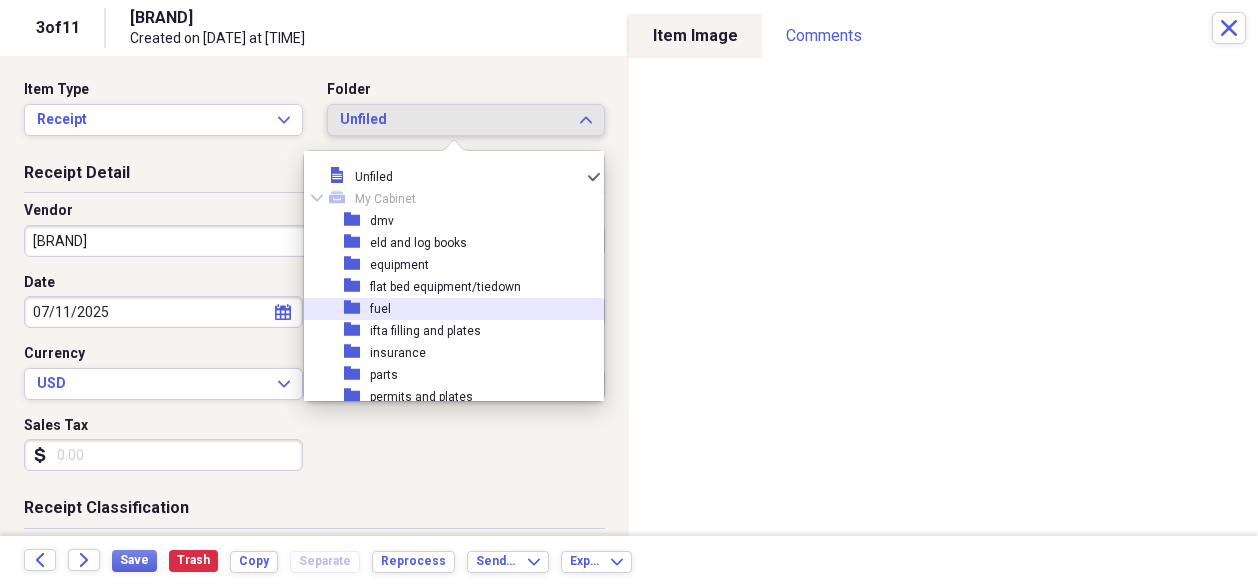 click on "[FOLDER_NAME]" at bounding box center [446, 309] 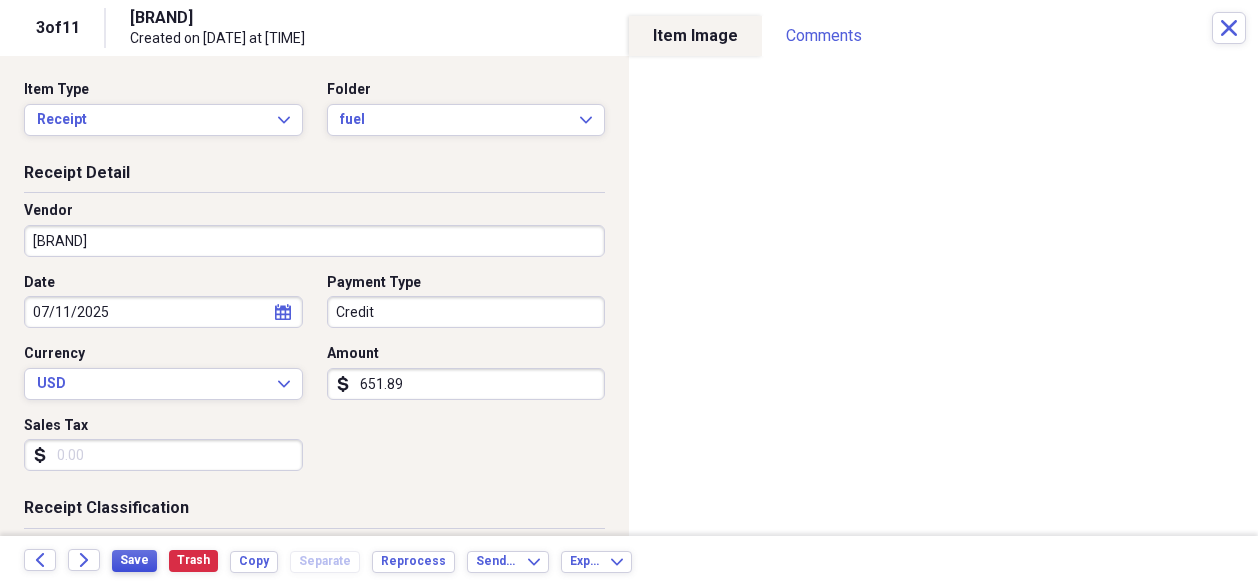 click on "Save" at bounding box center (134, 560) 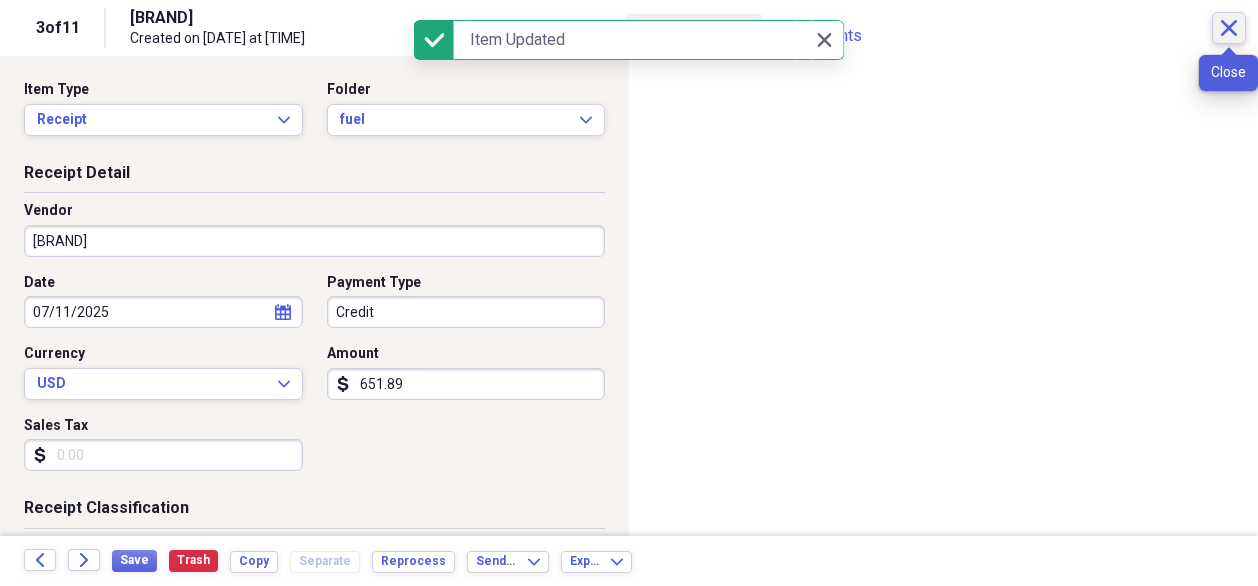 click on "Close" at bounding box center (1229, 28) 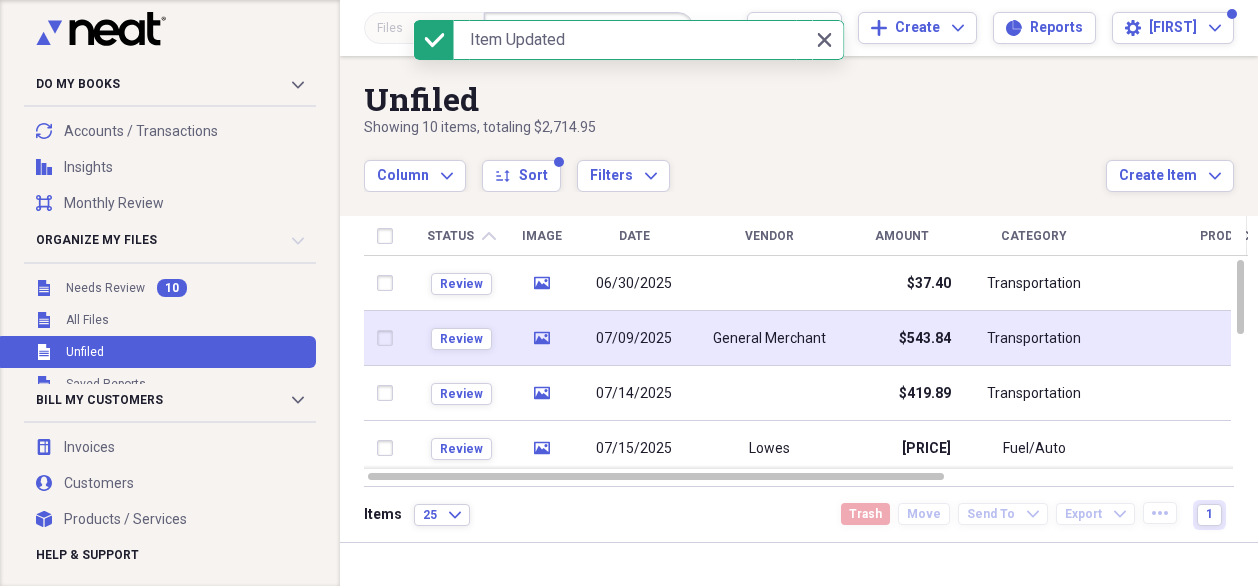 click on "$543.84" at bounding box center (925, 339) 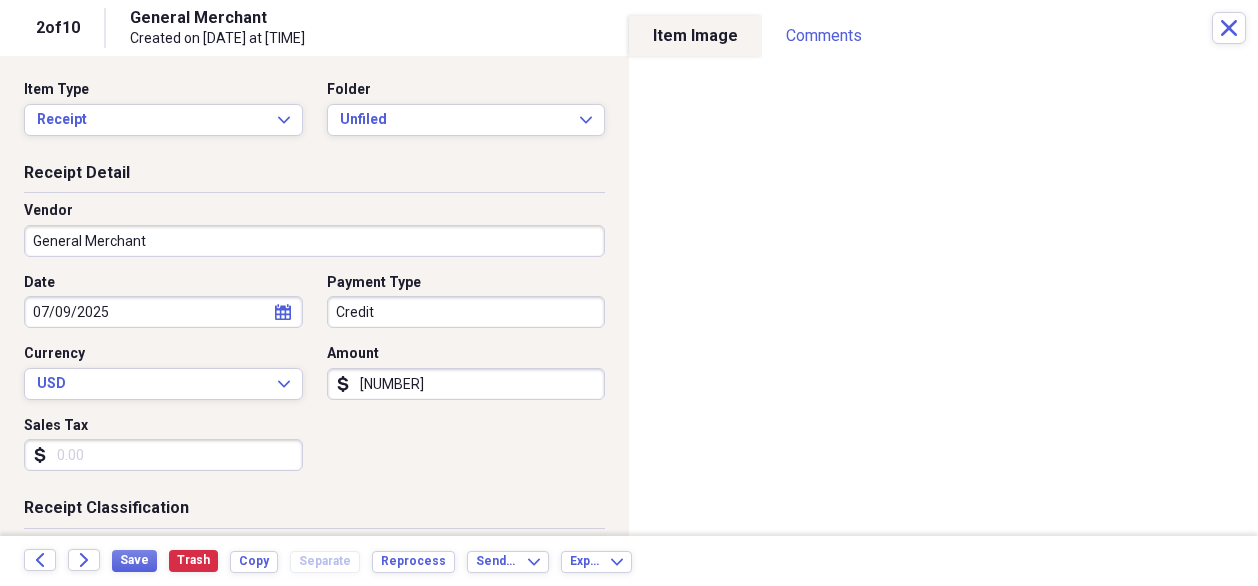 click on "General Merchant" at bounding box center [314, 241] 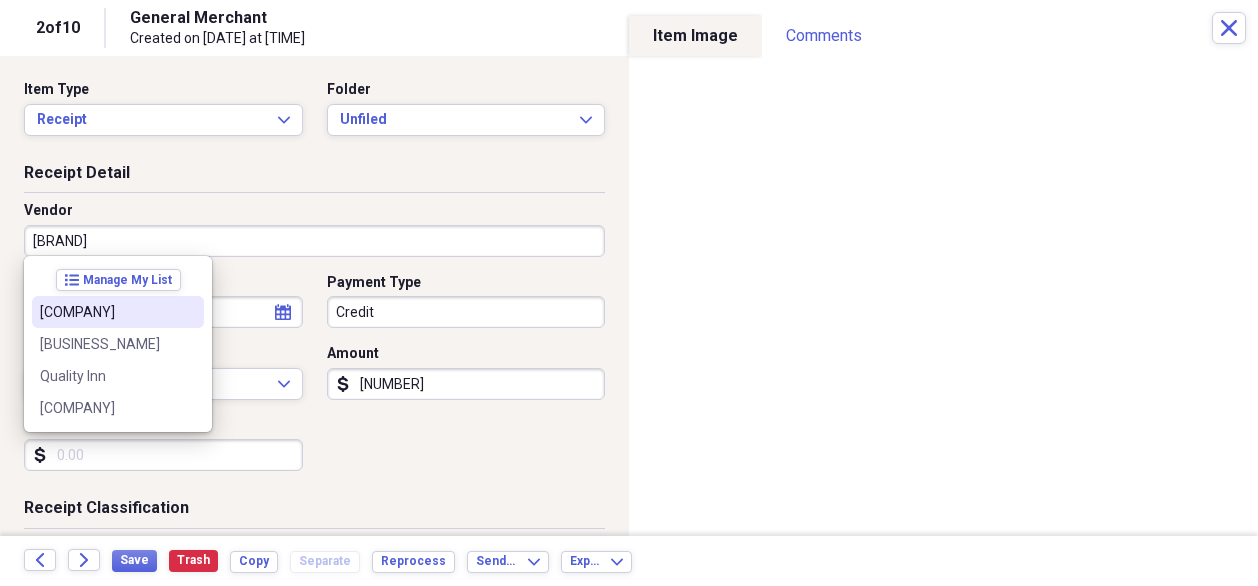 click on "[COMPANY]" at bounding box center [106, 312] 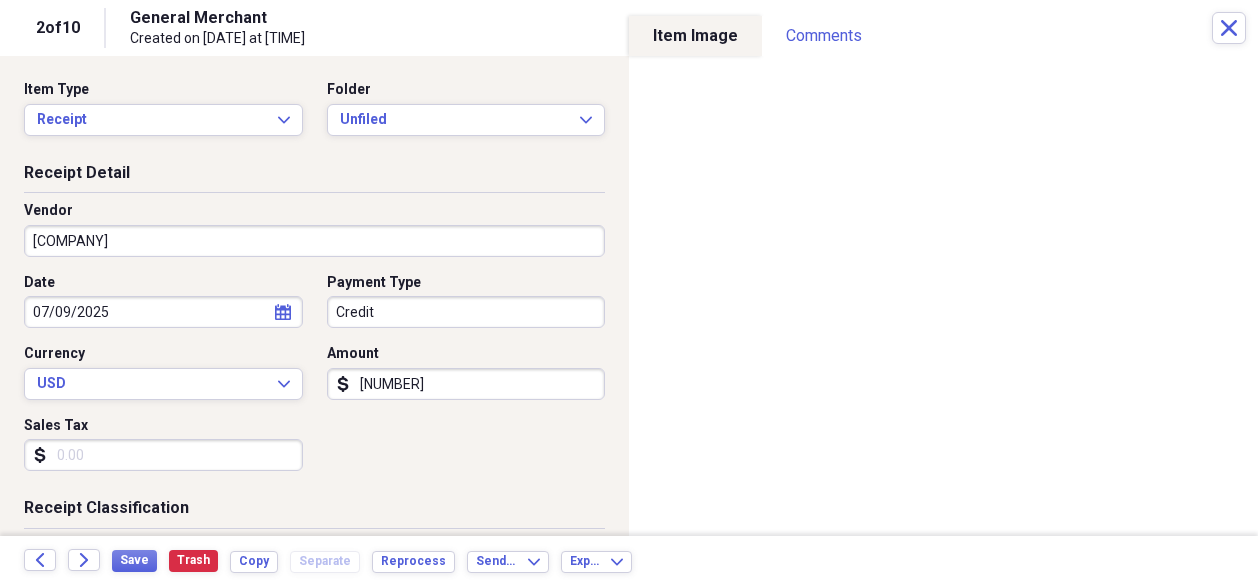 type on "Fuel/Auto" 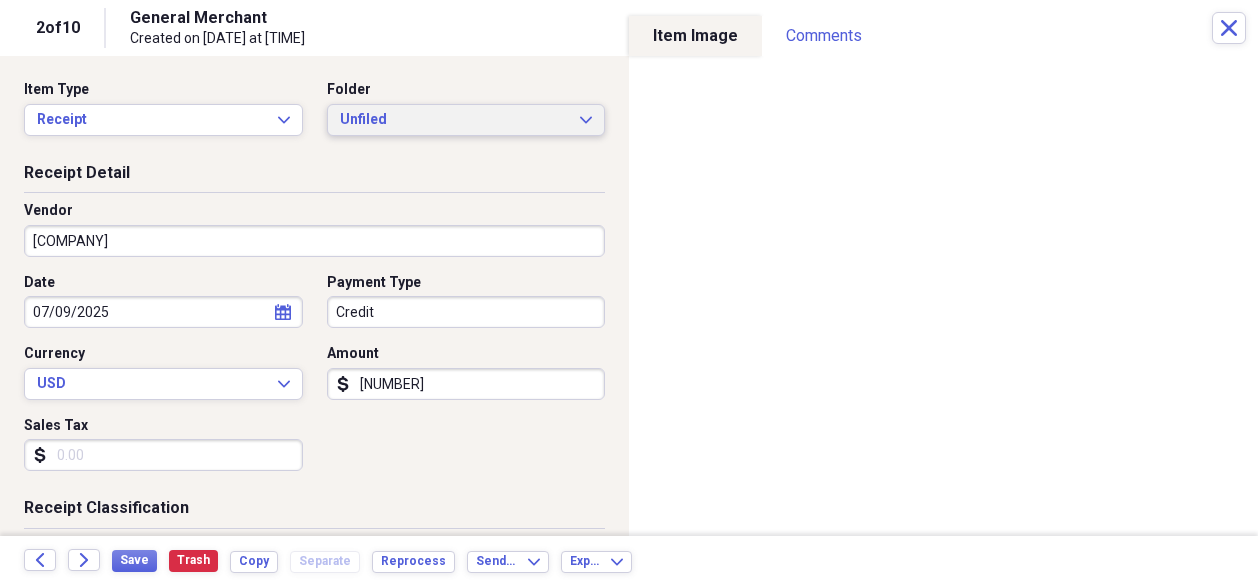 click on "Unfiled Expand" at bounding box center (466, 120) 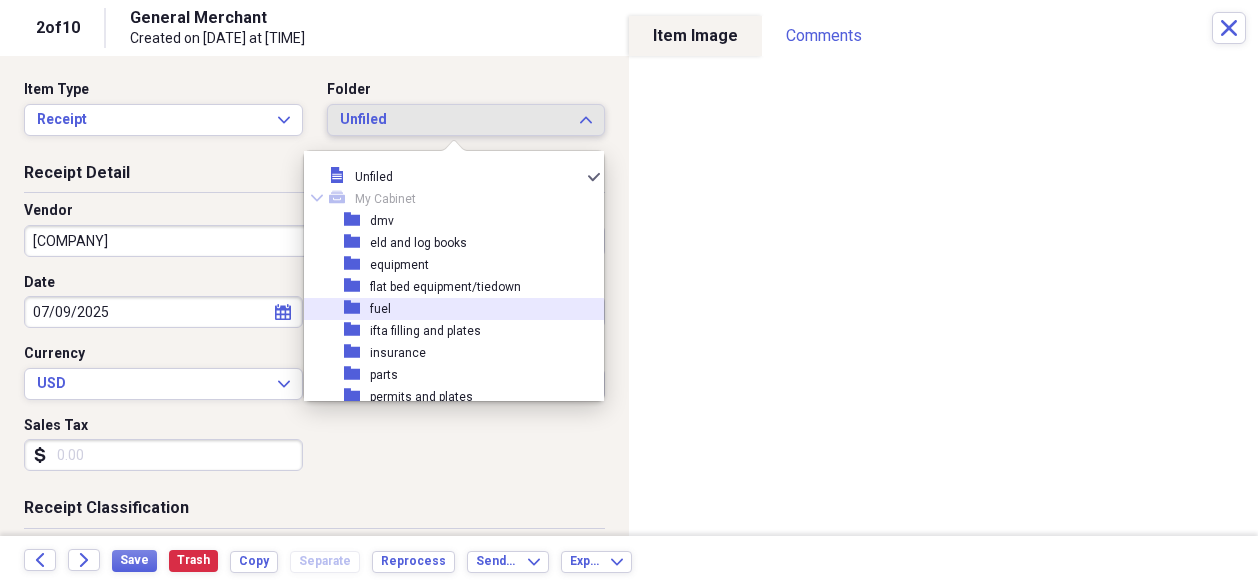 click on "fuel" at bounding box center [380, 309] 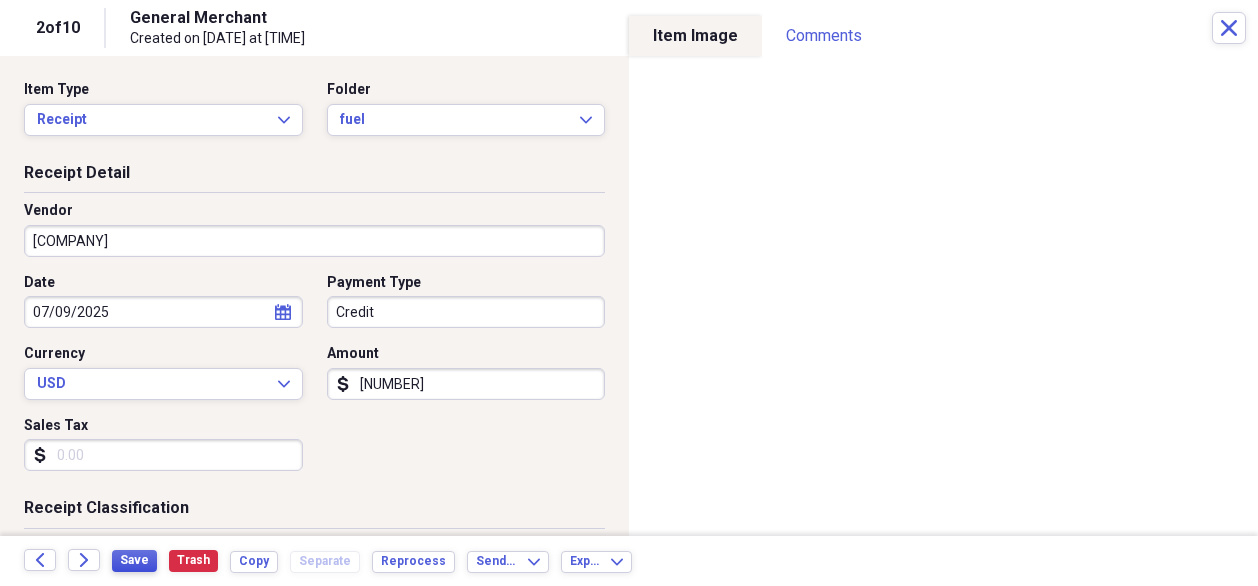 click on "Save" at bounding box center [134, 560] 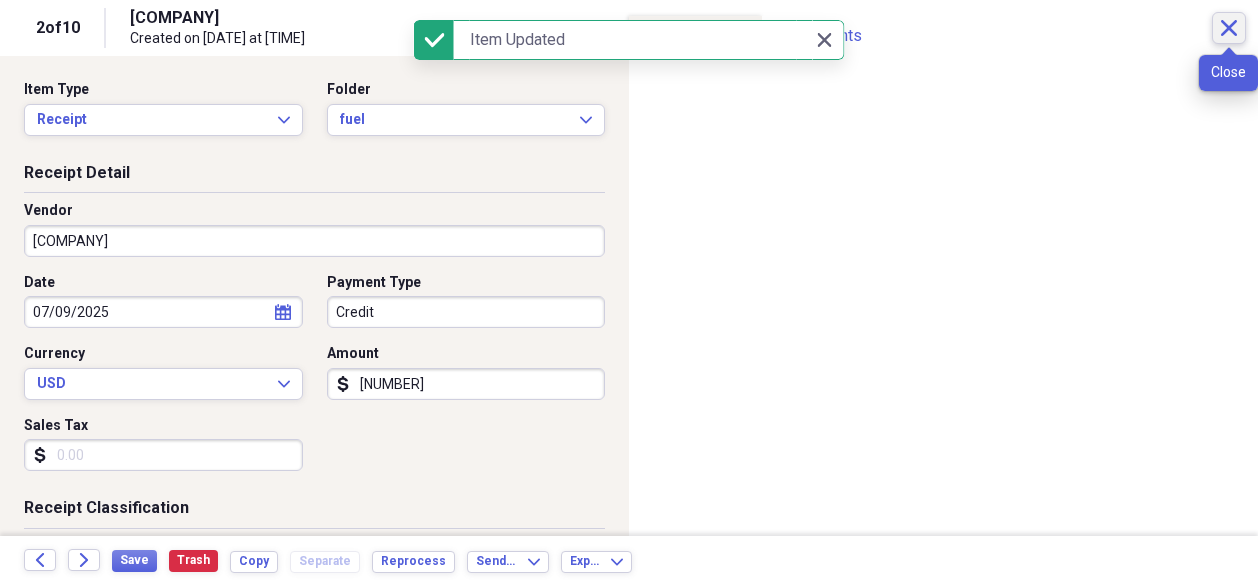 click on "Close" at bounding box center [1229, 28] 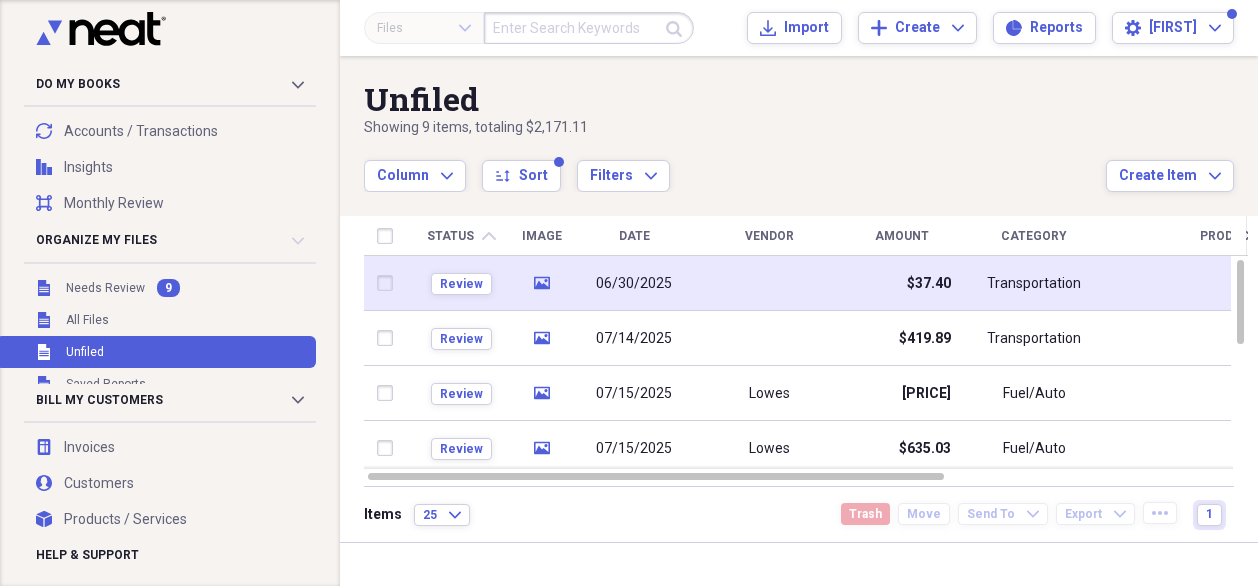 click on "Transportation" at bounding box center [1034, 283] 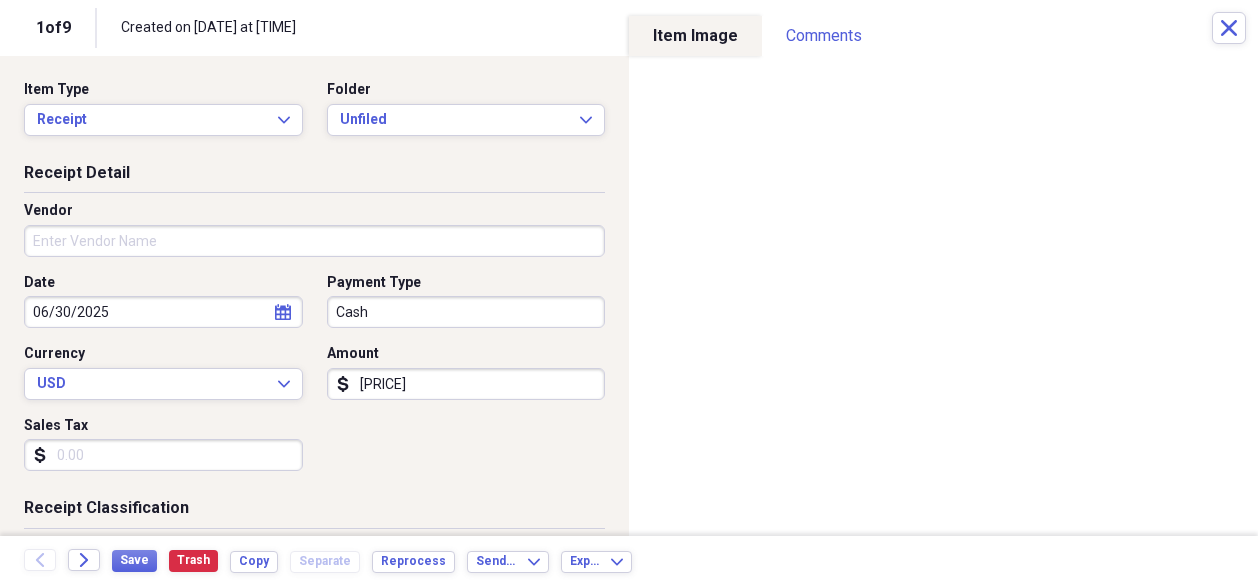 click on "[PRICE]" at bounding box center (466, 384) 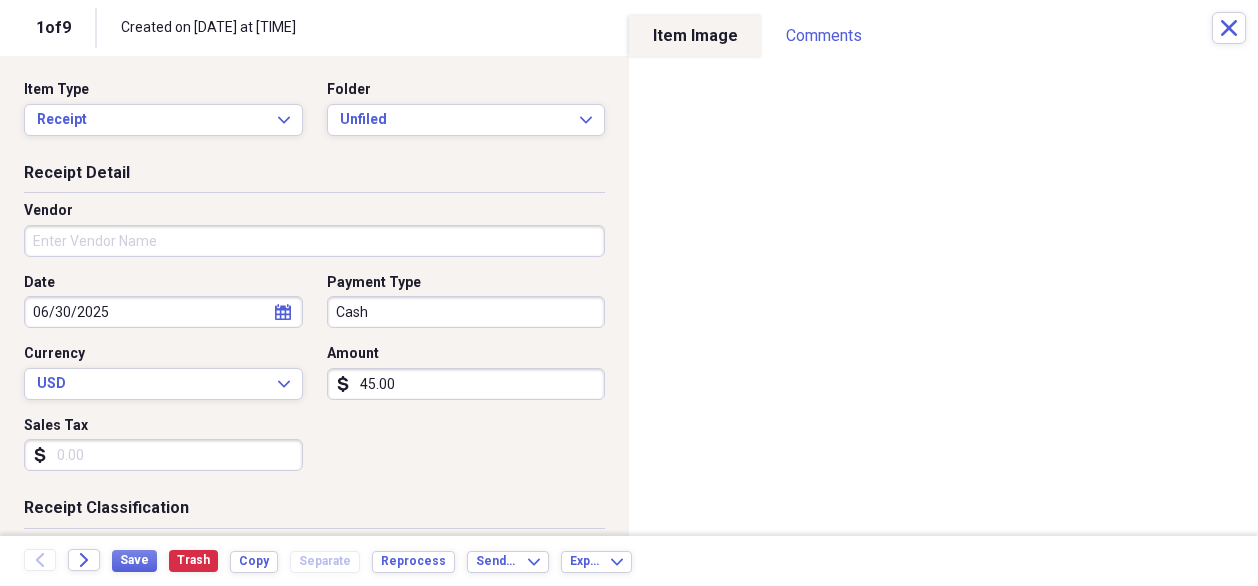 type on "45.00" 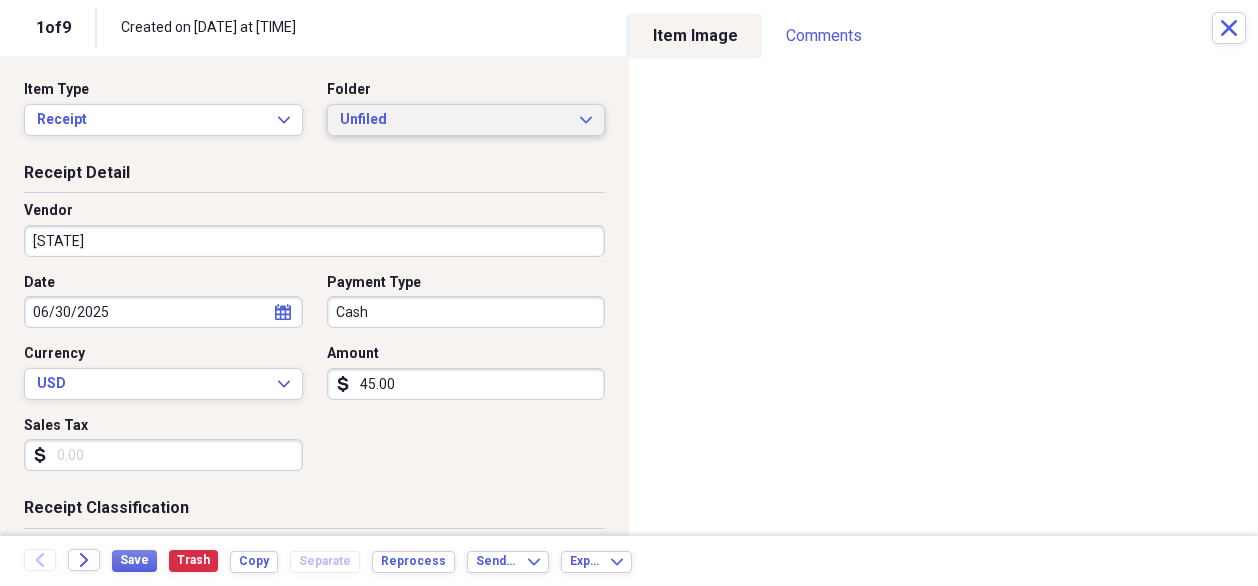 type on "[STATE]" 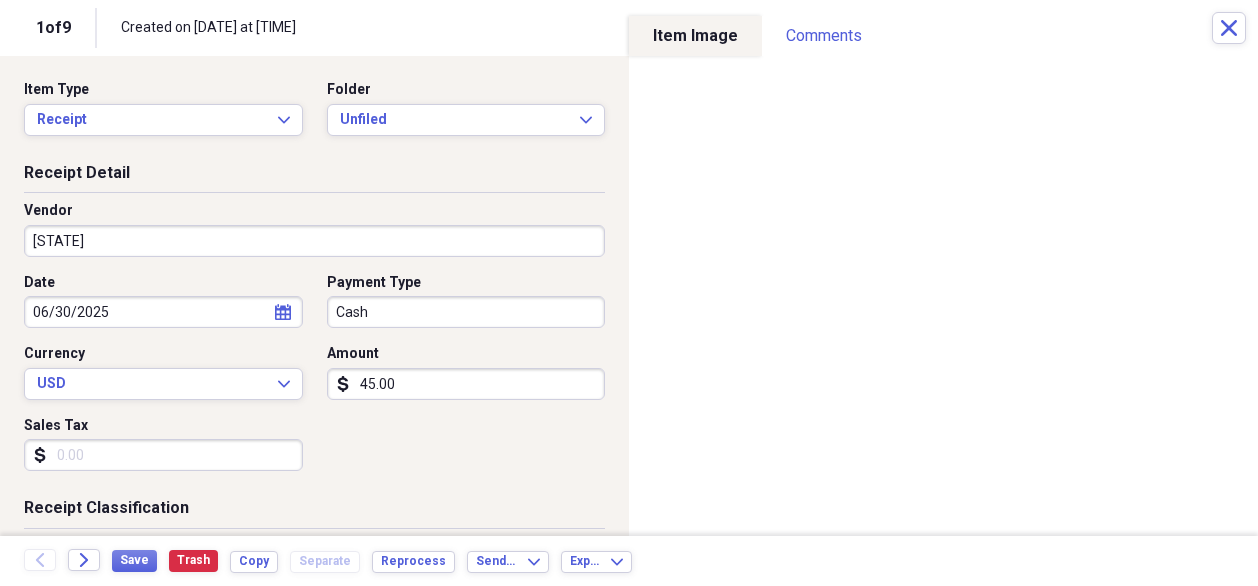 click on "Date [DATE] calendar Calendar Payment Type Cash Currency USD Expand Amount dollar-sign [PRICE] Sales Tax dollar-sign" at bounding box center (314, 380) 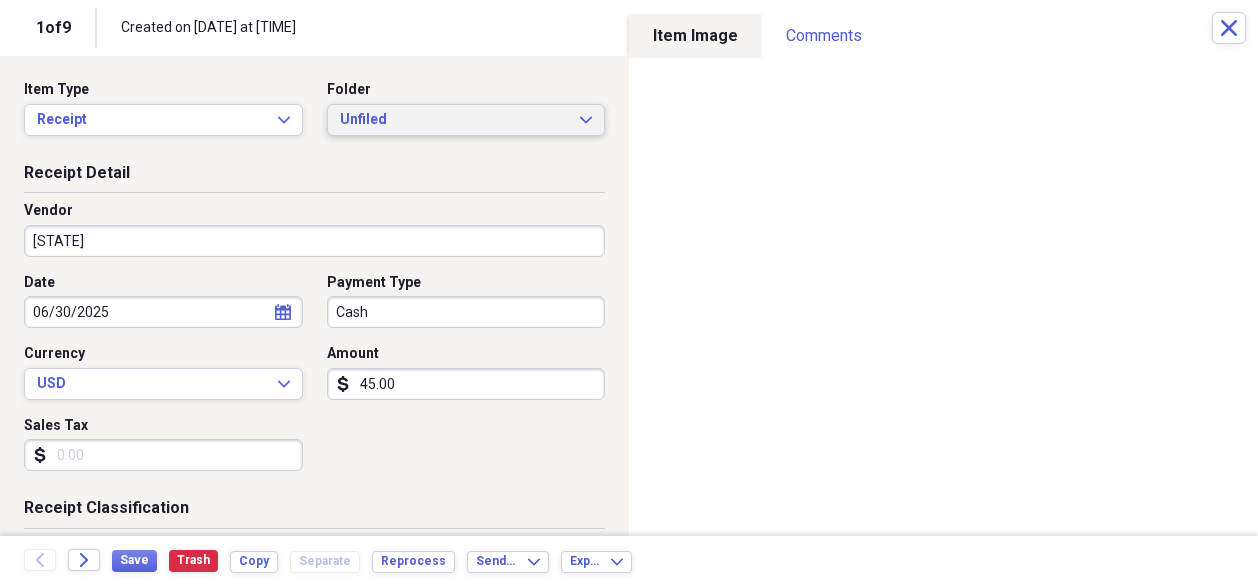 click on "Unfiled" at bounding box center (454, 120) 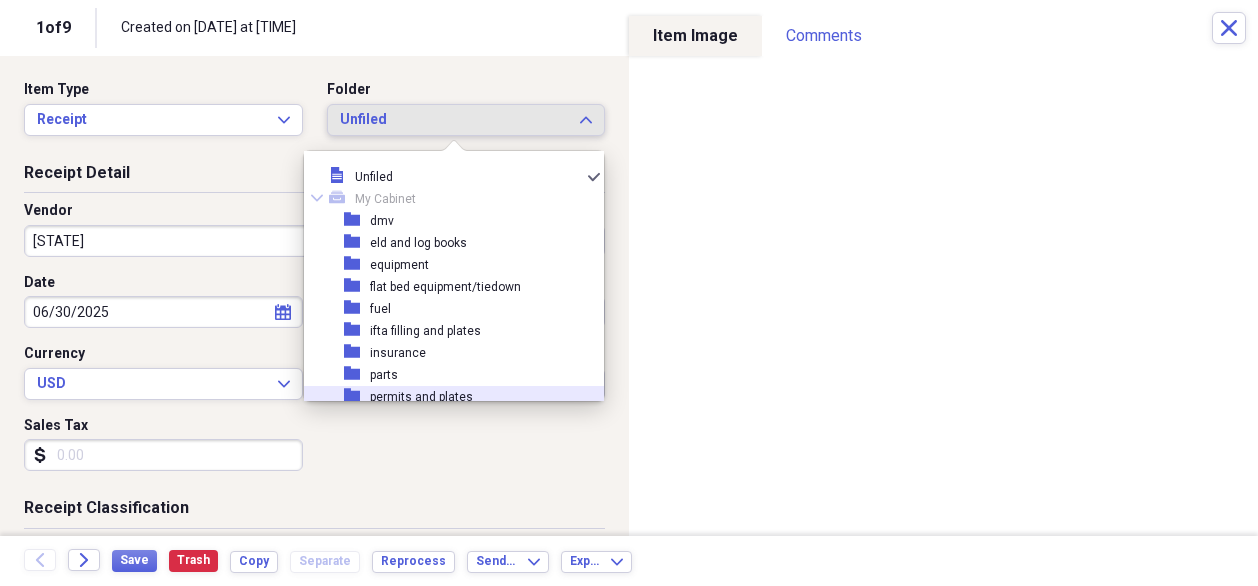 click on "permits and plates" at bounding box center [421, 397] 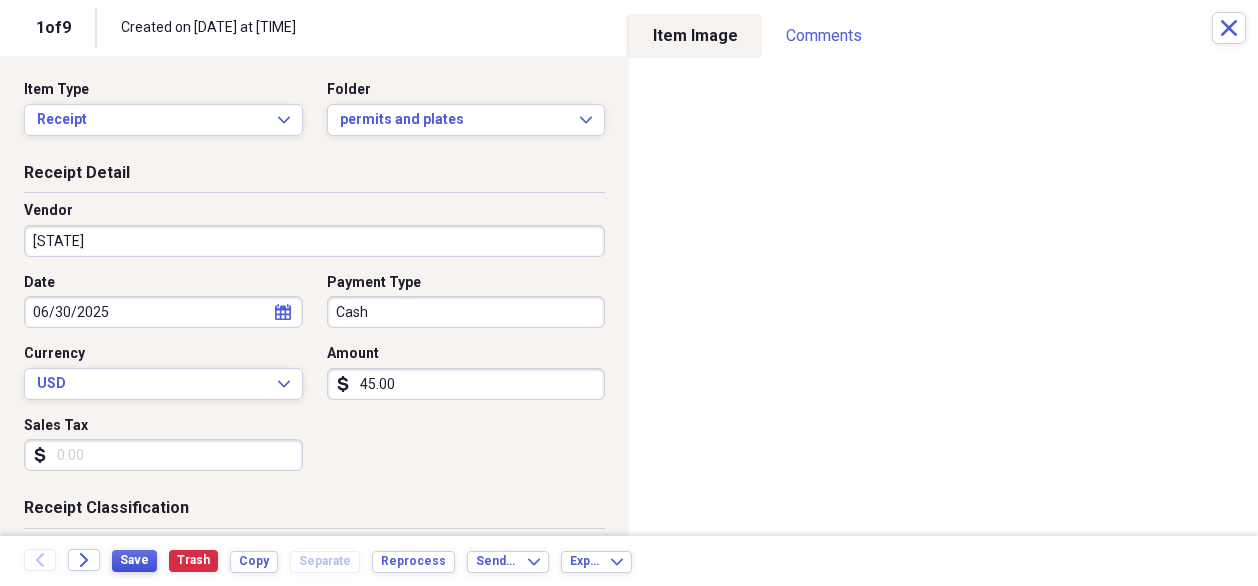 click on "Save" at bounding box center (134, 560) 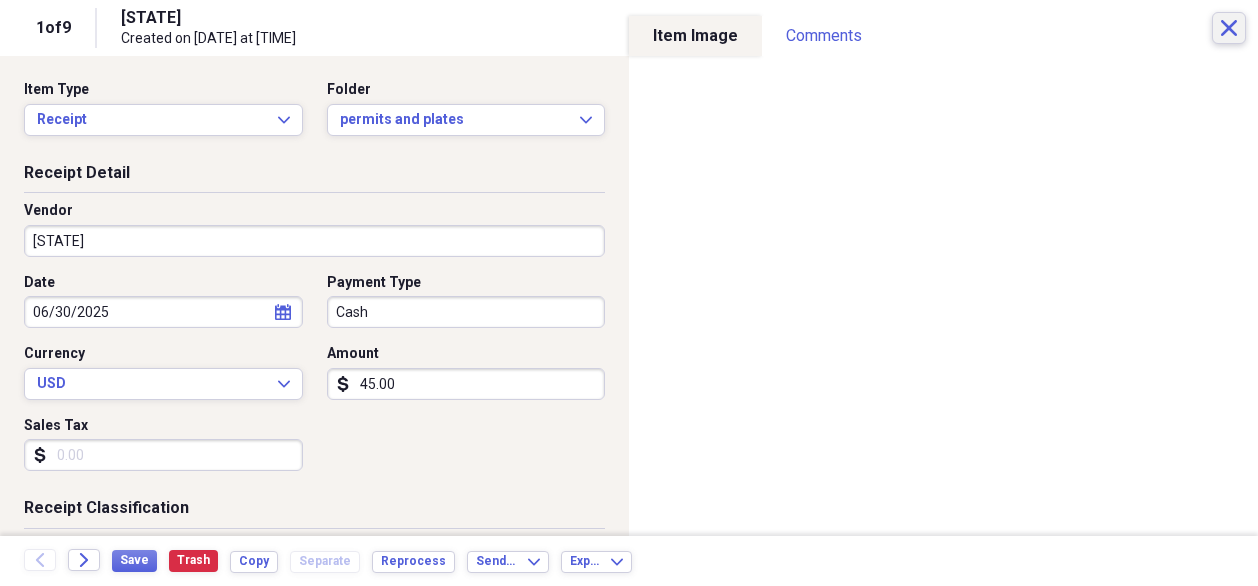 click on "Close" at bounding box center [1229, 28] 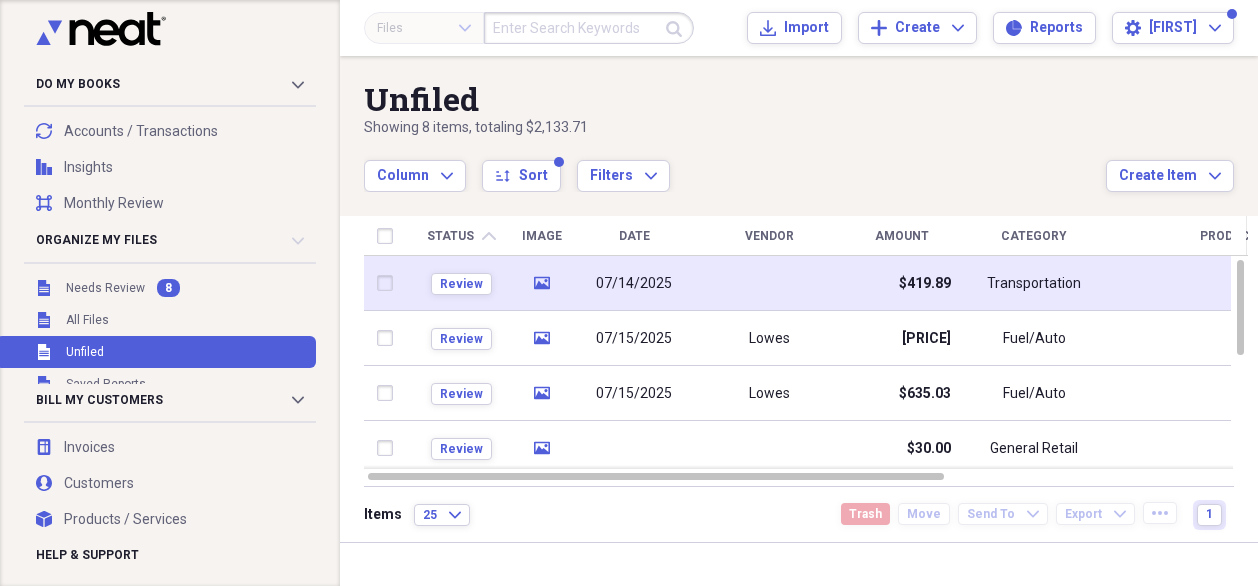click on "$419.89" at bounding box center (925, 284) 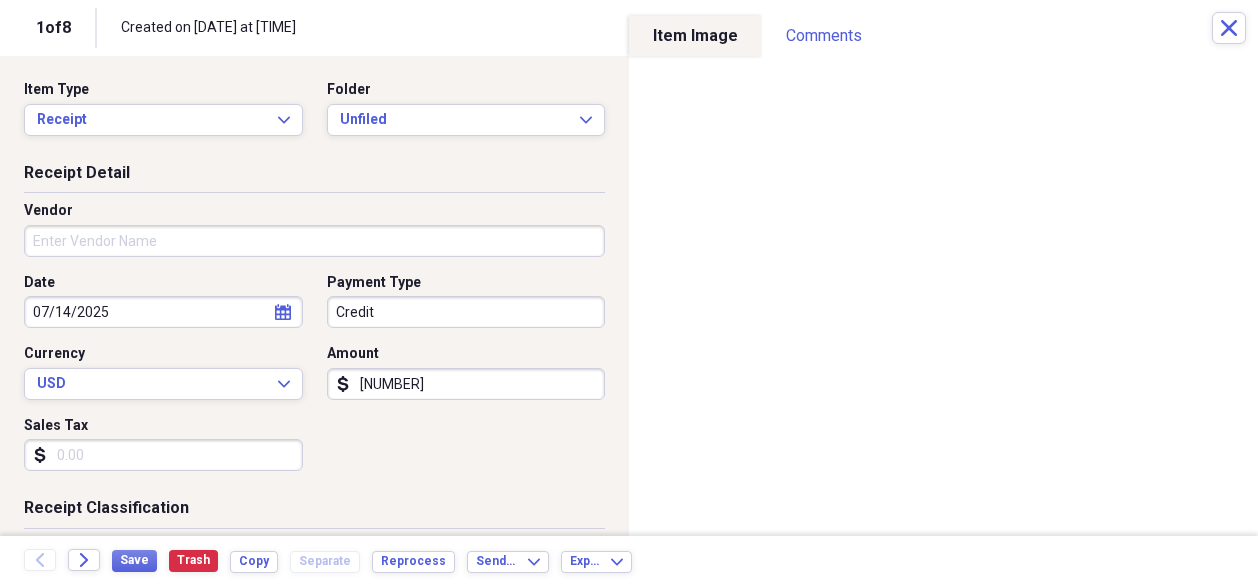 click on "Vendor" at bounding box center (314, 241) 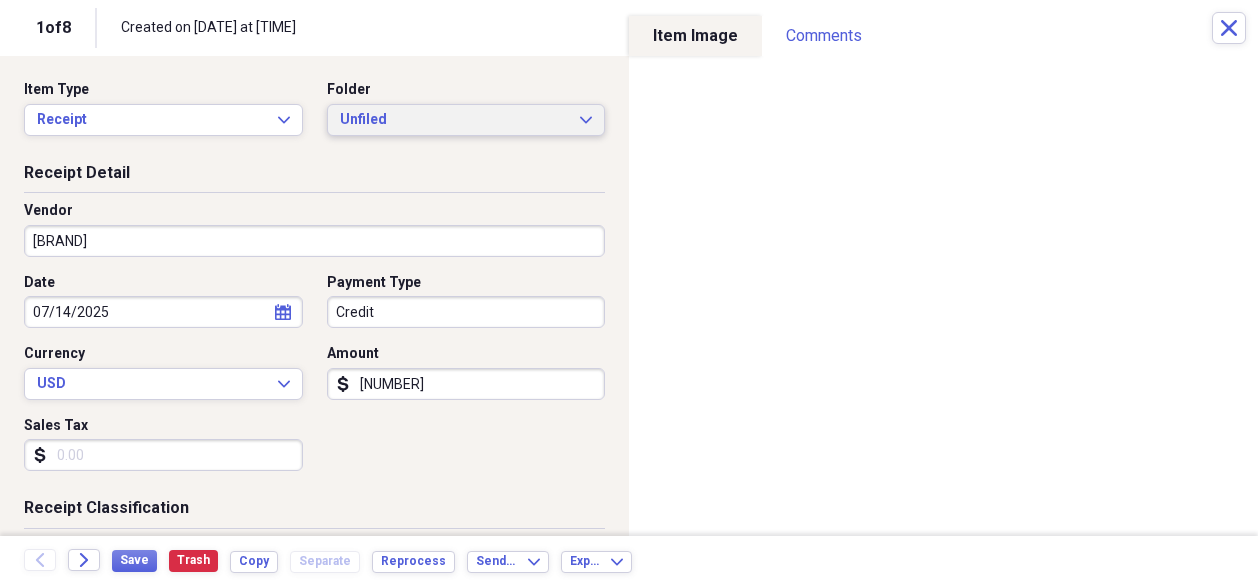 type on "[BRAND]" 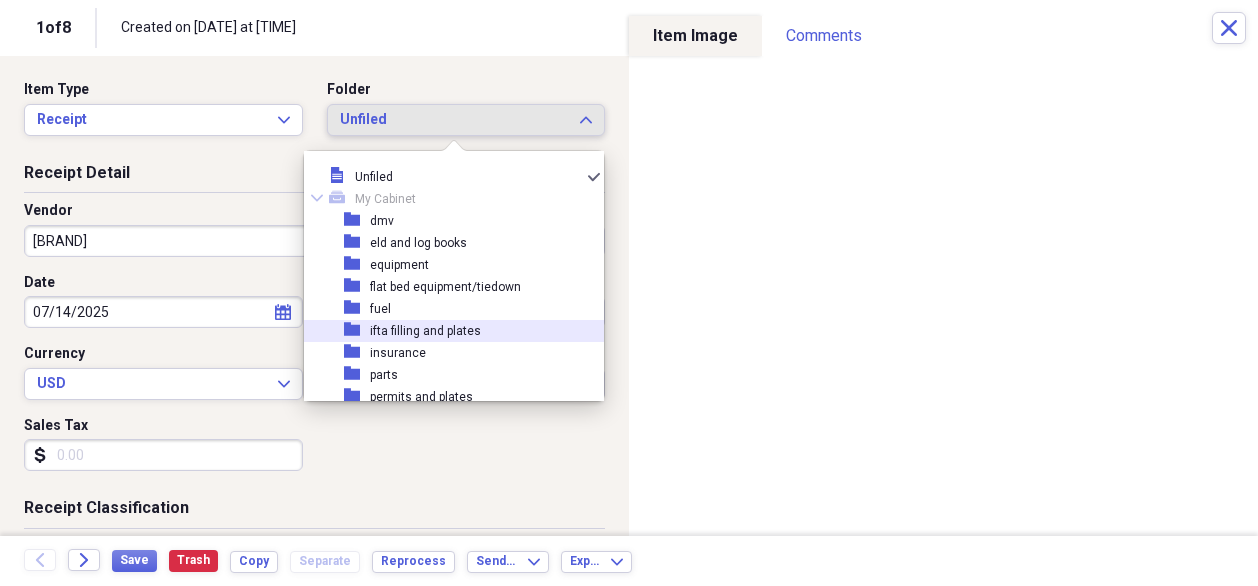 click on "[FOLDER_NAME]" at bounding box center (446, 331) 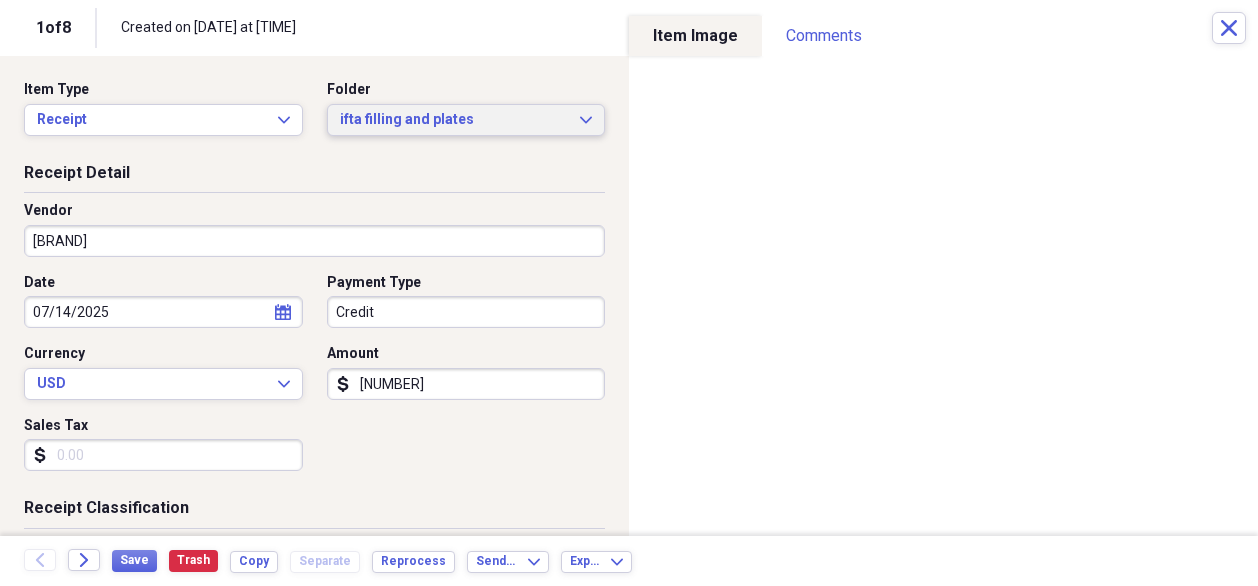 click on "ifta filling and plates" at bounding box center (454, 120) 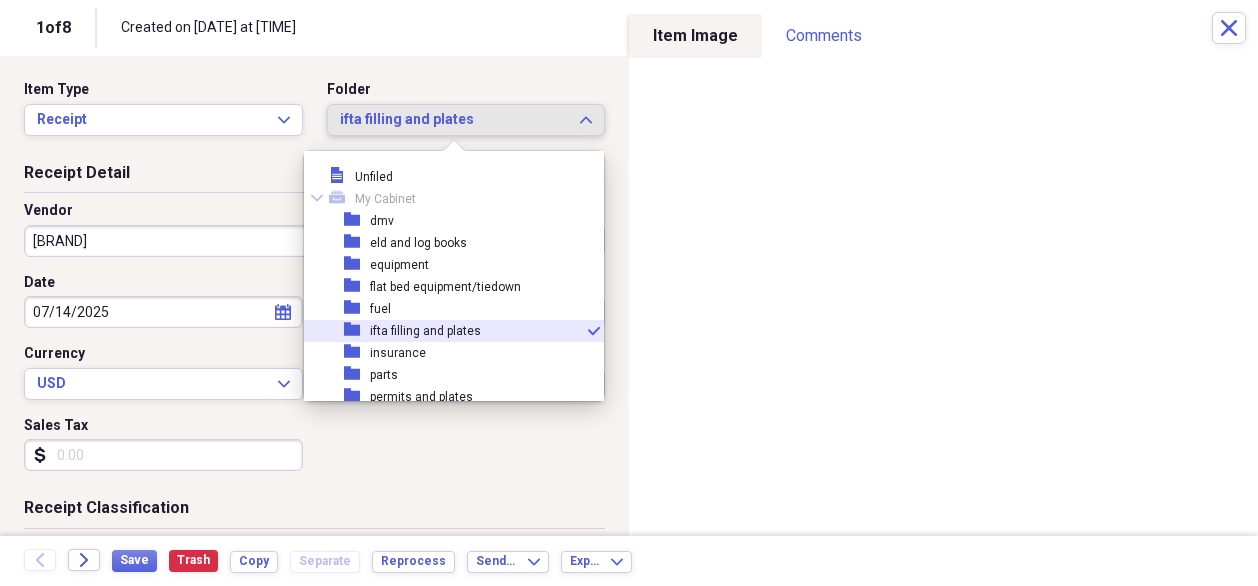 scroll, scrollTop: 55, scrollLeft: 0, axis: vertical 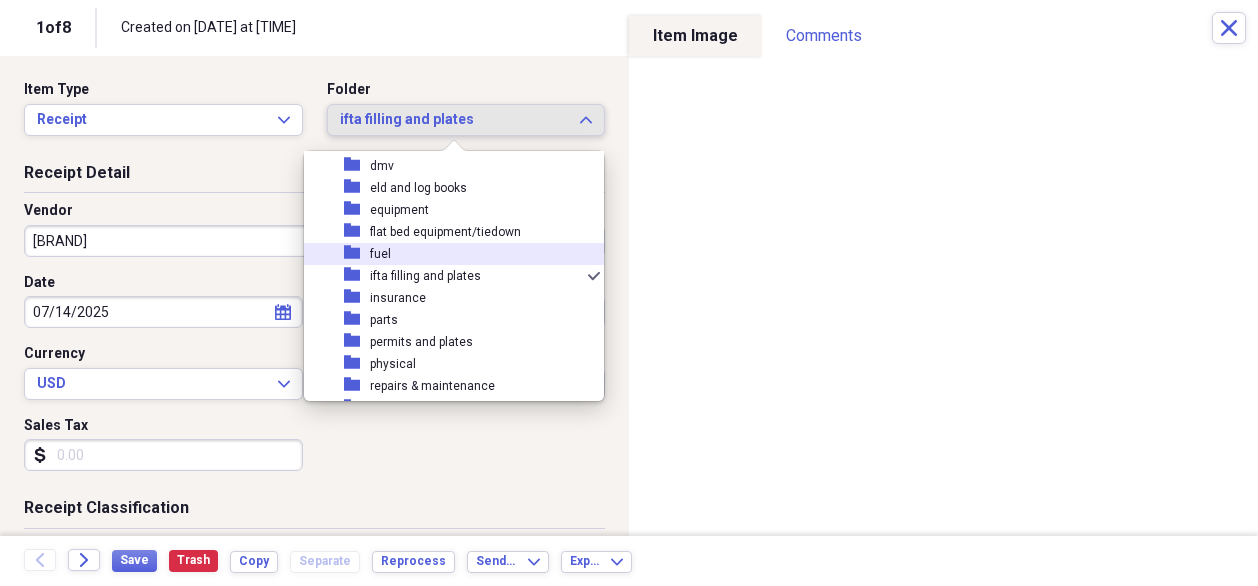 click on "[FOLDER_NAME]" at bounding box center [446, 254] 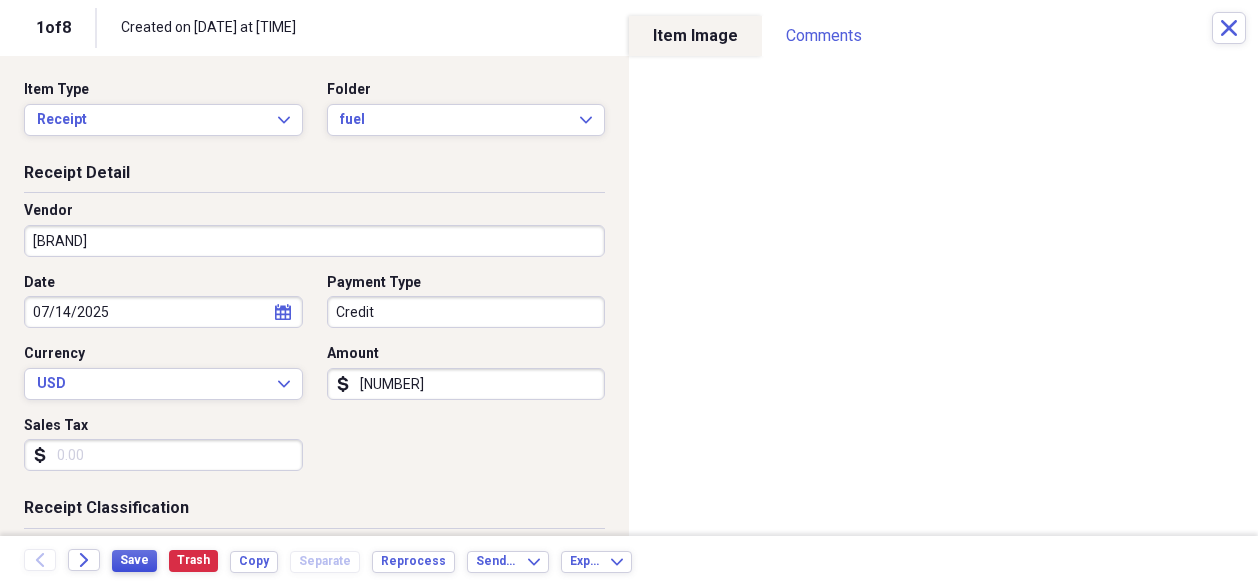 click on "Save" at bounding box center [134, 560] 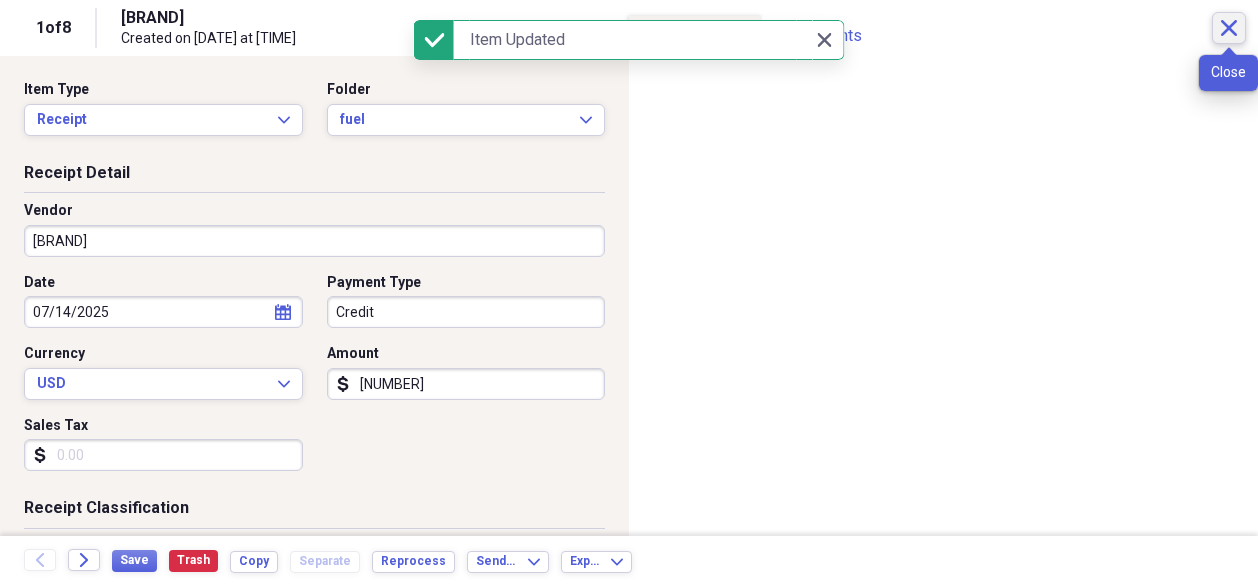 click 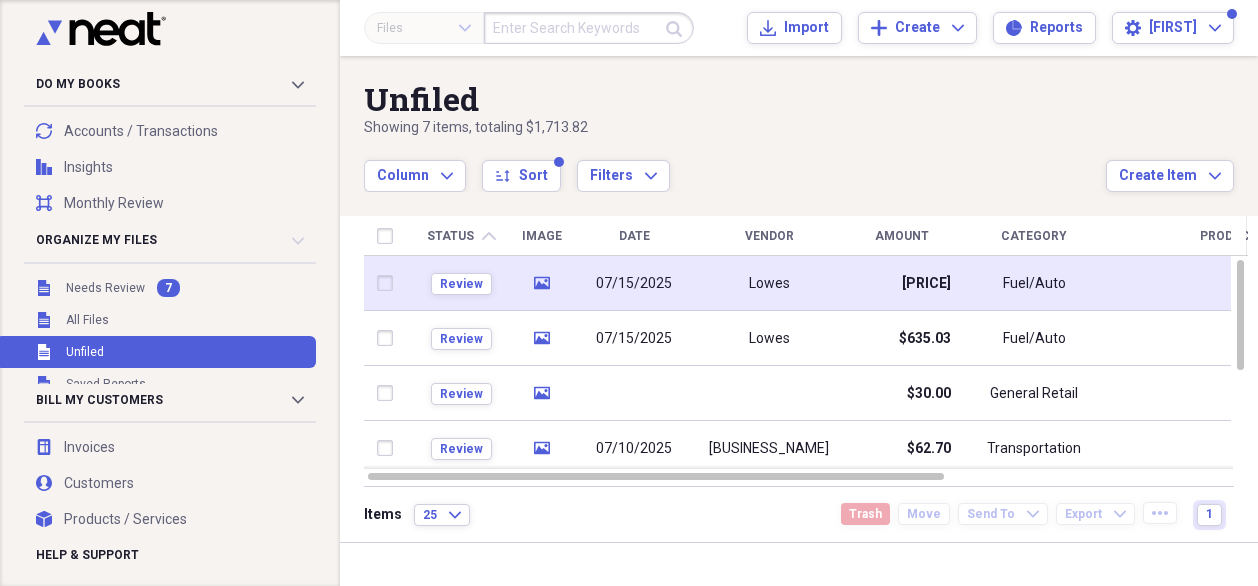 click on "Fuel/Auto" at bounding box center (1034, 283) 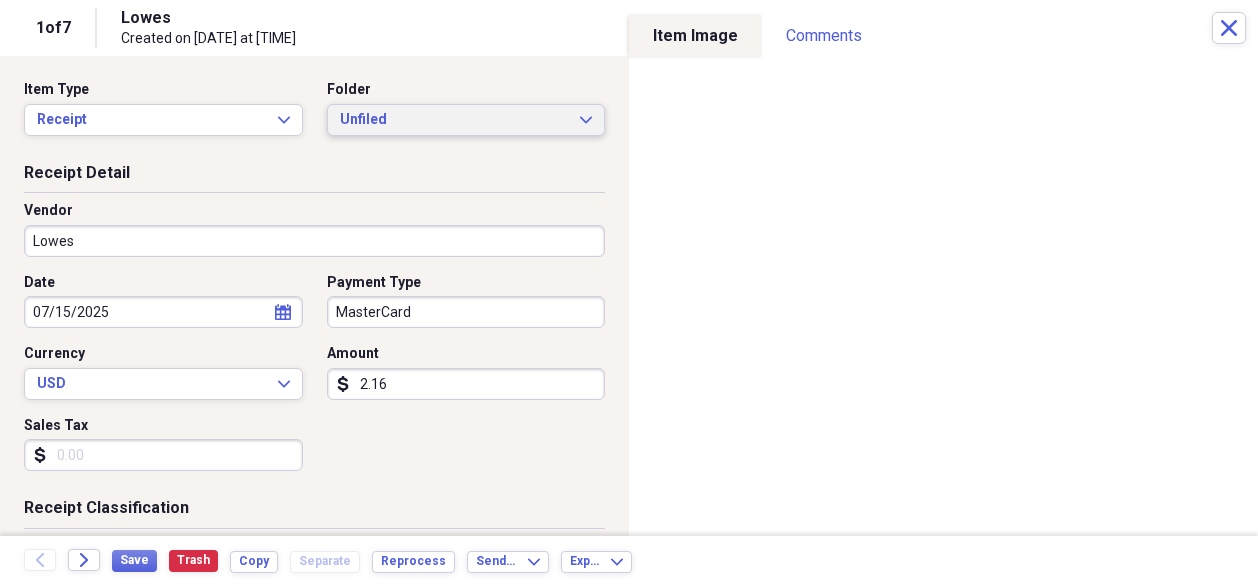 drag, startPoint x: 559, startPoint y: 121, endPoint x: 540, endPoint y: 131, distance: 21.470911 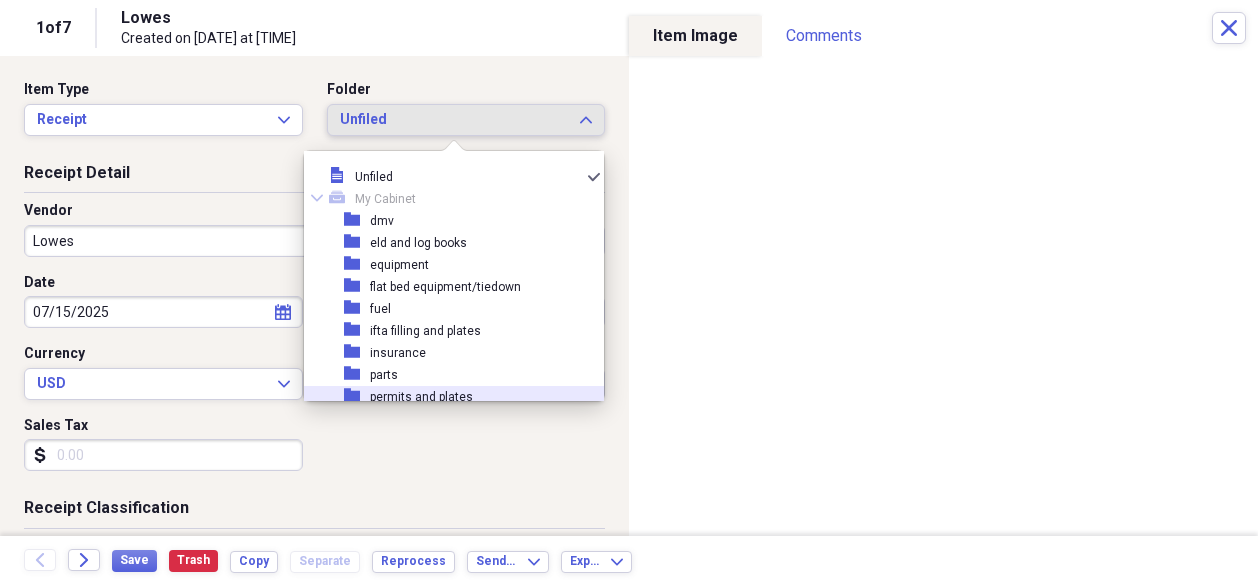 click on "permits and plates" at bounding box center (421, 397) 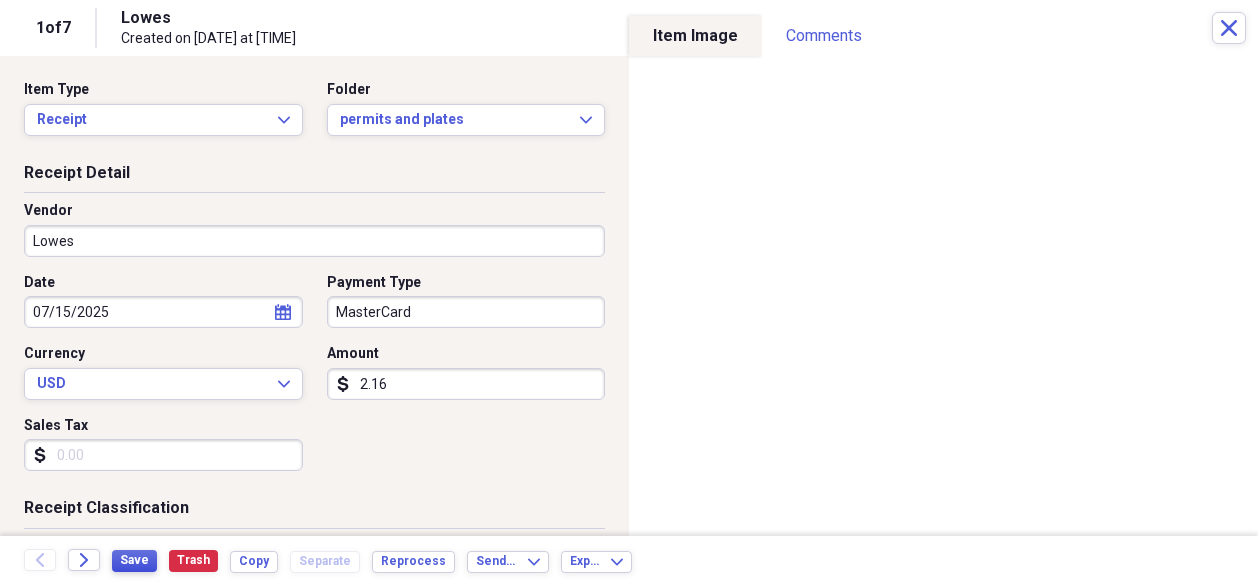 click on "Save" at bounding box center (134, 560) 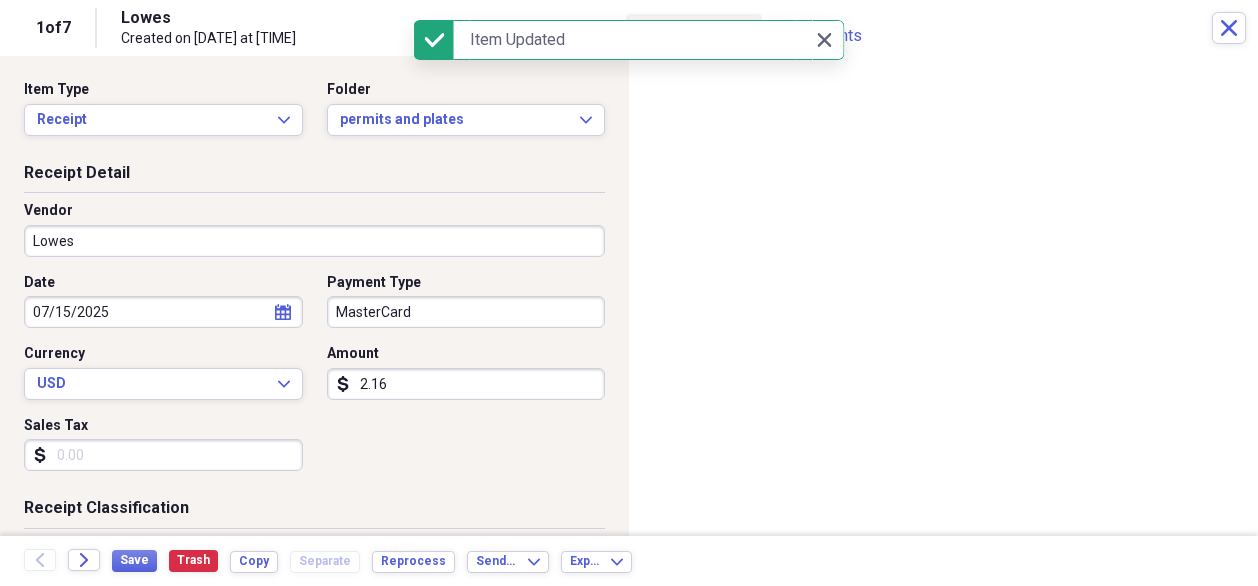 click on "[COMPANY]" at bounding box center (314, 237) 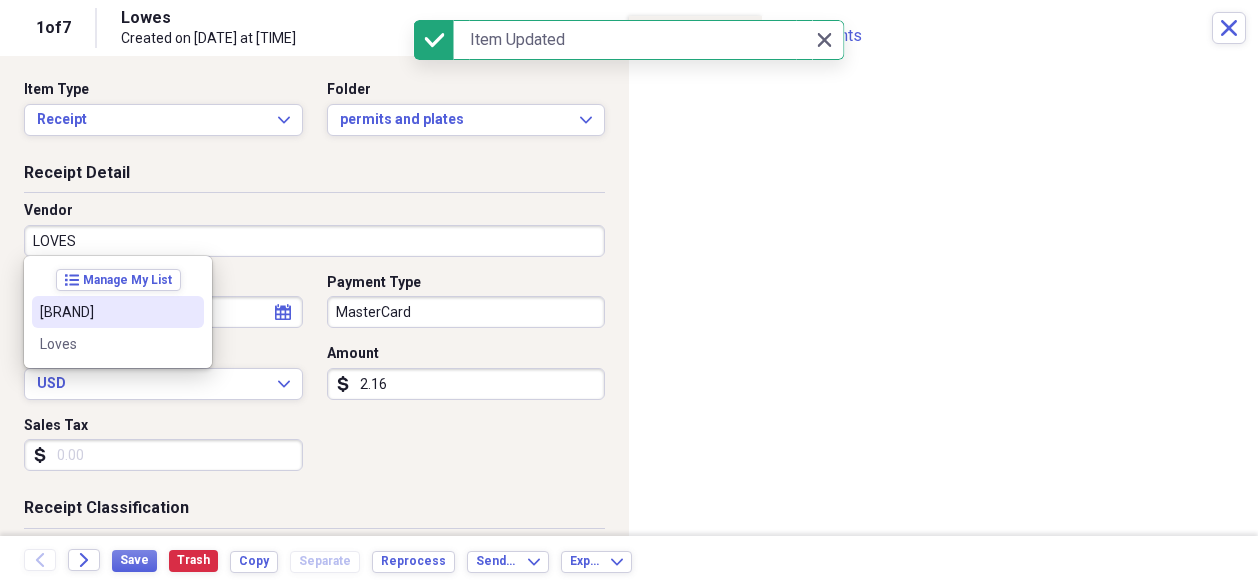 click on "[BRAND]" at bounding box center [106, 312] 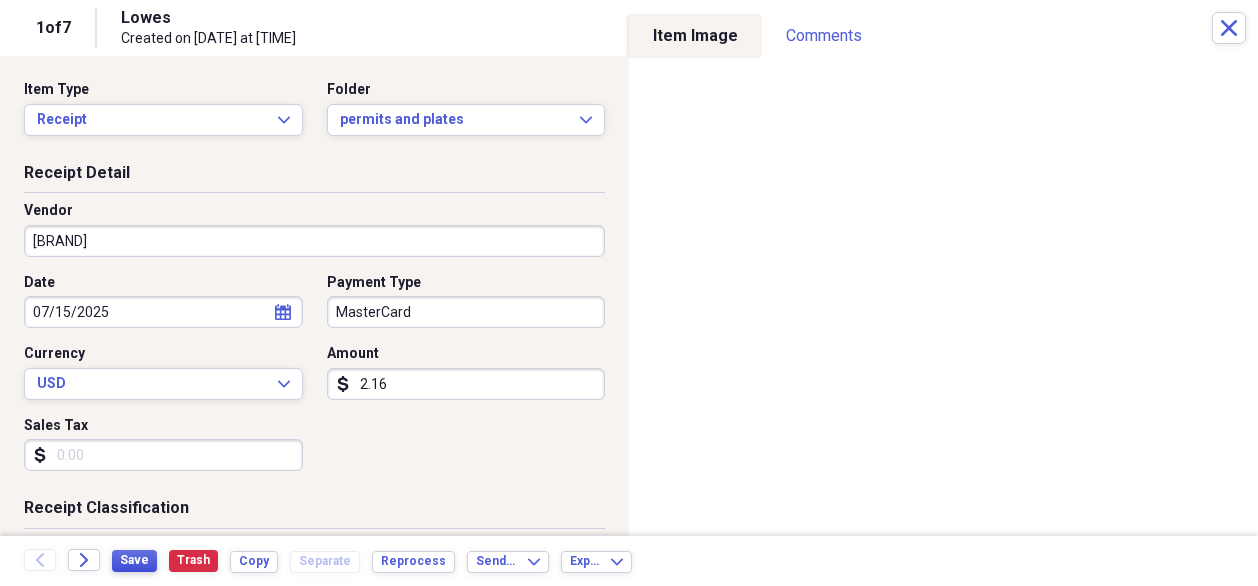 click on "Save" at bounding box center (134, 560) 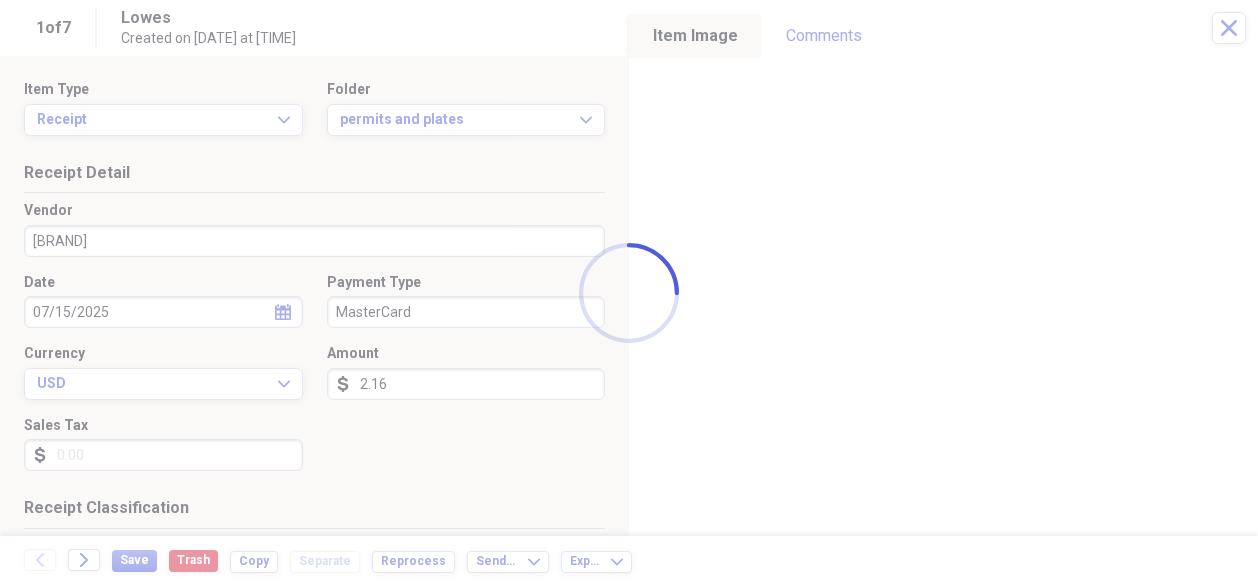 click at bounding box center (629, 293) 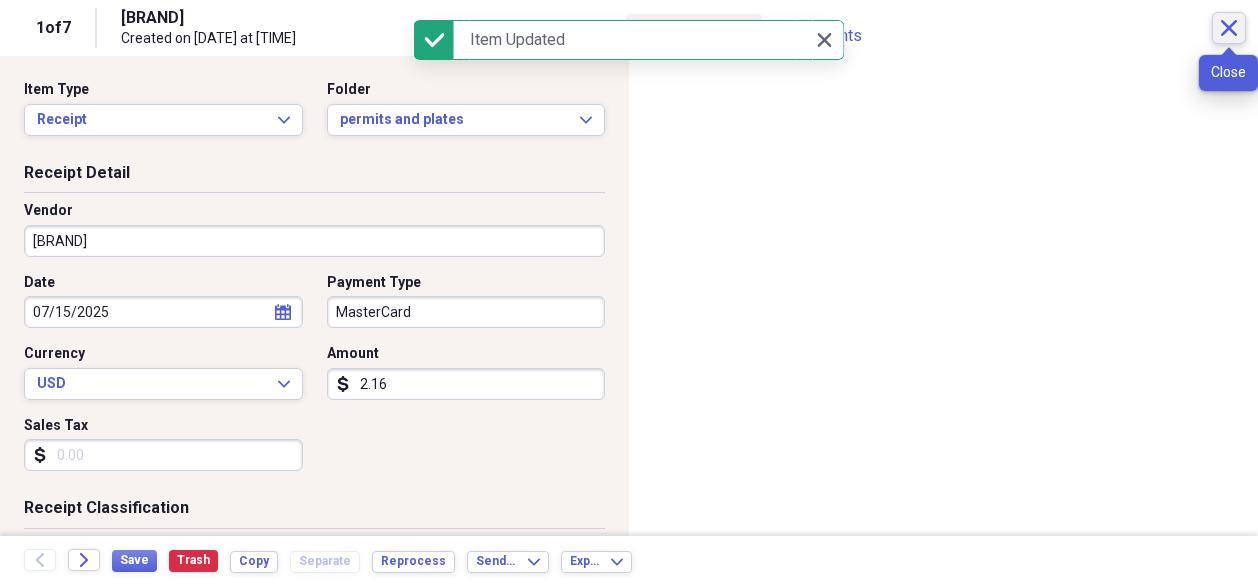 click on "Close" at bounding box center [1229, 28] 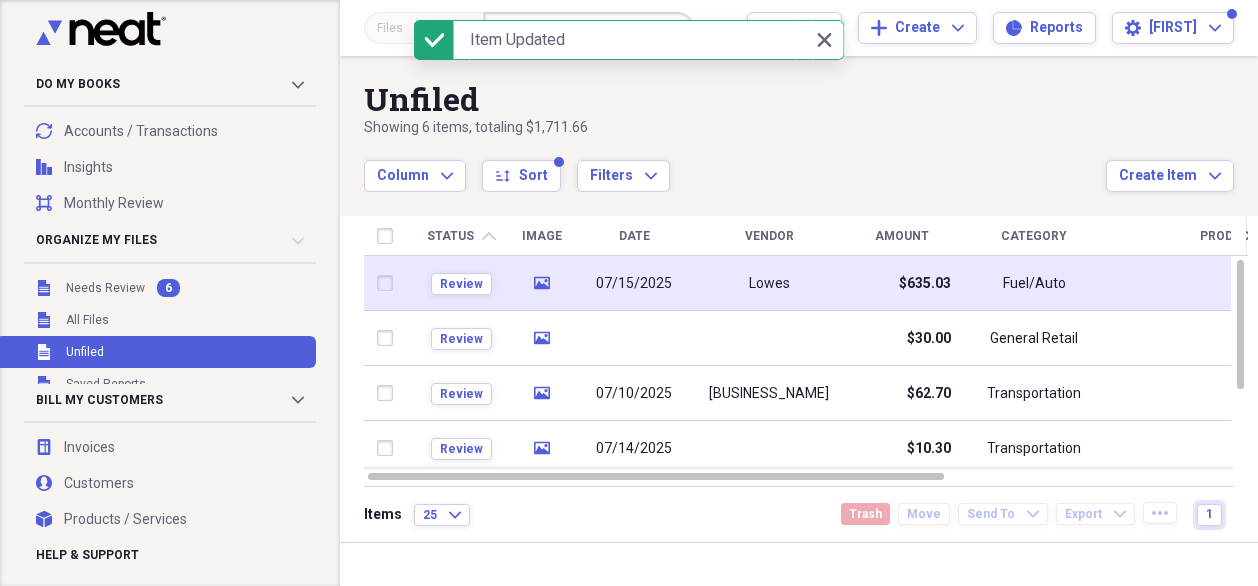 click on "$635.03" at bounding box center [925, 284] 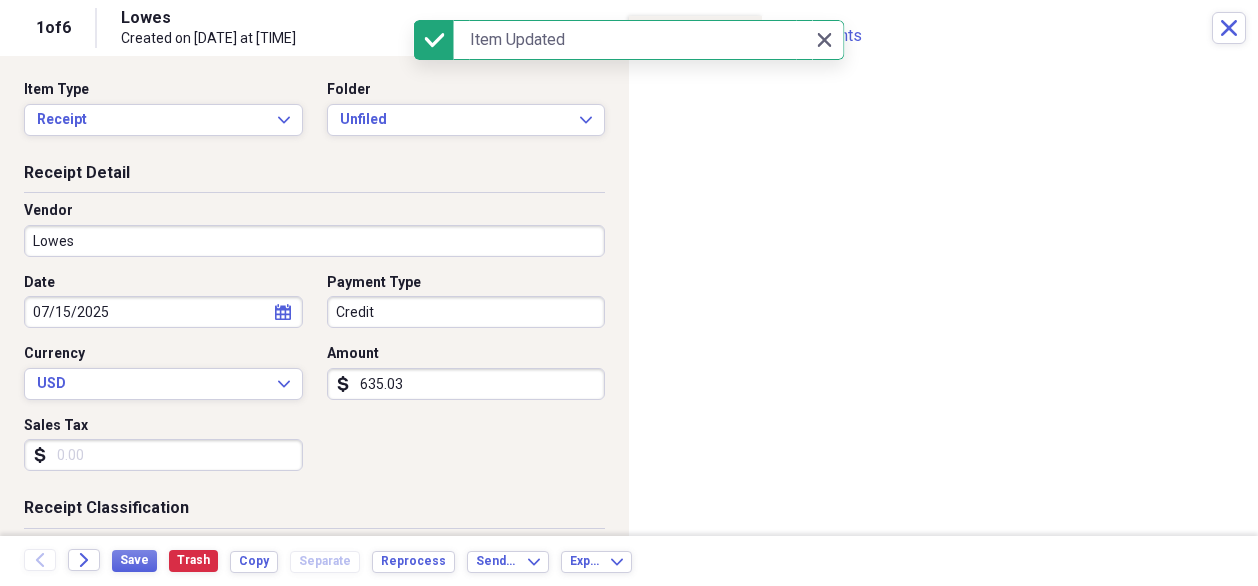 click on "Lowes" at bounding box center (314, 241) 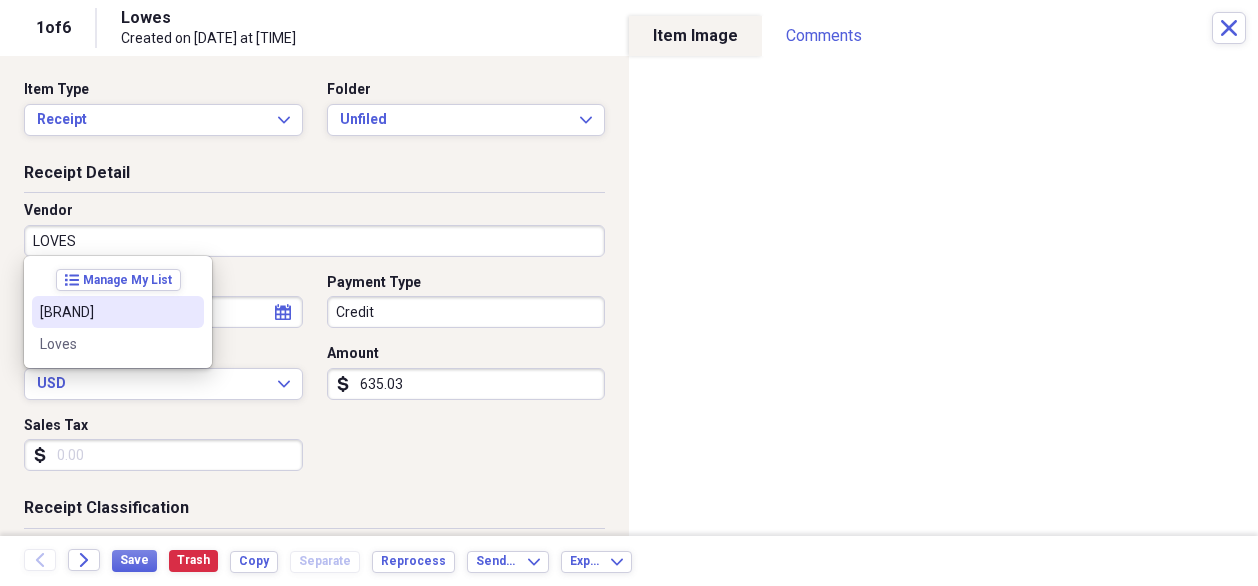 click on "[BRAND]" at bounding box center (106, 312) 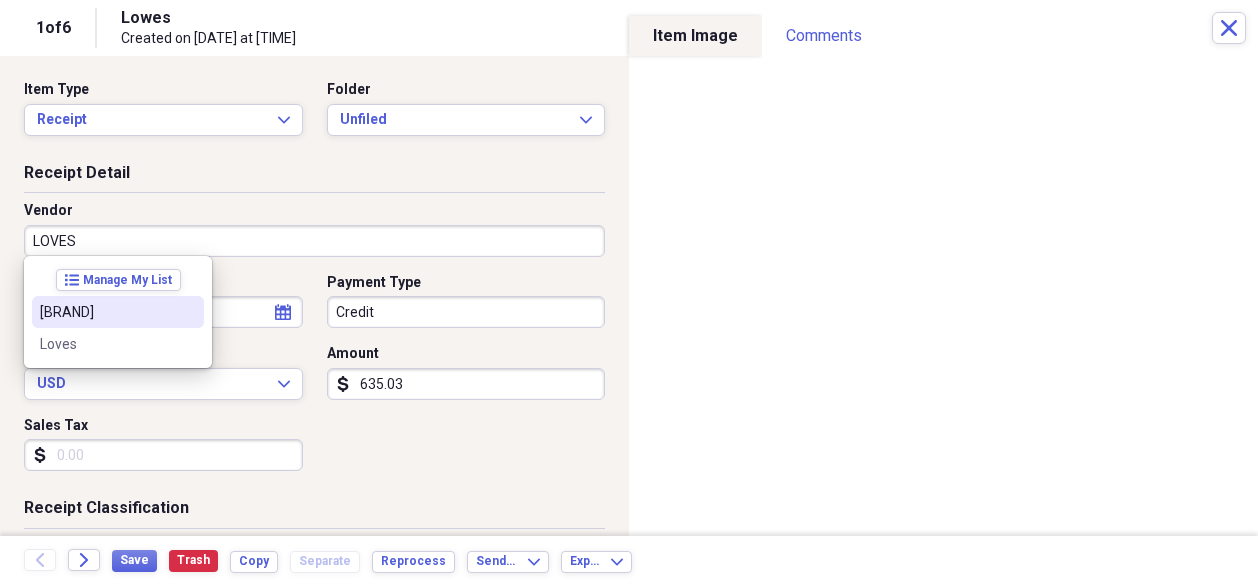 type on "[BRAND]" 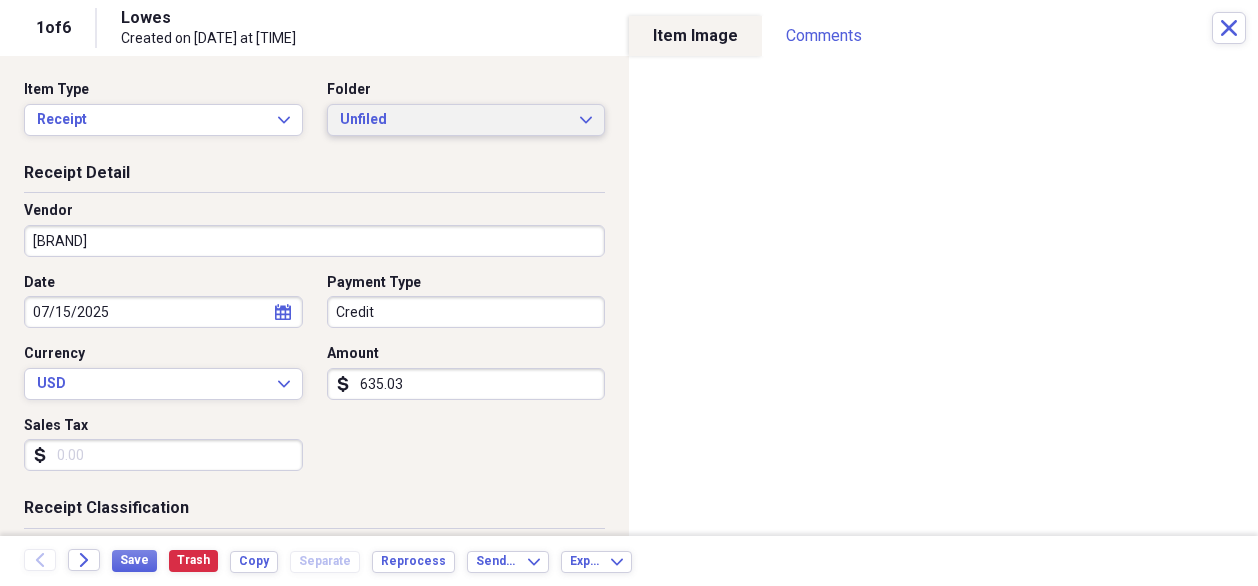 click on "Unfiled" at bounding box center [454, 120] 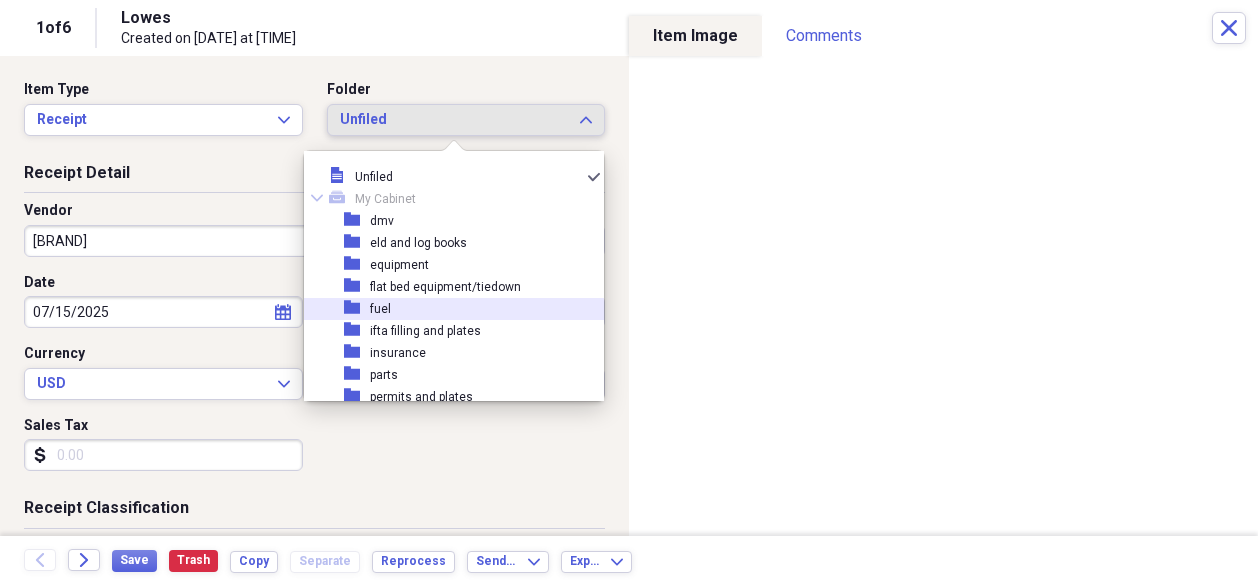 click on "fuel" at bounding box center (380, 309) 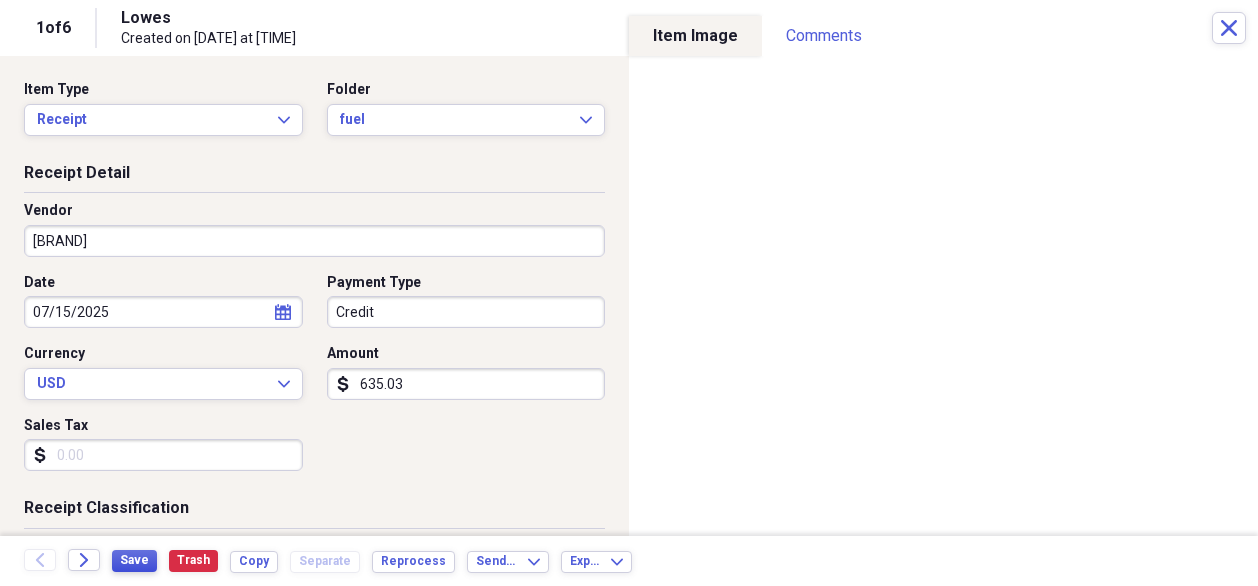 click on "Save" at bounding box center (134, 560) 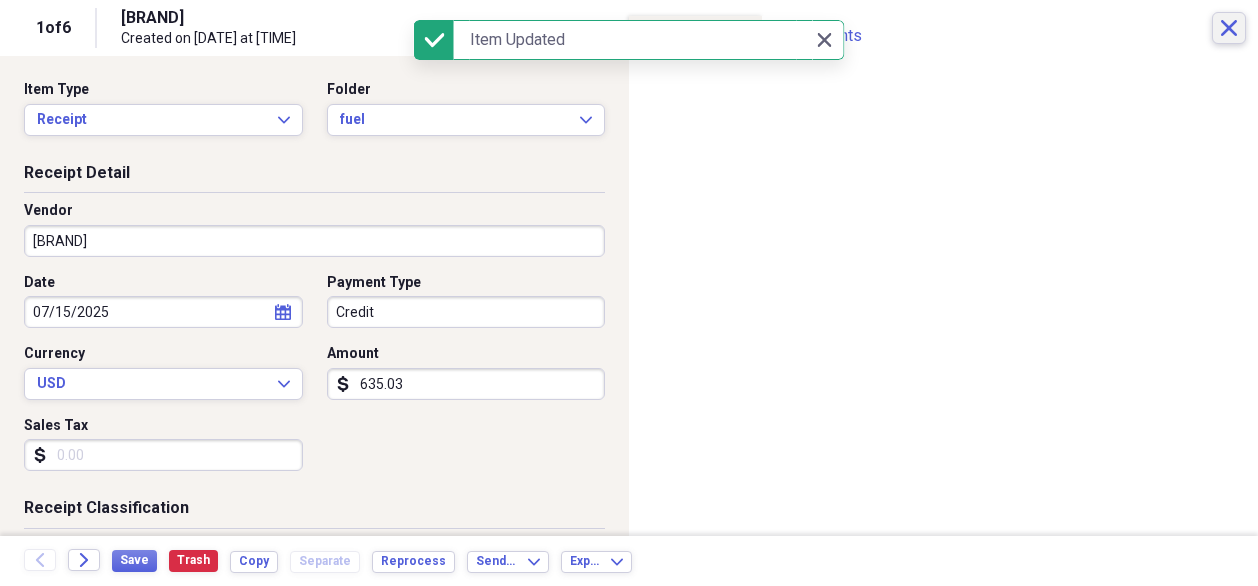 click on "Close" 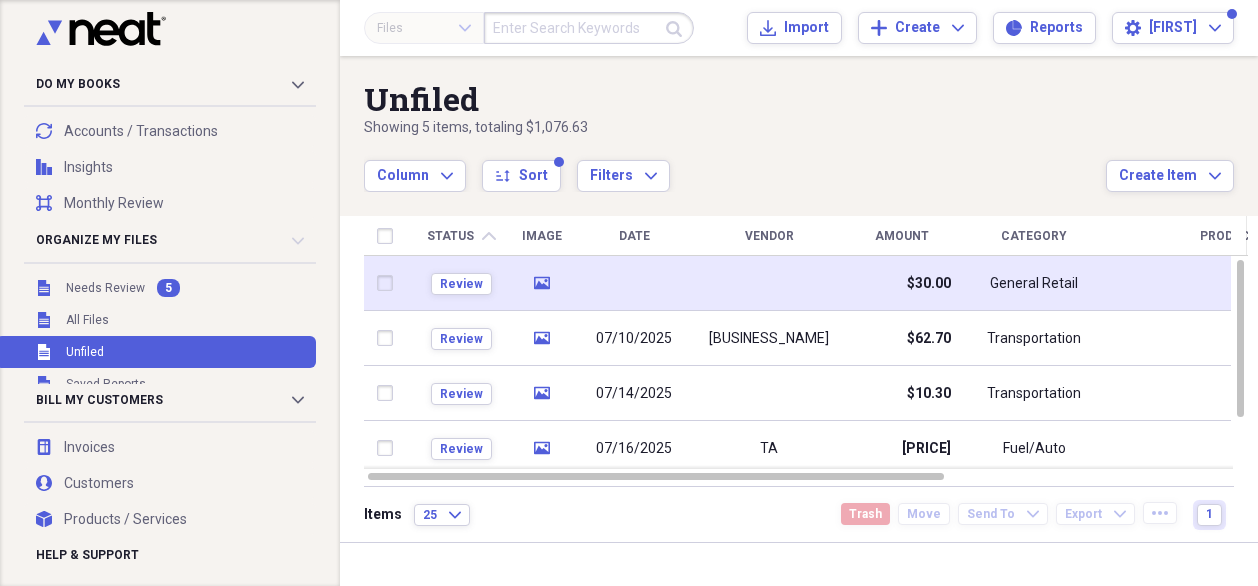 click on "General Retail" at bounding box center (1034, 284) 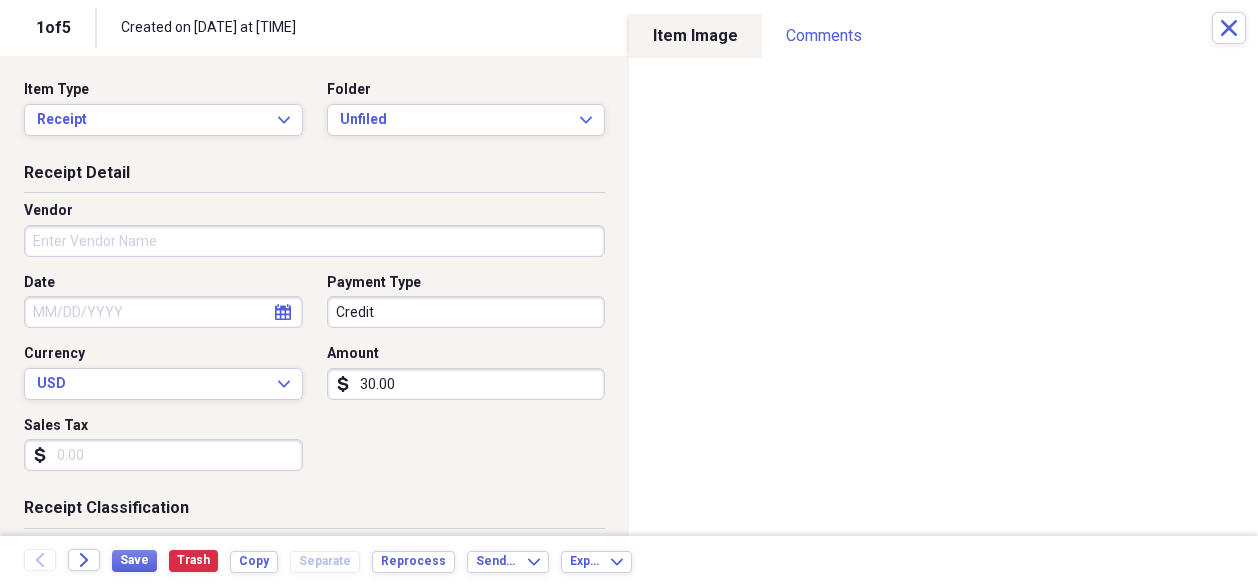 click on "Vendor" at bounding box center [314, 241] 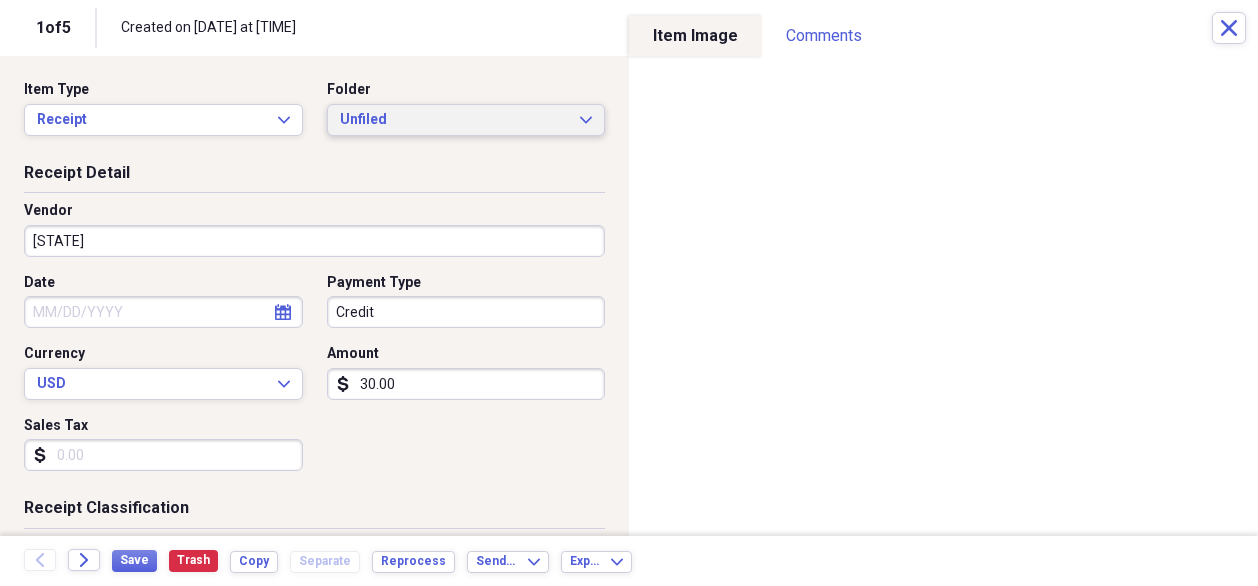 type on "[STATE]" 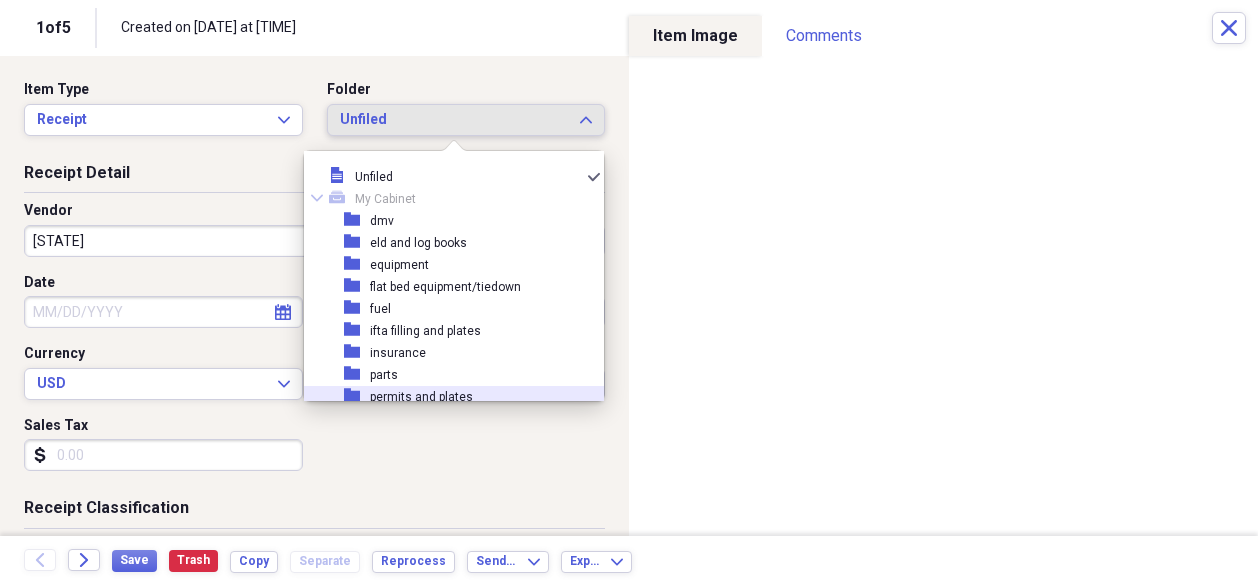 click on "permits and plates" at bounding box center [421, 397] 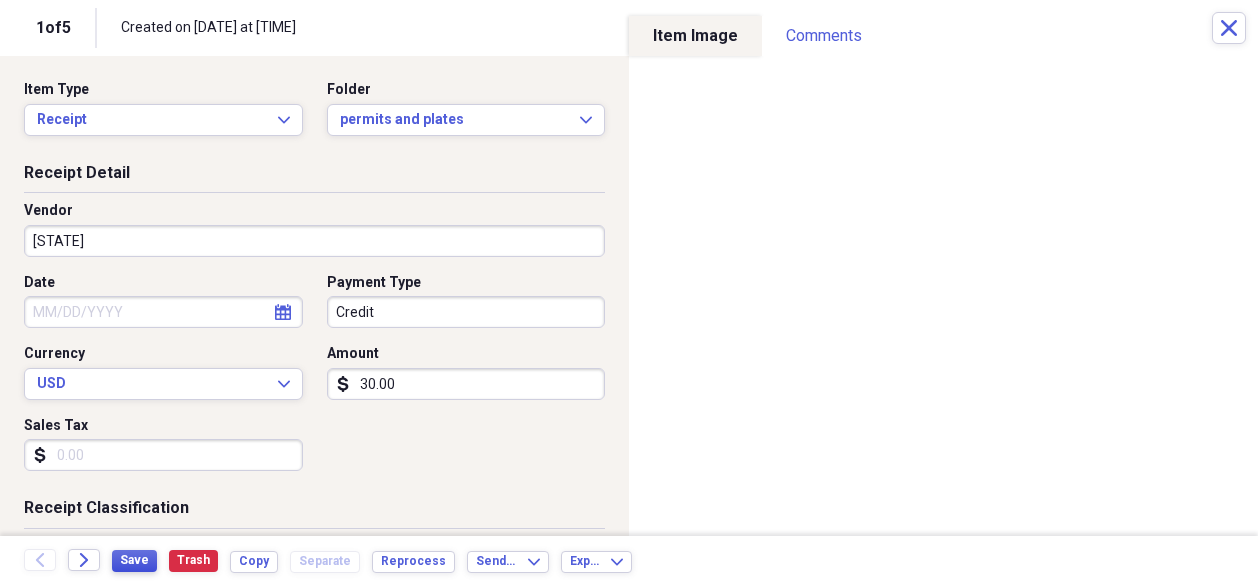 click on "Save" at bounding box center [134, 560] 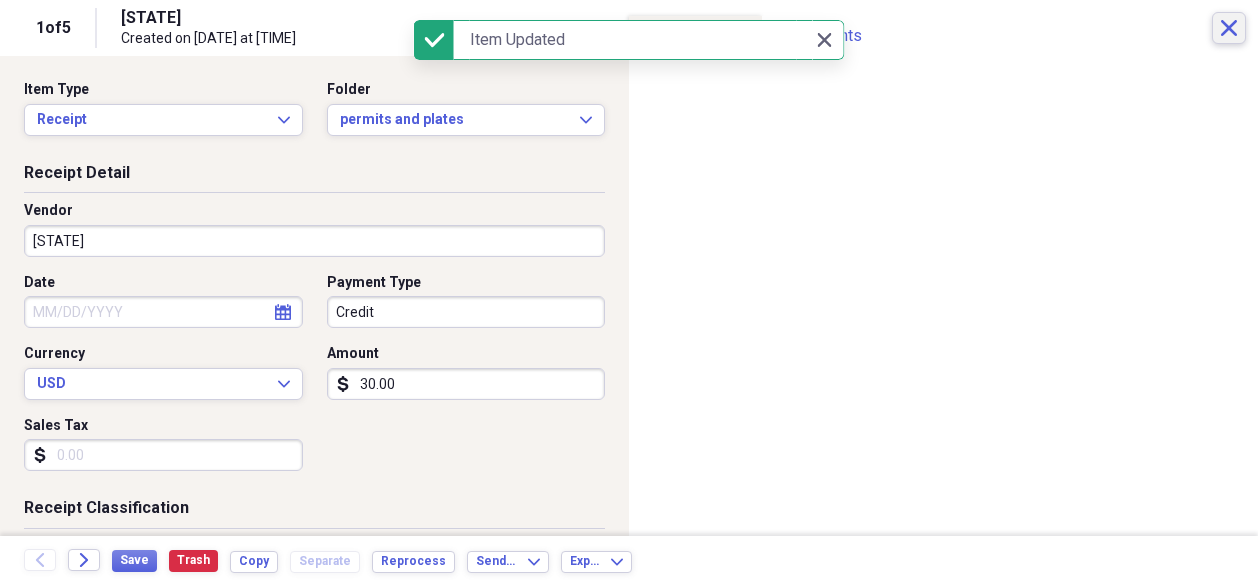 click on "Close" 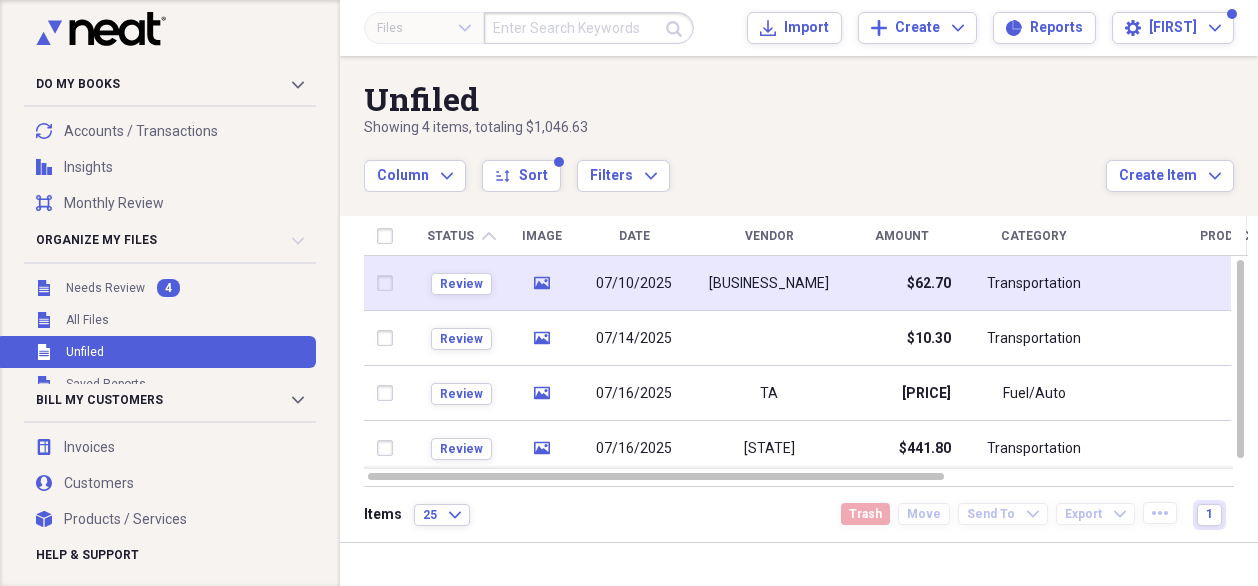 click on "$62.70" at bounding box center (929, 284) 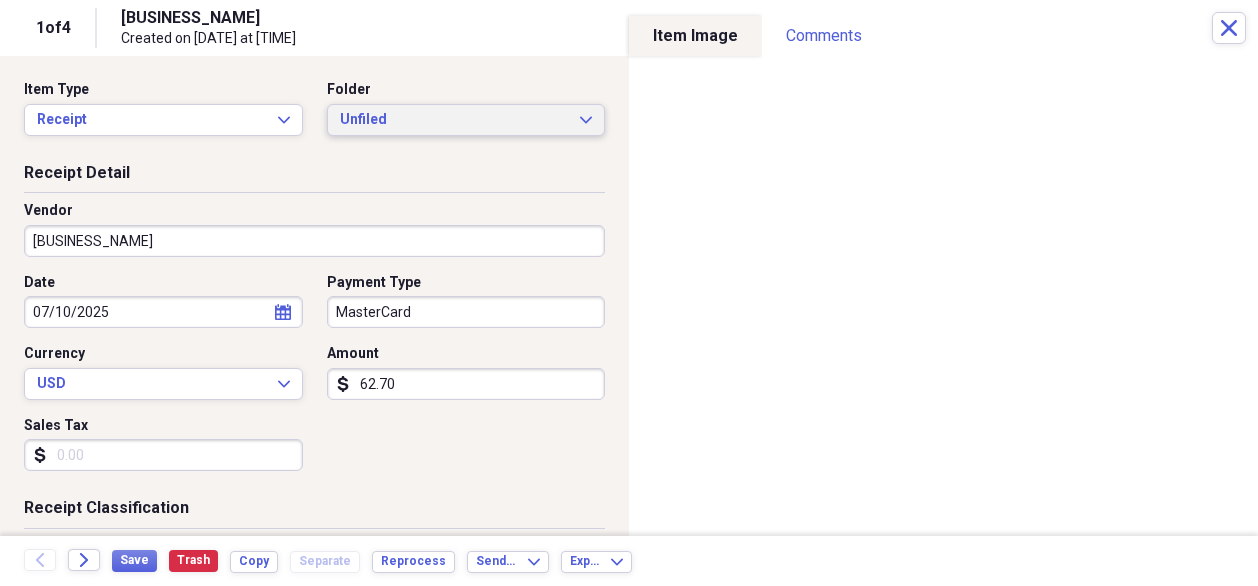 click on "Unfiled" at bounding box center [454, 120] 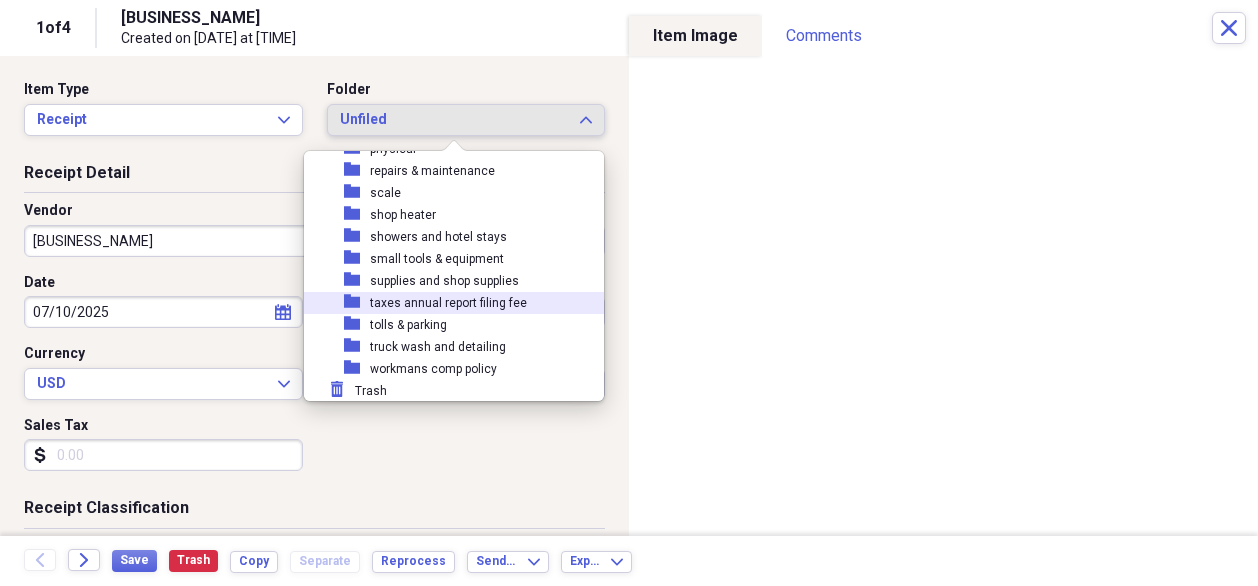 scroll, scrollTop: 271, scrollLeft: 0, axis: vertical 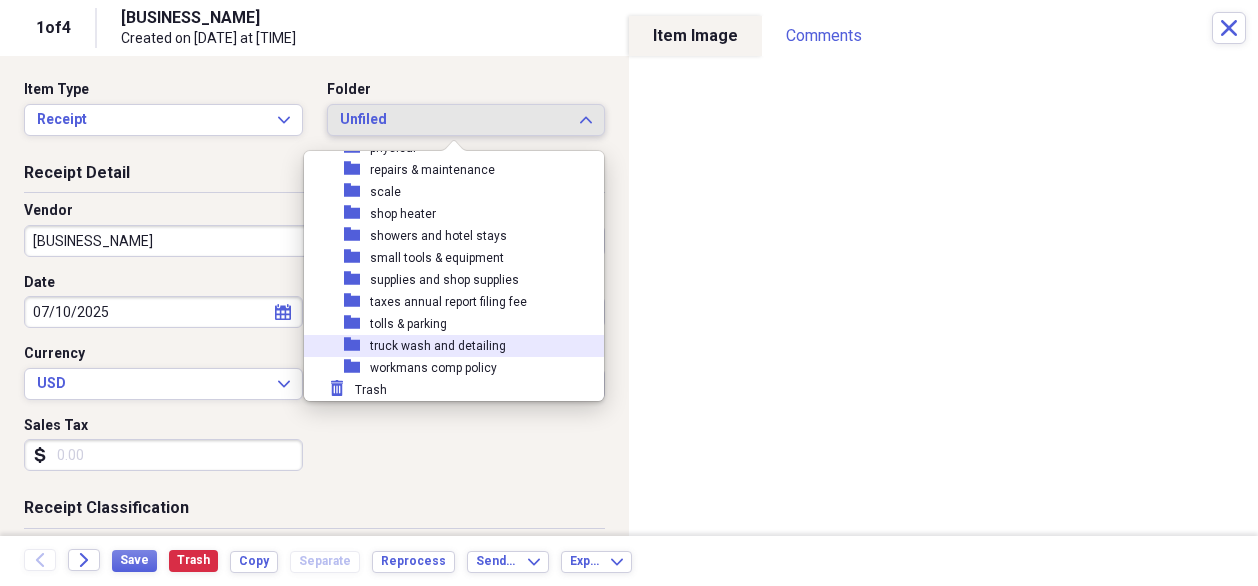 click on "truck wash and detailing" at bounding box center (438, 346) 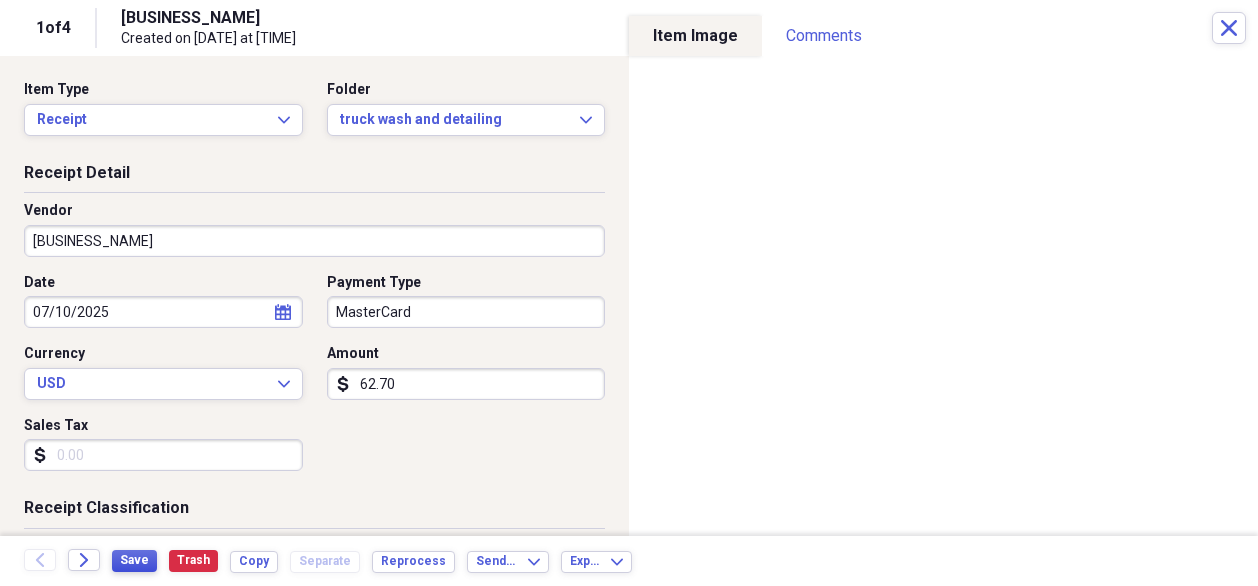click on "Save" at bounding box center (134, 560) 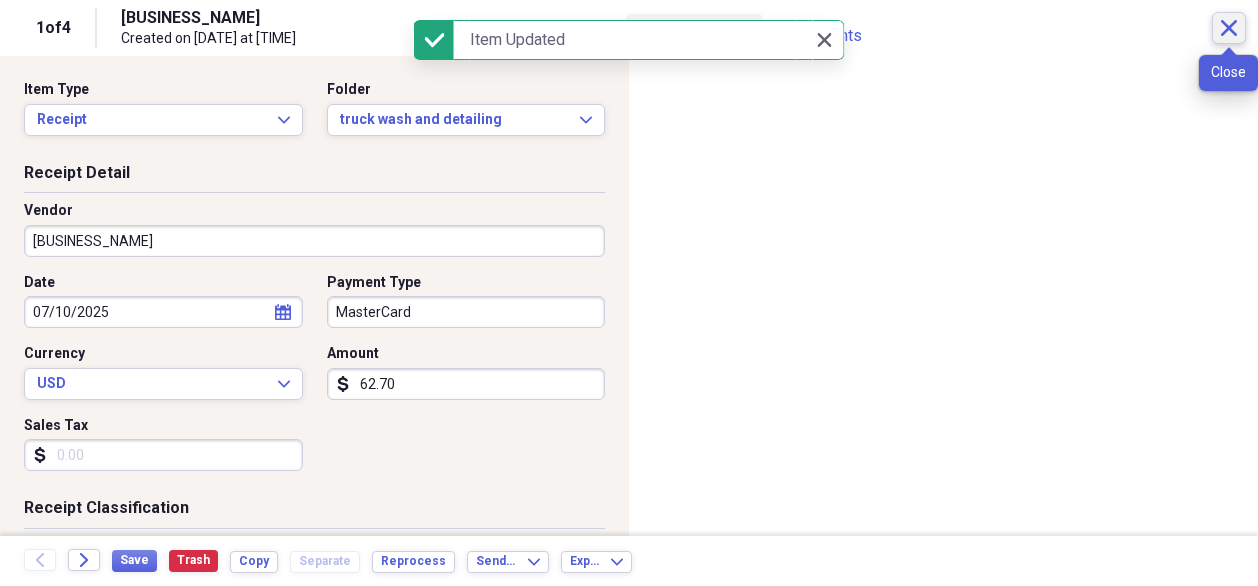 click 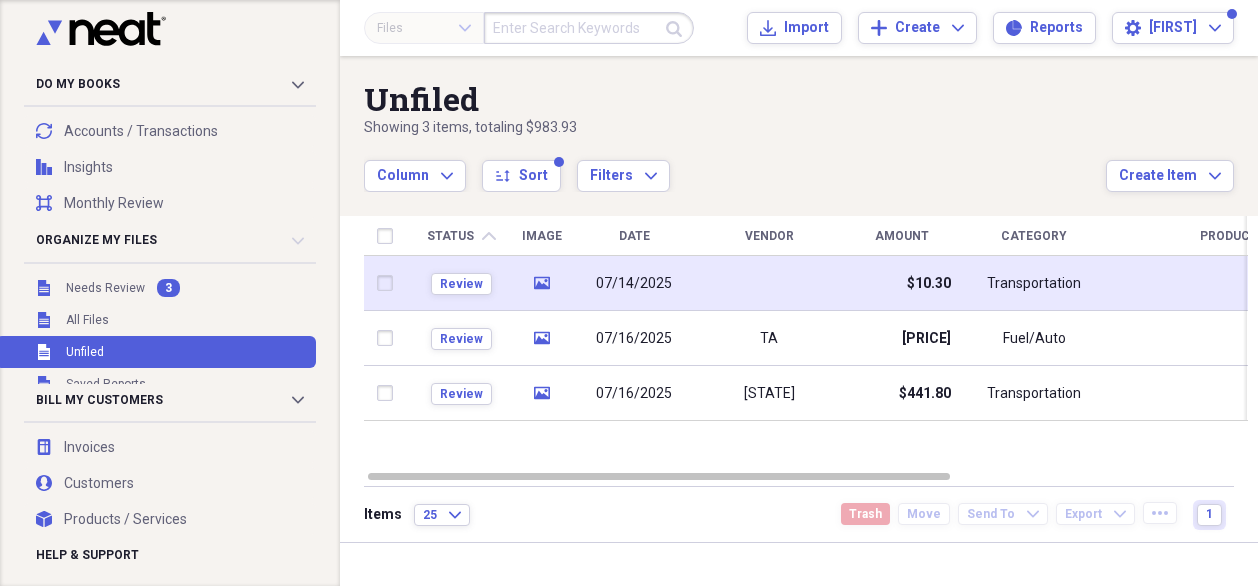 click on "$10.30" at bounding box center (929, 284) 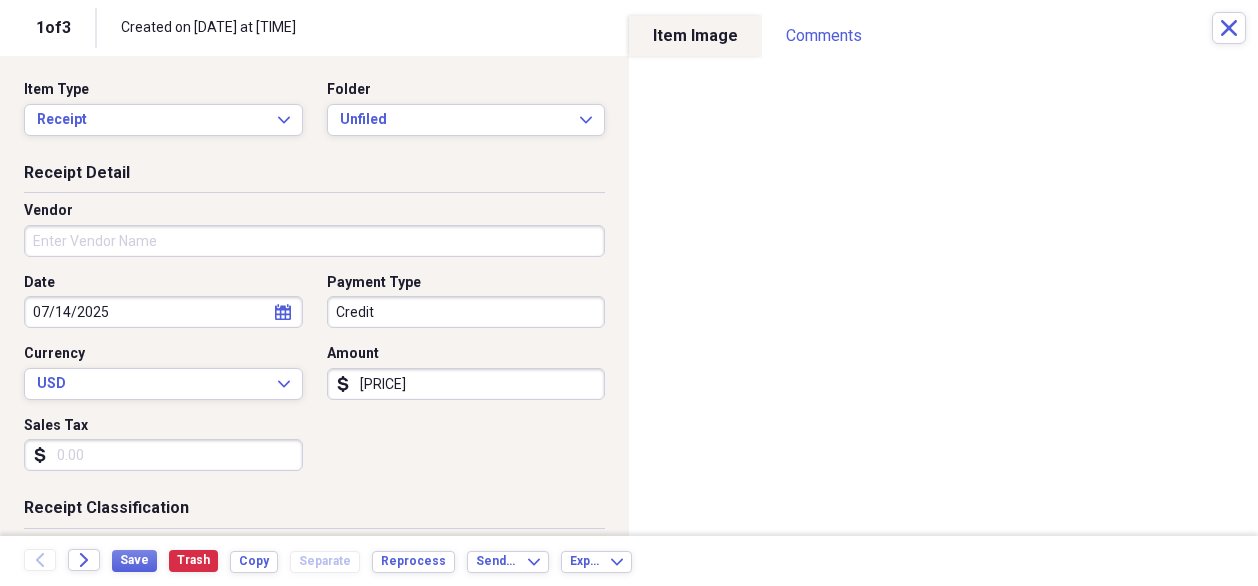 click on "Vendor" at bounding box center [314, 229] 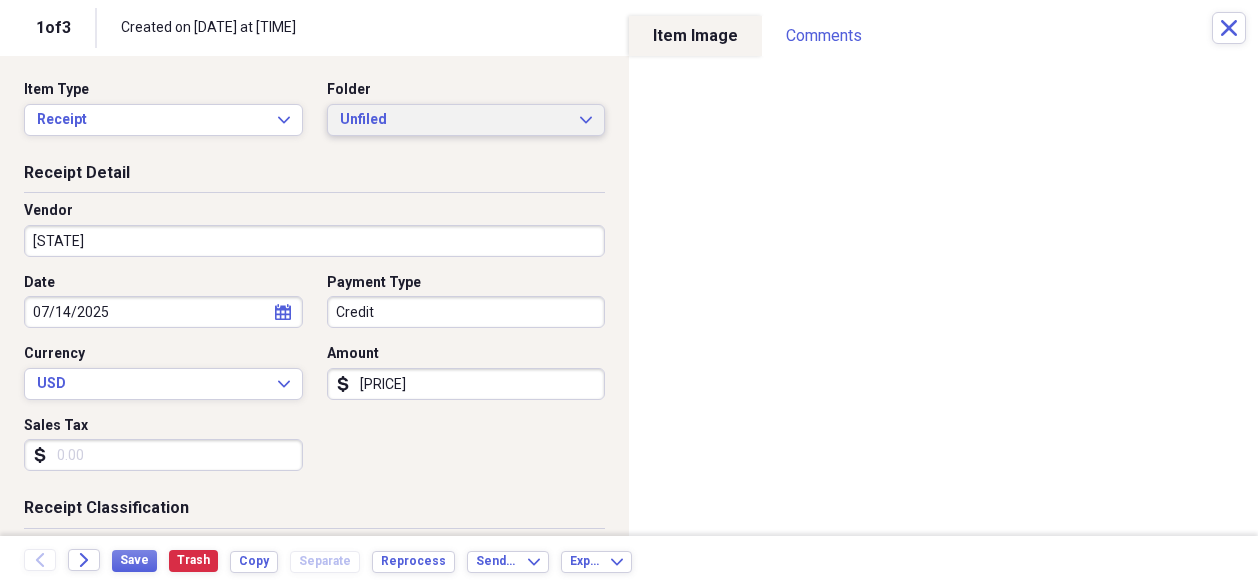 type on "[STATE]" 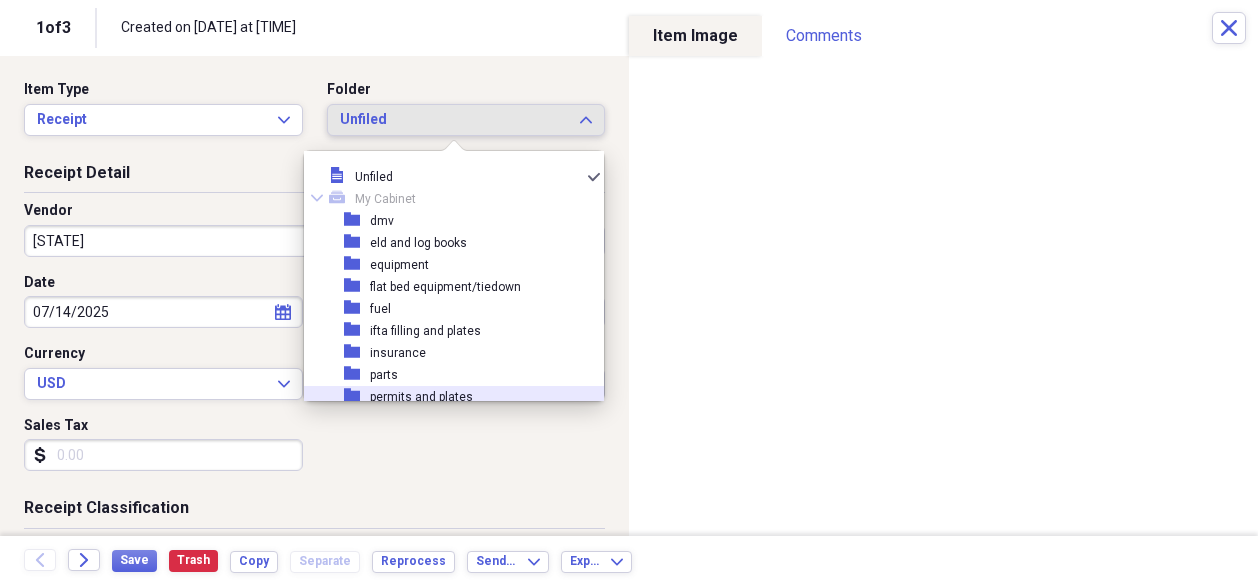 click on "permits and plates" at bounding box center (421, 397) 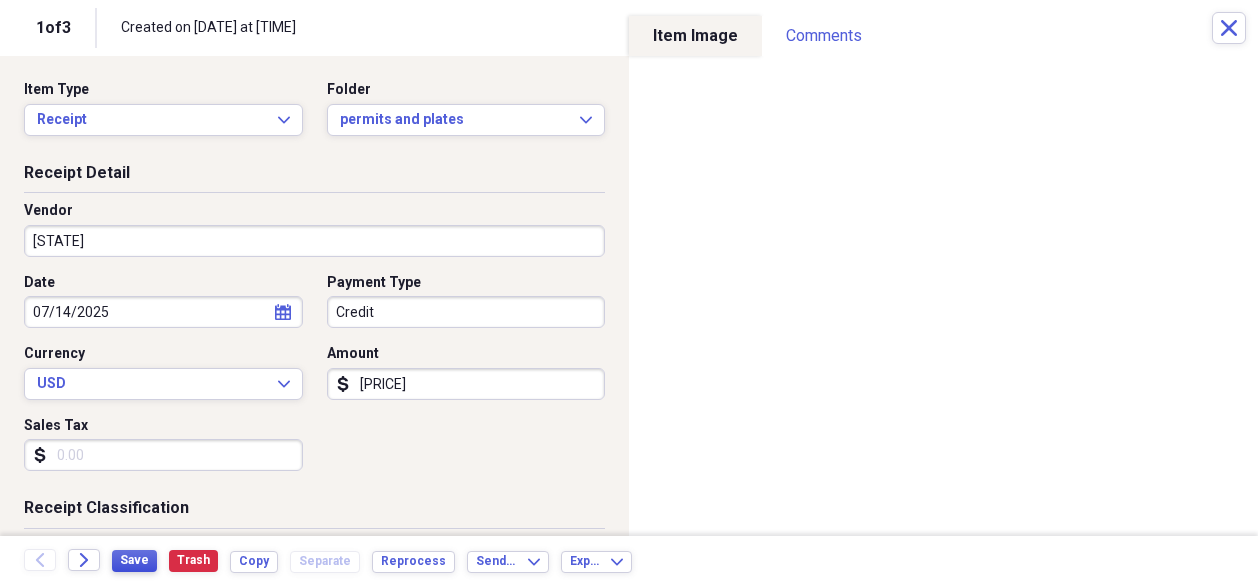 click on "Save" at bounding box center (134, 561) 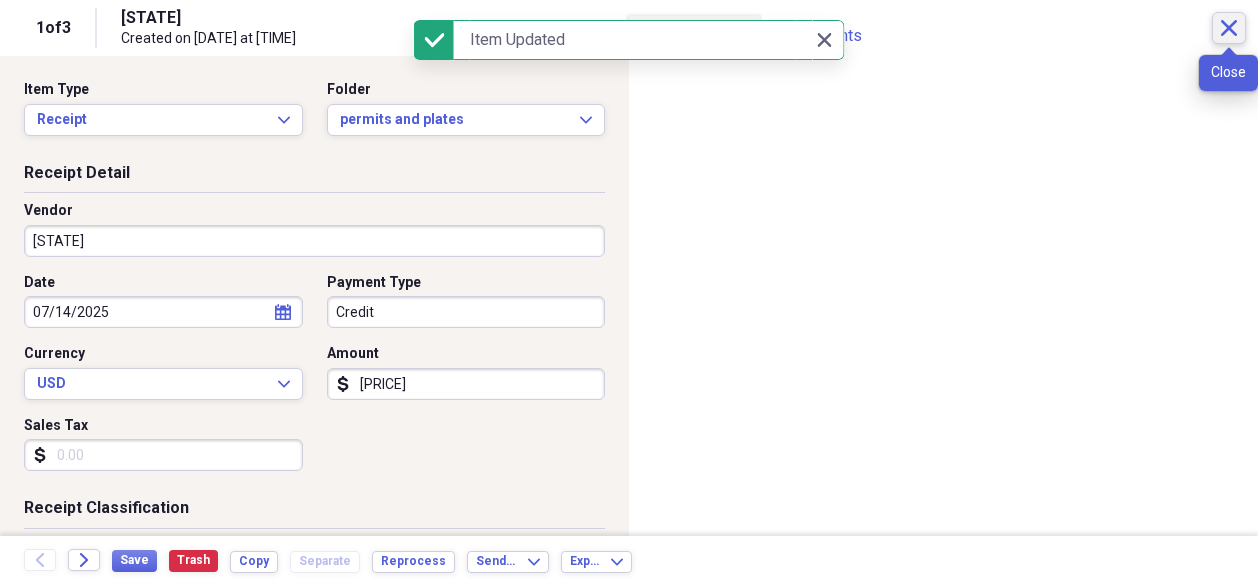 click on "Close" 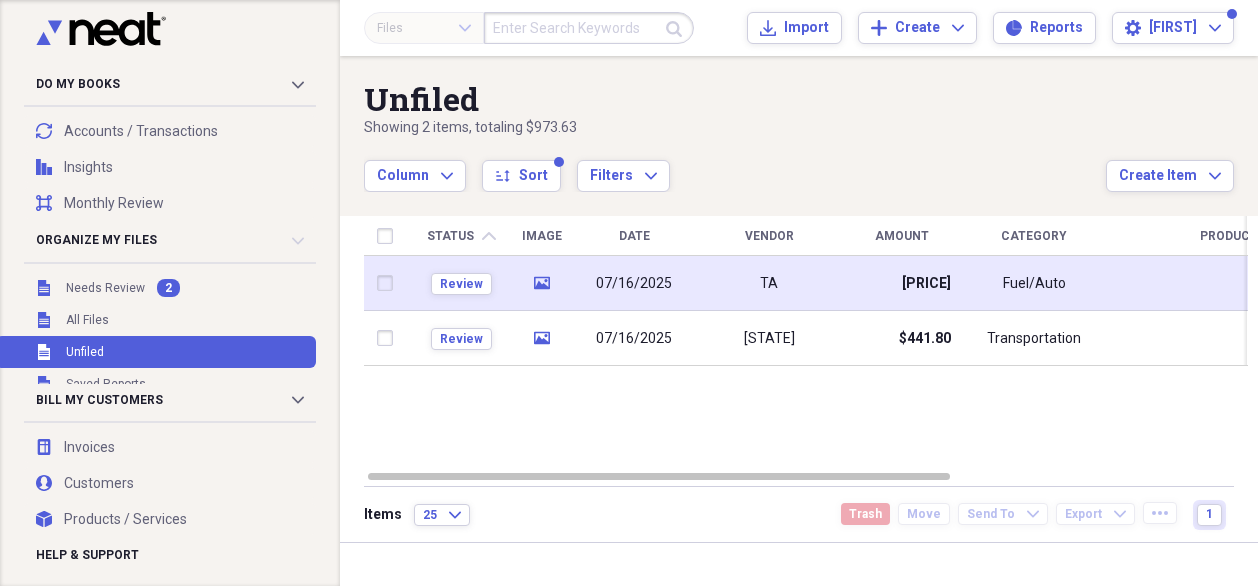 click on "[PRICE]" at bounding box center (901, 283) 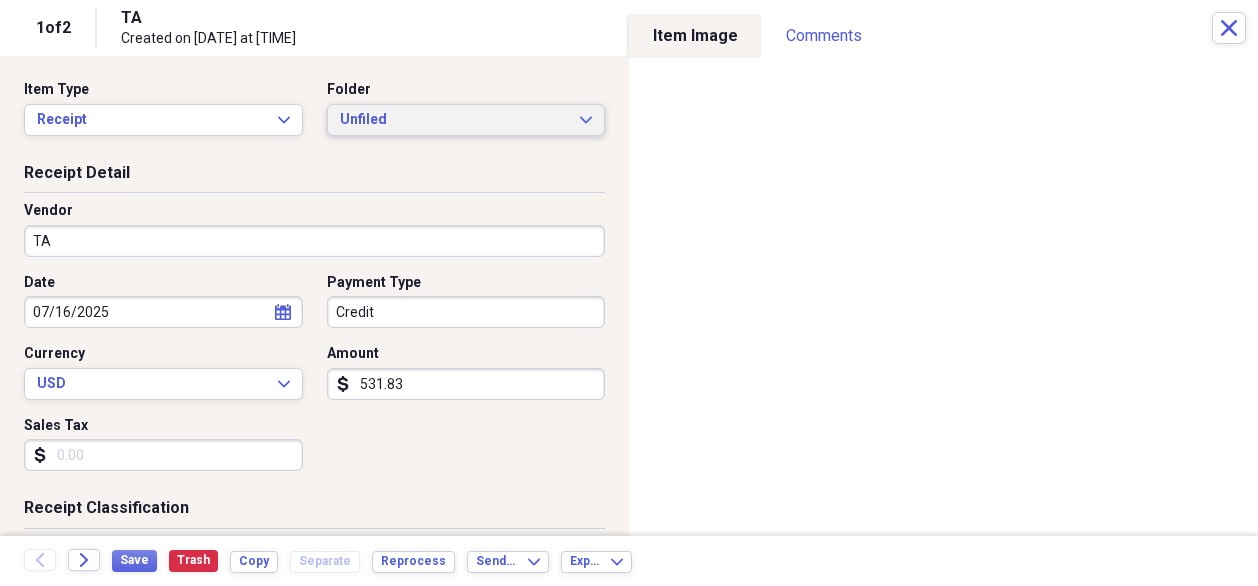 click on "Unfiled" at bounding box center [454, 120] 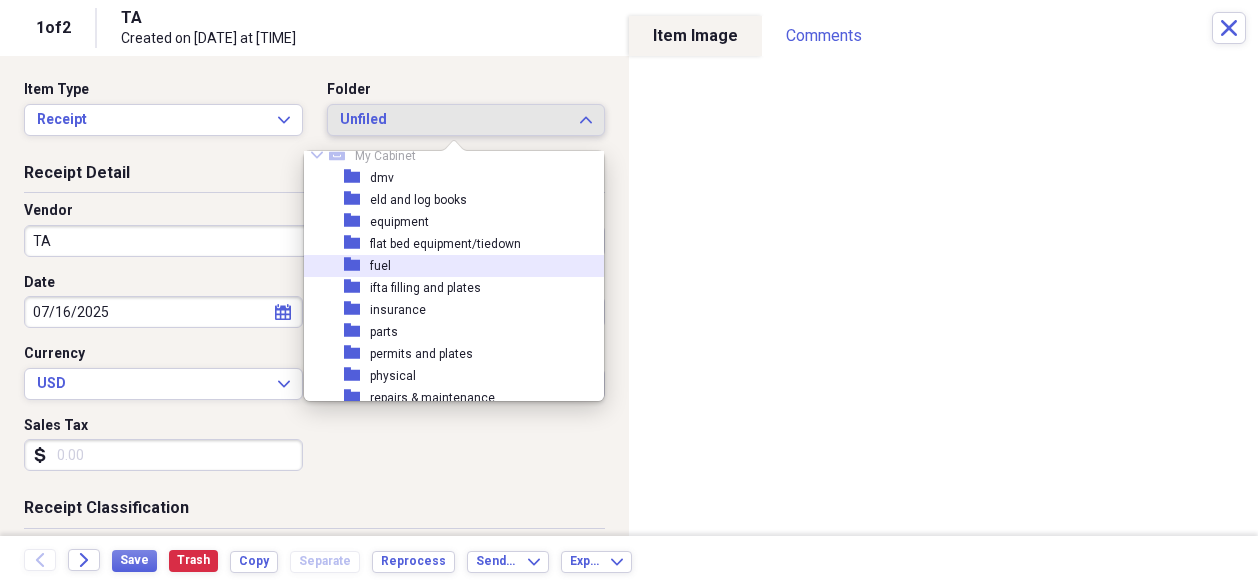 scroll, scrollTop: 0, scrollLeft: 0, axis: both 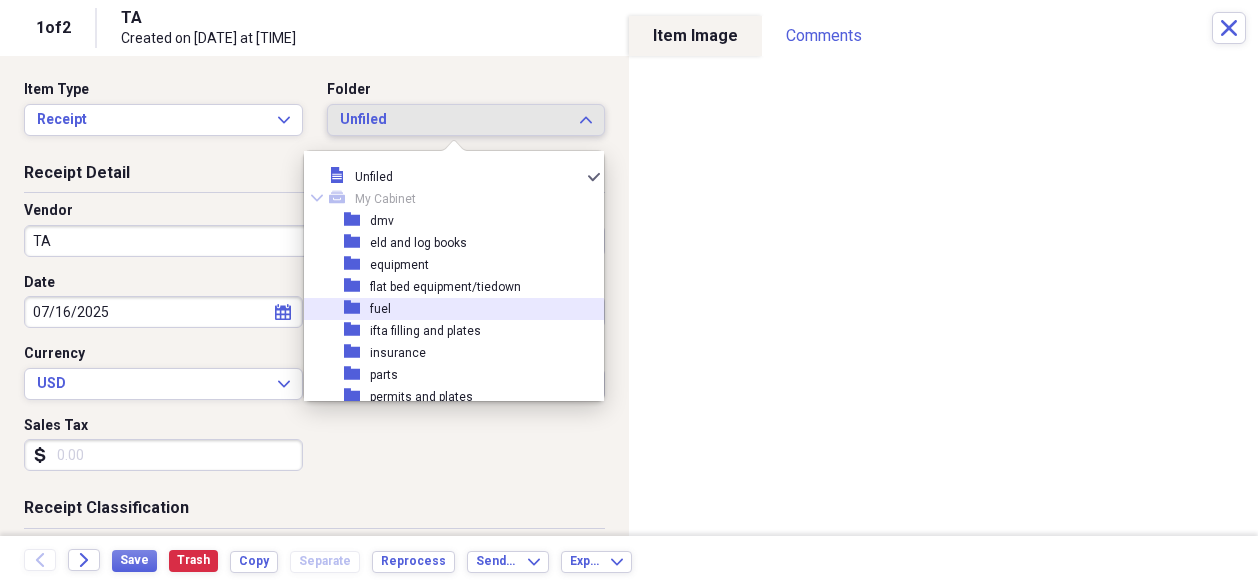 click on "[FOLDER_NAME]" at bounding box center (446, 309) 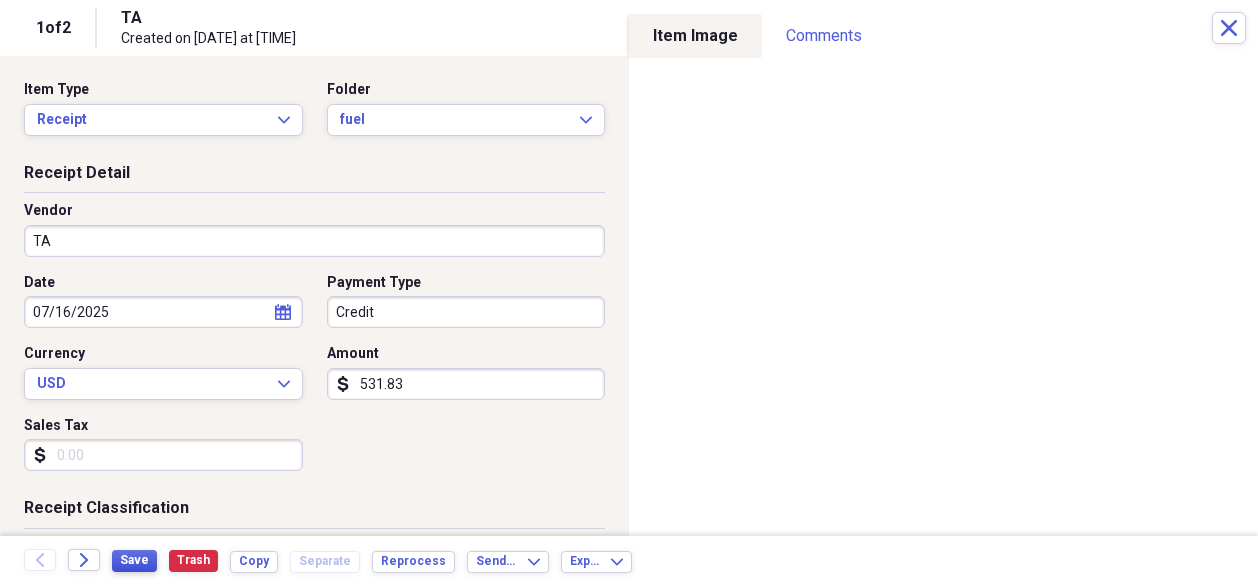 click on "Save" at bounding box center (134, 560) 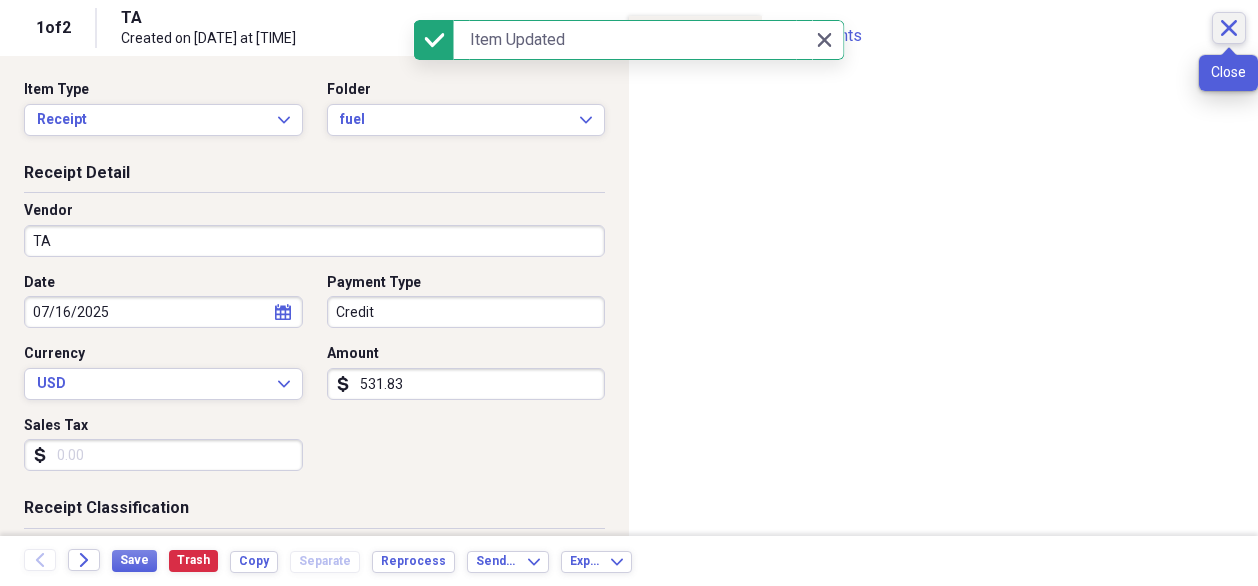 click on "Close" at bounding box center (1229, 28) 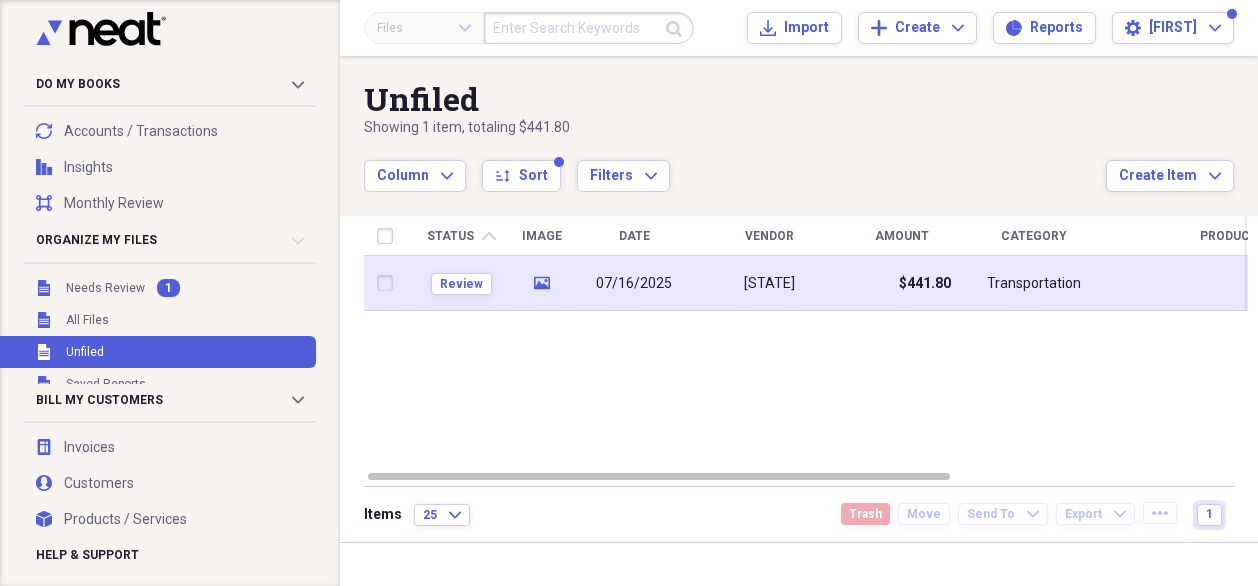 click on "$441.80" at bounding box center [901, 283] 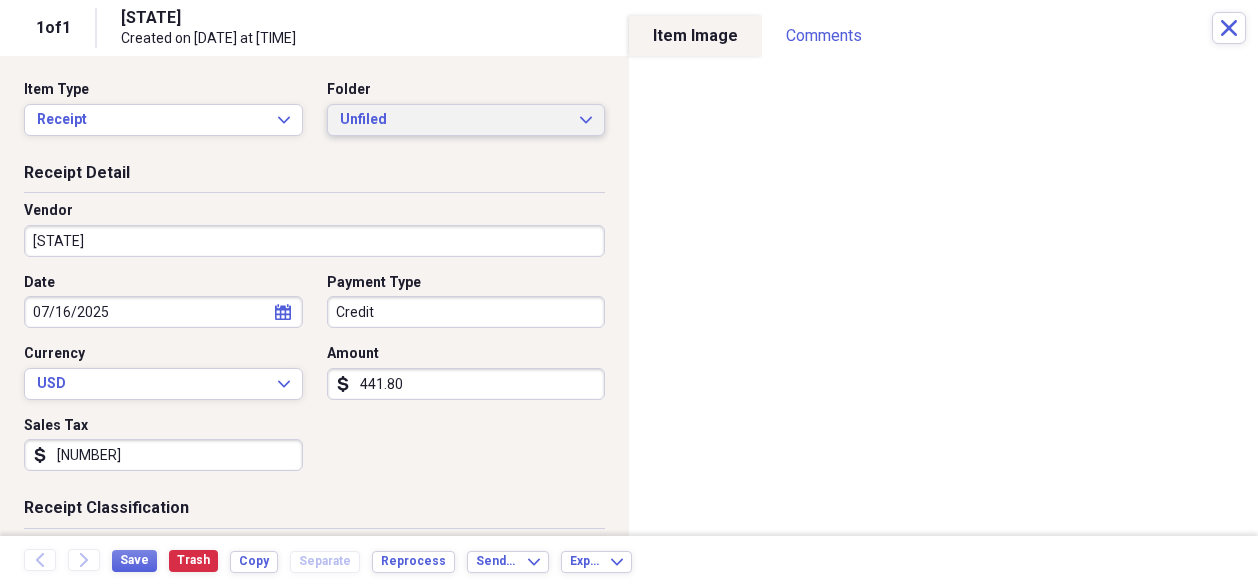 click on "Unfiled Expand" at bounding box center (466, 120) 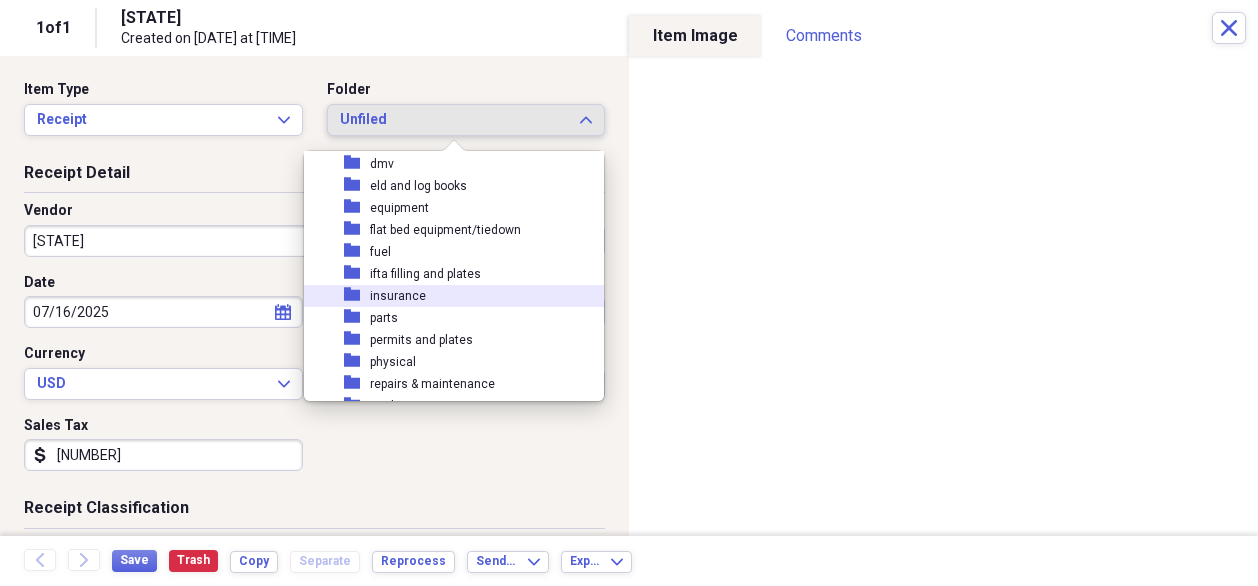 scroll, scrollTop: 100, scrollLeft: 0, axis: vertical 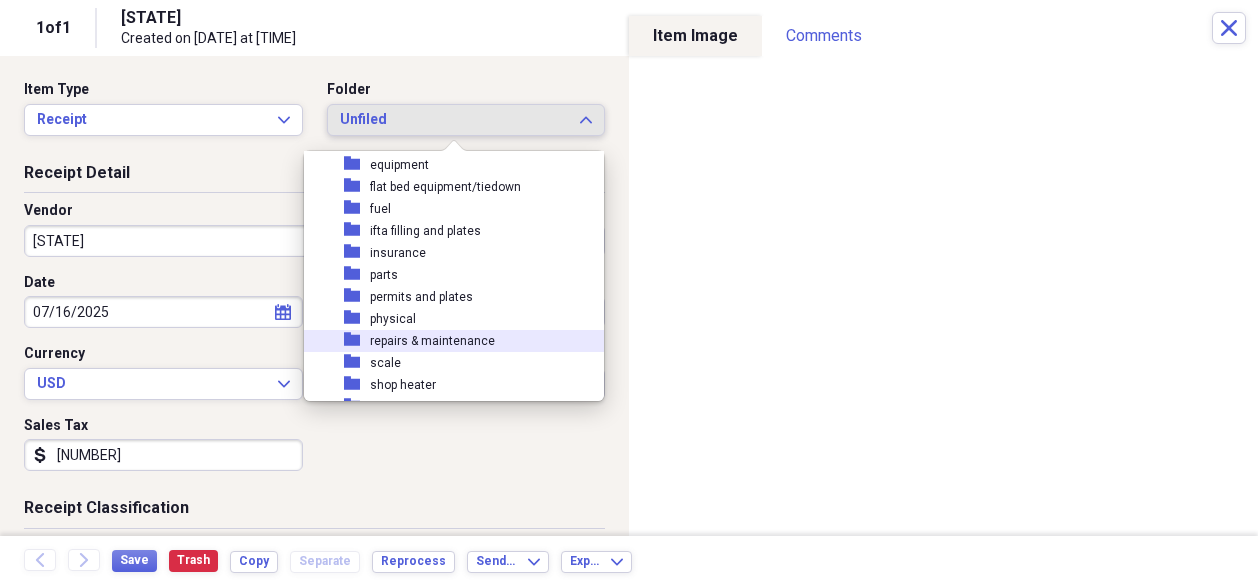 click on "repairs & maintenance" at bounding box center [432, 341] 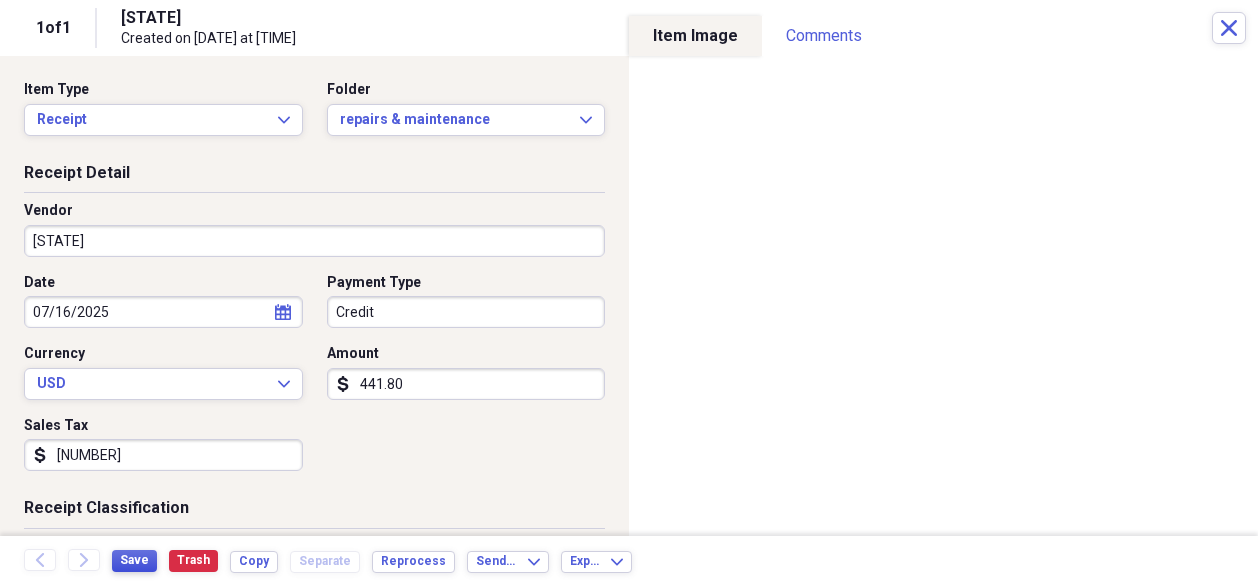 click on "Save" at bounding box center [134, 560] 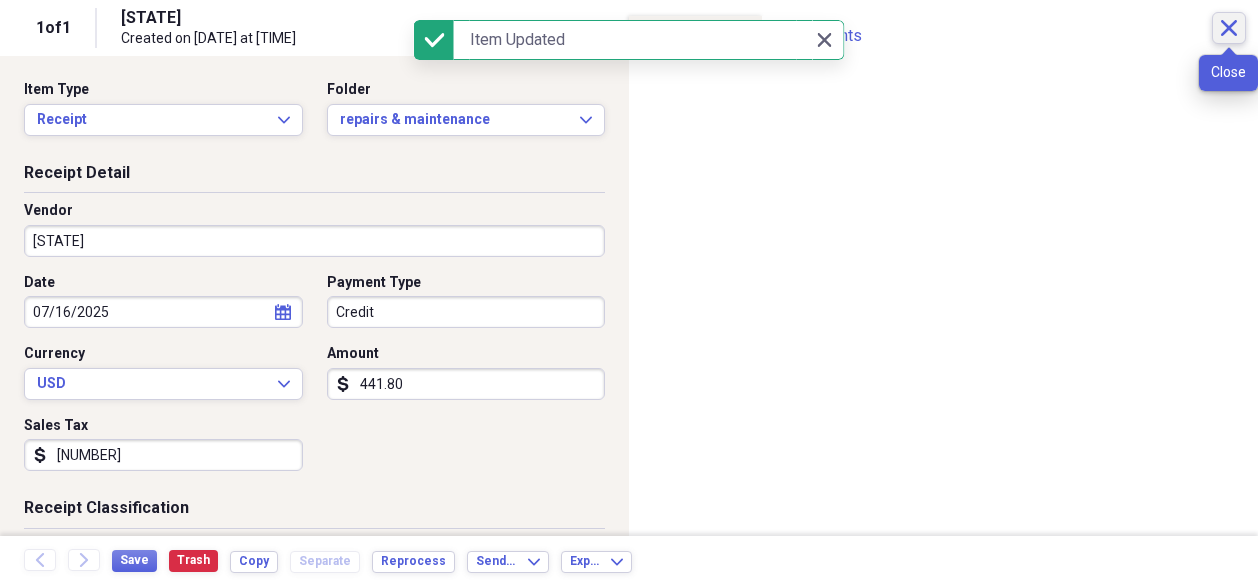 click on "Close" at bounding box center (1229, 28) 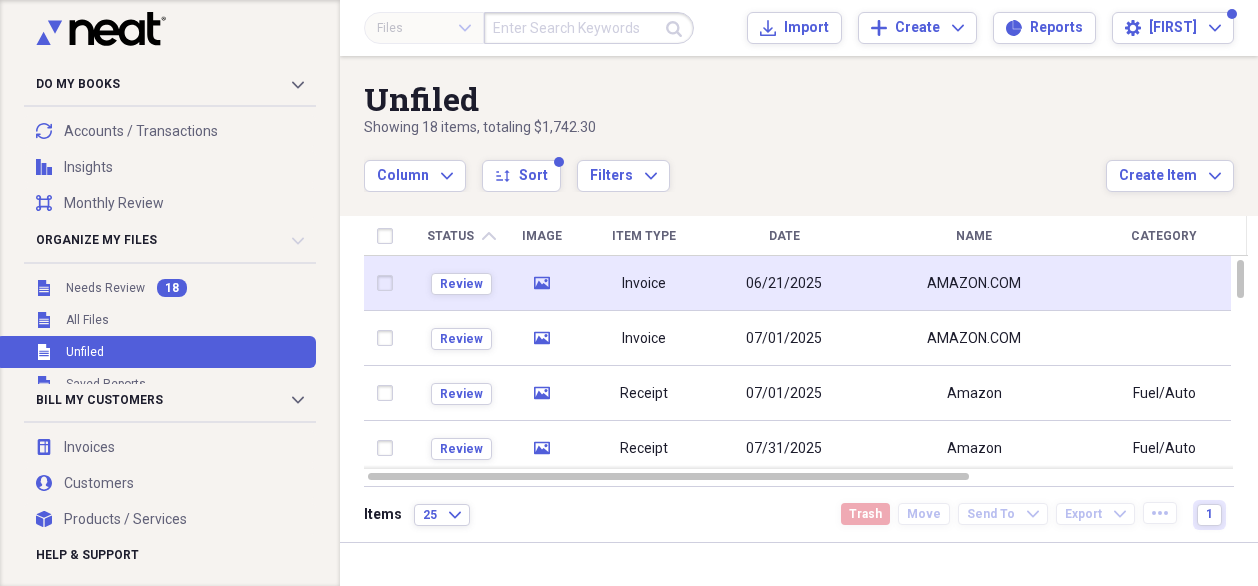 click on "06/21/2025" at bounding box center (784, 284) 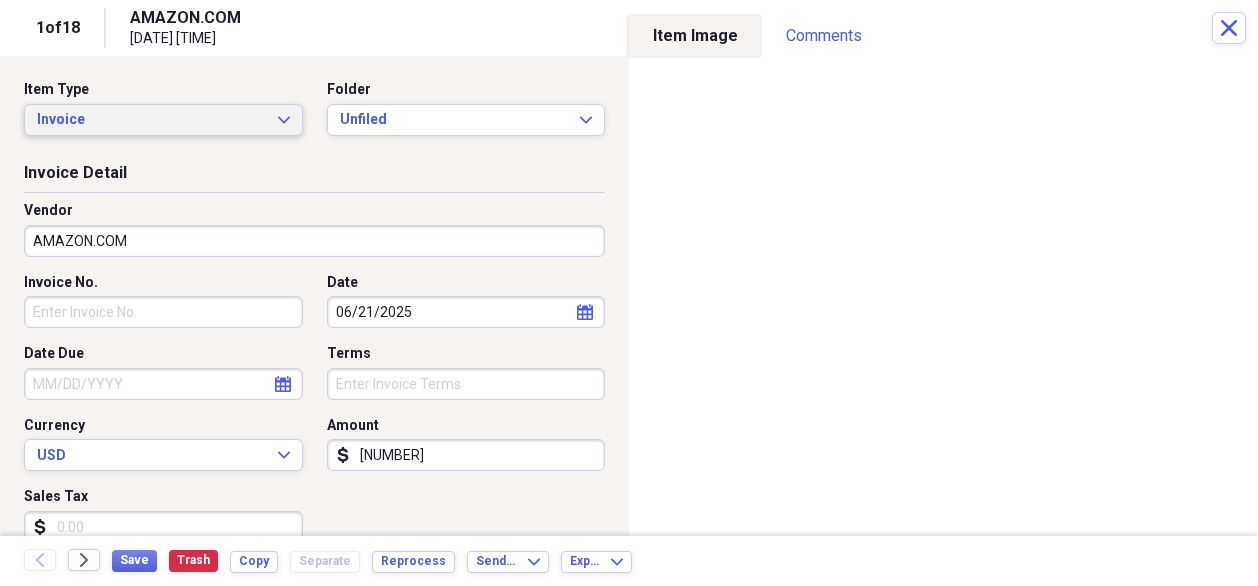 click on "Invoice" at bounding box center [151, 120] 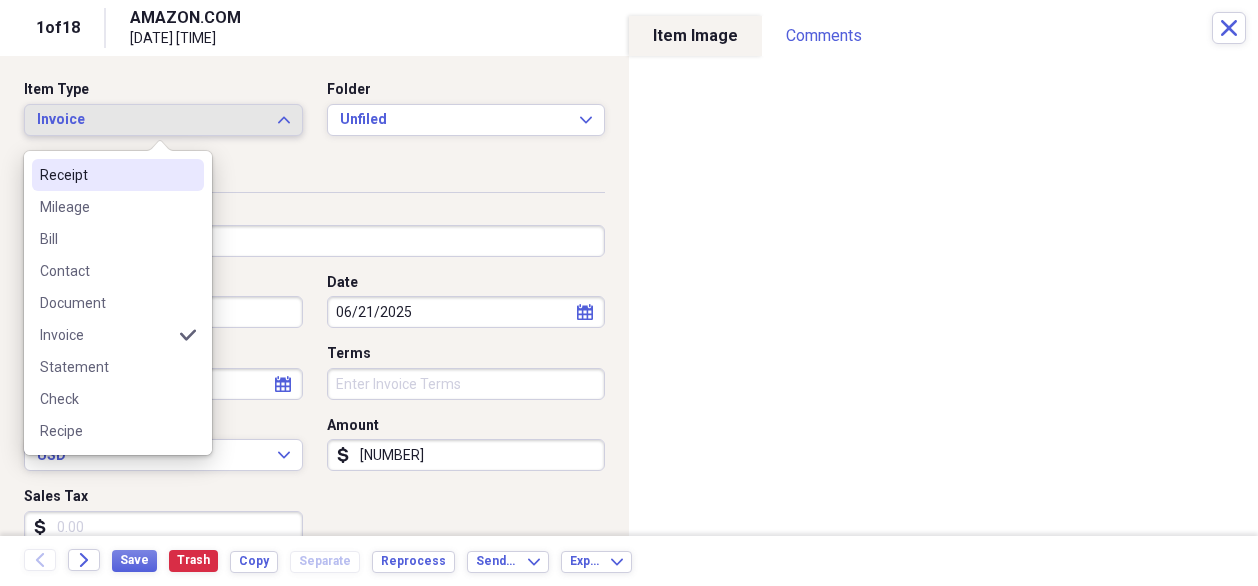 click on "Receipt" at bounding box center [106, 175] 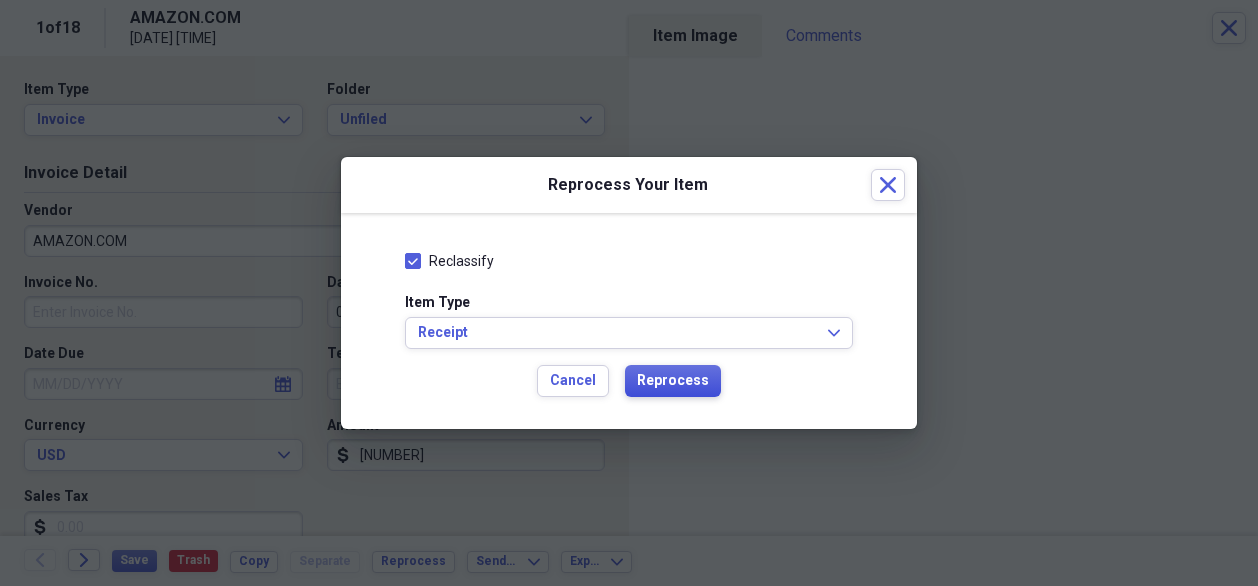 click on "Reprocess" at bounding box center [673, 381] 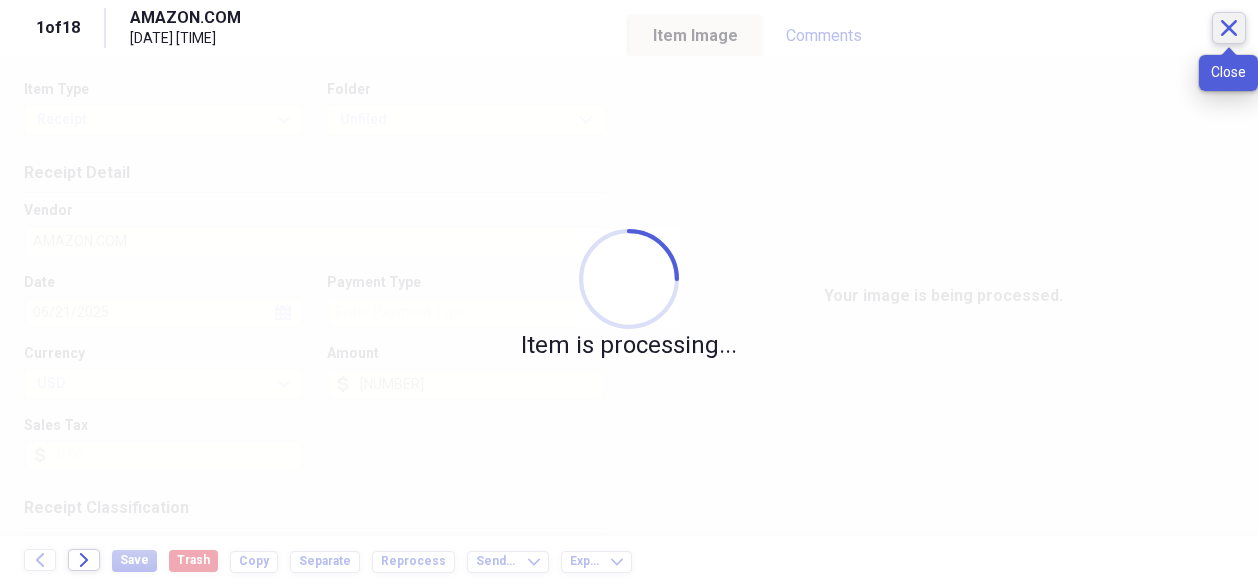 click on "Close" at bounding box center (1229, 28) 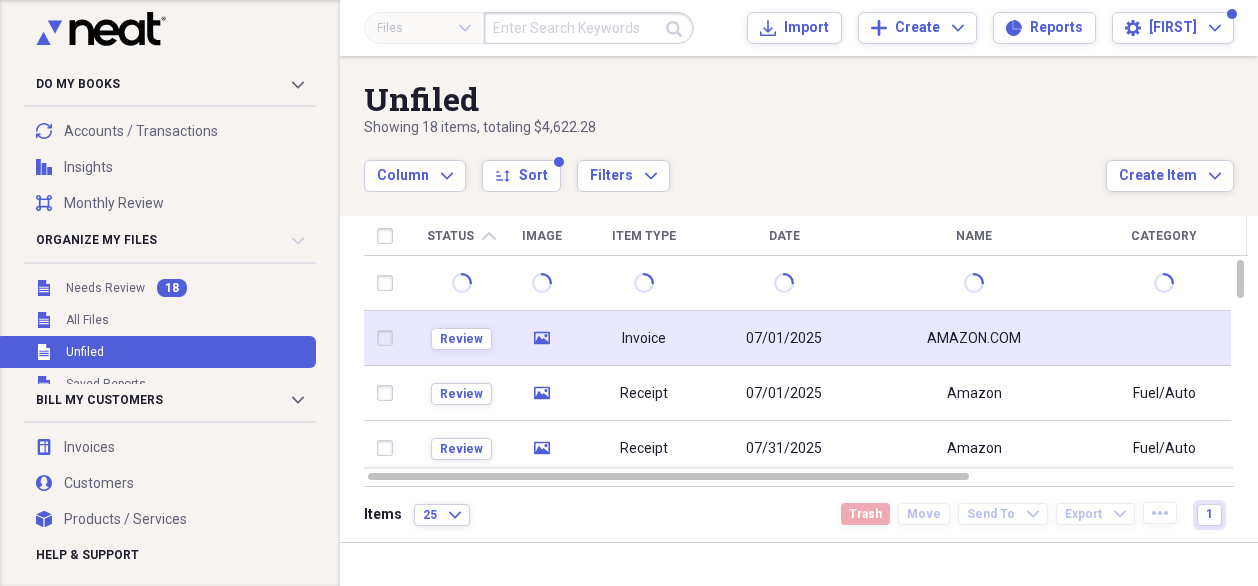 click on "07/01/2025" at bounding box center (784, 339) 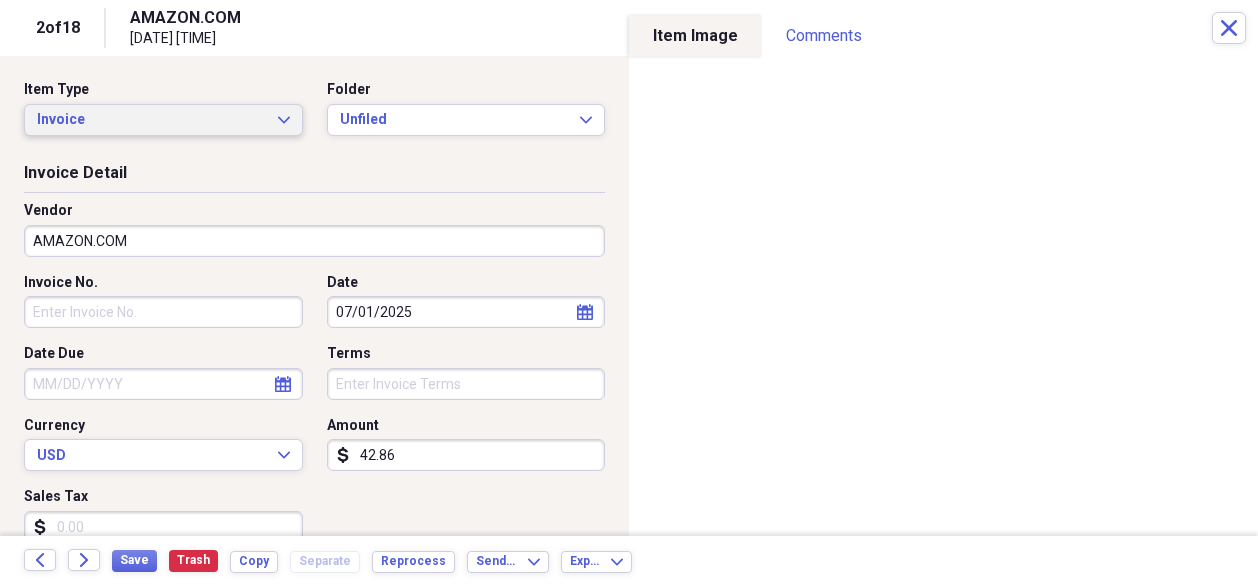 click on "Invoice Expand" at bounding box center [163, 120] 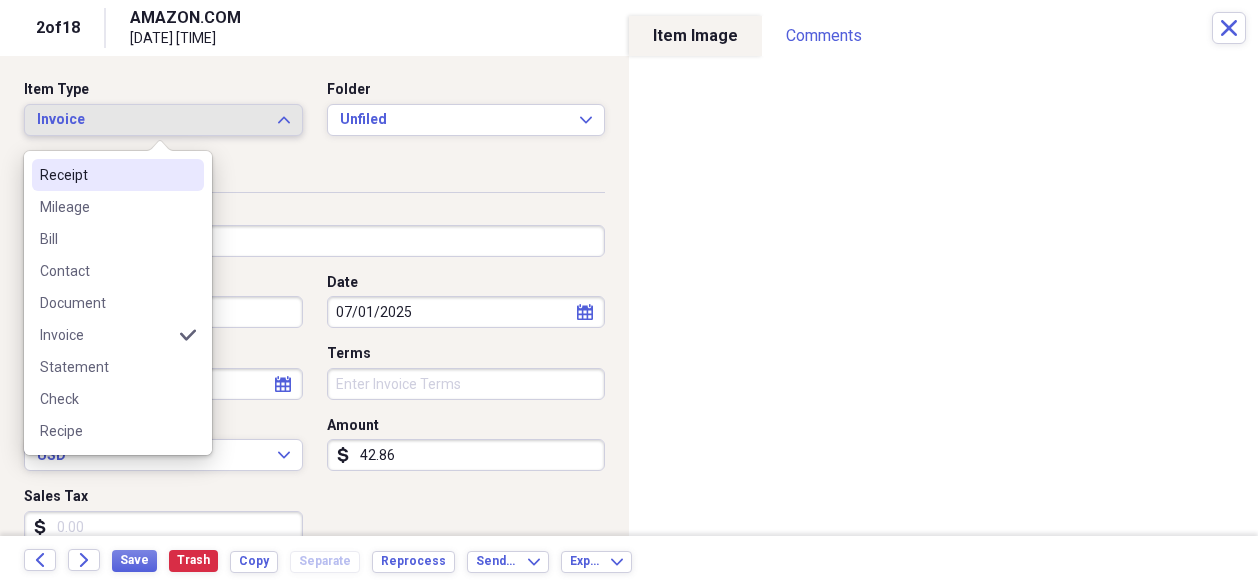 click on "Receipt" at bounding box center (106, 175) 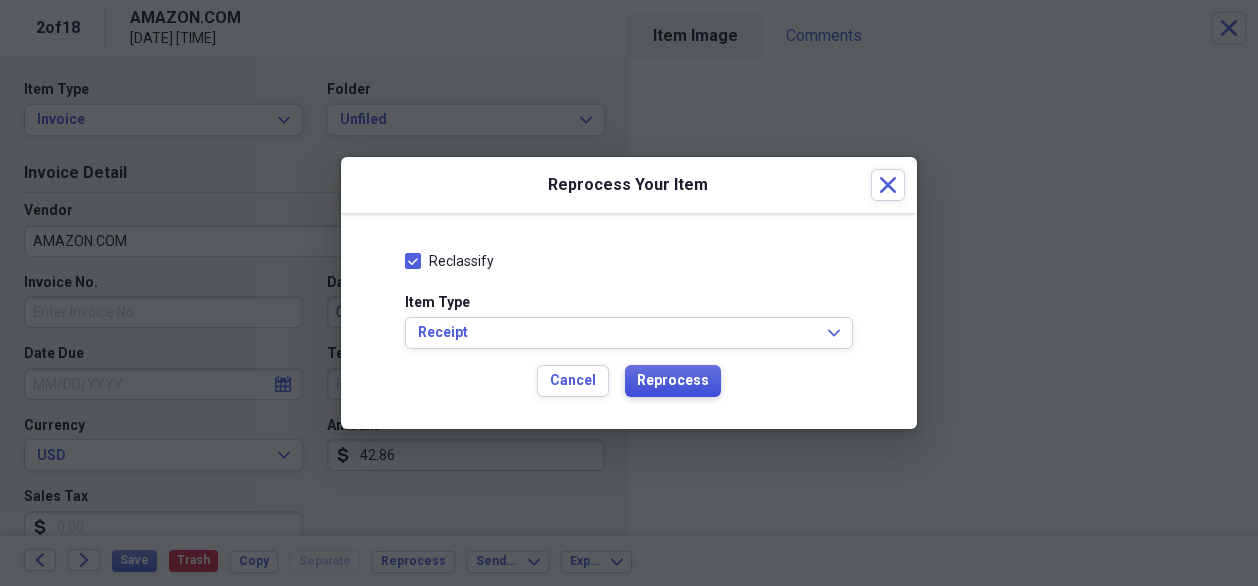 click on "Reprocess" at bounding box center (673, 381) 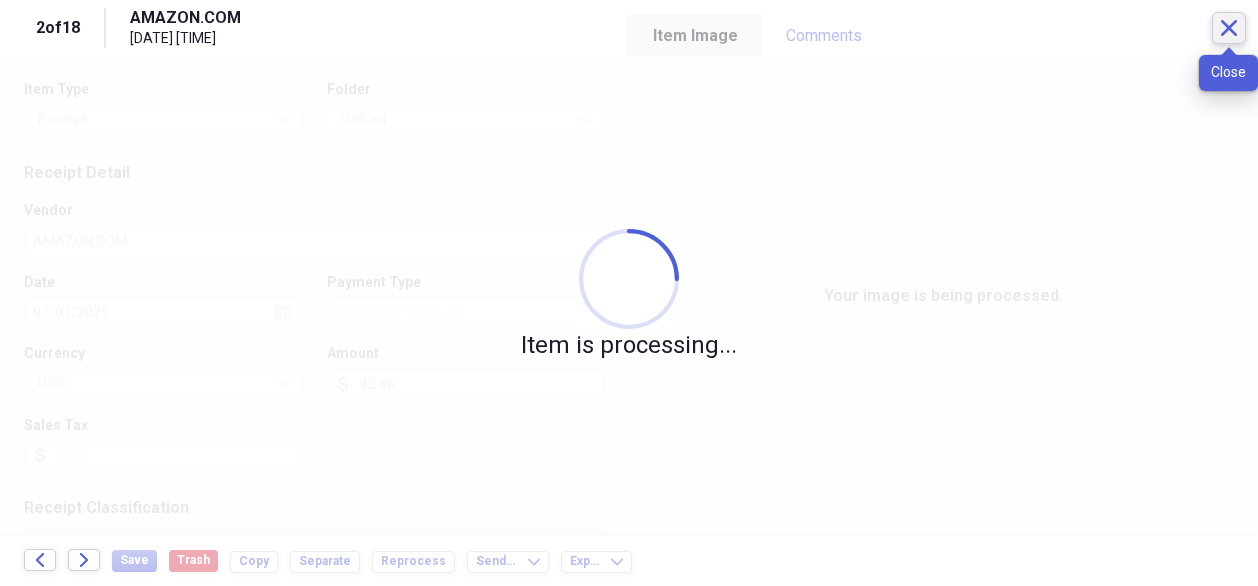 click 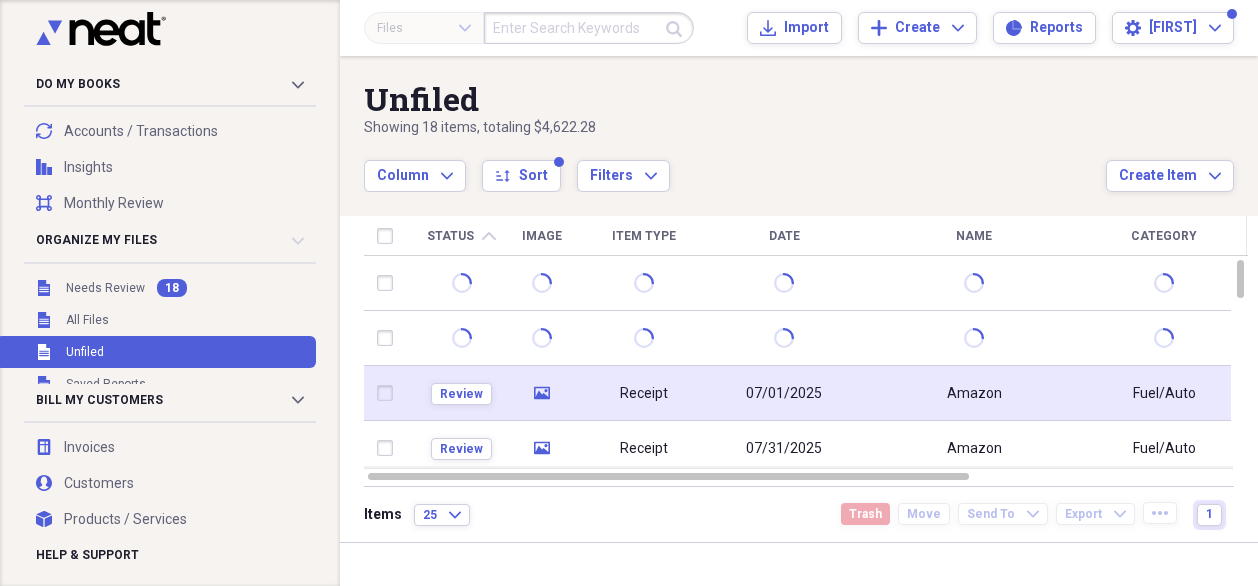 click on "07/01/2025" at bounding box center [784, 394] 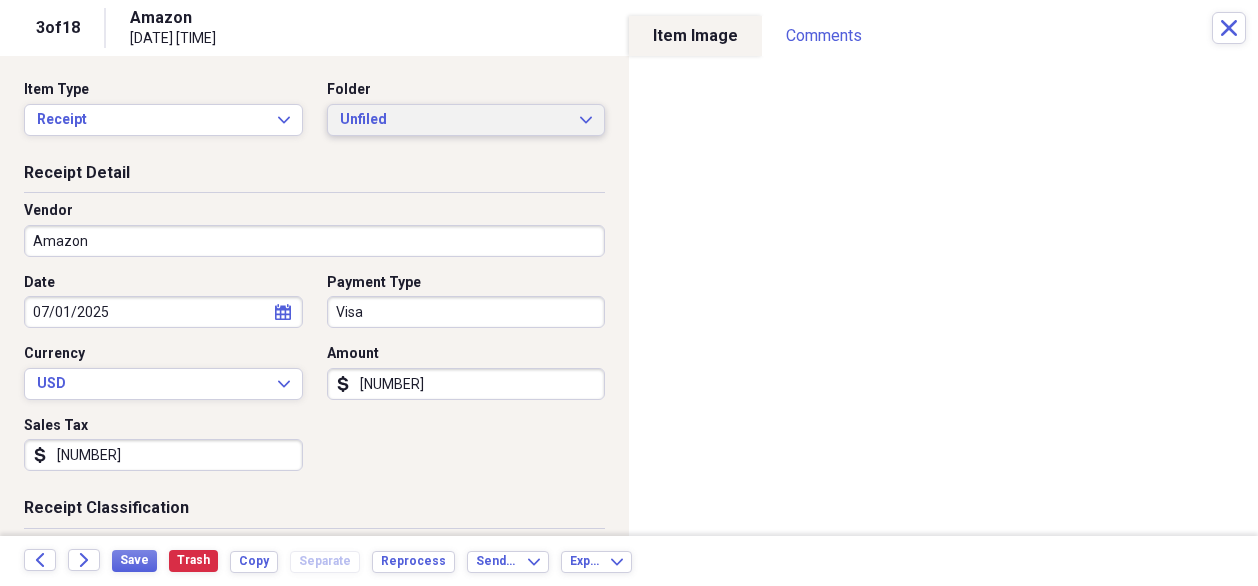 click on "Unfiled" at bounding box center [454, 120] 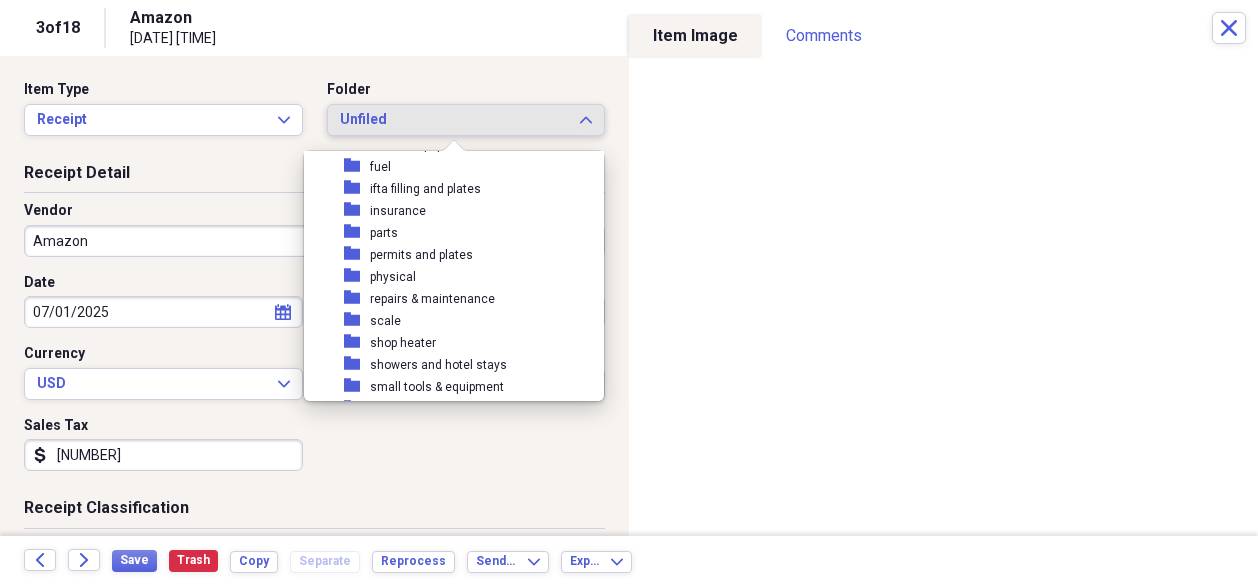 scroll, scrollTop: 0, scrollLeft: 0, axis: both 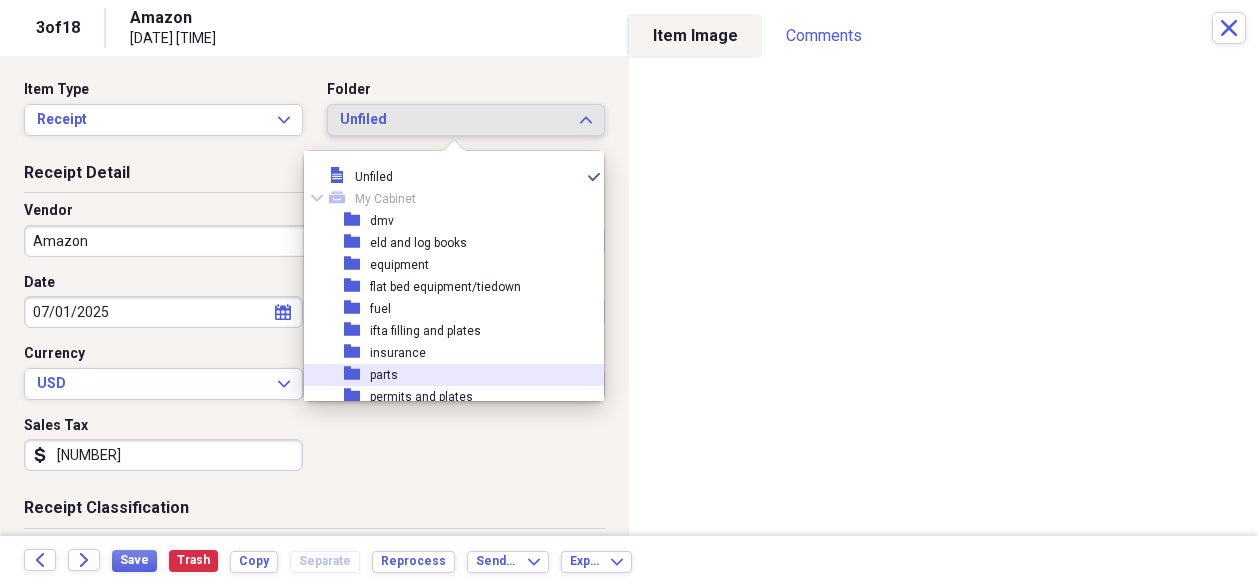 click on "folder parts" at bounding box center (446, 375) 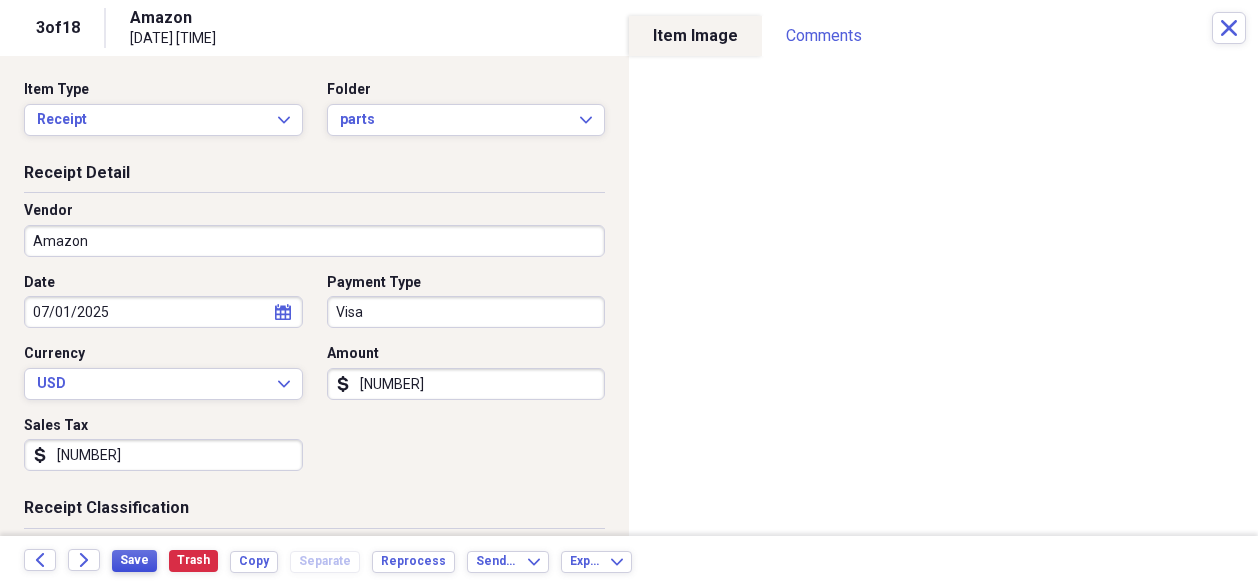 click on "Save" at bounding box center (134, 560) 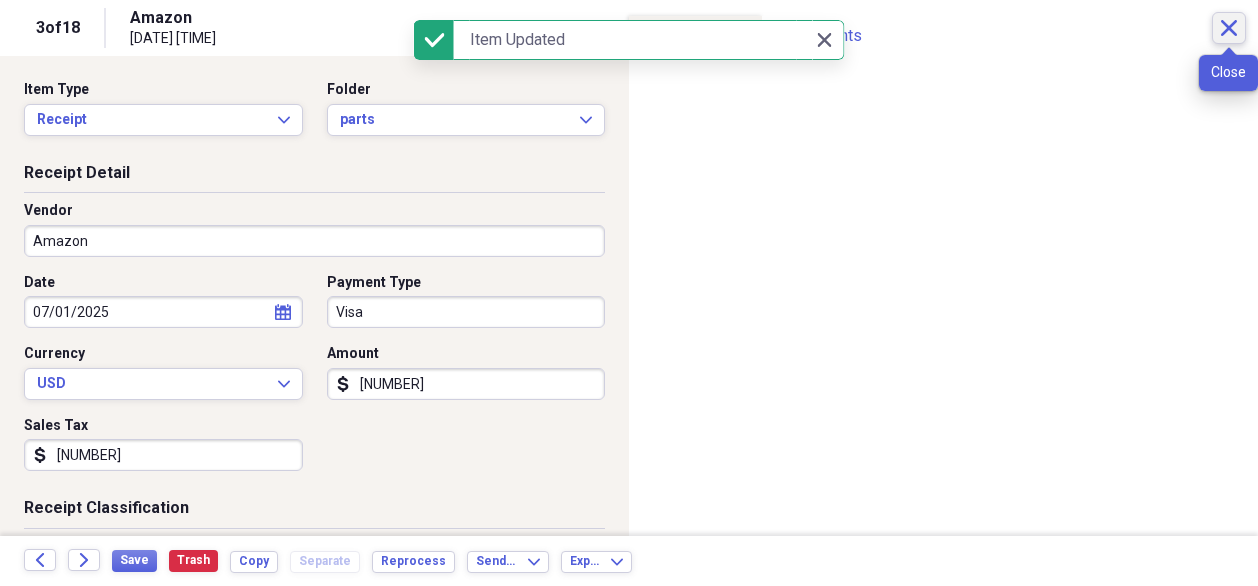 click on "Close" 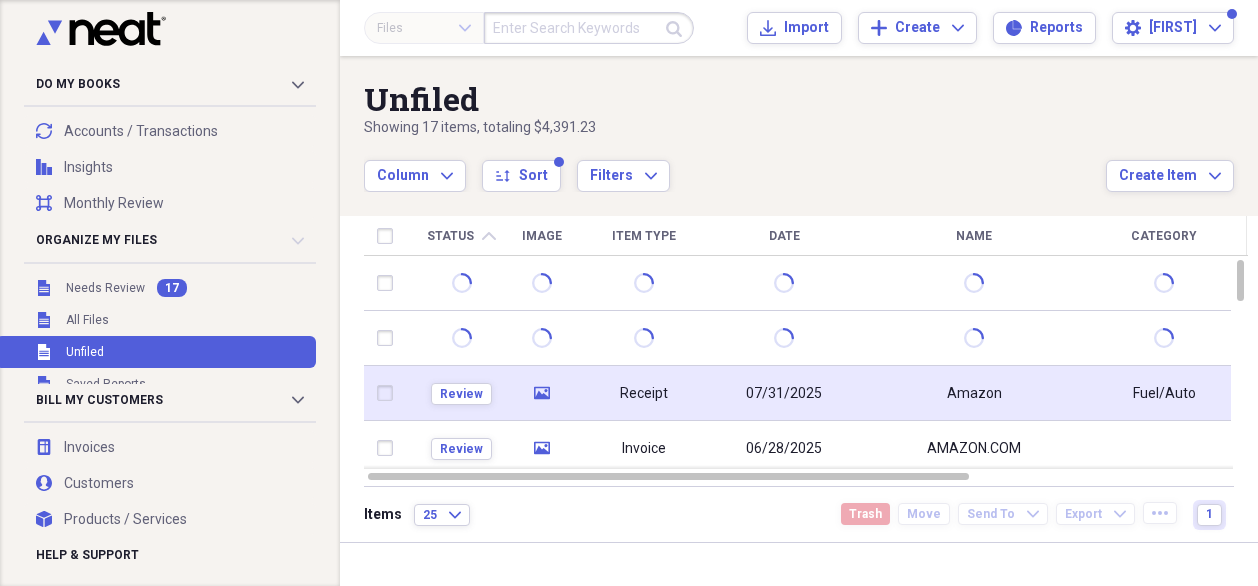 click on "Amazon" at bounding box center [974, 393] 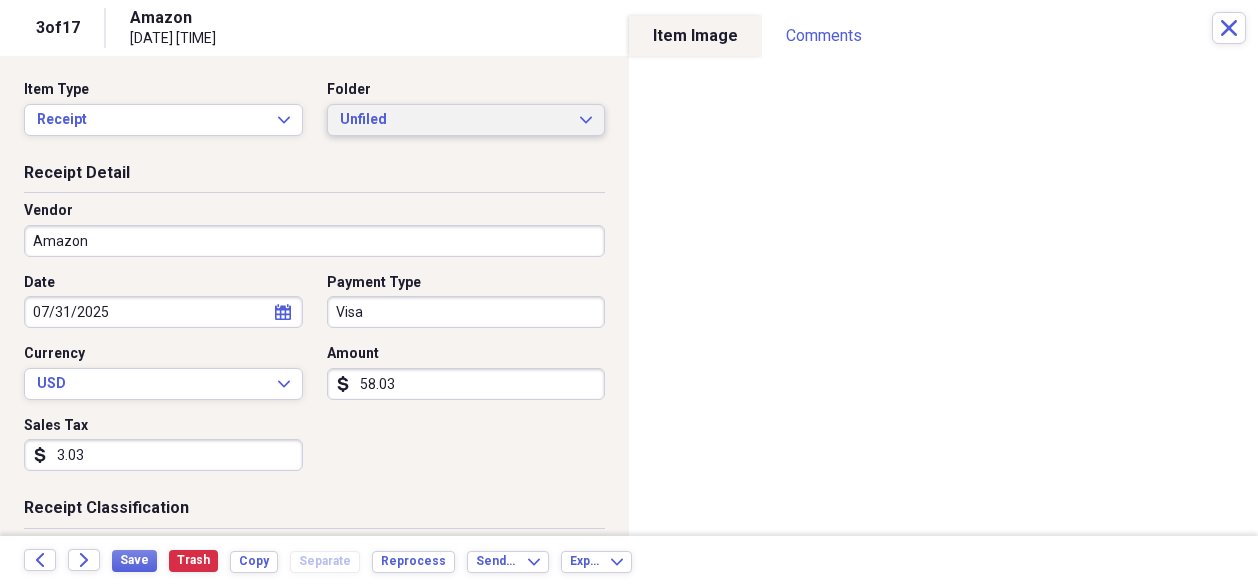 click on "Unfiled" at bounding box center (454, 120) 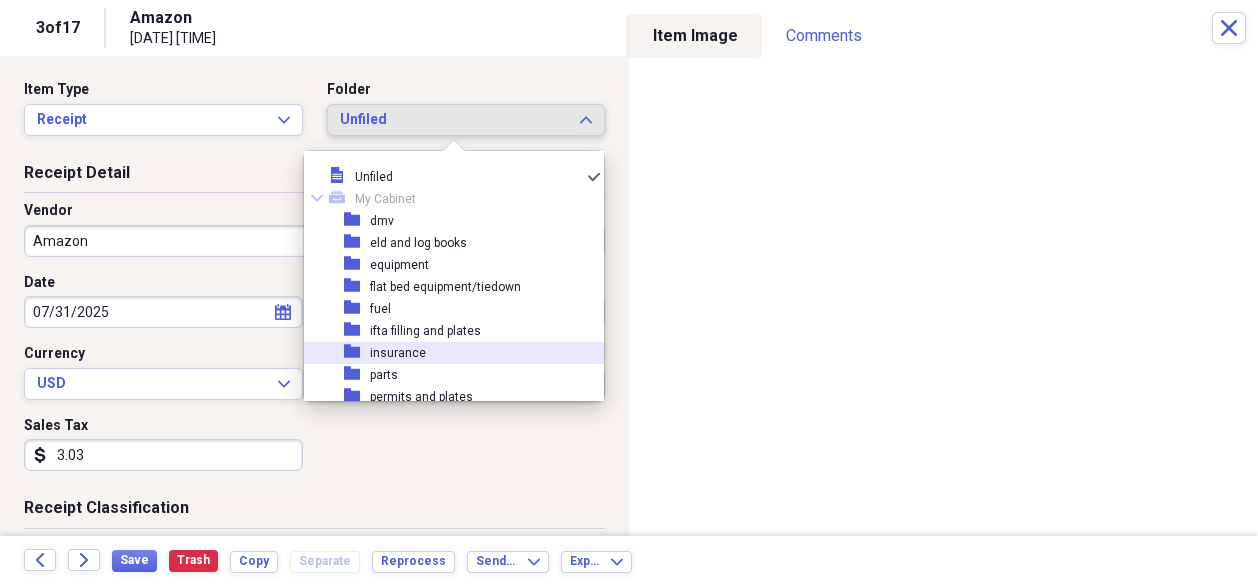 scroll, scrollTop: 100, scrollLeft: 0, axis: vertical 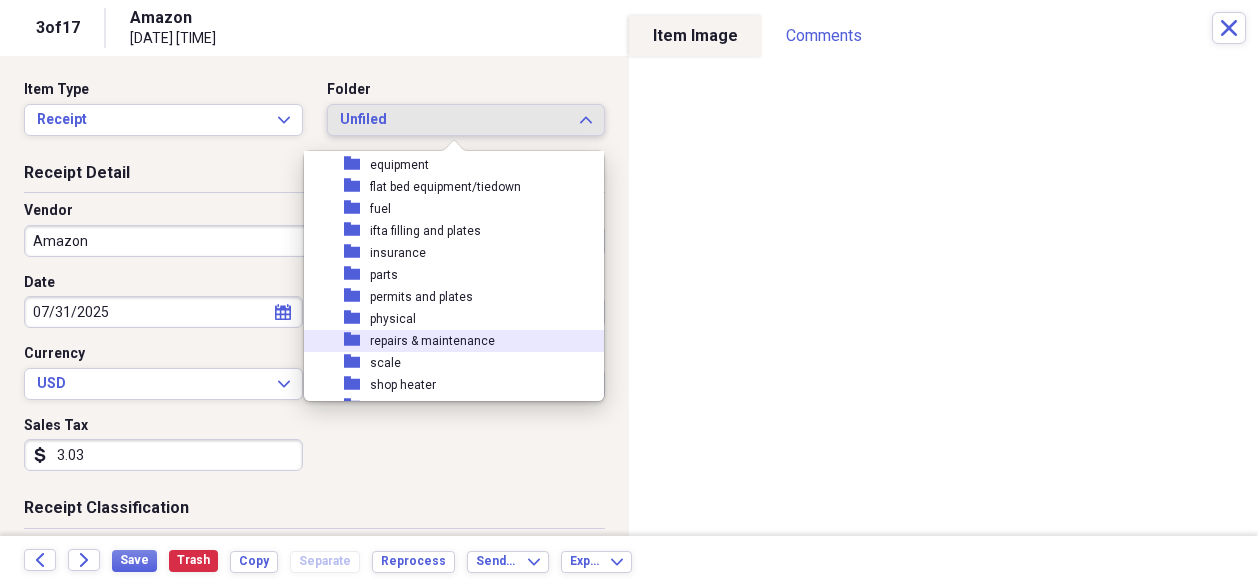 click on "repairs & maintenance" at bounding box center [432, 341] 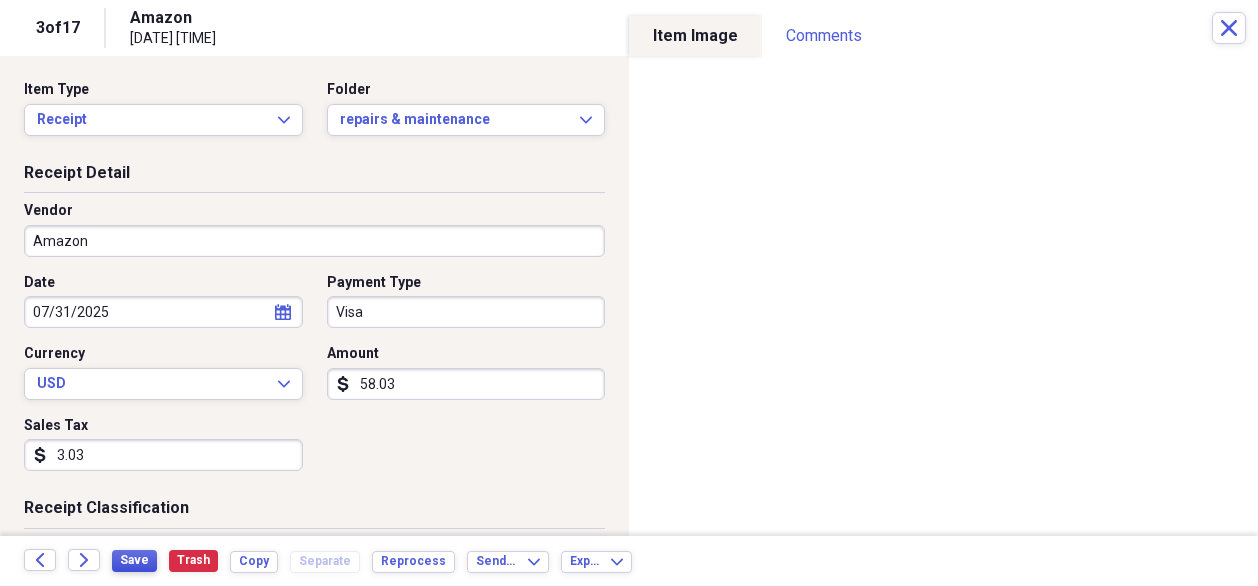 click on "Save" at bounding box center [134, 561] 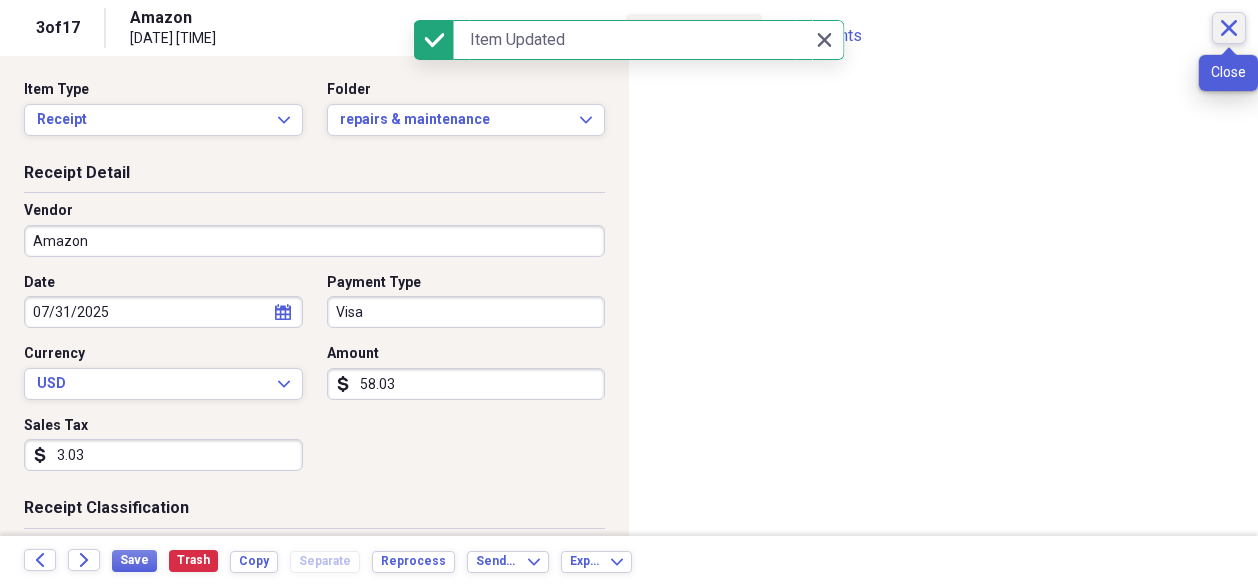 click 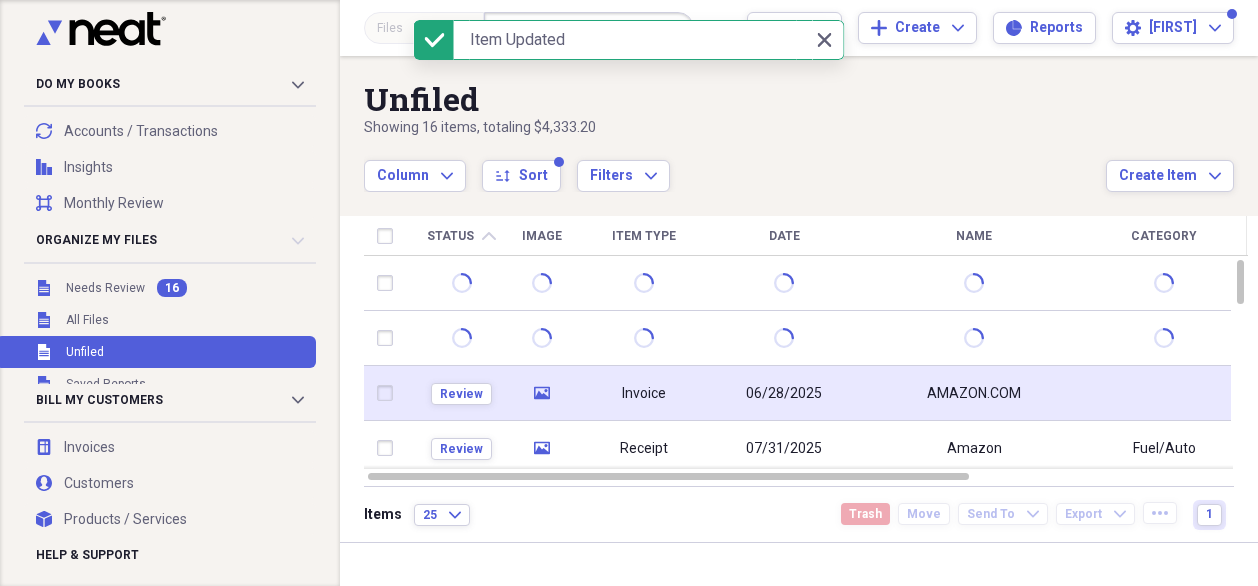 click on "06/28/2025" at bounding box center [784, 393] 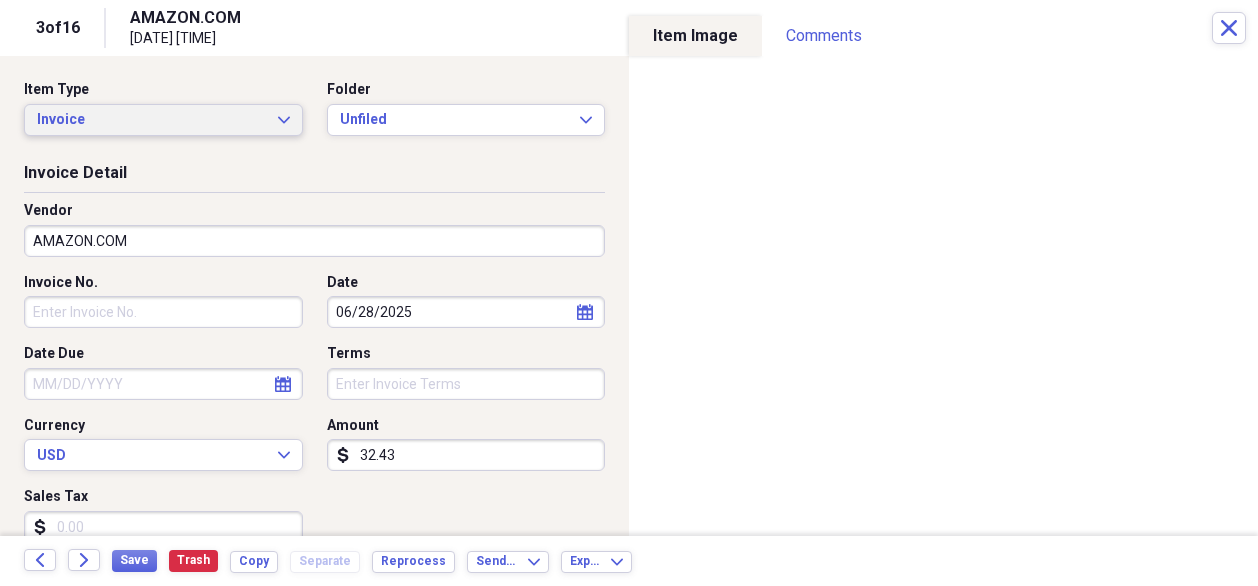 click on "Invoice" at bounding box center (151, 120) 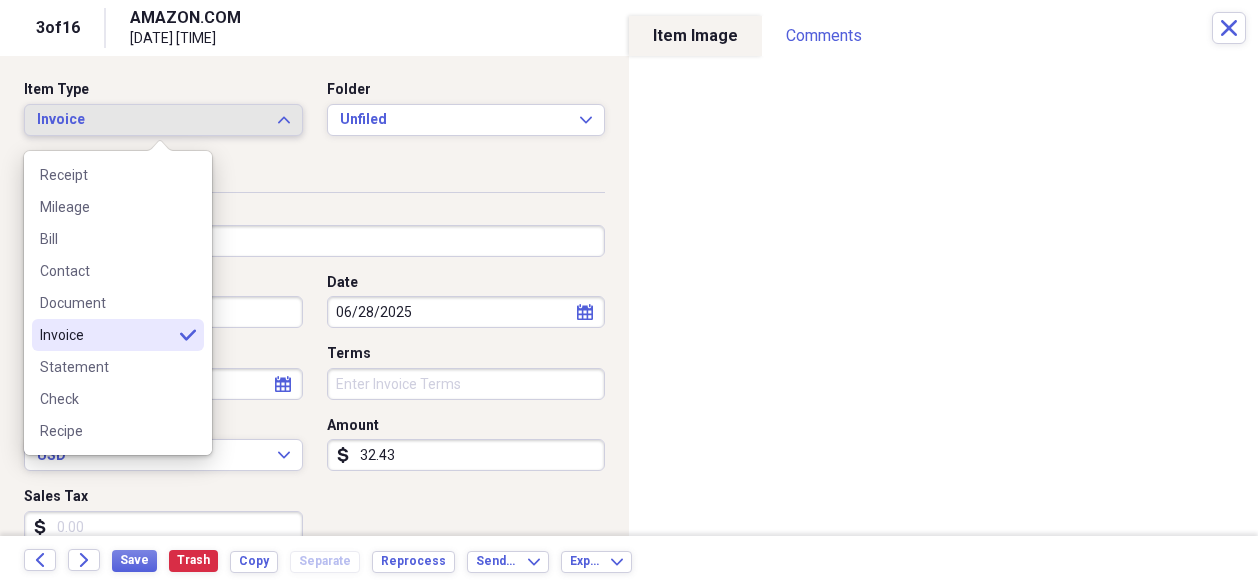 click on "Receipt" at bounding box center (118, 175) 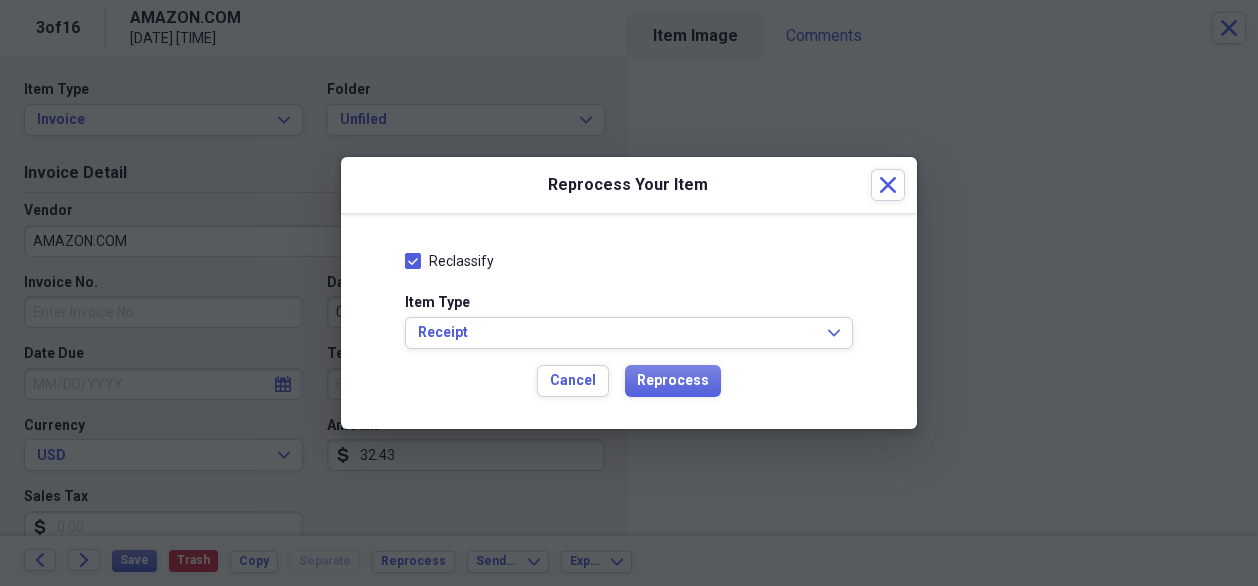 click at bounding box center (629, 293) 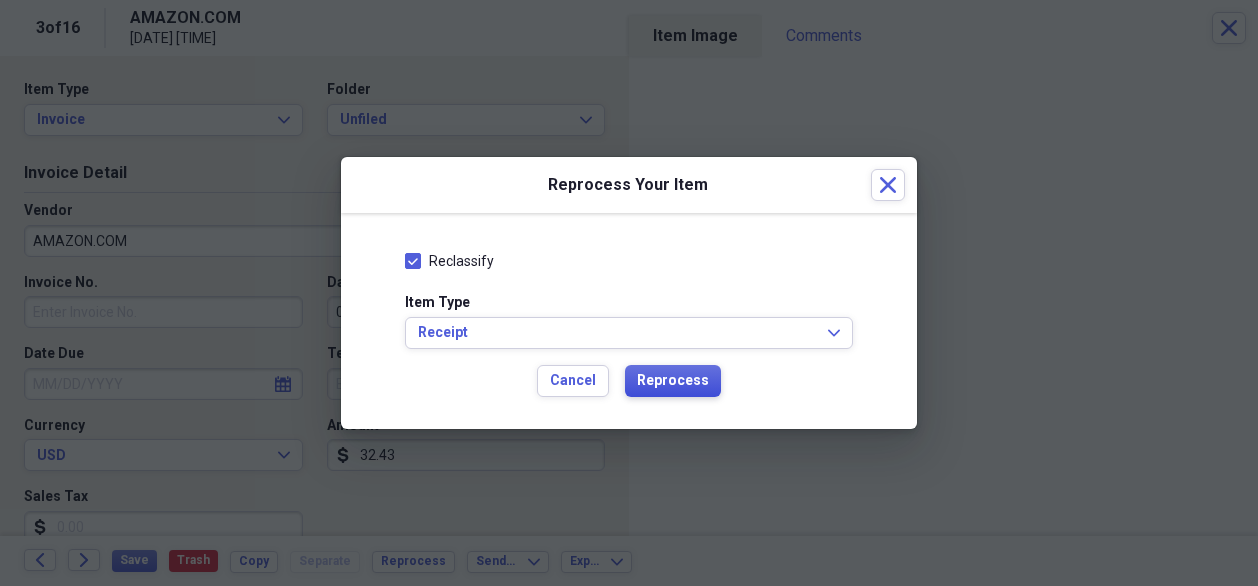 click on "Reprocess" at bounding box center [673, 381] 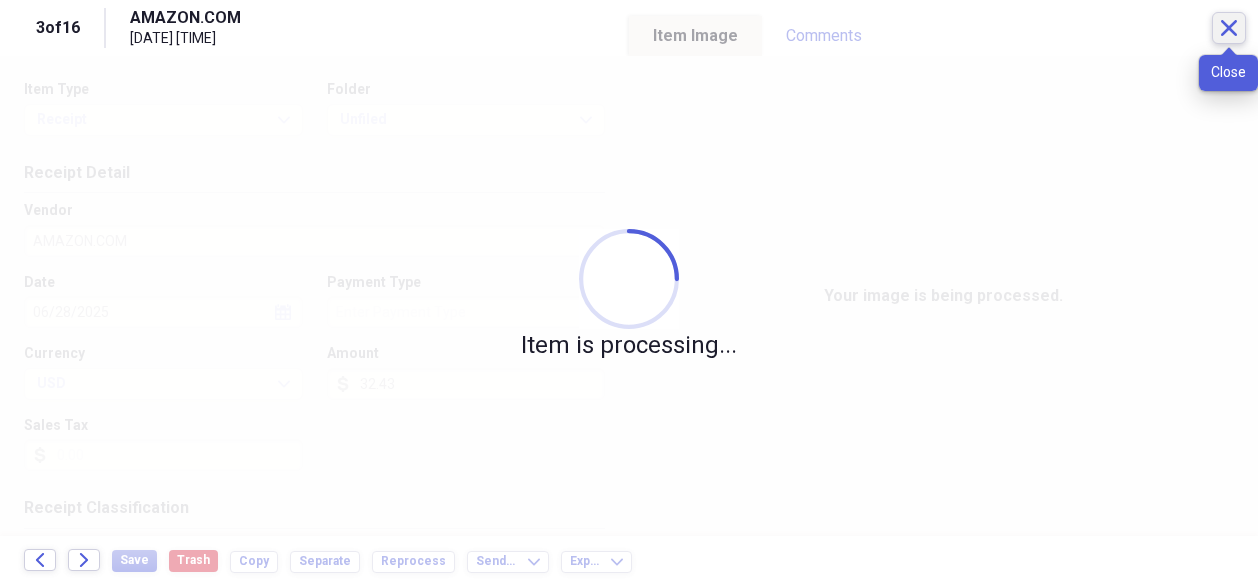 click on "Close" at bounding box center [1229, 28] 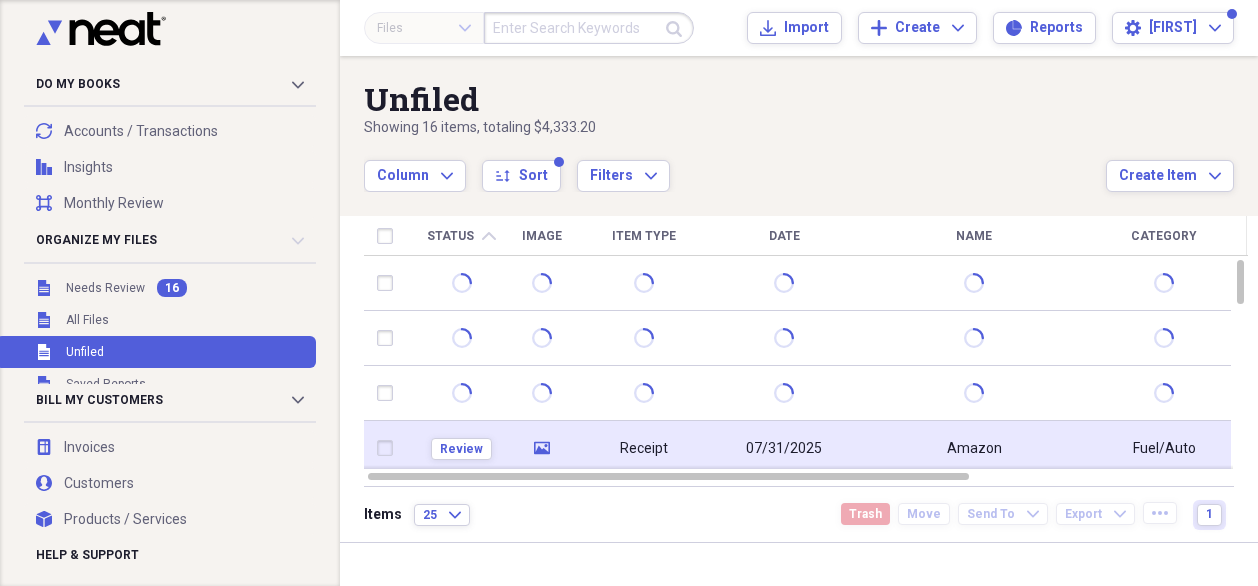 click on "07/31/2025" at bounding box center (784, 449) 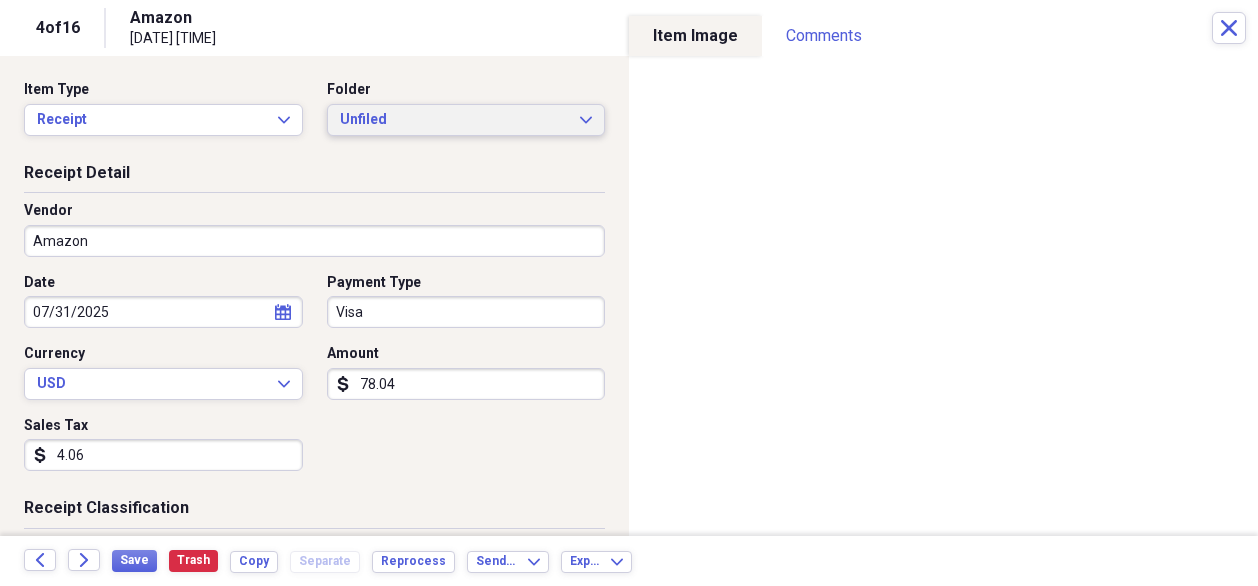 click on "Unfiled Expand" at bounding box center (466, 120) 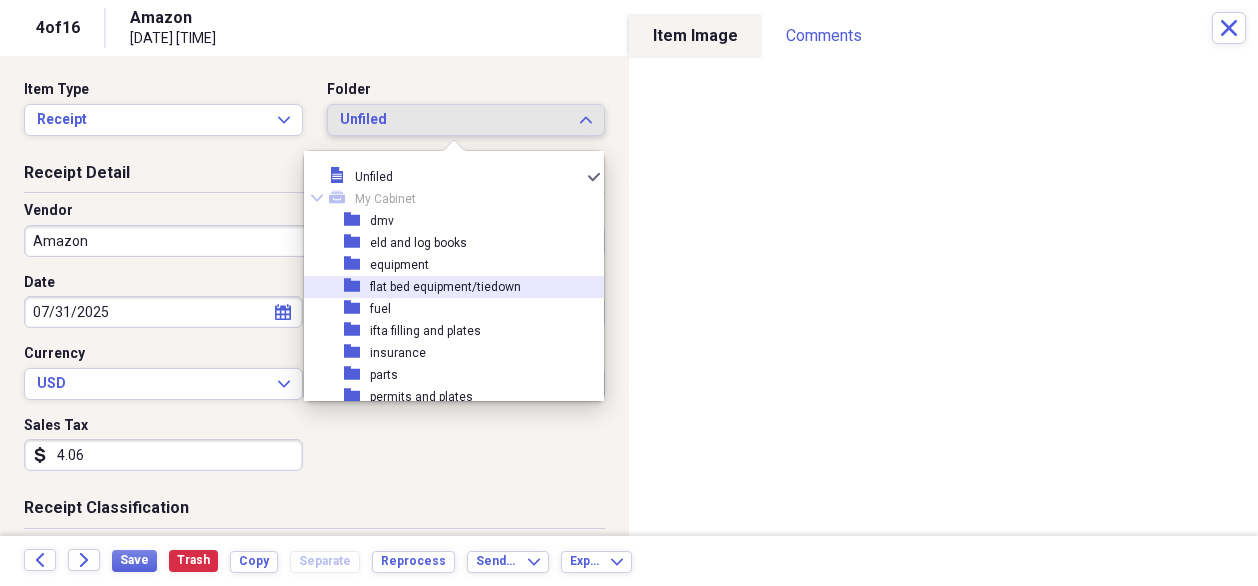 scroll, scrollTop: 200, scrollLeft: 0, axis: vertical 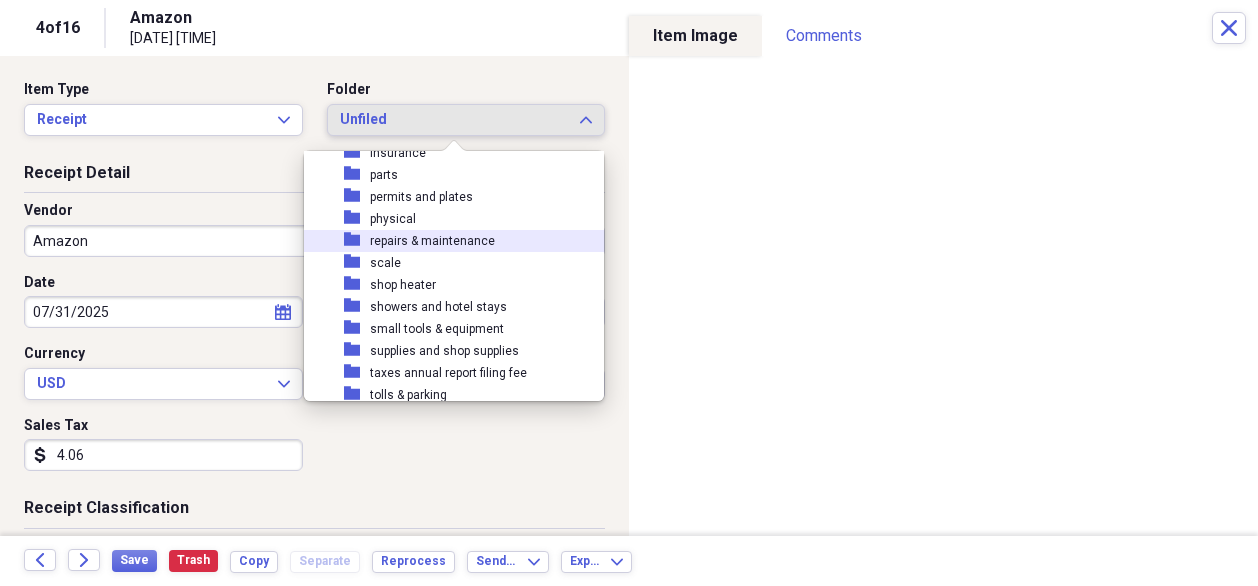 click on "repairs & maintenance" at bounding box center [432, 241] 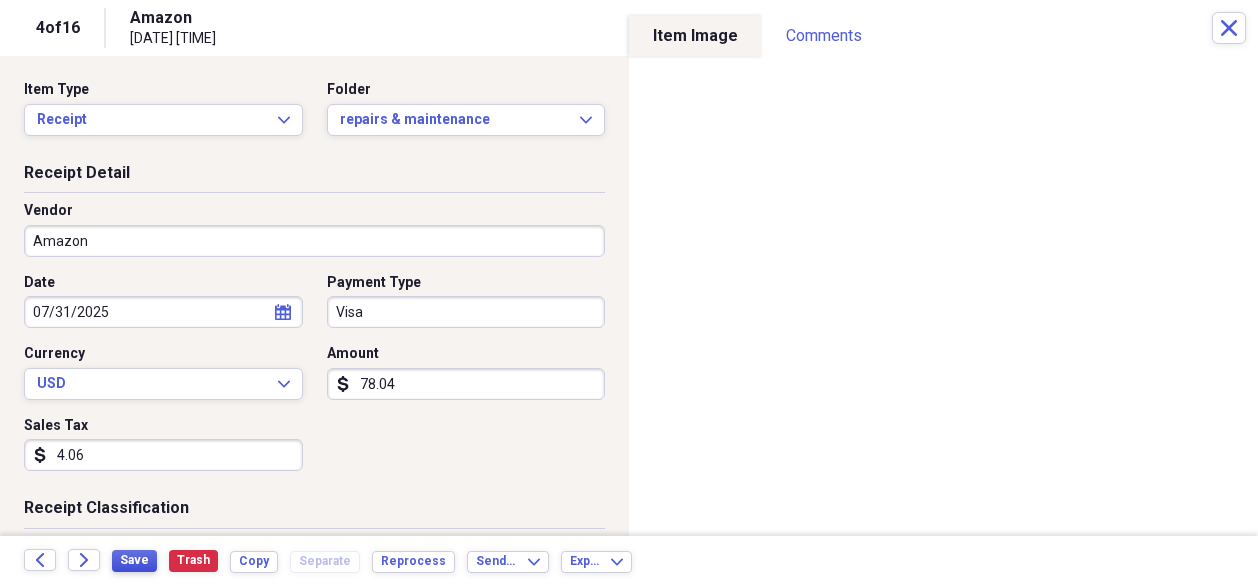 click on "Save" at bounding box center [134, 560] 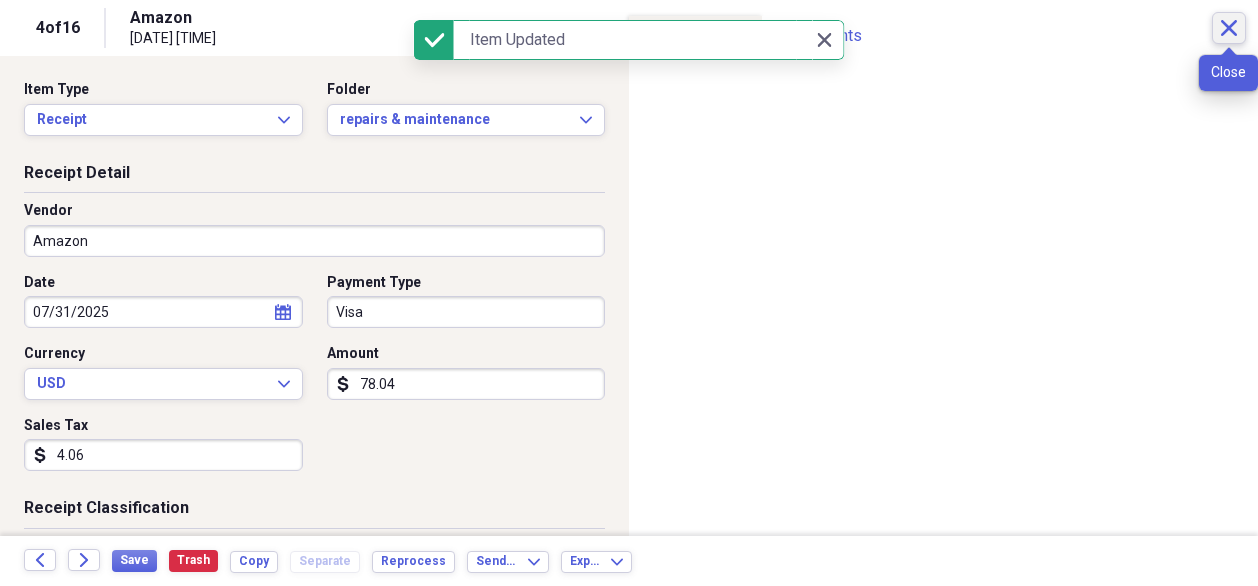 click 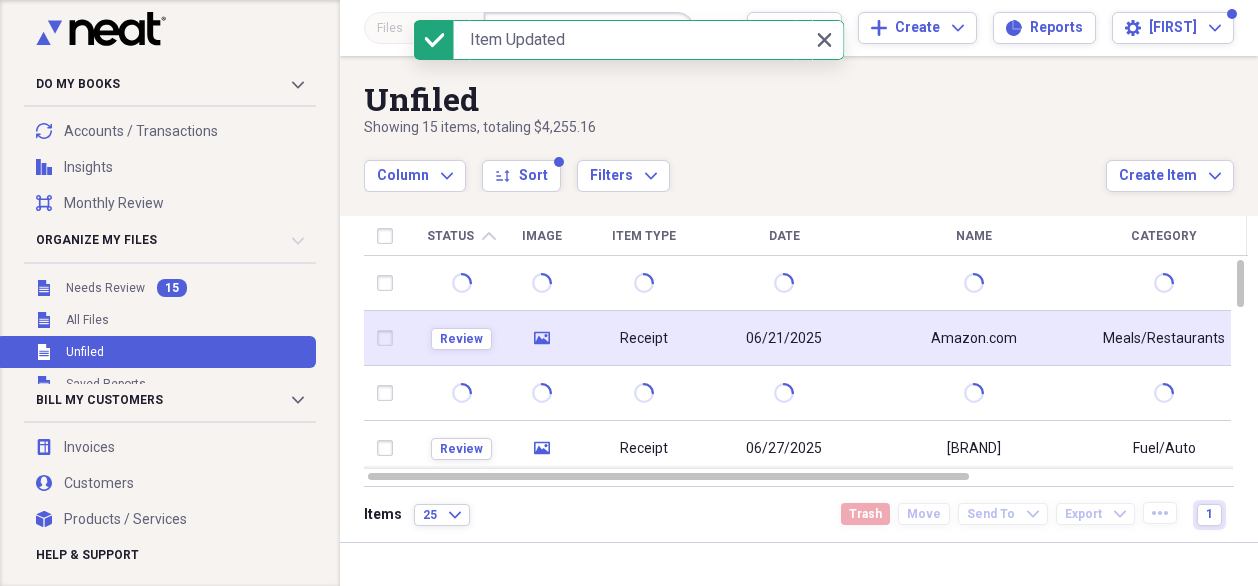 click on "06/21/2025" at bounding box center (784, 338) 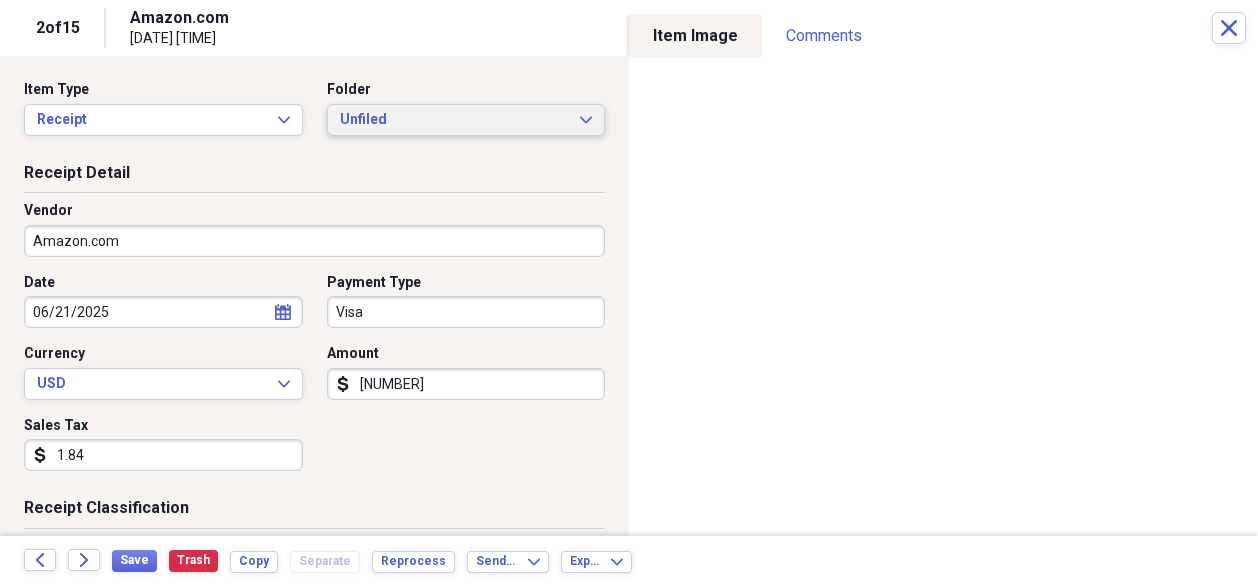 click on "Expand" 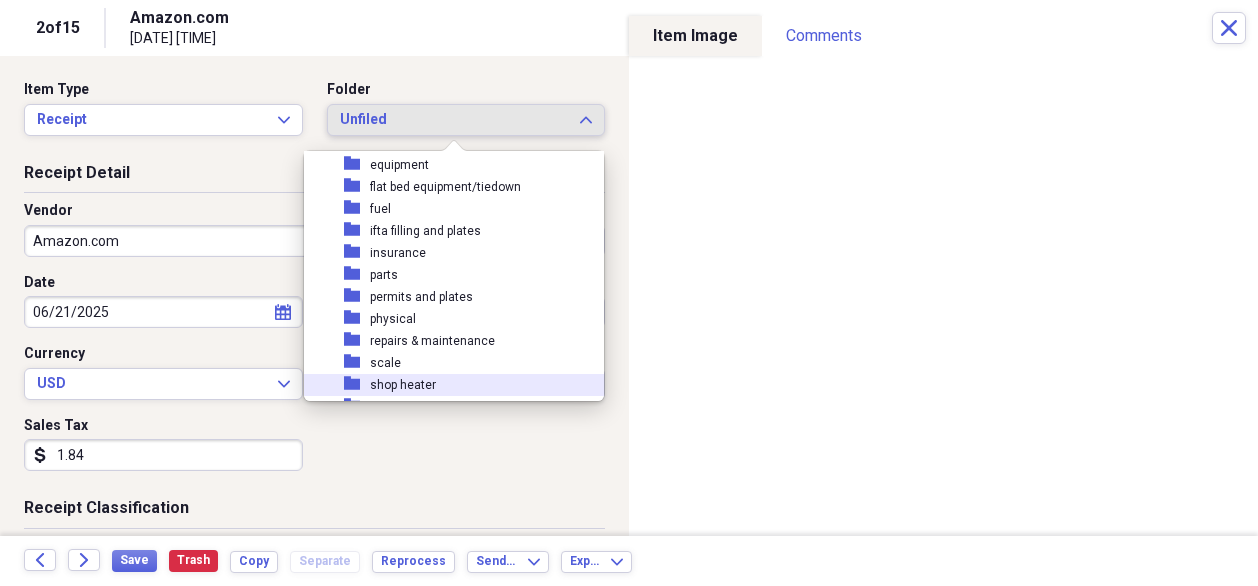 scroll, scrollTop: 200, scrollLeft: 0, axis: vertical 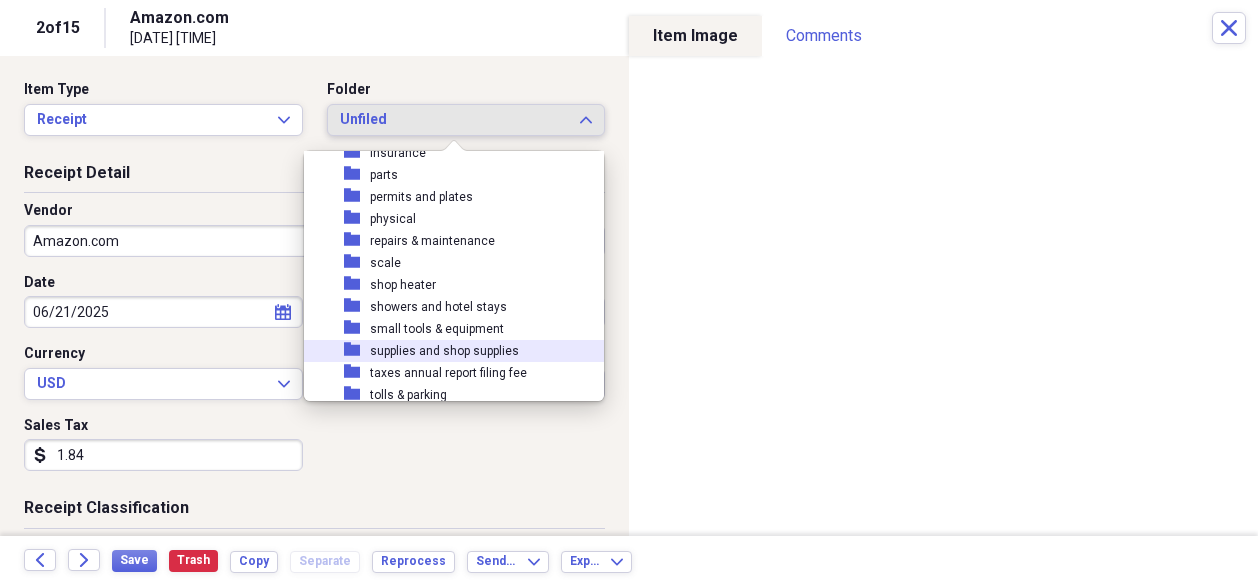 click on "supplies and shop supplies" at bounding box center [444, 351] 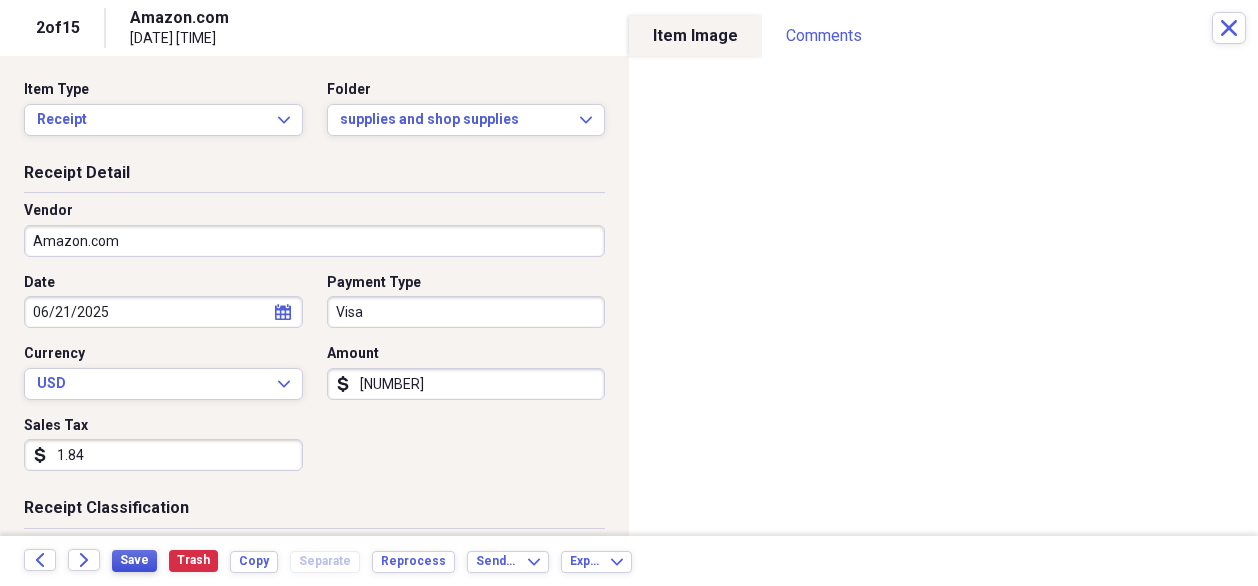 click on "Save" at bounding box center (134, 560) 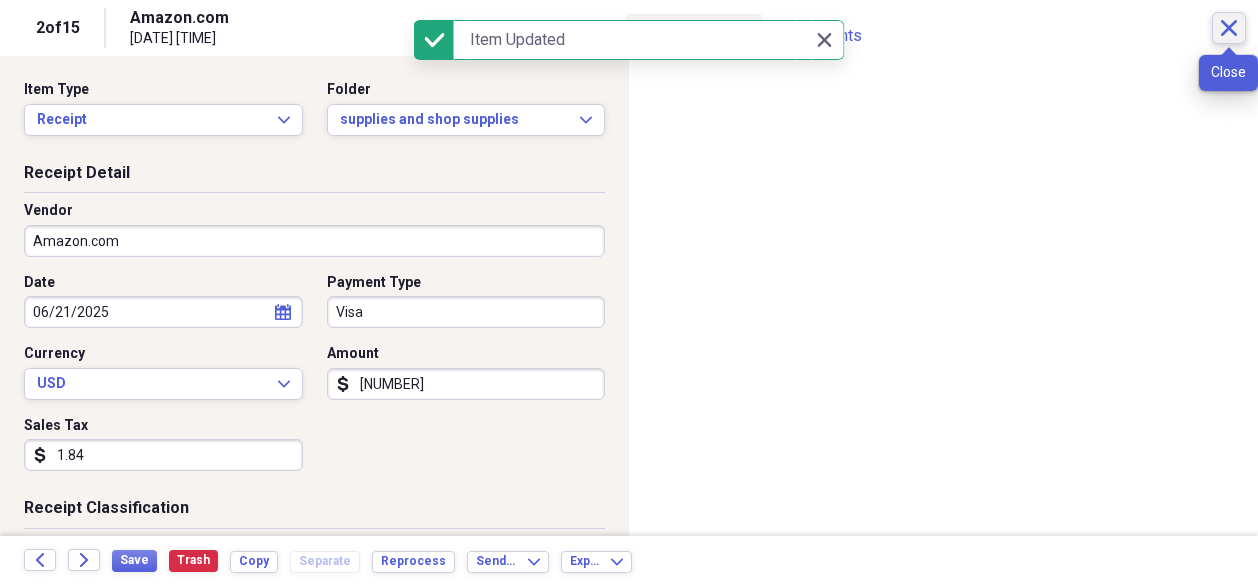 click on "Close" 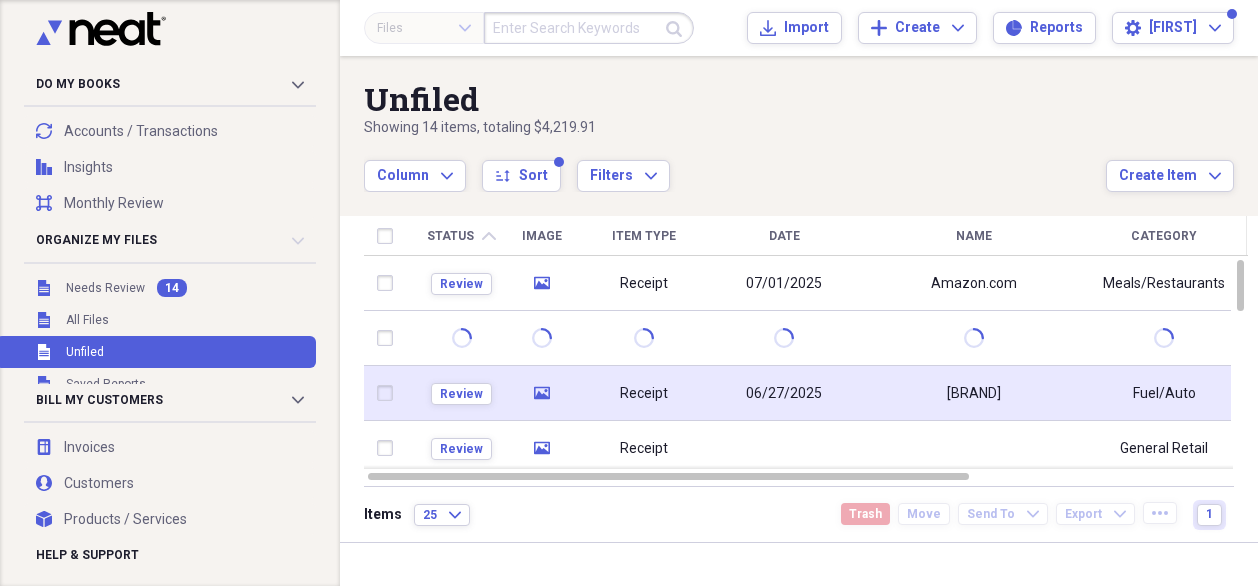 click on "06/27/2025" at bounding box center [784, 393] 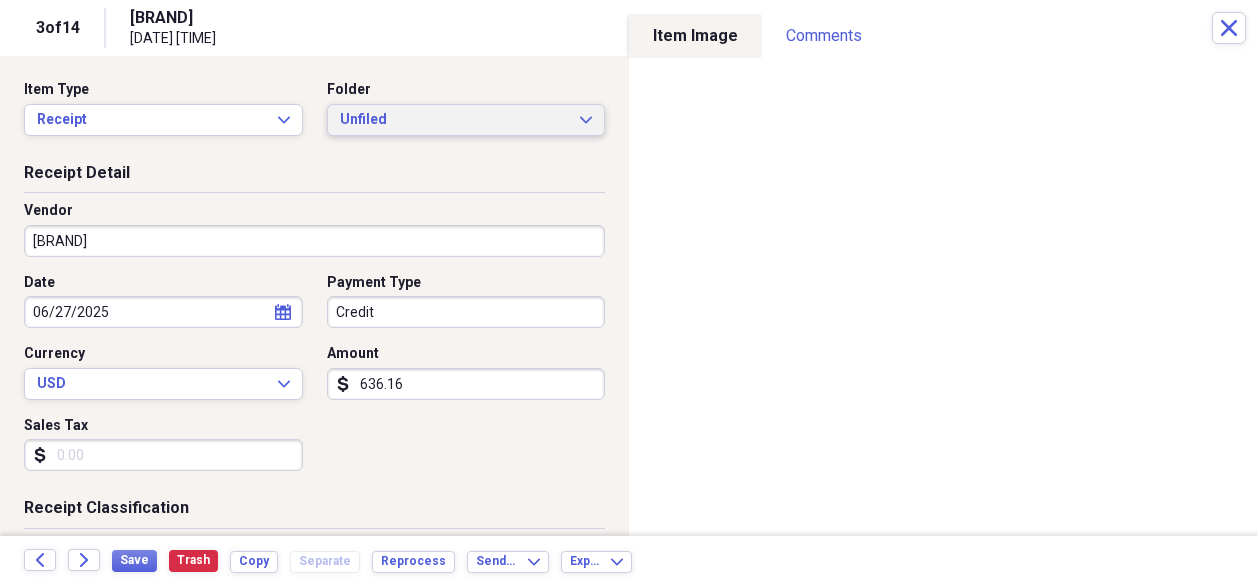click on "Unfiled" at bounding box center (454, 120) 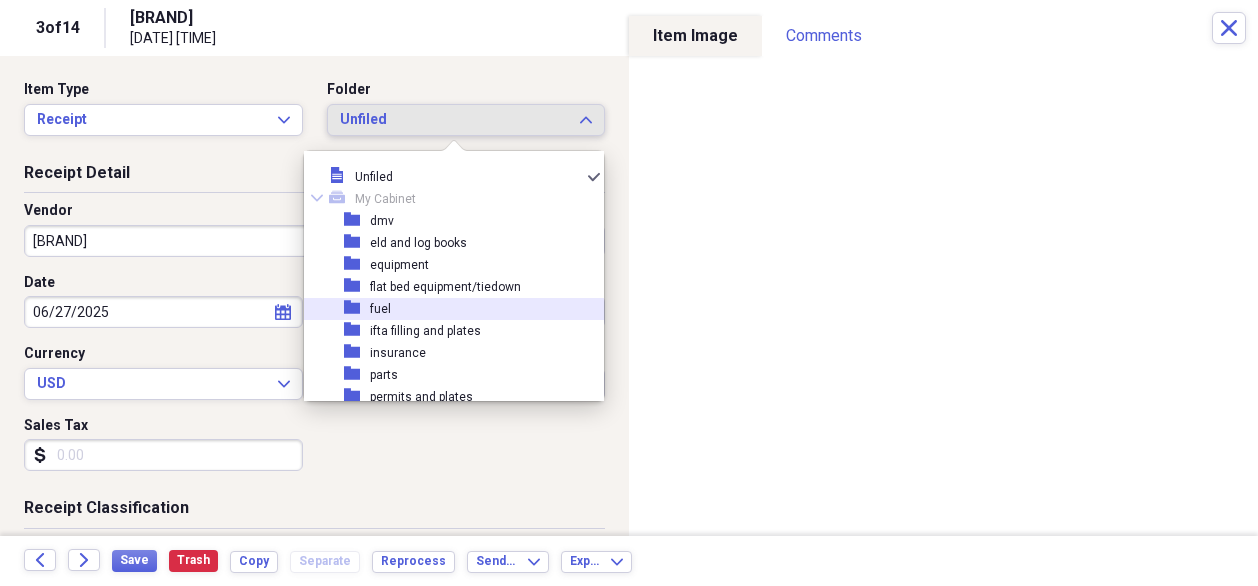 click on "[FOLDER_NAME]" at bounding box center (446, 309) 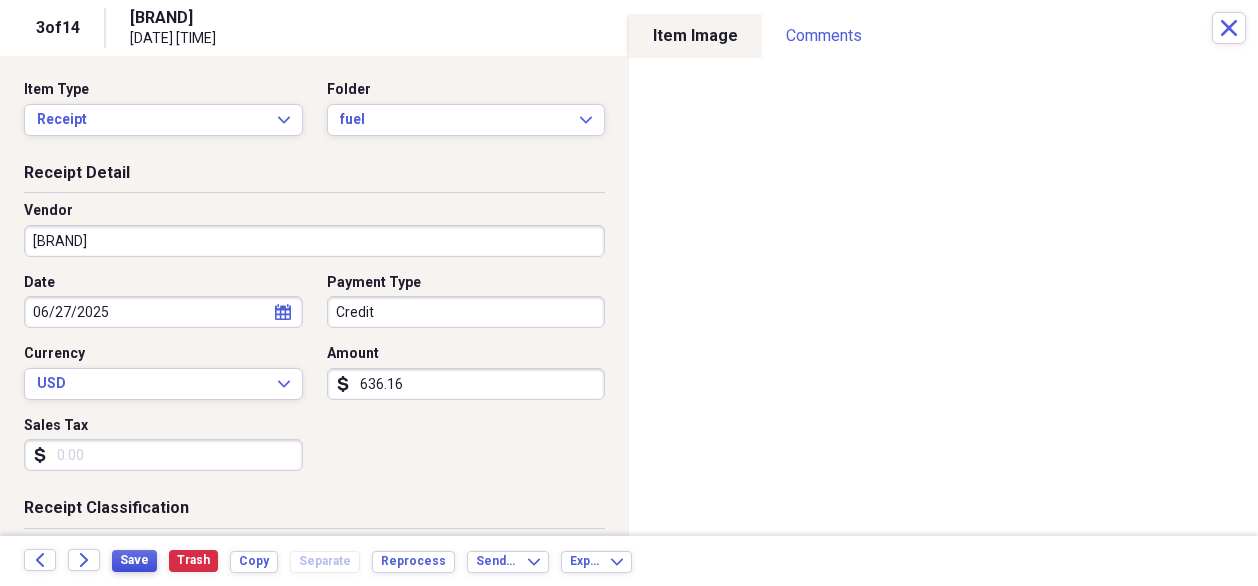 click on "Save" at bounding box center [134, 560] 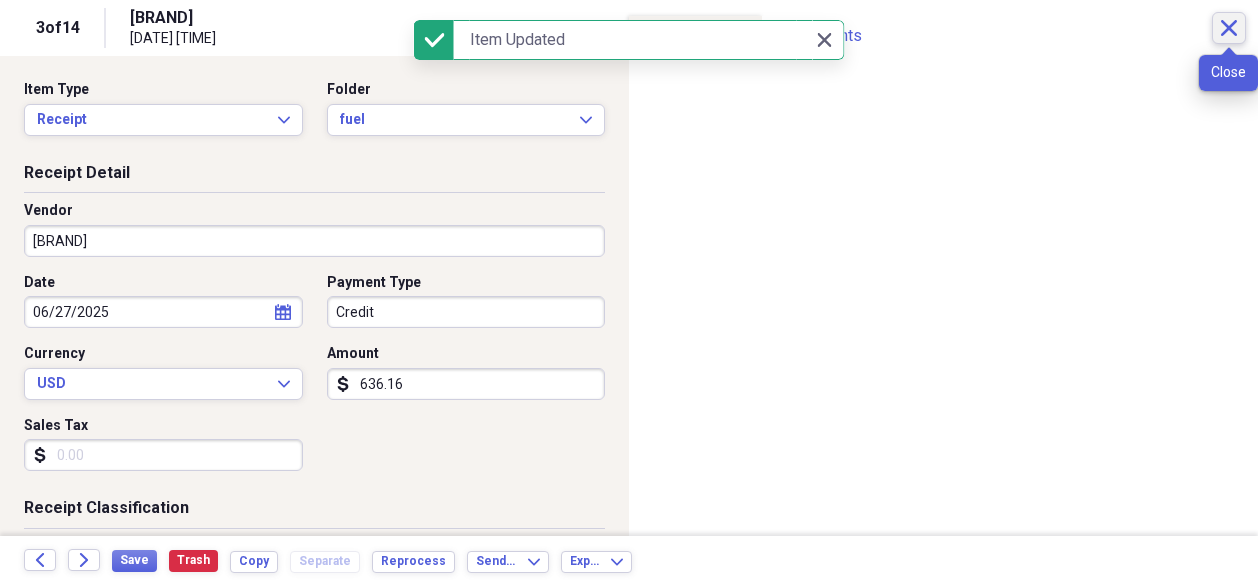 click 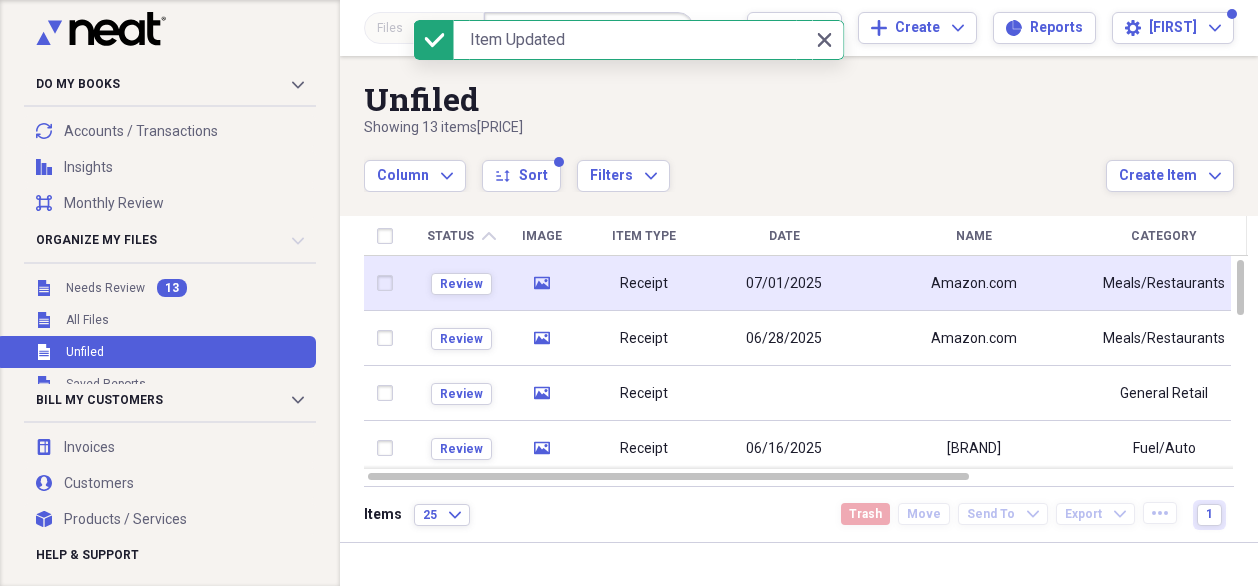click on "07/01/2025" at bounding box center [784, 283] 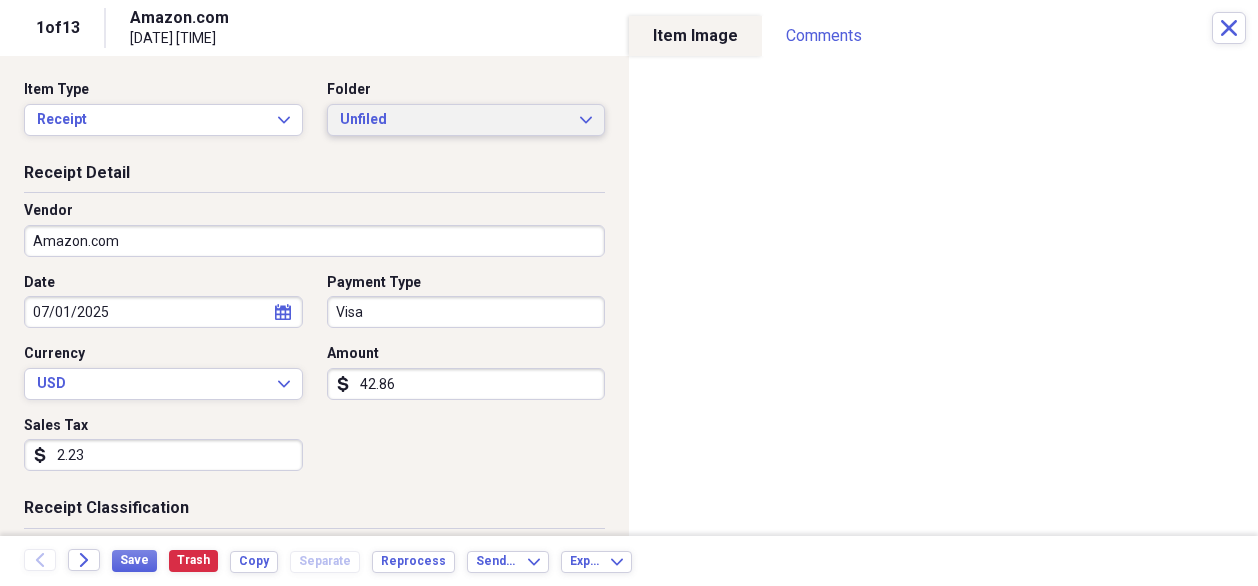click on "Unfiled" at bounding box center (454, 120) 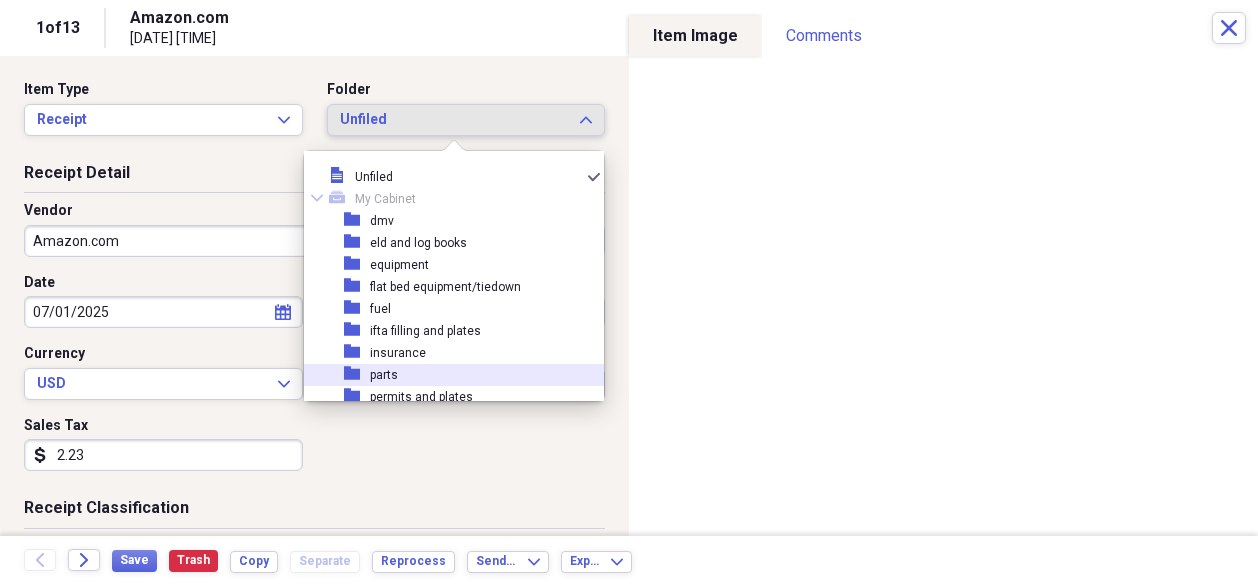 click on "folder parts" at bounding box center (446, 375) 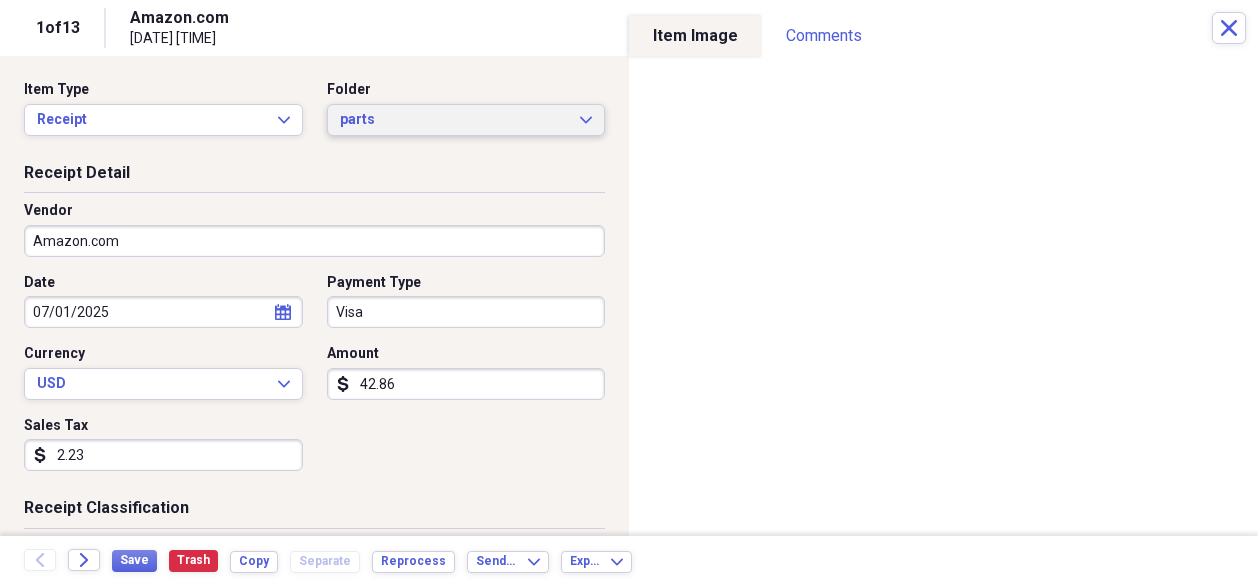 click on "parts Expand" at bounding box center (466, 120) 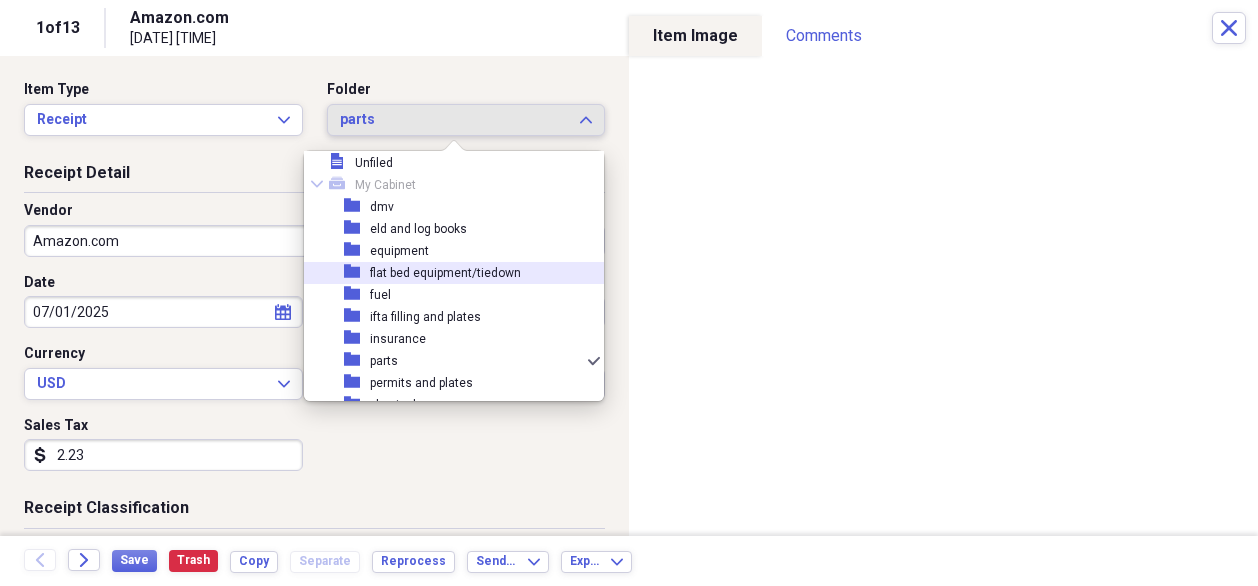 scroll, scrollTop: 0, scrollLeft: 0, axis: both 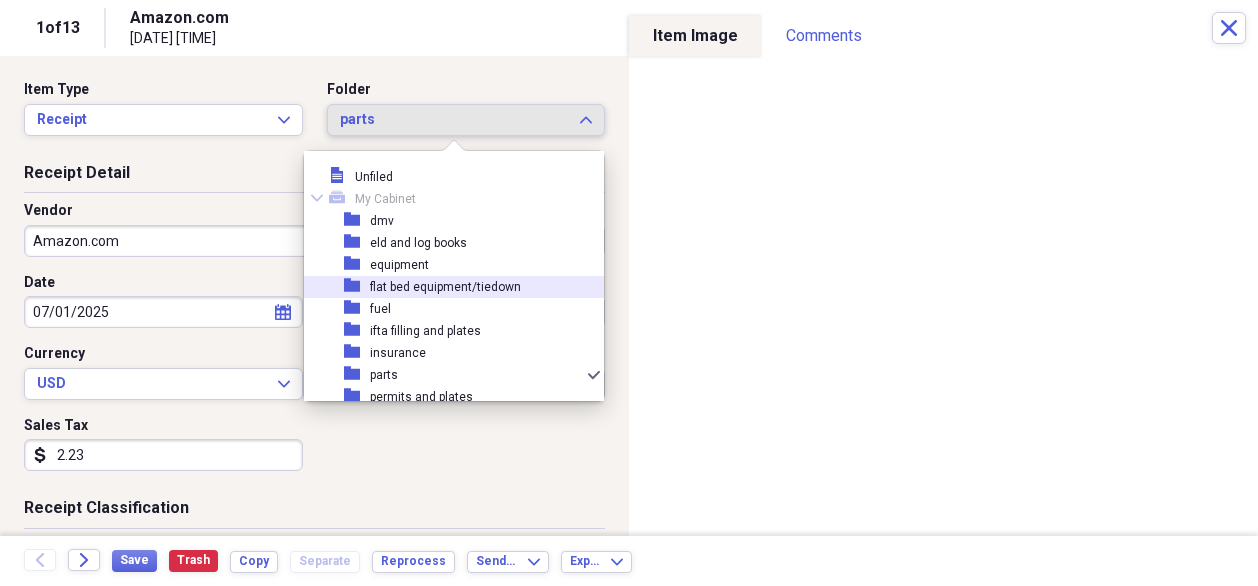 click on "flat bed equipment/tiedown" at bounding box center (445, 287) 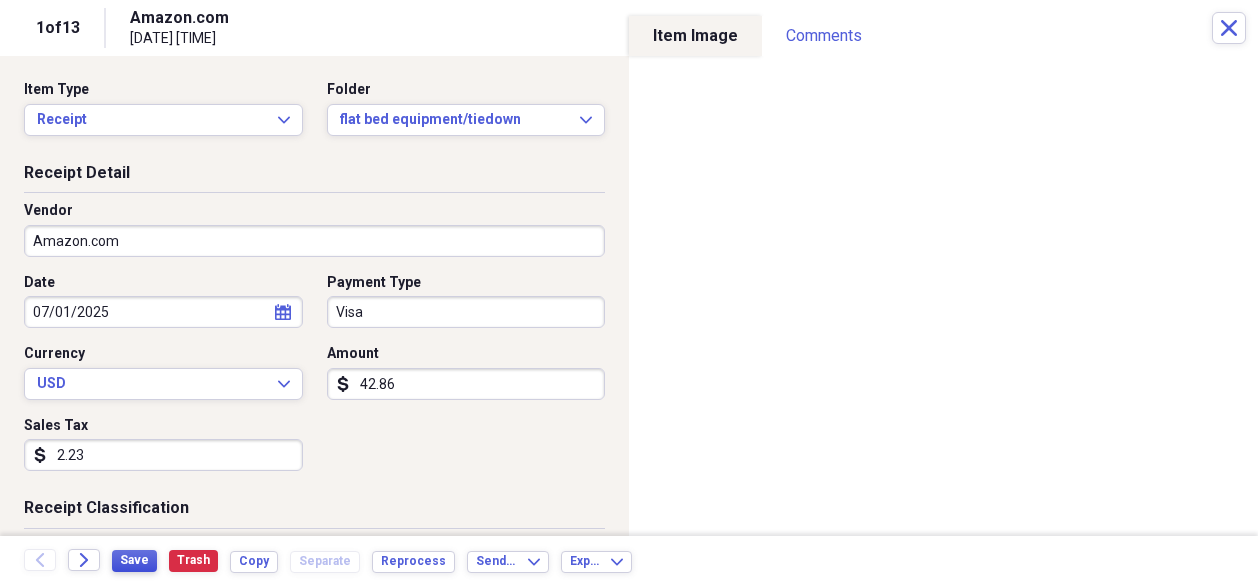 click on "Save" at bounding box center (134, 560) 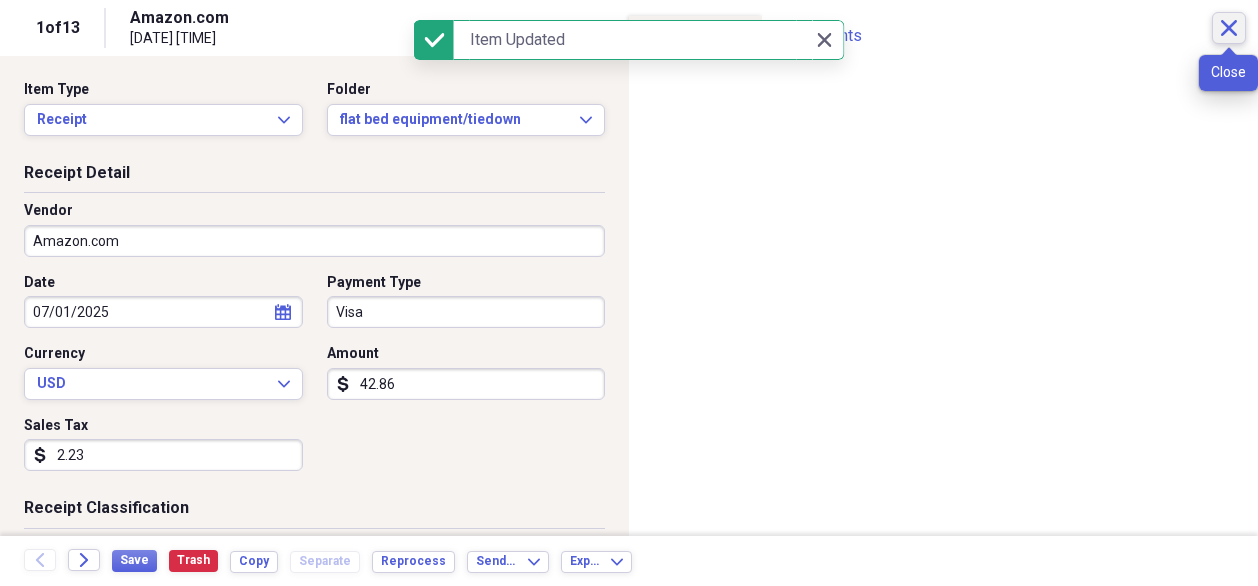 click 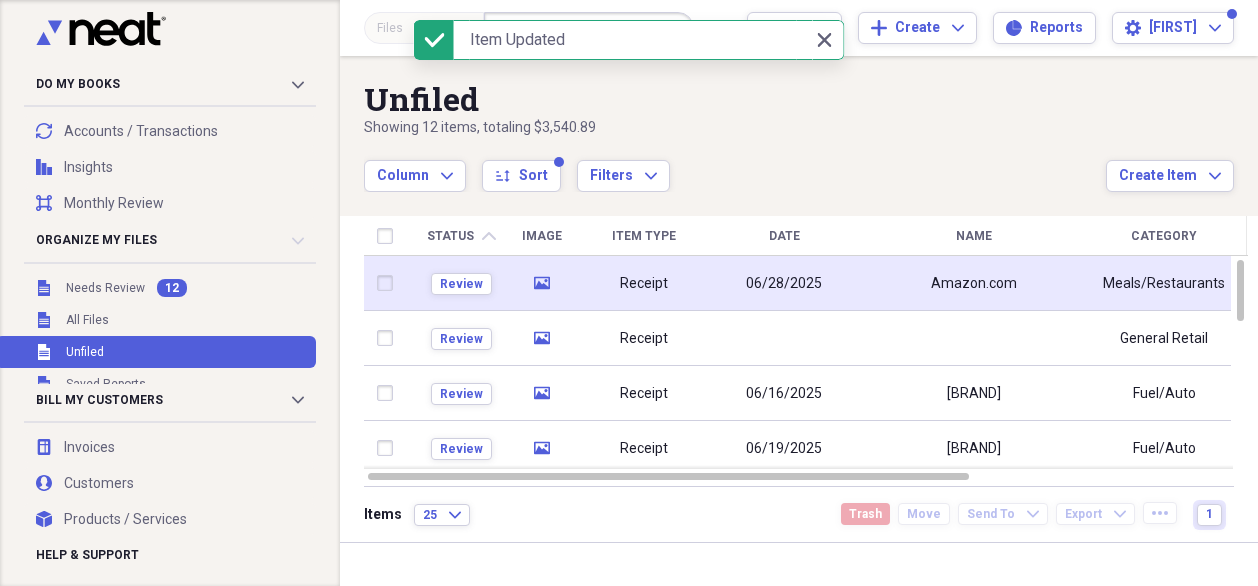 click on "06/28/2025" at bounding box center [784, 283] 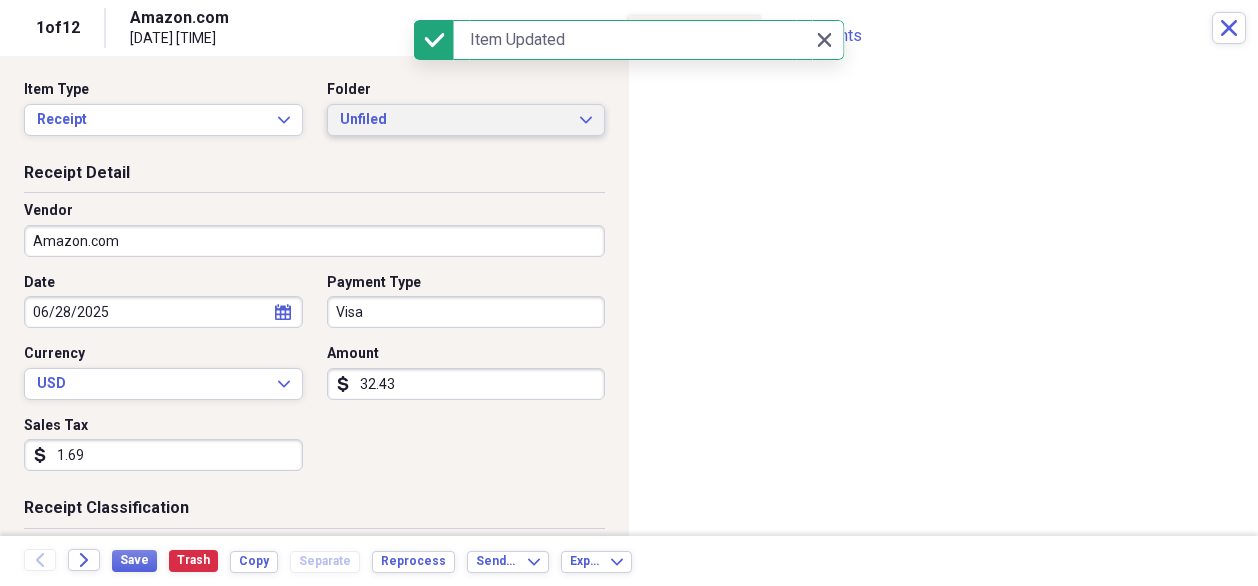 click on "Unfiled Expand" at bounding box center [466, 120] 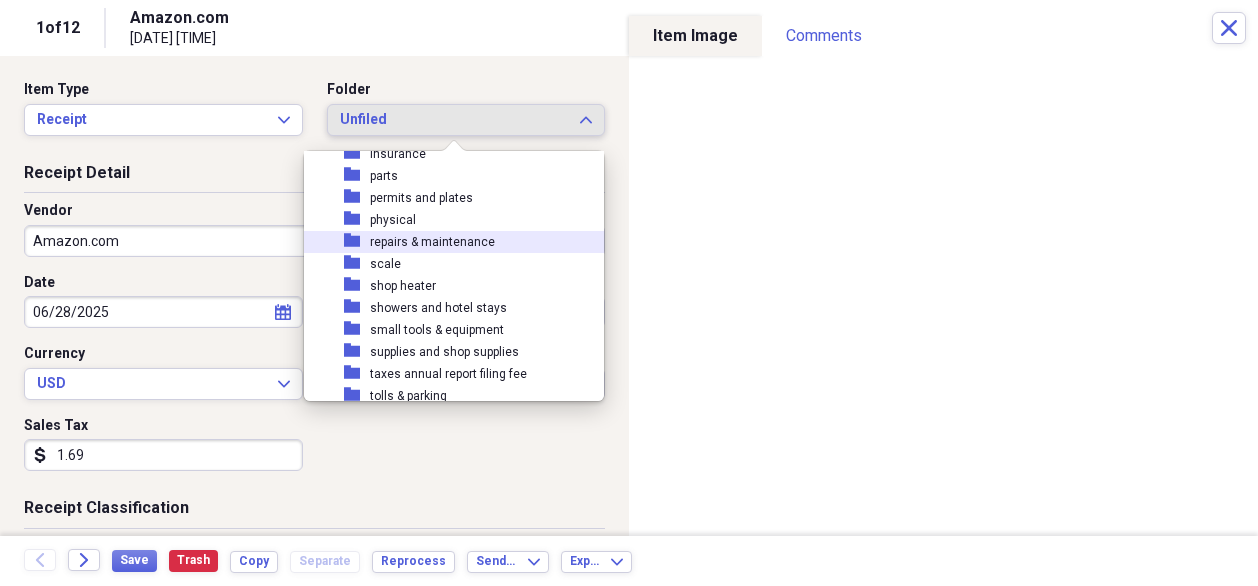 scroll, scrollTop: 200, scrollLeft: 0, axis: vertical 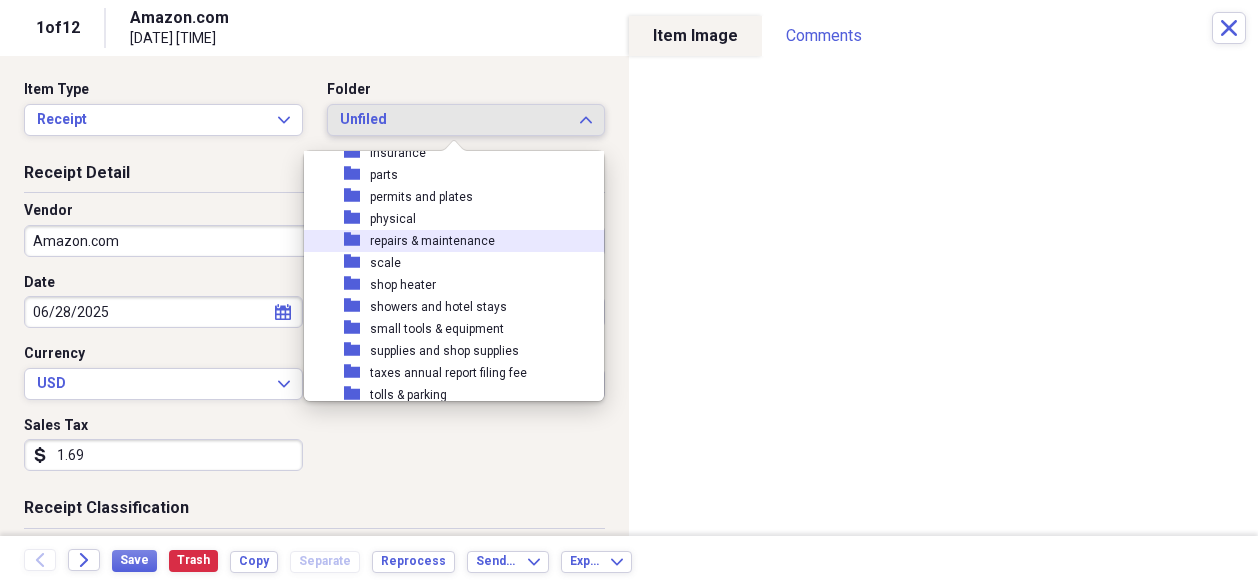 click on "repairs & maintenance" at bounding box center [432, 241] 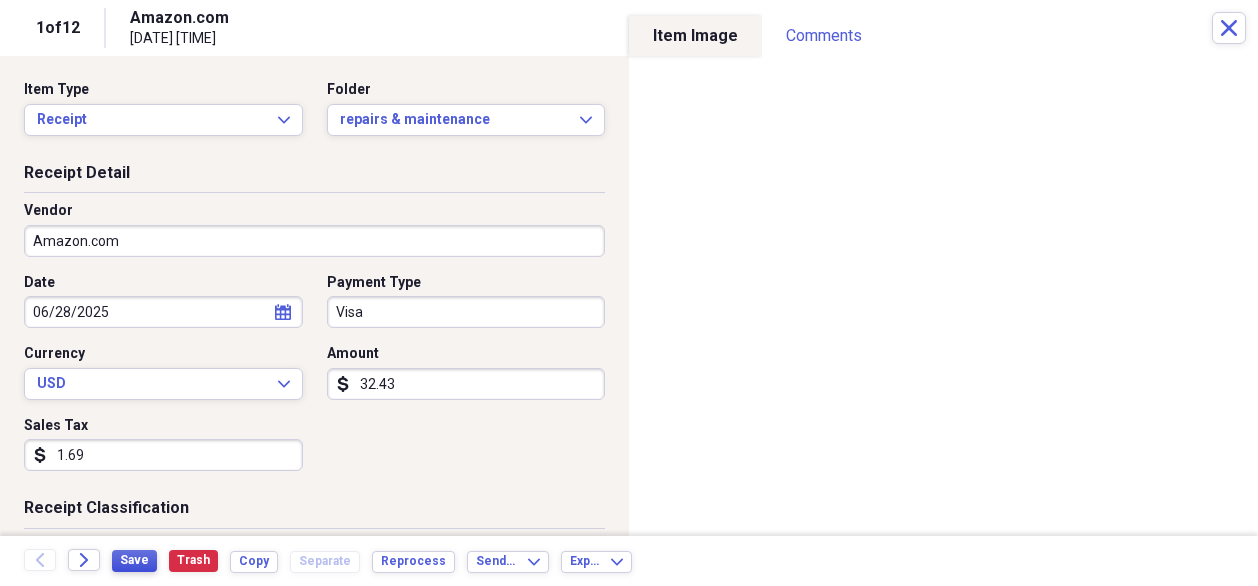 click on "Save" at bounding box center (134, 560) 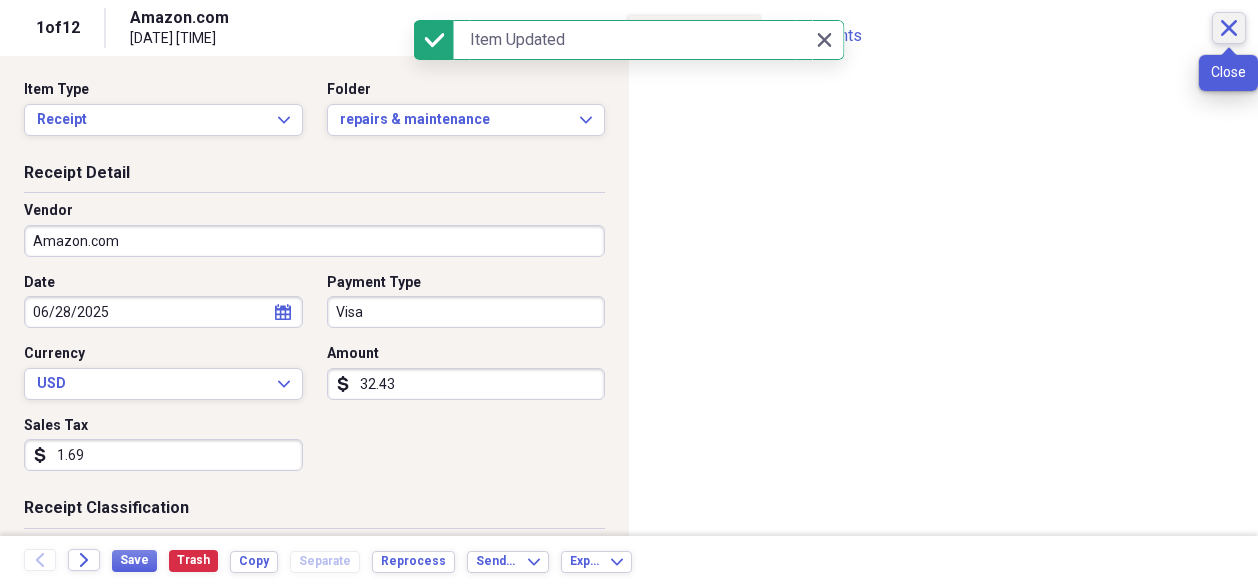 click on "Close" 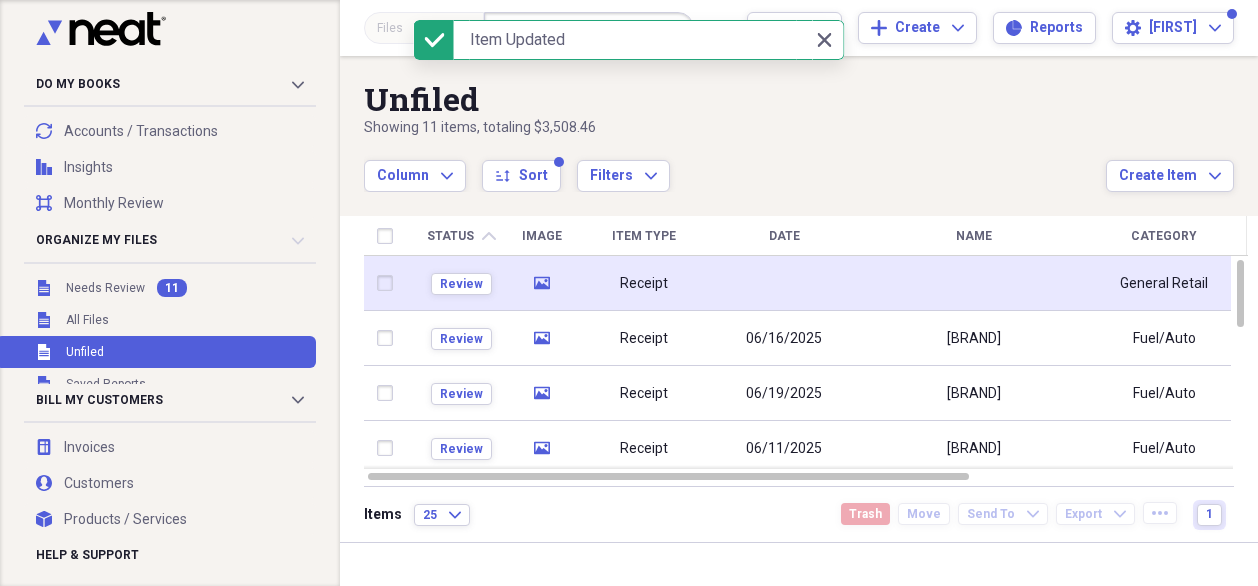 click at bounding box center (784, 283) 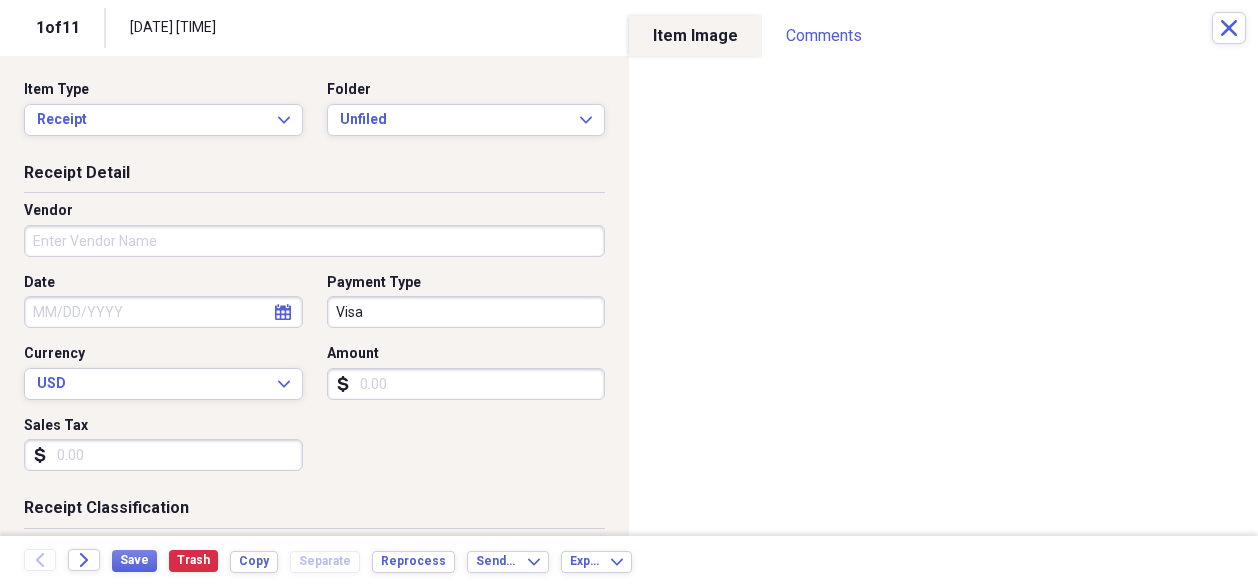 click on "Amount" at bounding box center [466, 384] 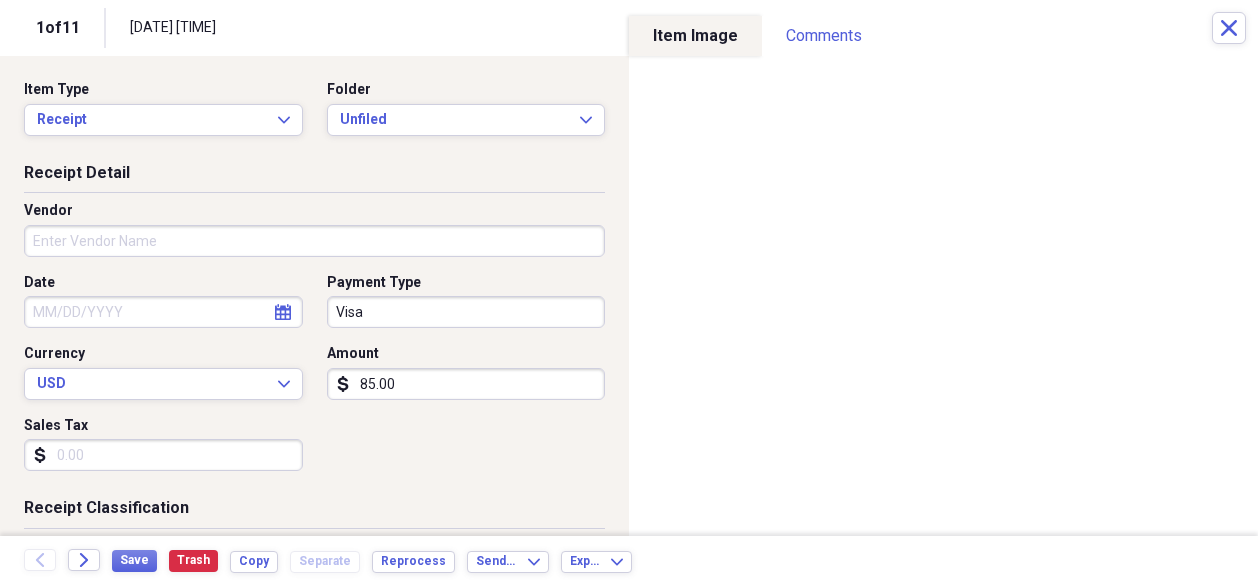 type on "85.00" 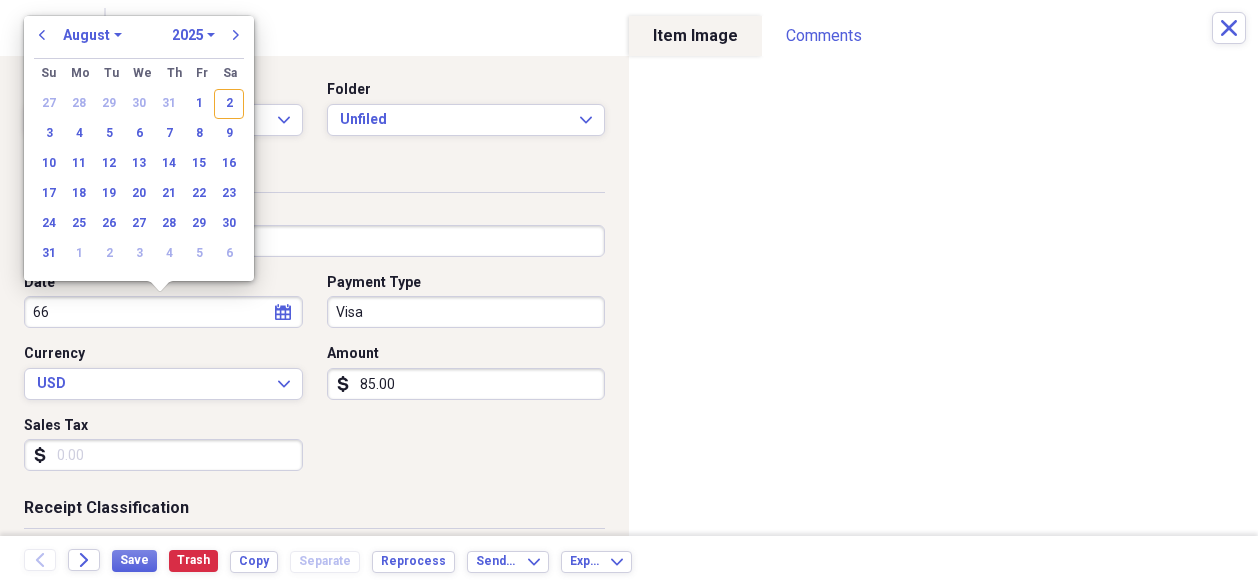 type on "6" 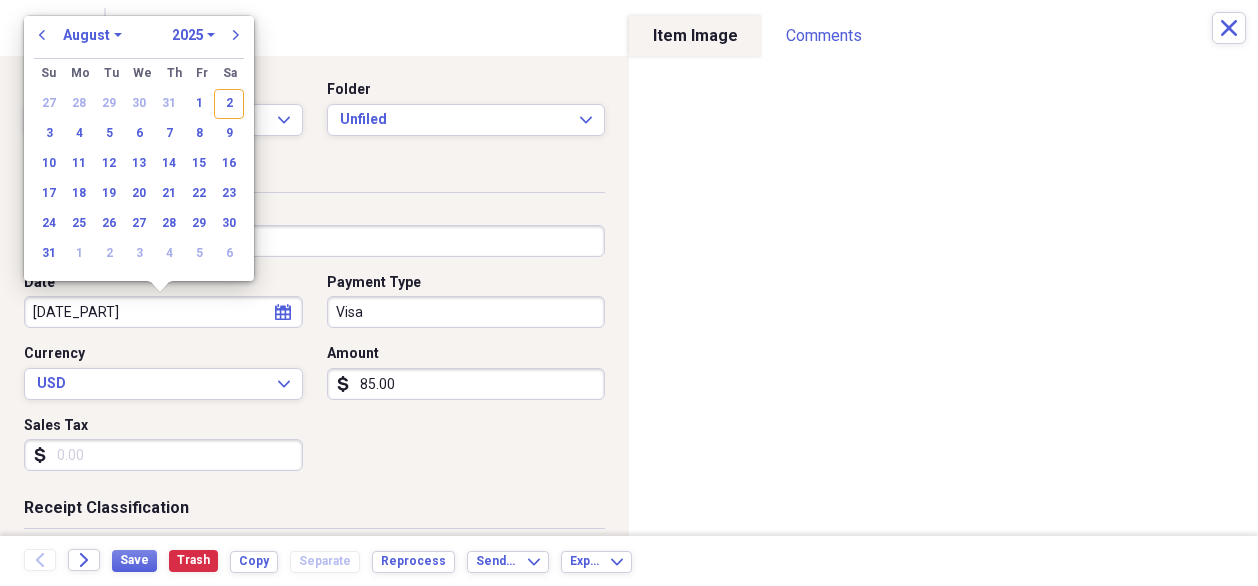 type on "[DATE]" 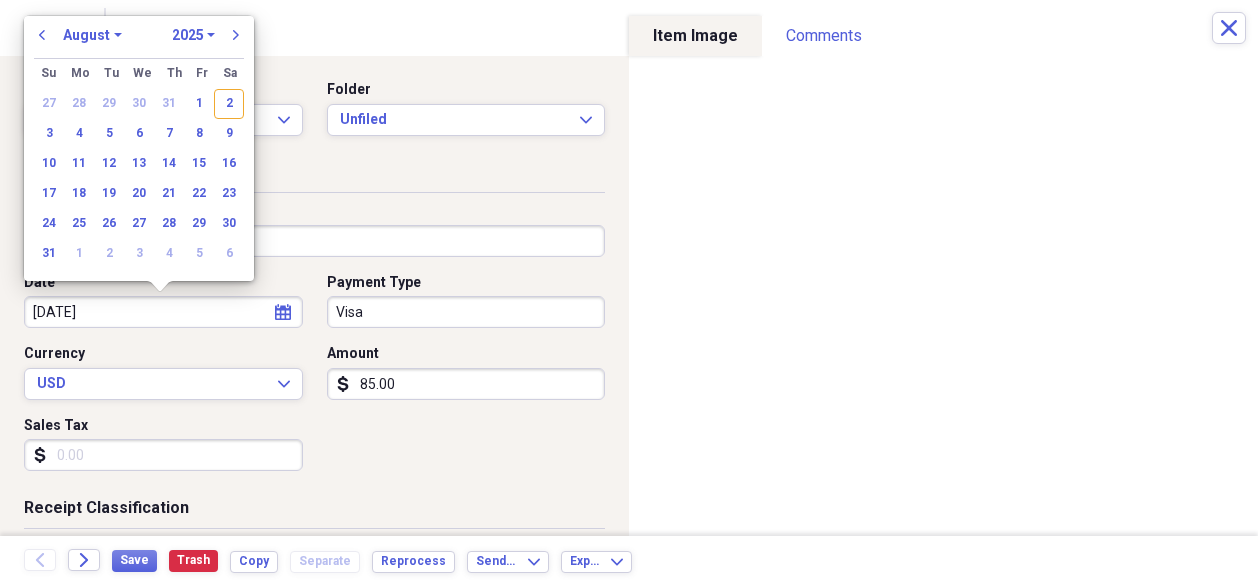 select on "5" 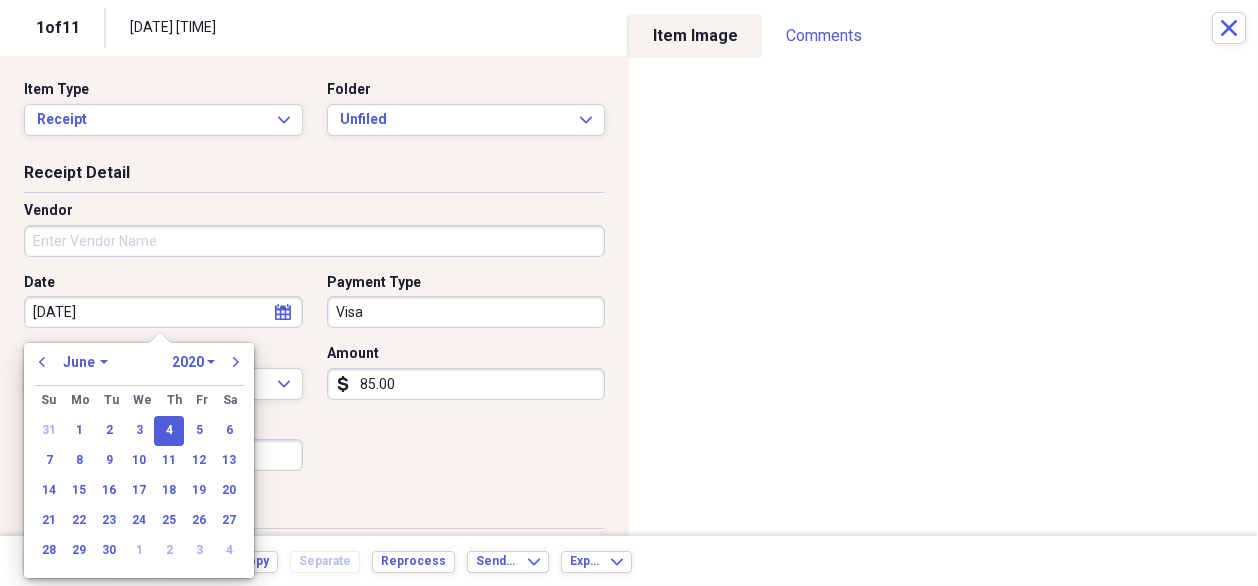 type on "06/04/2025" 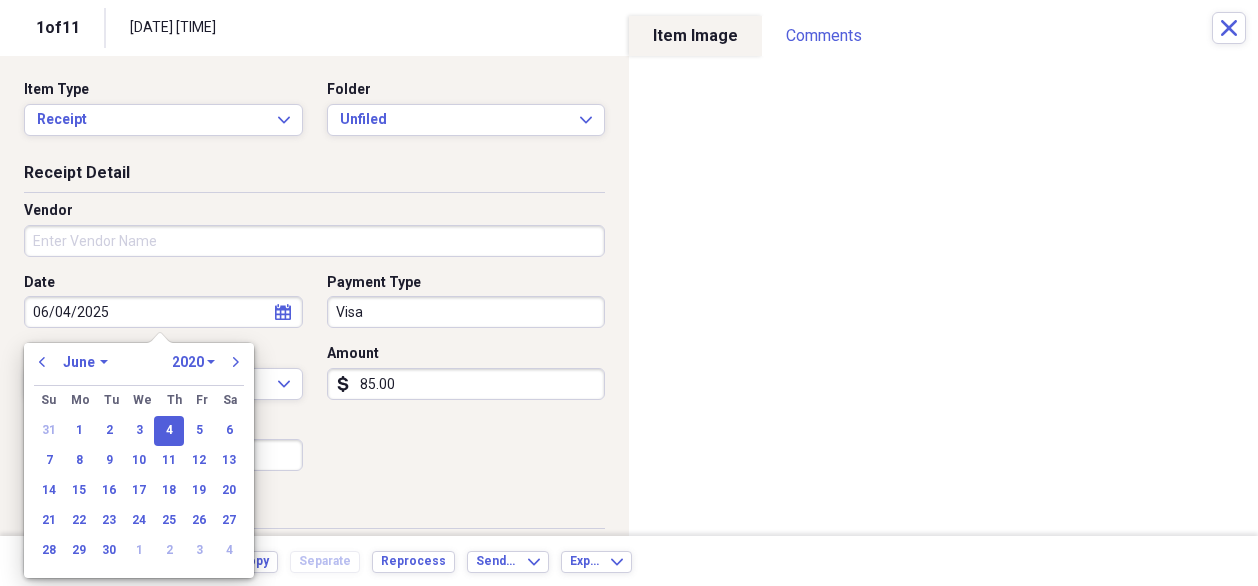 select on "2025" 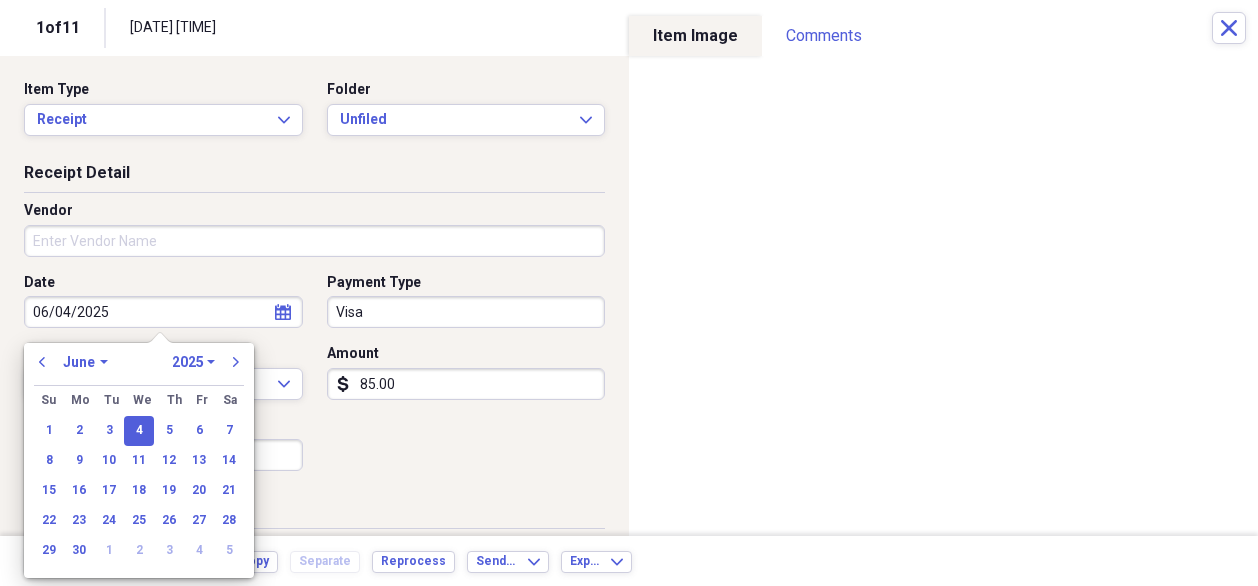 type on "06/04/2025" 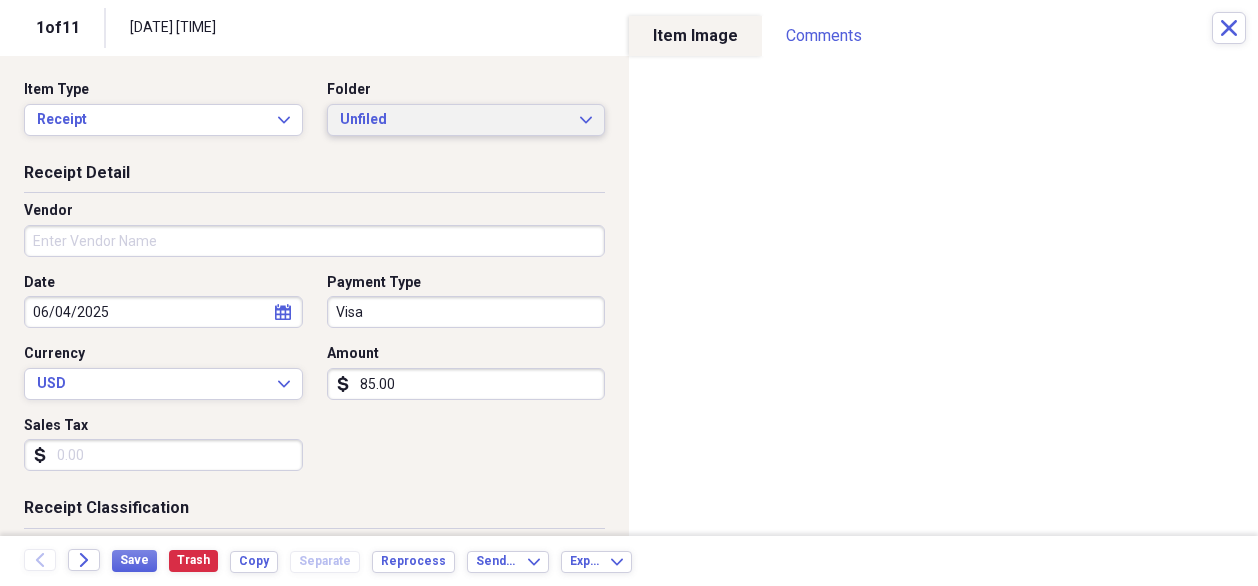 click on "Unfiled" at bounding box center (454, 120) 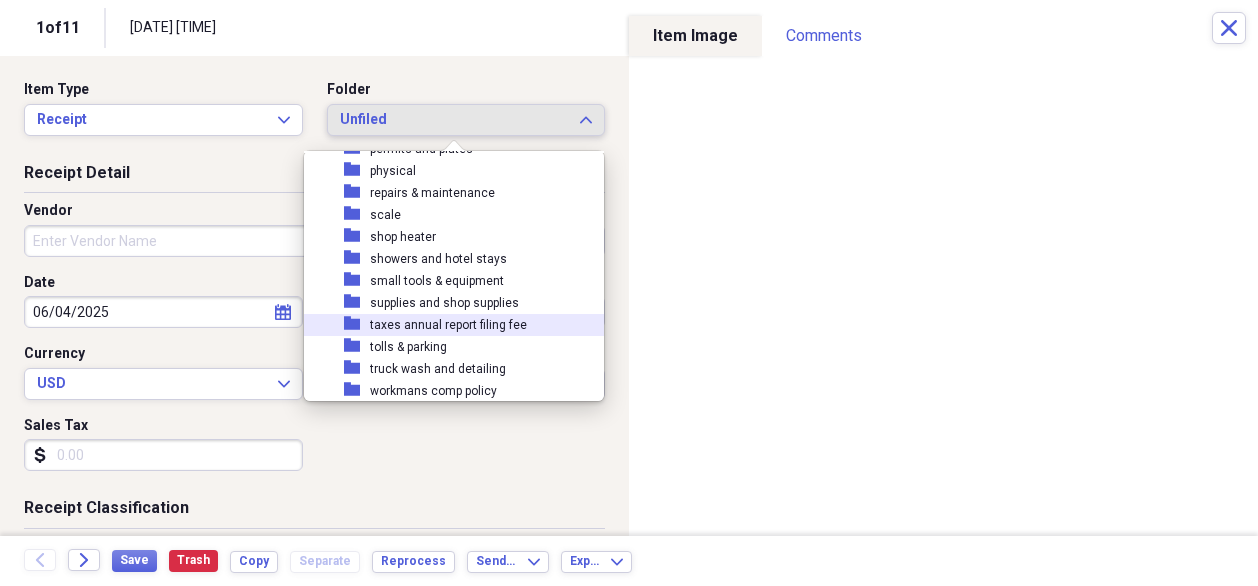 scroll, scrollTop: 271, scrollLeft: 0, axis: vertical 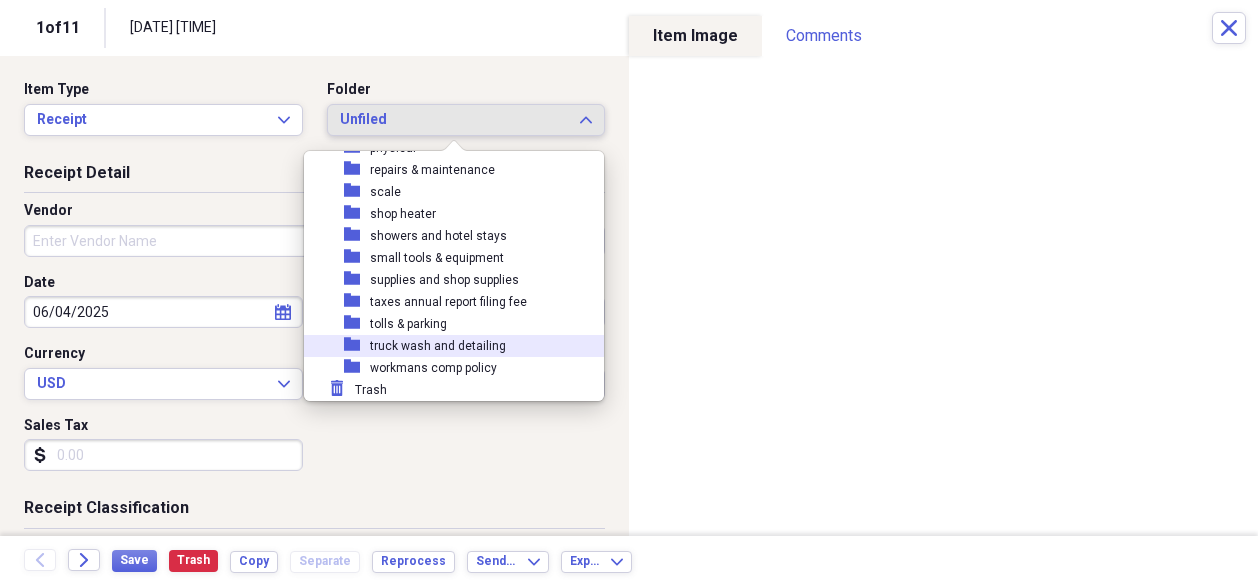 click on "truck wash and detailing" at bounding box center [438, 346] 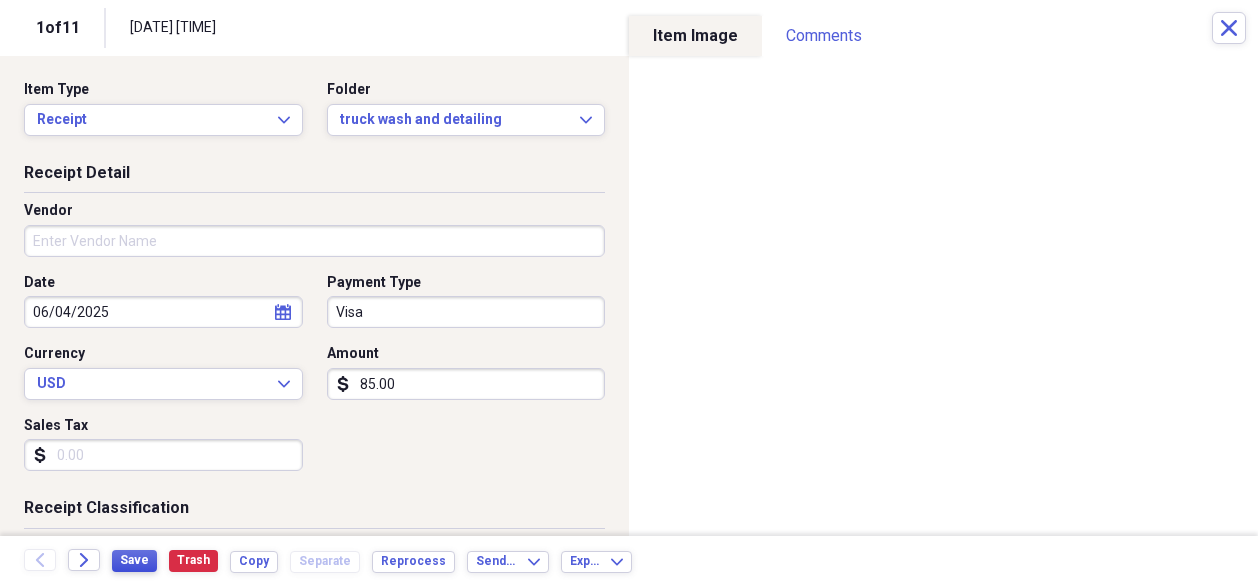 click on "Save" at bounding box center (134, 560) 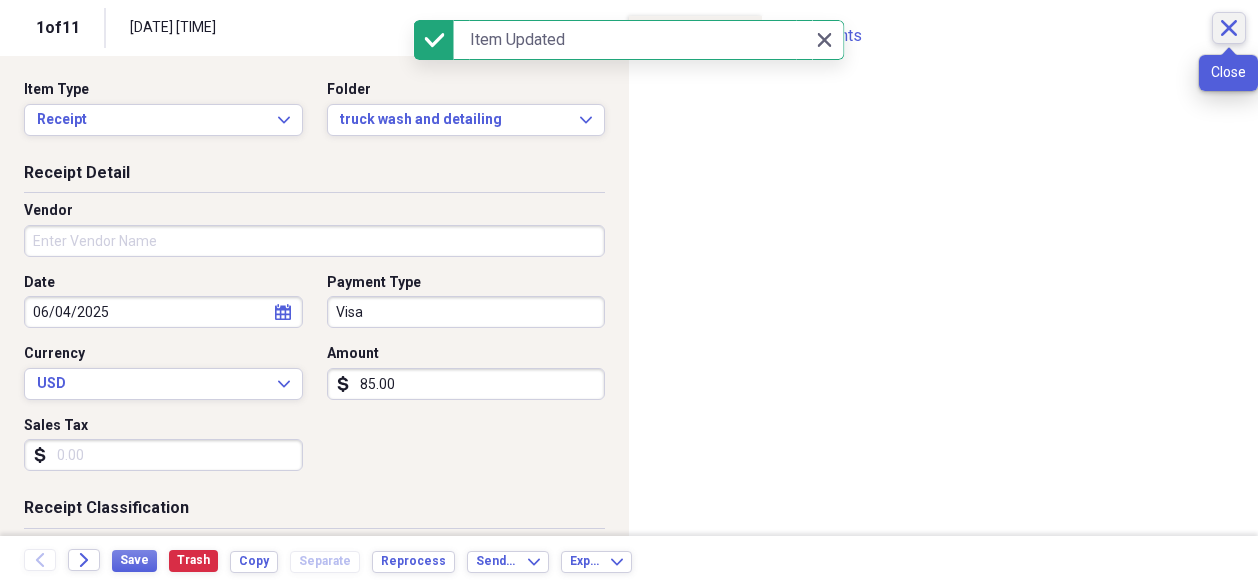 click 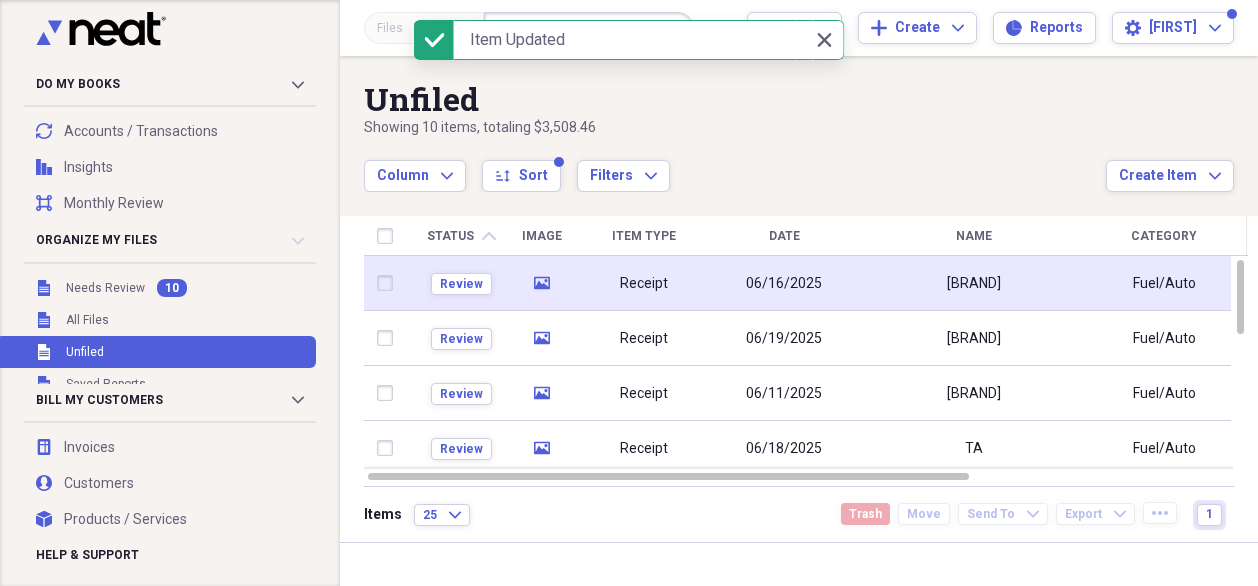 click on "06/16/2025" at bounding box center (784, 283) 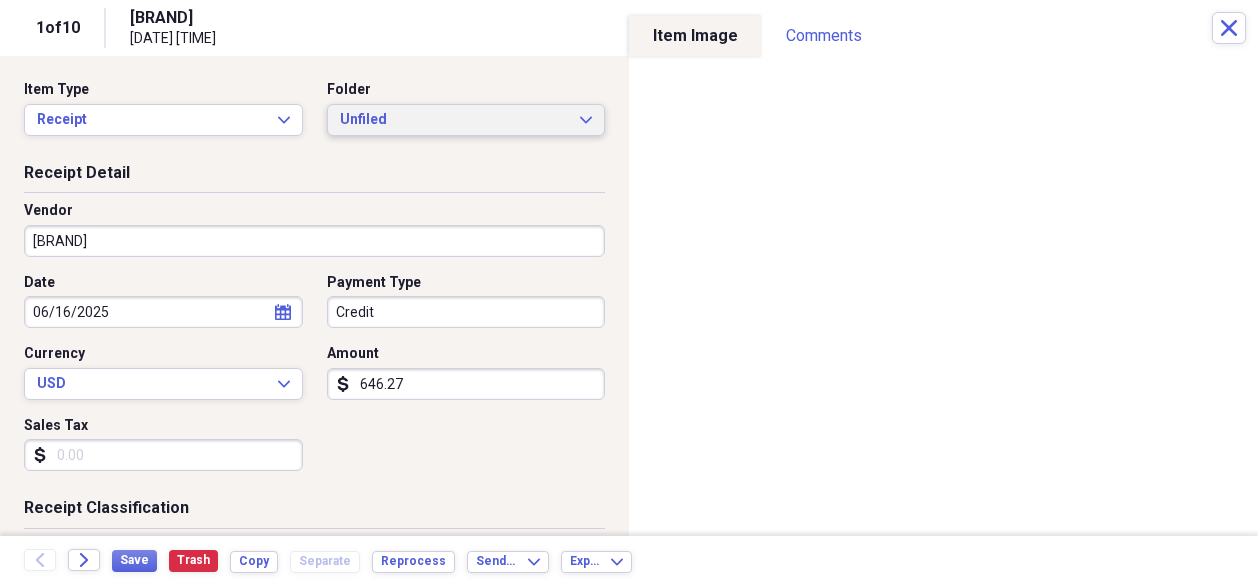 click on "Unfiled" at bounding box center (454, 120) 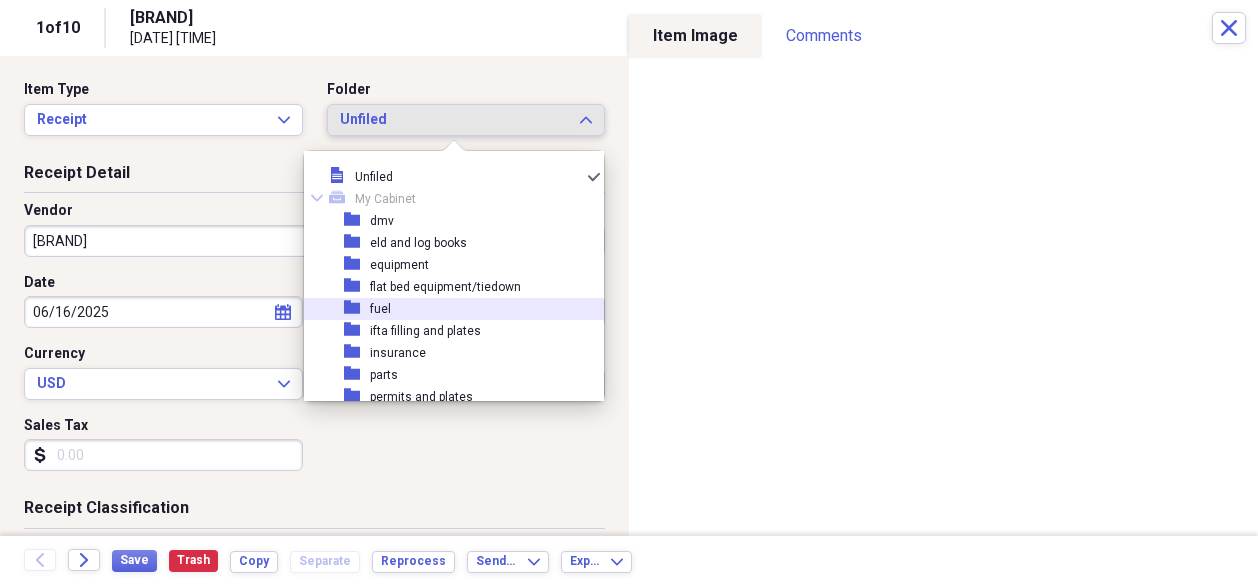 click on "[FOLDER_NAME]" at bounding box center (446, 309) 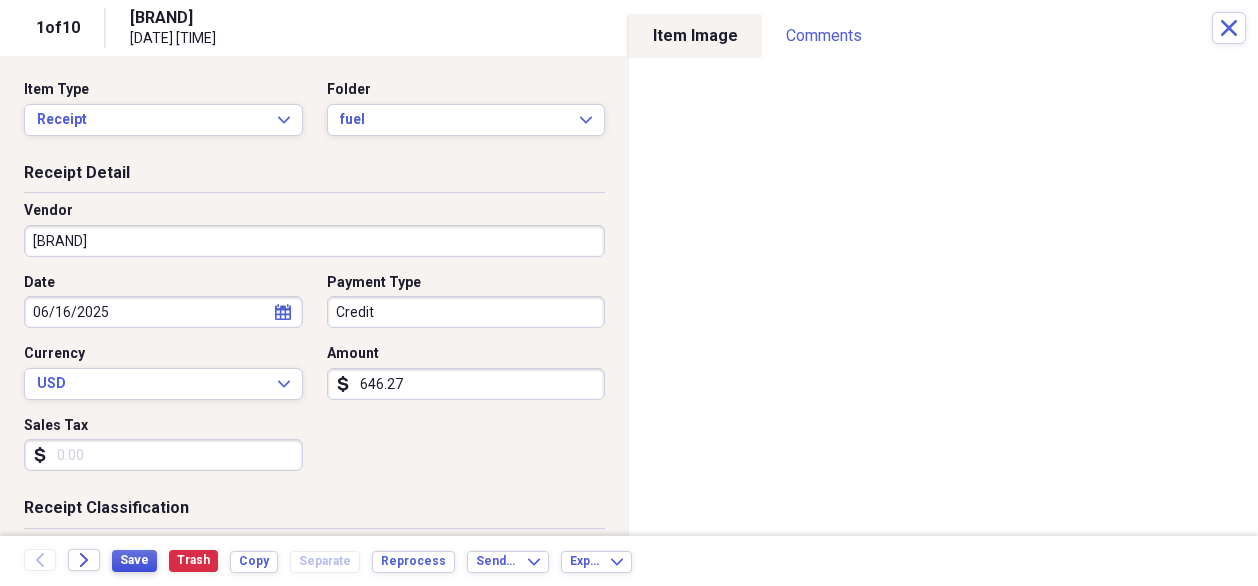 click on "Save" at bounding box center [134, 561] 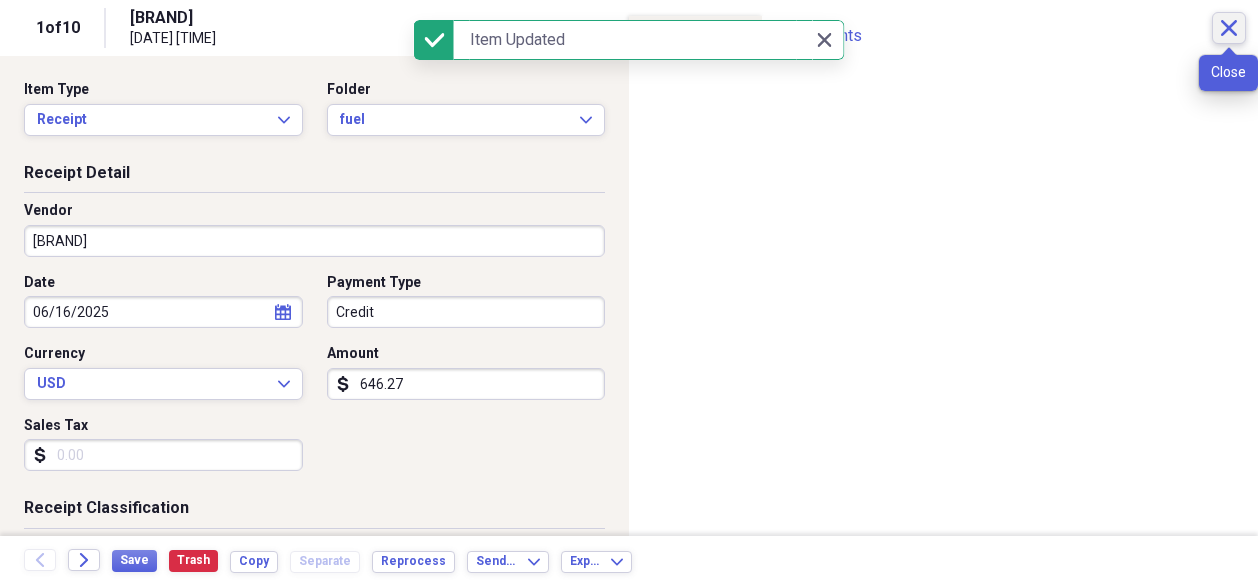 click on "Close" 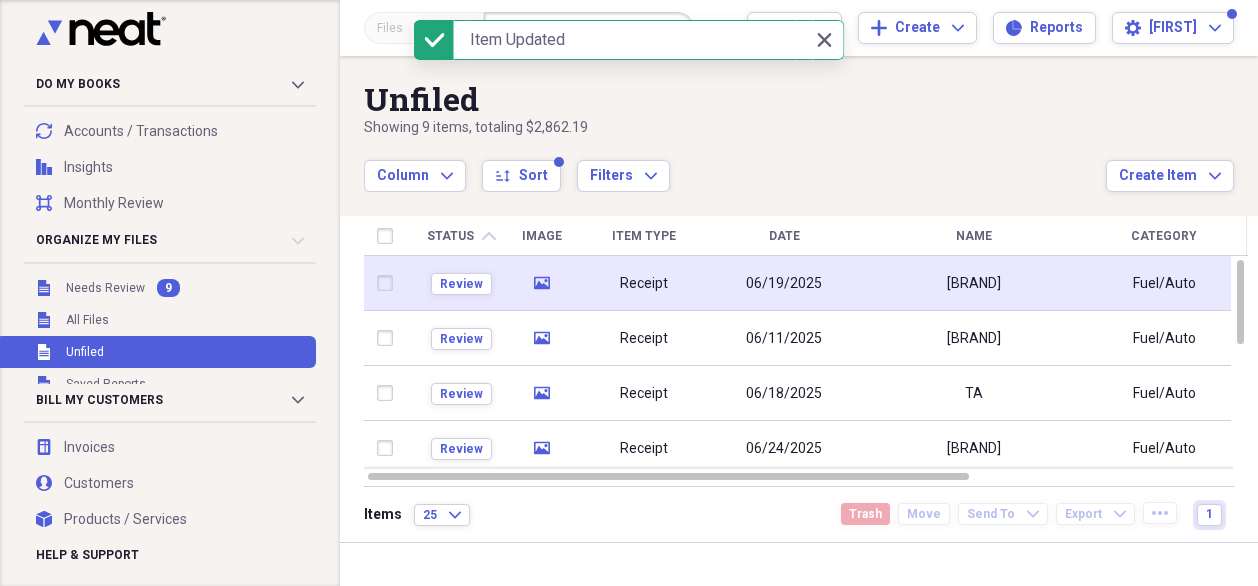 click on "[BRAND]" at bounding box center (974, 283) 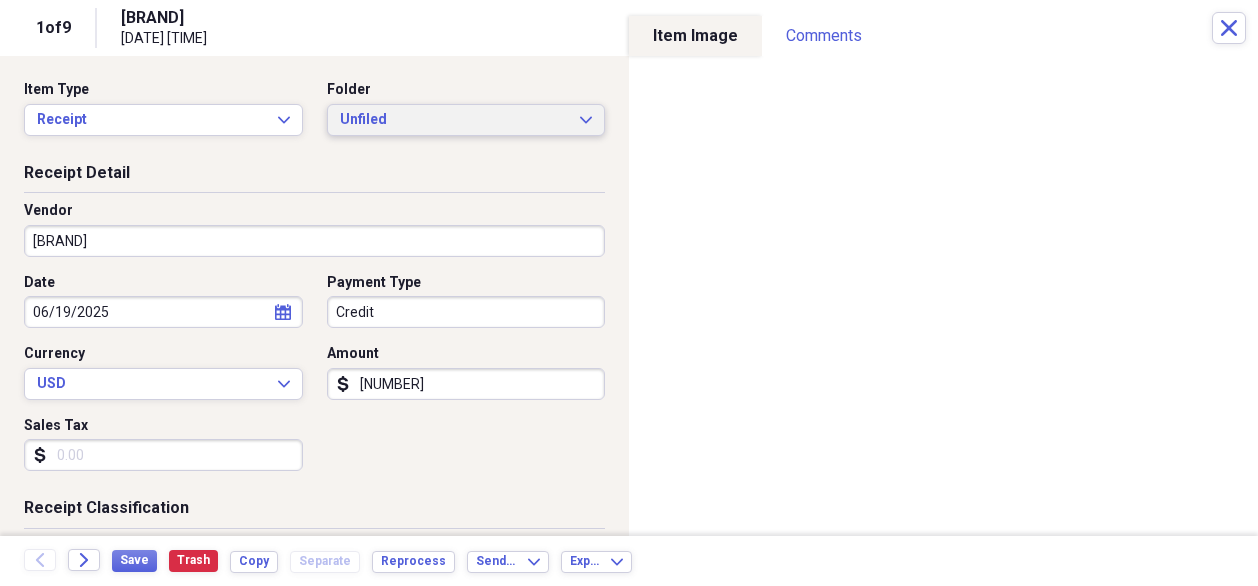 click on "Unfiled" at bounding box center (454, 120) 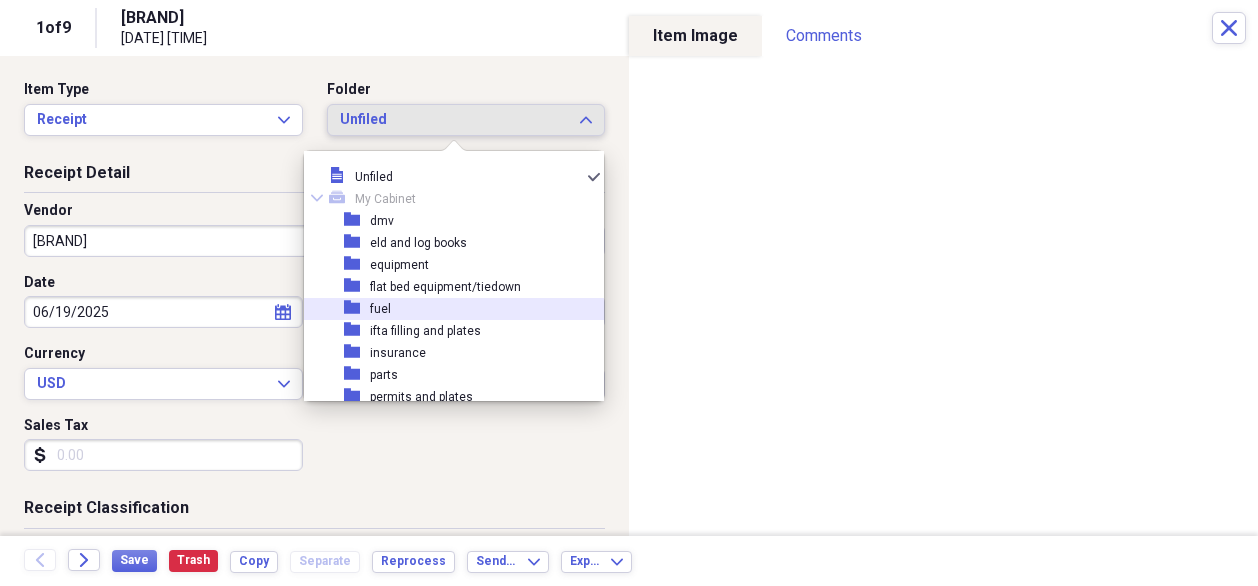 click on "[FOLDER_NAME]" at bounding box center (446, 309) 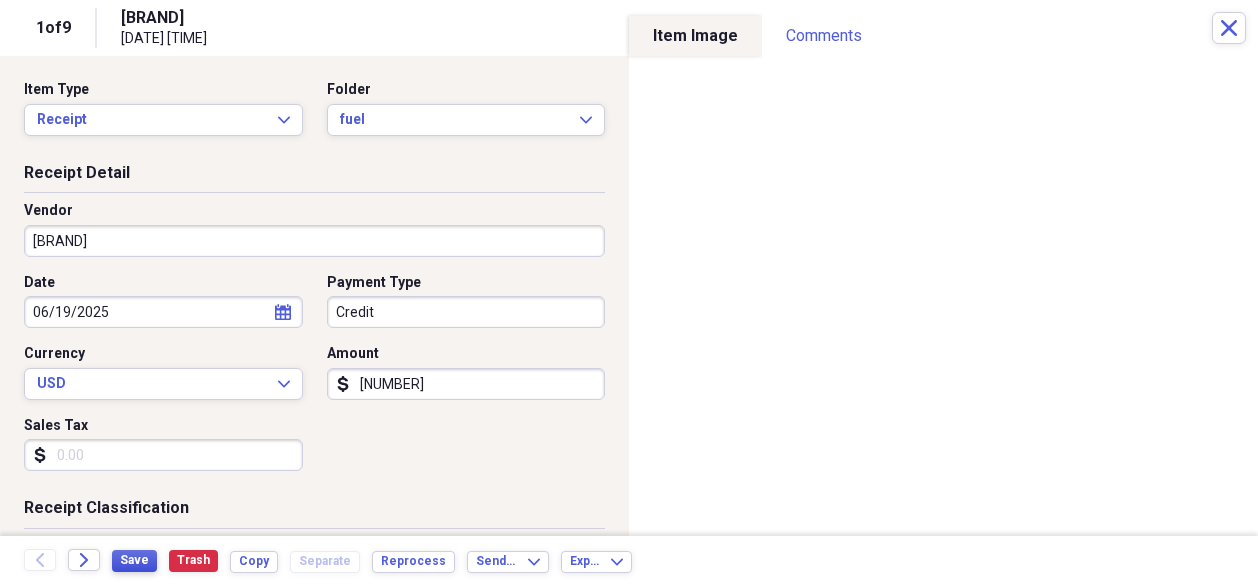 click on "Save" at bounding box center [134, 560] 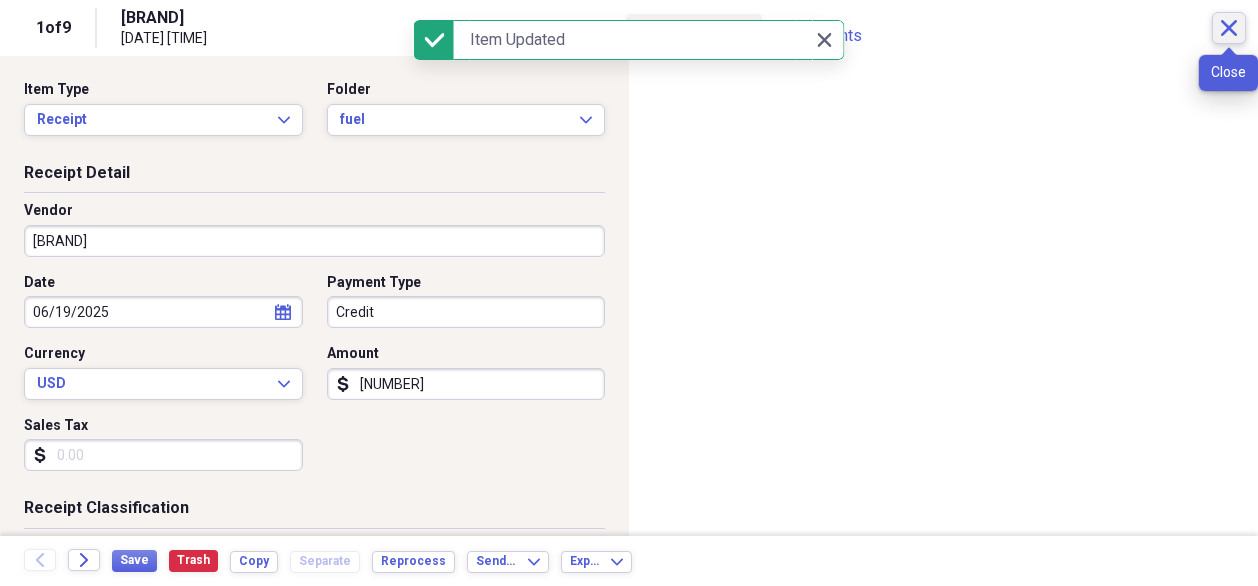 click on "Close" 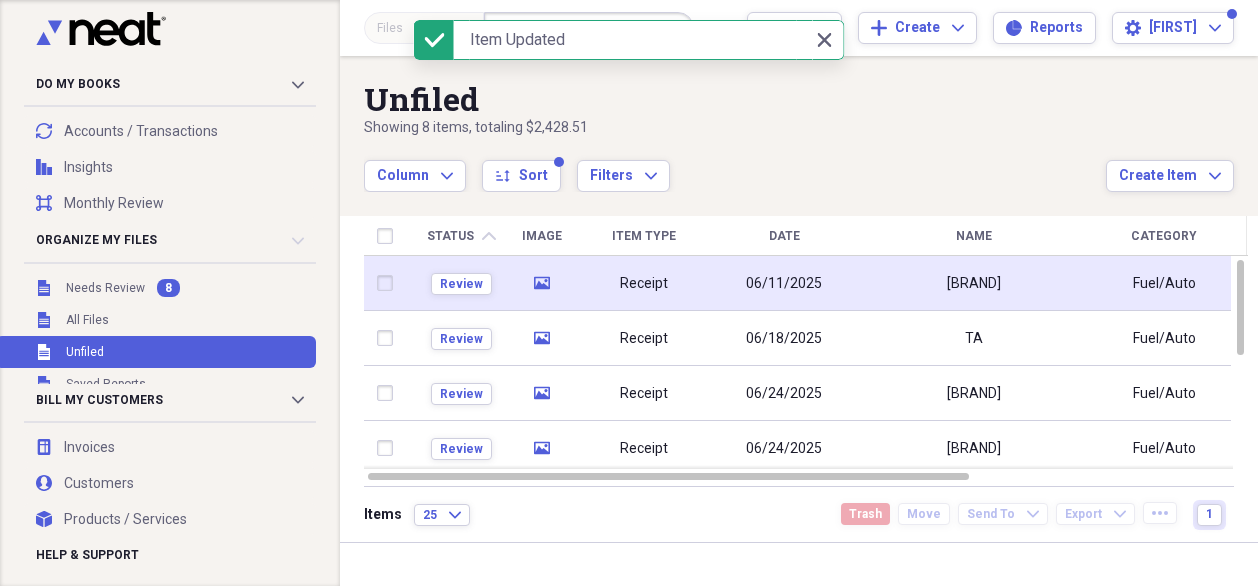 click on "06/11/2025" at bounding box center [784, 284] 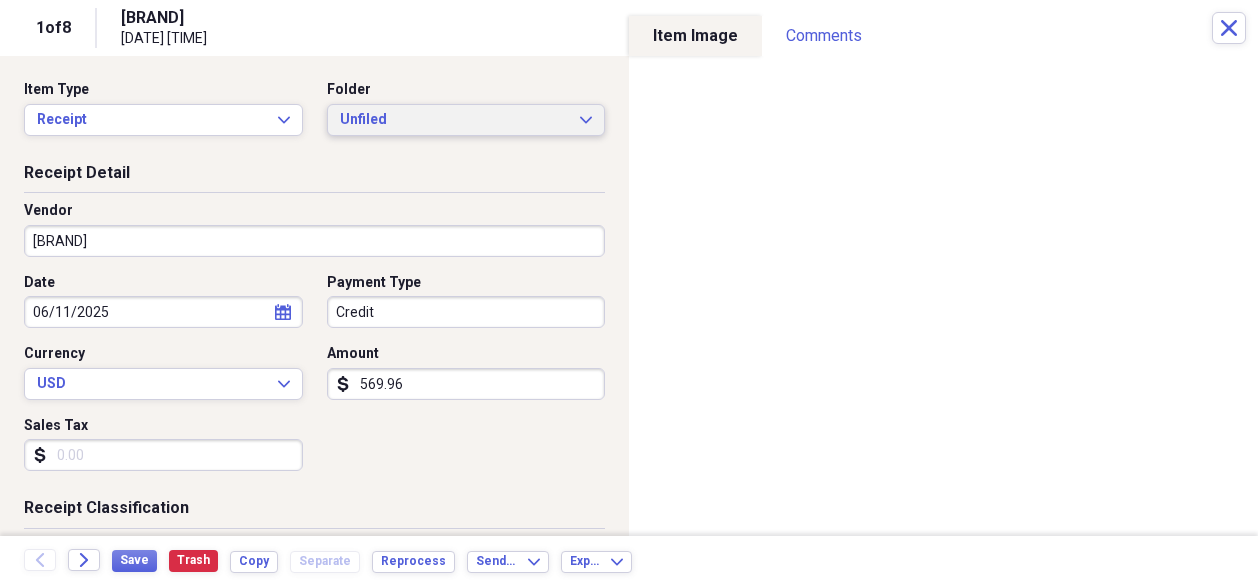 click on "Unfiled" at bounding box center [454, 120] 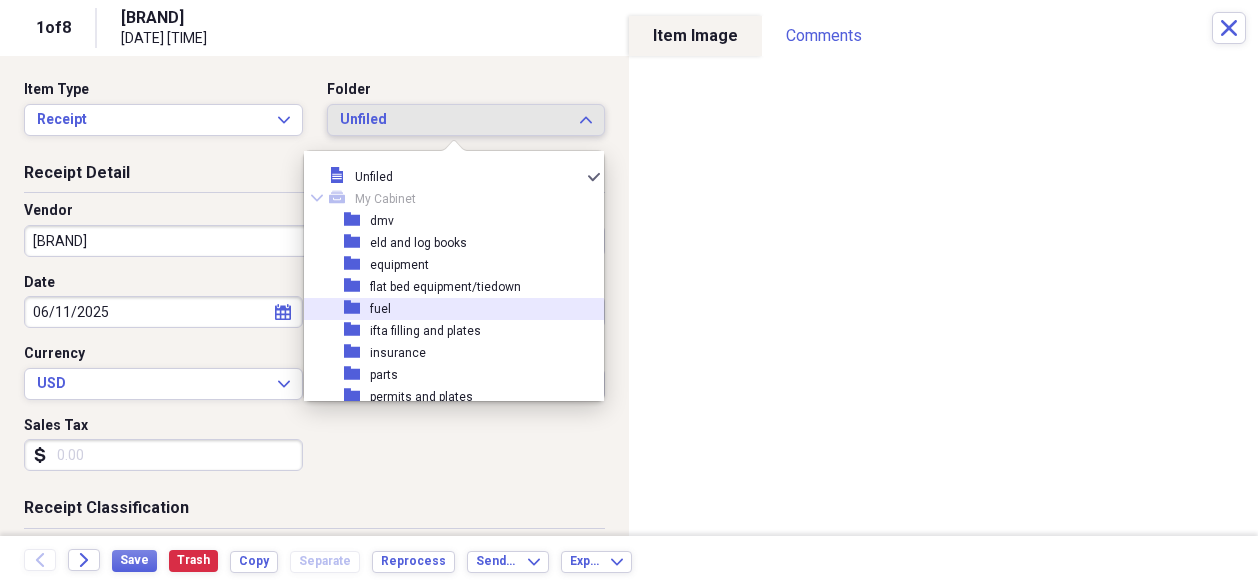 click on "fuel" at bounding box center [380, 309] 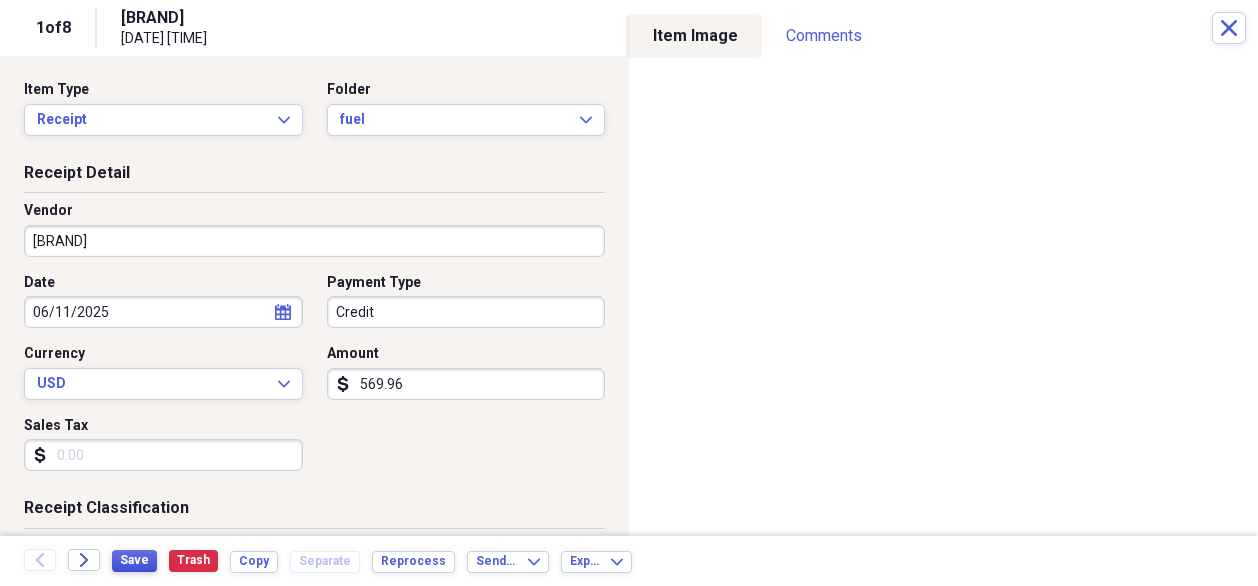 click on "Save" at bounding box center [134, 560] 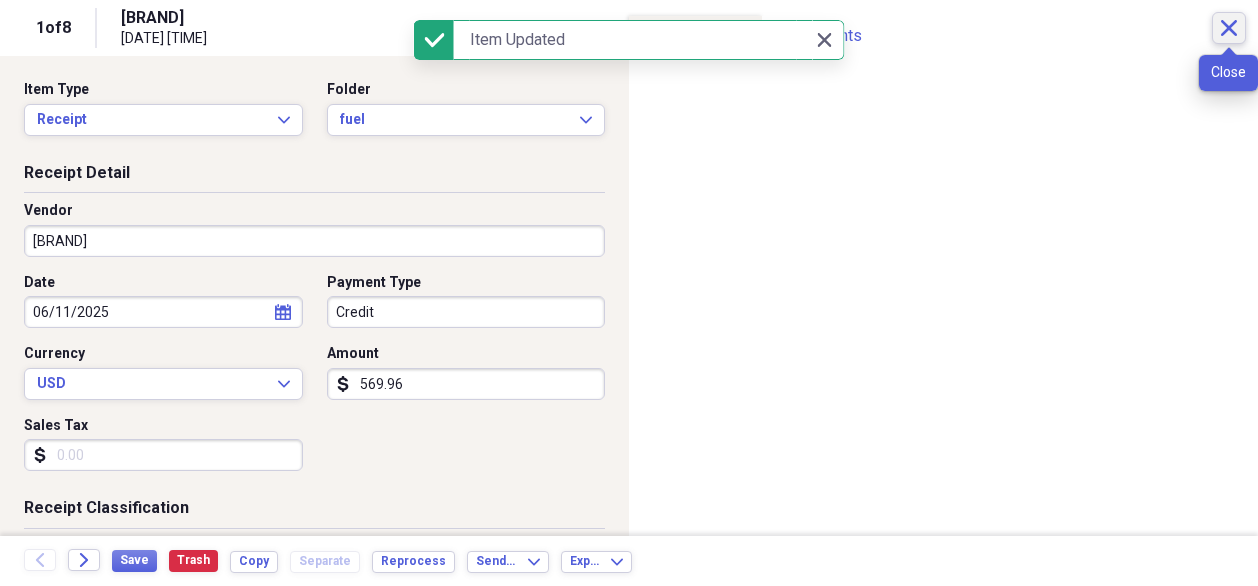 click on "Close" at bounding box center [1229, 28] 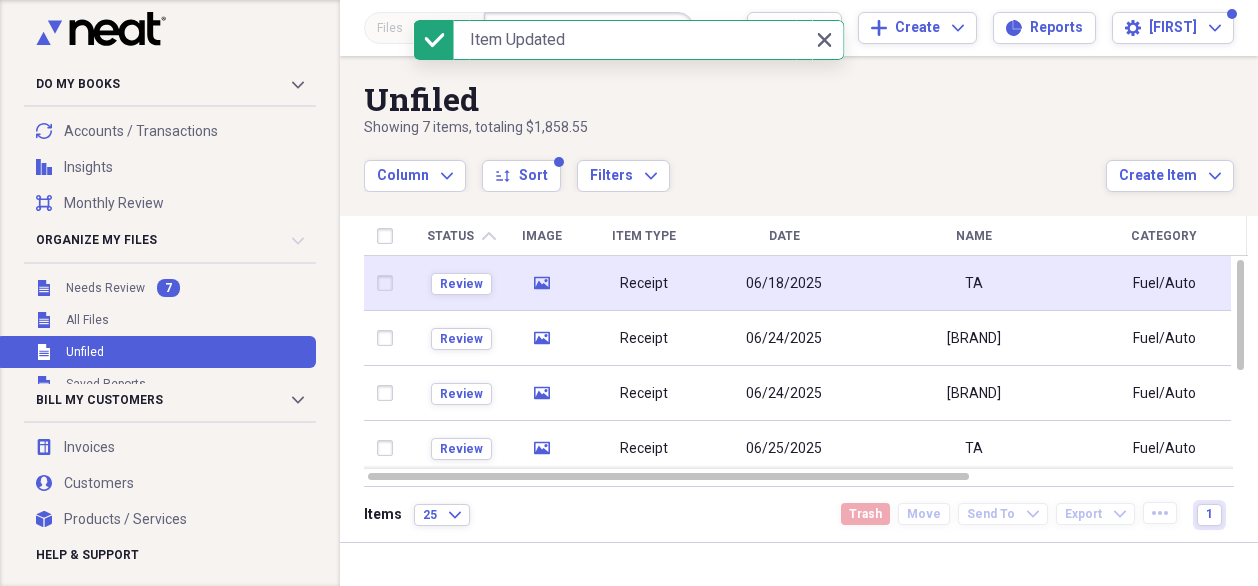 click on "TA" at bounding box center [974, 283] 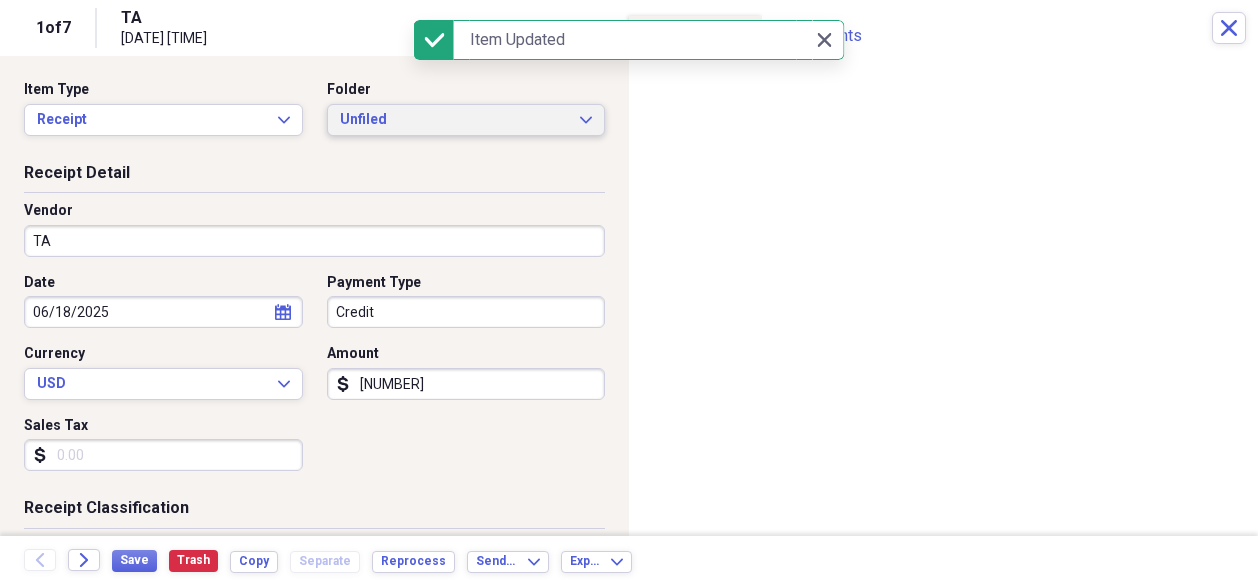 click on "Unfiled" at bounding box center [454, 120] 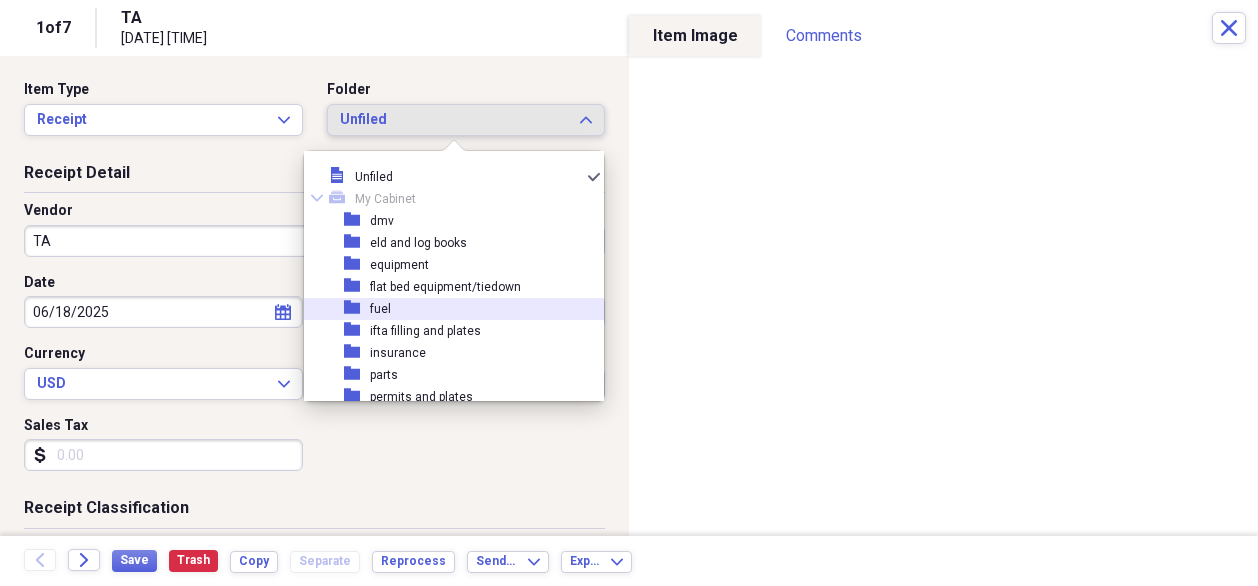 click on "[FOLDER_NAME]" at bounding box center [446, 309] 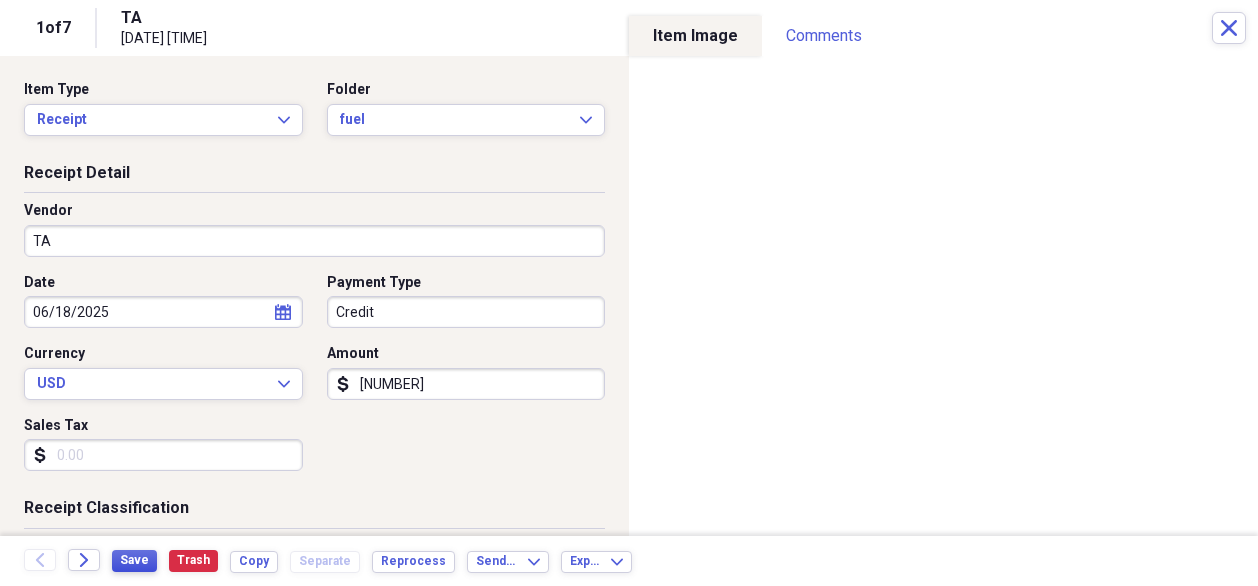click on "Save" at bounding box center [134, 560] 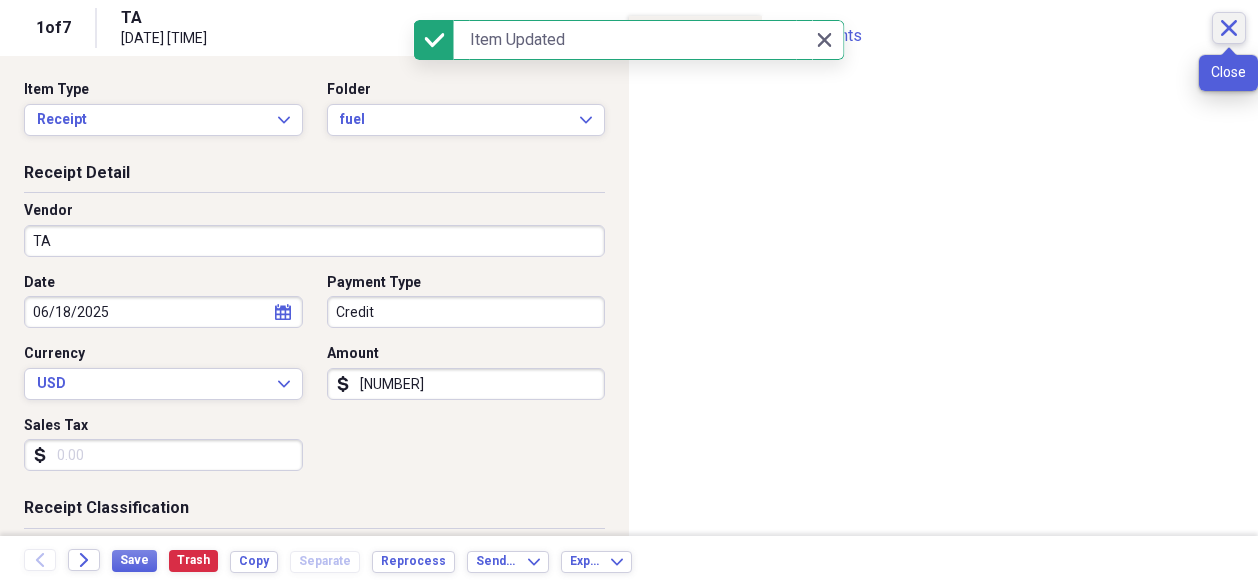 click on "Close" at bounding box center (1229, 28) 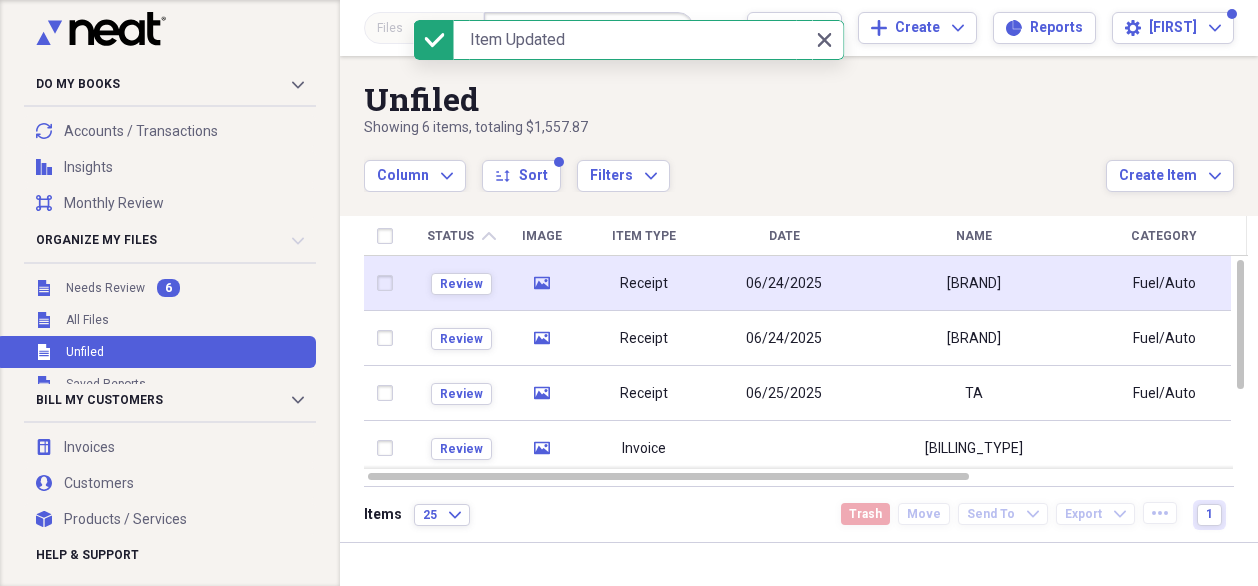 click on "[BRAND]" at bounding box center [974, 283] 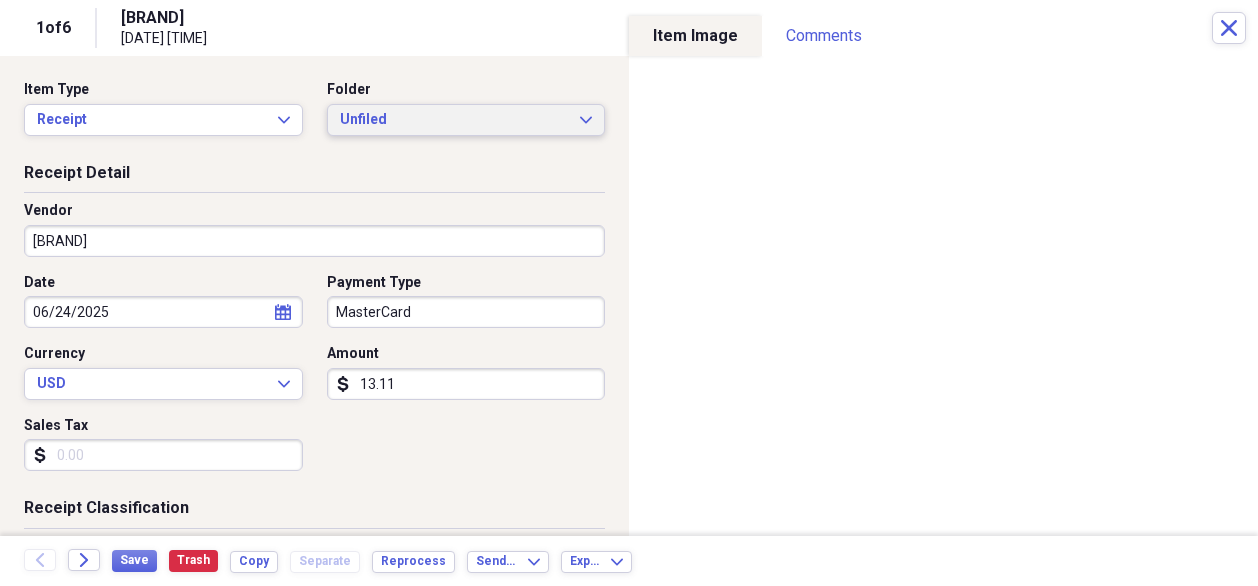click on "Unfiled" at bounding box center (454, 120) 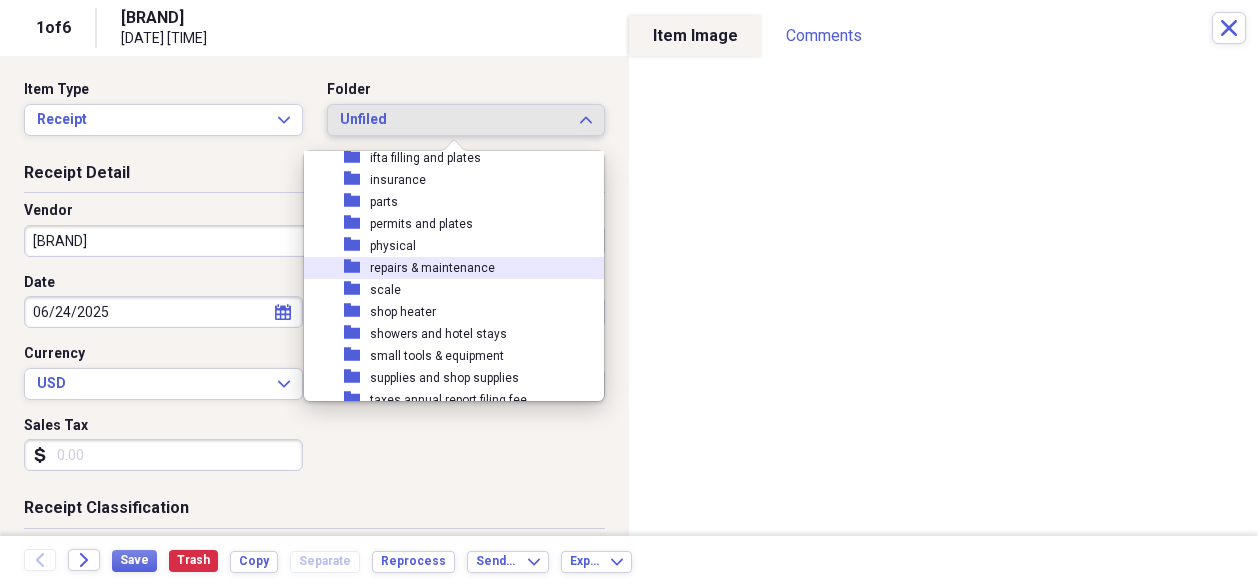 scroll, scrollTop: 200, scrollLeft: 0, axis: vertical 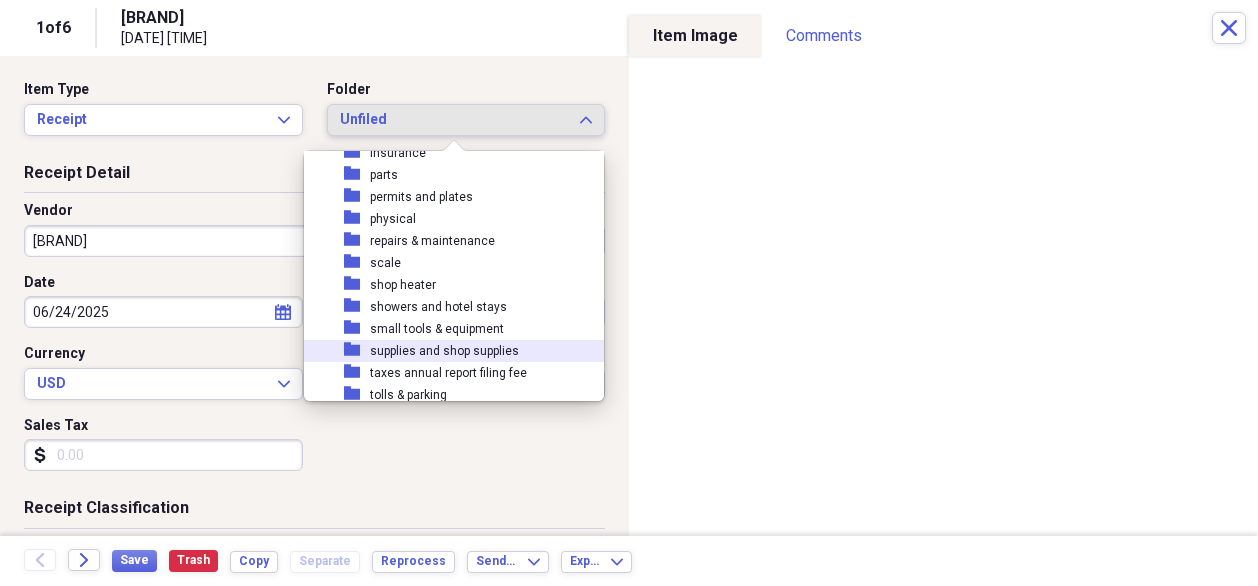 click on "supplies and shop supplies" at bounding box center [444, 351] 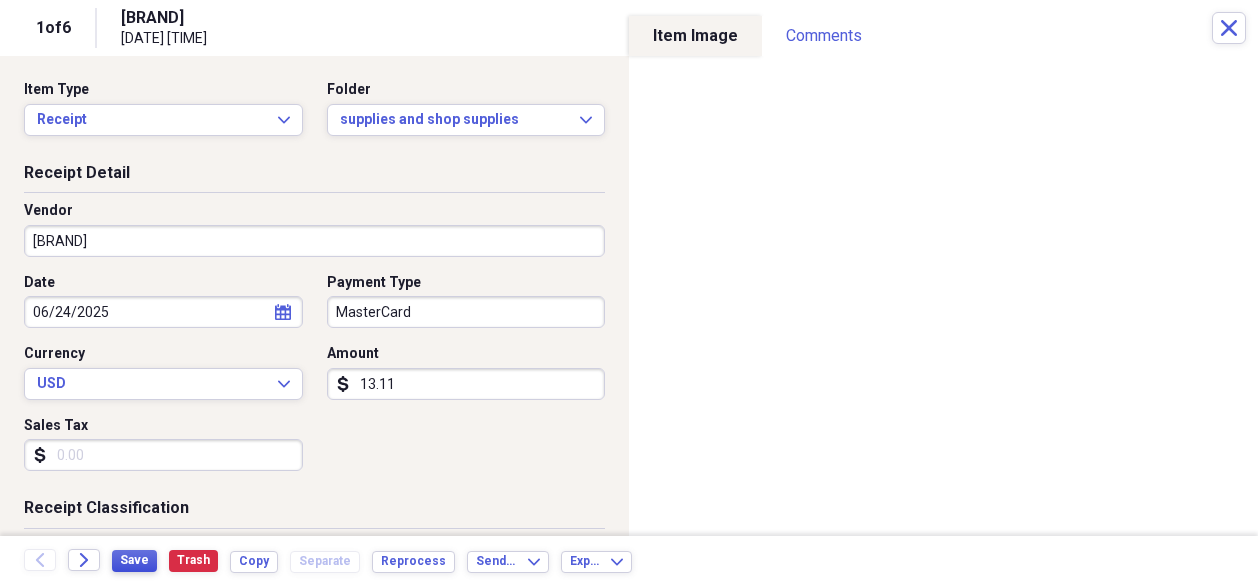 click on "Save" at bounding box center [134, 560] 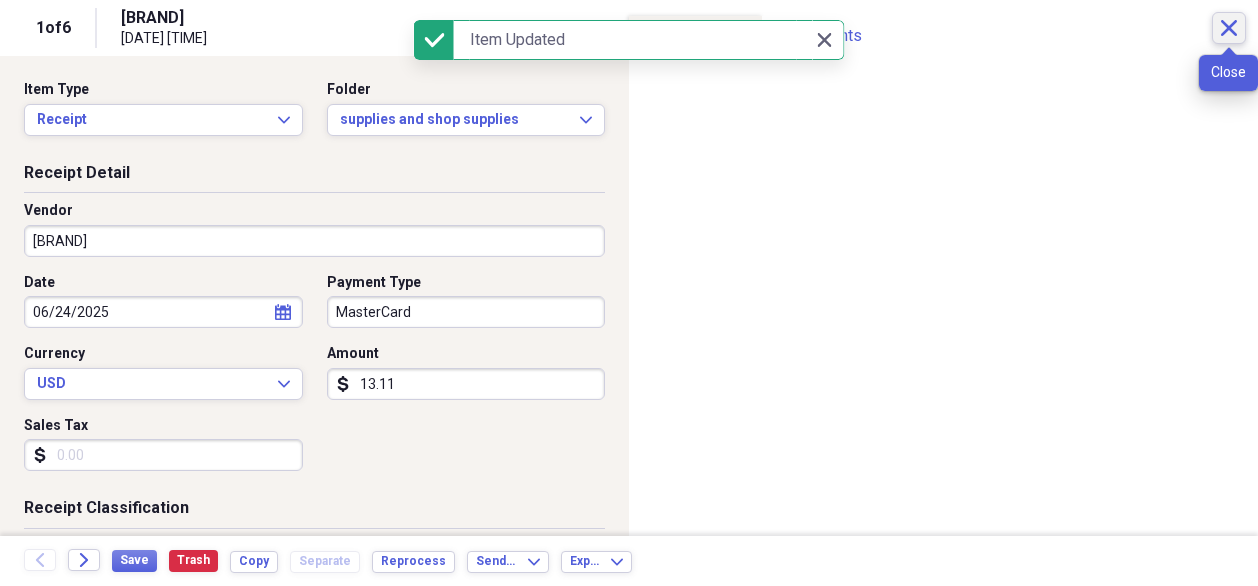 click on "Close" 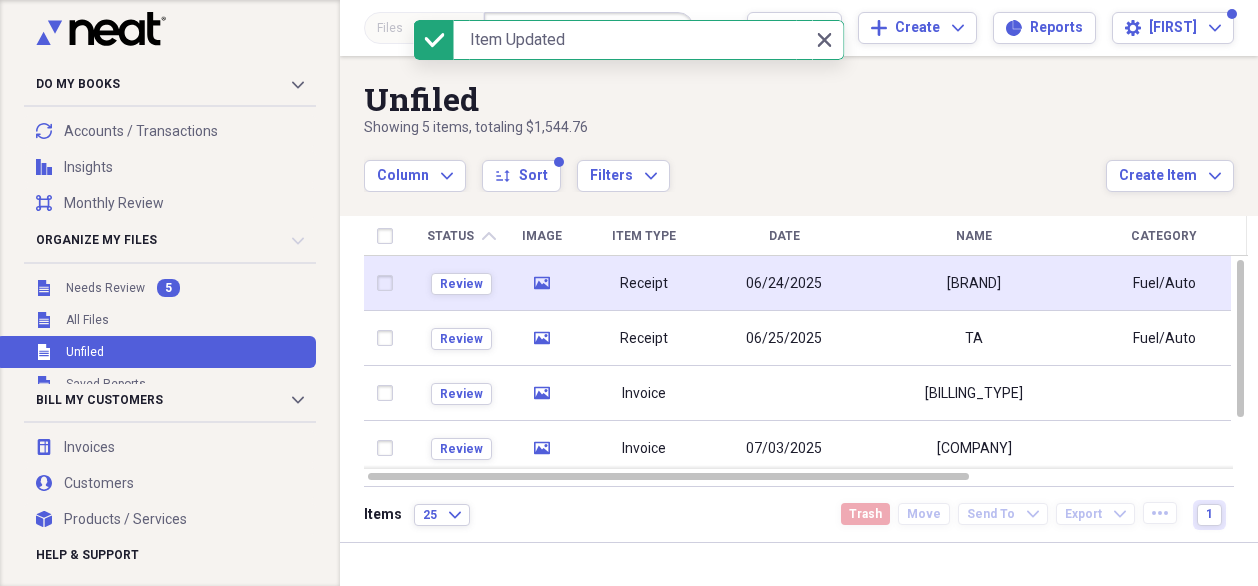 click on "[BRAND]" at bounding box center (974, 284) 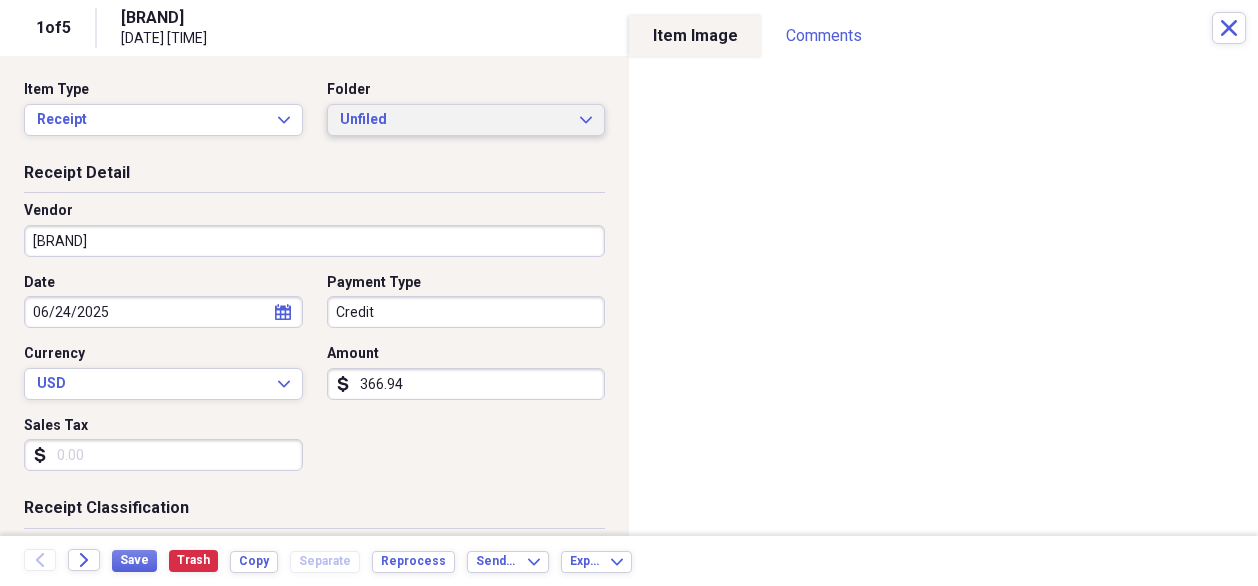 click on "Unfiled Expand" at bounding box center [466, 120] 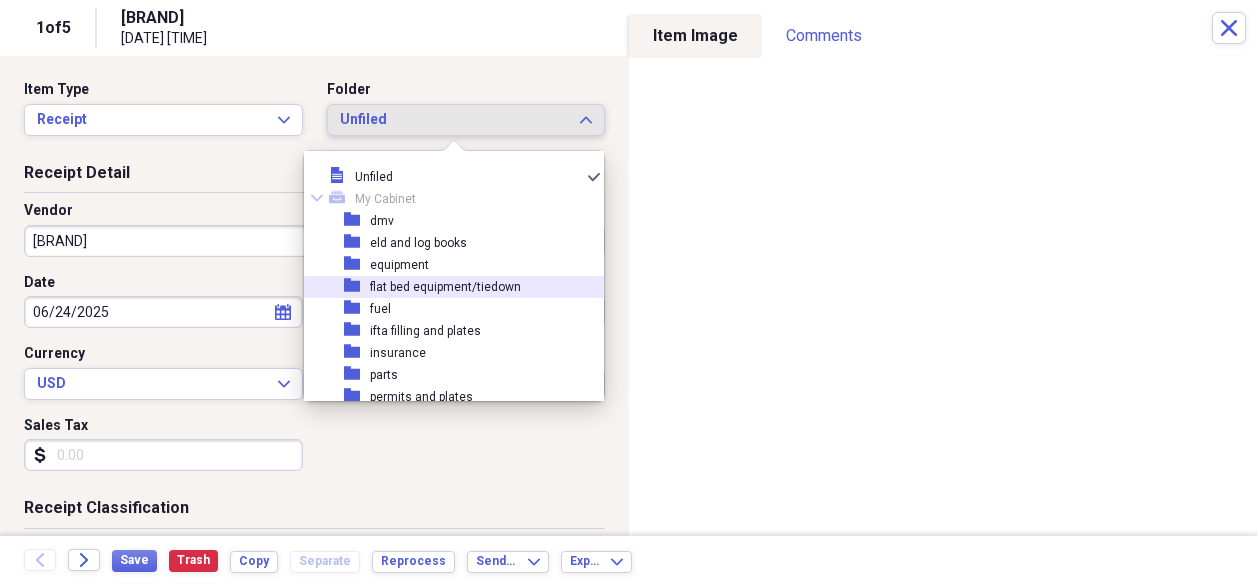 click on "flat bed equipment/tiedown" at bounding box center [445, 287] 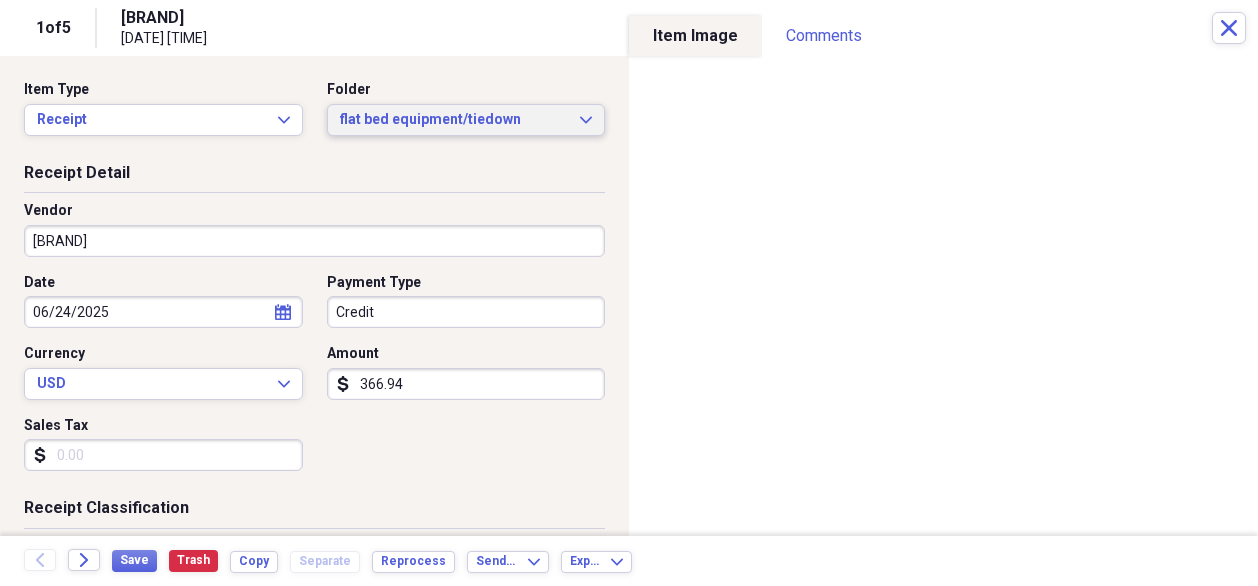 click on "flat bed equipment/tiedown" at bounding box center (454, 120) 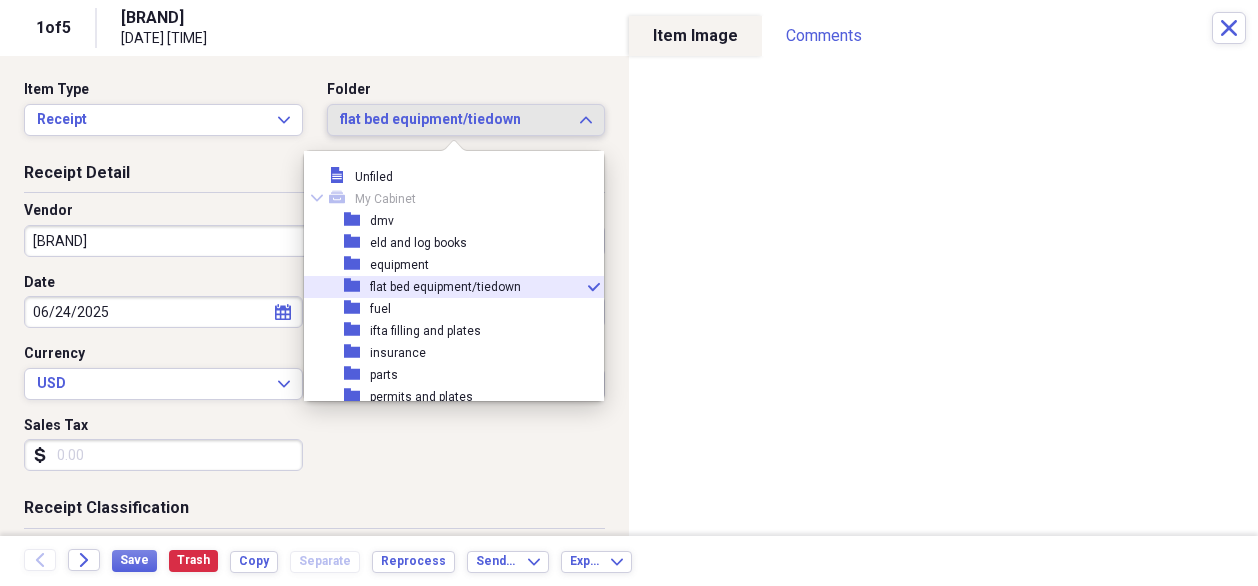 scroll, scrollTop: 11, scrollLeft: 0, axis: vertical 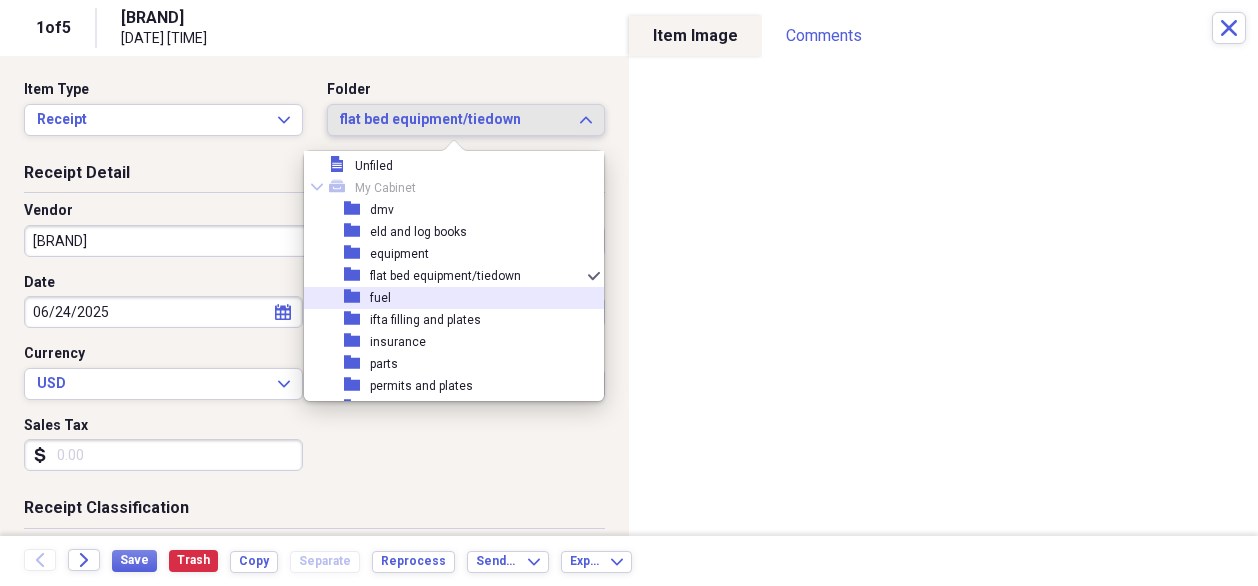 click on "fuel" at bounding box center [380, 298] 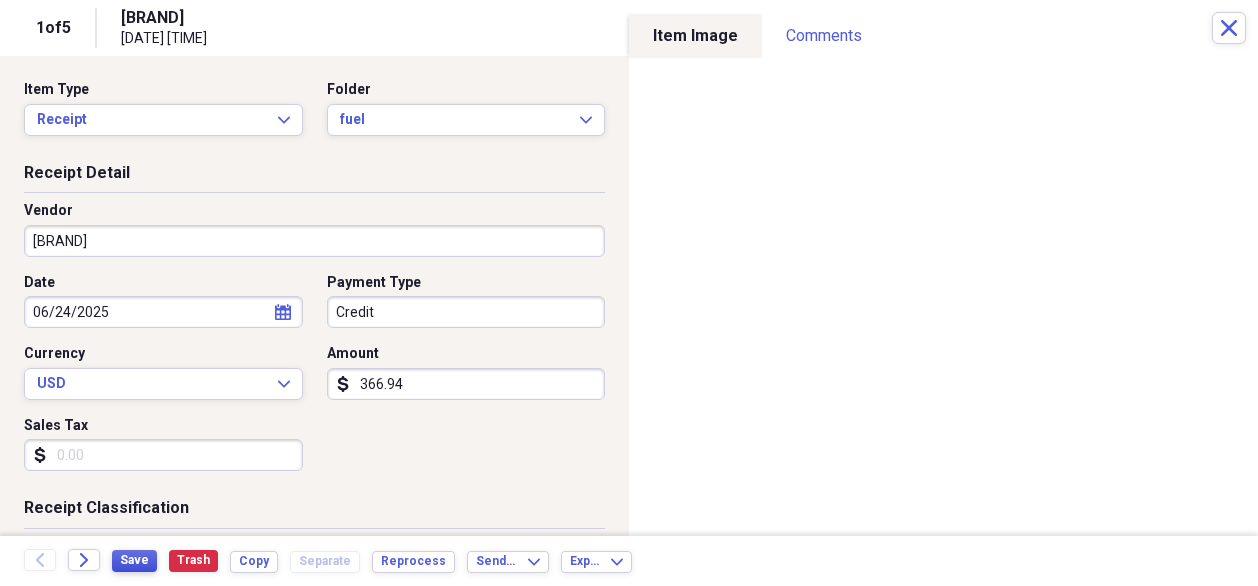 click on "Save" at bounding box center [134, 560] 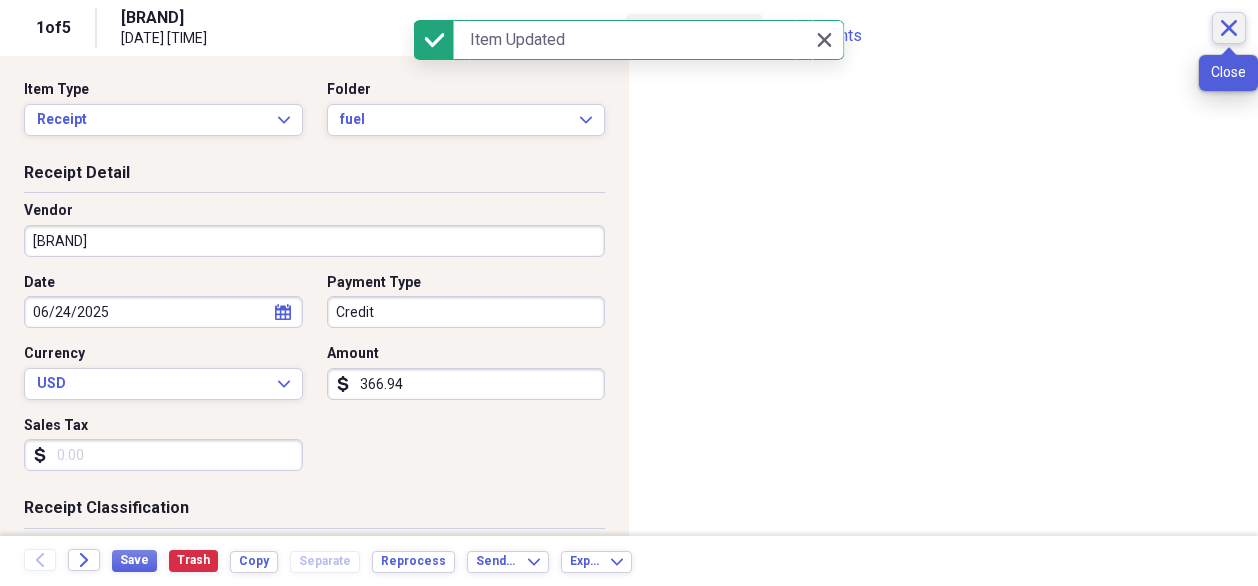 click on "Close" at bounding box center (1229, 28) 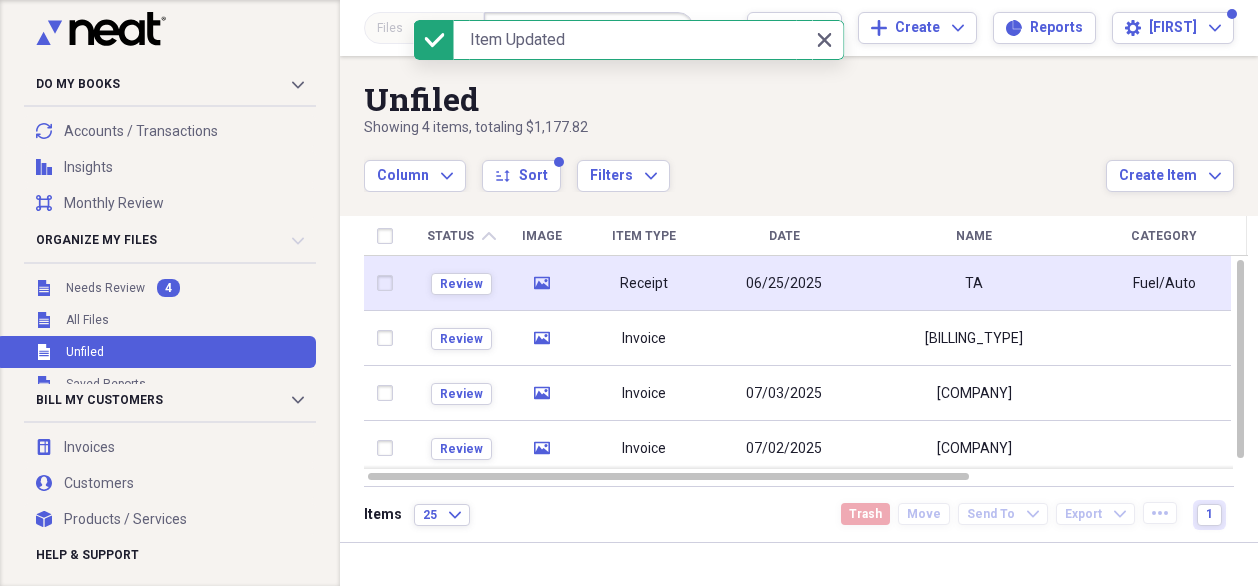 click on "TA" at bounding box center (974, 283) 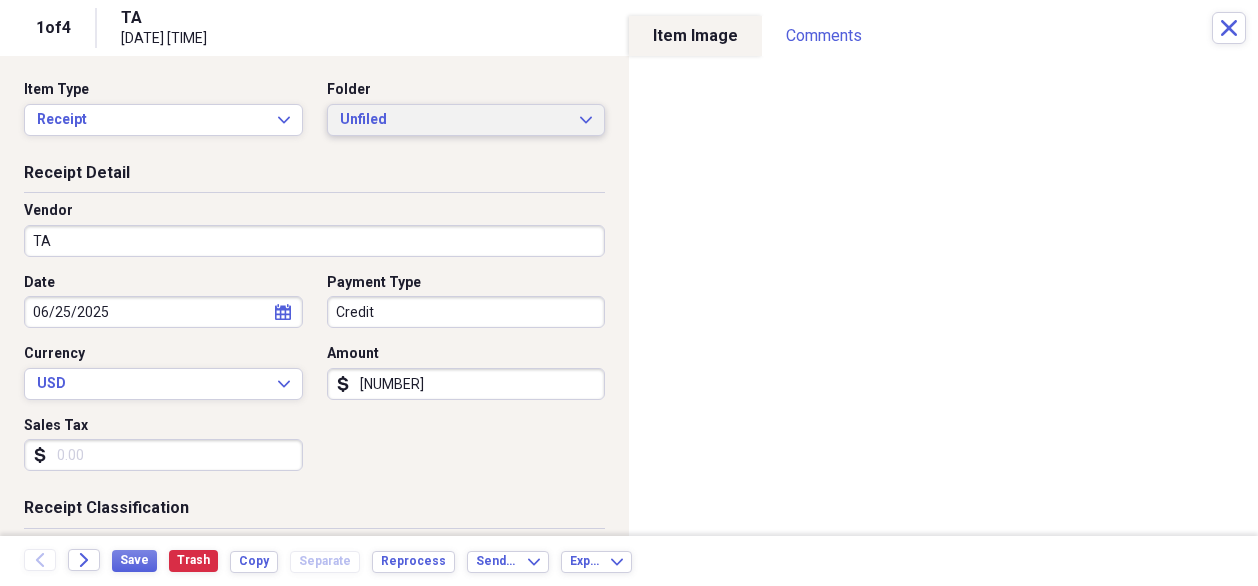 click on "Unfiled" at bounding box center (454, 120) 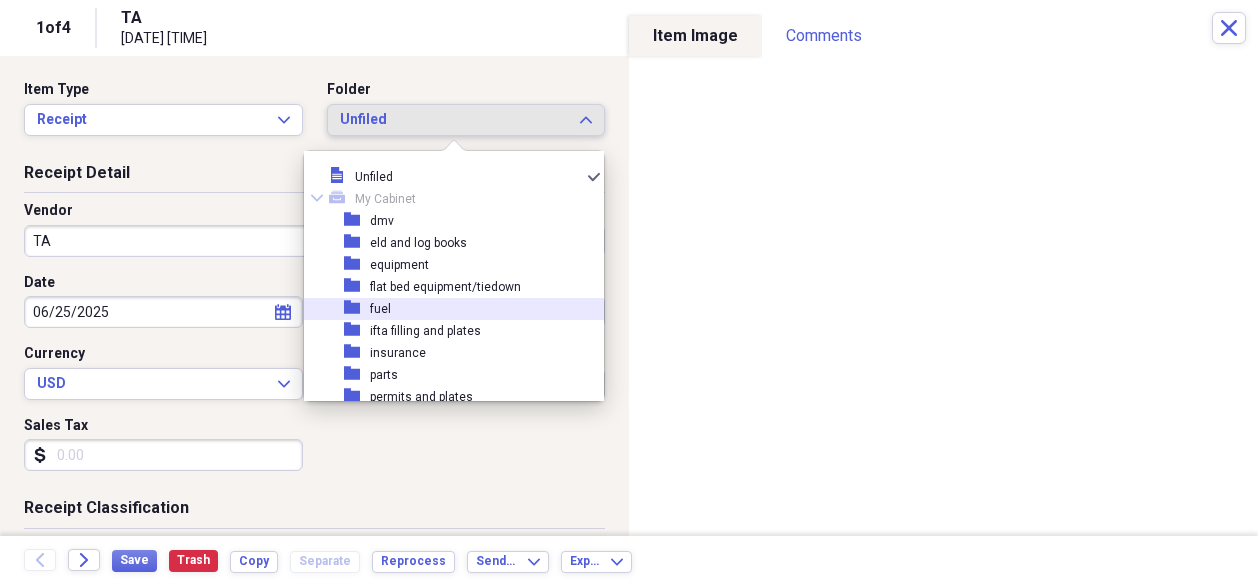 click on "fuel" at bounding box center (380, 309) 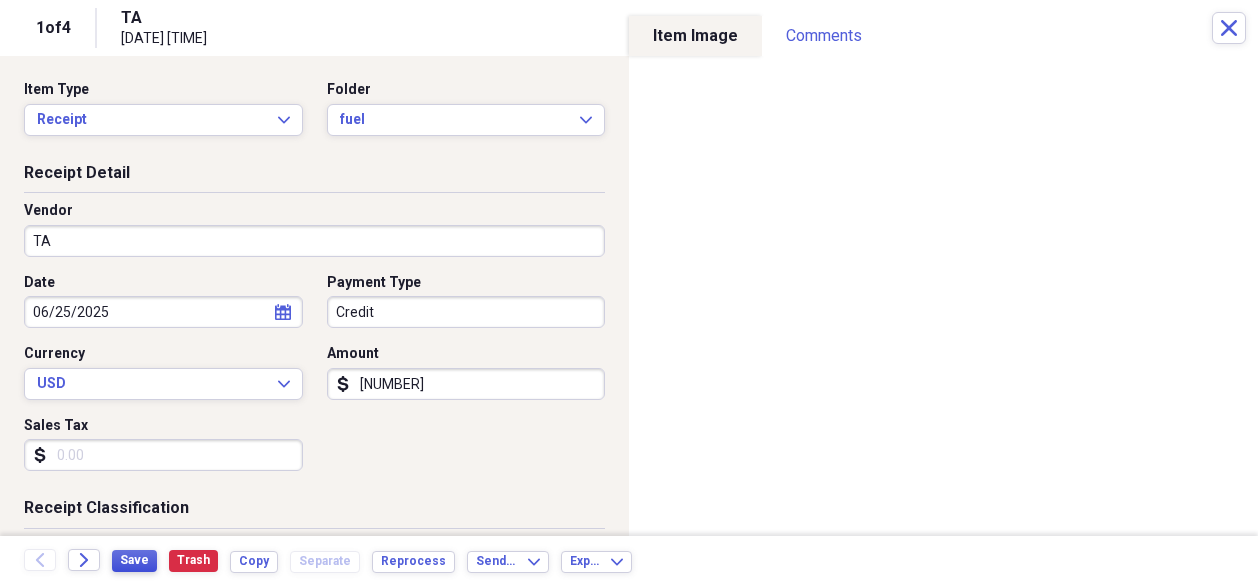 click on "Save" at bounding box center [134, 560] 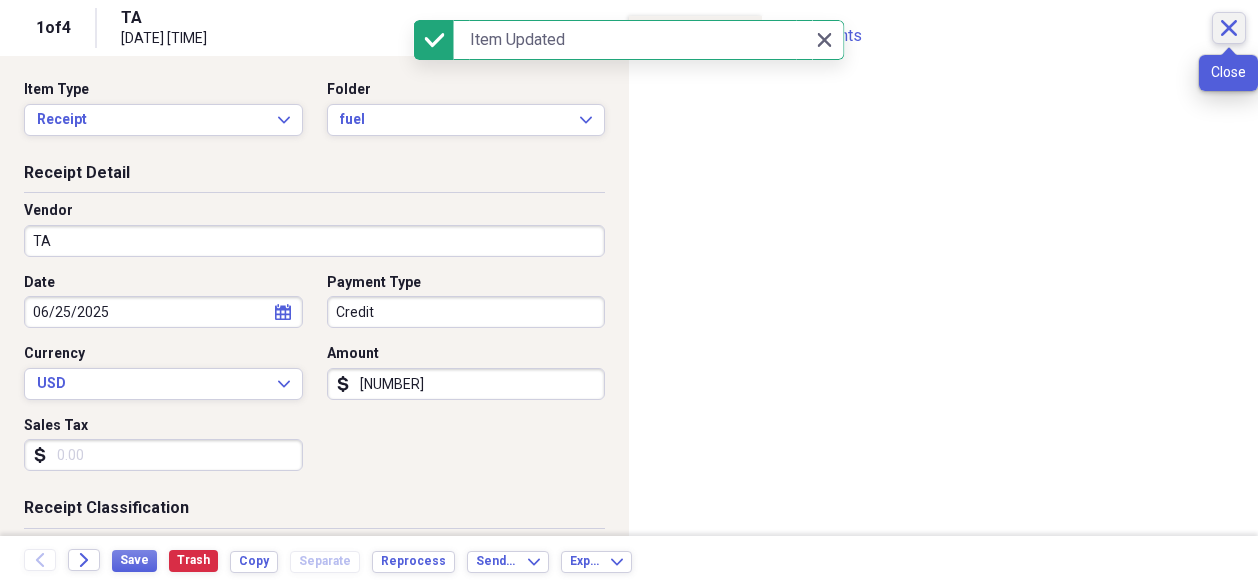 click on "Close" 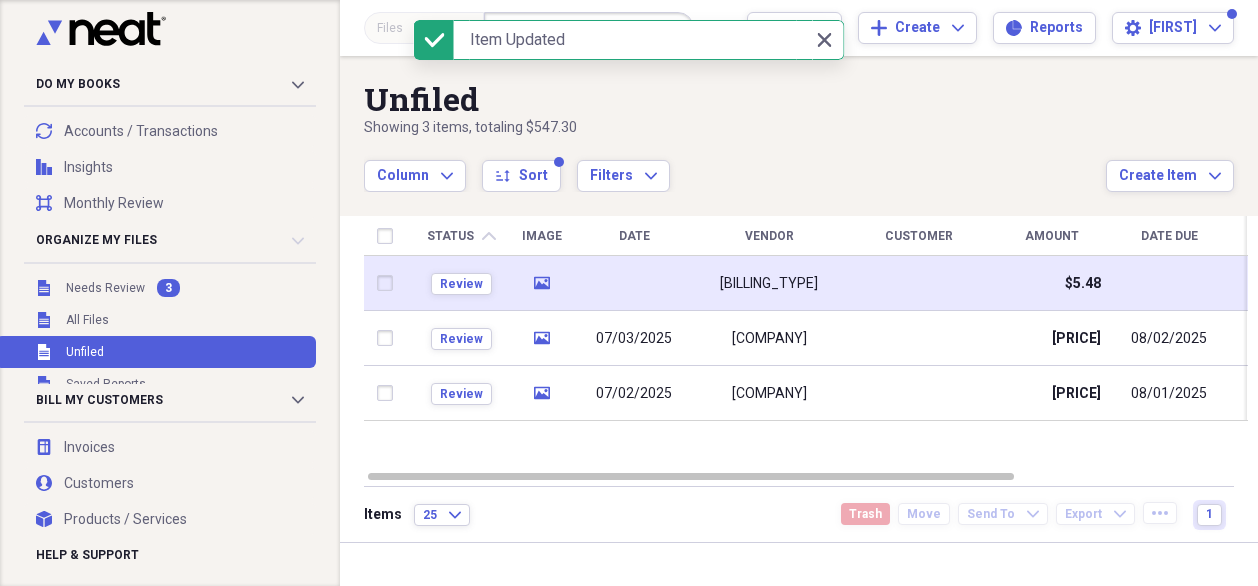 click on "[BILLING_TYPE]" at bounding box center [769, 283] 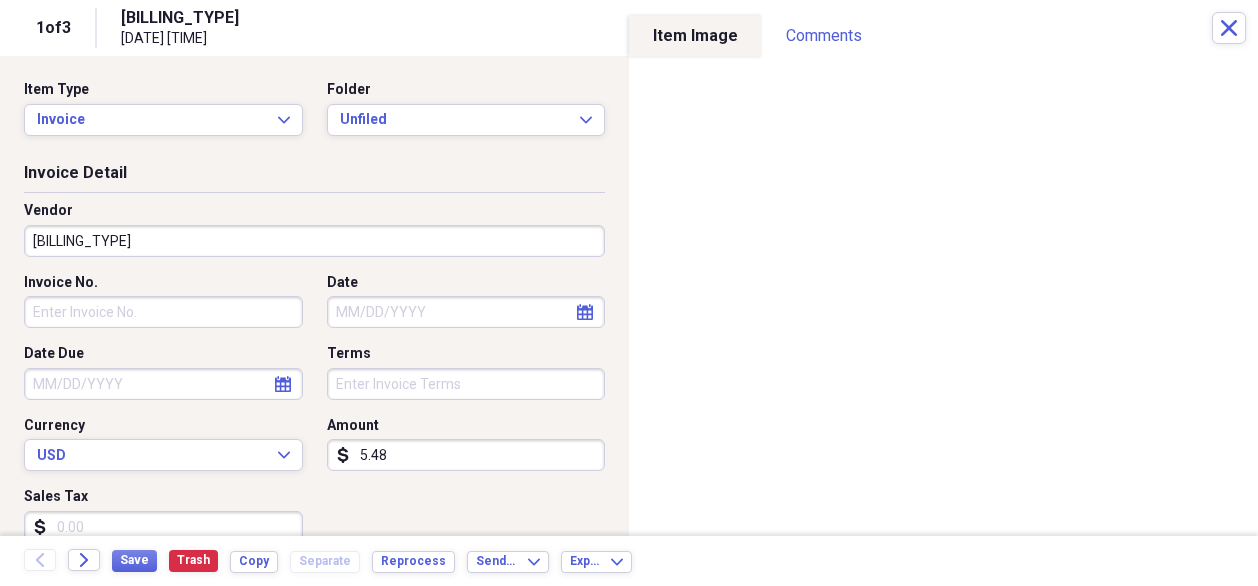click on "5.48" at bounding box center [466, 455] 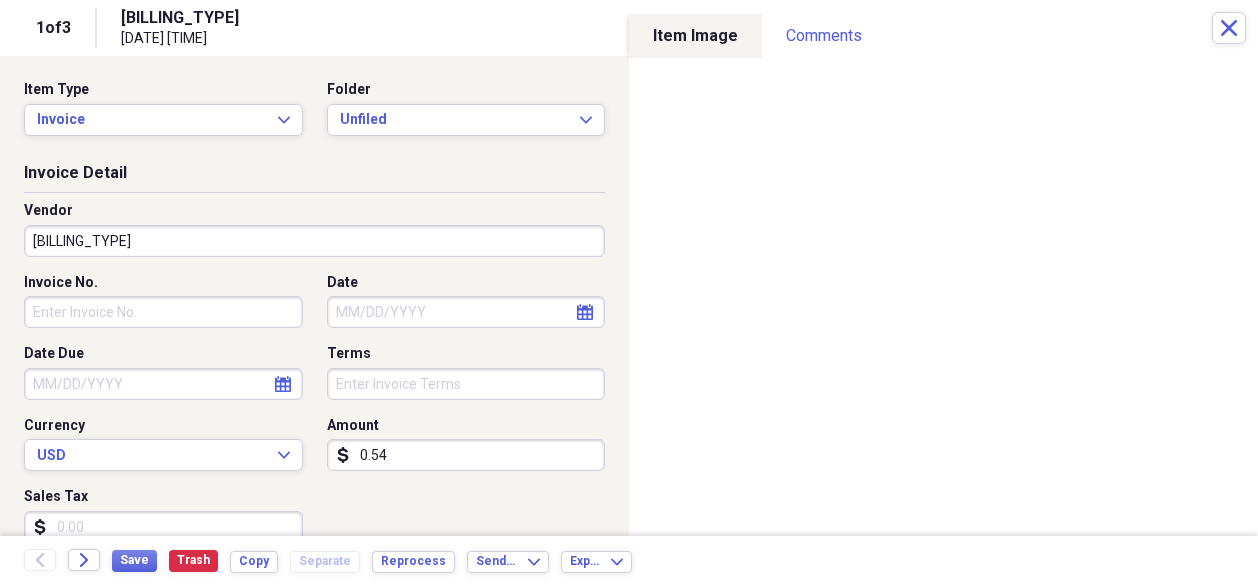 type on "0.05" 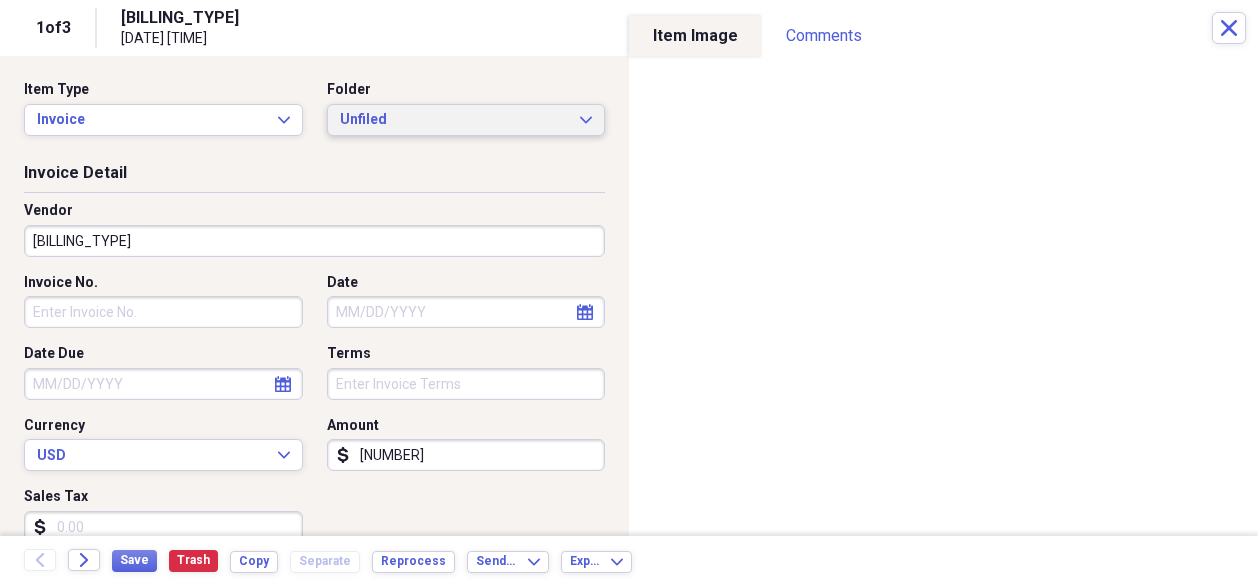 type on "[NUMBER]" 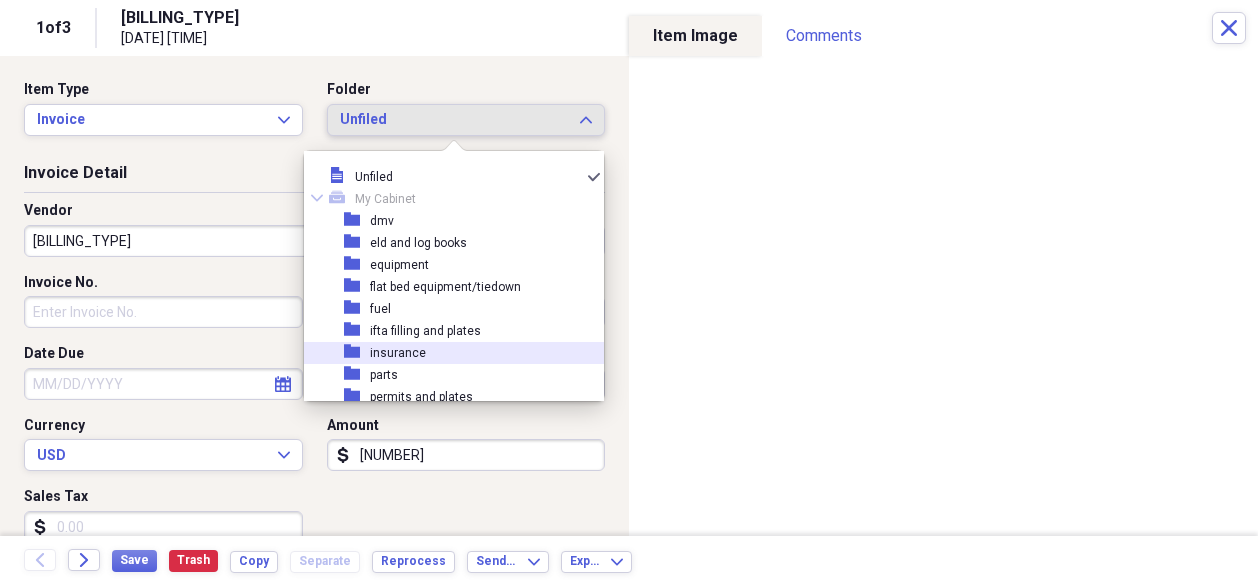 click on "insurance" at bounding box center [398, 353] 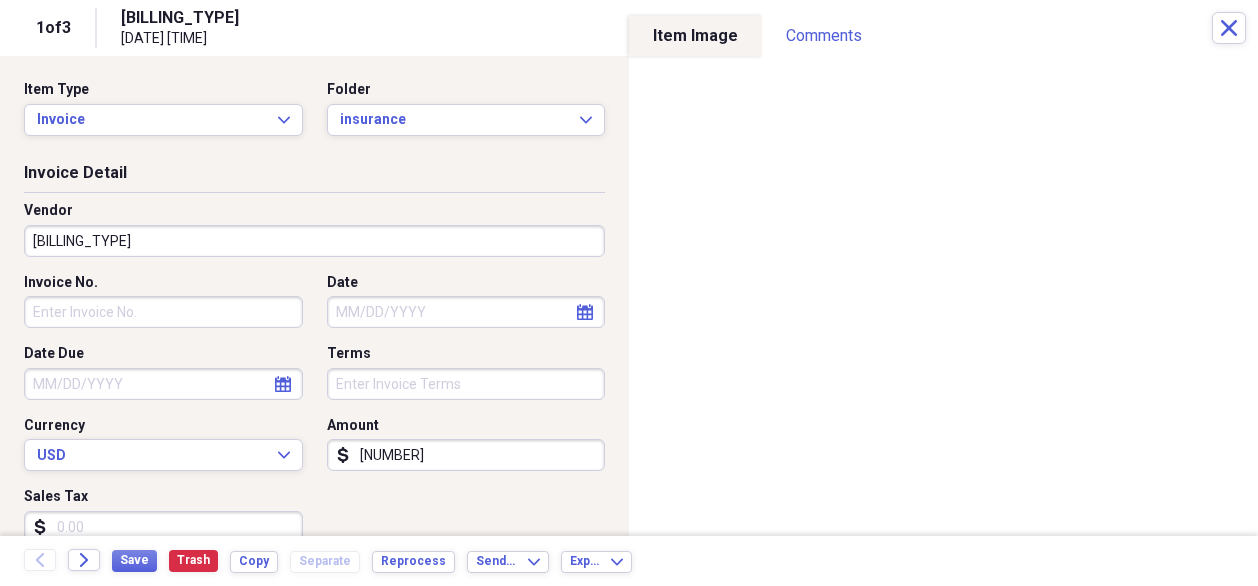 click on "Date" at bounding box center (466, 312) 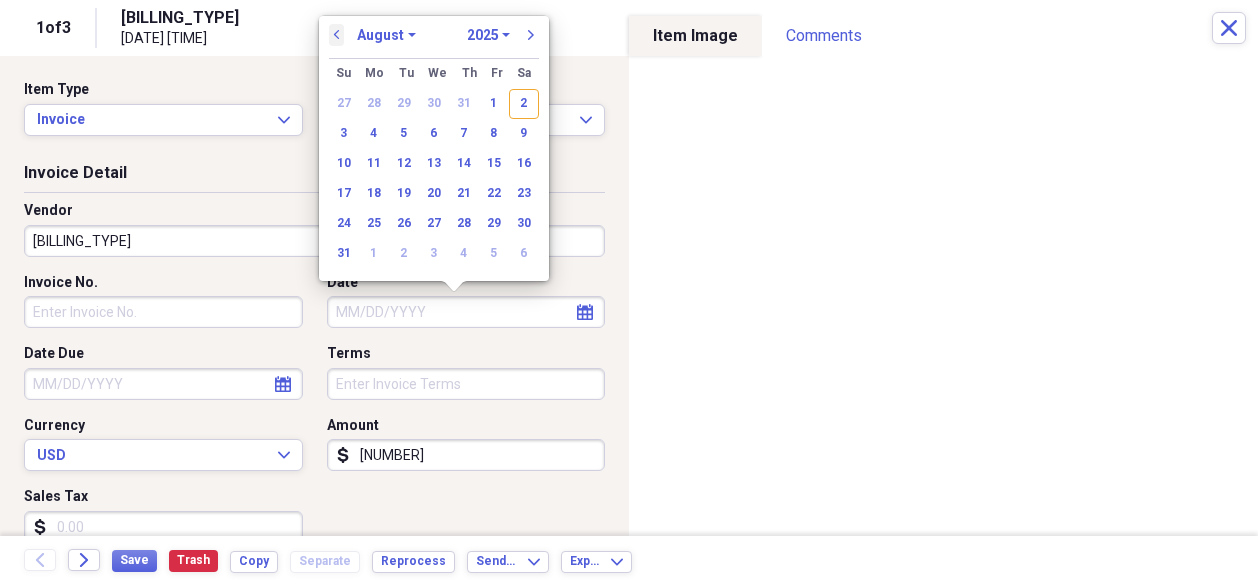 click on "previous" at bounding box center (337, 35) 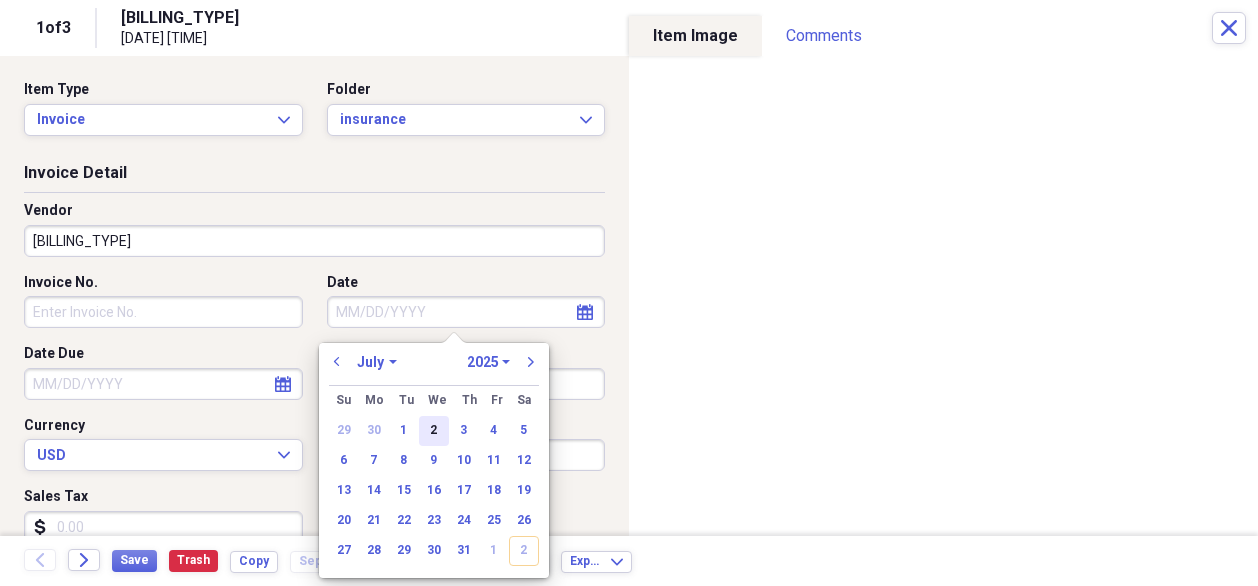 click on "2" at bounding box center (434, 431) 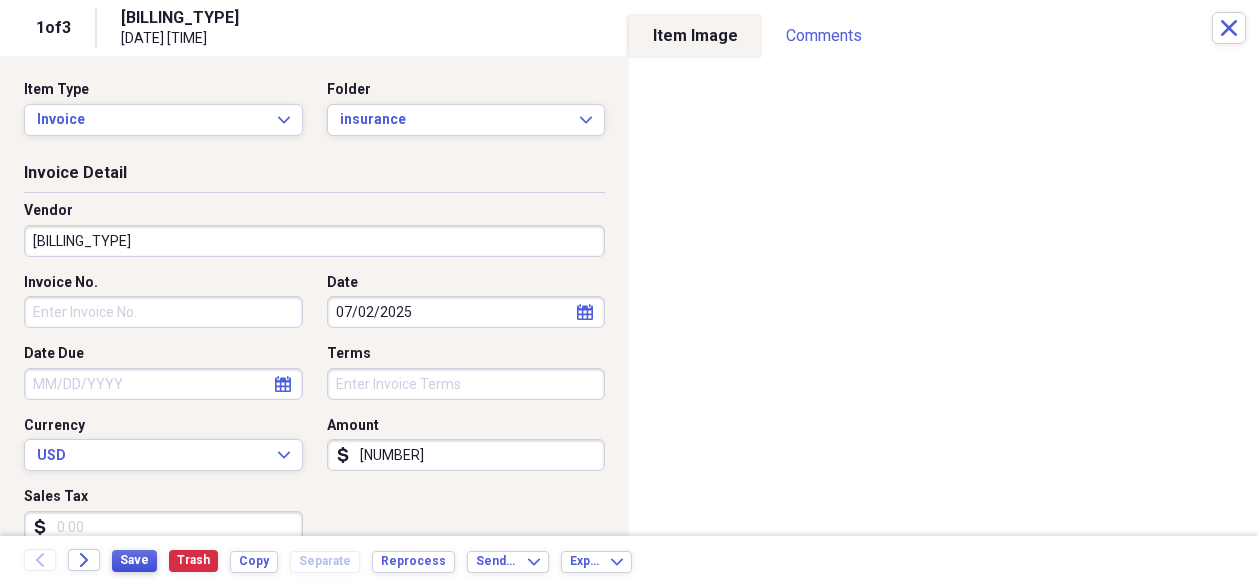 click on "Save" at bounding box center [134, 560] 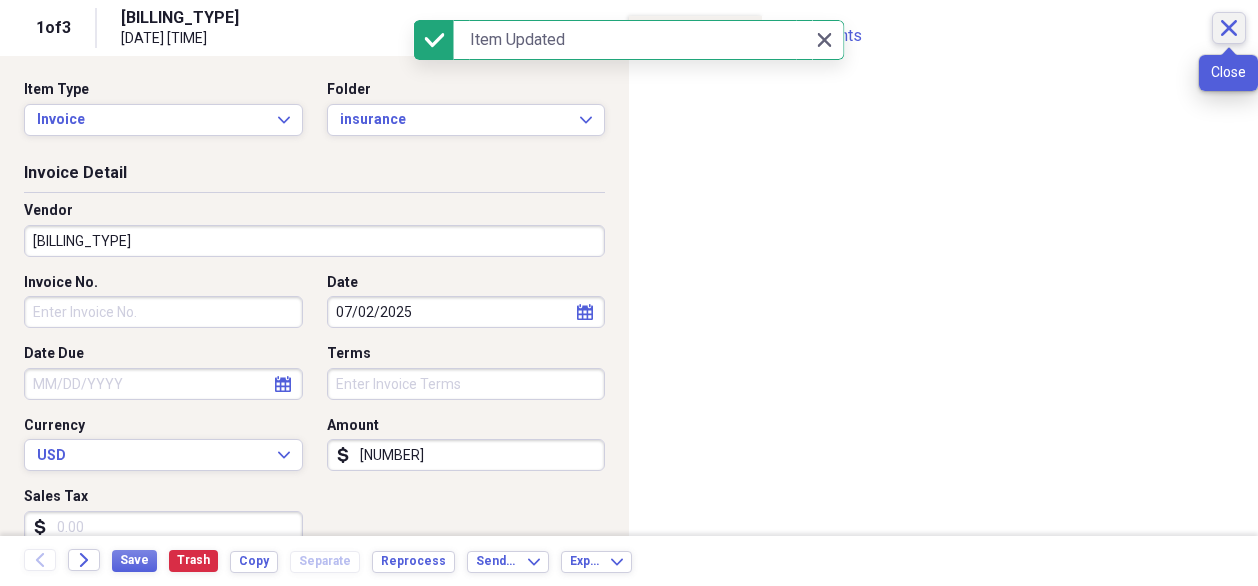 click on "Close" at bounding box center [1229, 28] 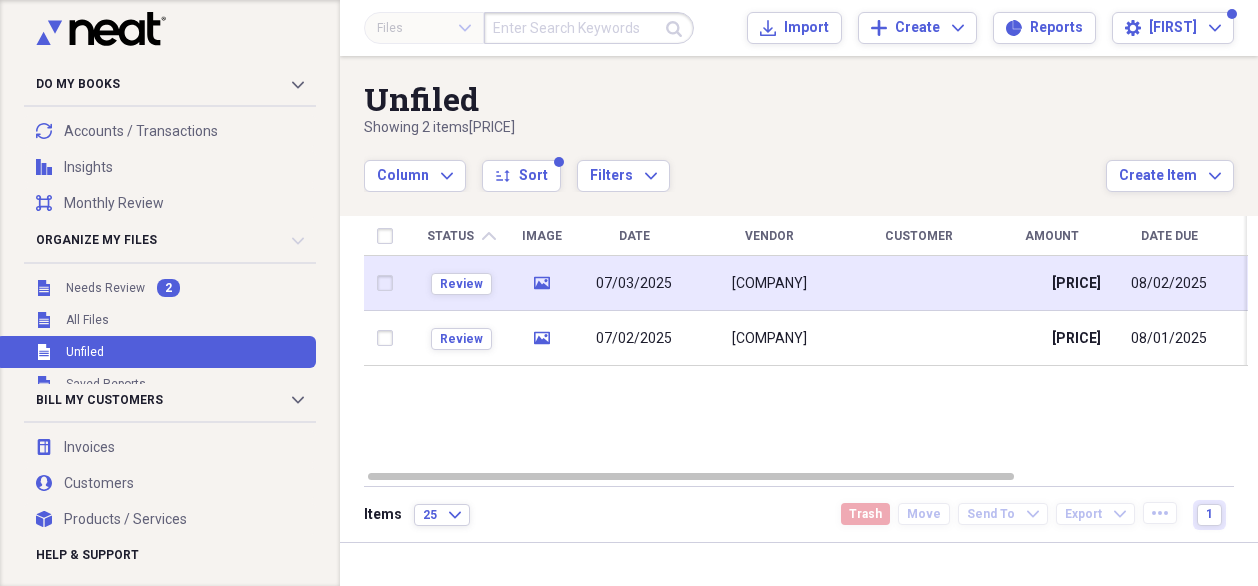 click on "07/03/2025" at bounding box center [634, 284] 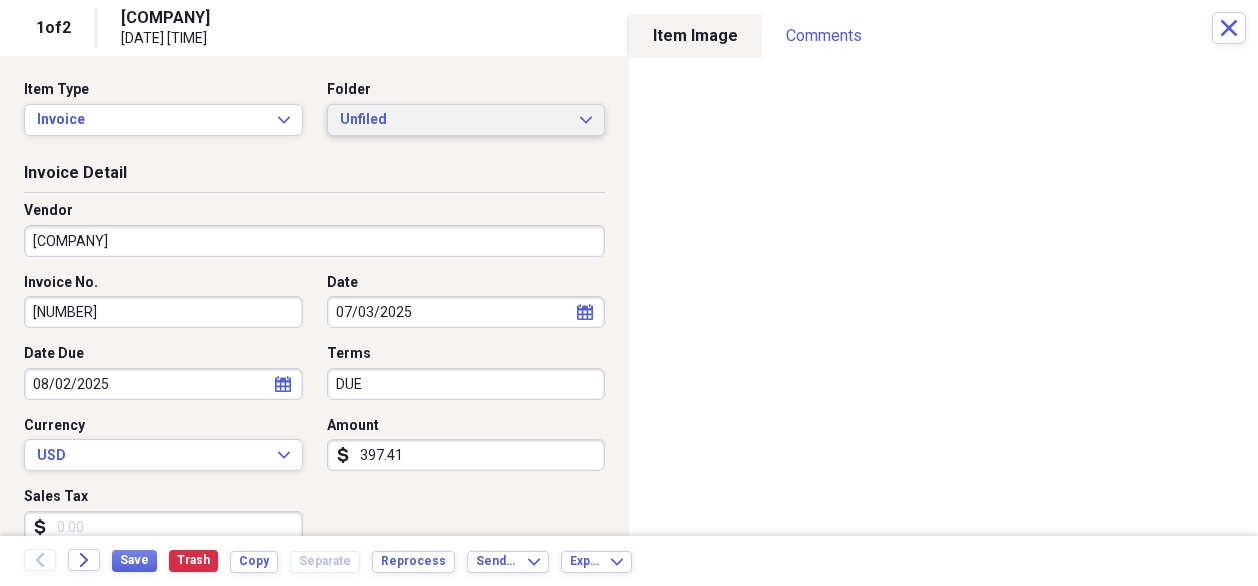 click on "Unfiled Expand" at bounding box center (466, 120) 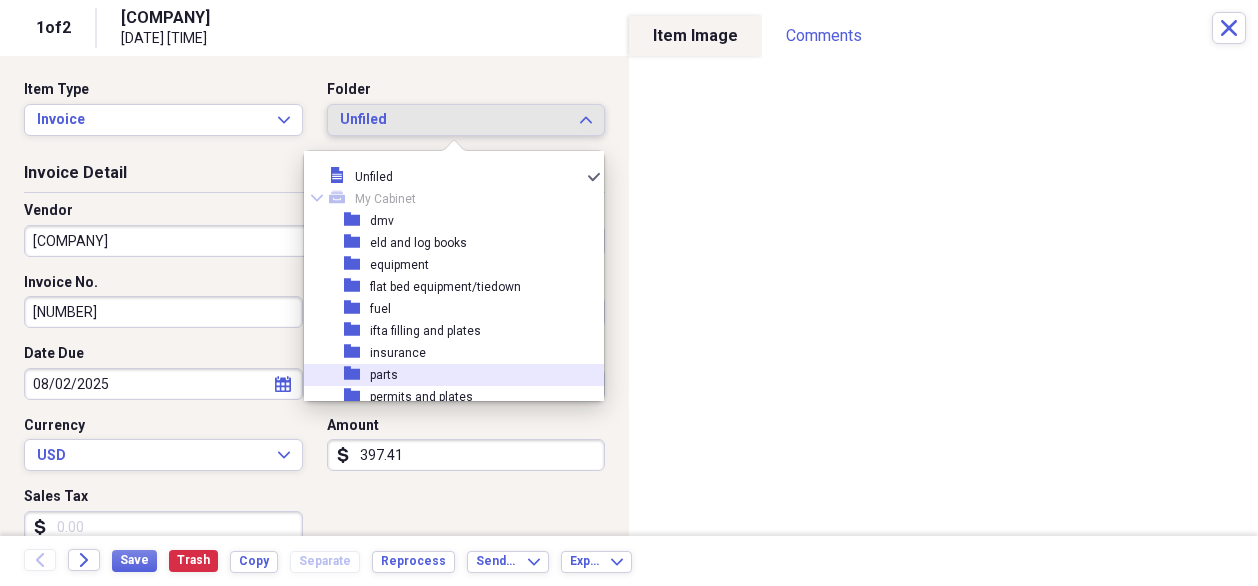 click on "parts" at bounding box center (384, 375) 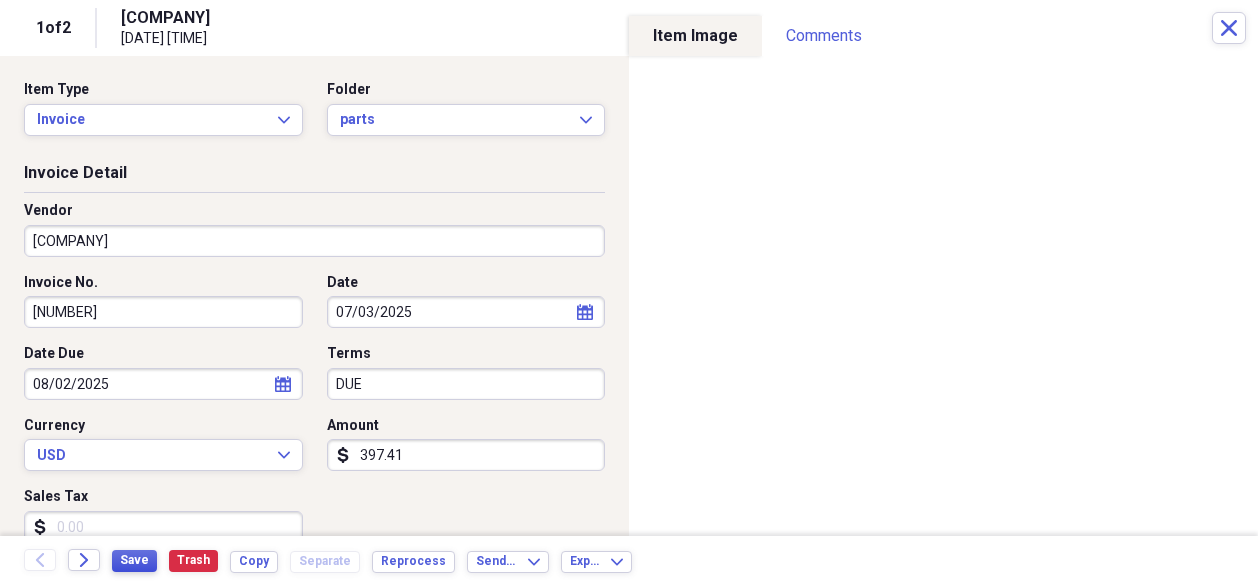 click on "Save" at bounding box center (134, 560) 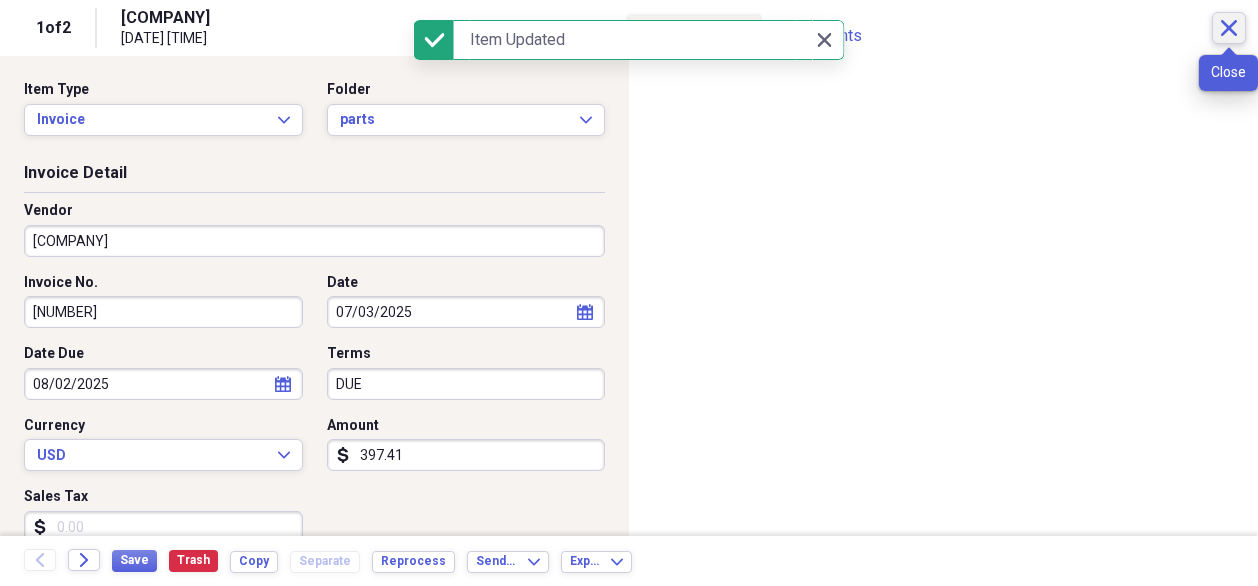 click on "Close" at bounding box center [1229, 28] 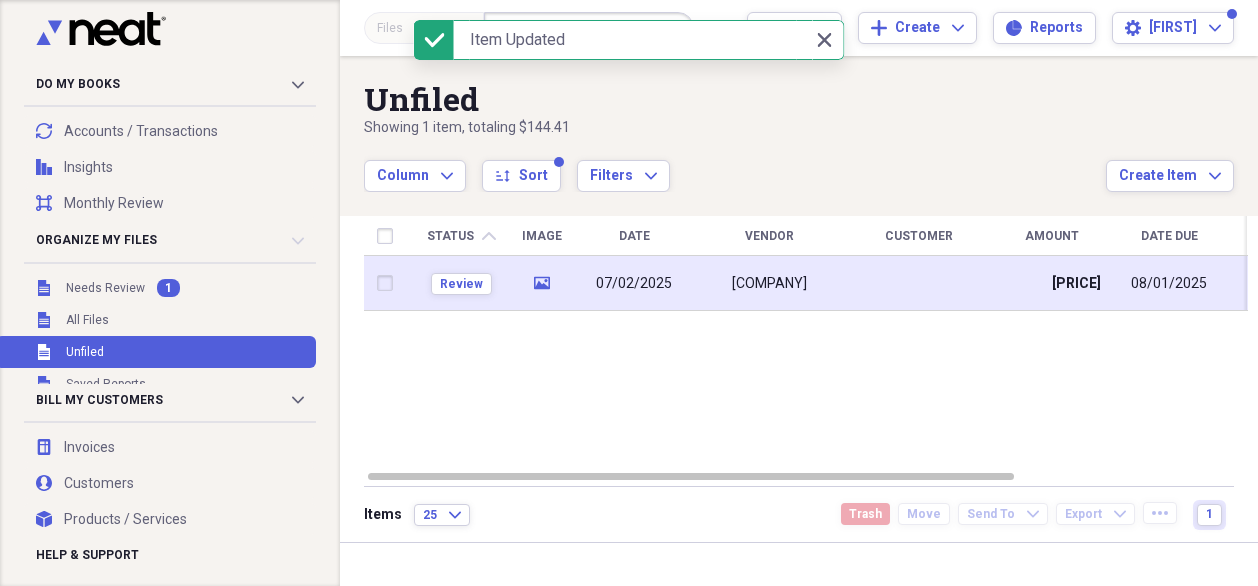 click on "[COMPANY]" at bounding box center [769, 283] 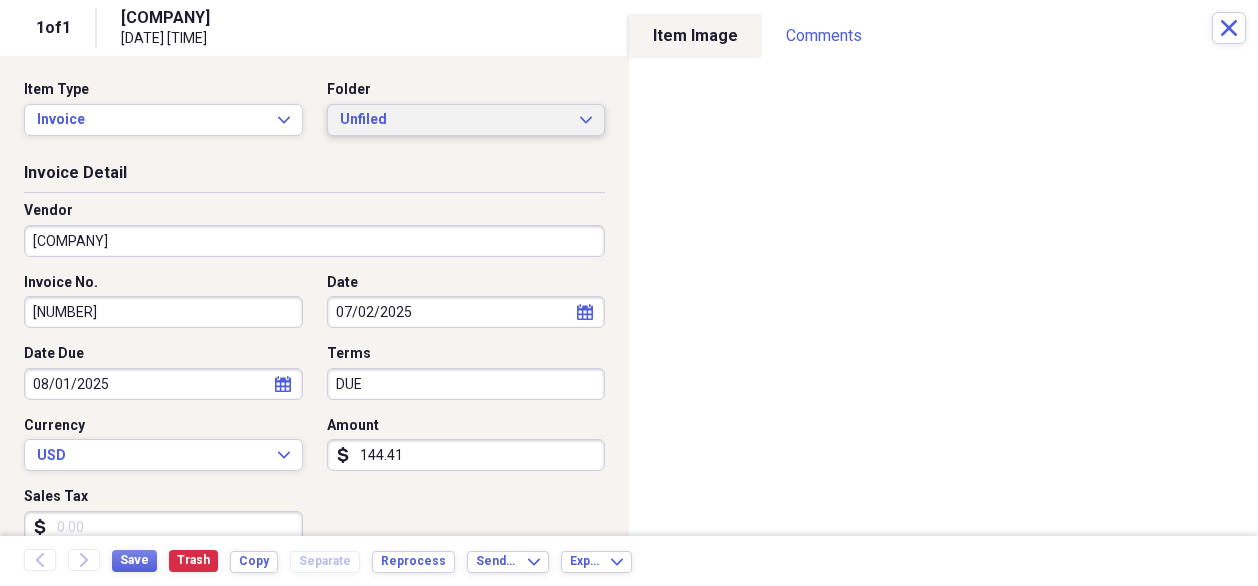 click on "Unfiled" at bounding box center (454, 120) 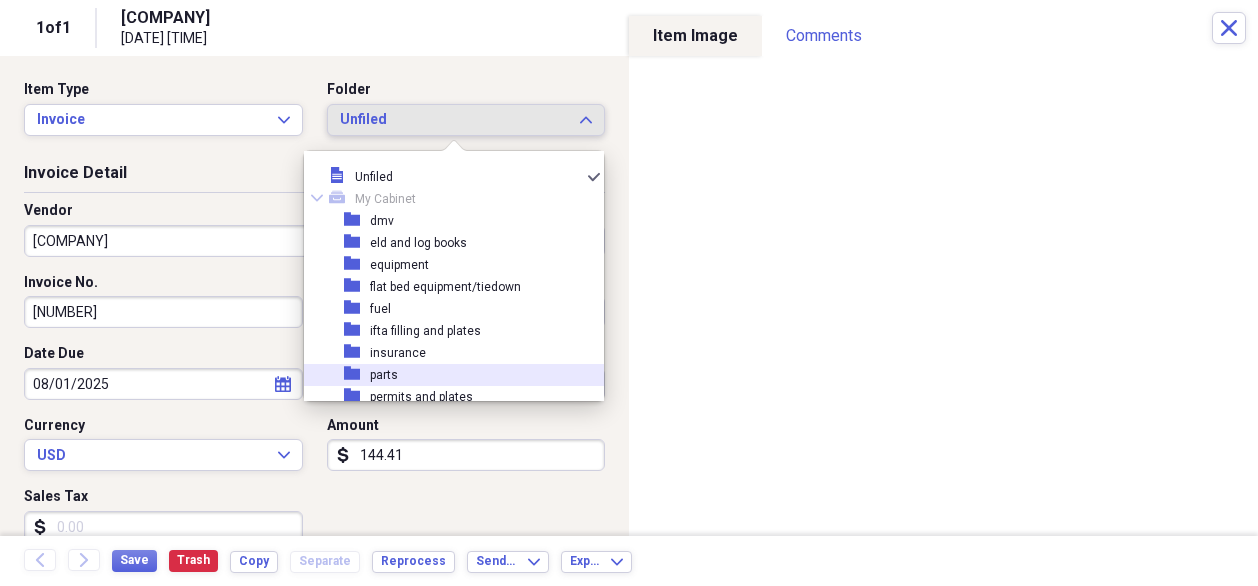 click on "parts" at bounding box center [384, 375] 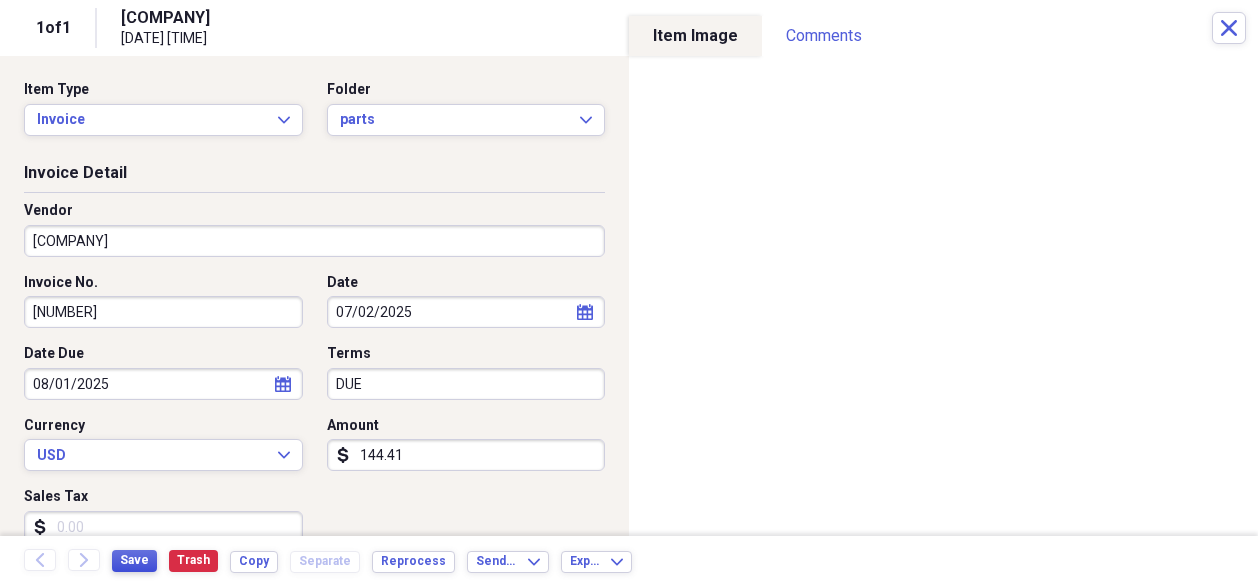 click on "Save" at bounding box center (134, 561) 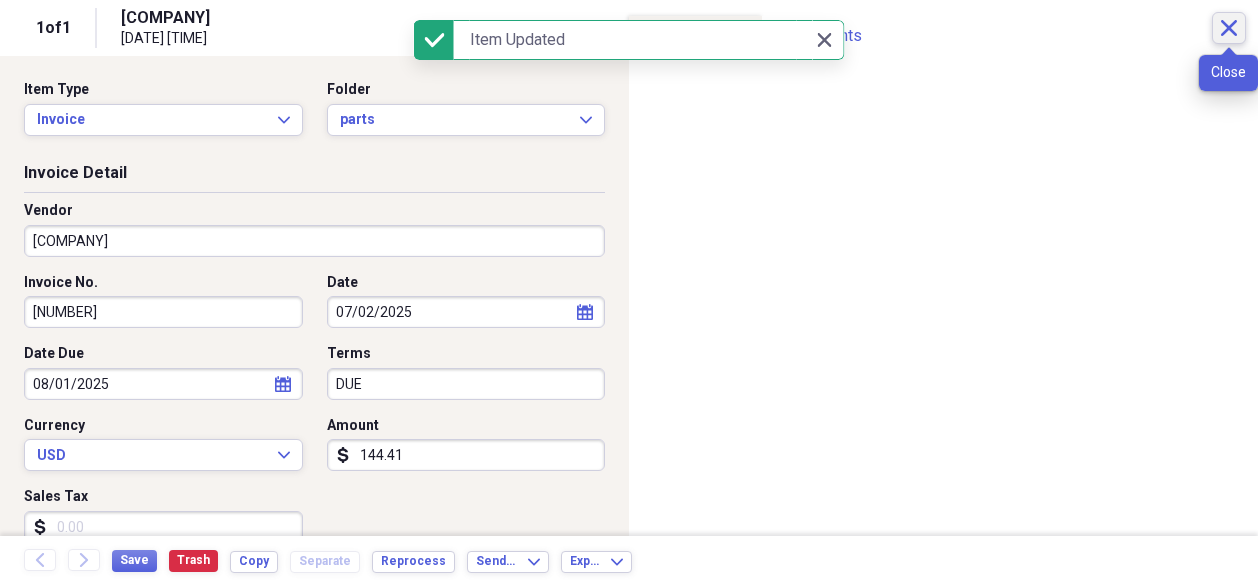click on "Close" at bounding box center [1229, 28] 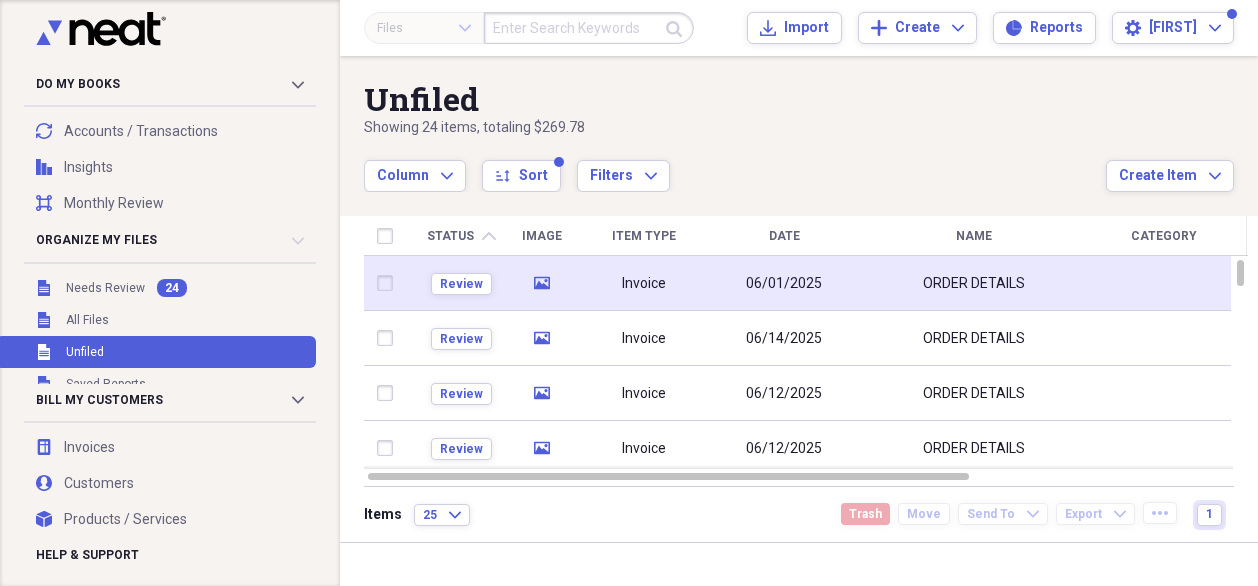 click on "06/01/2025" at bounding box center [784, 284] 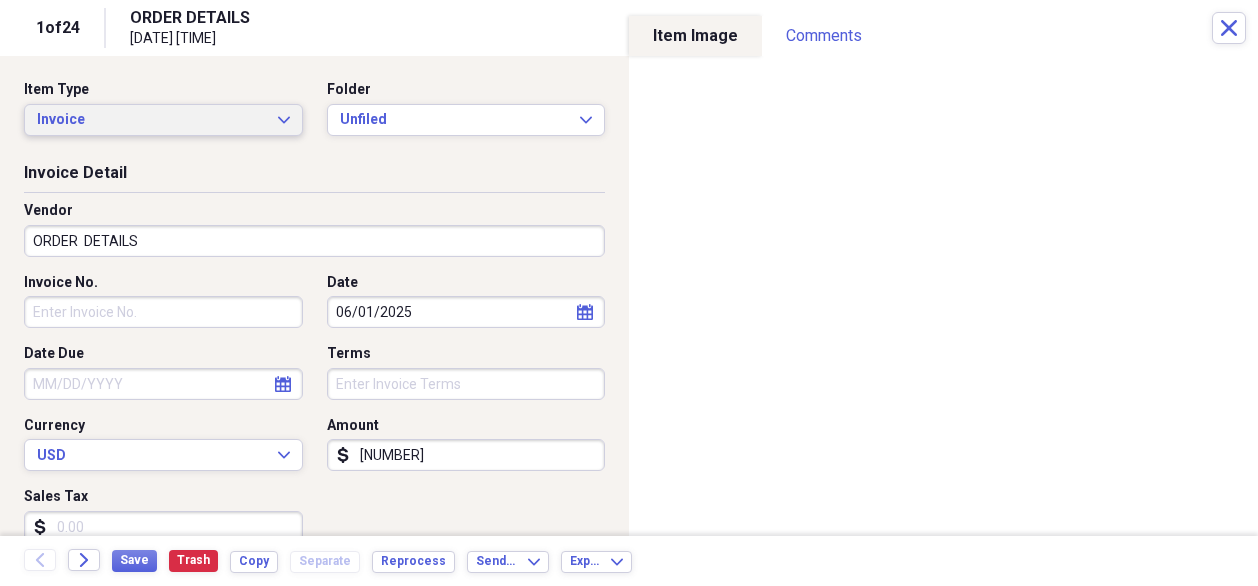 click on "Invoice" at bounding box center [151, 120] 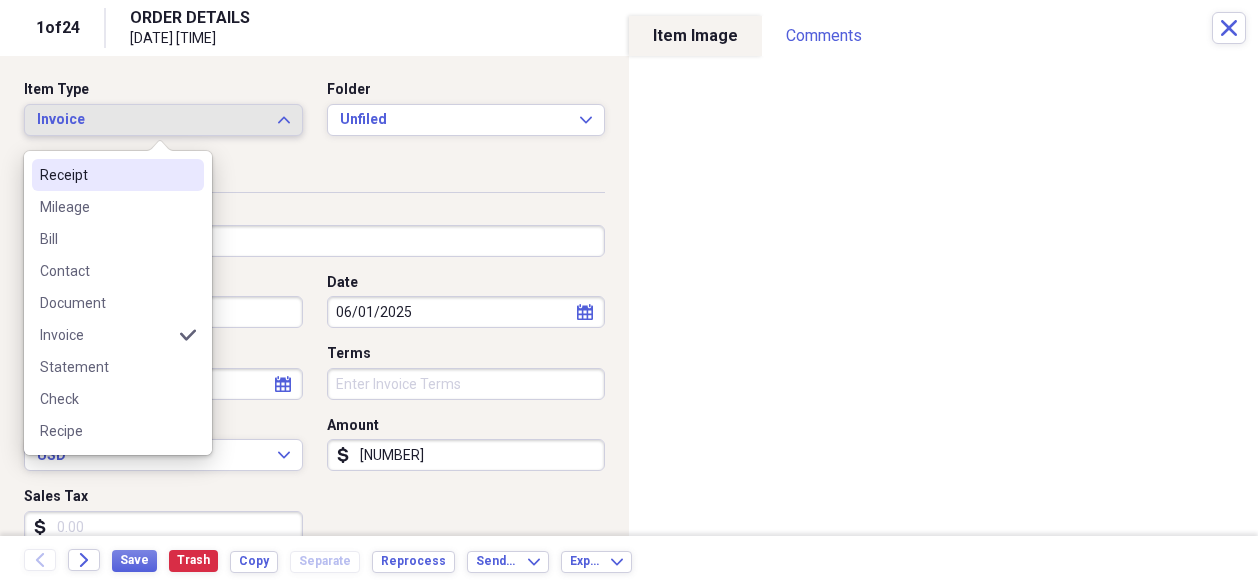 click on "Receipt" at bounding box center [106, 175] 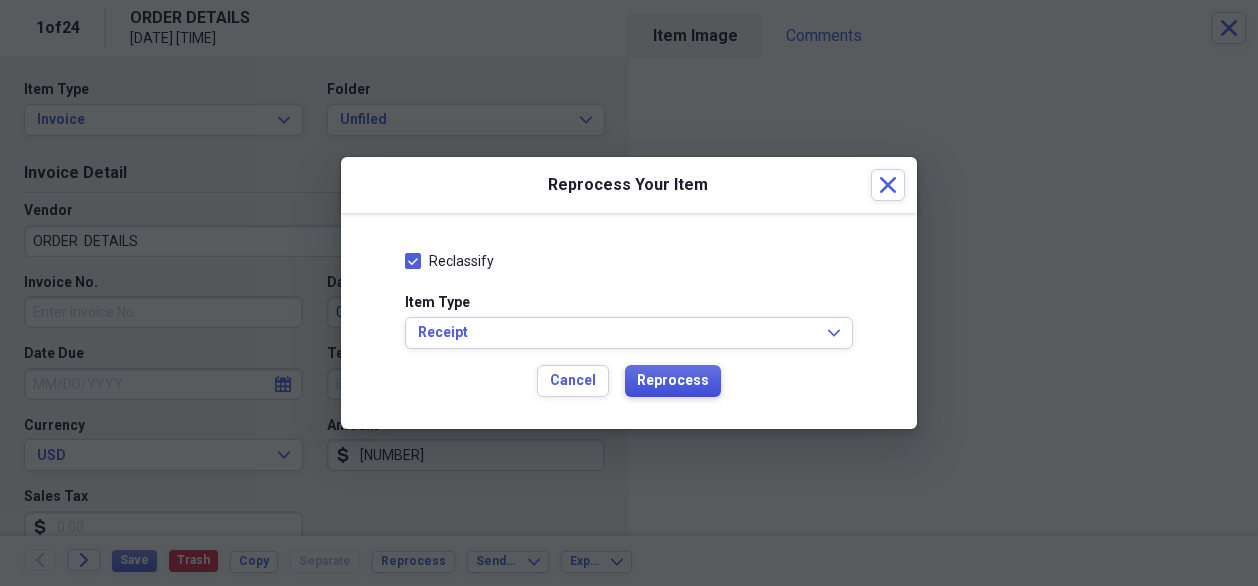 click on "Reprocess" at bounding box center (673, 381) 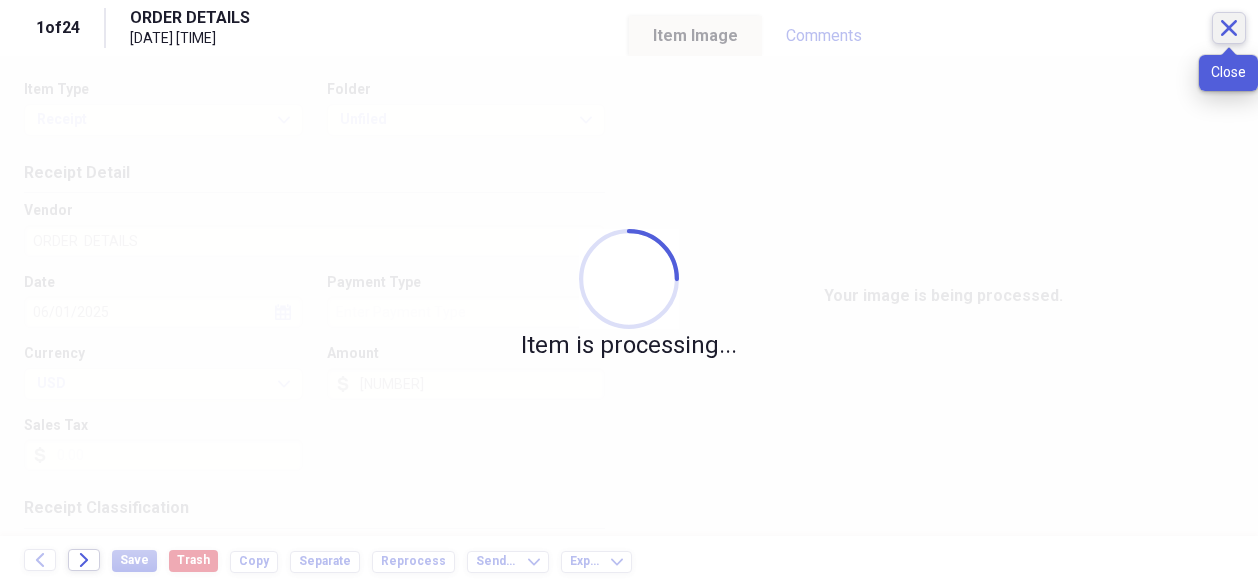 click on "Close" at bounding box center [1229, 28] 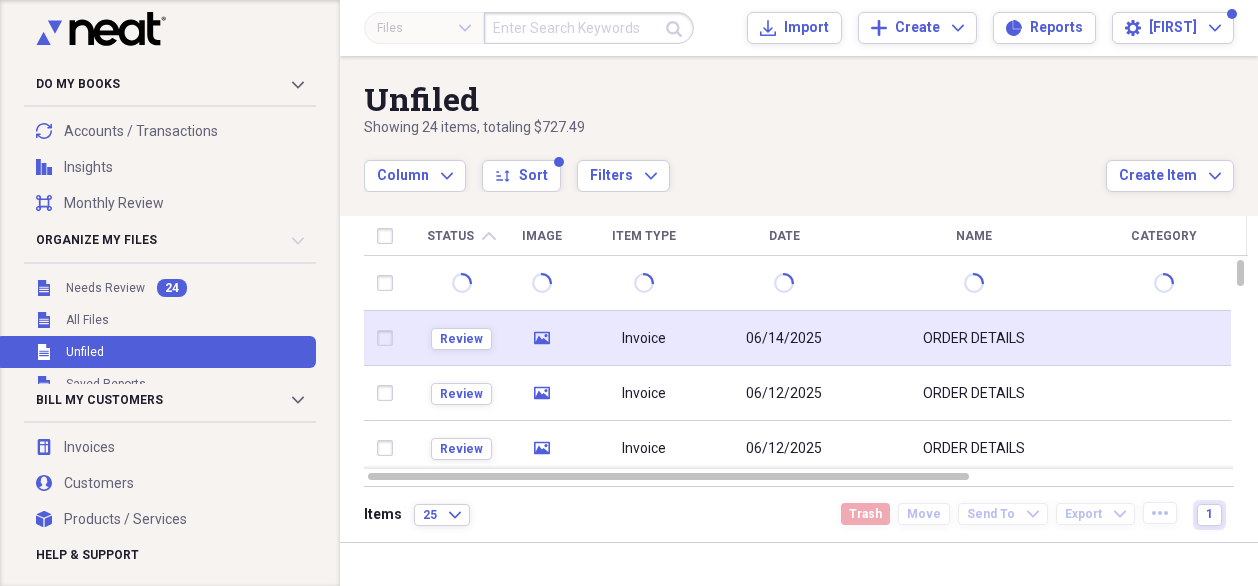 click on "Invoice" at bounding box center (644, 338) 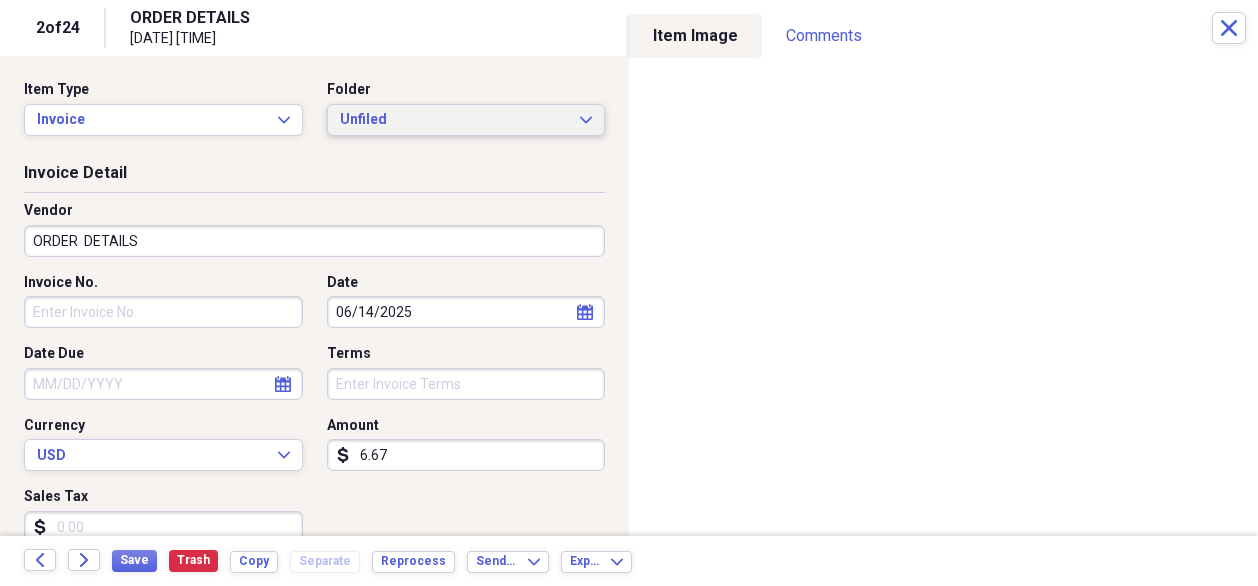 click on "Unfiled" at bounding box center (454, 120) 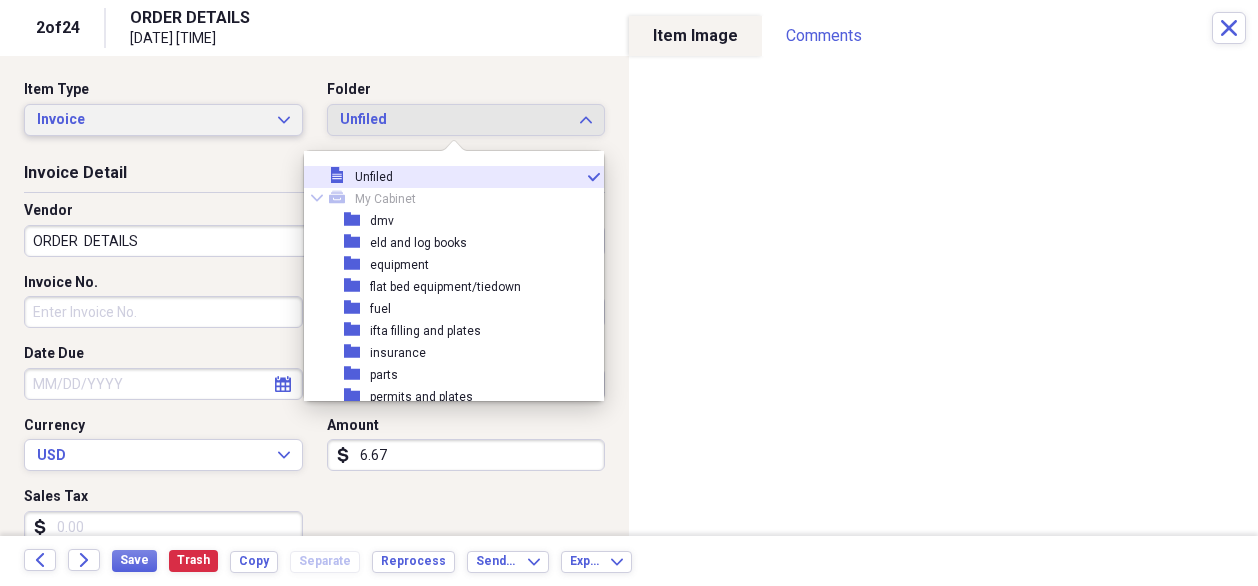 click on "Invoice Expand" at bounding box center (163, 120) 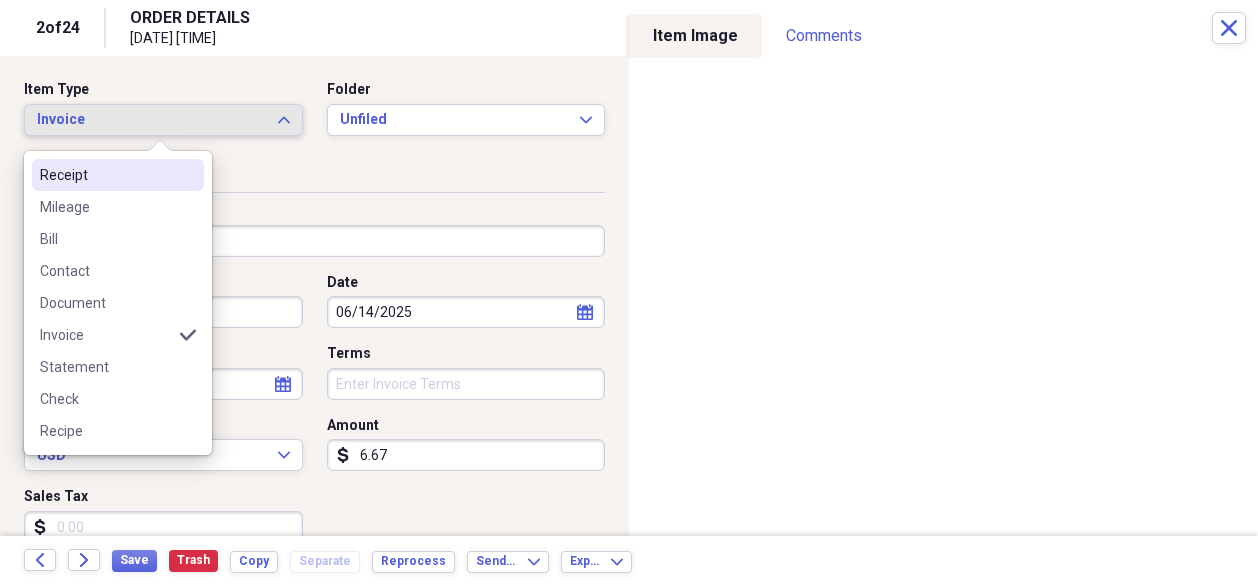 click on "Receipt" at bounding box center [106, 175] 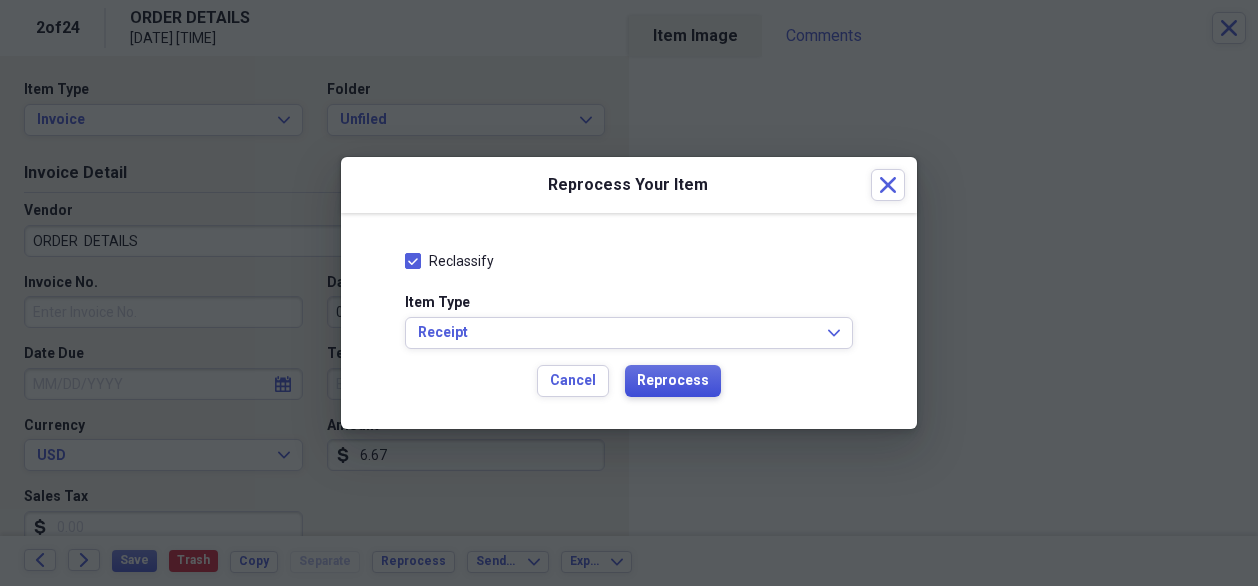 click on "Reprocess" at bounding box center [673, 381] 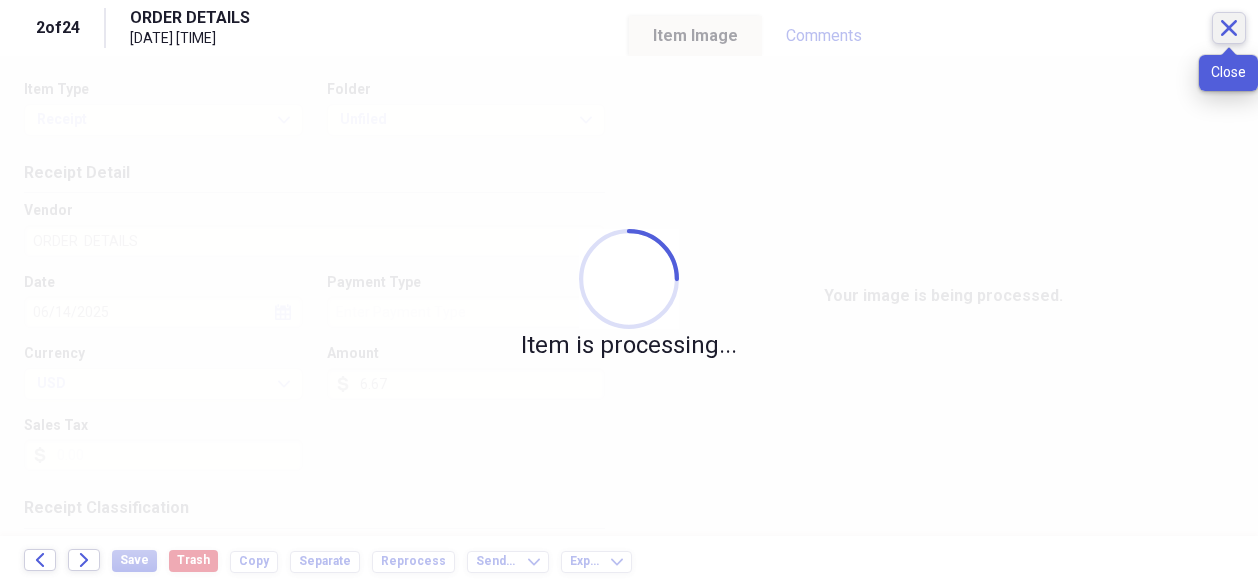 click on "Close" 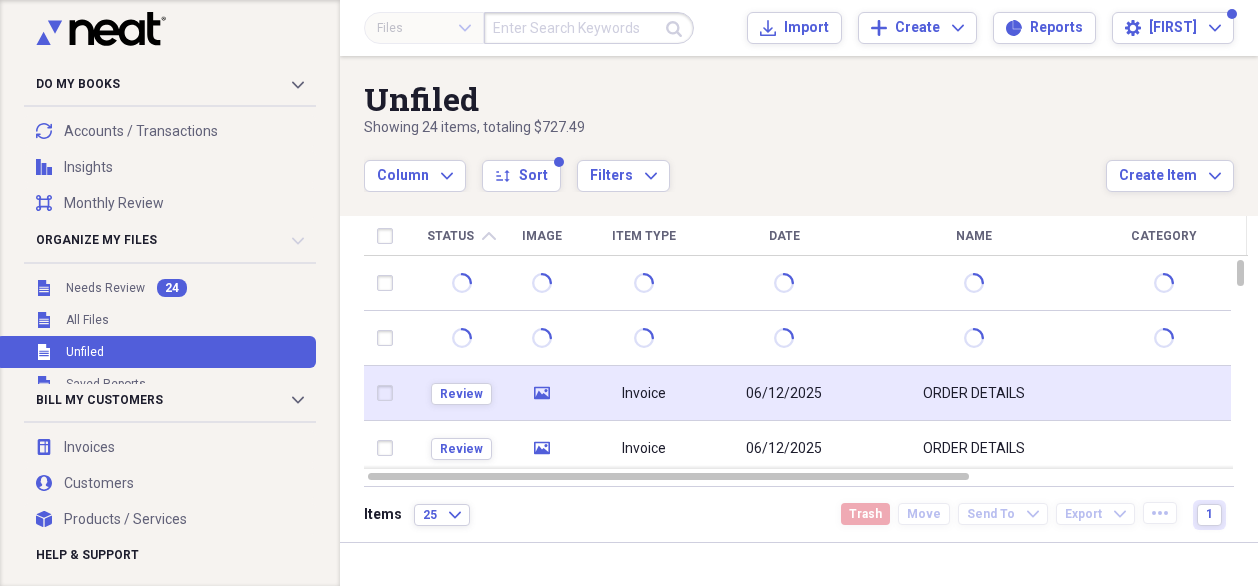 click on "Invoice" at bounding box center (644, 393) 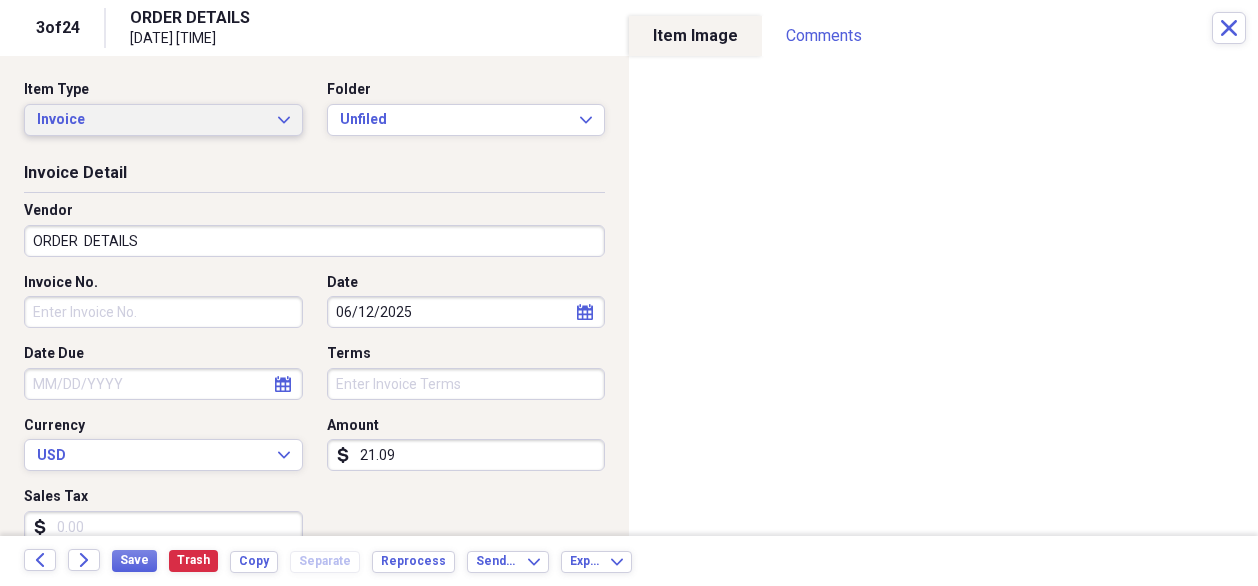 click on "Expand" 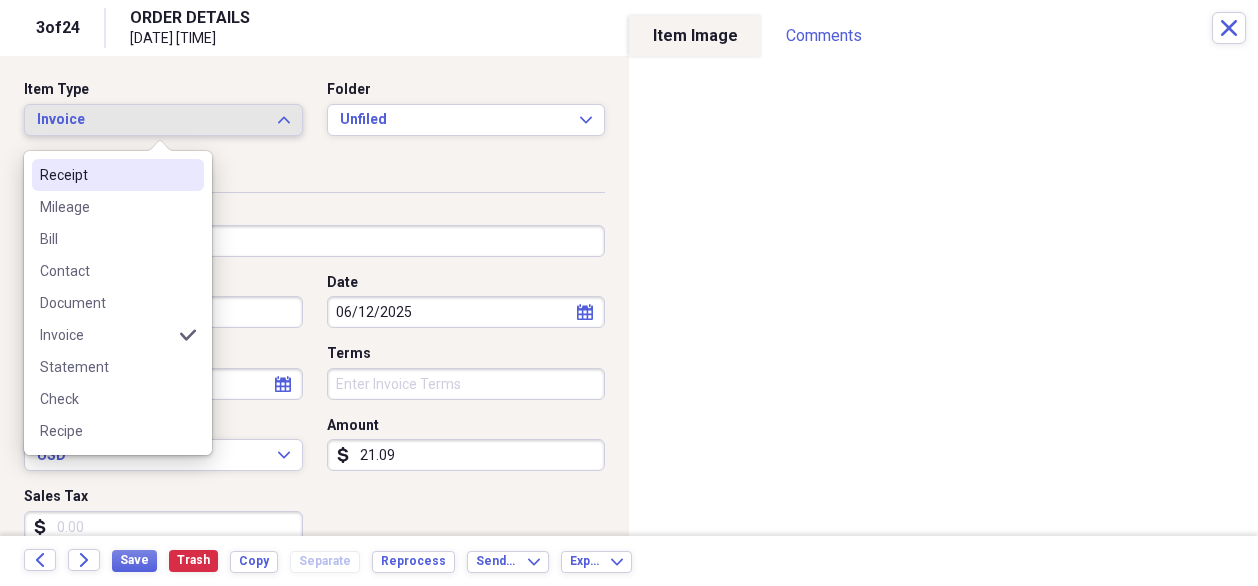 click on "Receipt" at bounding box center [106, 175] 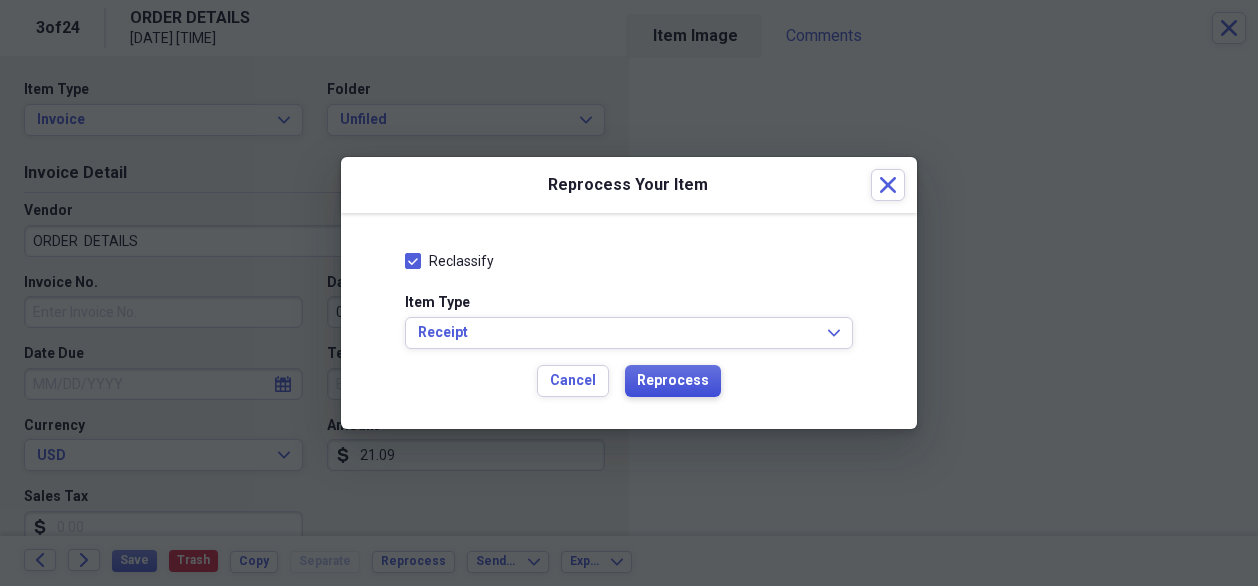 click on "Reprocess" at bounding box center (673, 381) 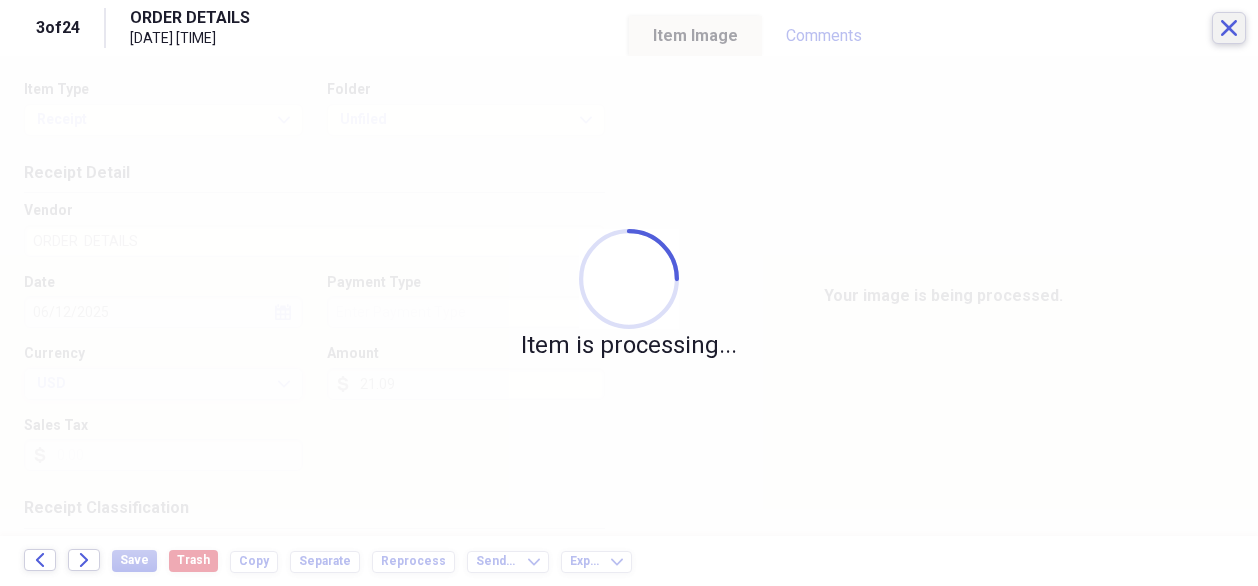 click on "Close" at bounding box center [1229, 28] 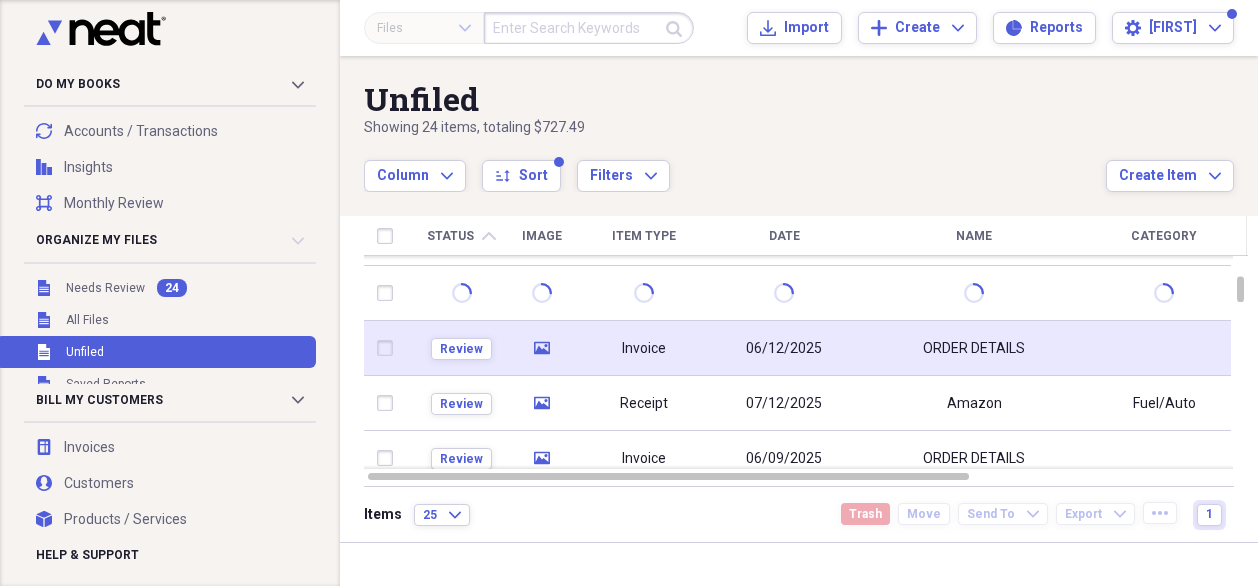 click on "Invoice" at bounding box center [644, 349] 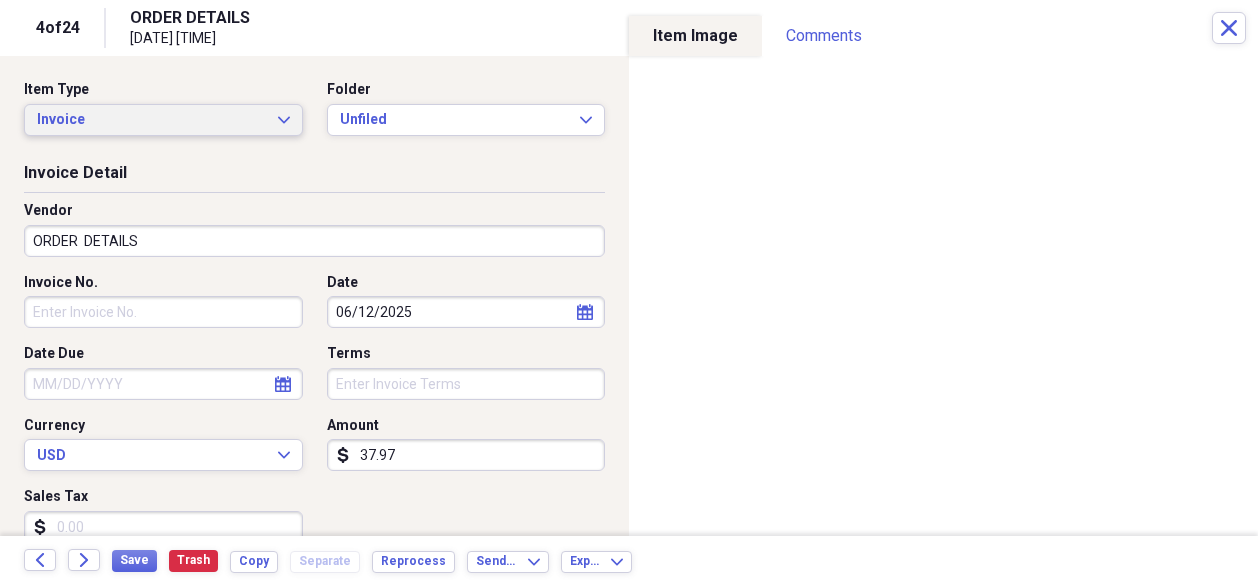 click on "Expand" 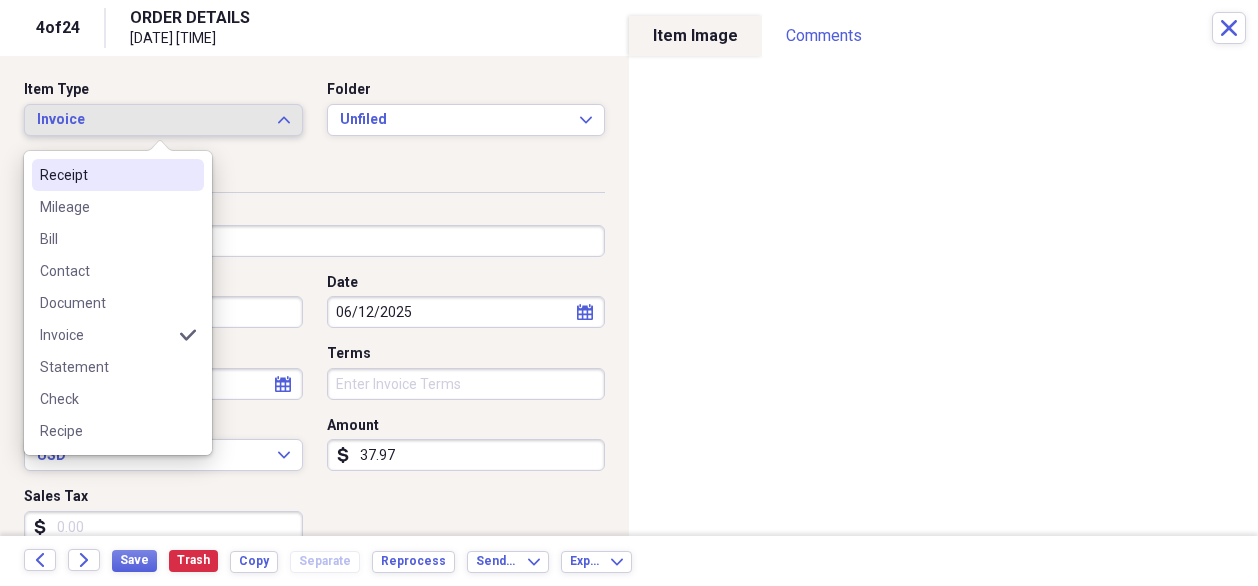 click on "Receipt" at bounding box center (106, 175) 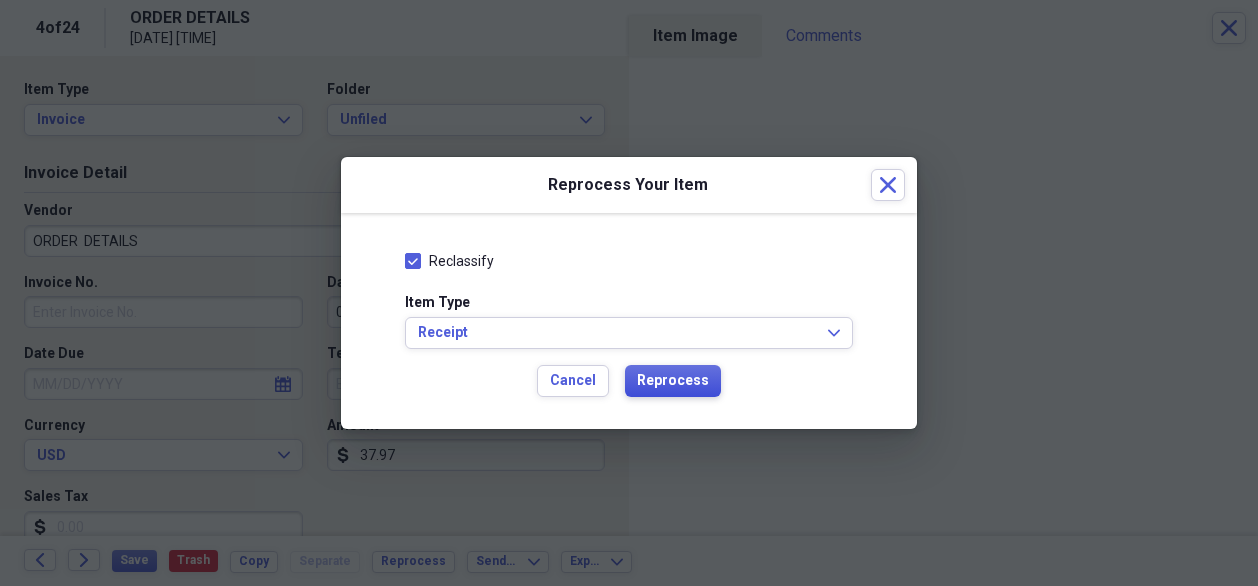 click on "Reprocess" at bounding box center [673, 381] 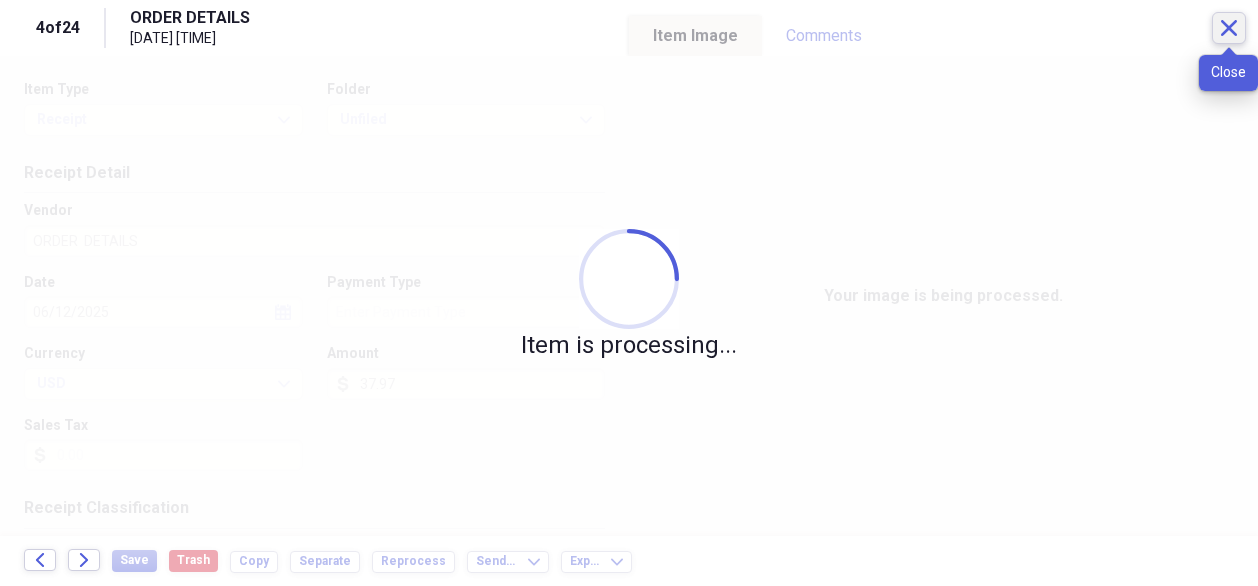 click on "Close" 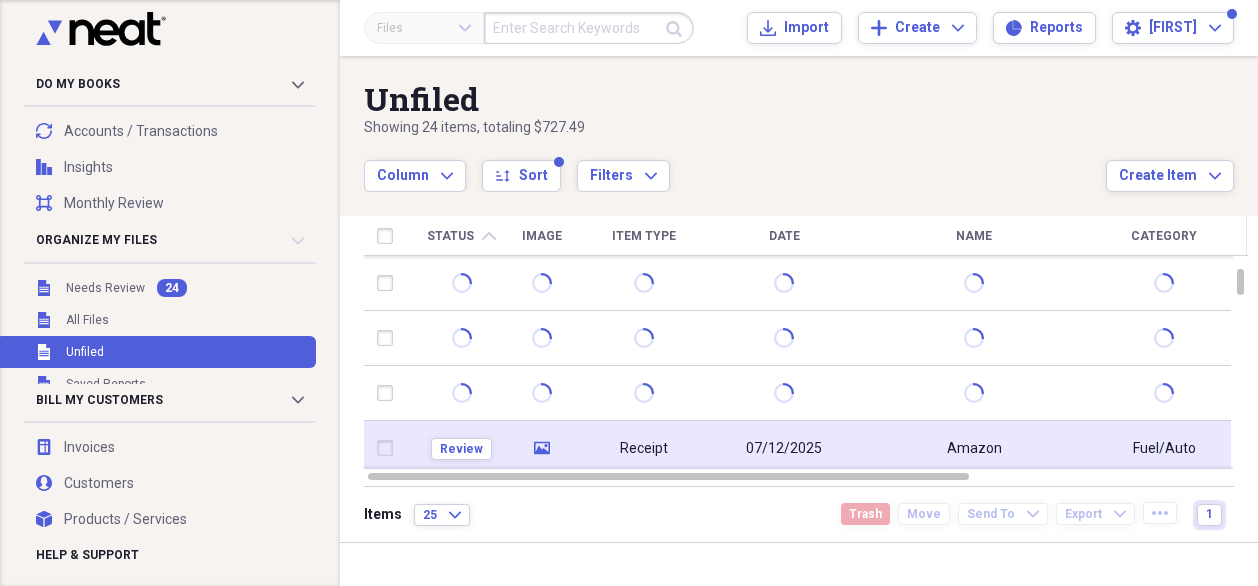 click on "07/12/2025" at bounding box center (784, 448) 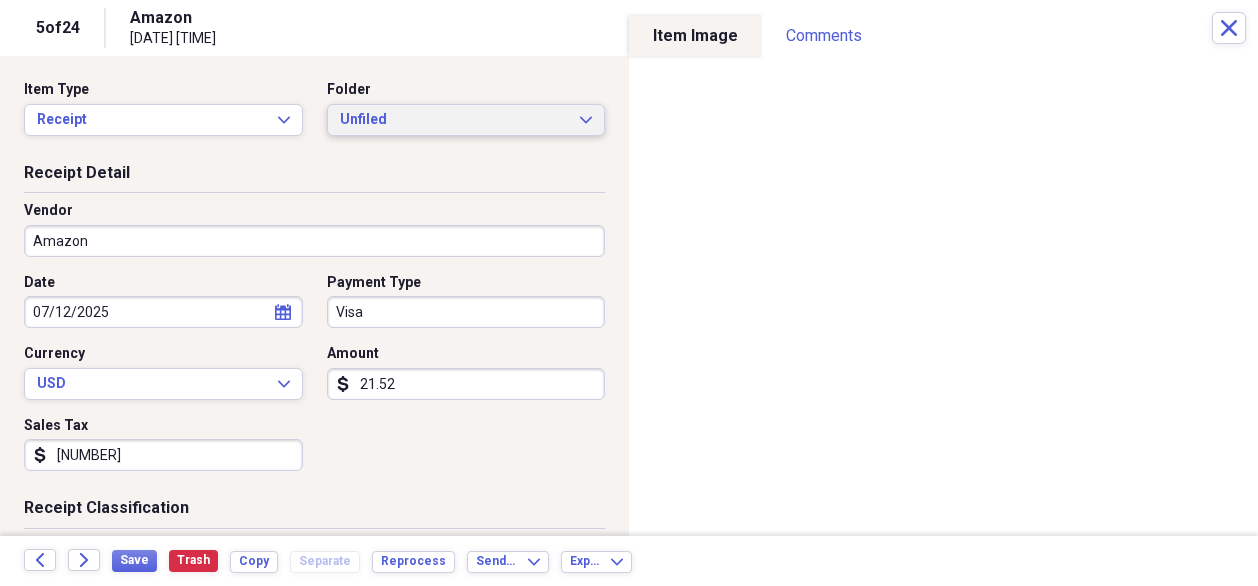 click on "Unfiled" at bounding box center [454, 120] 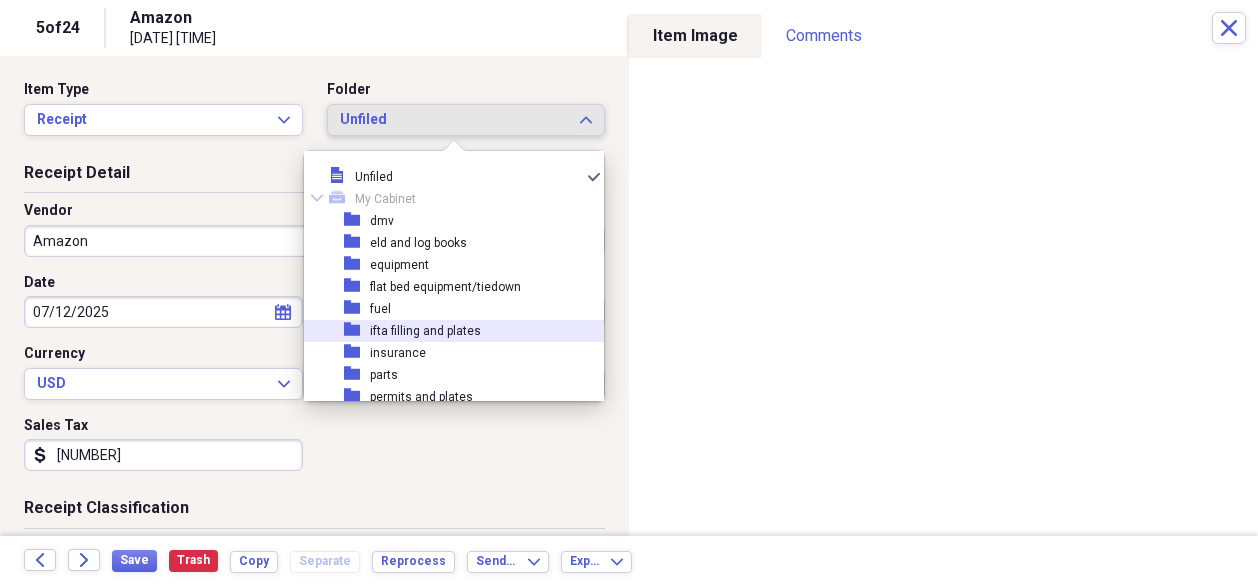 scroll, scrollTop: 100, scrollLeft: 0, axis: vertical 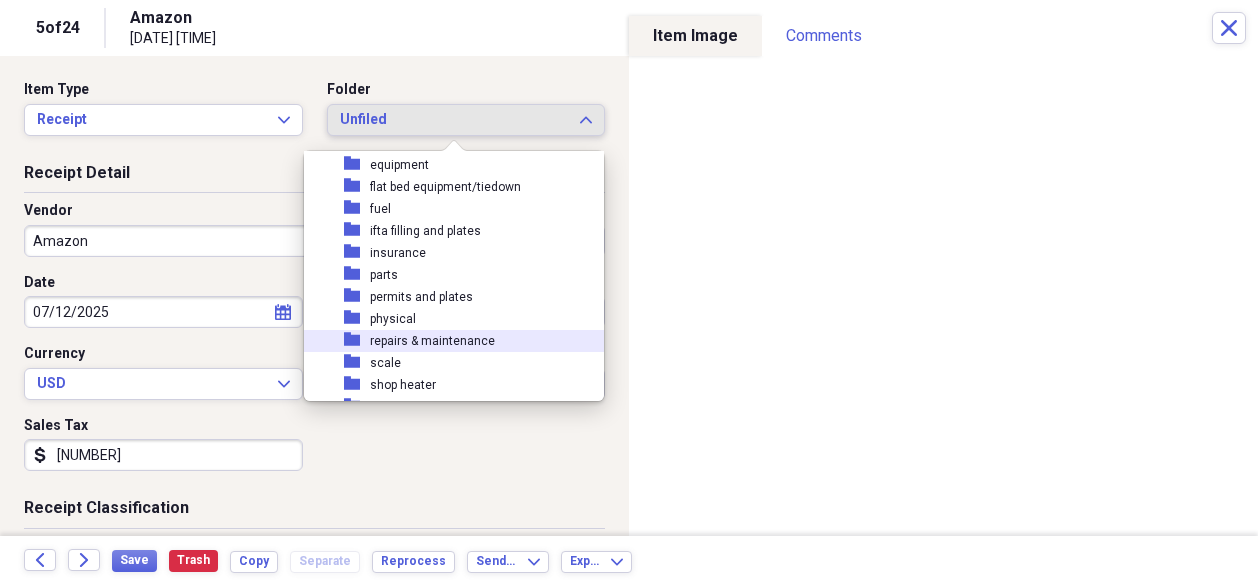 click on "repairs & maintenance" at bounding box center (432, 341) 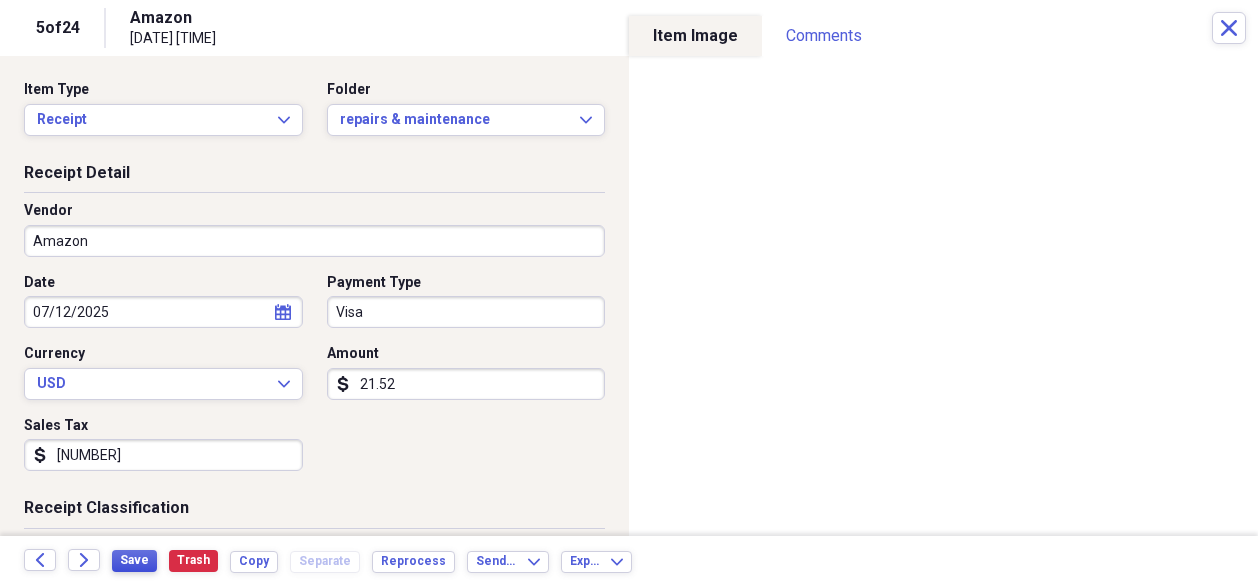 click on "Save" at bounding box center (134, 561) 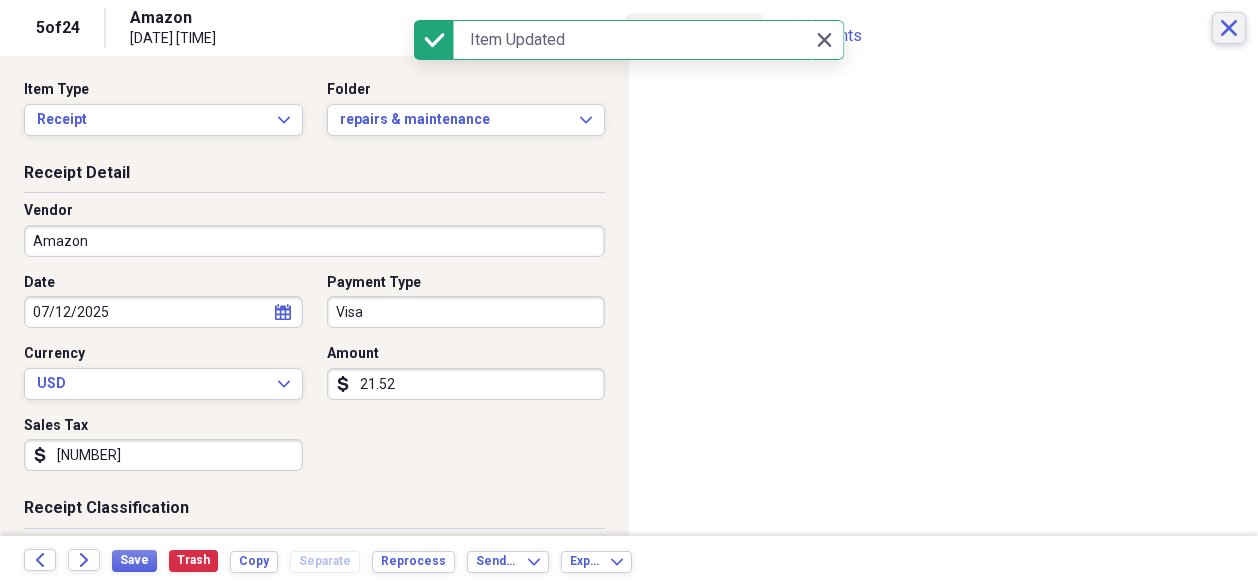 click 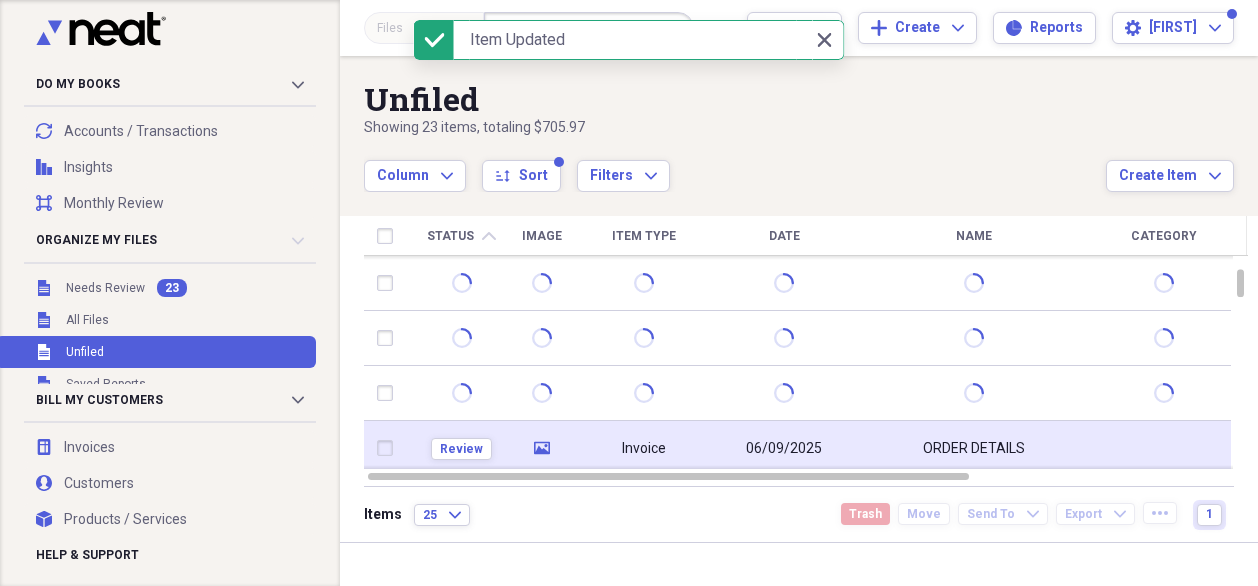 click on "06/09/2025" at bounding box center [784, 449] 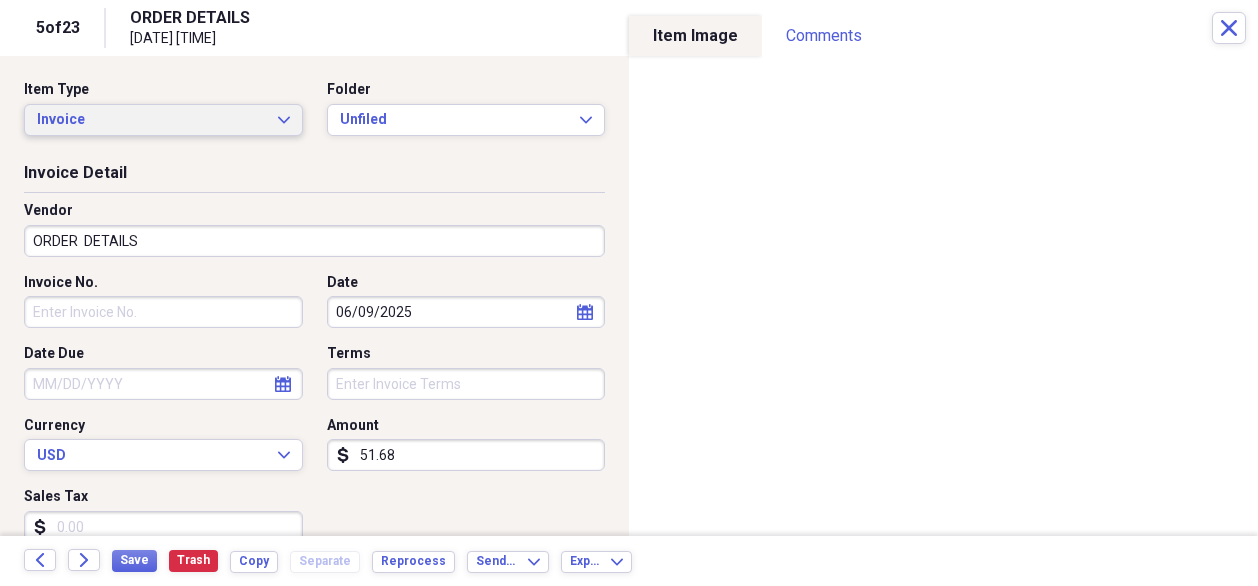 click on "Expand" 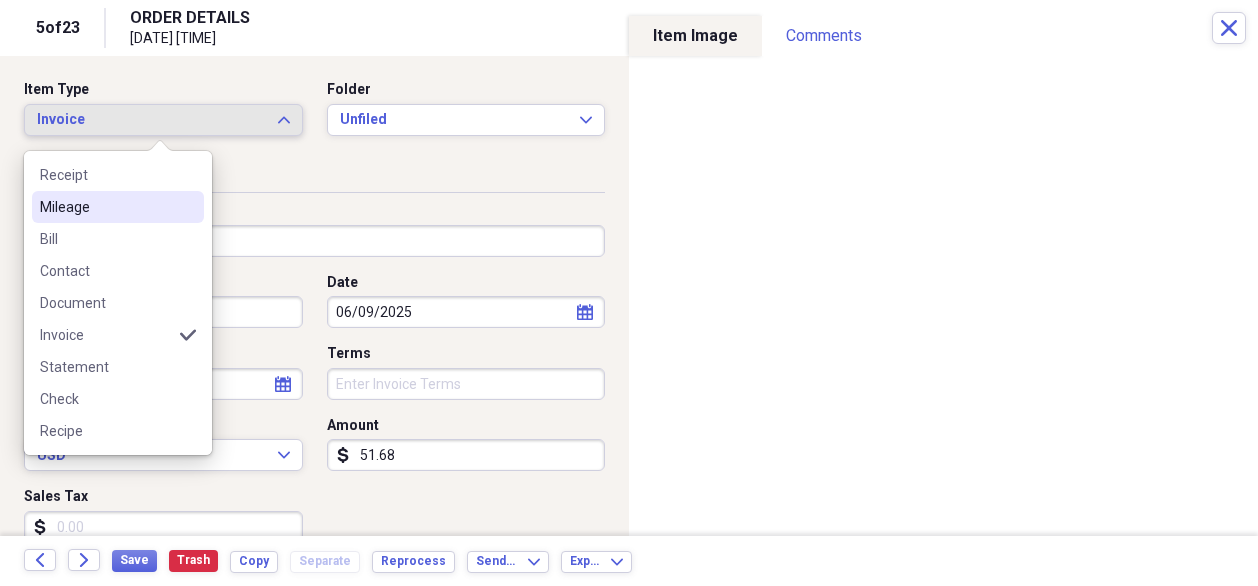 click on "Receipt" at bounding box center [118, 175] 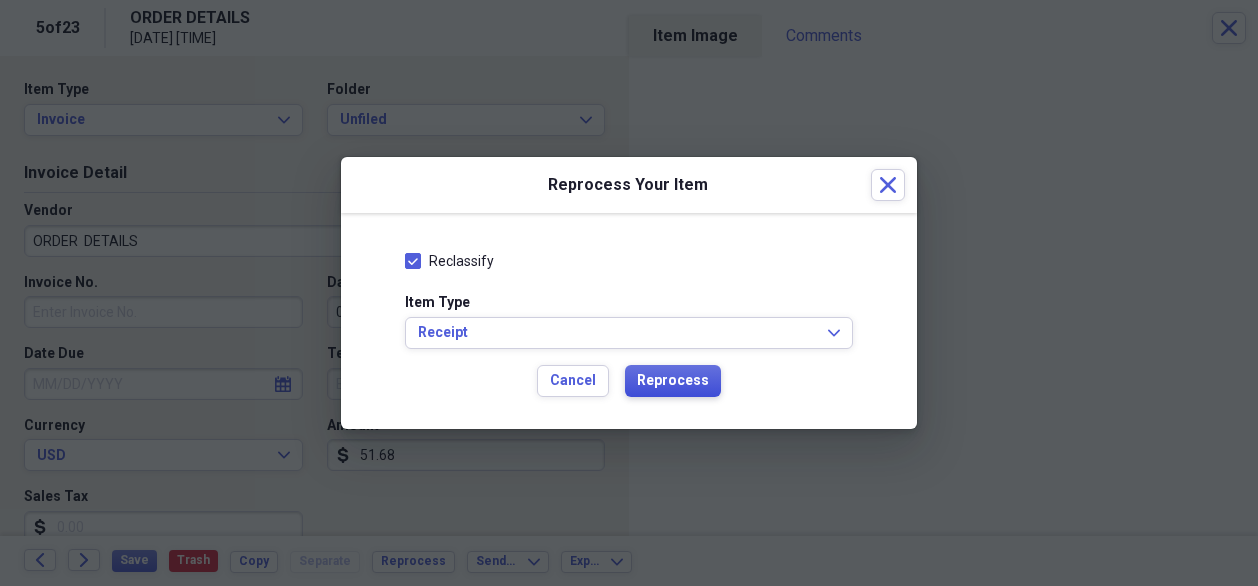 click on "Reprocess" at bounding box center (673, 381) 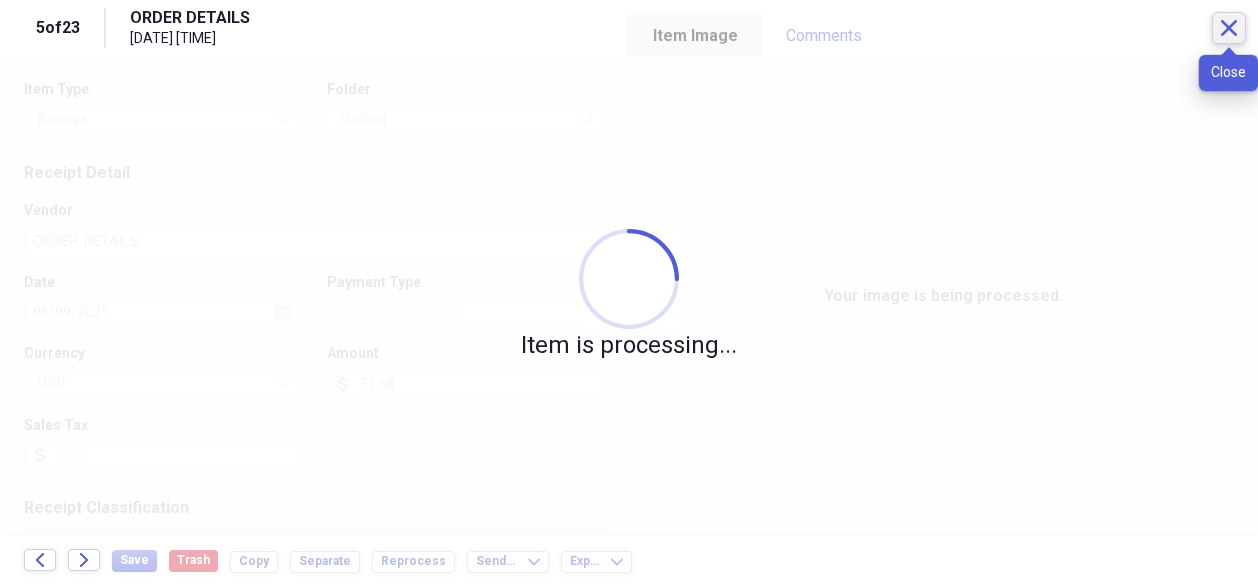 click on "Close" 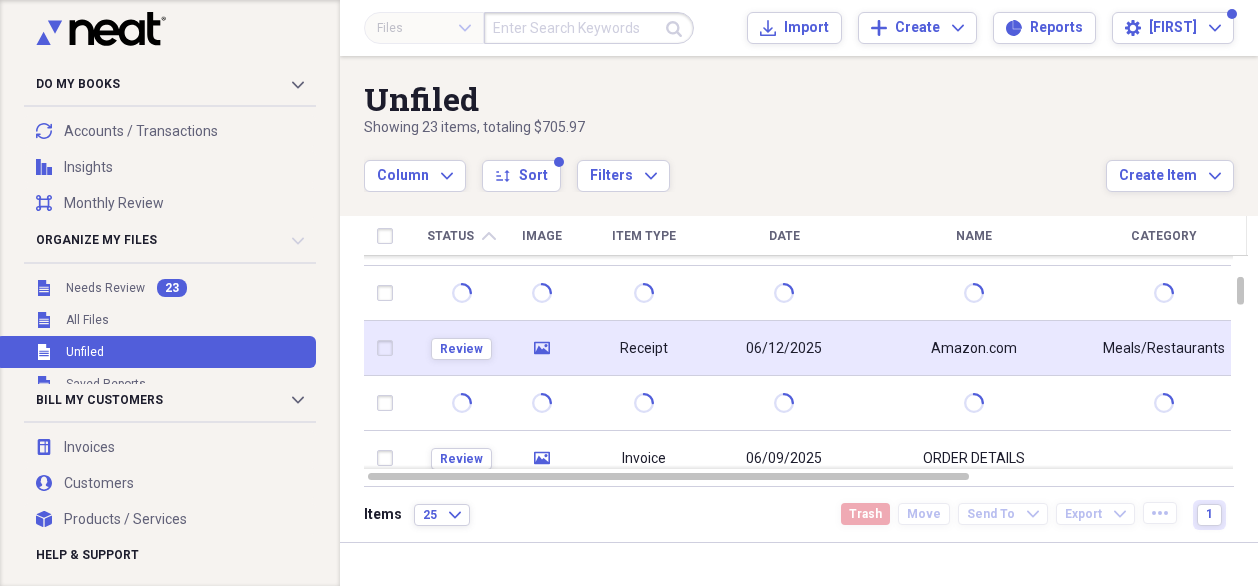 click on "Receipt" at bounding box center (644, 348) 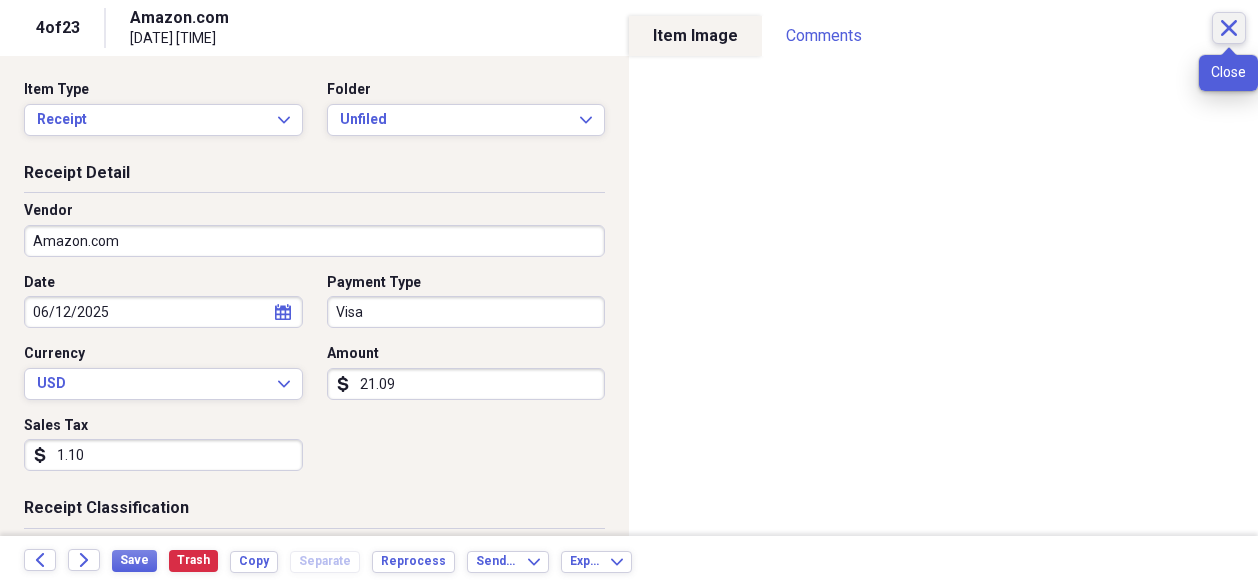 click 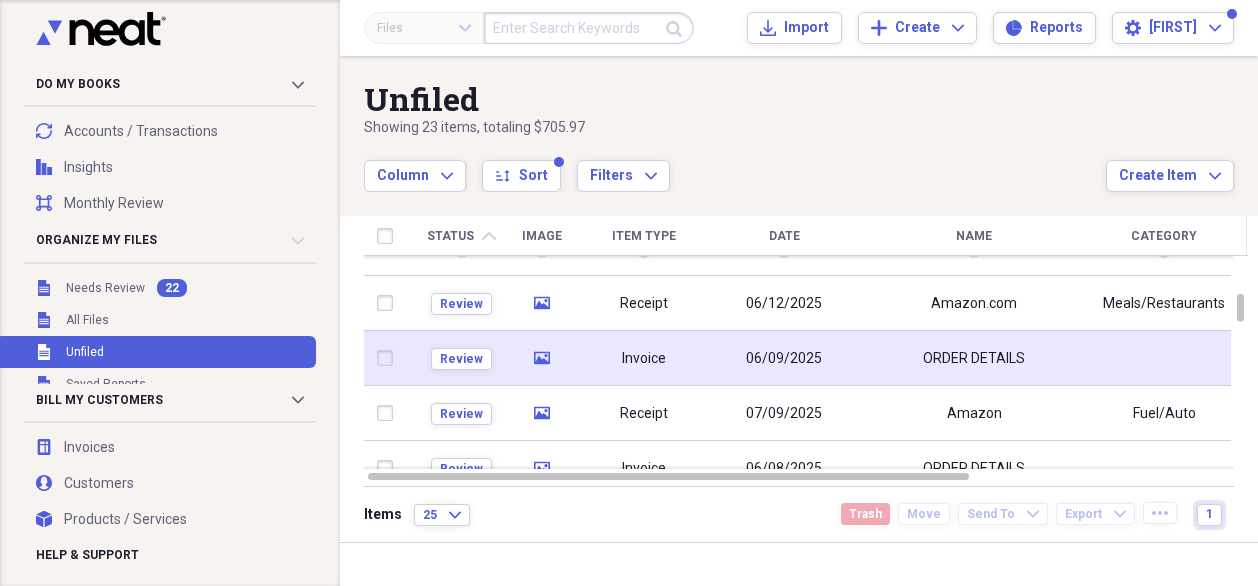 click on "Invoice" at bounding box center (644, 358) 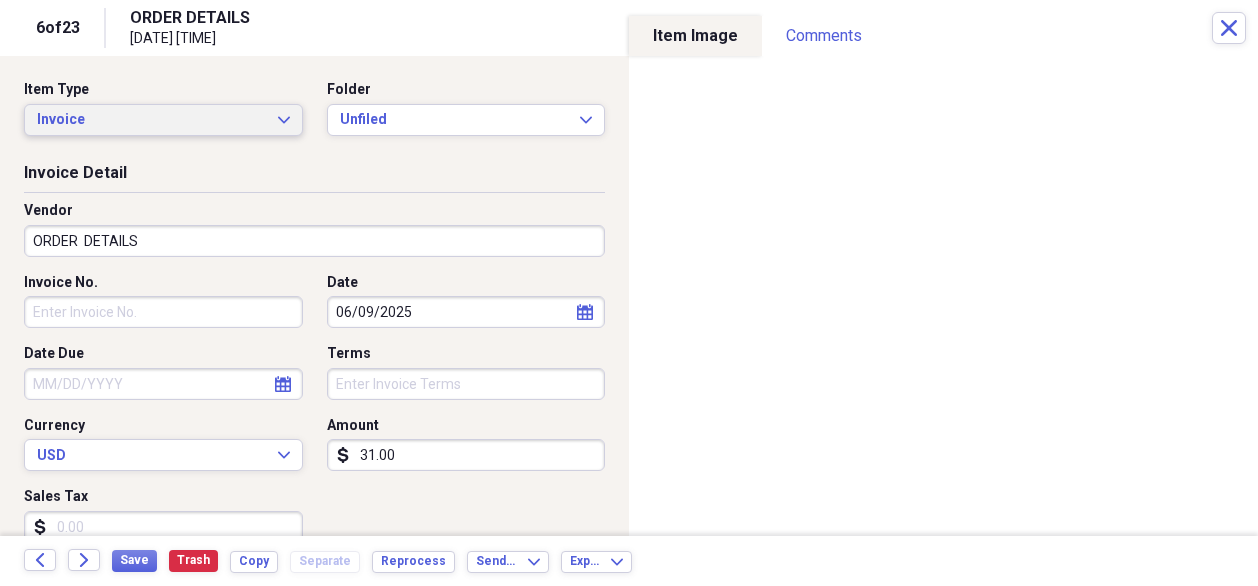 click on "Expand" 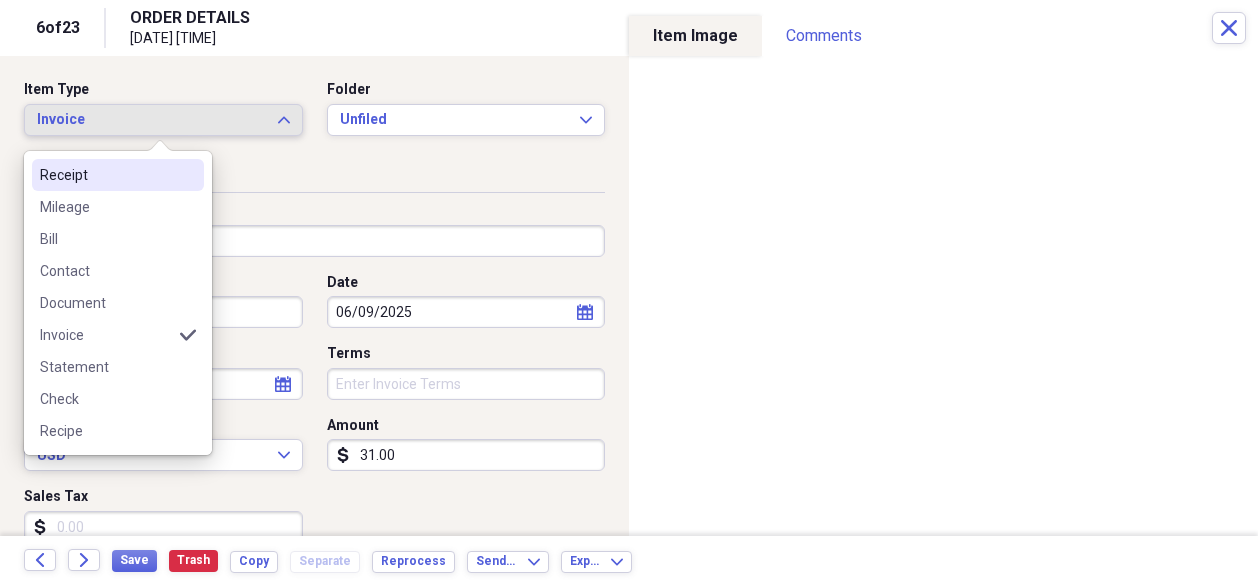 click on "Receipt" at bounding box center [106, 175] 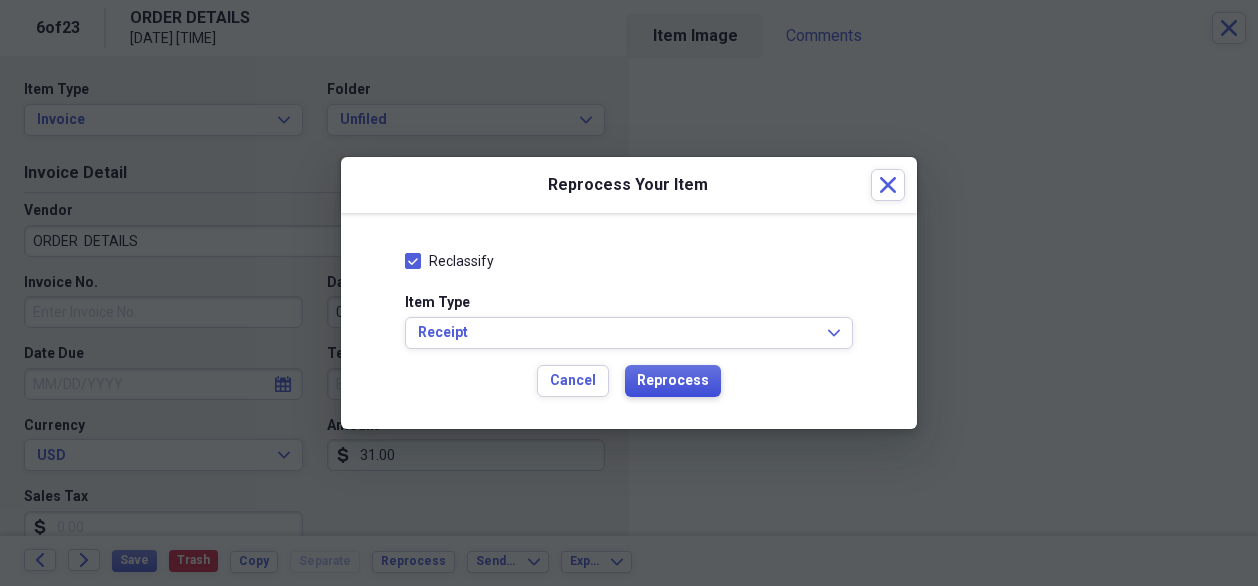 click on "Reprocess" at bounding box center [673, 381] 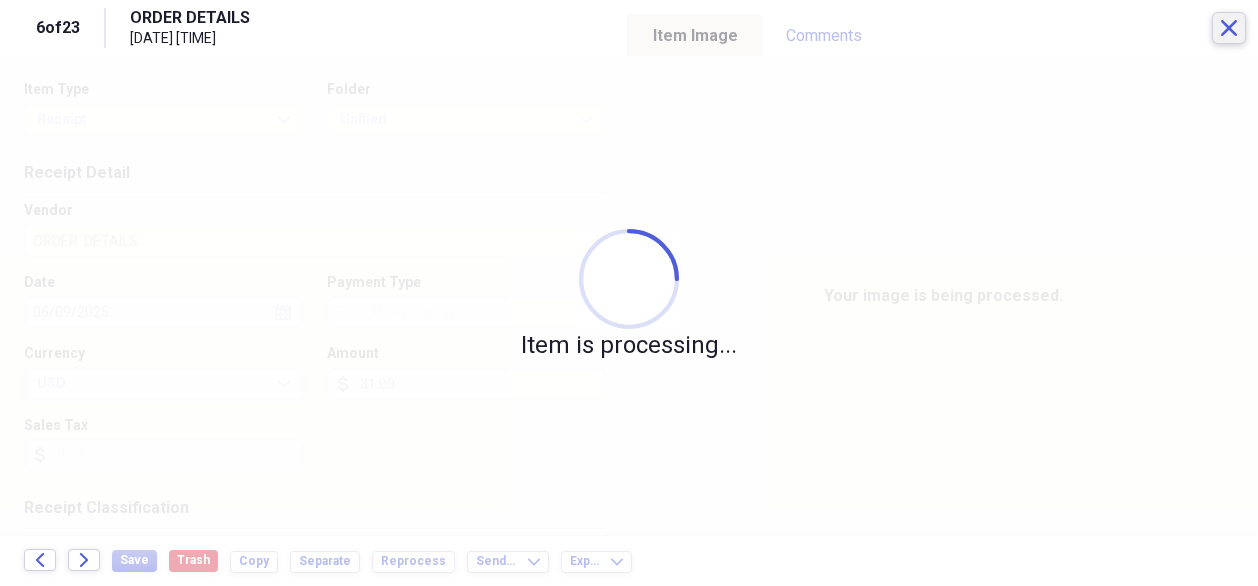 click on "Close" 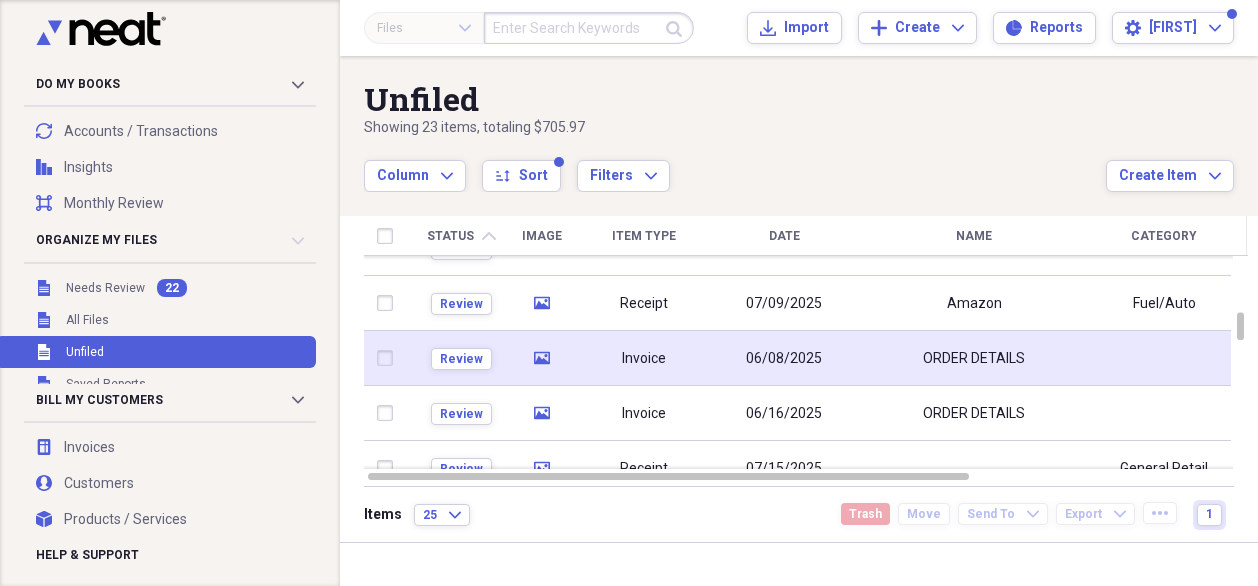 click on "Invoice" at bounding box center [644, 359] 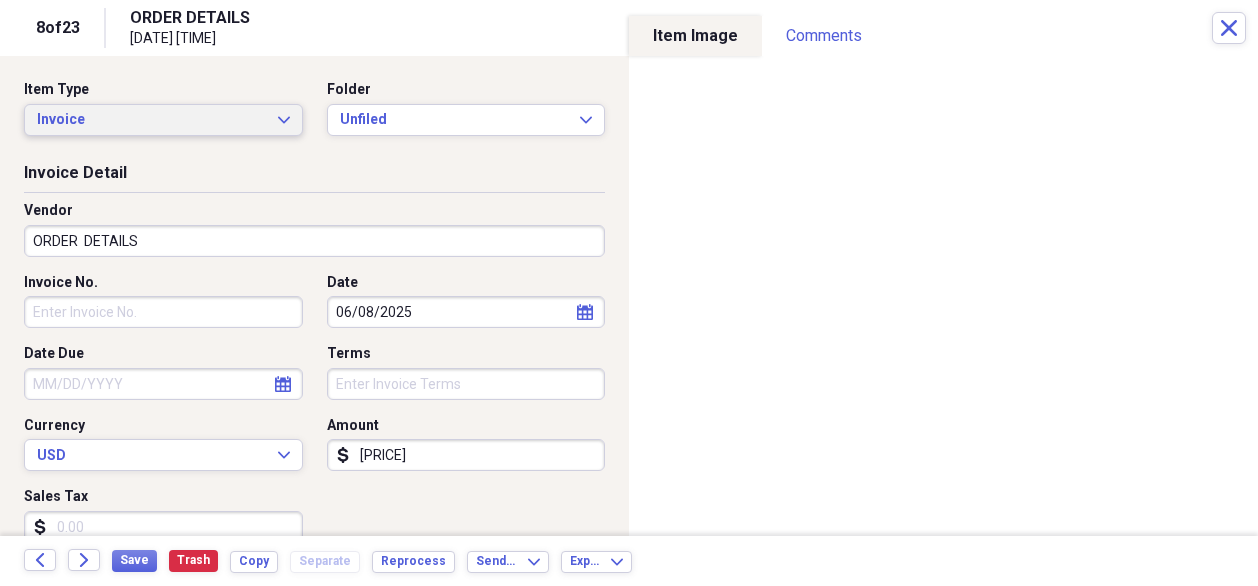 click on "Invoice Expand" at bounding box center (163, 120) 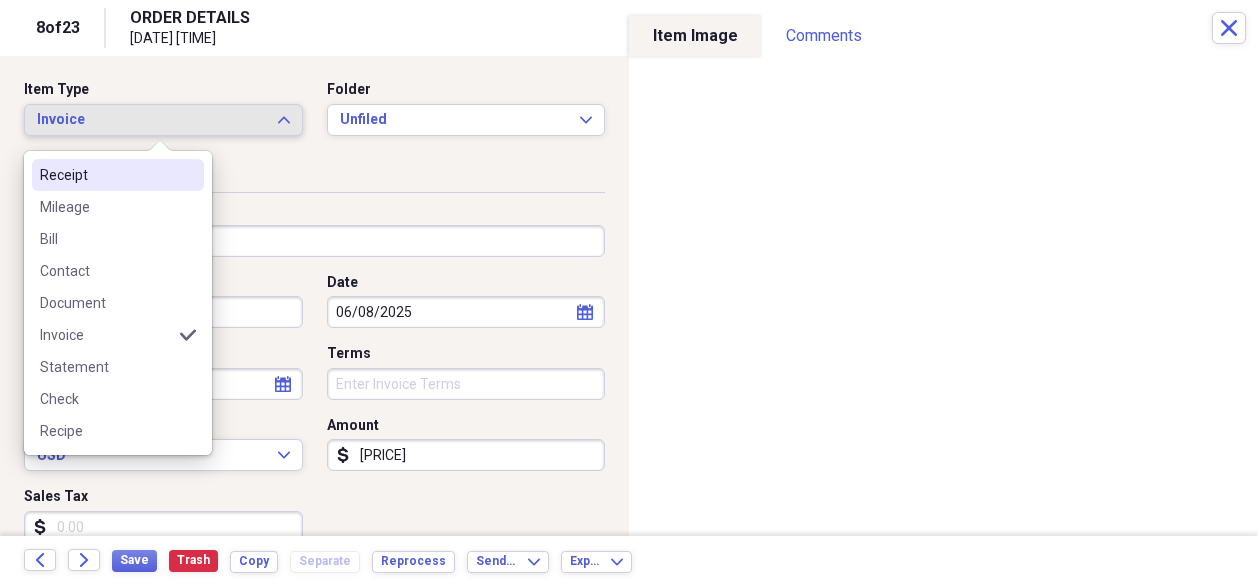 click on "Receipt" at bounding box center [118, 175] 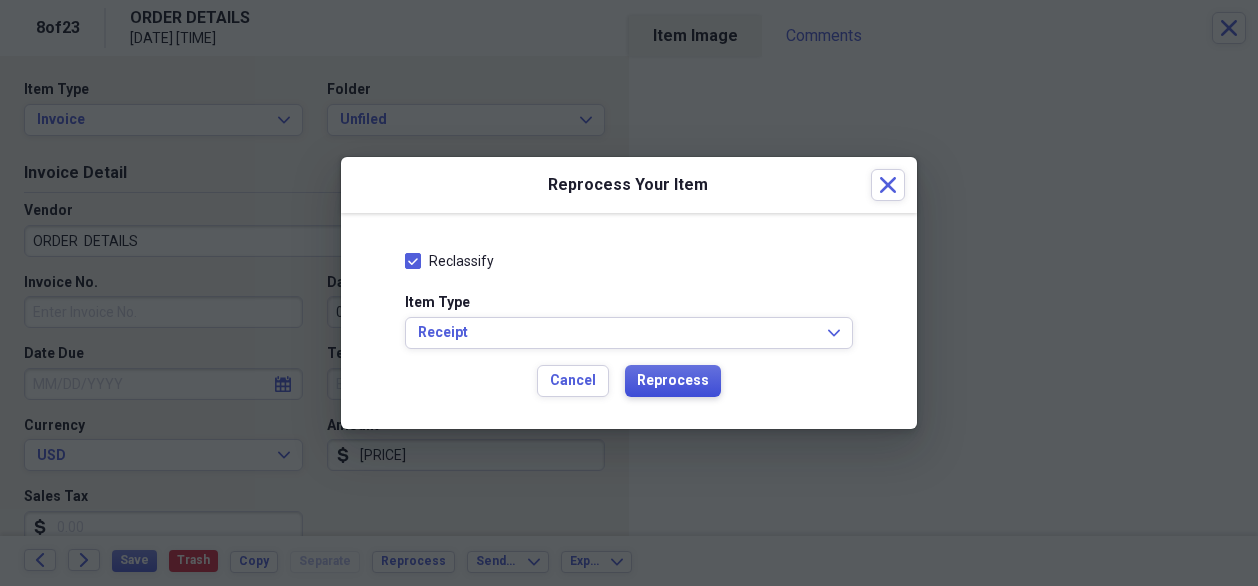 click on "Reprocess" at bounding box center [673, 381] 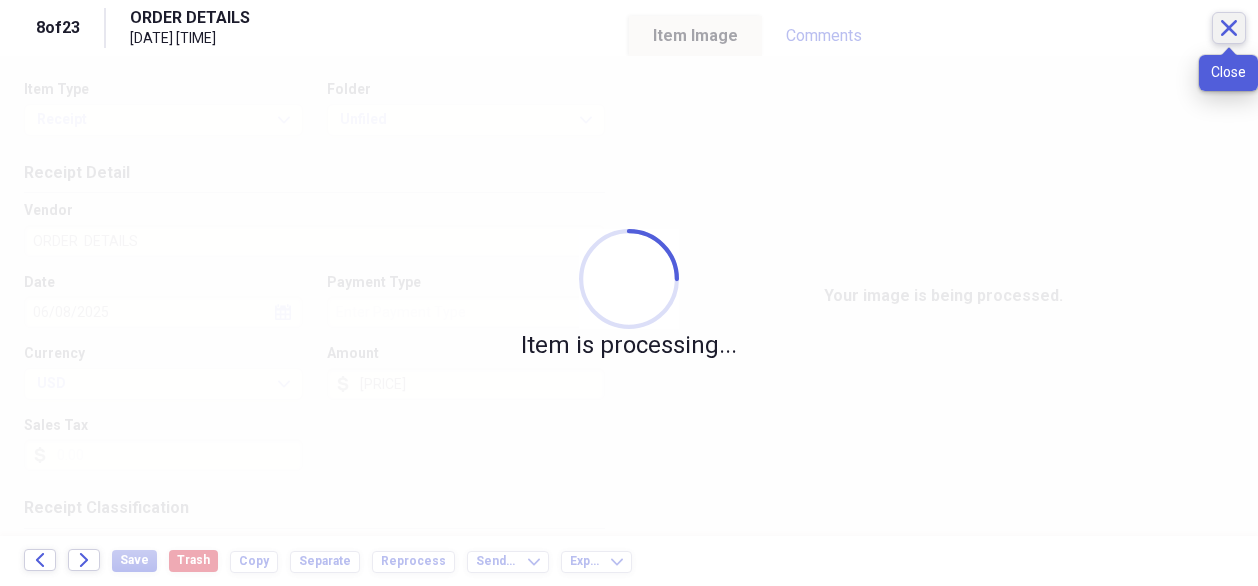 click on "Close" at bounding box center [1229, 28] 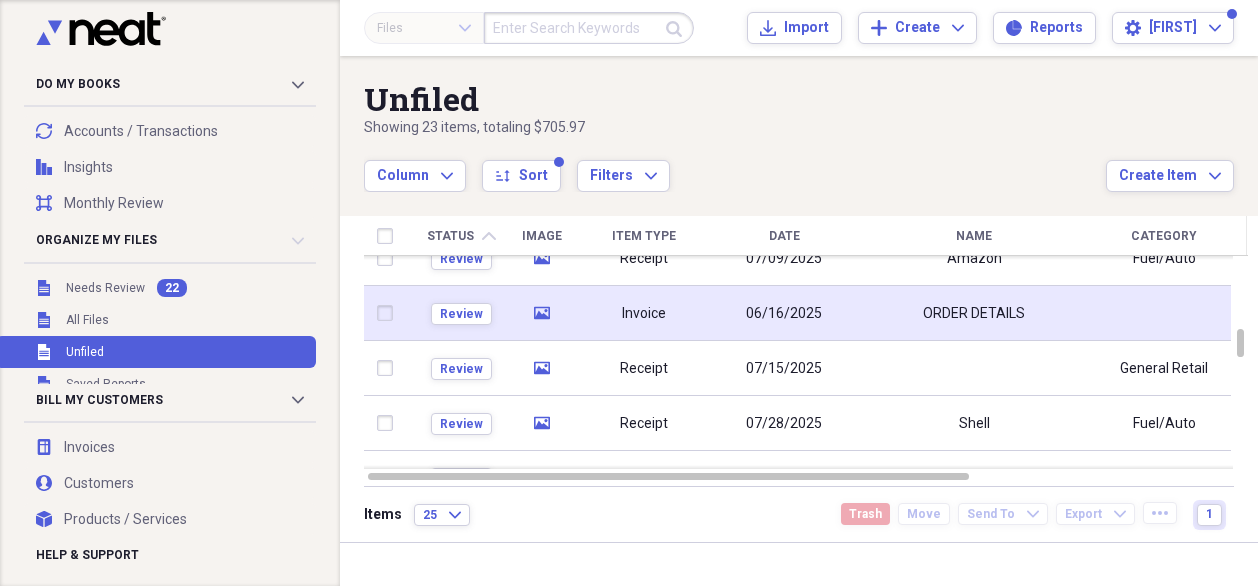 click on "Invoice" at bounding box center [644, 313] 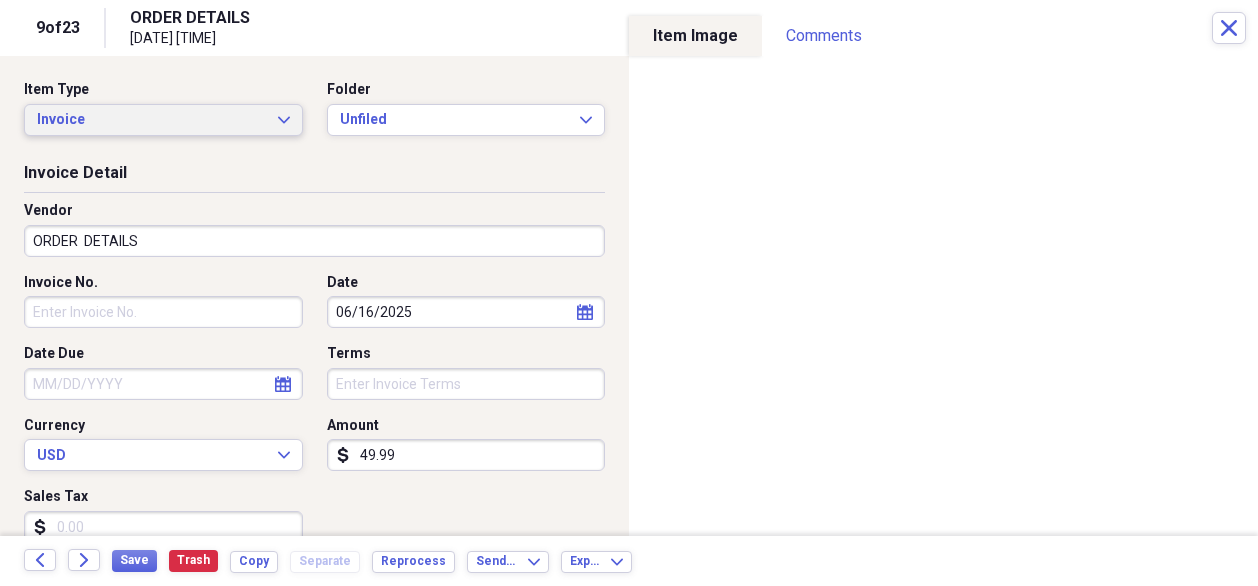 click on "Invoice Expand" at bounding box center [163, 120] 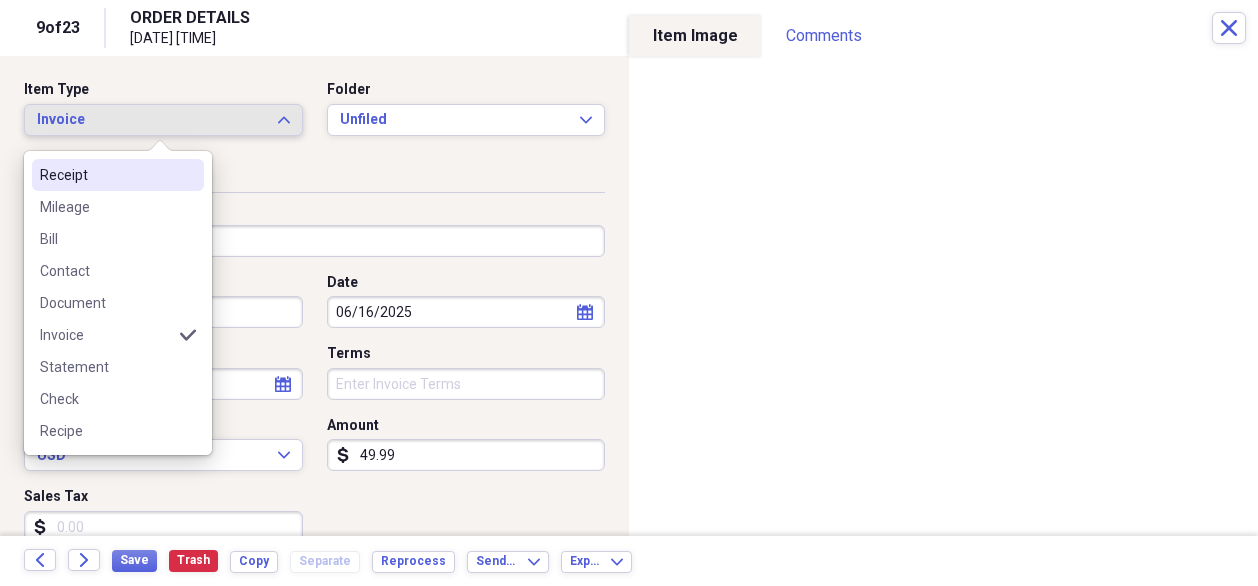 click on "Receipt" at bounding box center (118, 175) 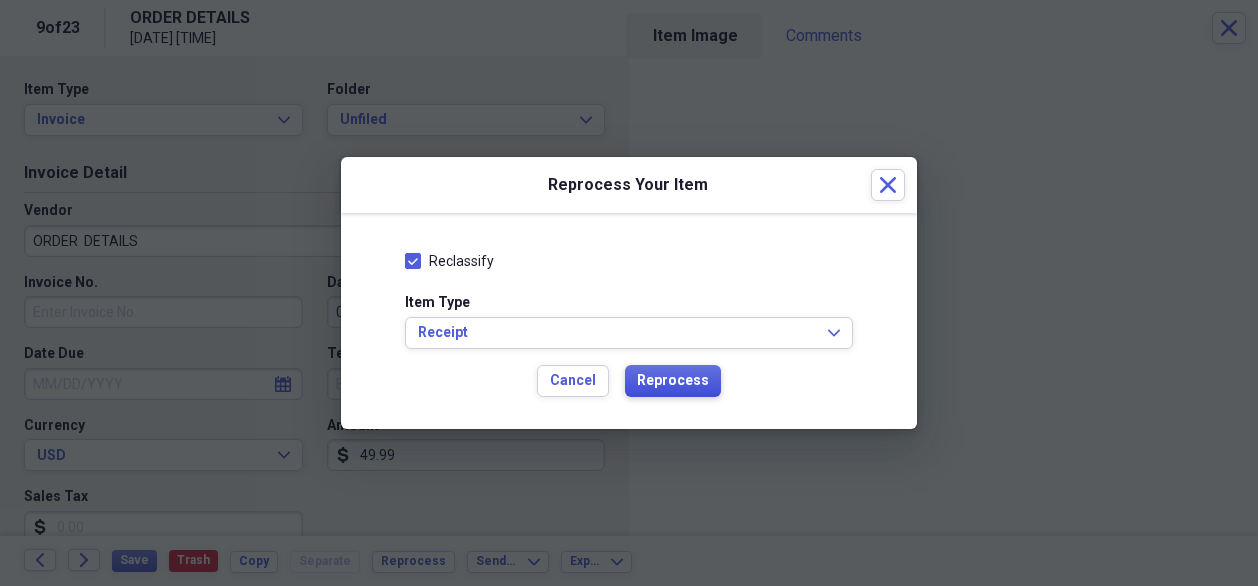click on "Reprocess" at bounding box center (673, 381) 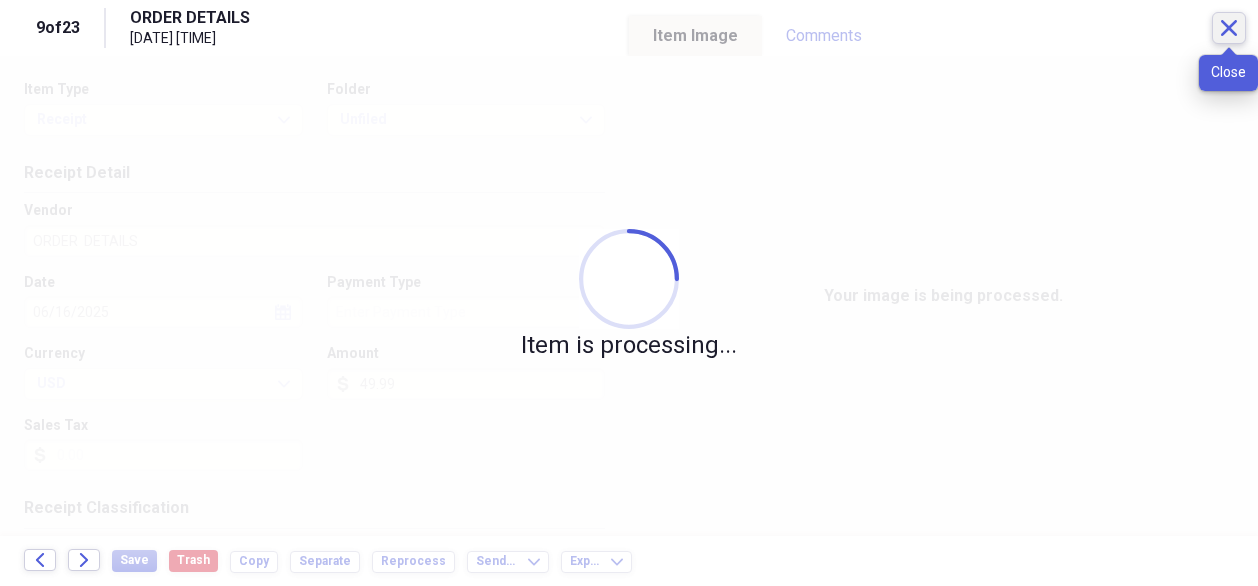 click 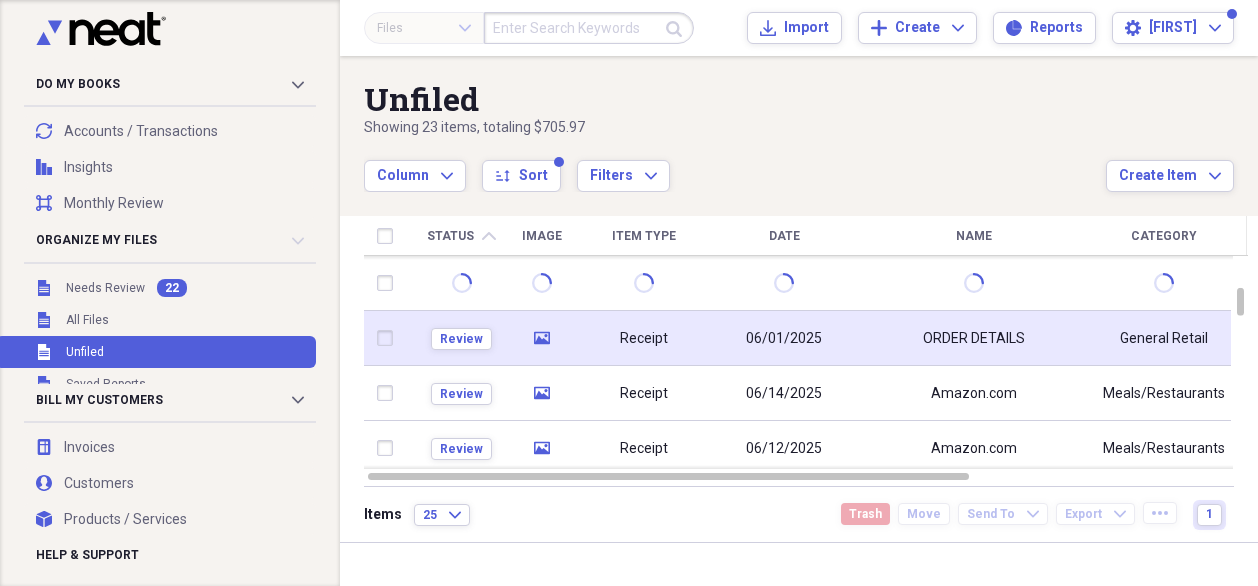 click on "06/01/2025" at bounding box center (784, 338) 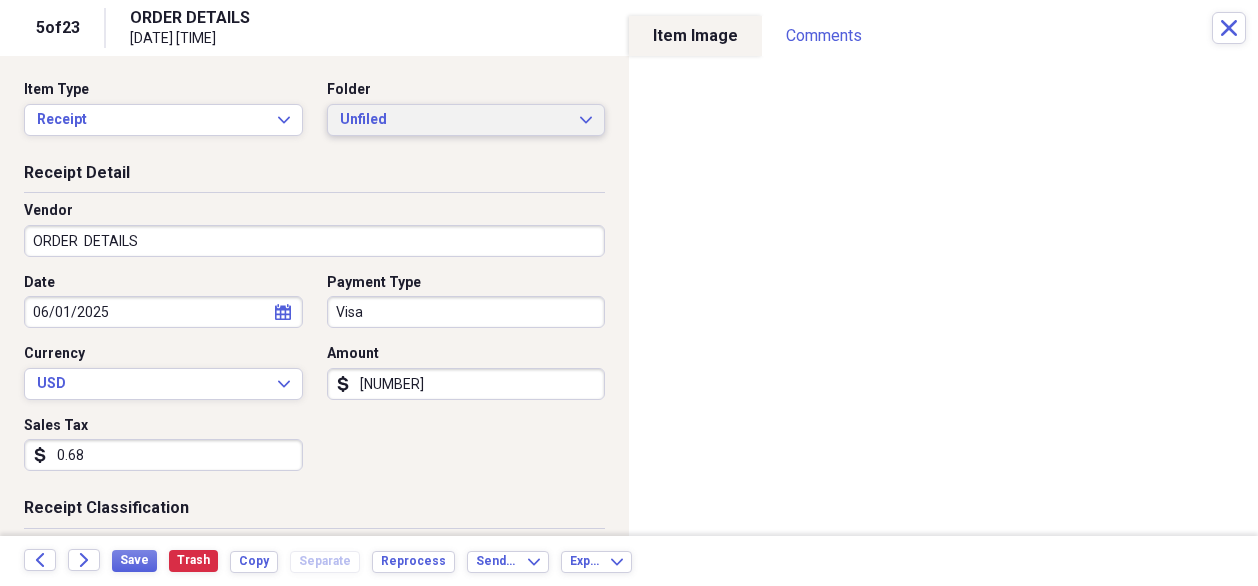 click on "Unfiled Expand" at bounding box center [466, 120] 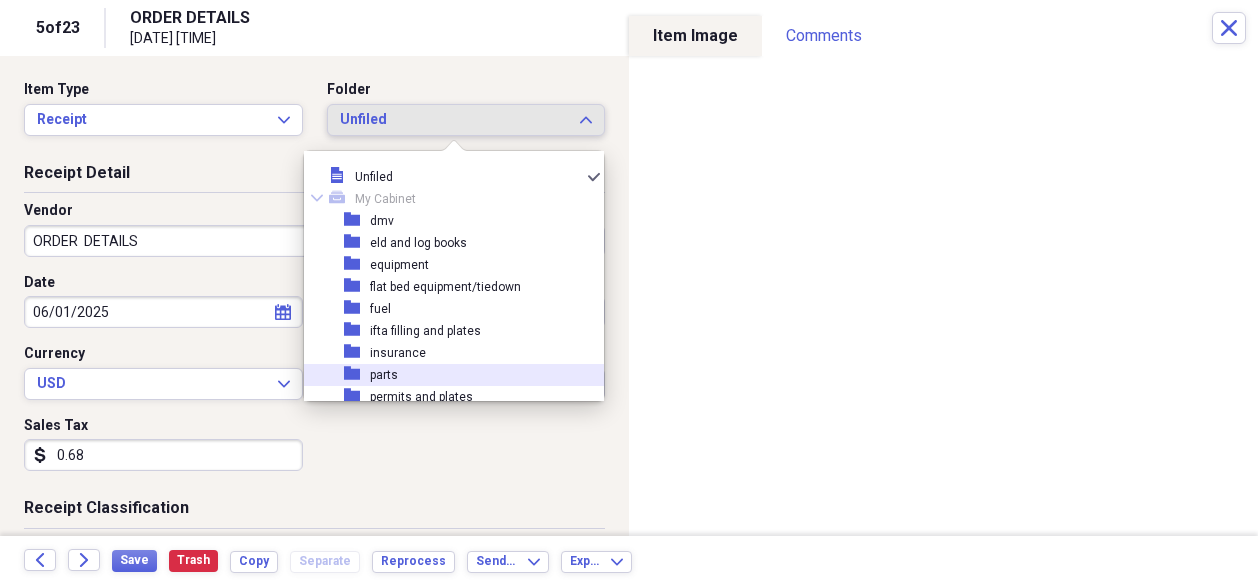 click on "folder parts" at bounding box center [446, 375] 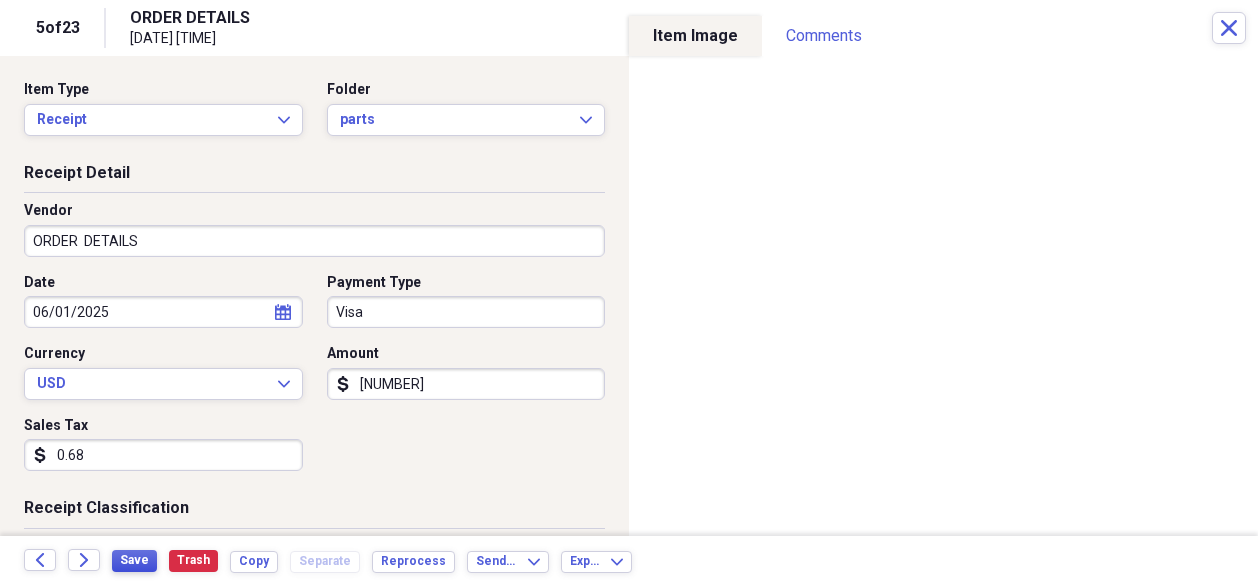 click on "Save" at bounding box center [134, 560] 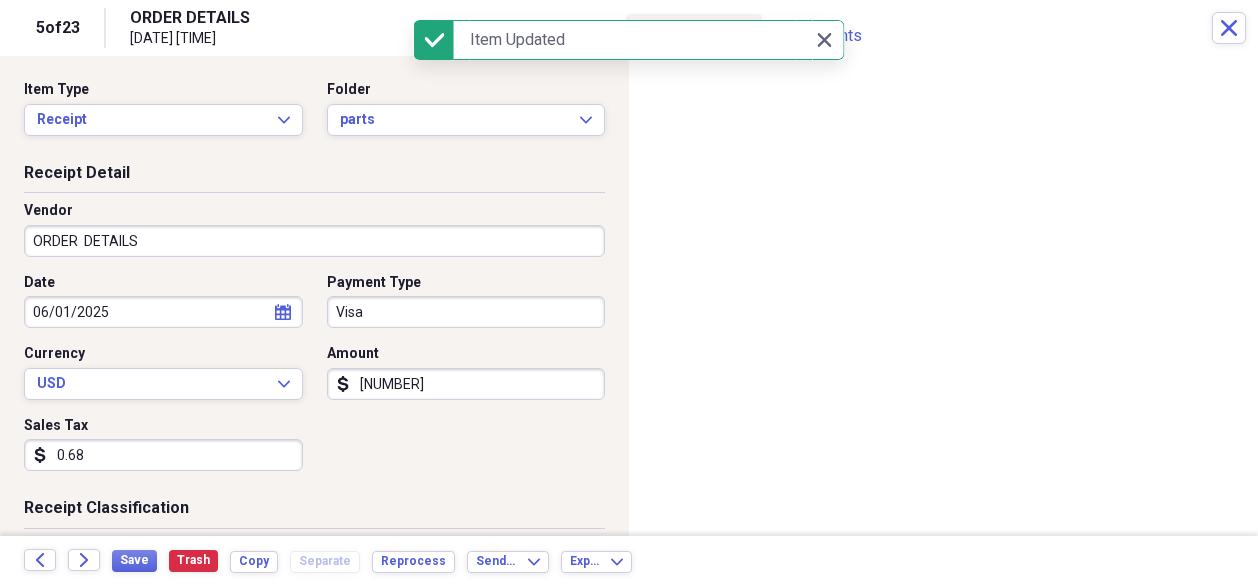 click on "ORDER  DETAILS" at bounding box center (314, 241) 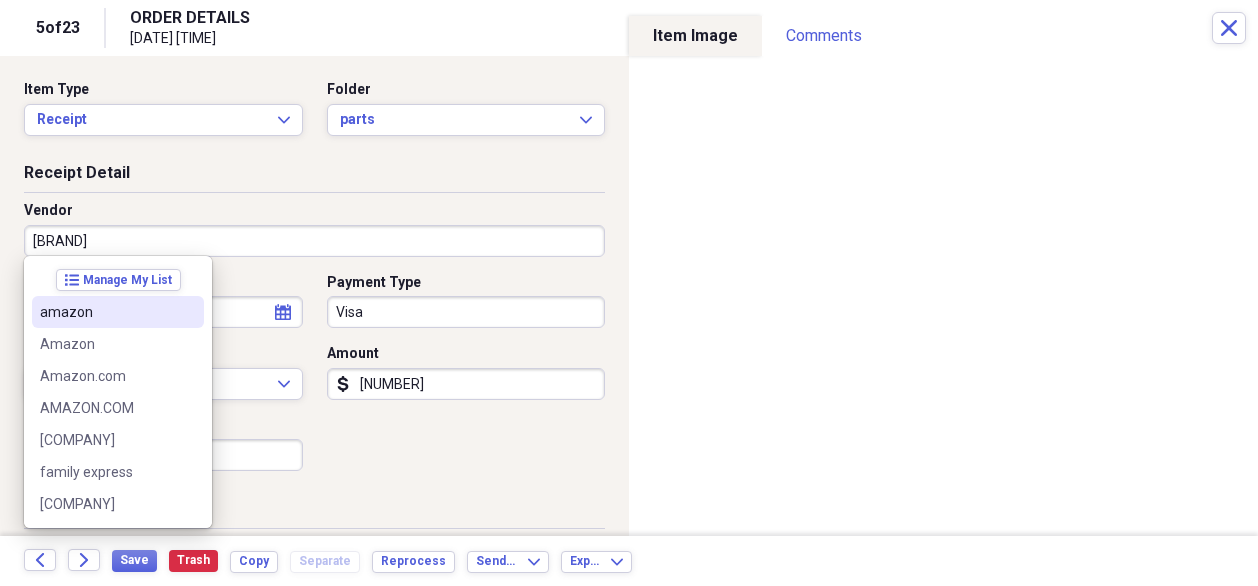 click on "amazon" at bounding box center [106, 312] 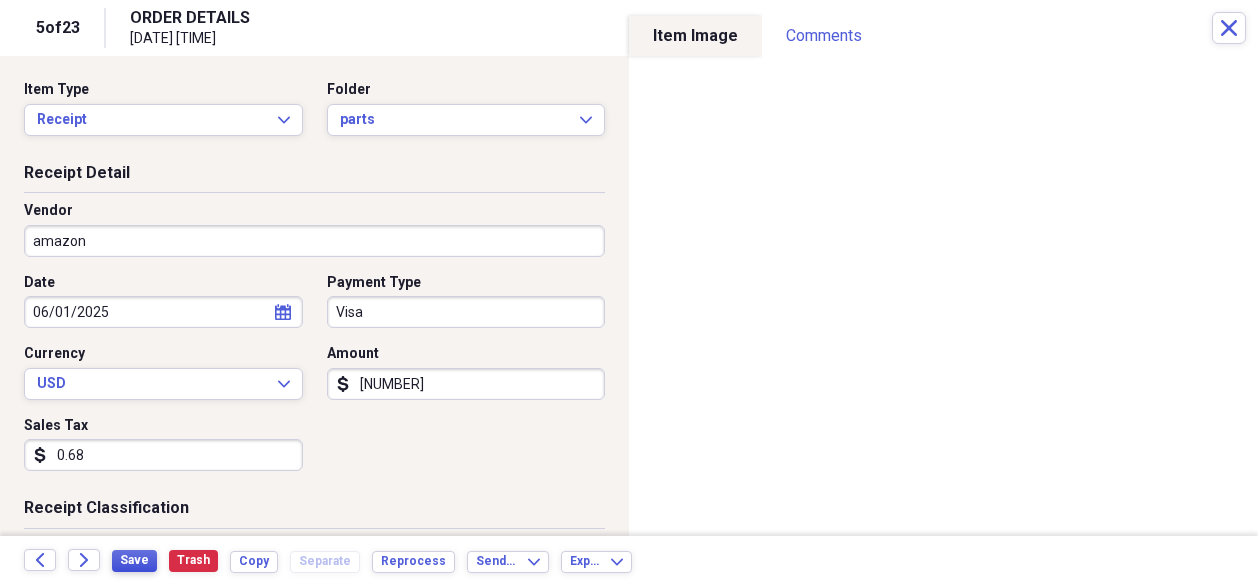 click on "Save" at bounding box center (134, 560) 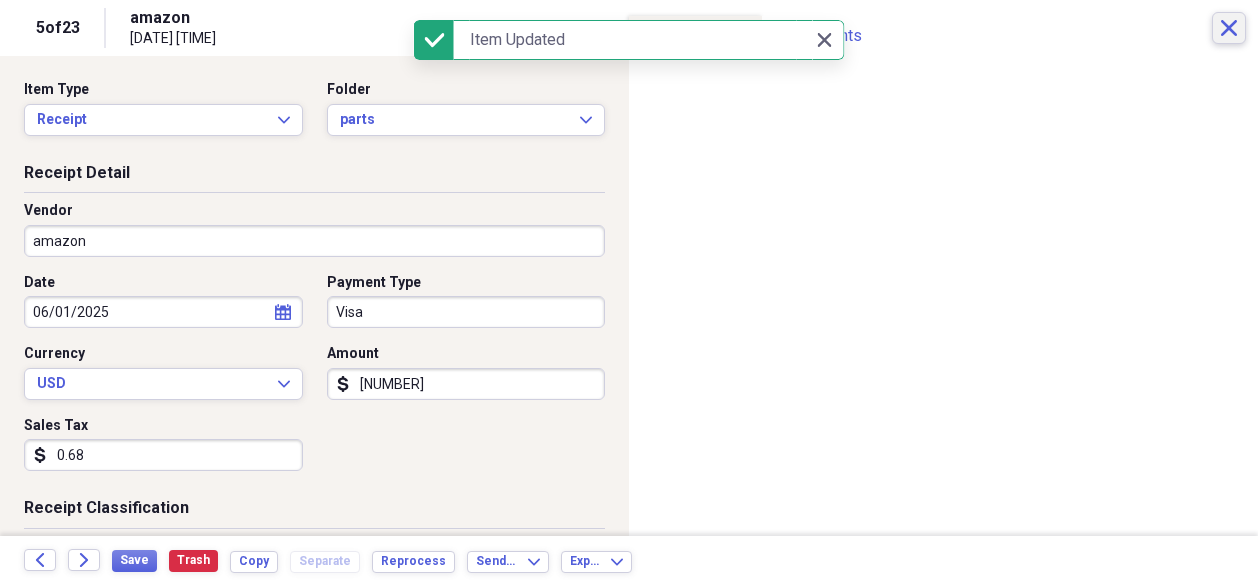 click on "Close" at bounding box center (1229, 28) 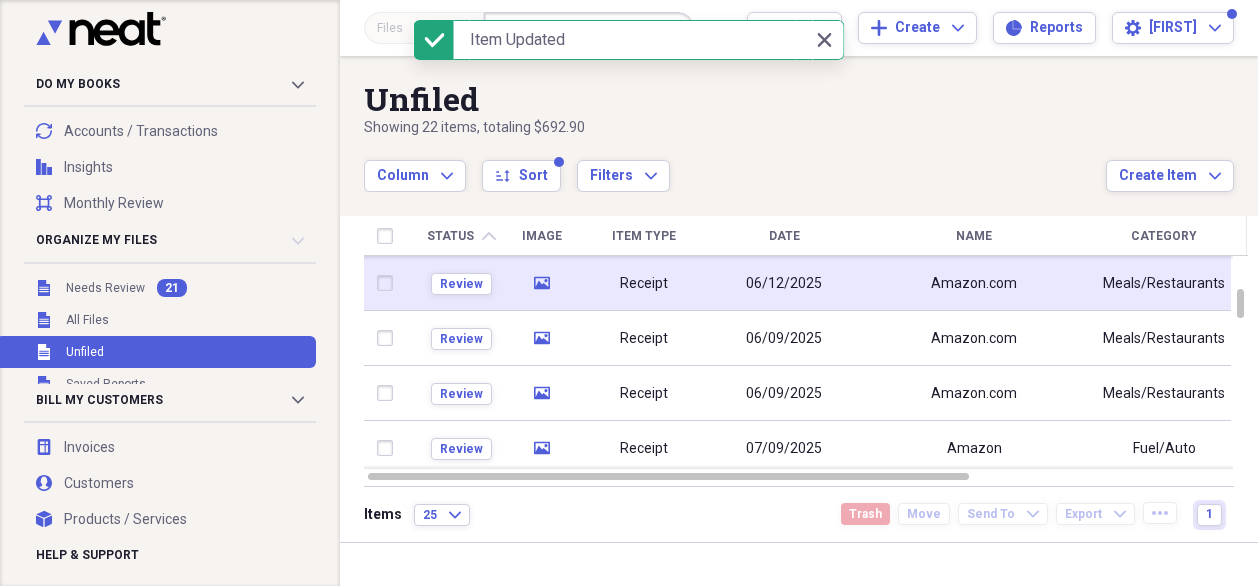 click on "06/12/2025" at bounding box center [784, 283] 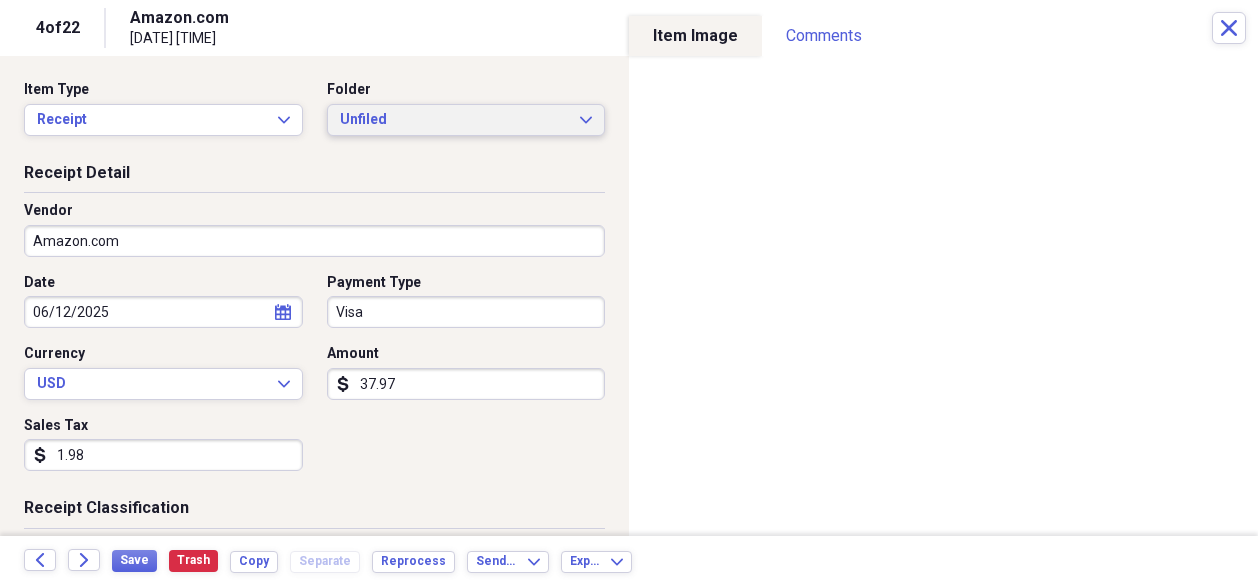 click on "Unfiled" at bounding box center (454, 120) 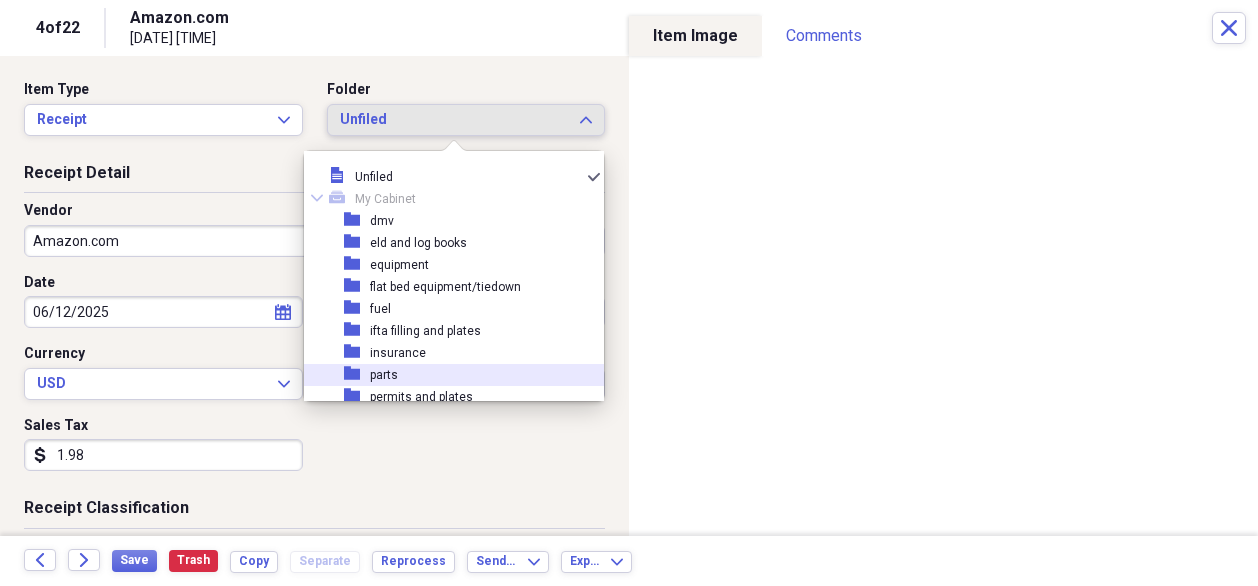click on "folder parts" at bounding box center (446, 375) 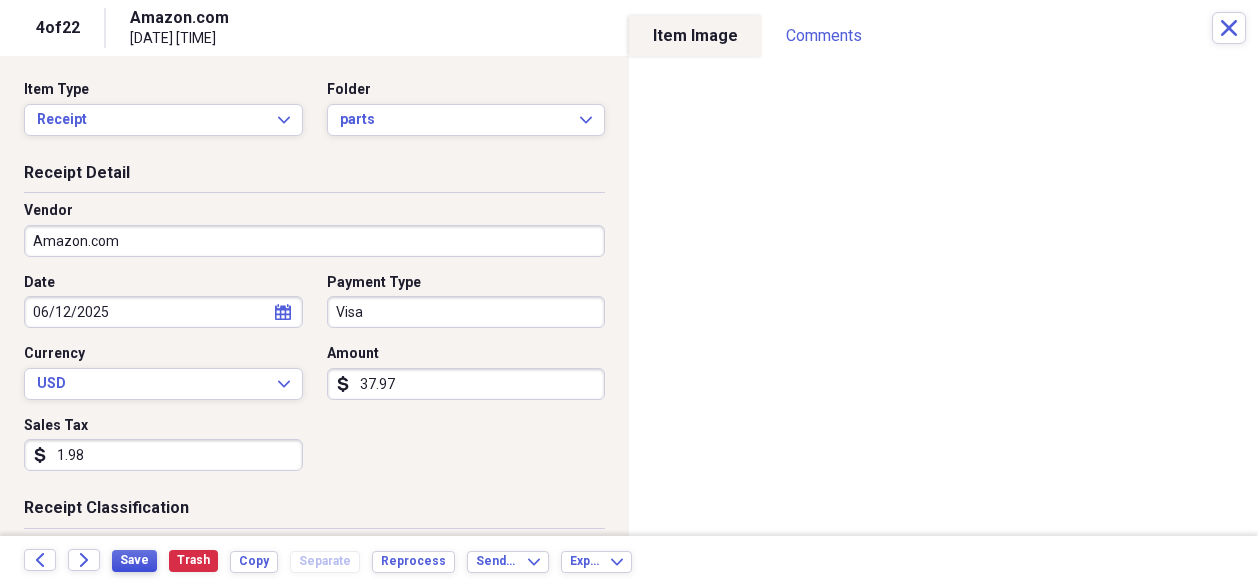 click on "Save" at bounding box center (134, 560) 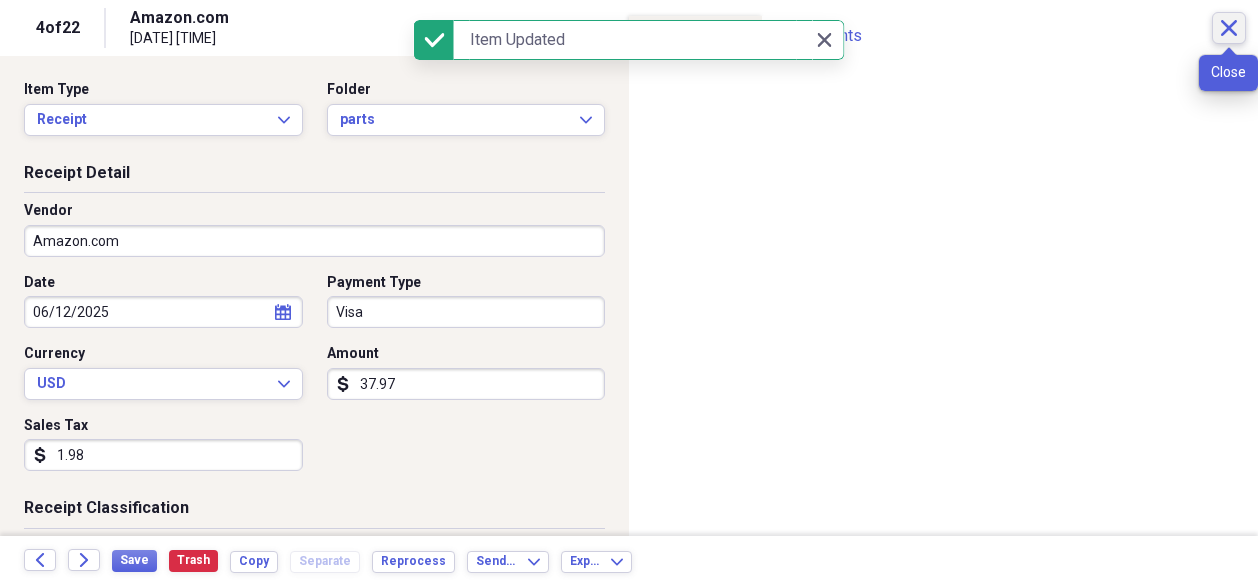 click on "Close" 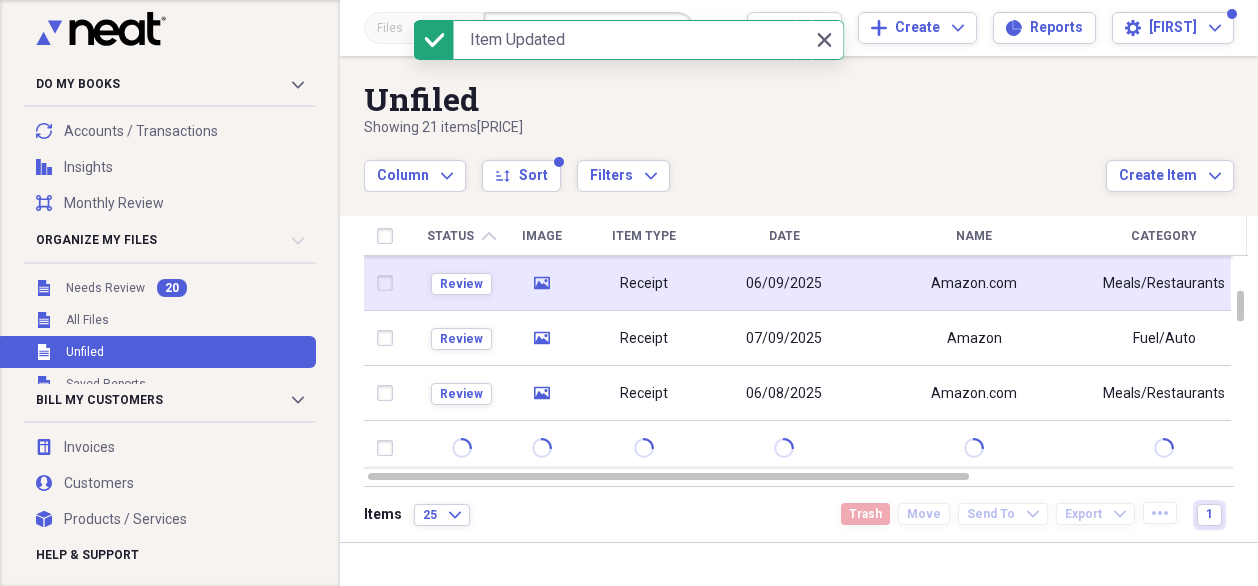 click on "06/09/2025" at bounding box center (784, 284) 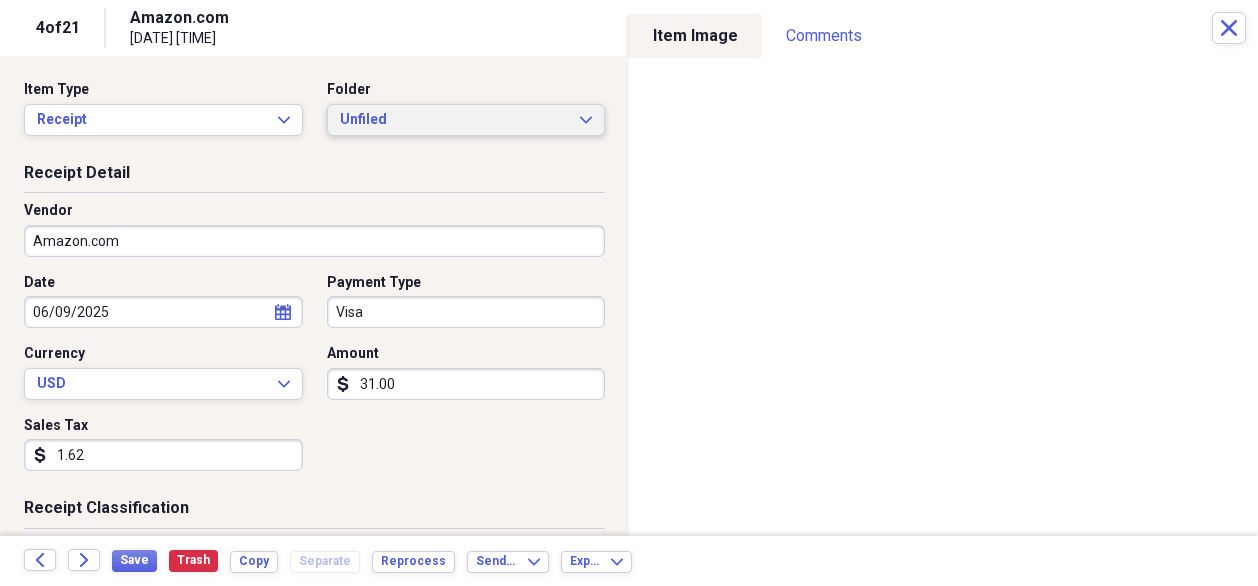 click on "Unfiled" at bounding box center [454, 120] 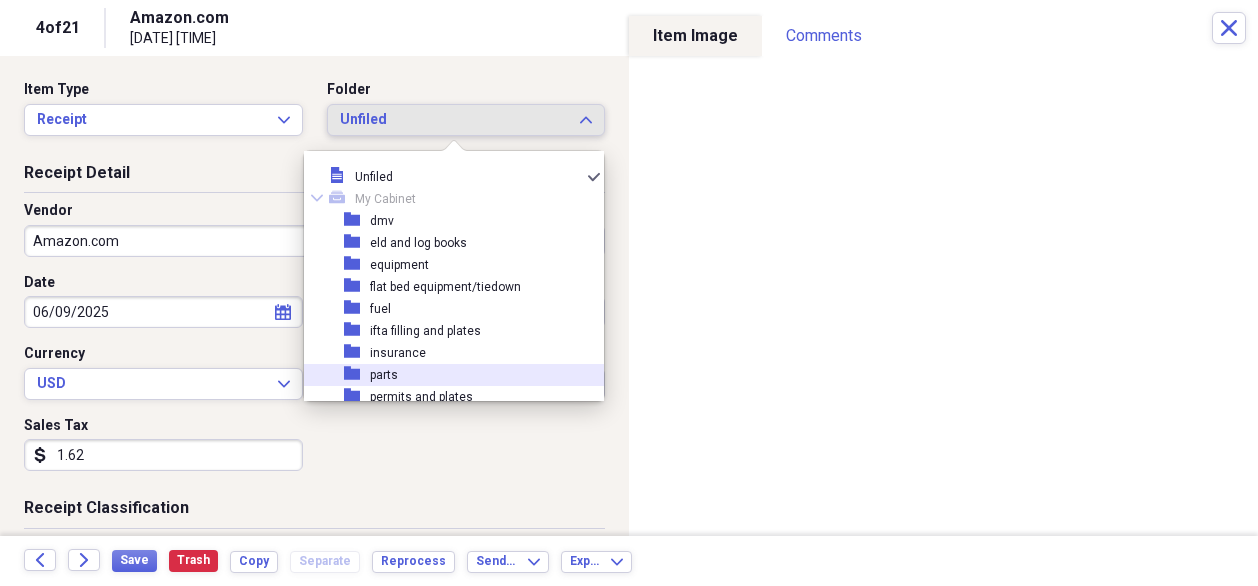 click on "folder parts" at bounding box center (446, 375) 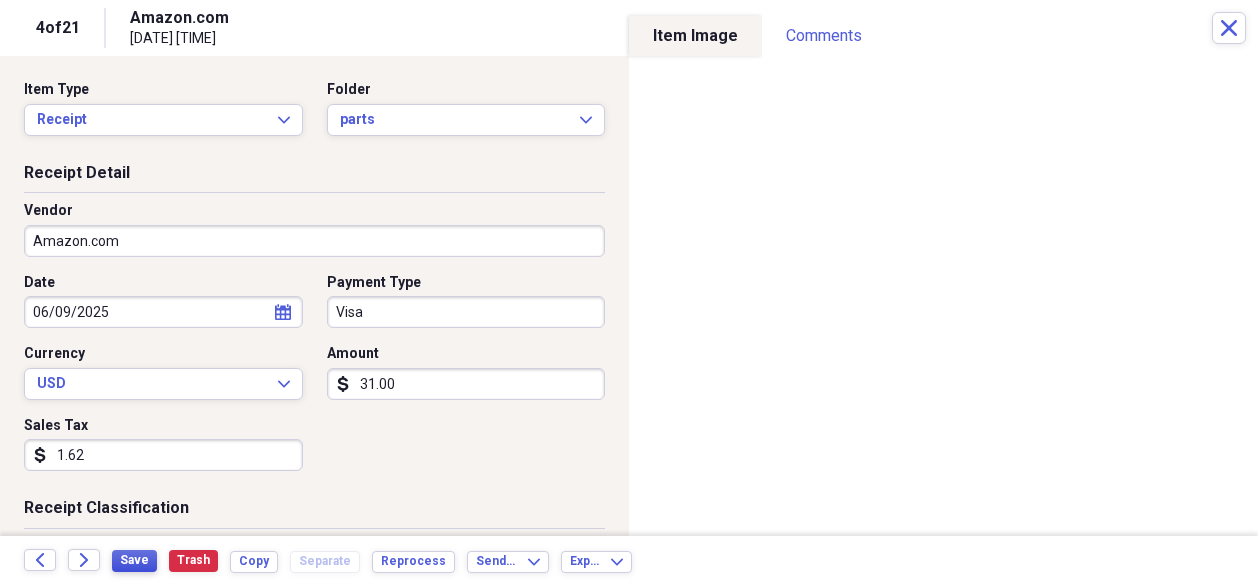 click on "Save" at bounding box center (134, 560) 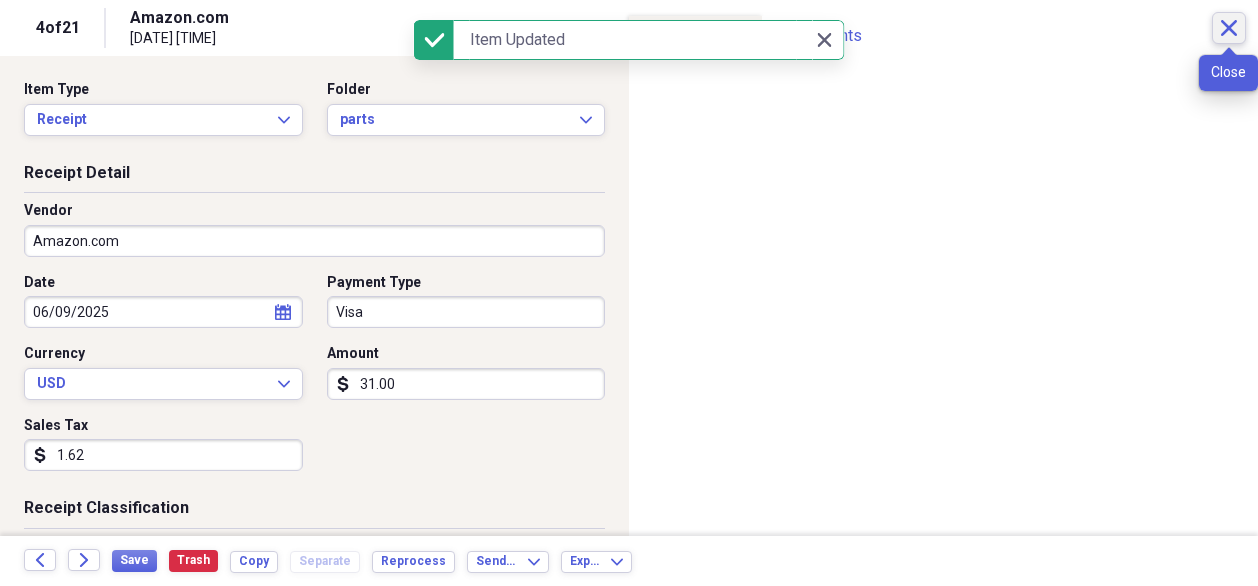 click on "Close" 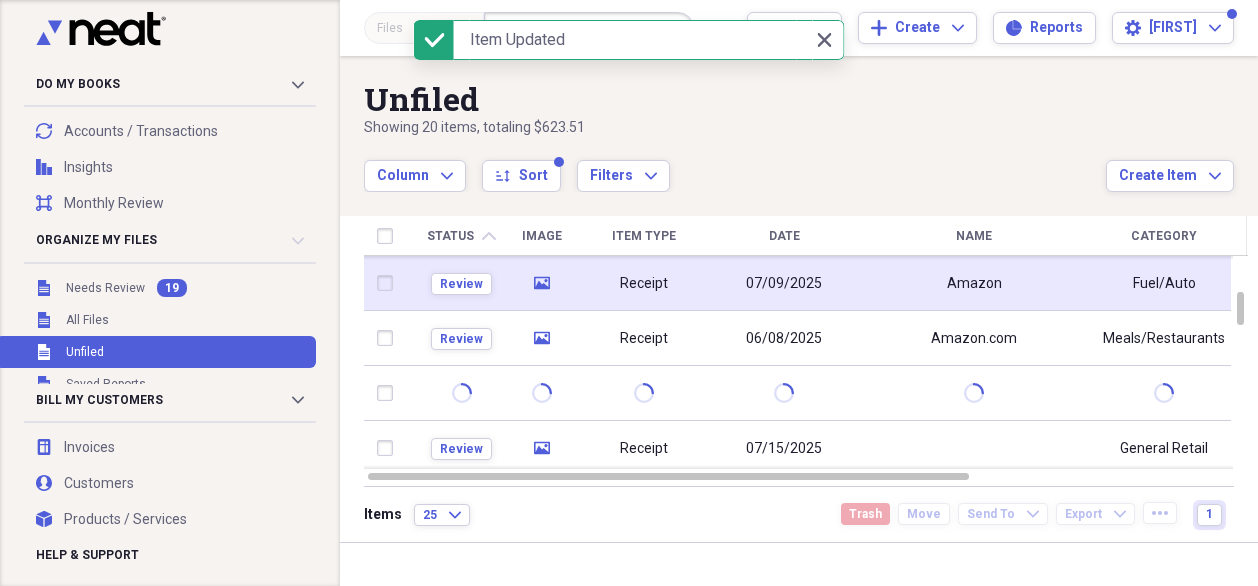click on "07/09/2025" at bounding box center [784, 283] 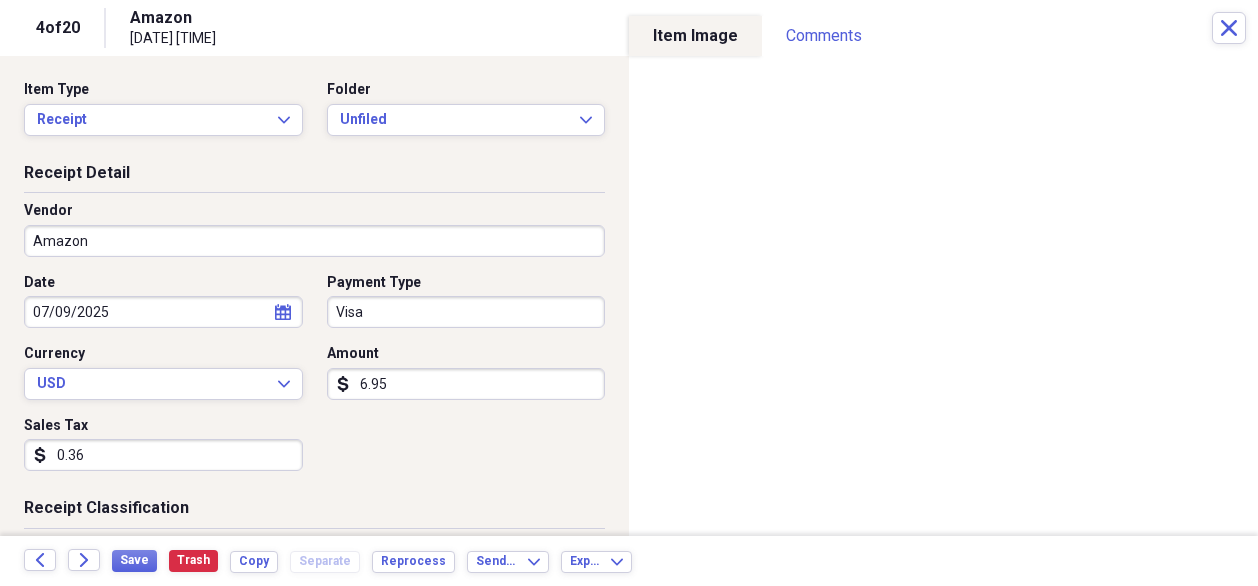click on "Folder" at bounding box center (466, 90) 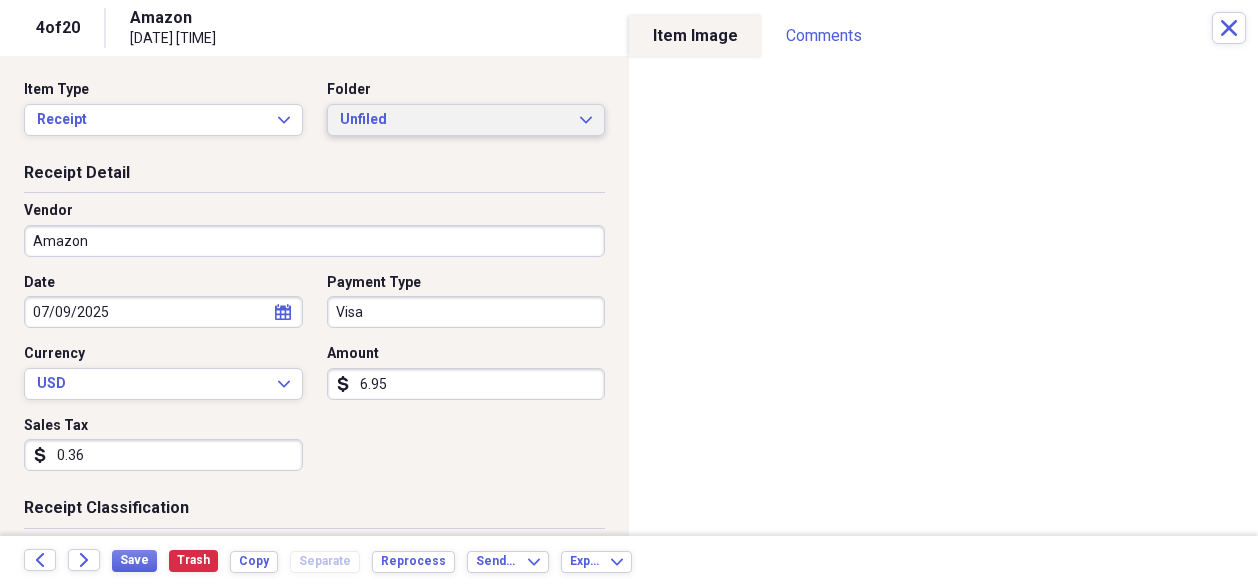 click on "Unfiled" at bounding box center [454, 120] 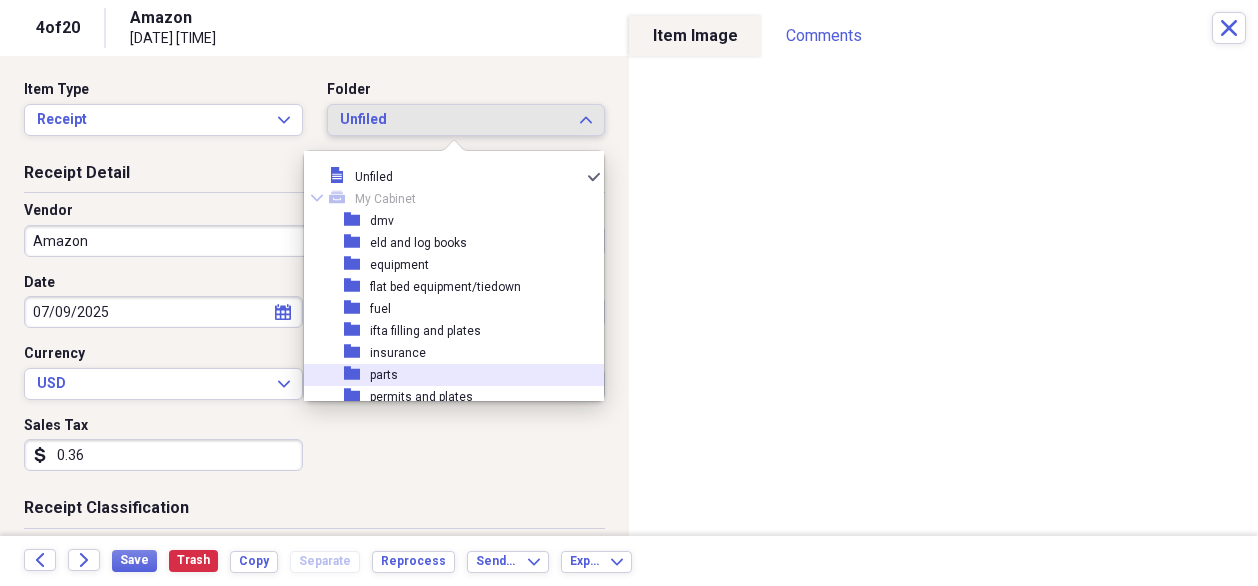 click on "parts" at bounding box center (384, 375) 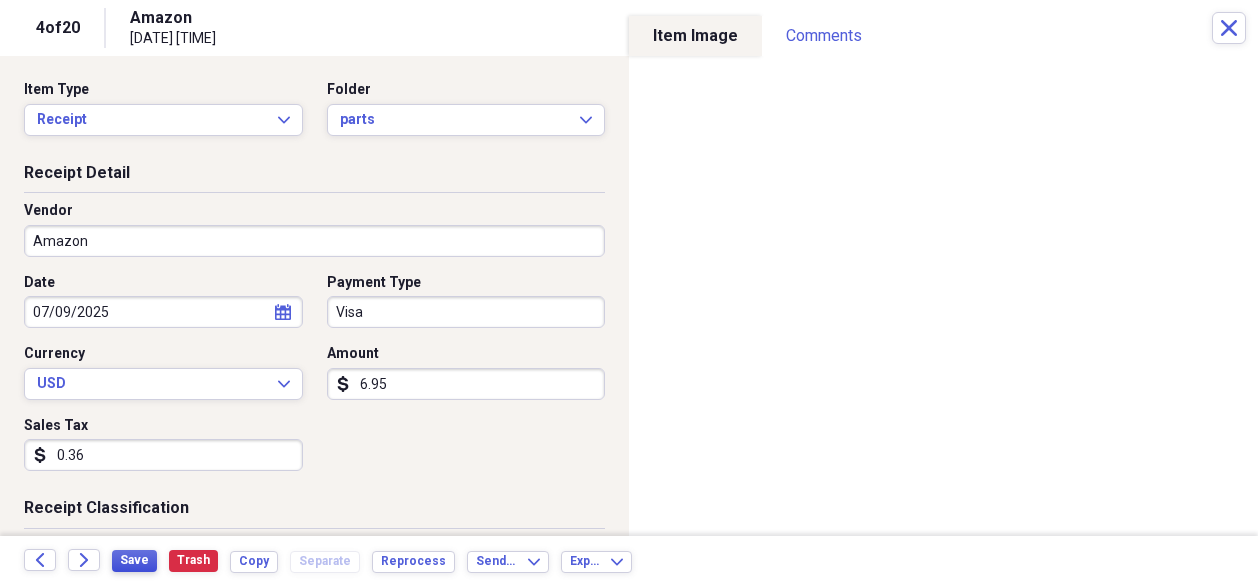 click on "Save" at bounding box center [134, 560] 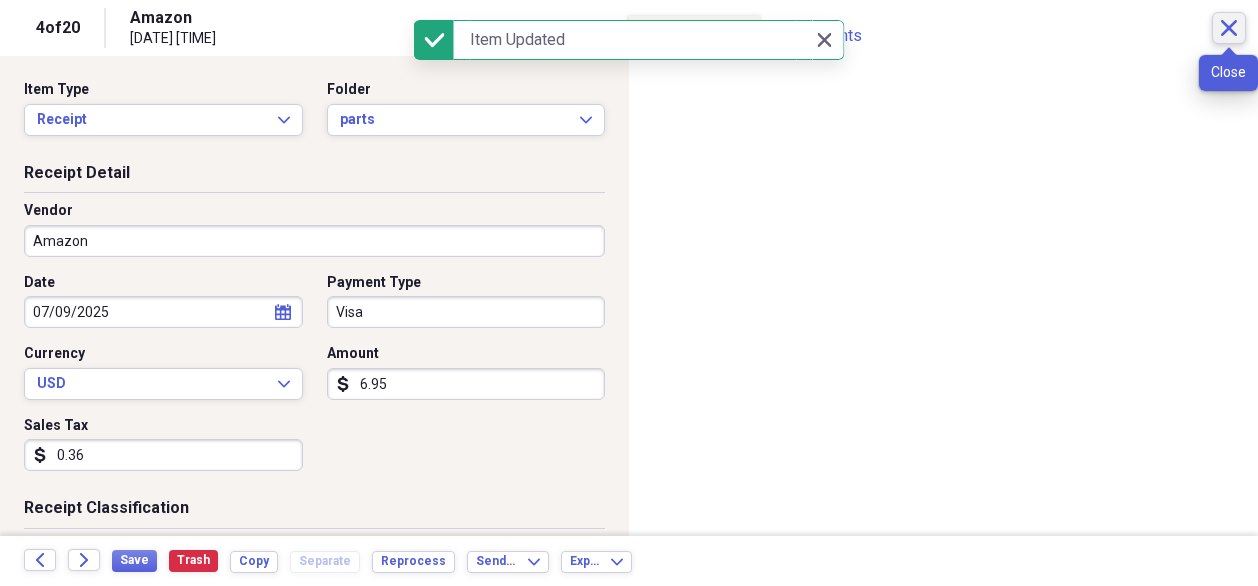 click on "Close" at bounding box center (1229, 28) 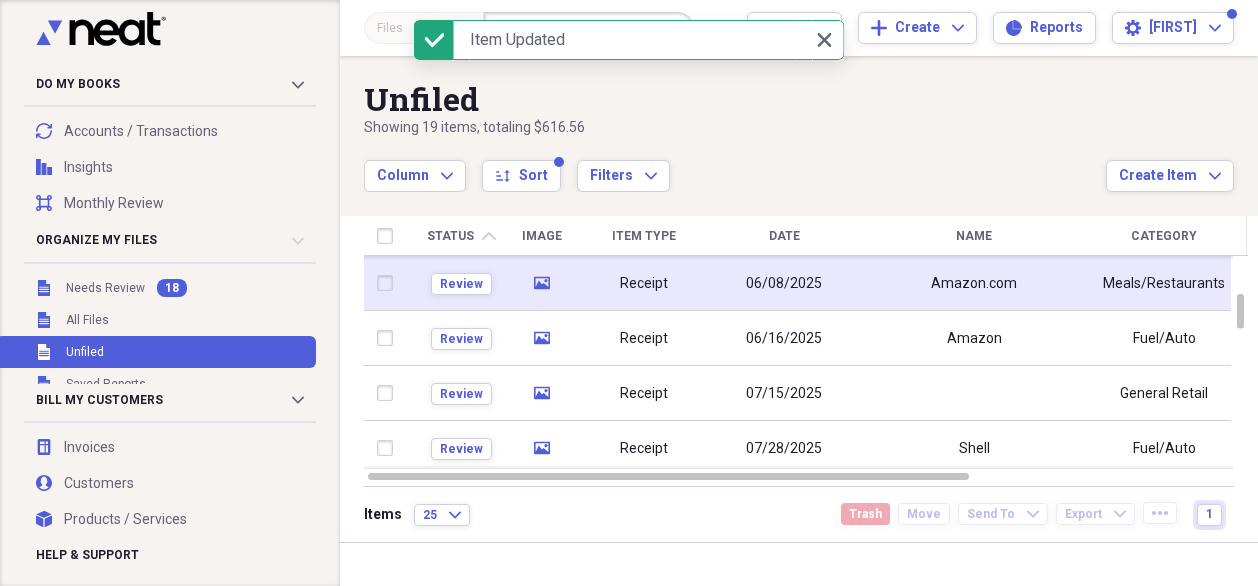 click on "06/08/2025" at bounding box center [784, 284] 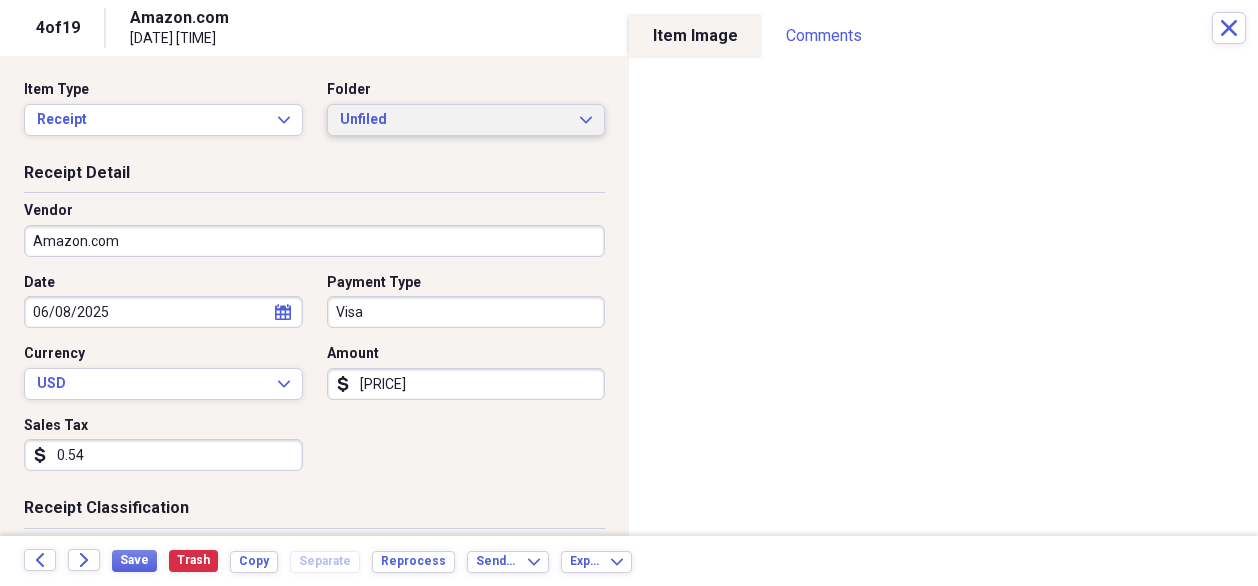 click on "Expand" 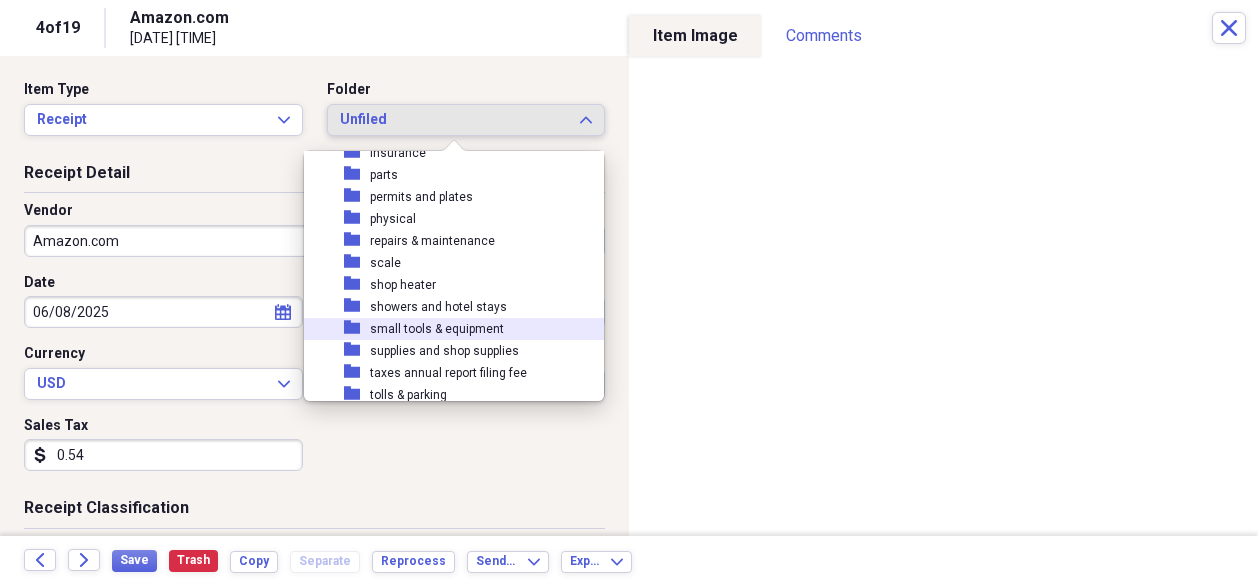 scroll, scrollTop: 271, scrollLeft: 0, axis: vertical 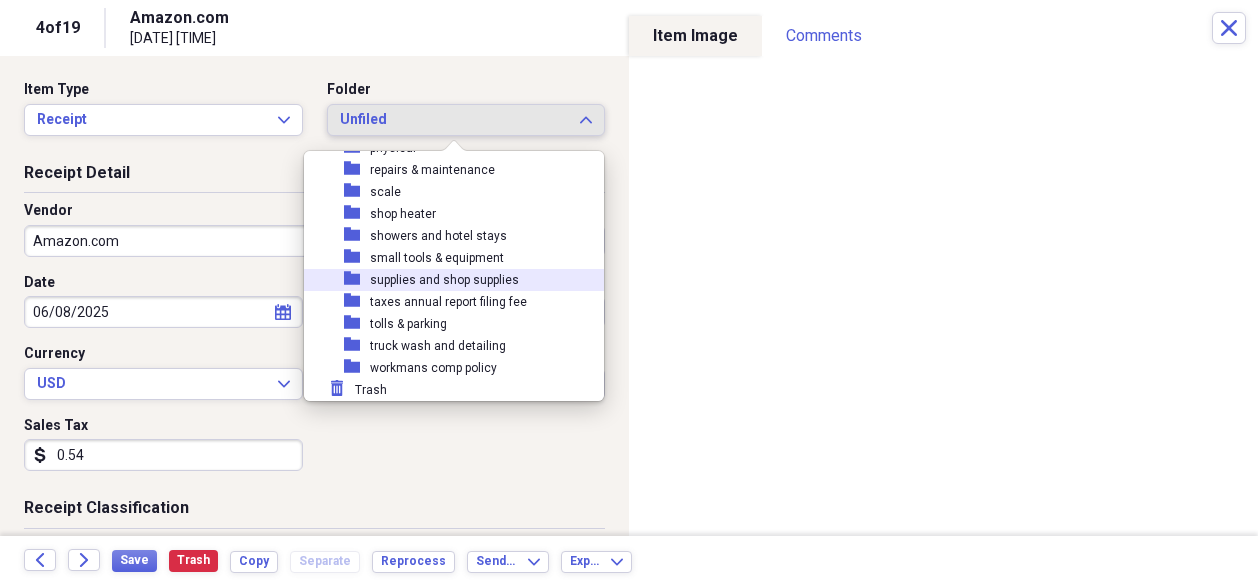 click on "supplies and shop supplies" at bounding box center (444, 280) 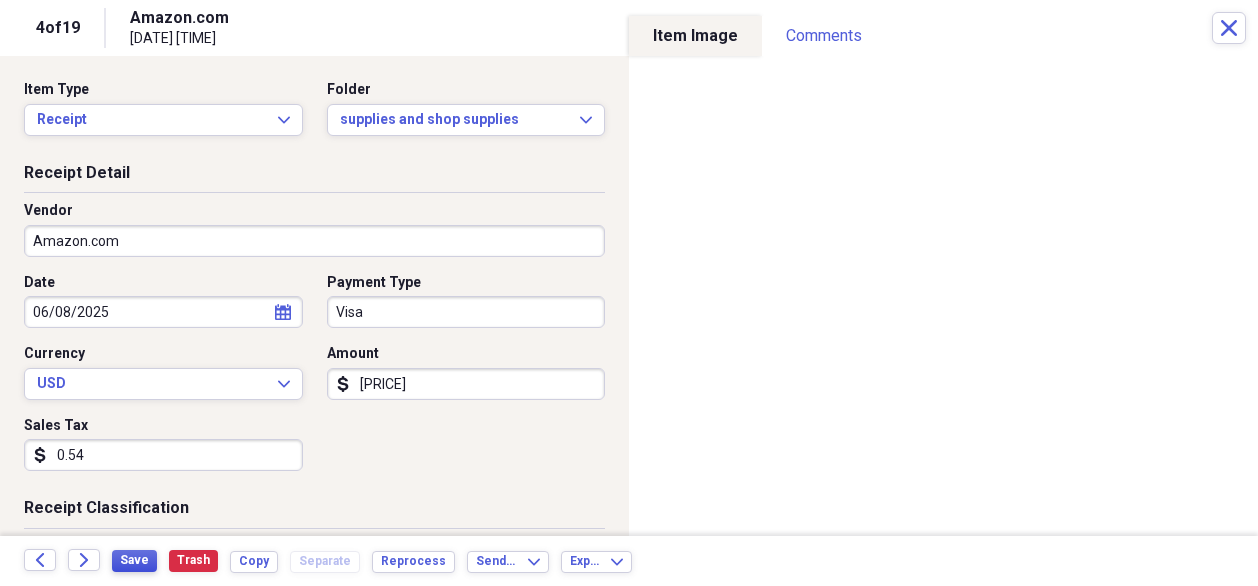 click on "Save" at bounding box center [134, 560] 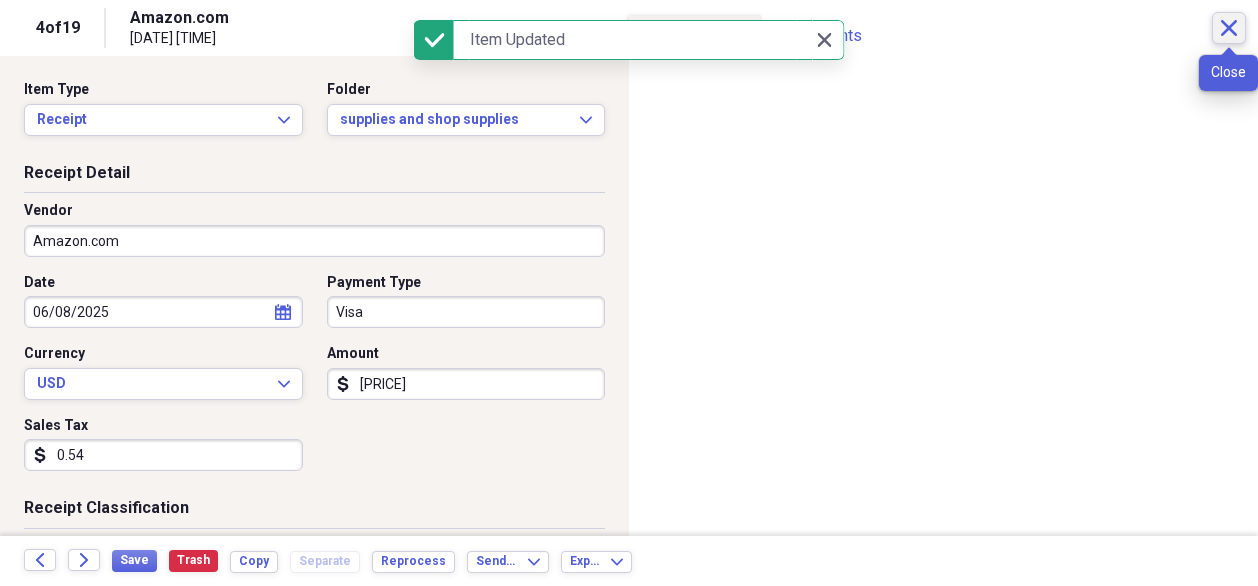 click on "Close" 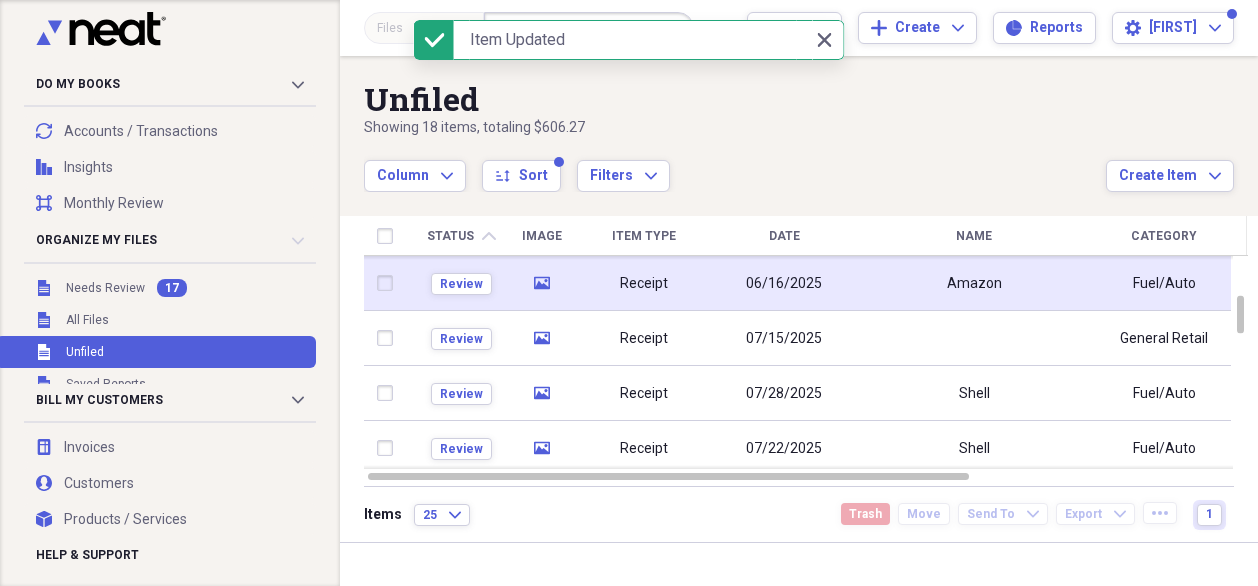 click on "06/16/2025" at bounding box center [784, 283] 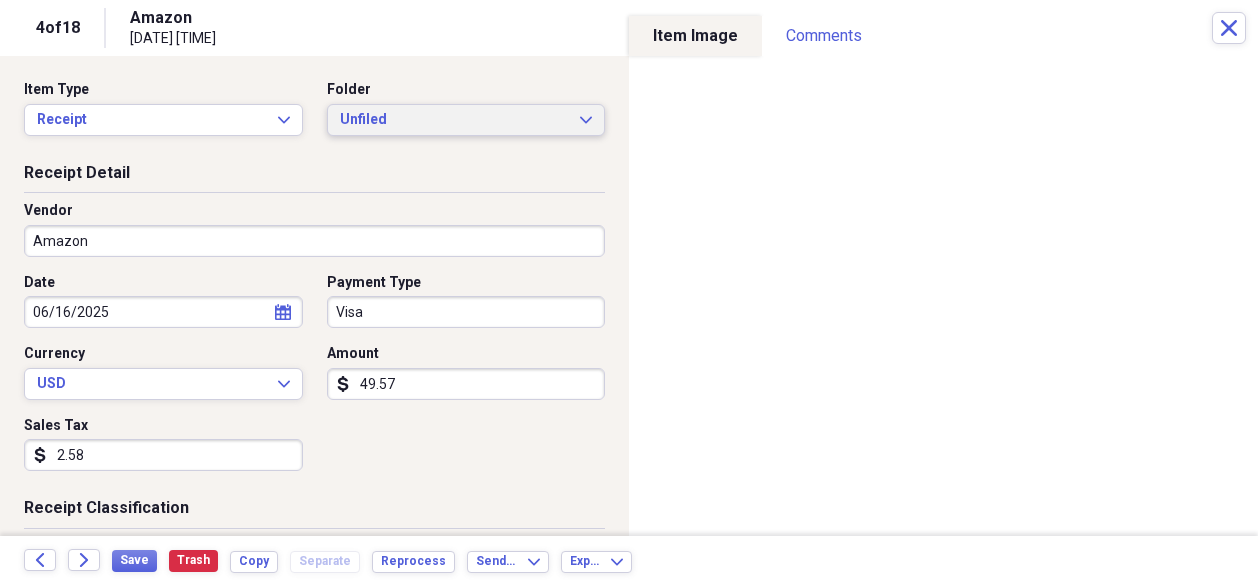 click on "Unfiled Expand" at bounding box center (466, 120) 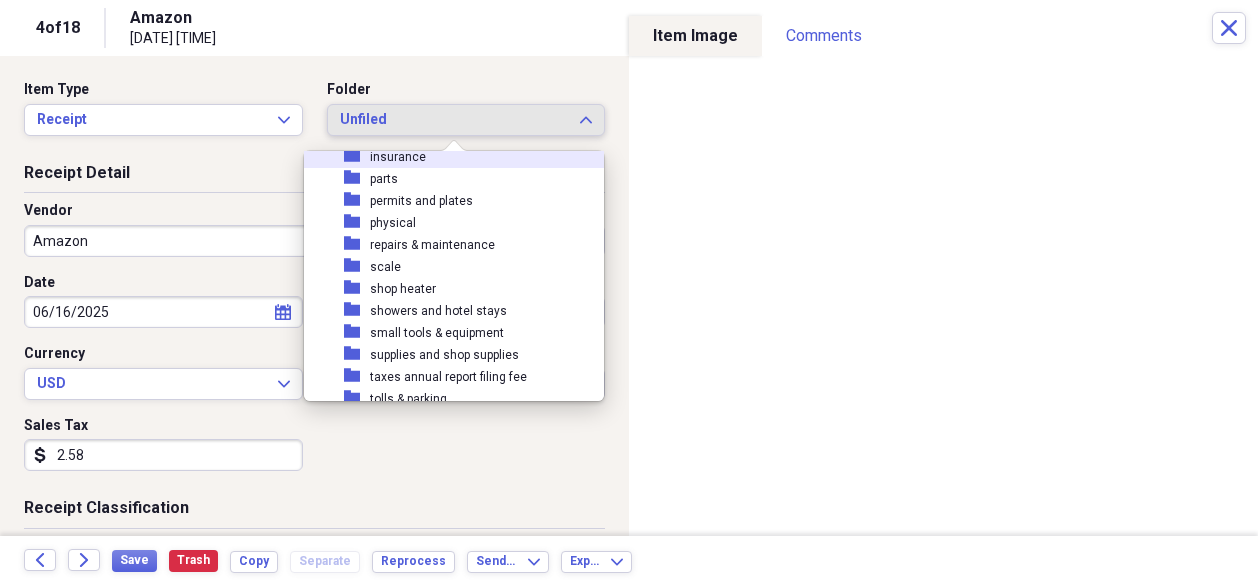 scroll, scrollTop: 200, scrollLeft: 0, axis: vertical 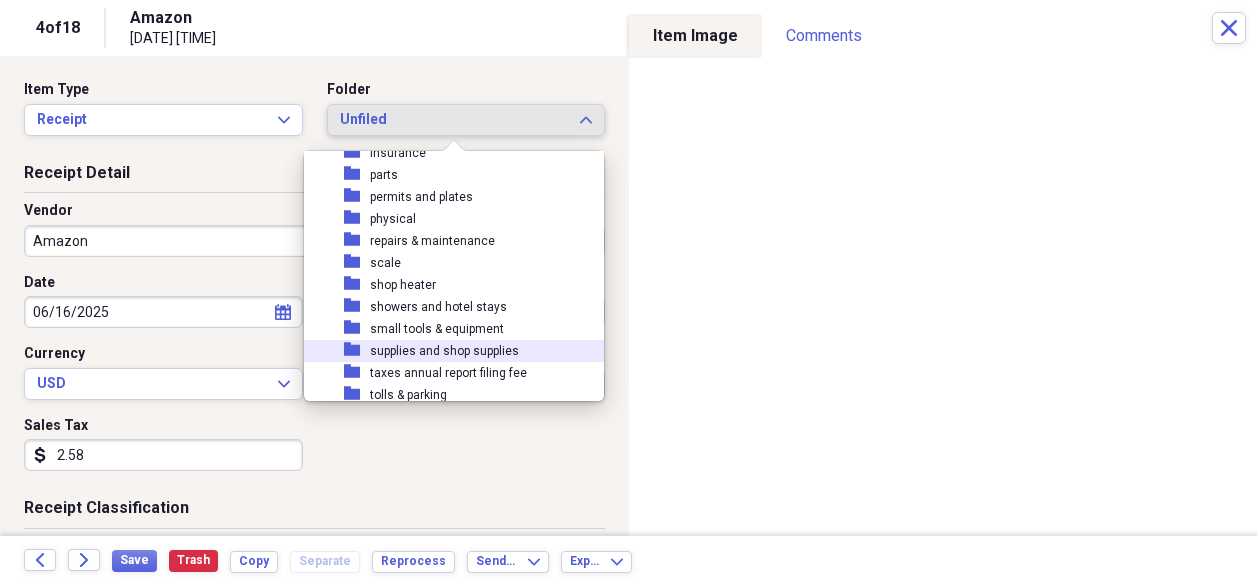 click on "supplies and shop supplies" at bounding box center (444, 351) 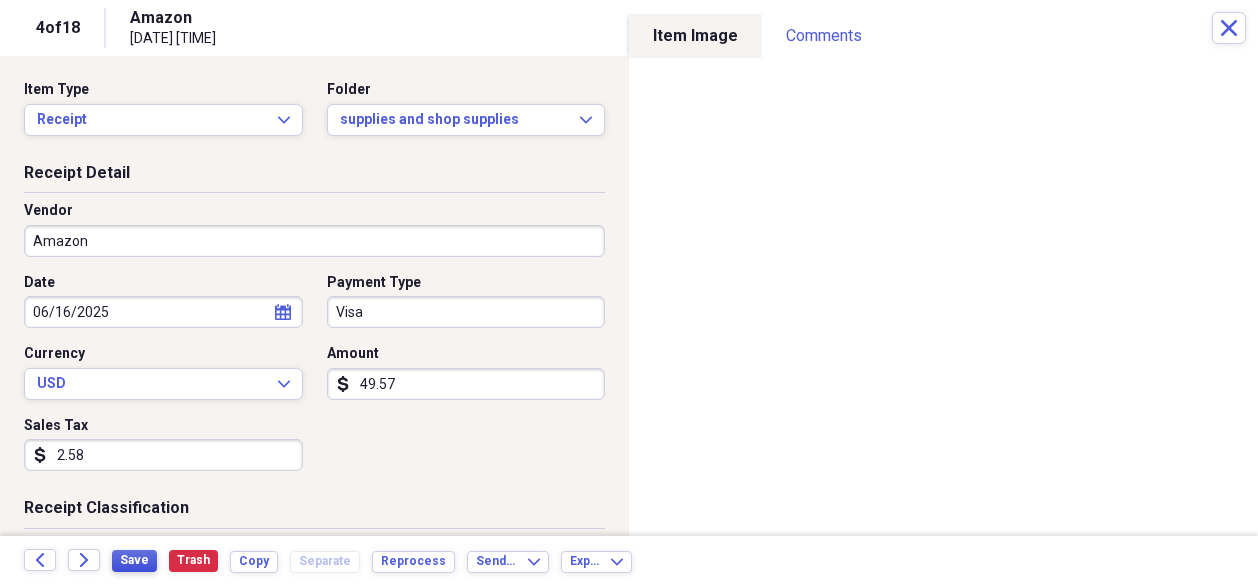 click on "Save" at bounding box center [134, 560] 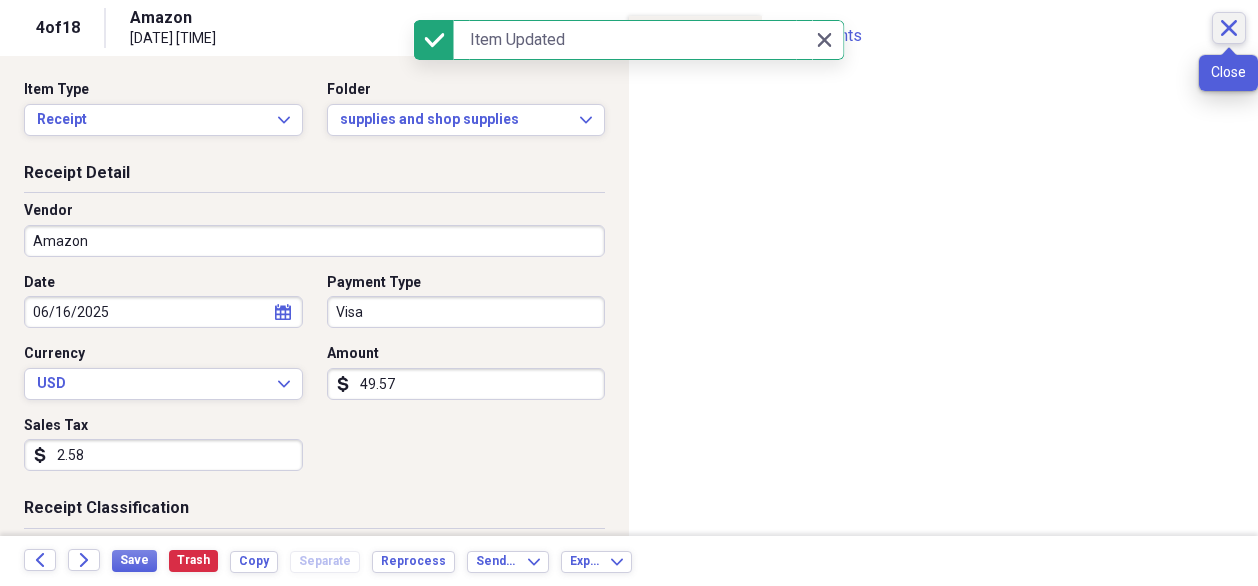 click 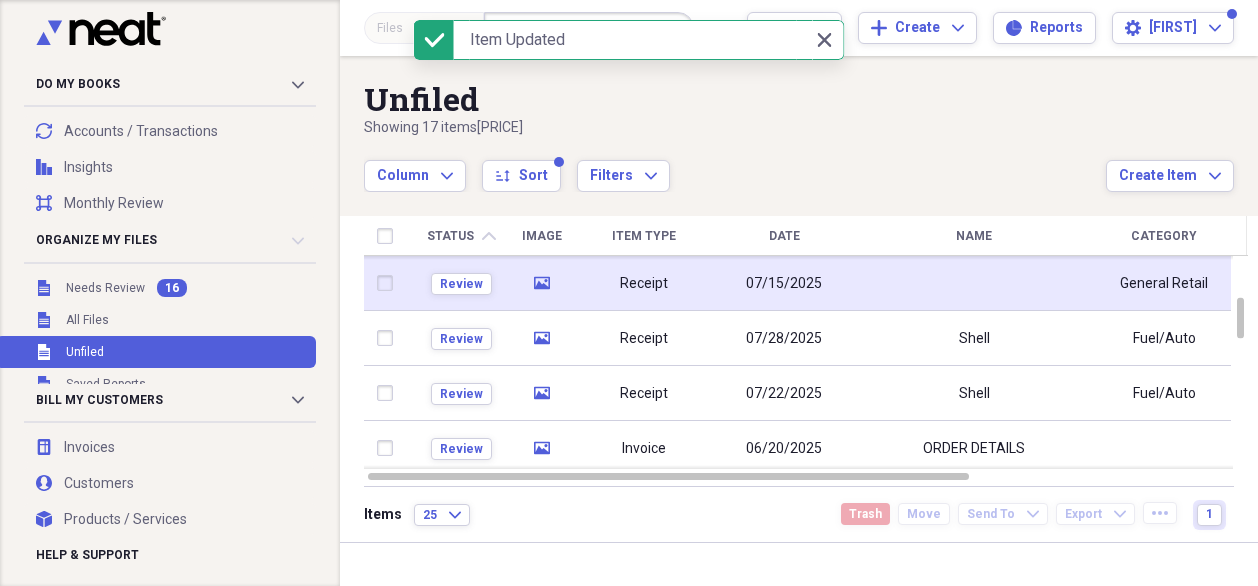 click on "07/15/2025" at bounding box center (784, 283) 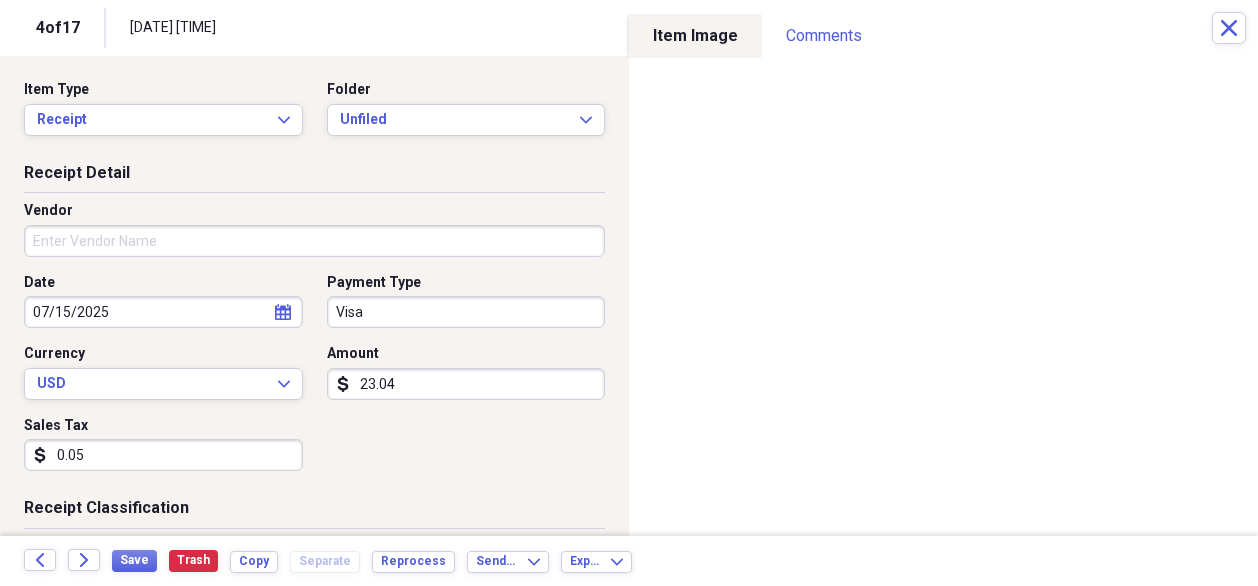 click on "Vendor" at bounding box center [314, 241] 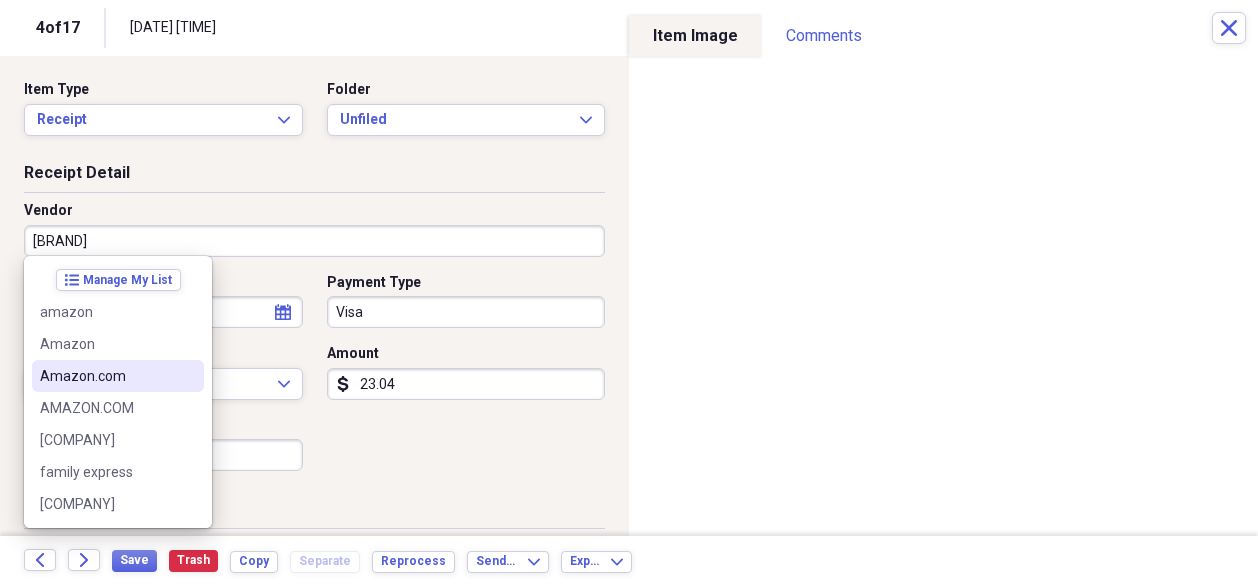 click on "Amazon.com" at bounding box center (106, 376) 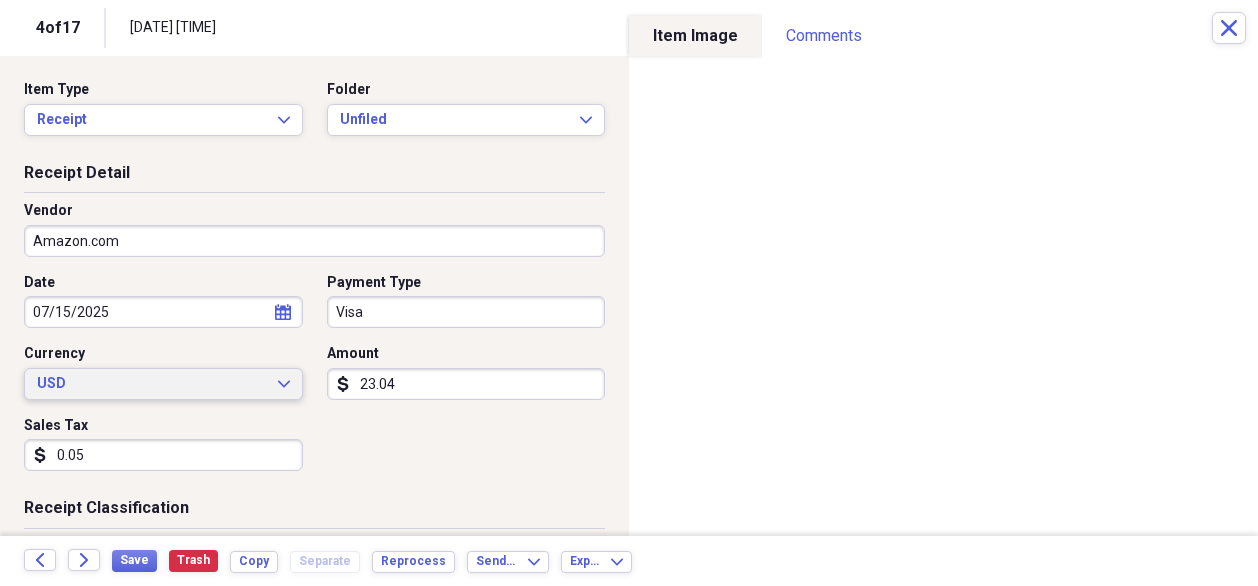 type on "Meals/Restaurants" 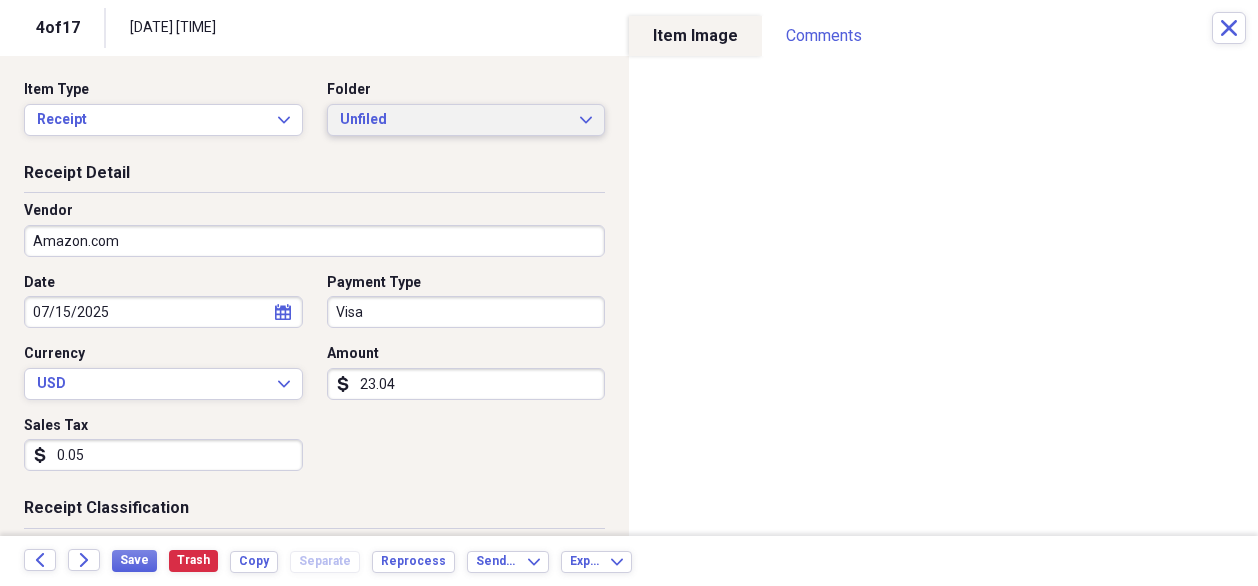 click on "Unfiled Expand" at bounding box center [466, 120] 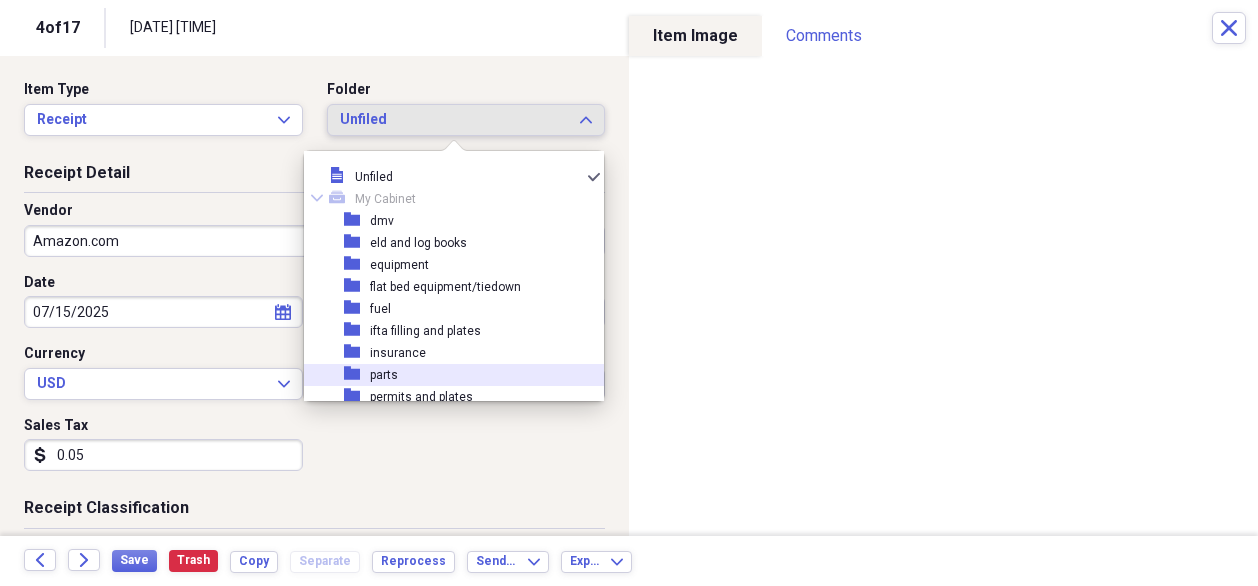 click on "folder parts" at bounding box center (446, 375) 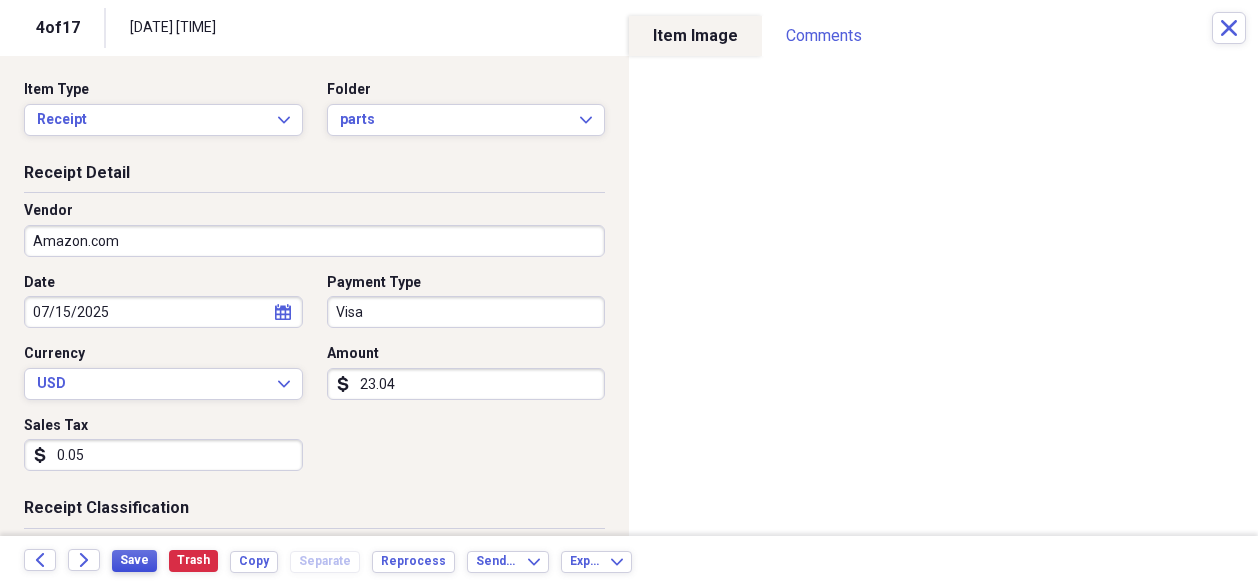 click on "Save" at bounding box center [134, 560] 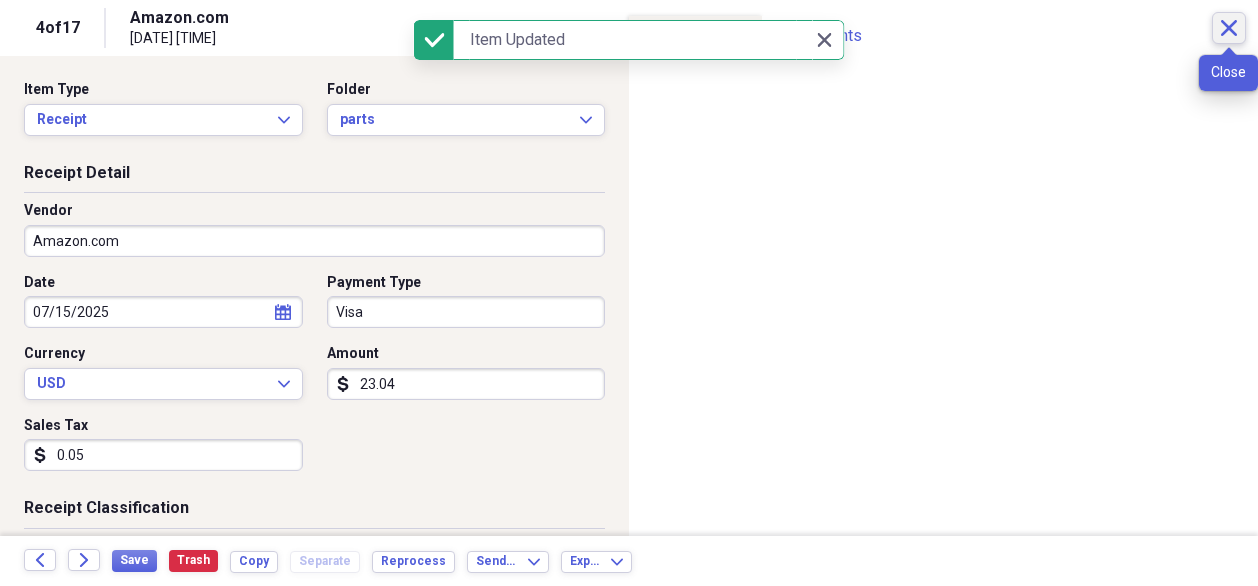 click 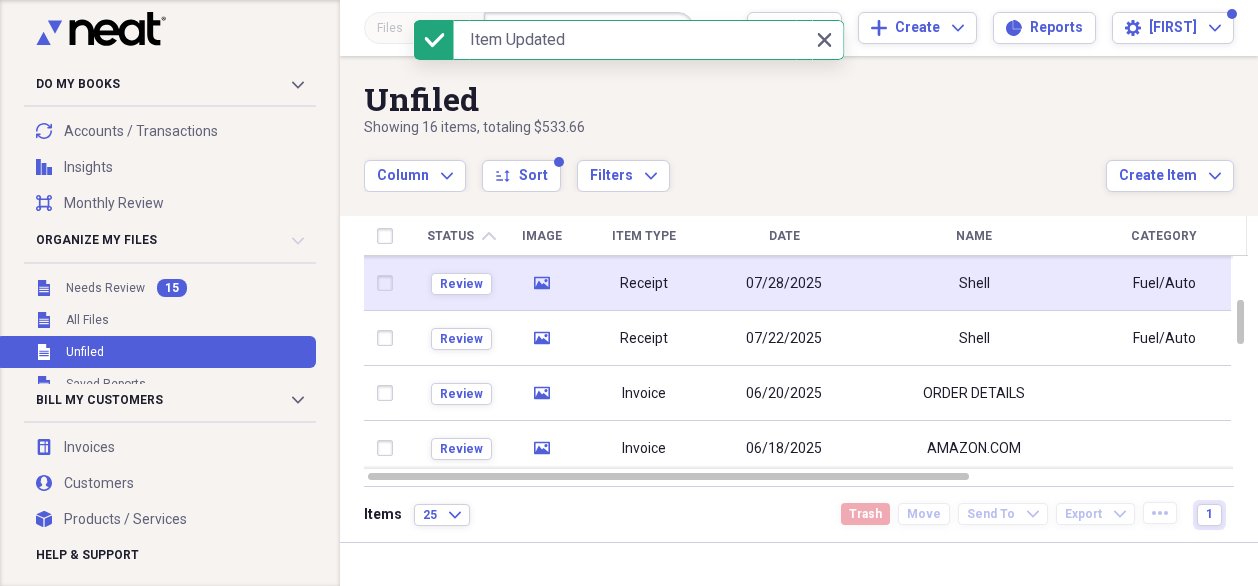 click on "07/28/2025" at bounding box center [784, 284] 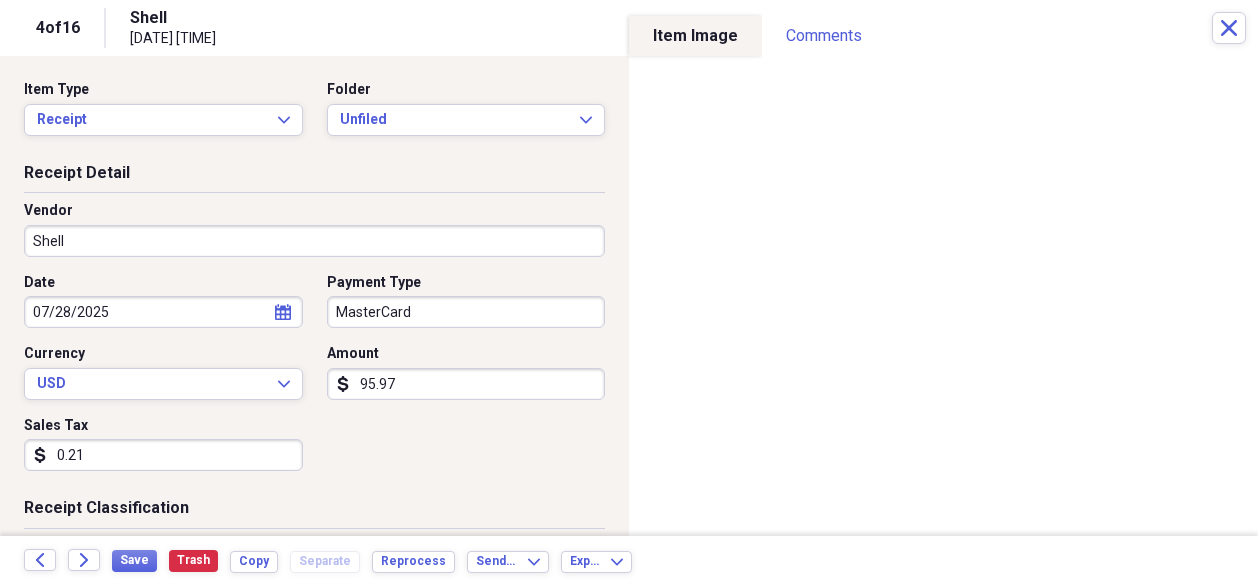 click on "Shell" at bounding box center (314, 241) 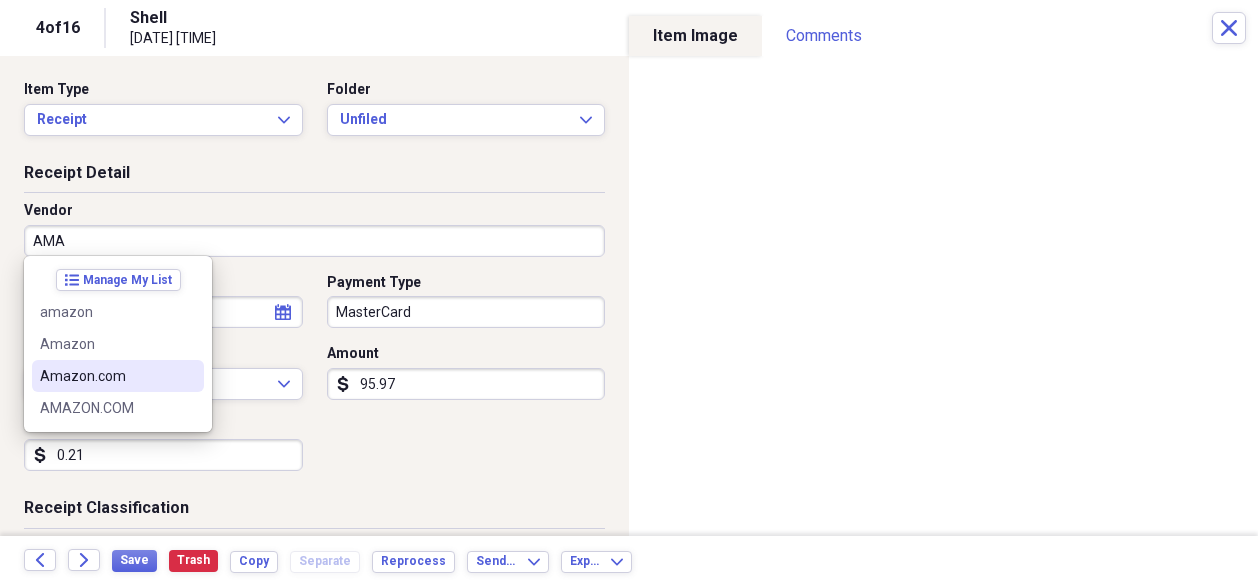 click on "Amazon.com" at bounding box center [106, 376] 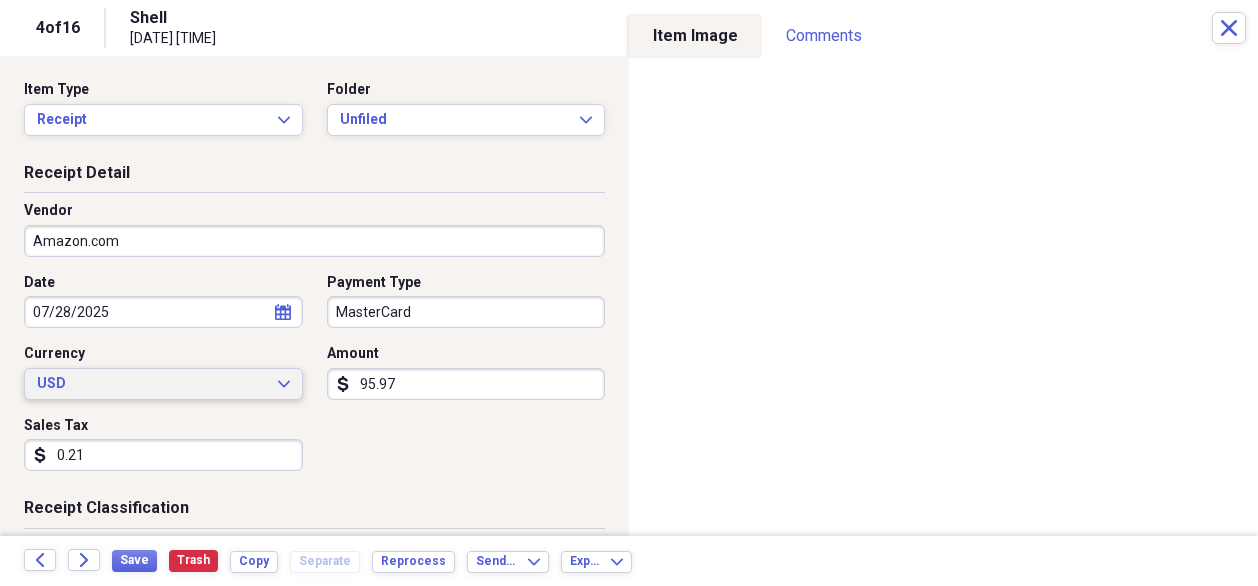 type on "Meals/Restaurants" 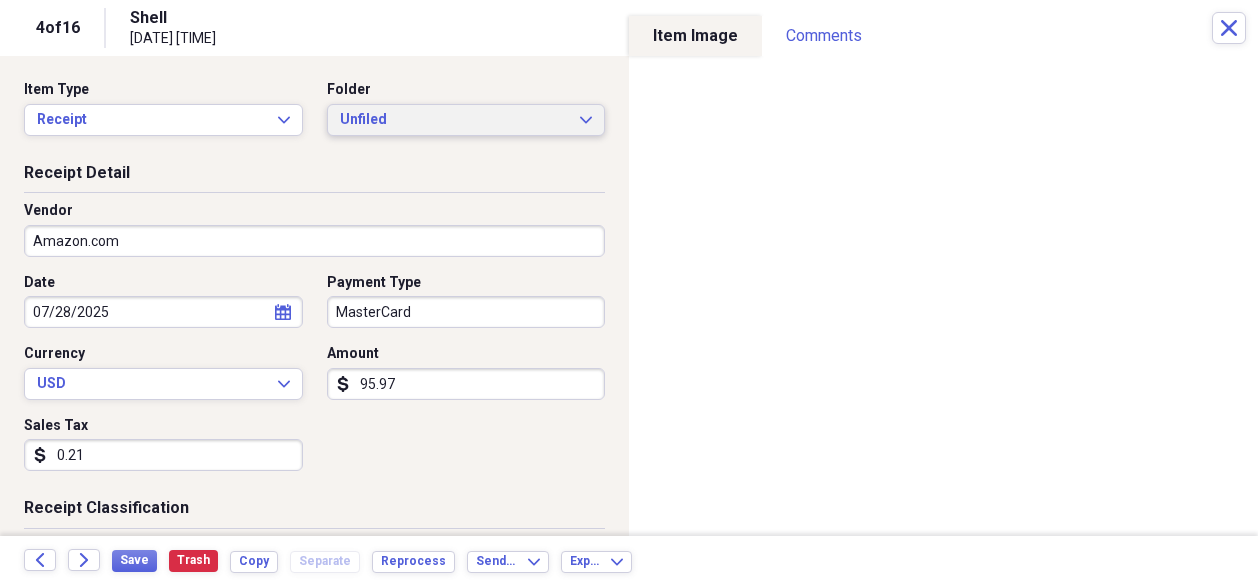 click on "Unfiled Expand" at bounding box center (466, 120) 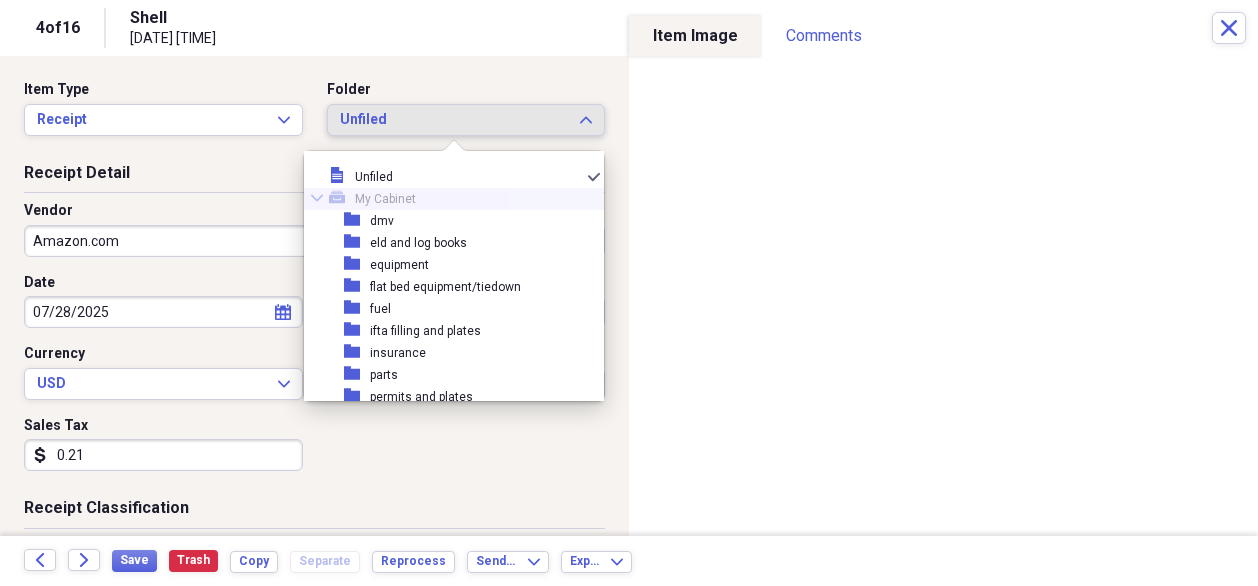 scroll, scrollTop: 100, scrollLeft: 0, axis: vertical 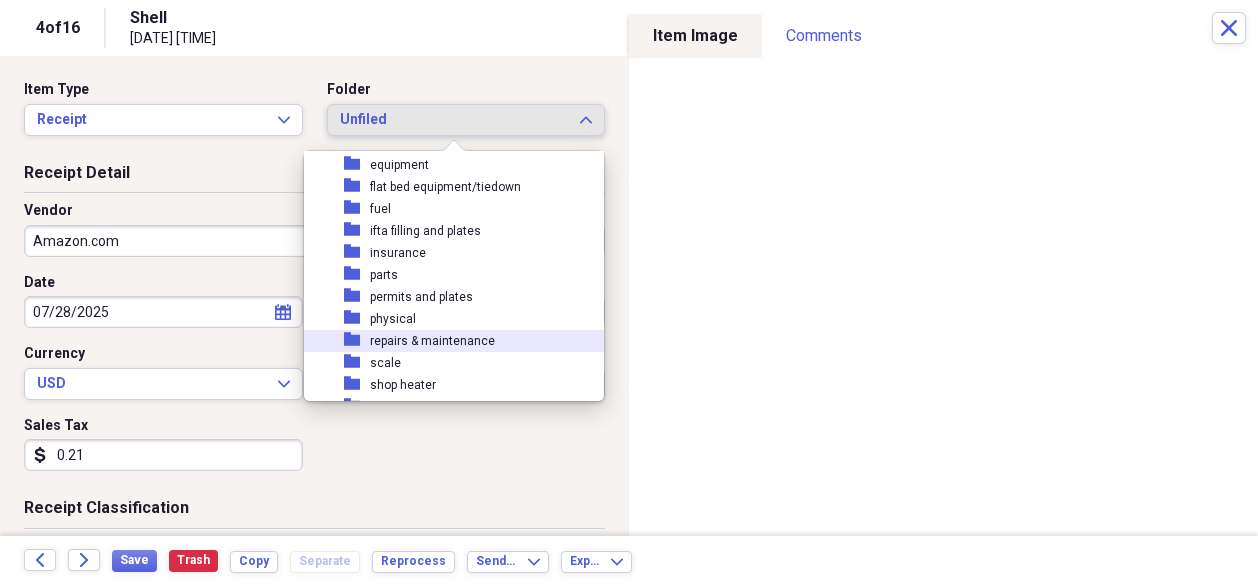 click on "repairs & maintenance" at bounding box center [432, 341] 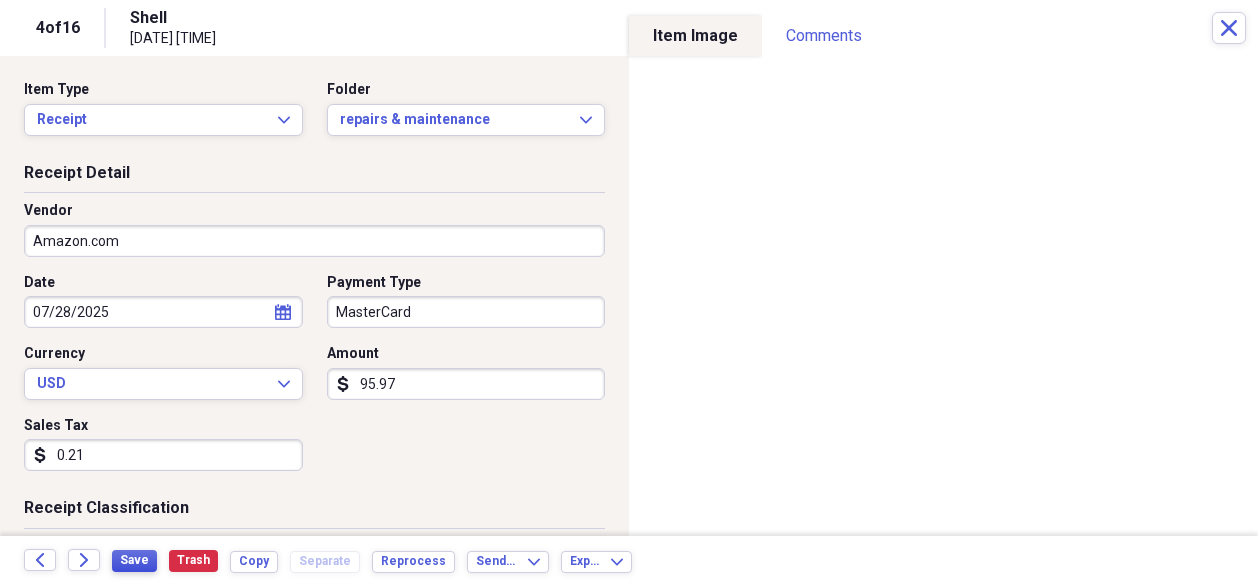 click on "Save" at bounding box center [134, 560] 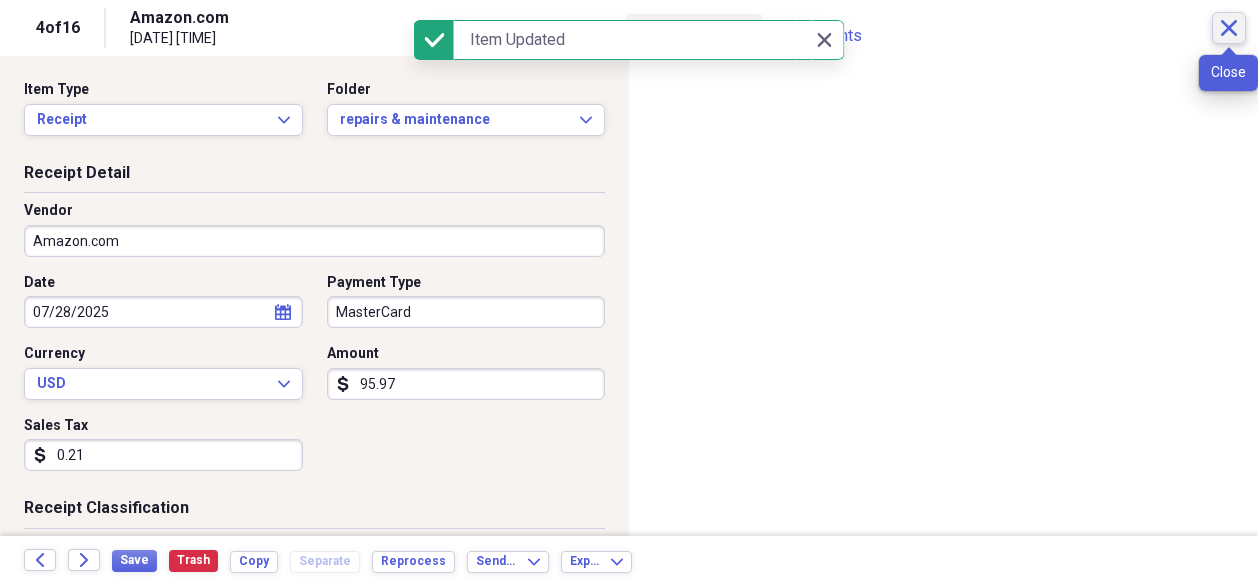 click on "Close" 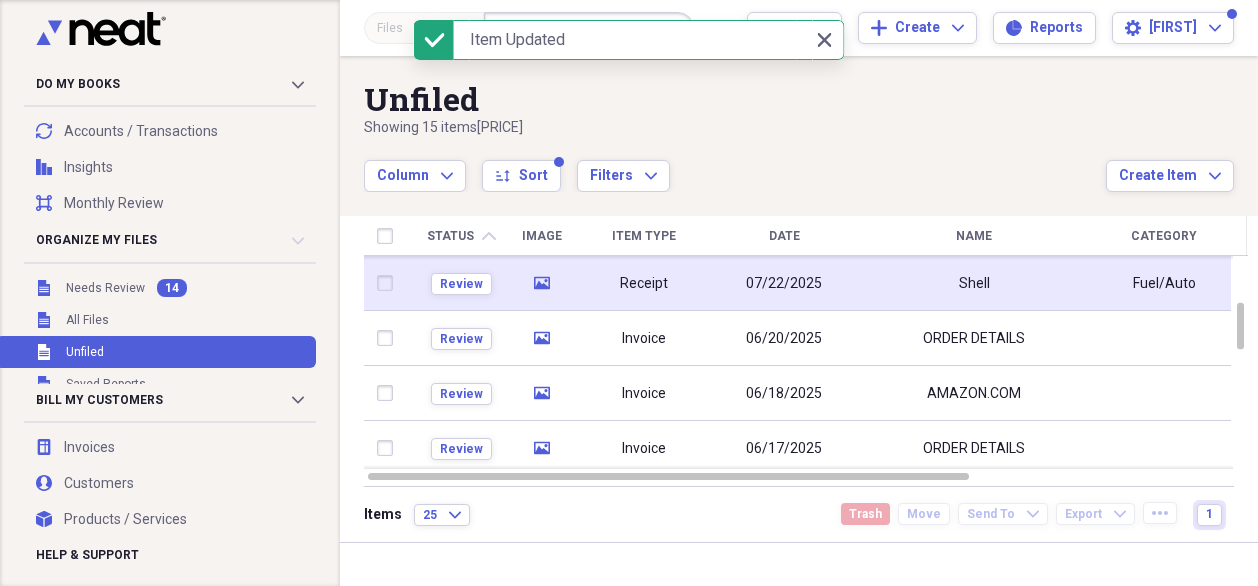 click on "Shell" at bounding box center (974, 283) 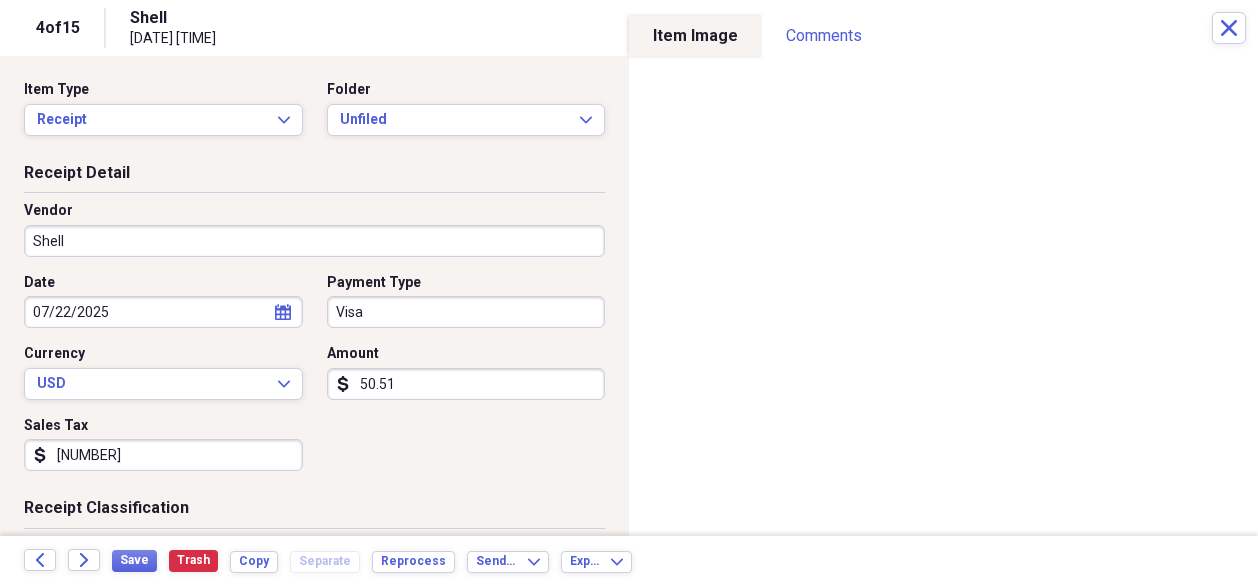 click on "Shell" at bounding box center (314, 241) 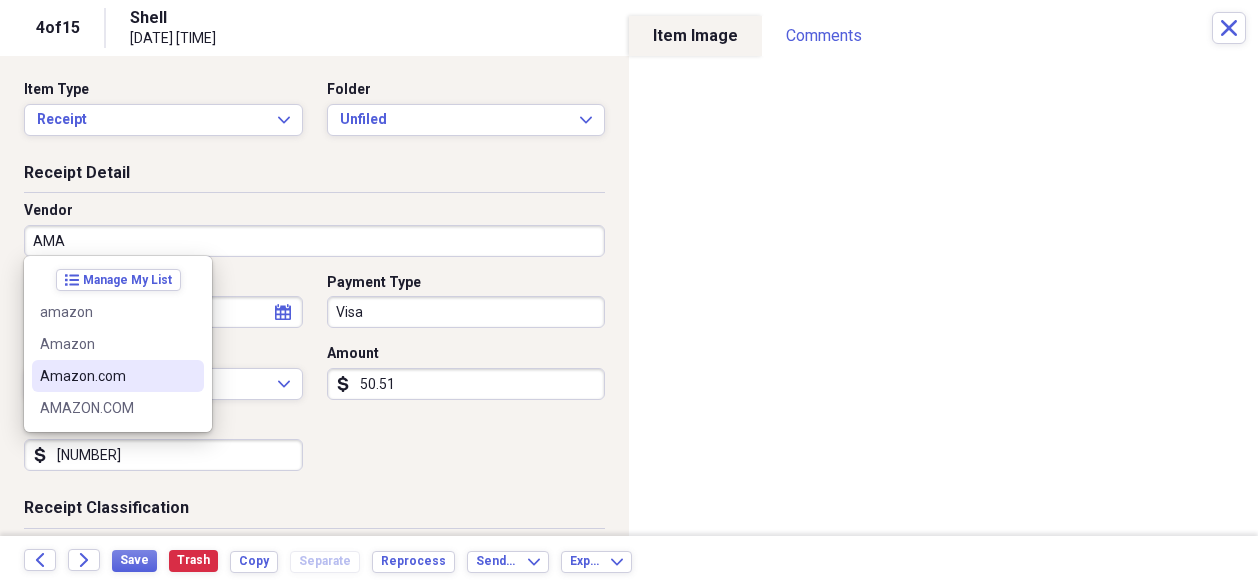 click on "Amazon.com" at bounding box center [106, 376] 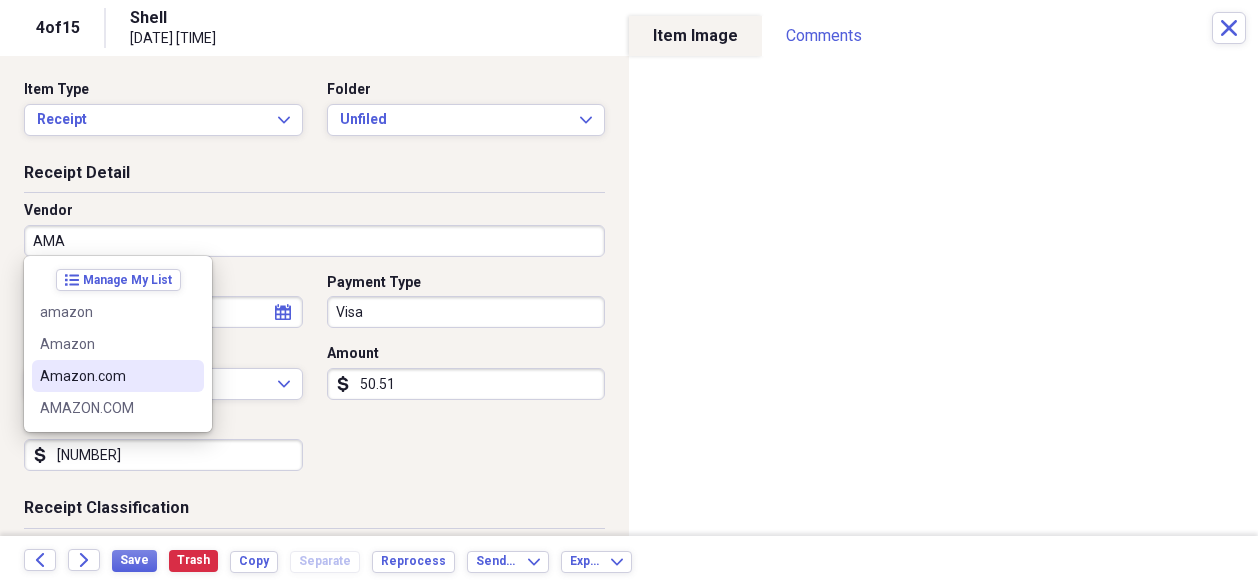 type on "Amazon.com" 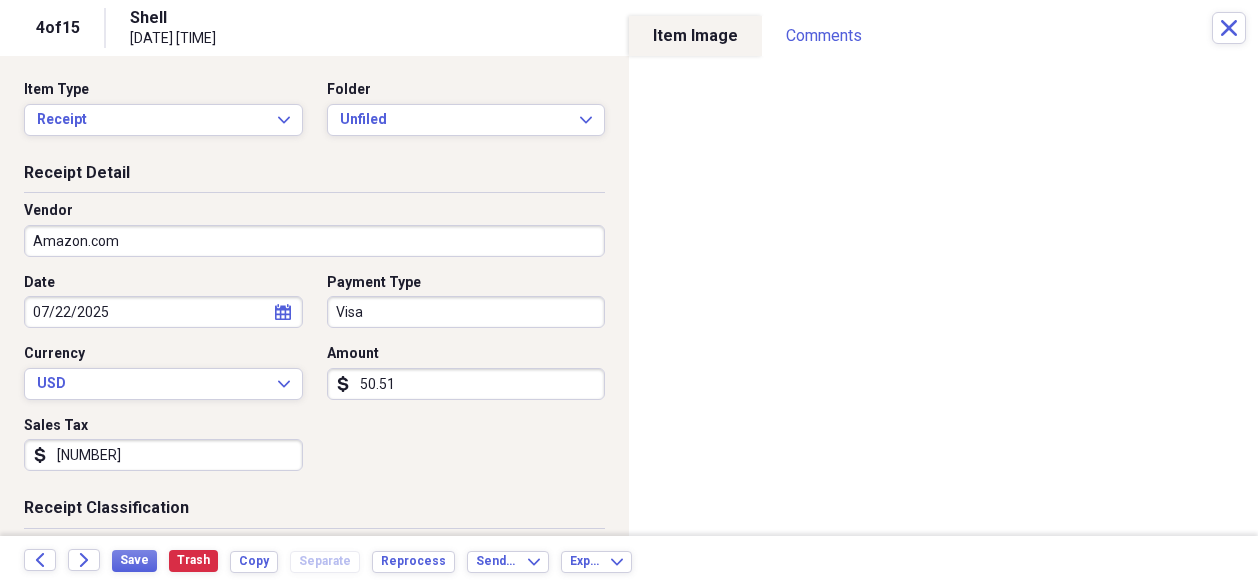 type on "Meals/Restaurants" 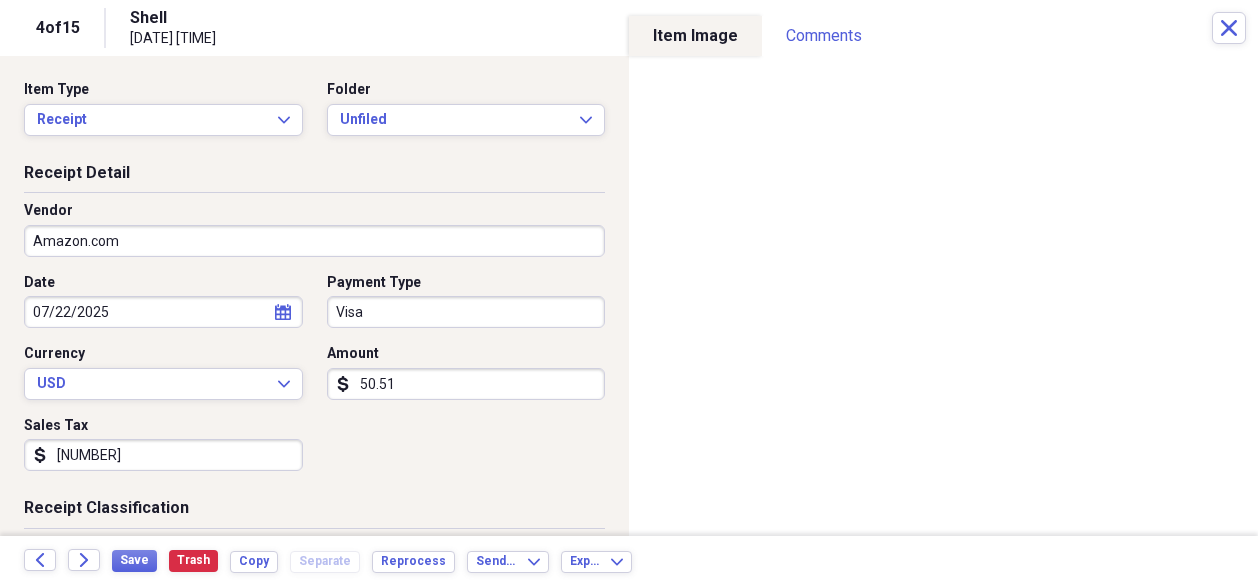 click on "Item Type Receipt Expand Folder Unfiled Expand" at bounding box center [314, 116] 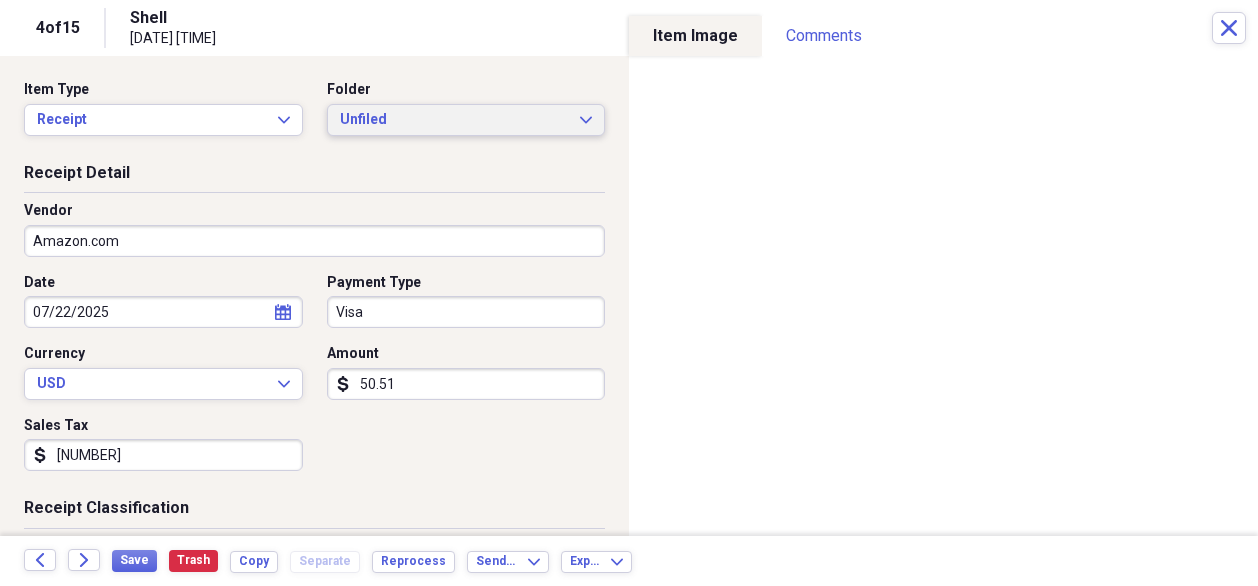 click on "Unfiled" at bounding box center (454, 120) 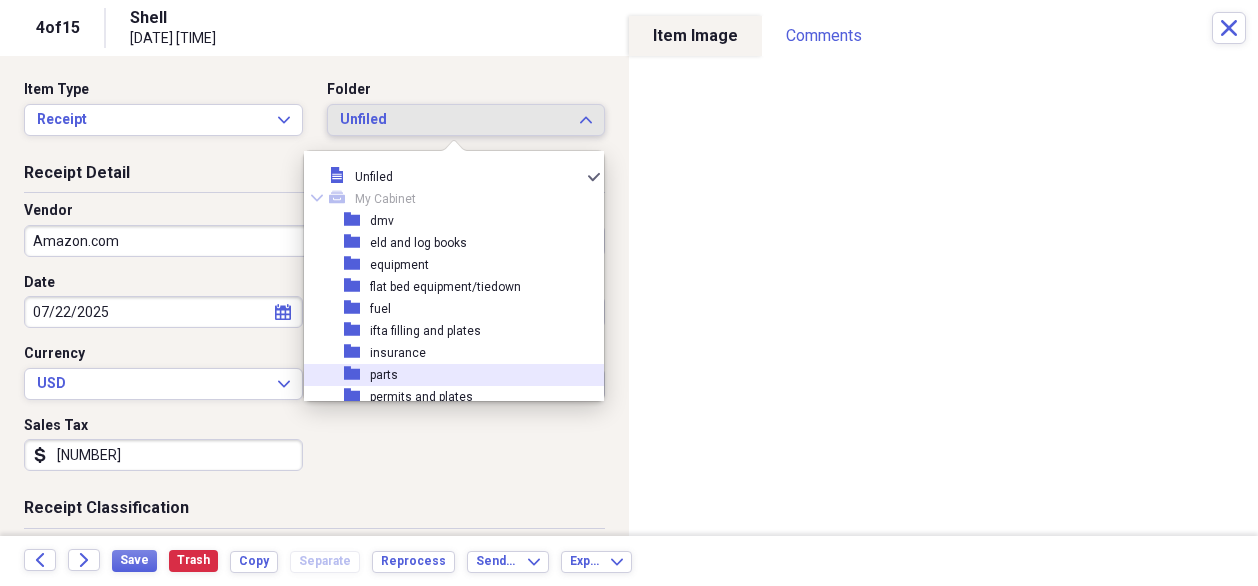 click on "folder parts" at bounding box center (446, 375) 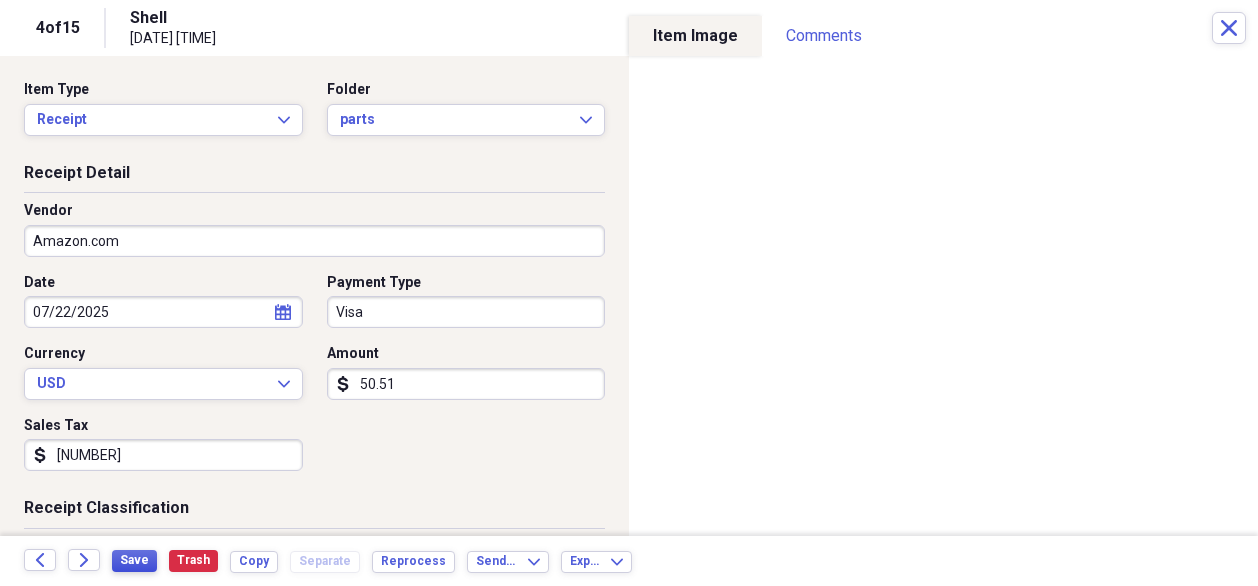 click on "Save" at bounding box center (134, 560) 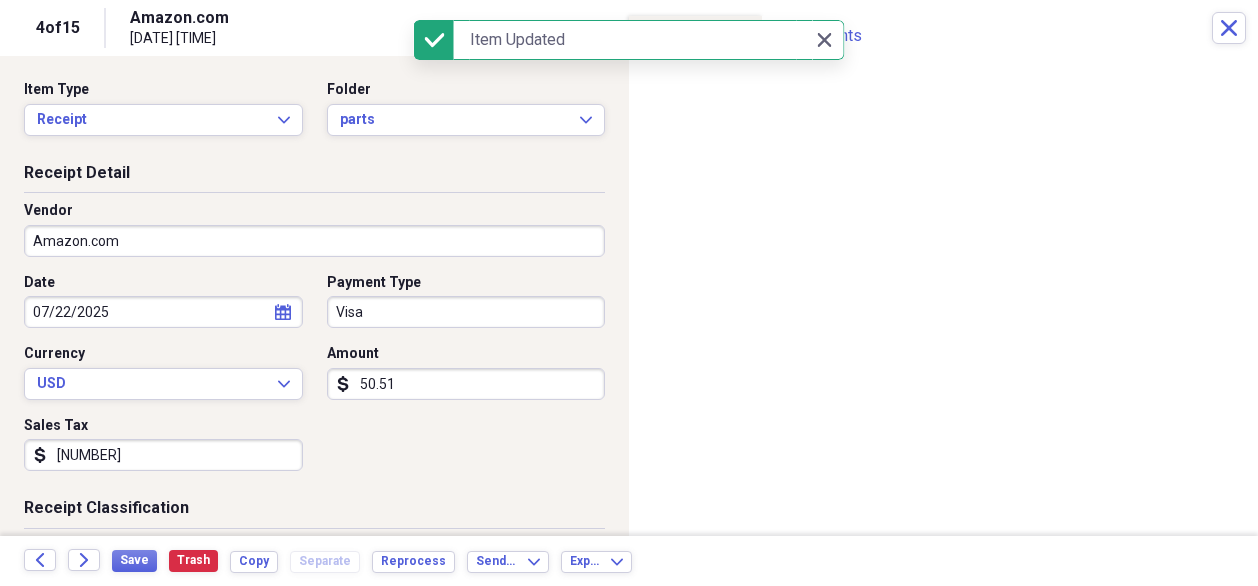 click on "[PRODUCT] [PRODUCT] [PRODUCT]" at bounding box center [314, 116] 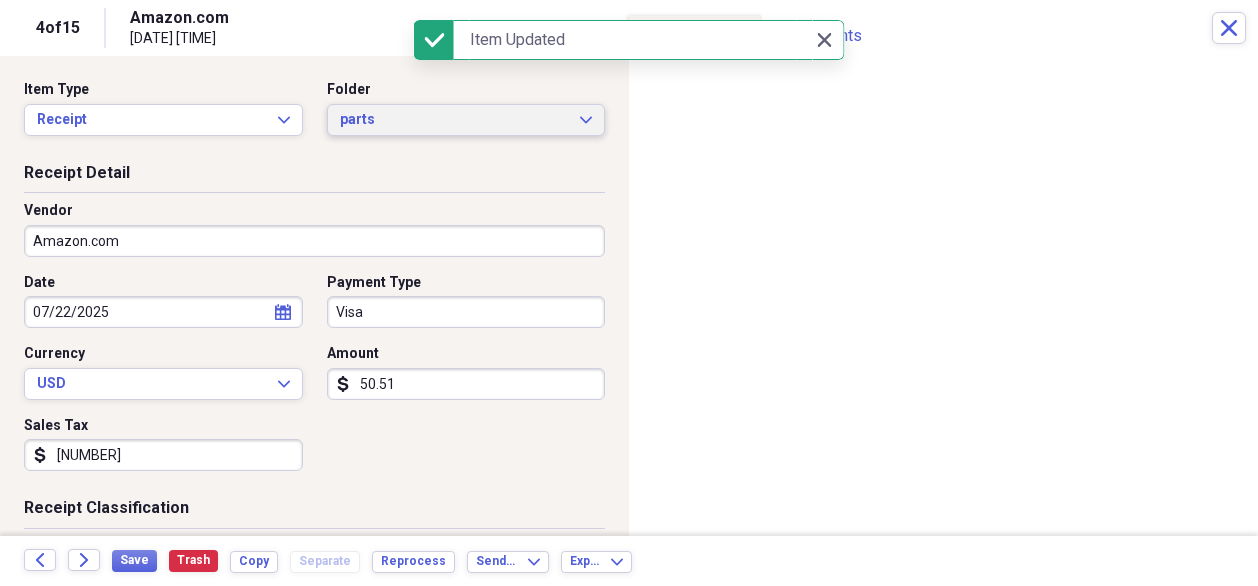 click on "parts Expand" at bounding box center (466, 120) 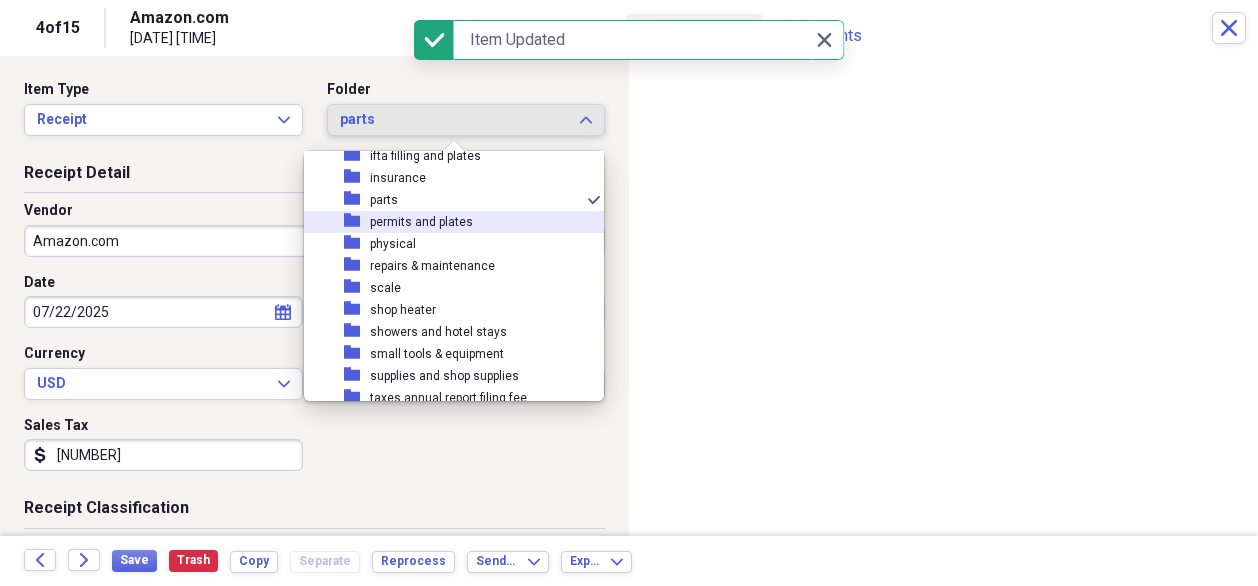 scroll, scrollTop: 199, scrollLeft: 0, axis: vertical 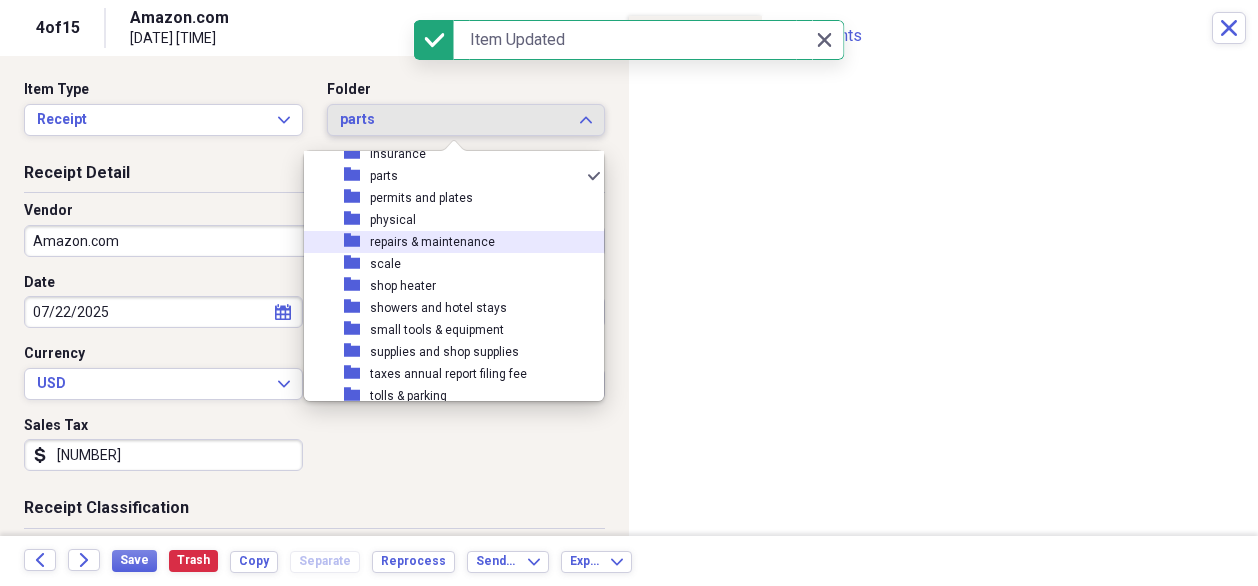 click on "repairs & maintenance" at bounding box center (432, 242) 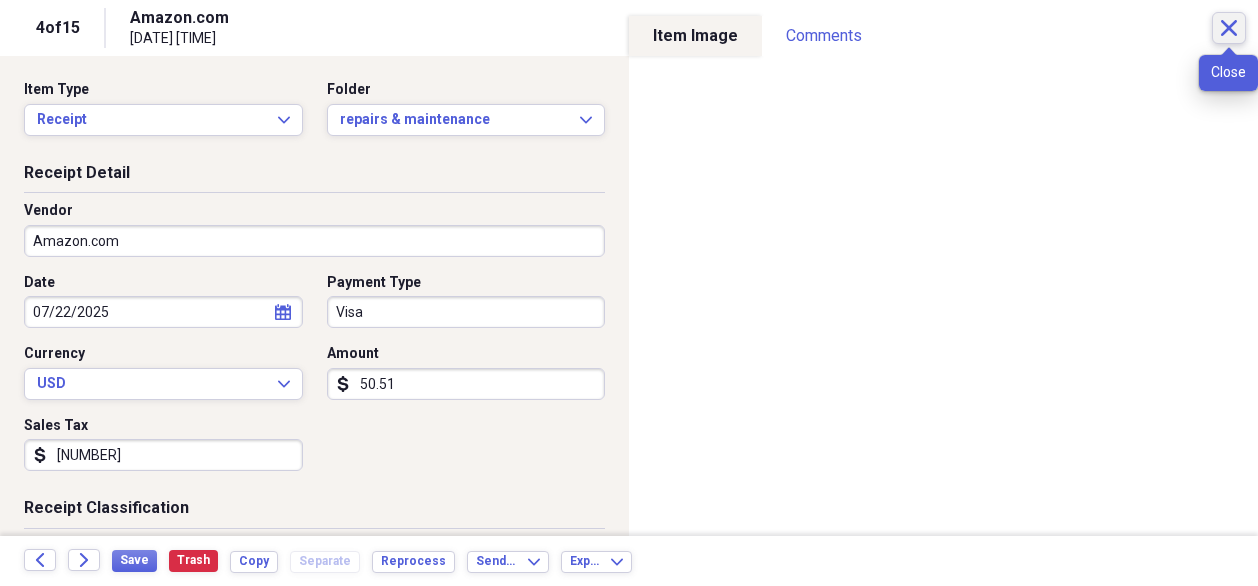 click 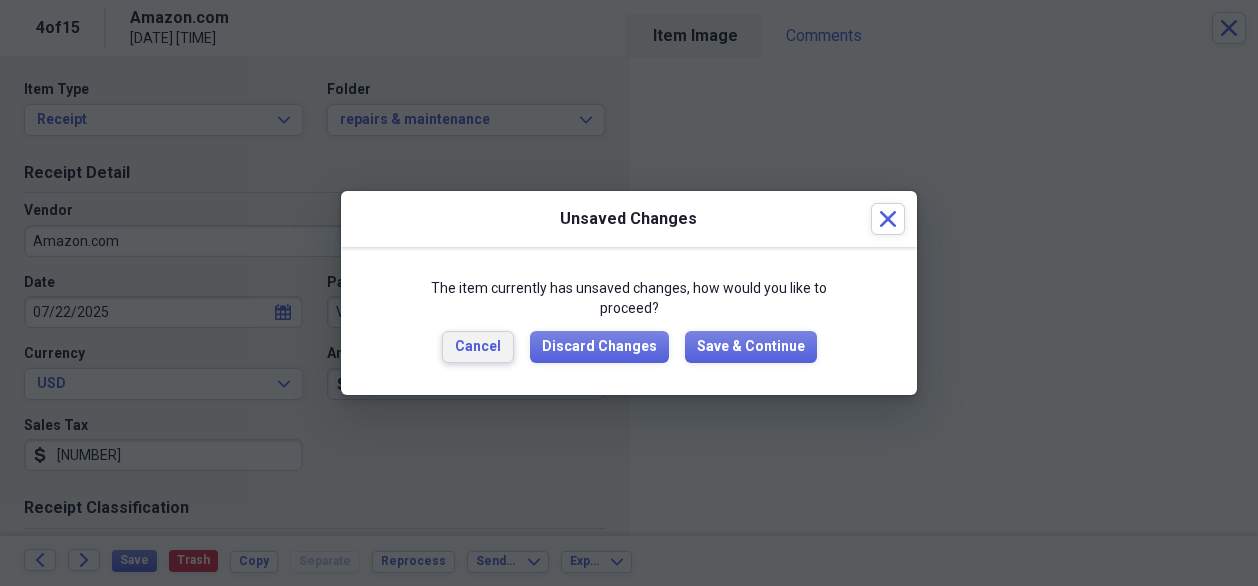 click on "Cancel" at bounding box center [478, 347] 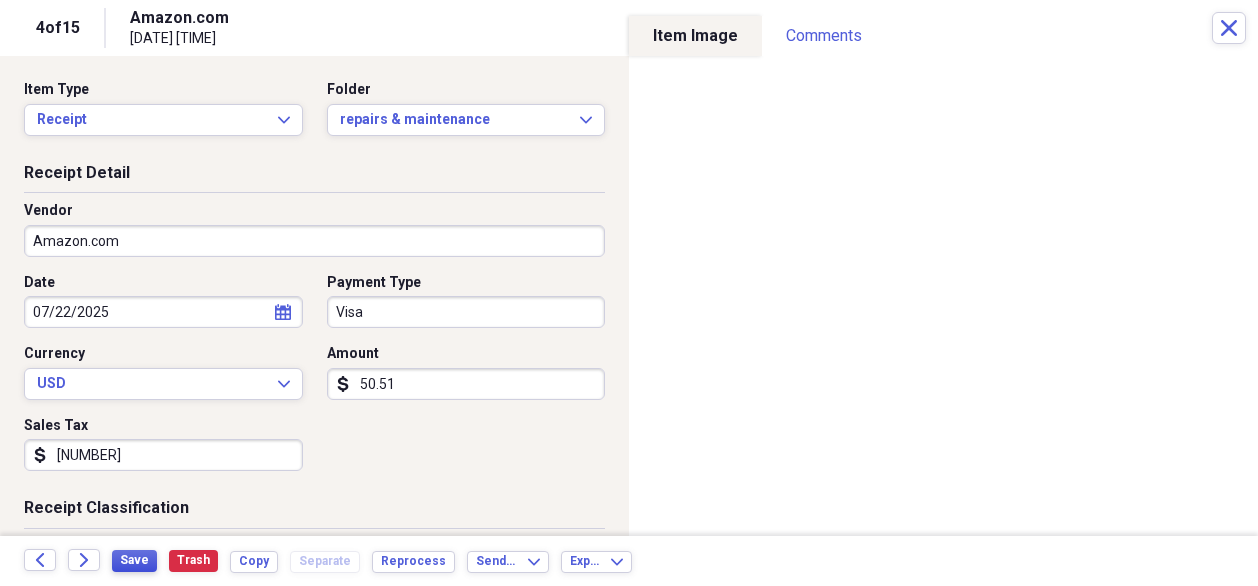 click on "Save" at bounding box center [134, 560] 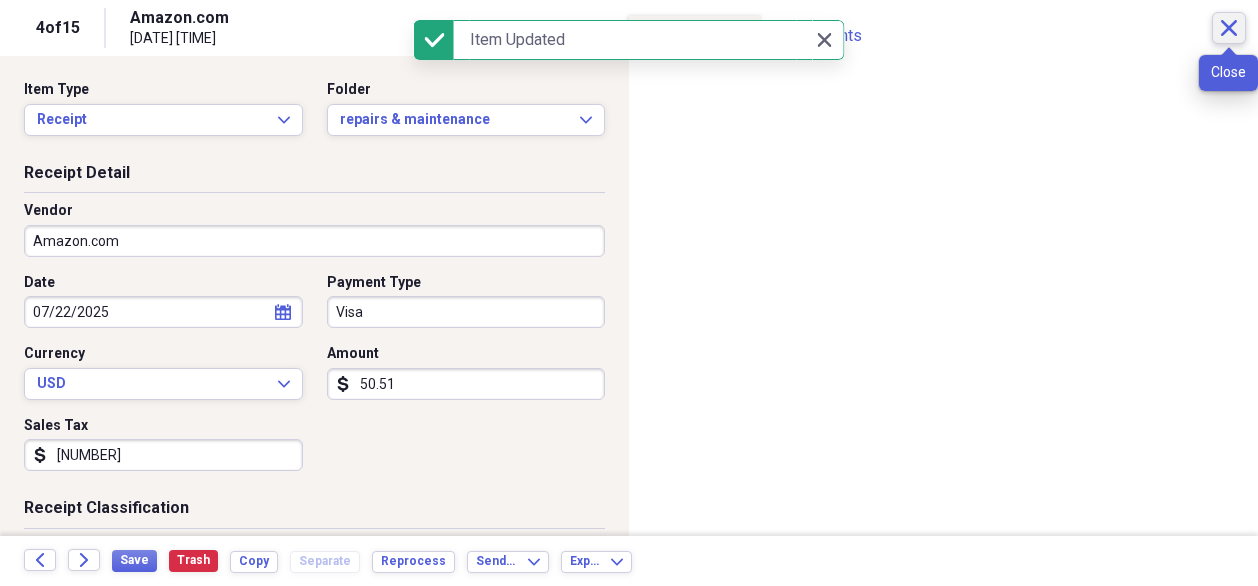 click on "Close" at bounding box center [1229, 28] 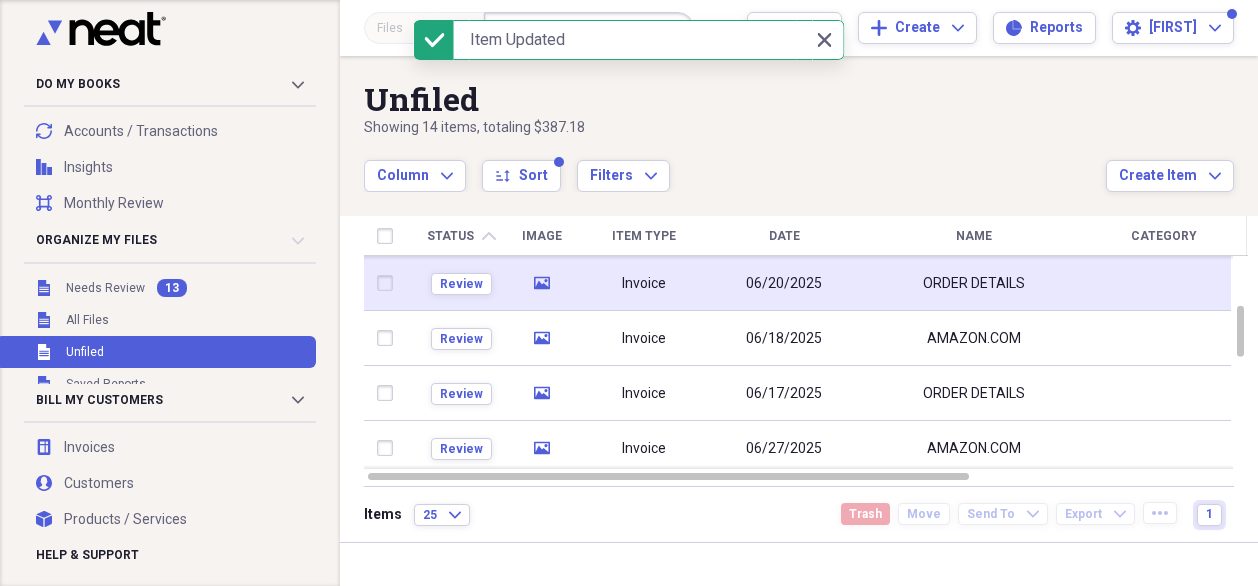 click on "Invoice" at bounding box center [644, 283] 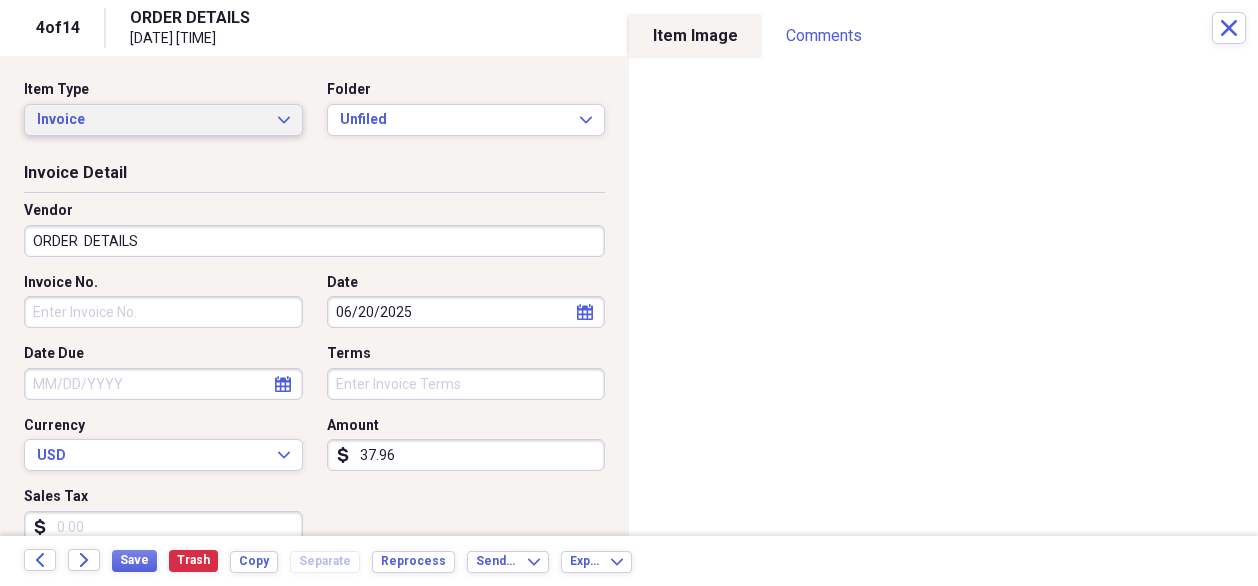 click on "Invoice Expand" at bounding box center [163, 120] 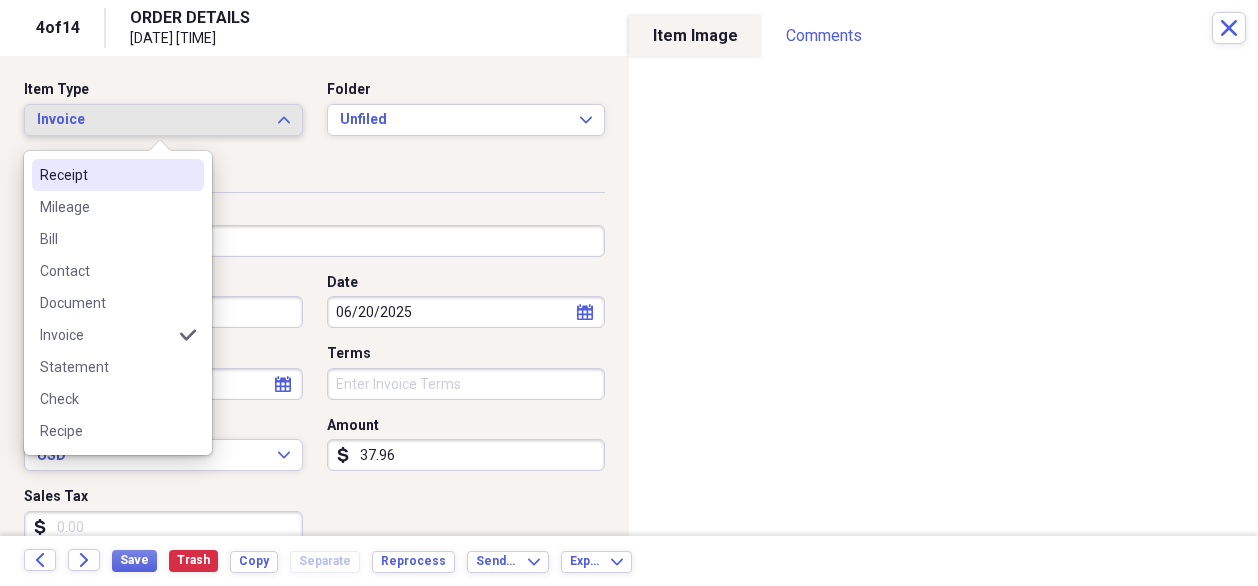 click on "Receipt" at bounding box center (106, 175) 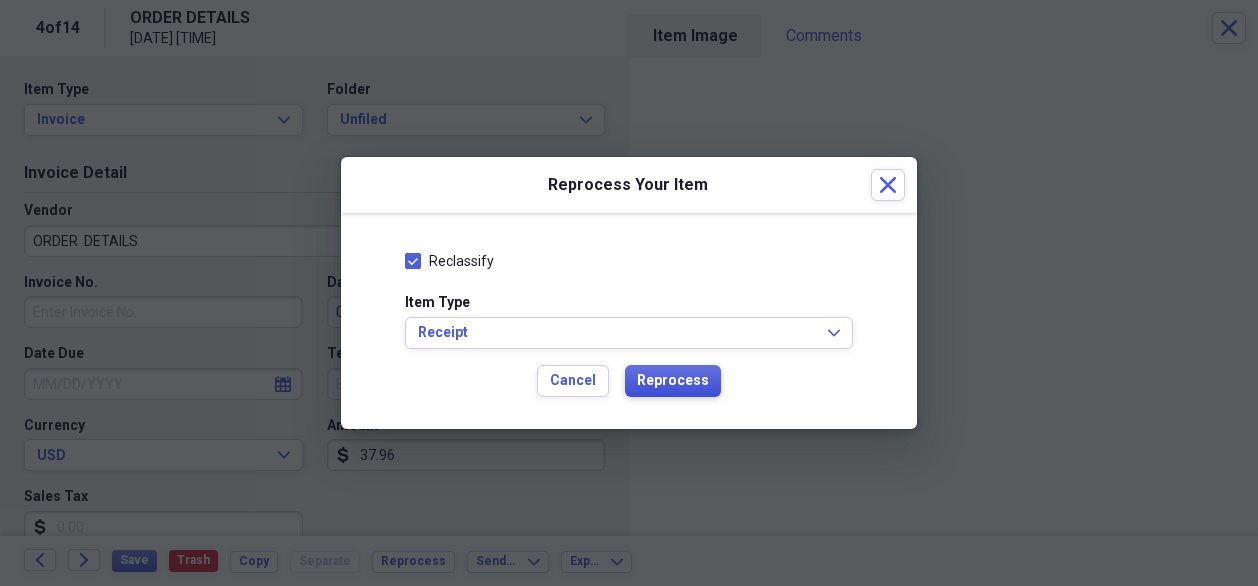 click on "Reprocess" at bounding box center (673, 381) 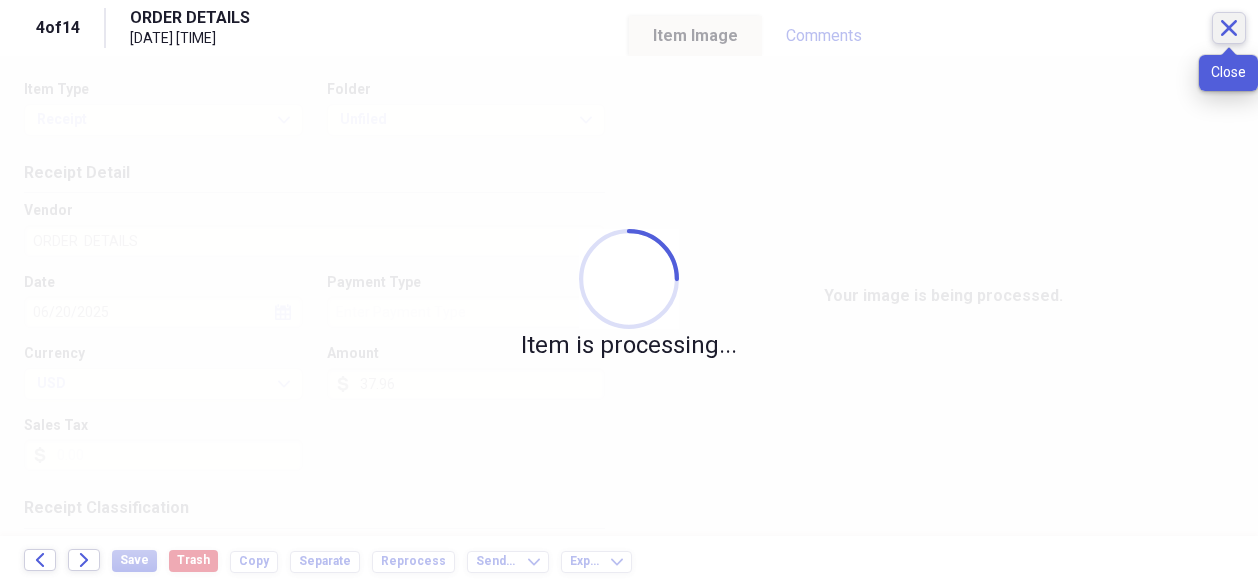 click 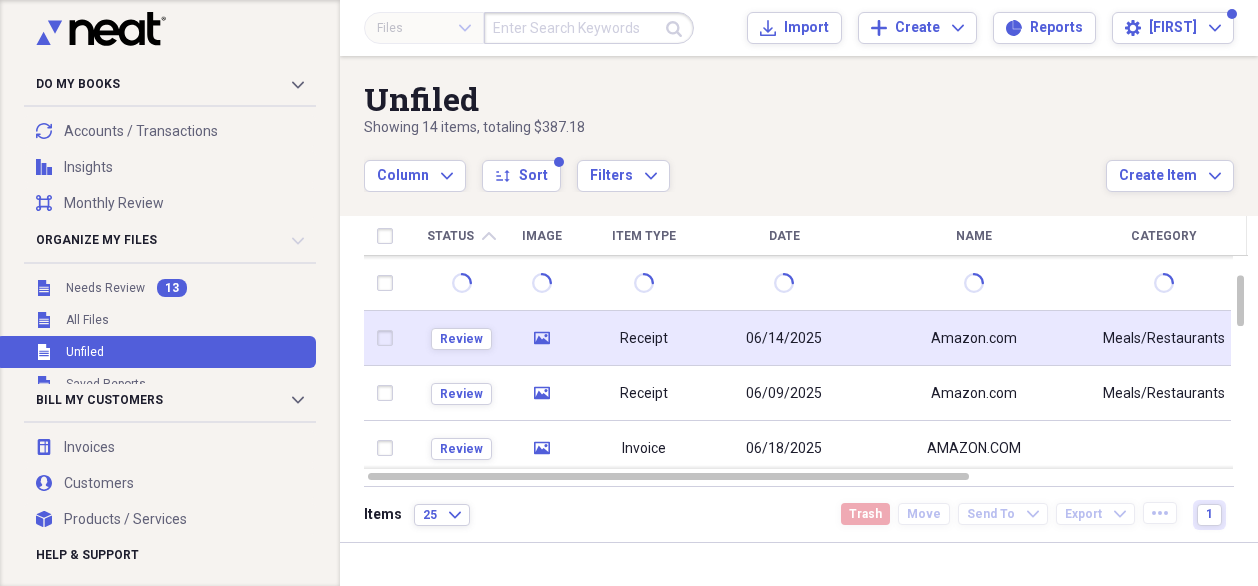 click on "Amazon.com" at bounding box center (974, 338) 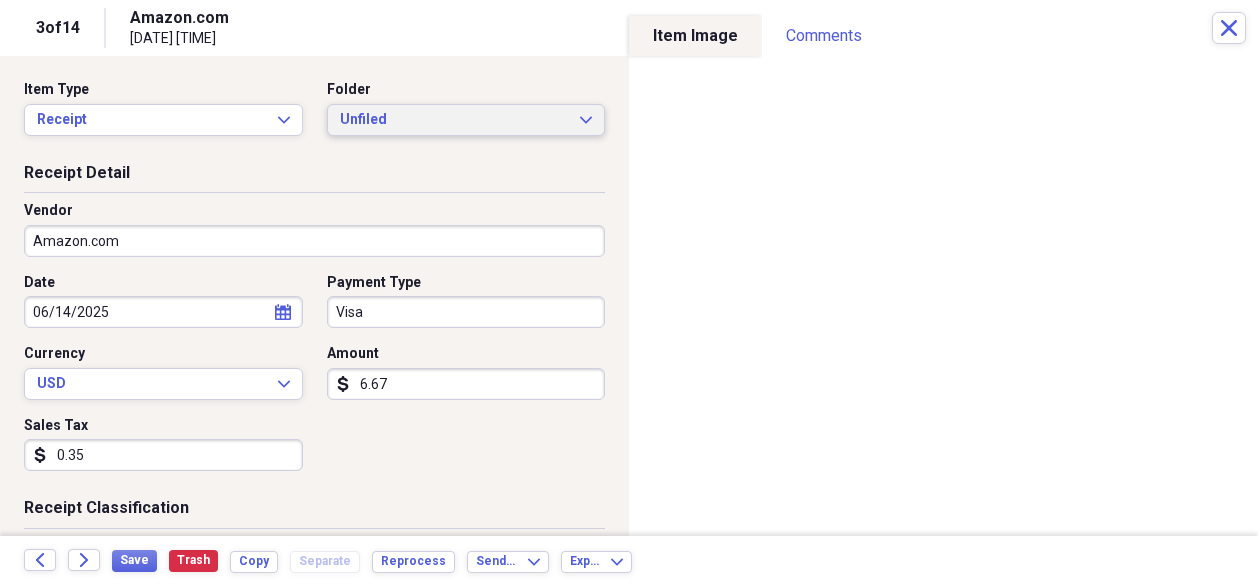 click on "Expand" 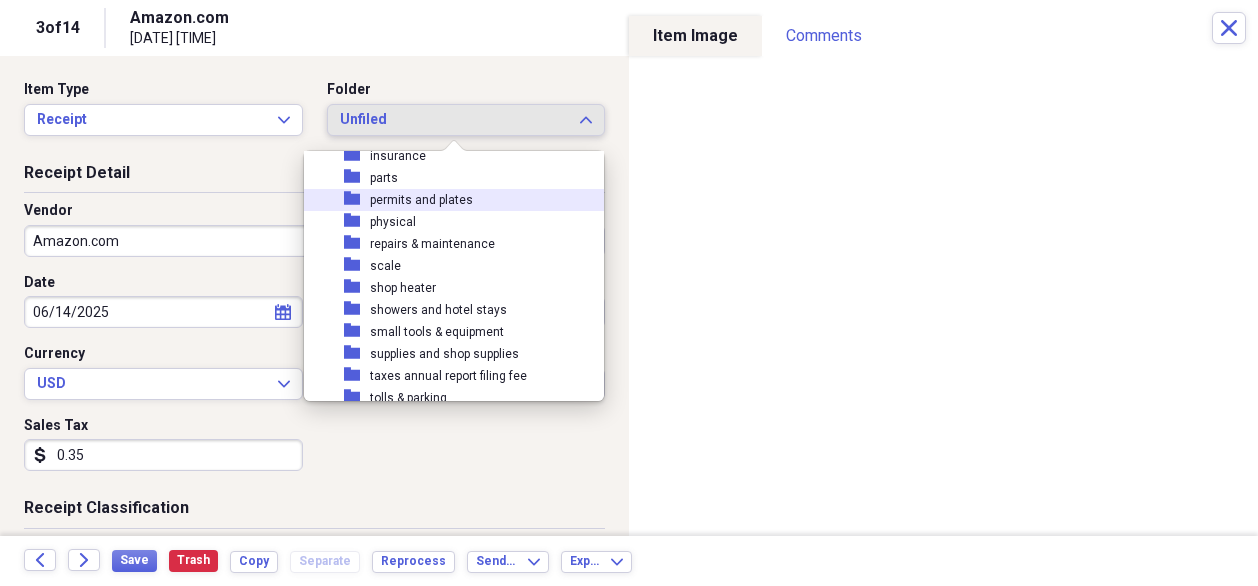 scroll, scrollTop: 200, scrollLeft: 0, axis: vertical 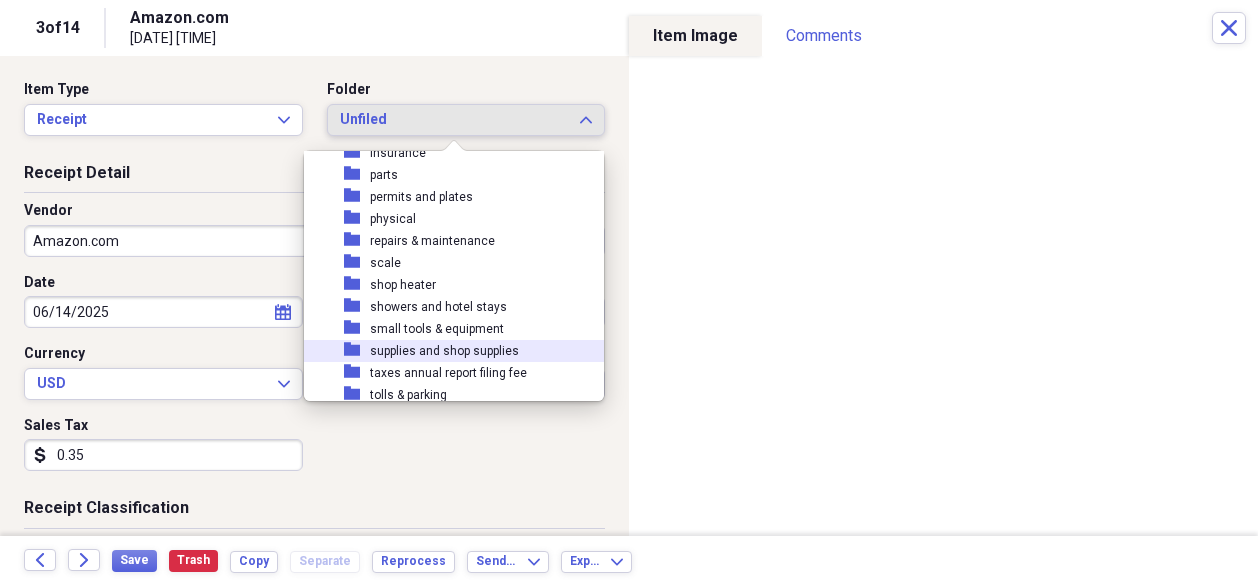 click on "supplies and shop supplies" at bounding box center [444, 351] 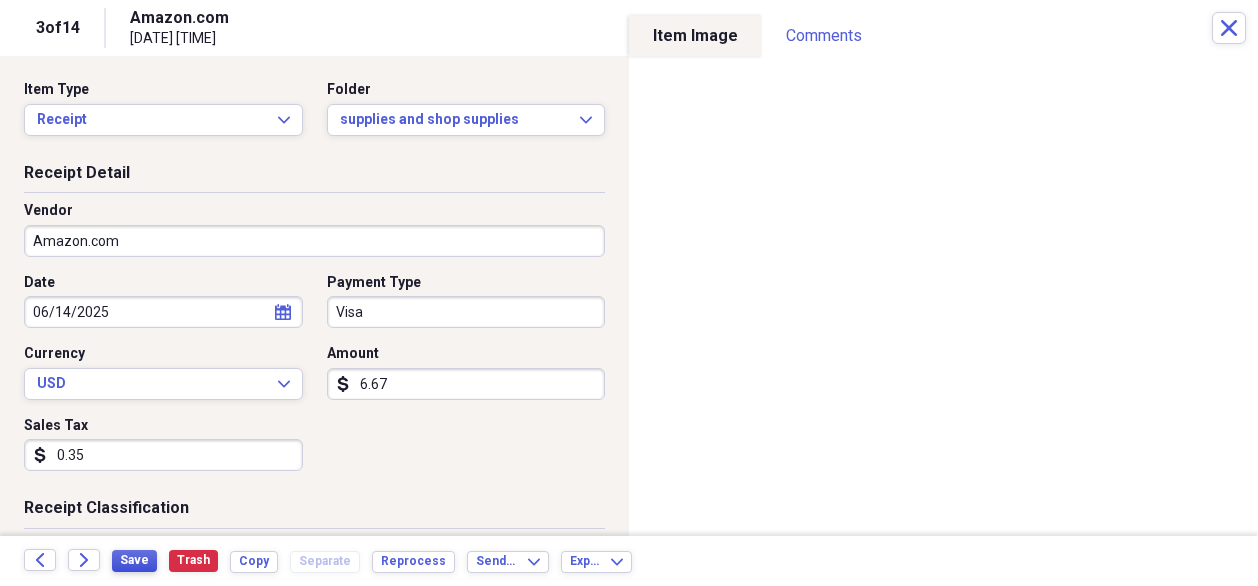 click on "Save" at bounding box center [134, 560] 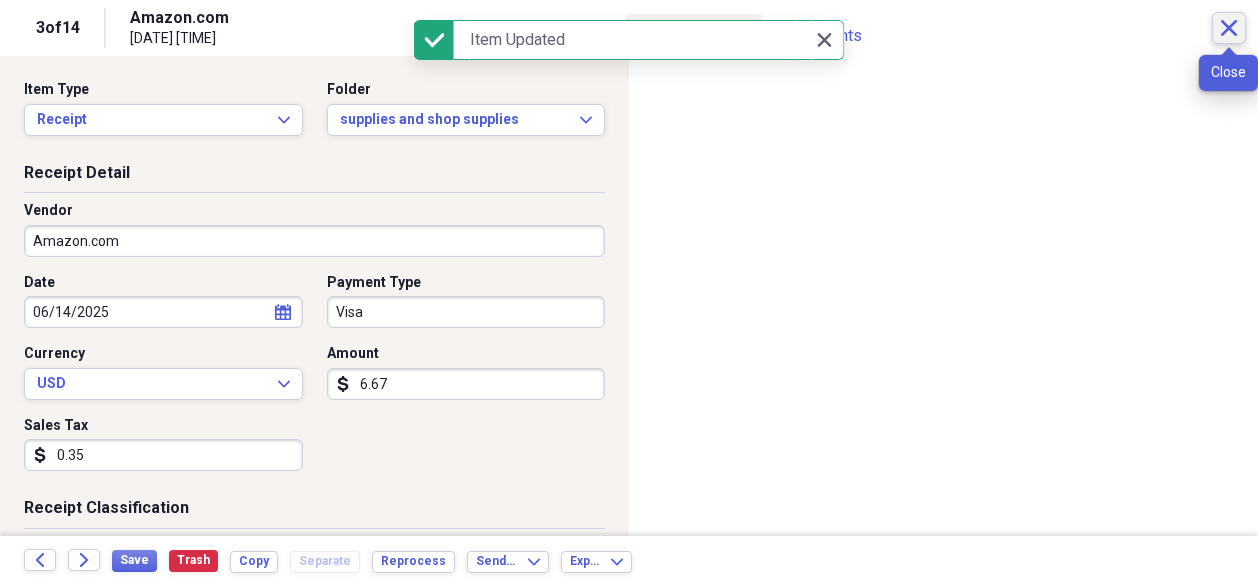 click 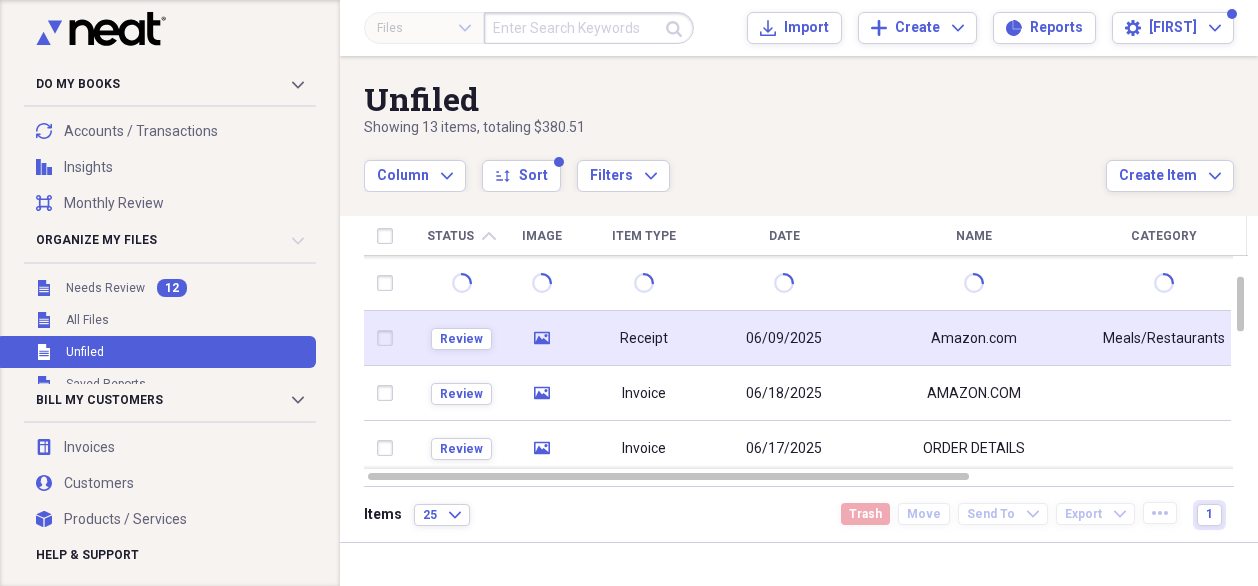 click on "Amazon.com" at bounding box center (974, 338) 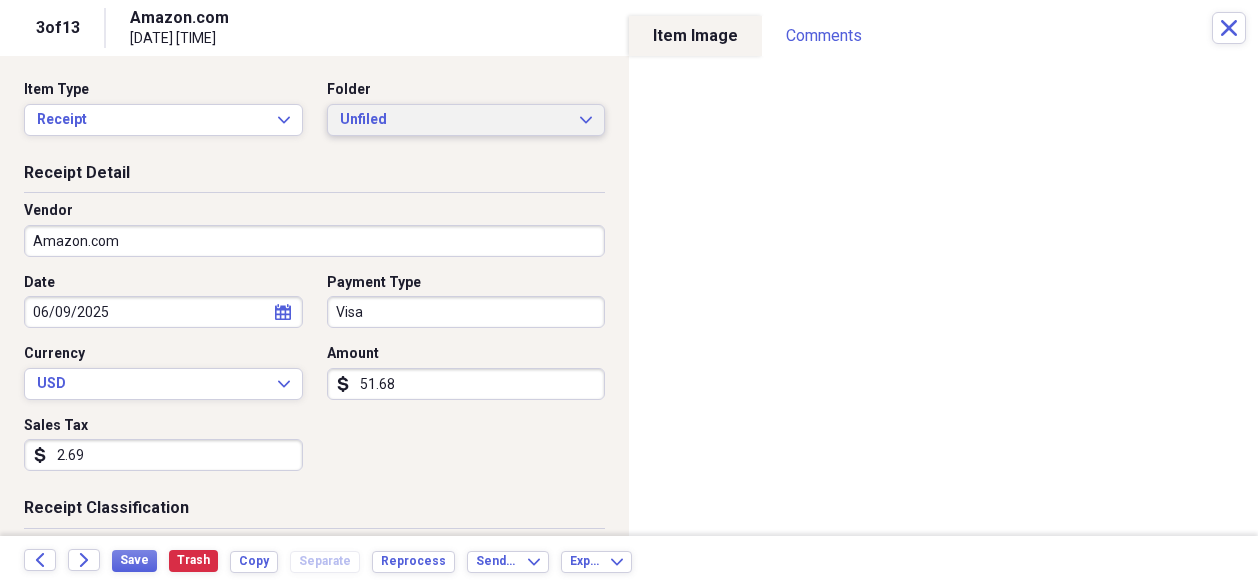 click on "Unfiled Expand" at bounding box center (466, 120) 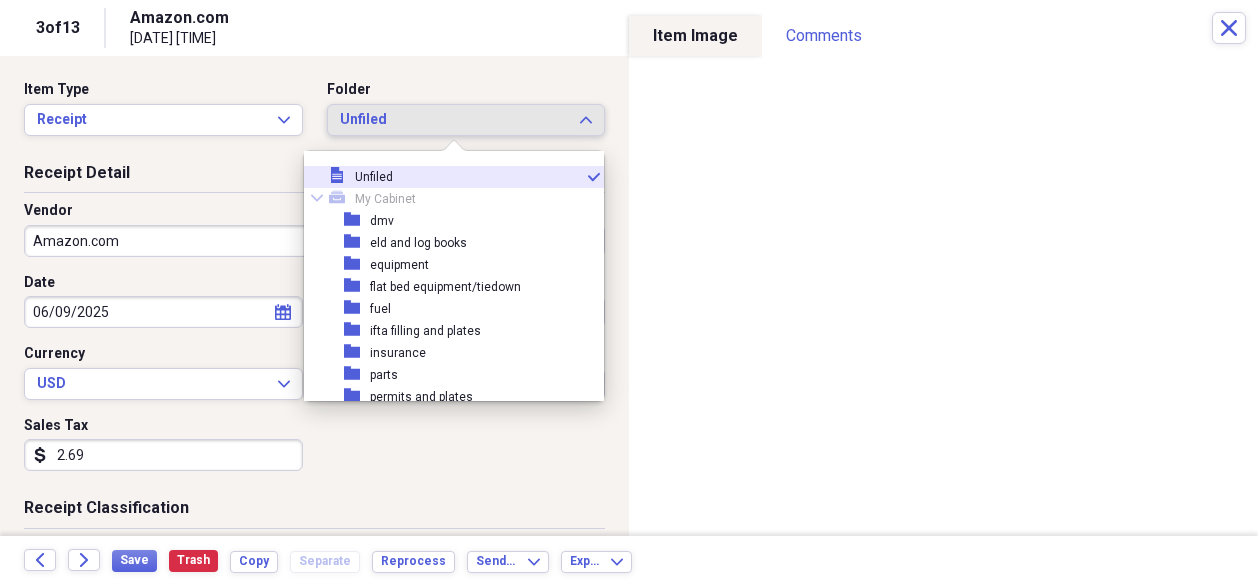 click on "Unfiled Expand" at bounding box center (466, 120) 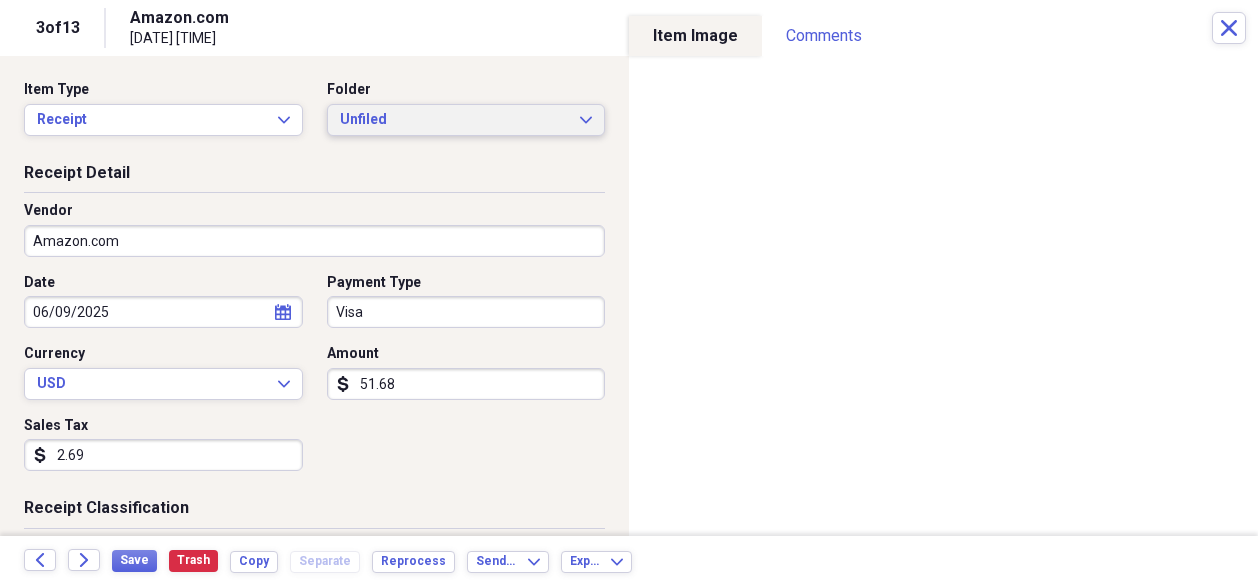 click on "Unfiled Expand" at bounding box center [466, 120] 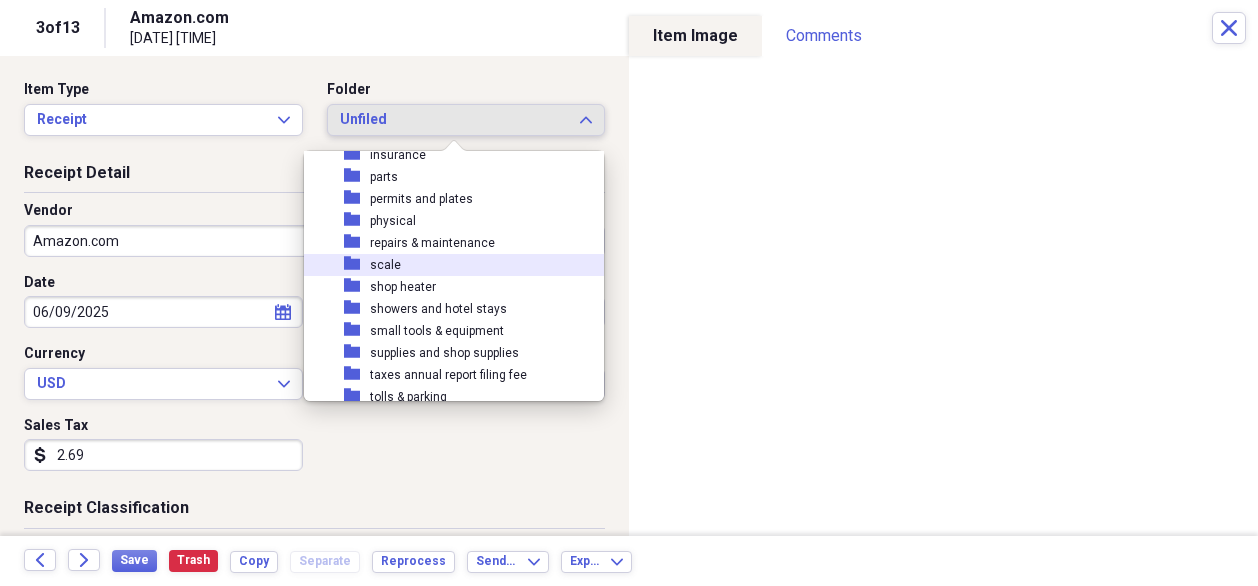 scroll, scrollTop: 200, scrollLeft: 0, axis: vertical 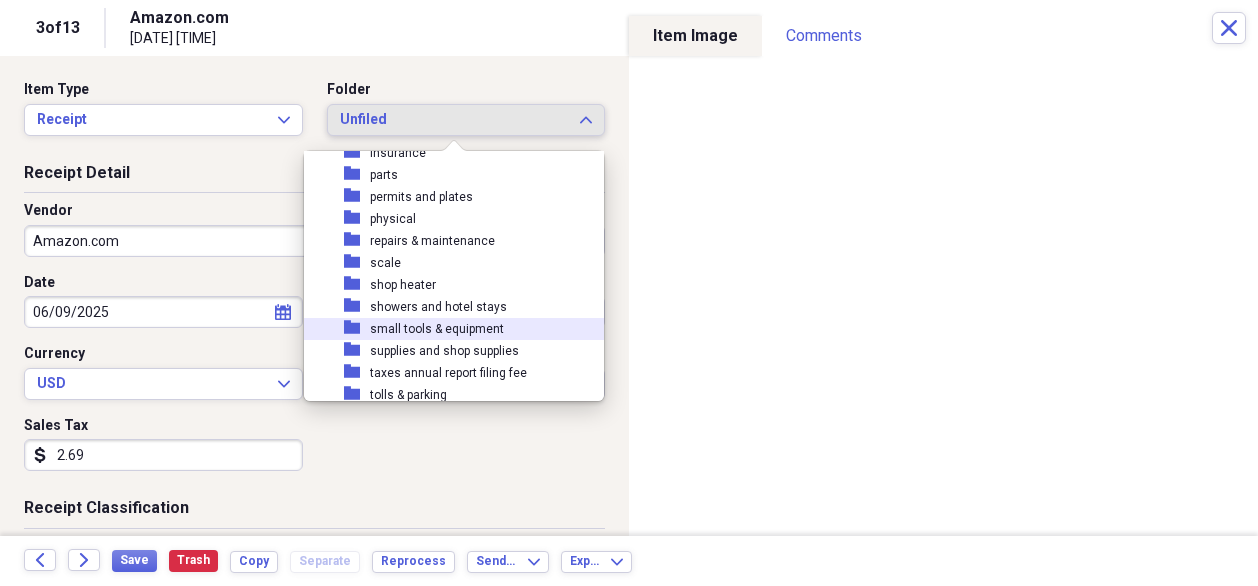 click on "small tools & equipment" at bounding box center (437, 329) 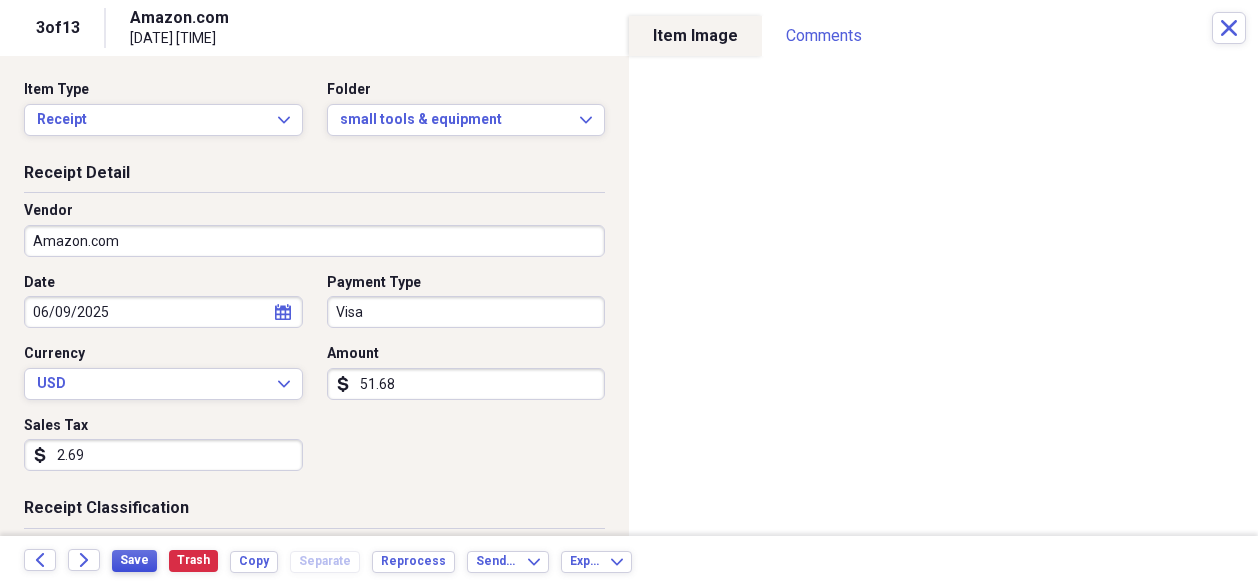 click on "Save" at bounding box center (134, 560) 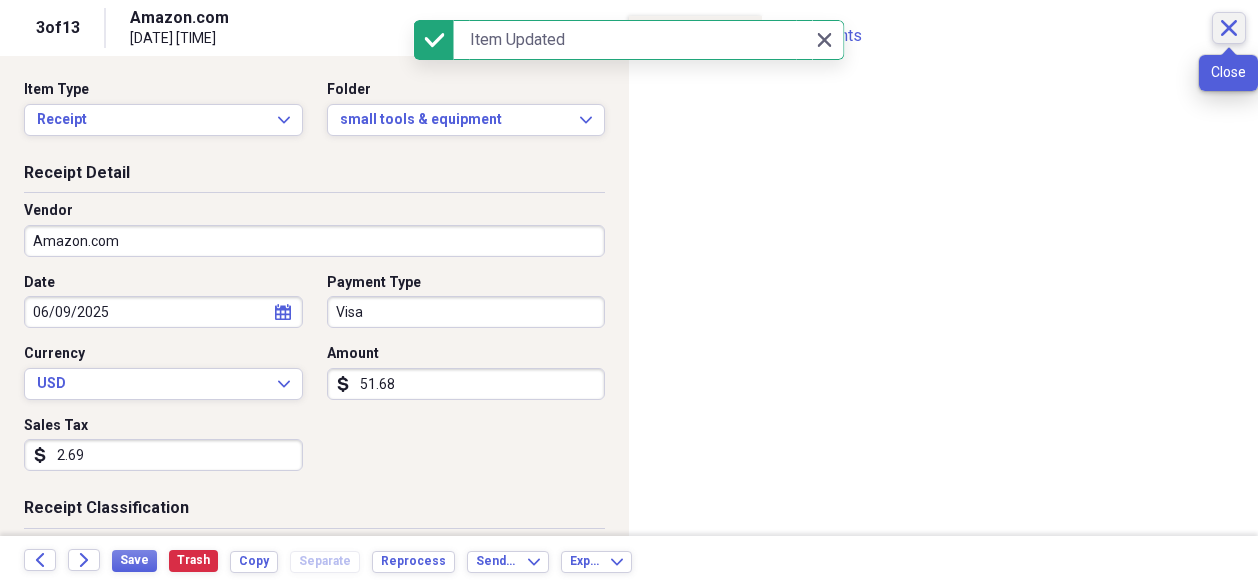 click on "Close" 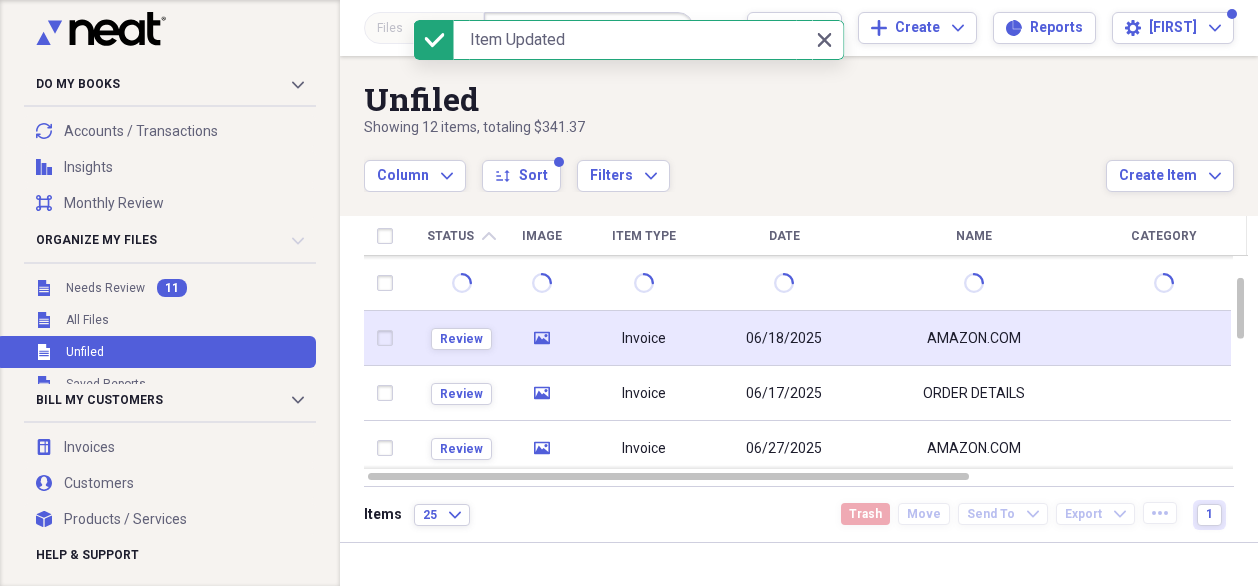 click on "06/18/2025" at bounding box center (784, 338) 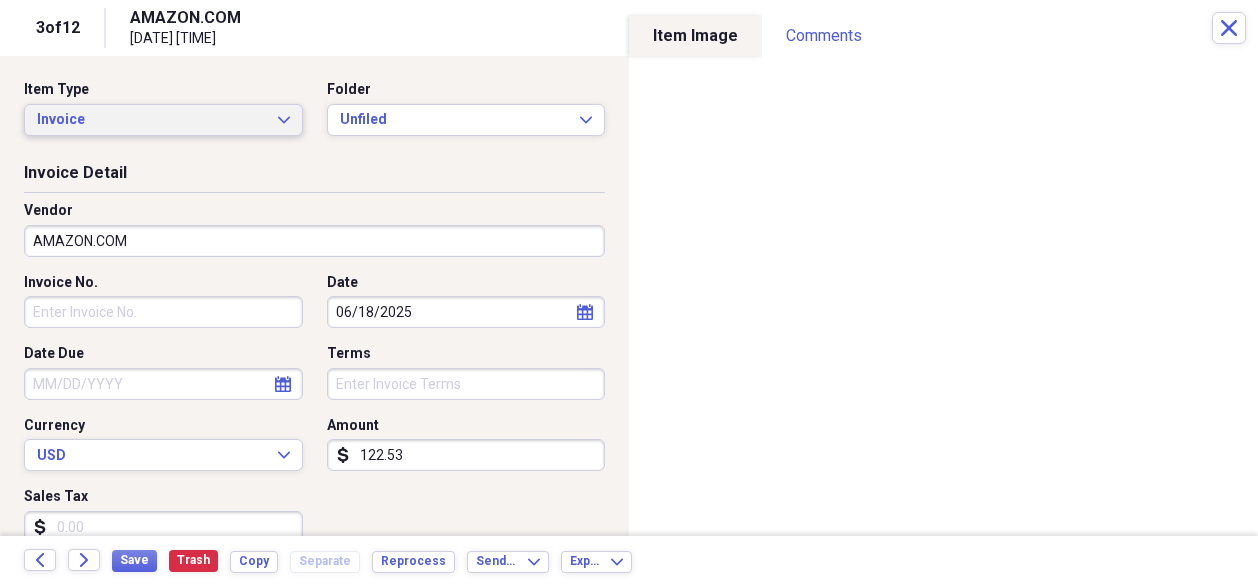 click on "Invoice Expand" at bounding box center [163, 120] 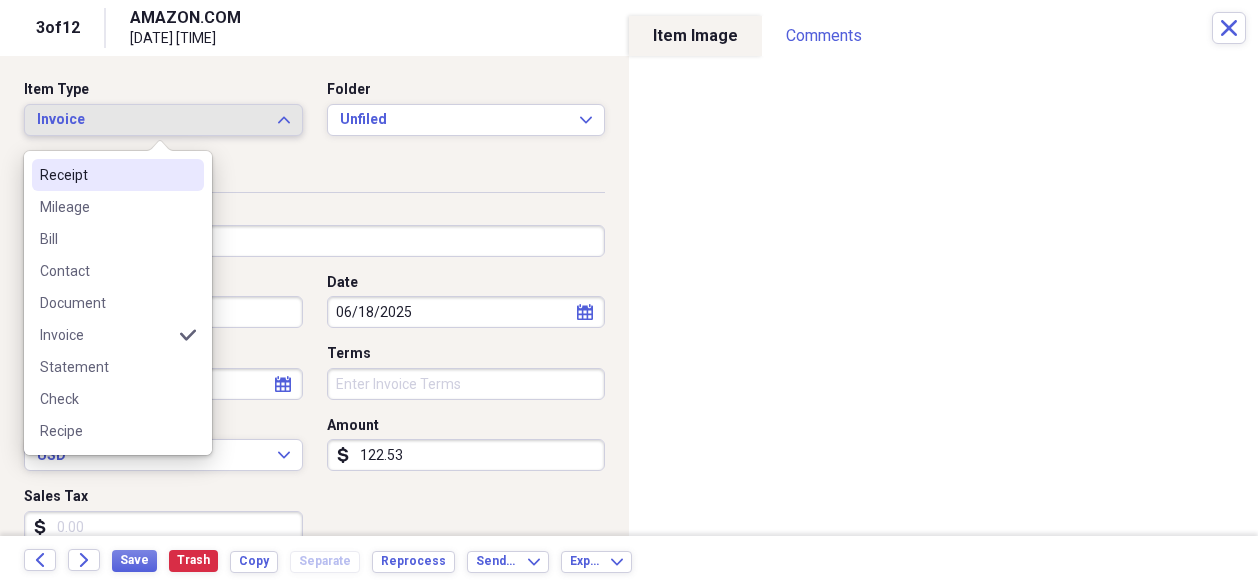 click on "Receipt" at bounding box center (106, 175) 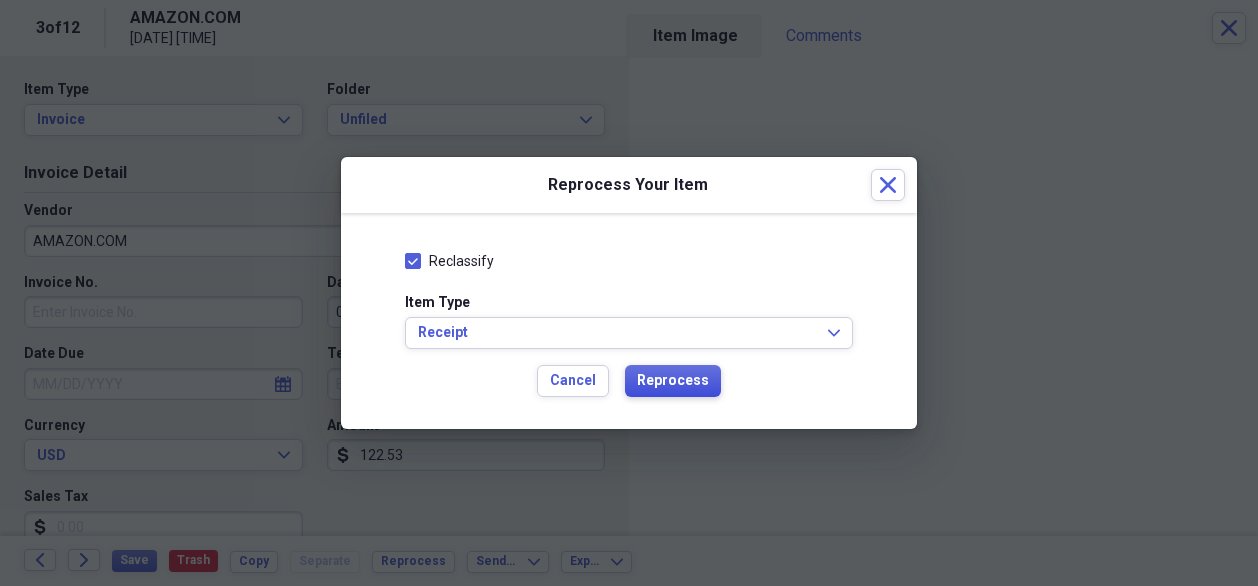 click on "Reprocess" at bounding box center (673, 381) 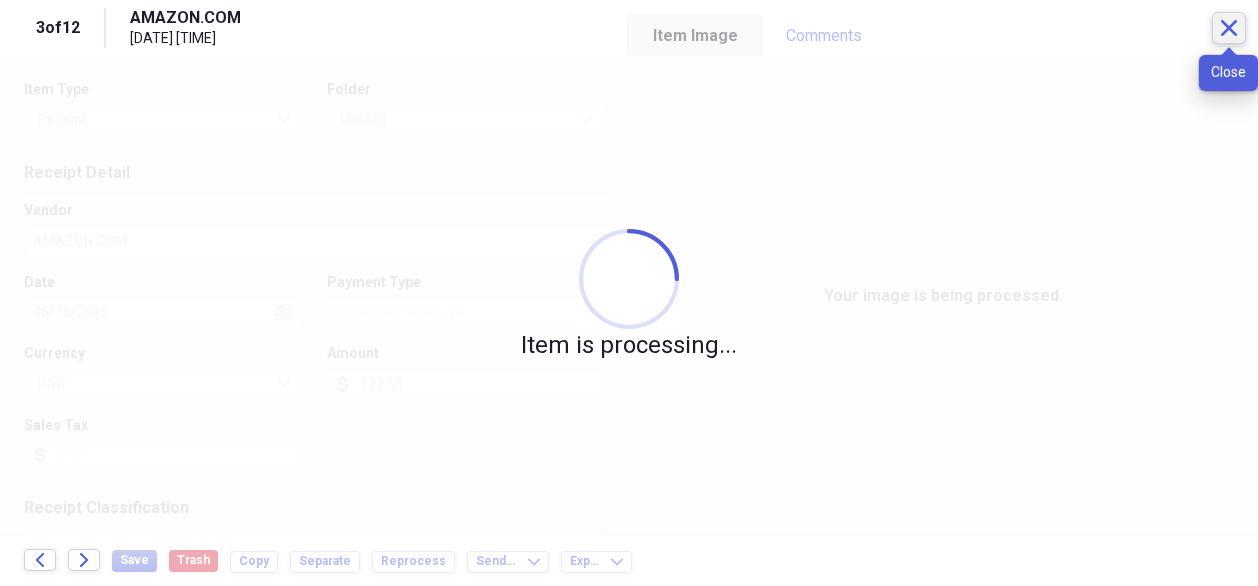 click on "Close" 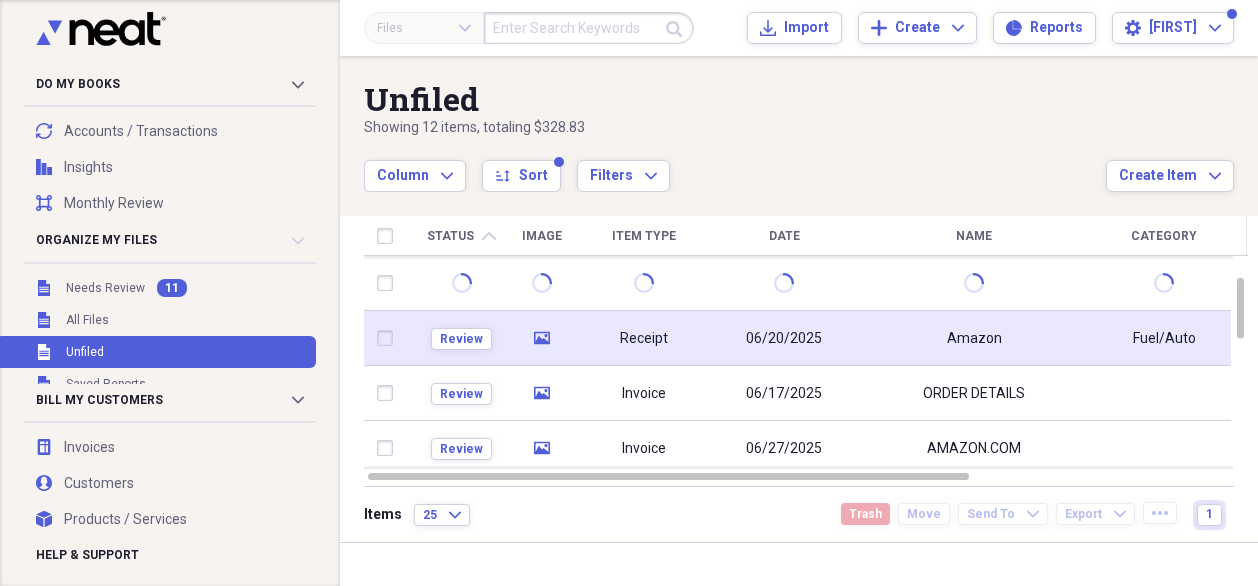 click on "06/20/2025" at bounding box center (784, 339) 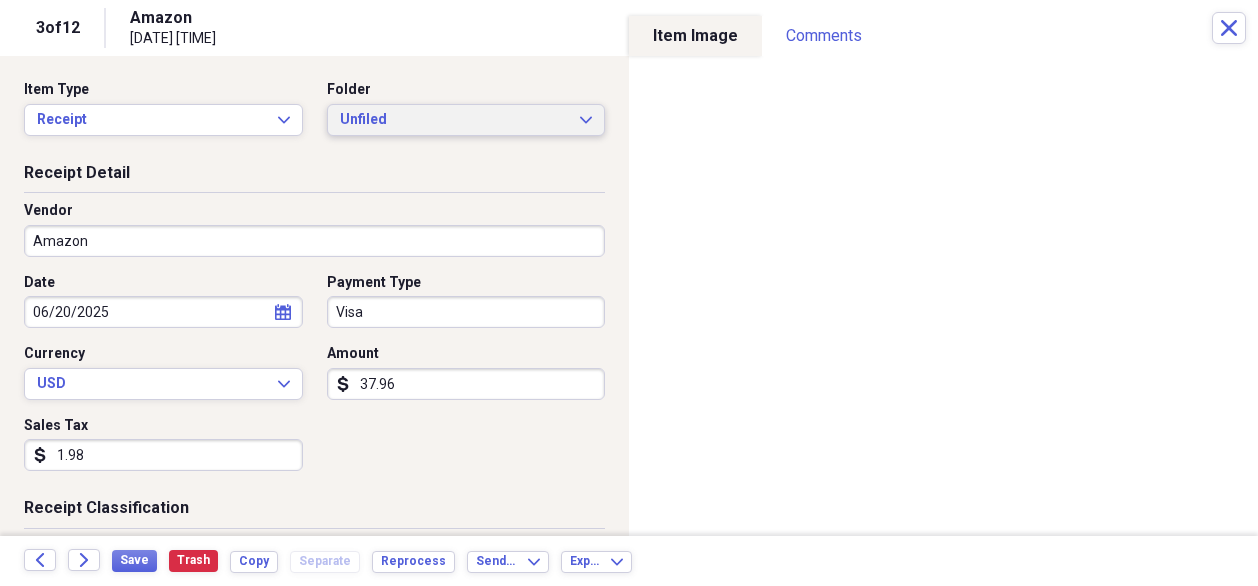 click on "Unfiled Expand" at bounding box center (466, 120) 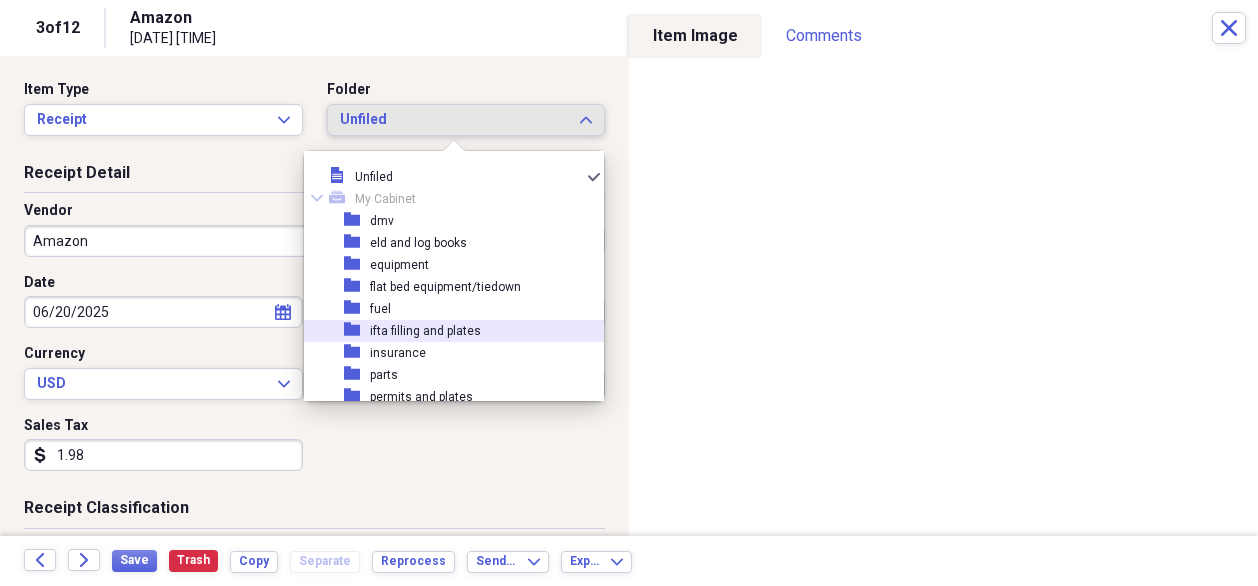scroll, scrollTop: 100, scrollLeft: 0, axis: vertical 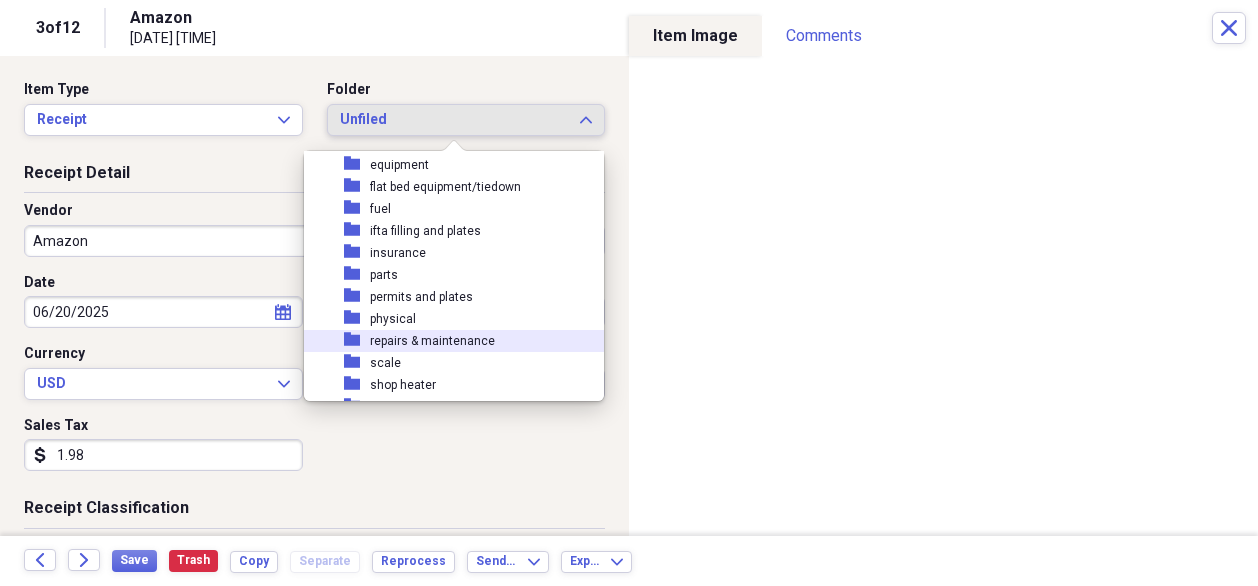 click on "repairs & maintenance" at bounding box center [432, 341] 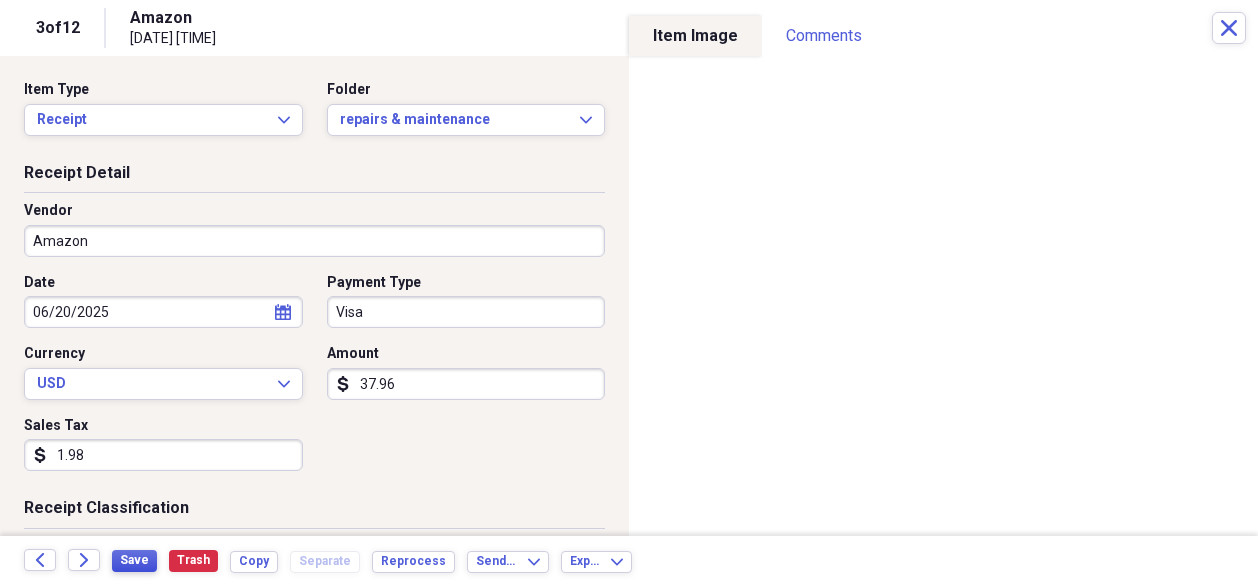 click on "Save" at bounding box center (134, 560) 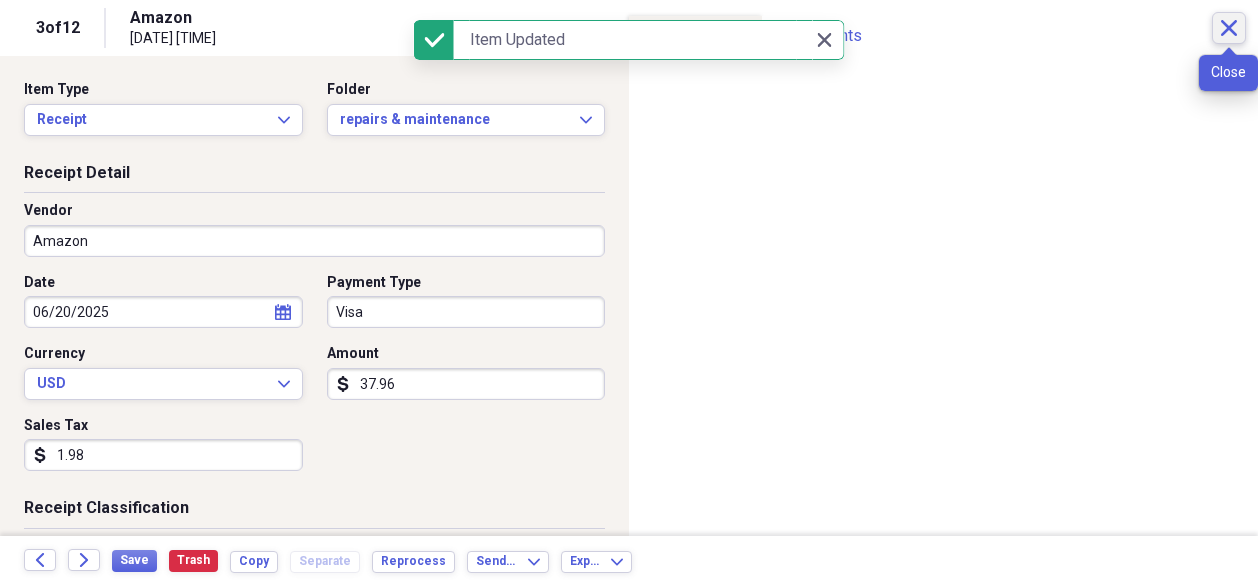 click on "Close" at bounding box center (1229, 28) 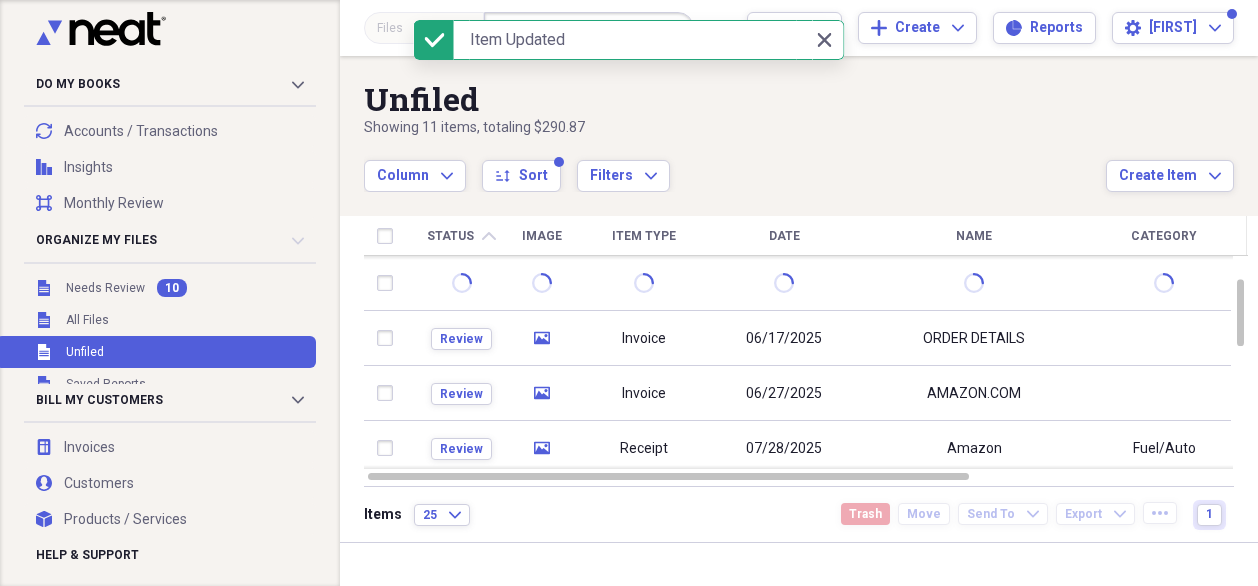 scroll, scrollTop: 0, scrollLeft: 0, axis: both 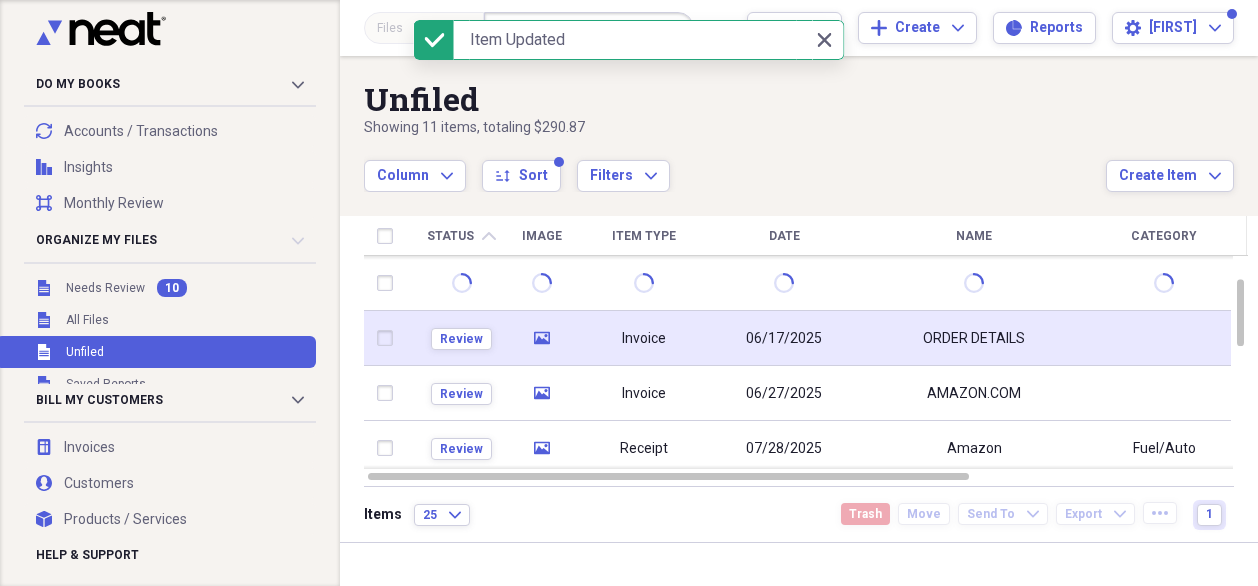 click on "06/17/2025" at bounding box center [784, 339] 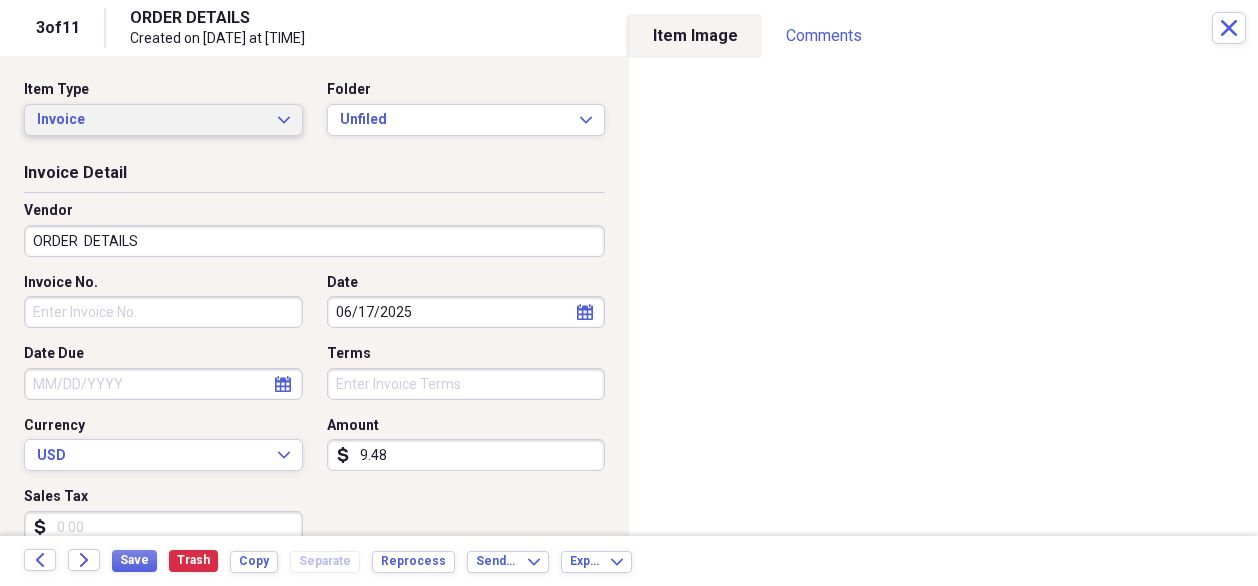 click on "Invoice" at bounding box center (151, 120) 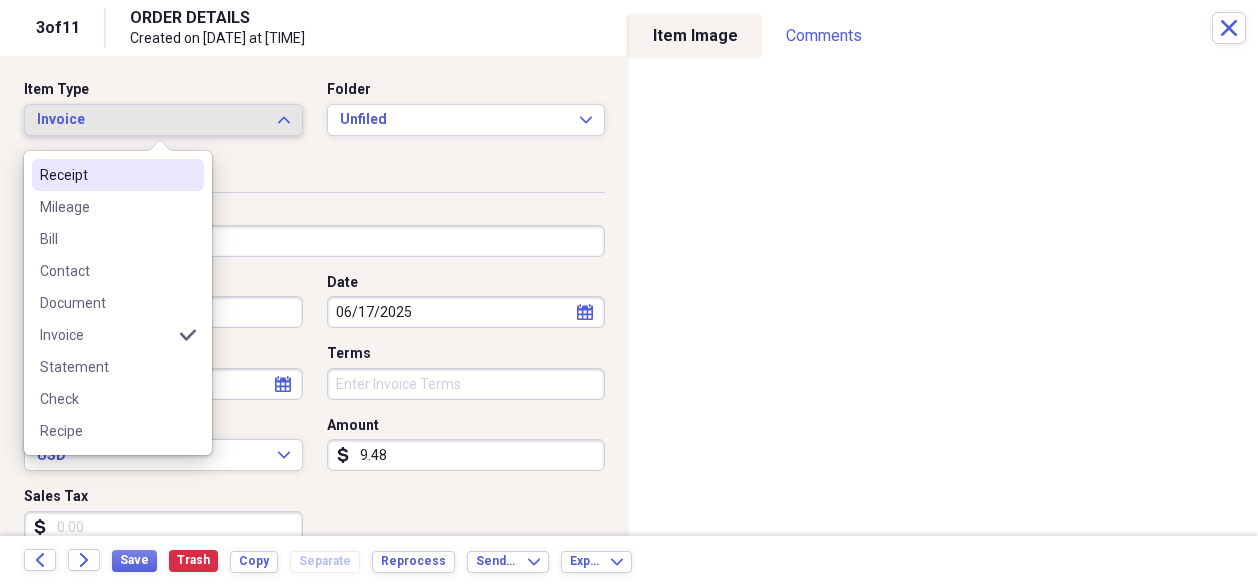 click on "Receipt" at bounding box center [106, 175] 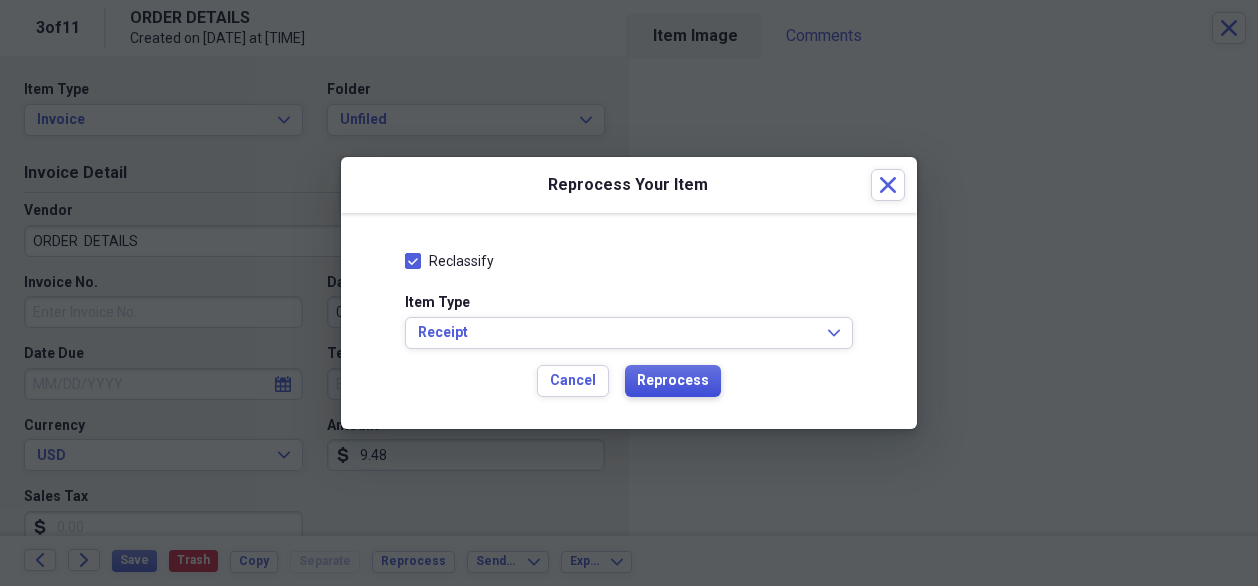 click on "Reprocess" at bounding box center (673, 381) 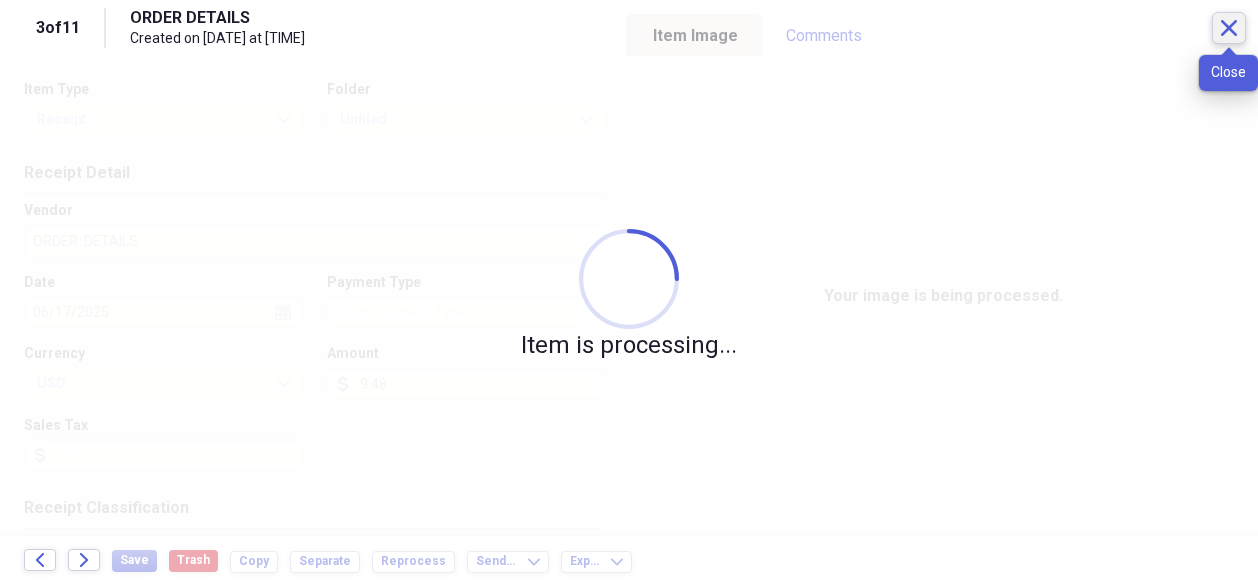click 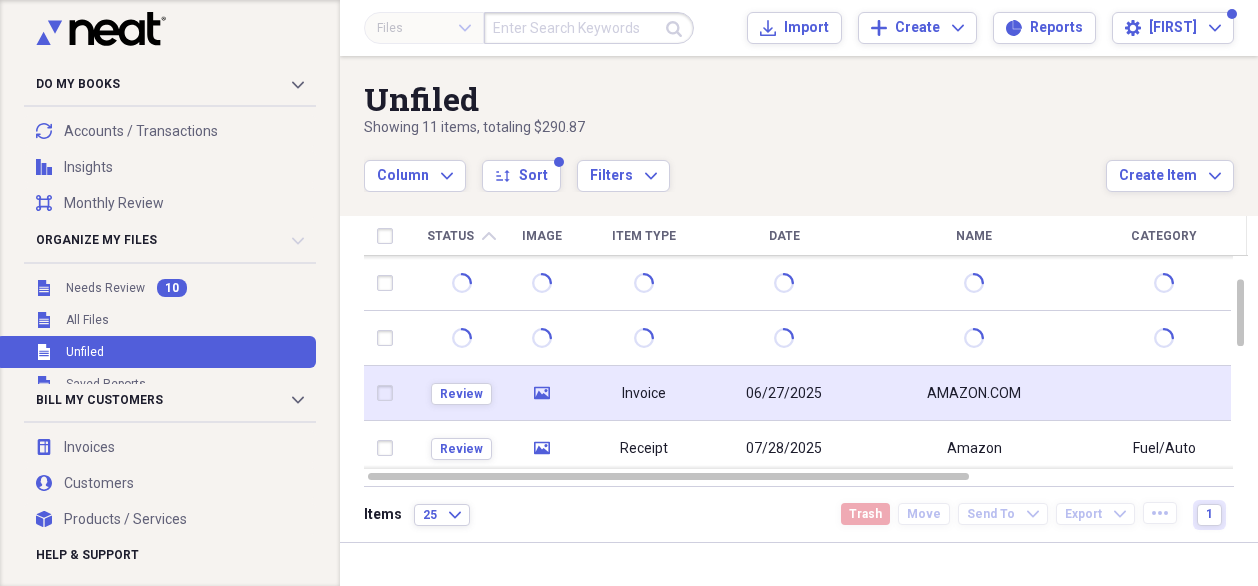click on "06/27/2025" at bounding box center [784, 394] 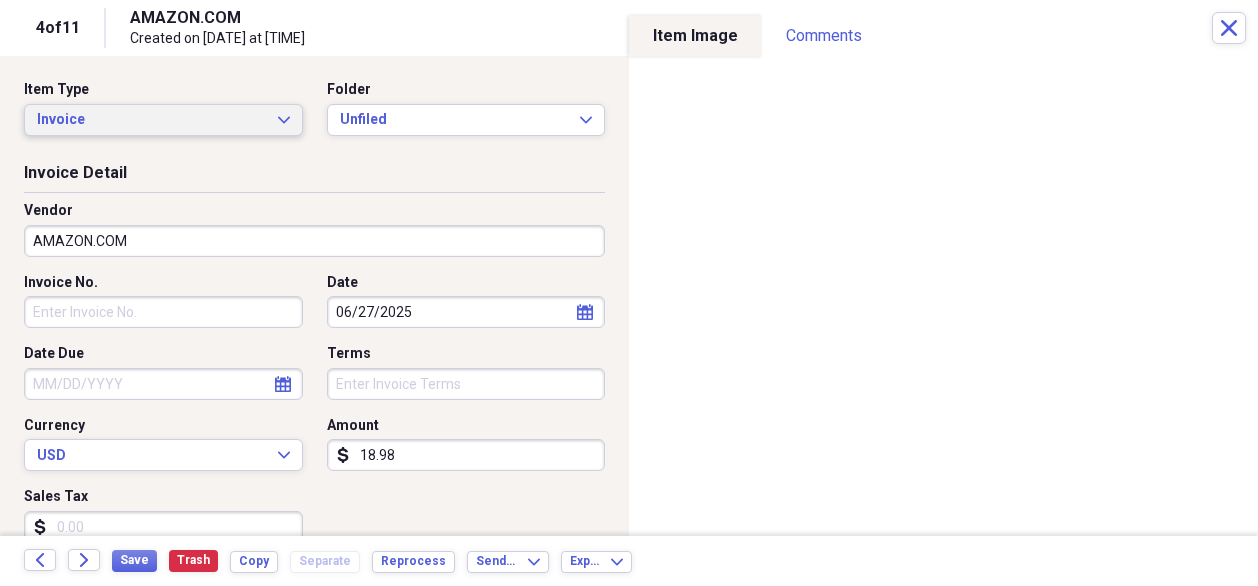 click on "Expand" 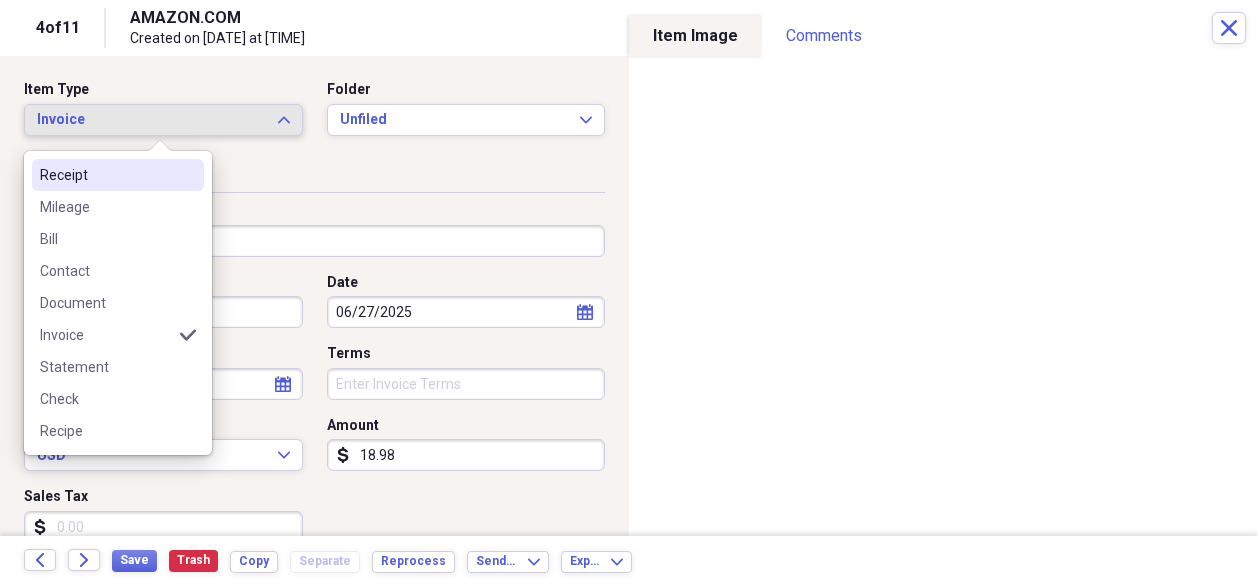 click on "Receipt" at bounding box center (106, 175) 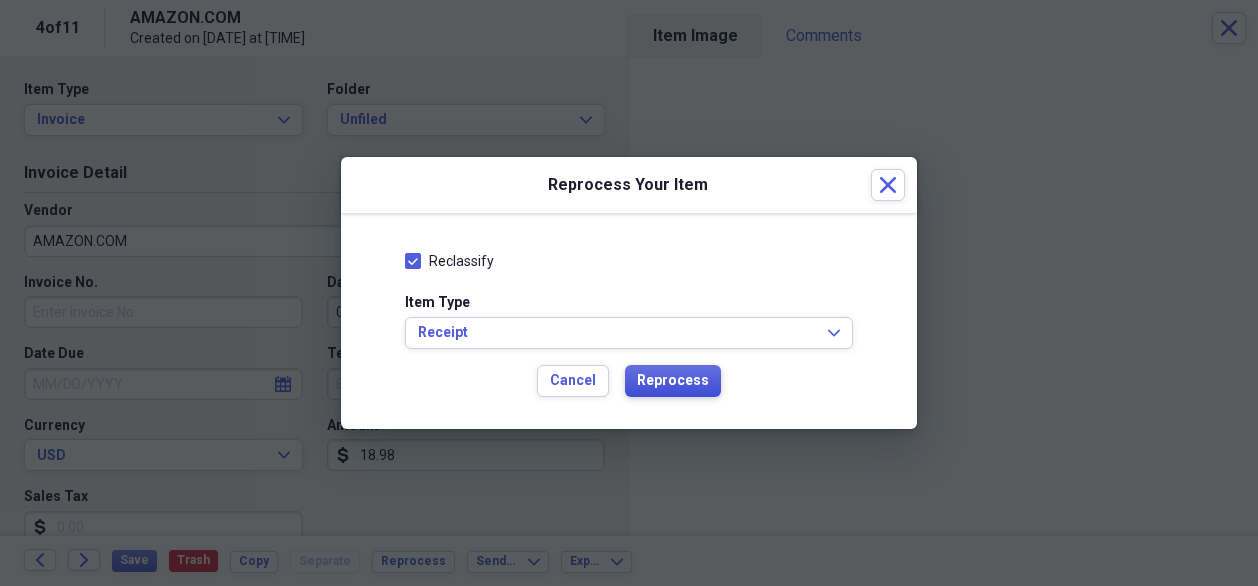 click on "Reprocess" at bounding box center (673, 381) 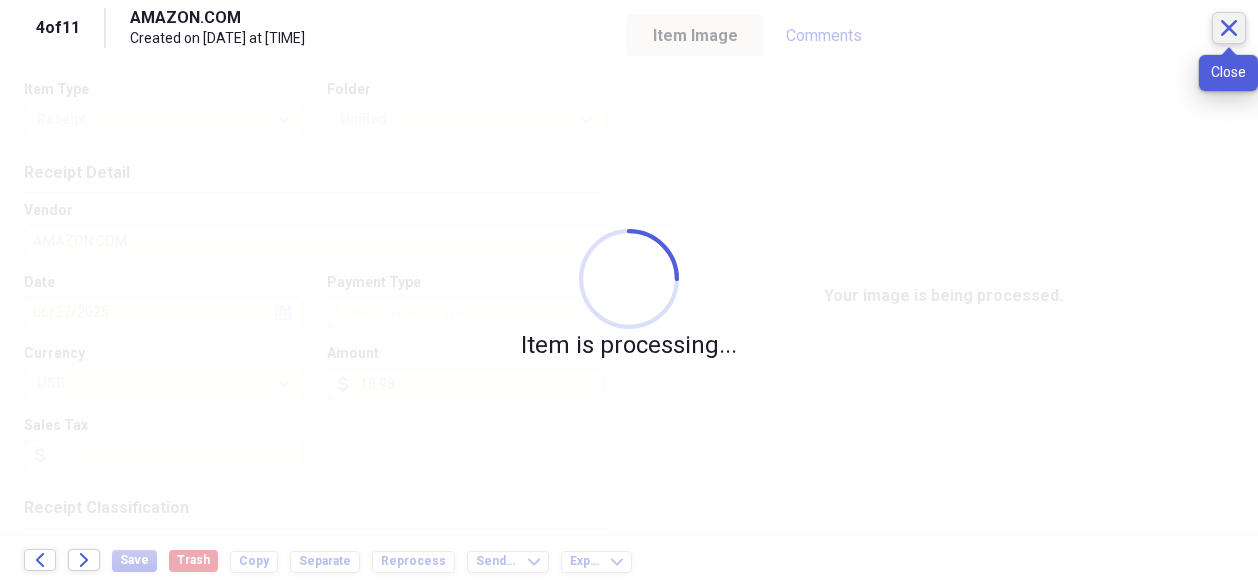 click on "Close" 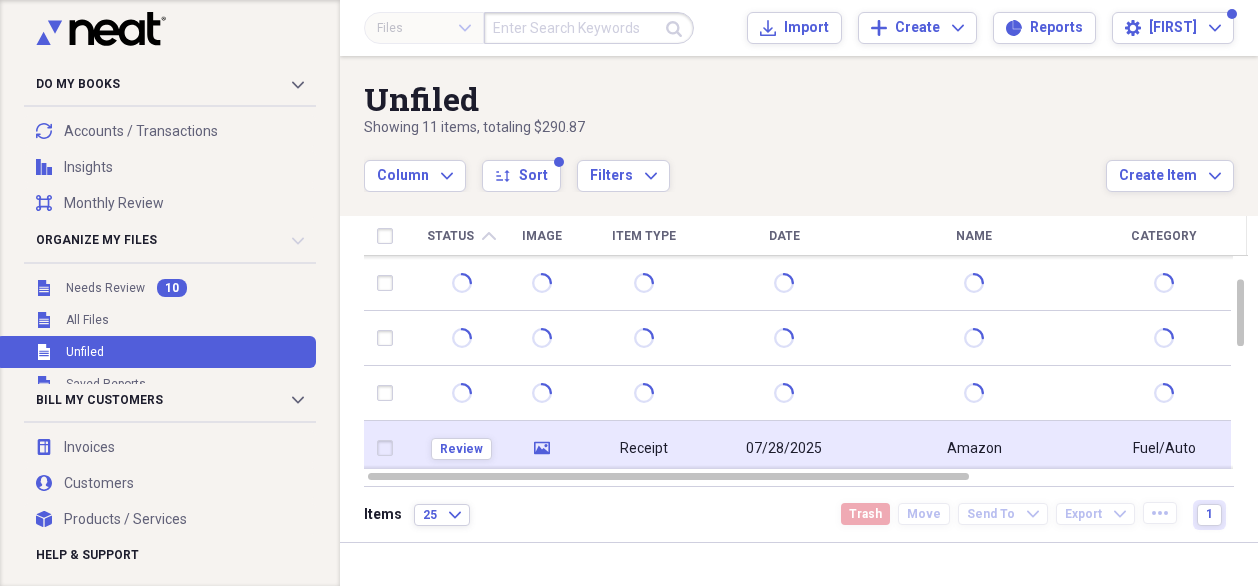 click on "07/28/2025" at bounding box center [784, 449] 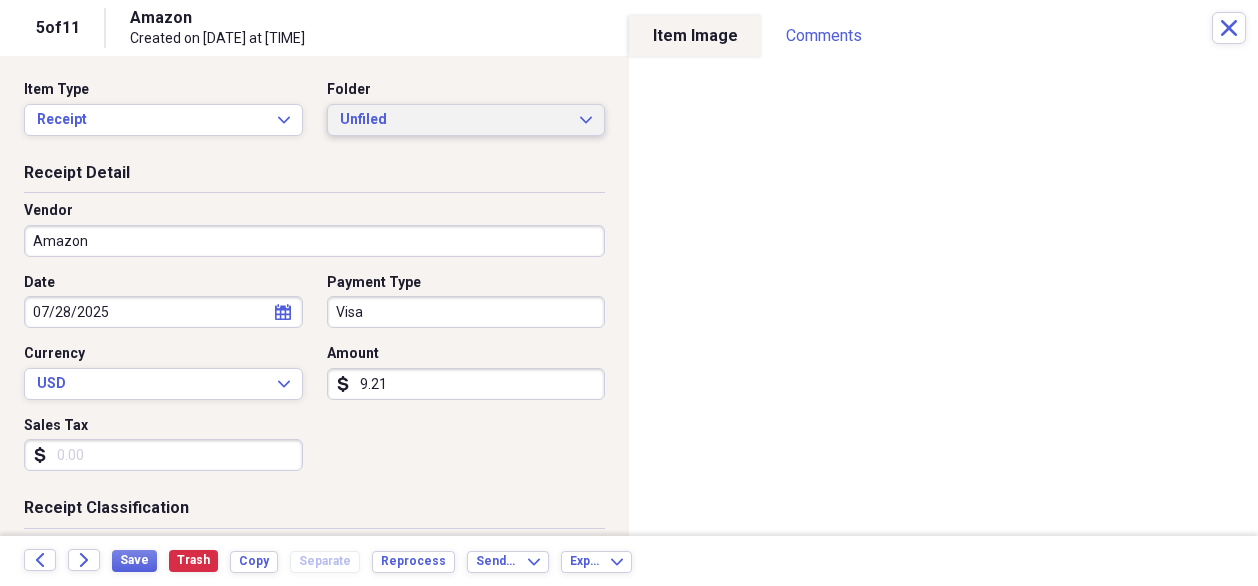 click on "Unfiled Expand" at bounding box center (466, 120) 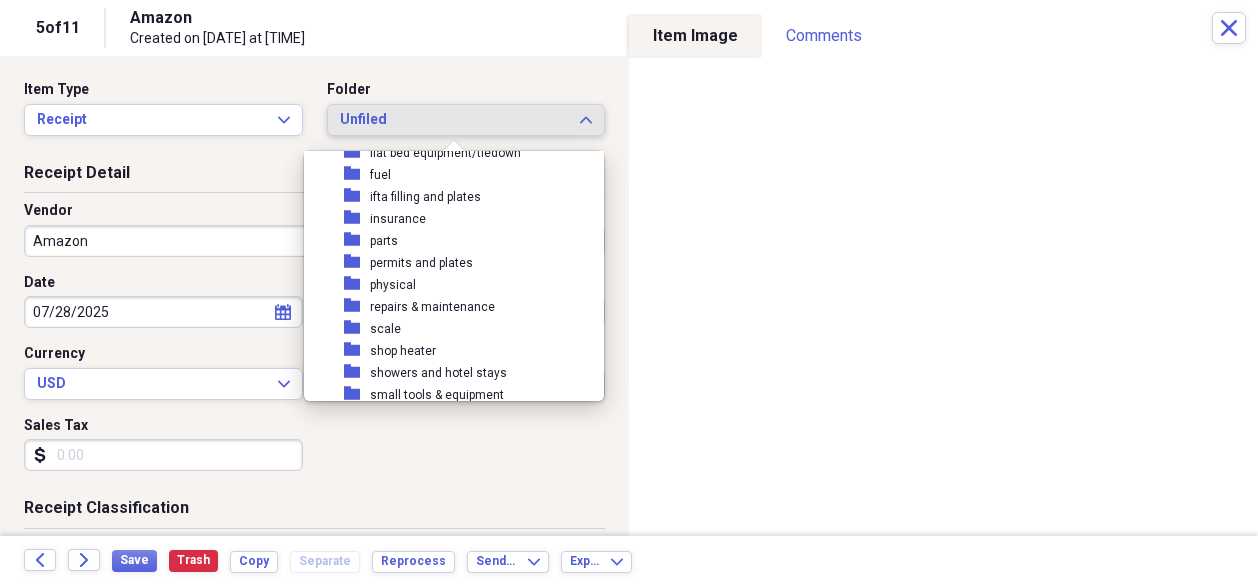 scroll, scrollTop: 200, scrollLeft: 0, axis: vertical 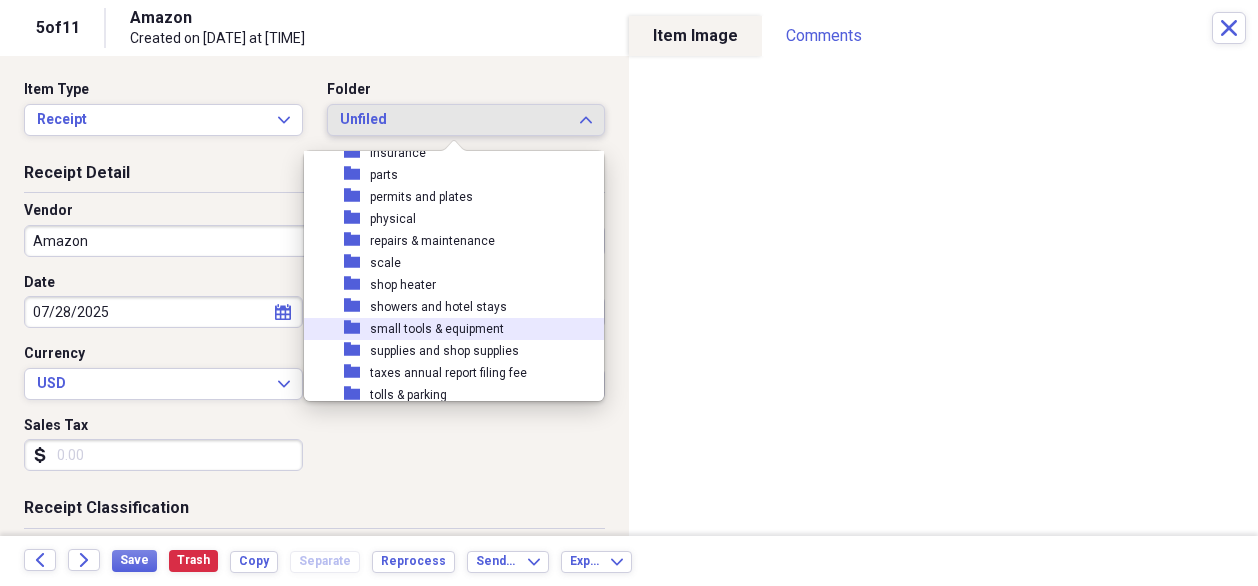 click on "small tools & equipment" at bounding box center [437, 329] 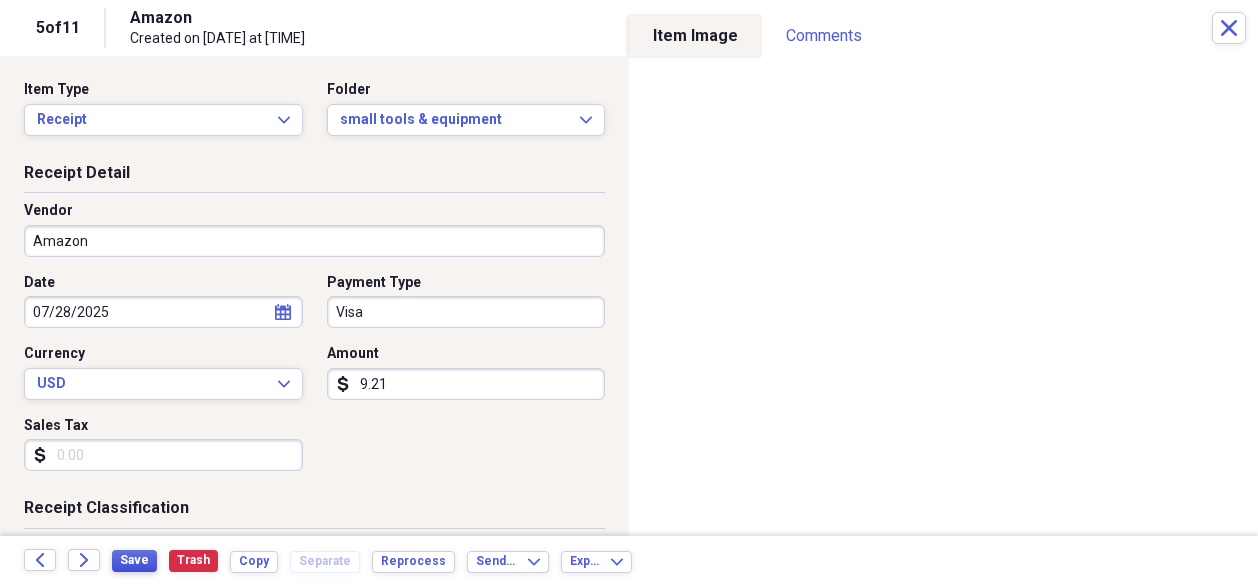 click on "Save" at bounding box center [134, 560] 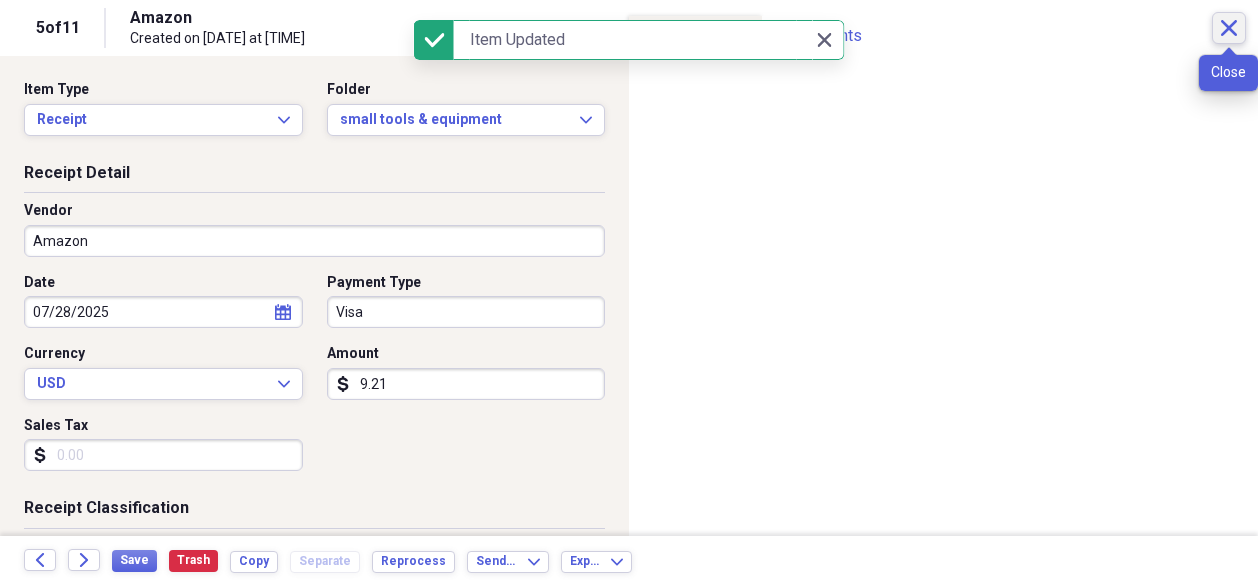 click on "Close" 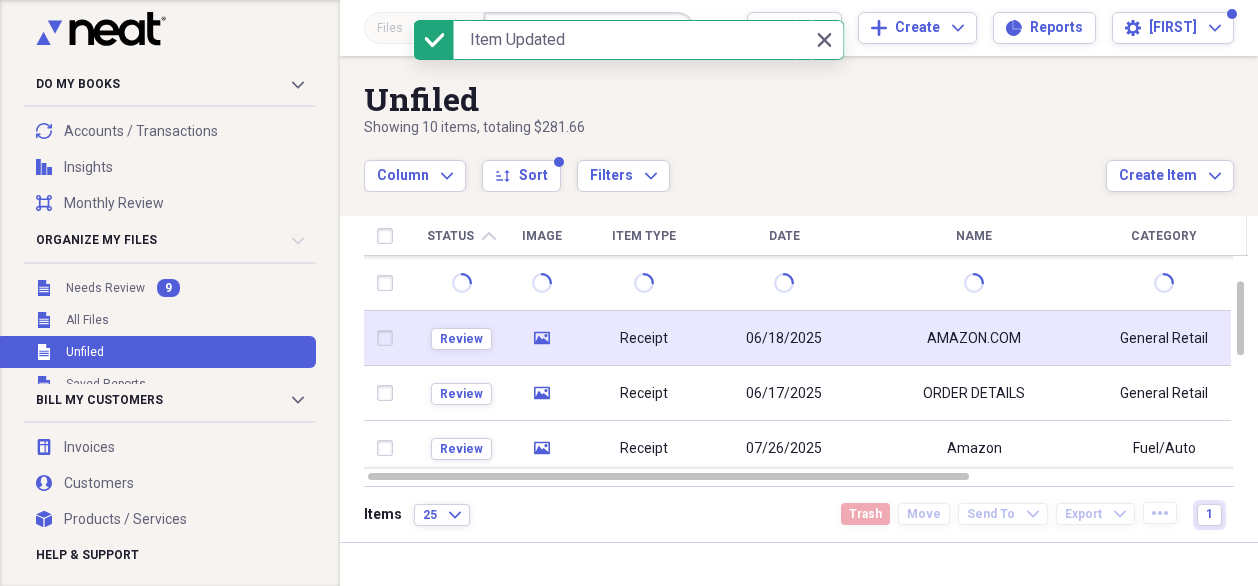 click on "Receipt" at bounding box center [644, 338] 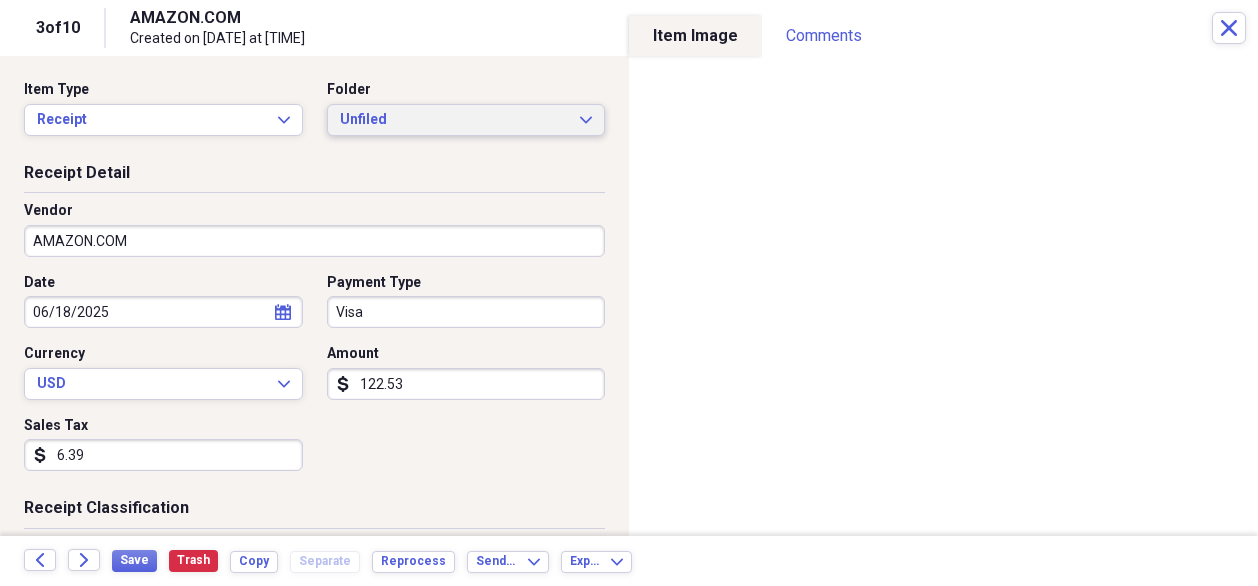 click on "Unfiled Expand" at bounding box center (466, 120) 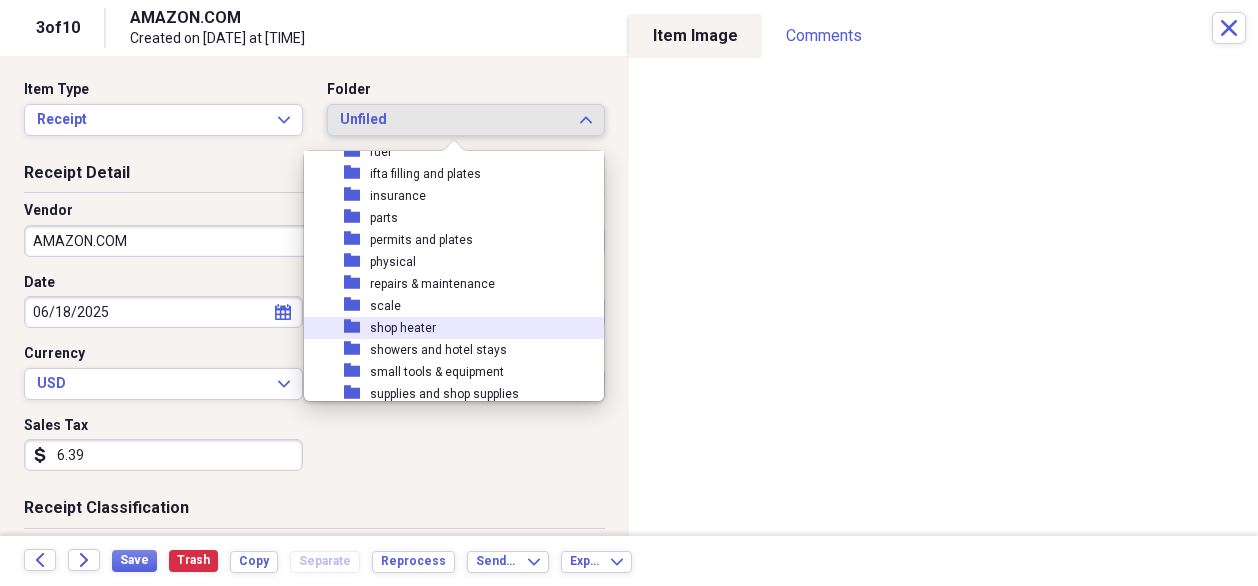 scroll, scrollTop: 200, scrollLeft: 0, axis: vertical 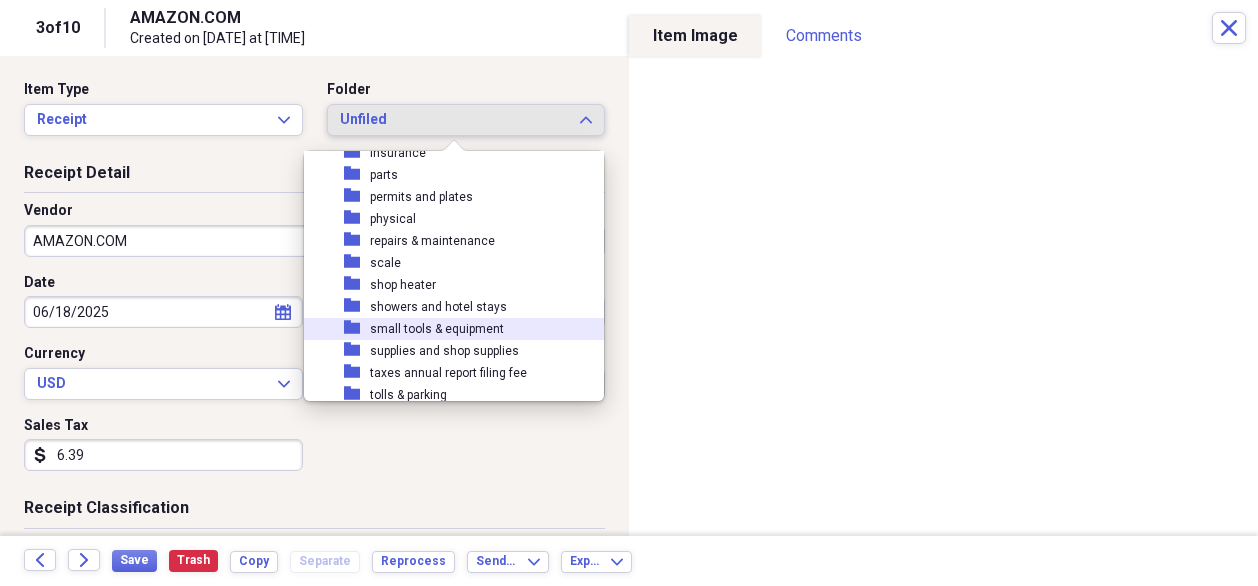 click on "small tools & equipment" at bounding box center (437, 329) 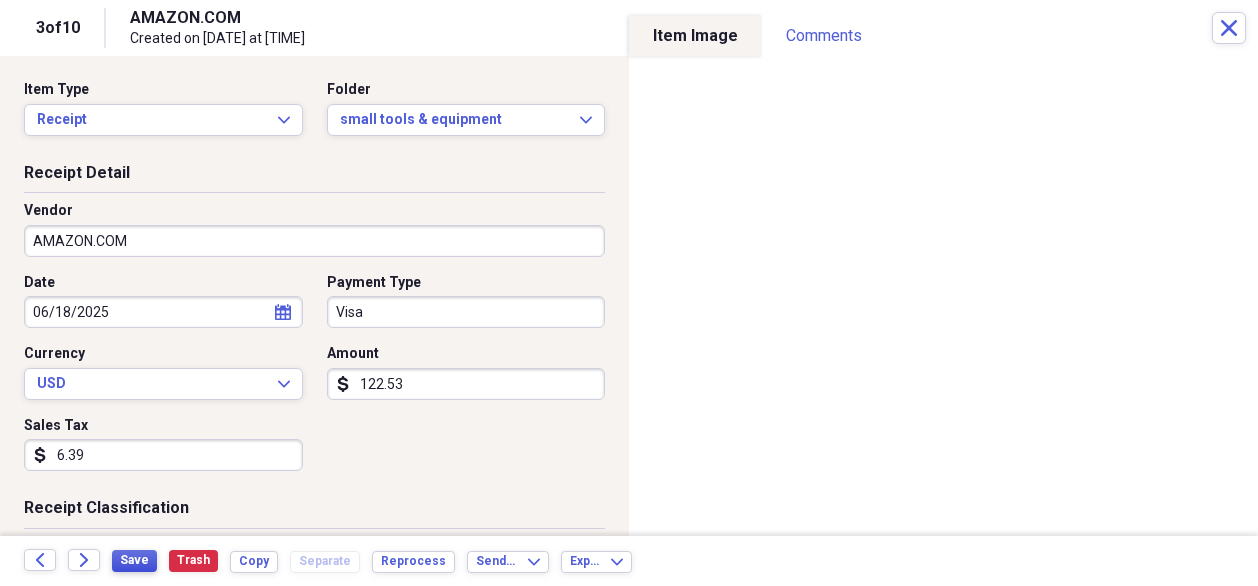 click on "Save" at bounding box center [134, 560] 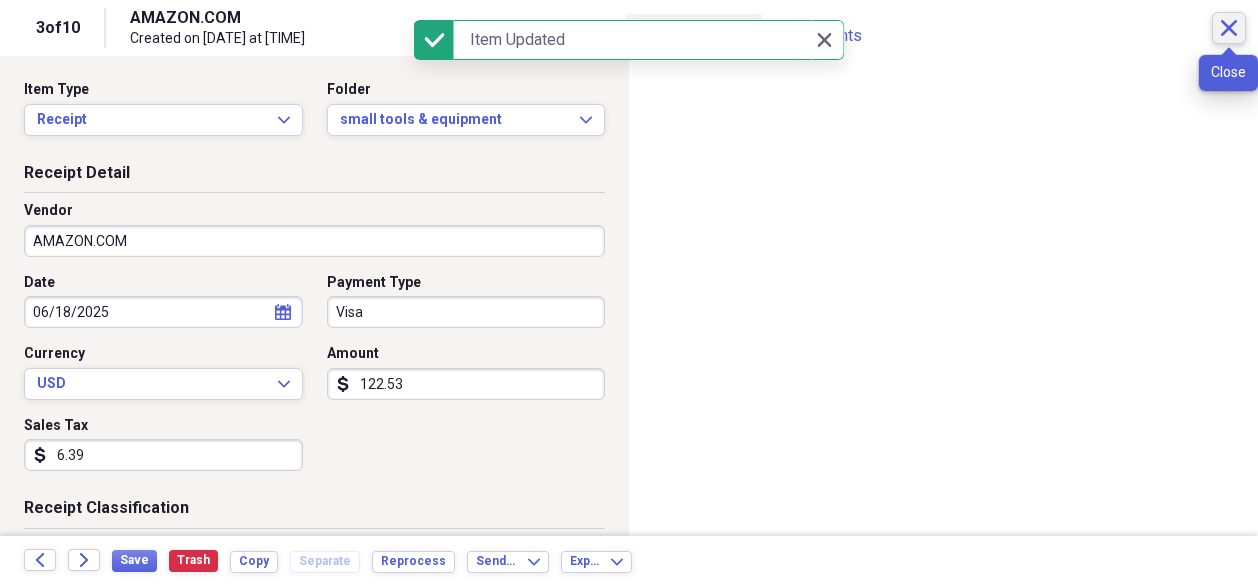 click on "Close" 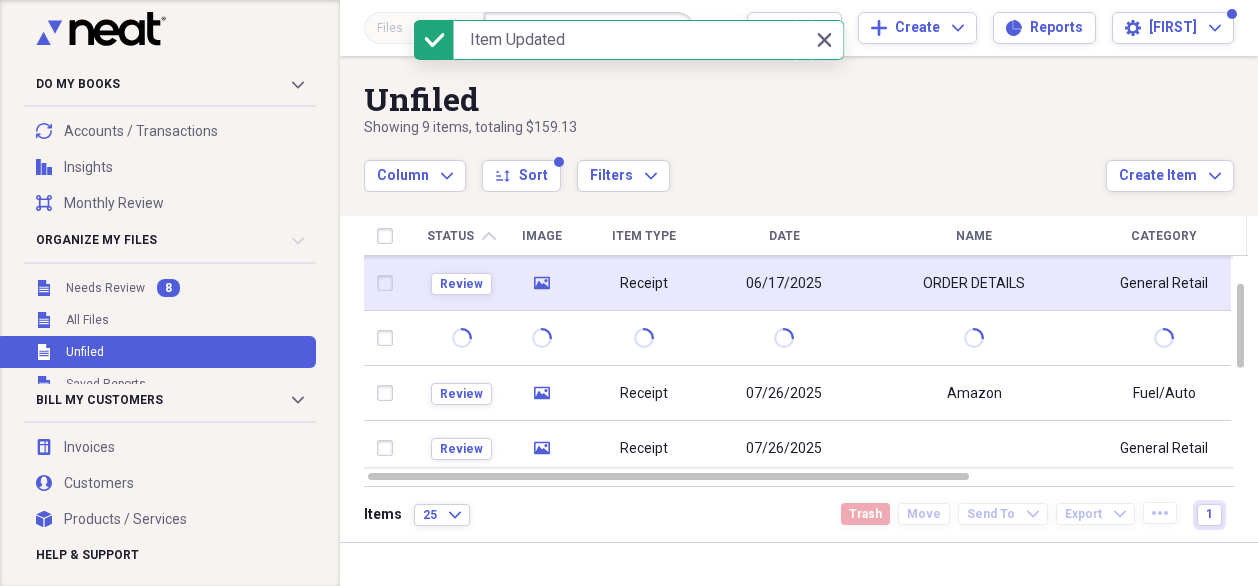 click on "06/17/2025" at bounding box center [784, 284] 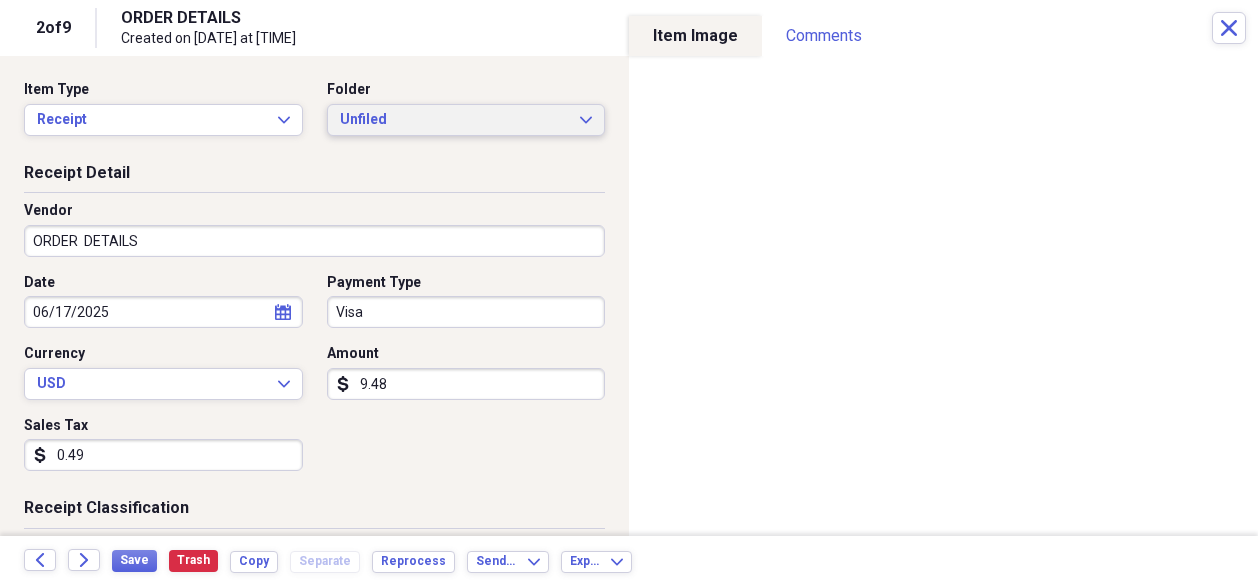 click on "Unfiled Expand" at bounding box center (466, 120) 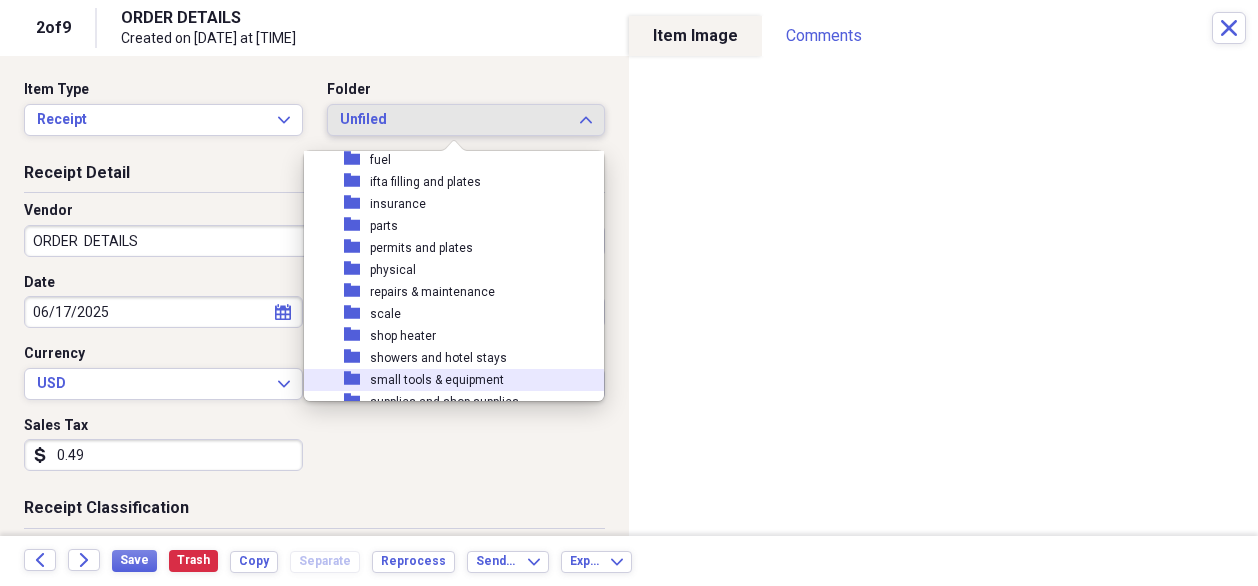 scroll, scrollTop: 200, scrollLeft: 0, axis: vertical 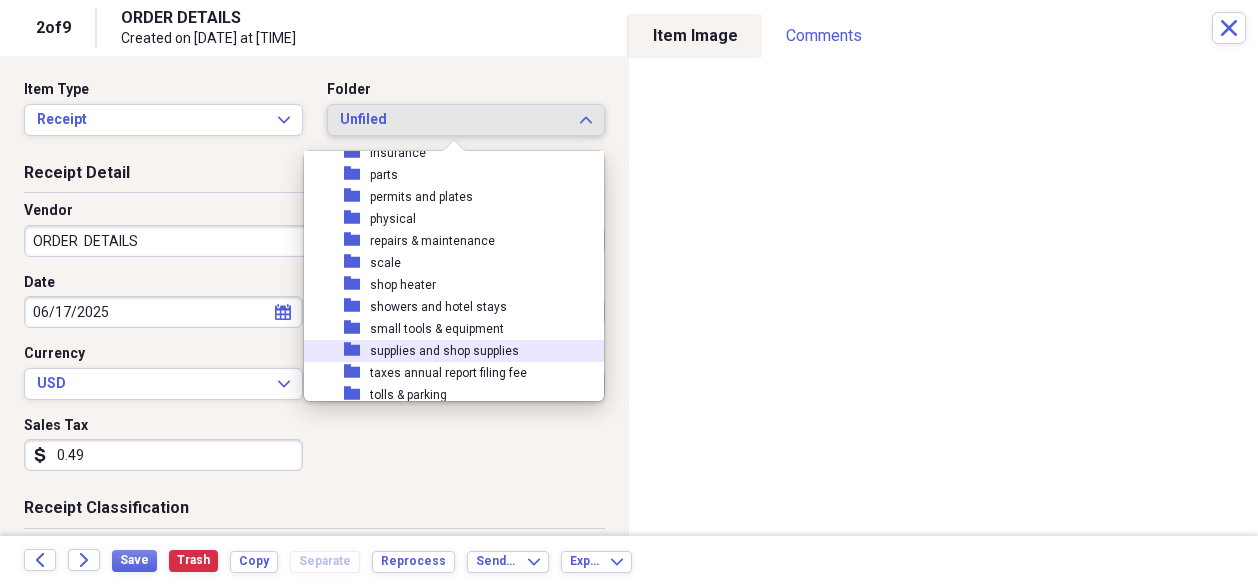 click on "supplies and shop supplies" at bounding box center [444, 351] 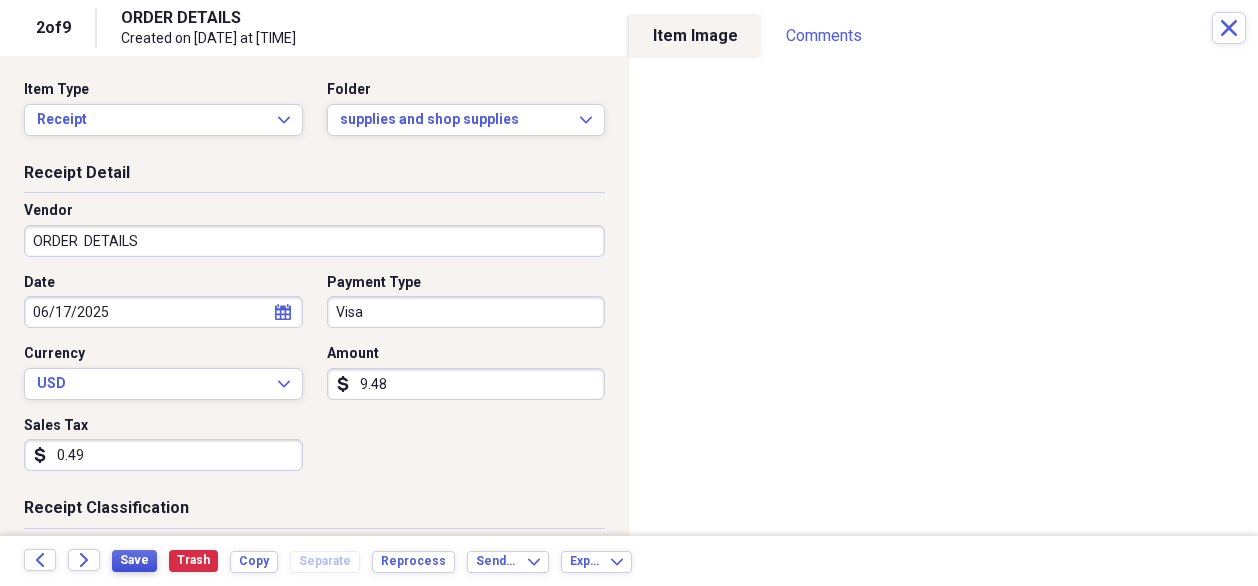 click on "Save" at bounding box center [134, 560] 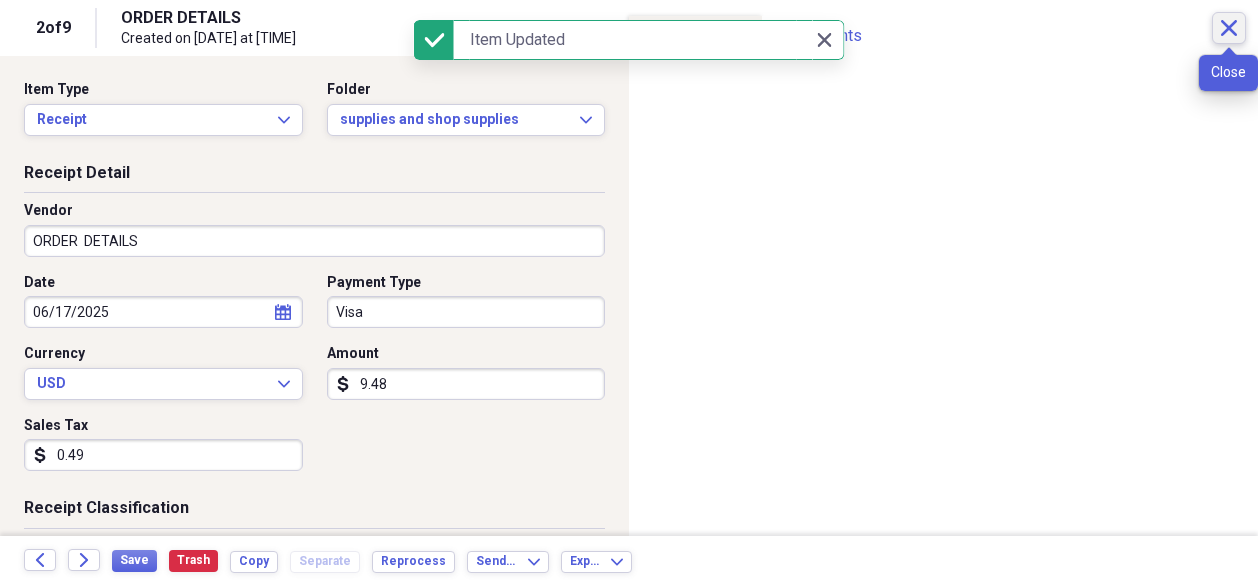 click on "Close" 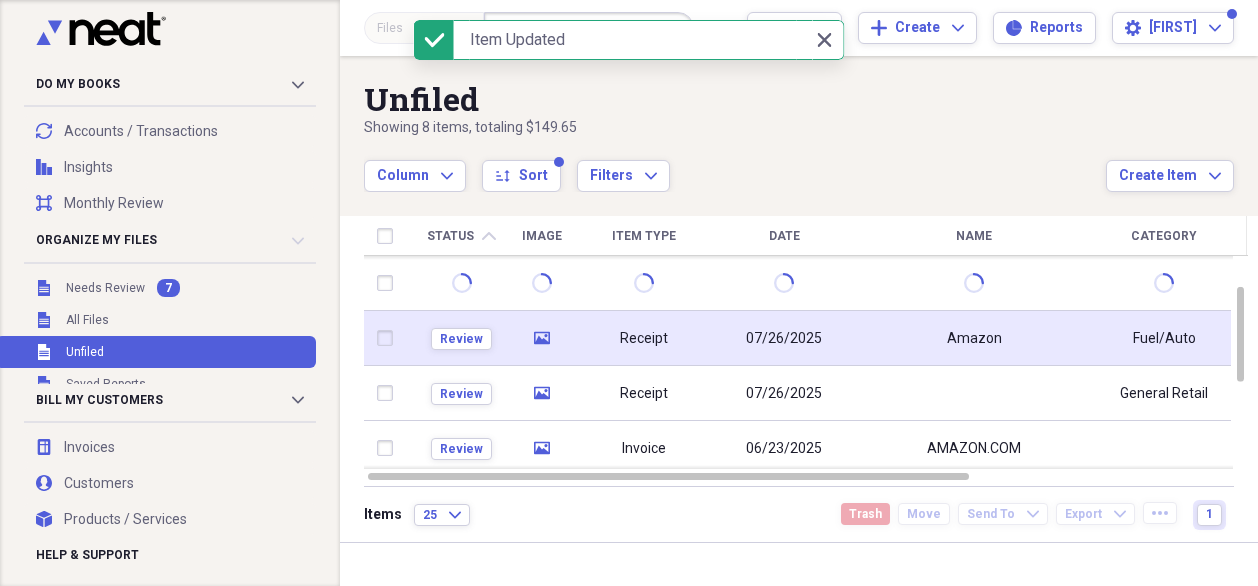click on "Receipt" at bounding box center [644, 338] 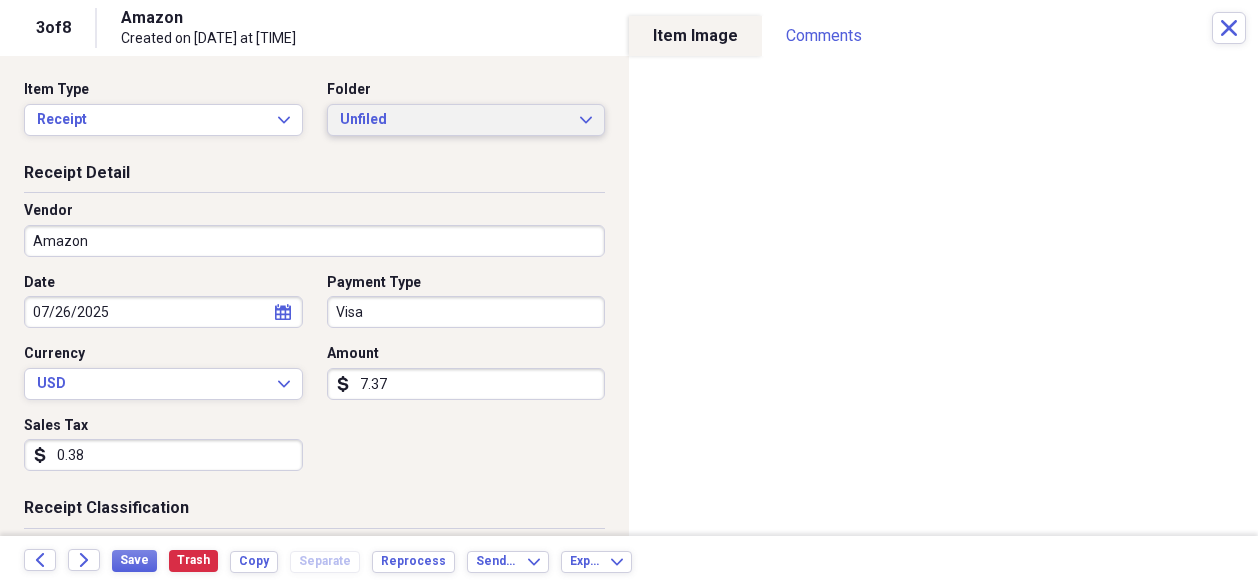 click on "Unfiled" at bounding box center (454, 120) 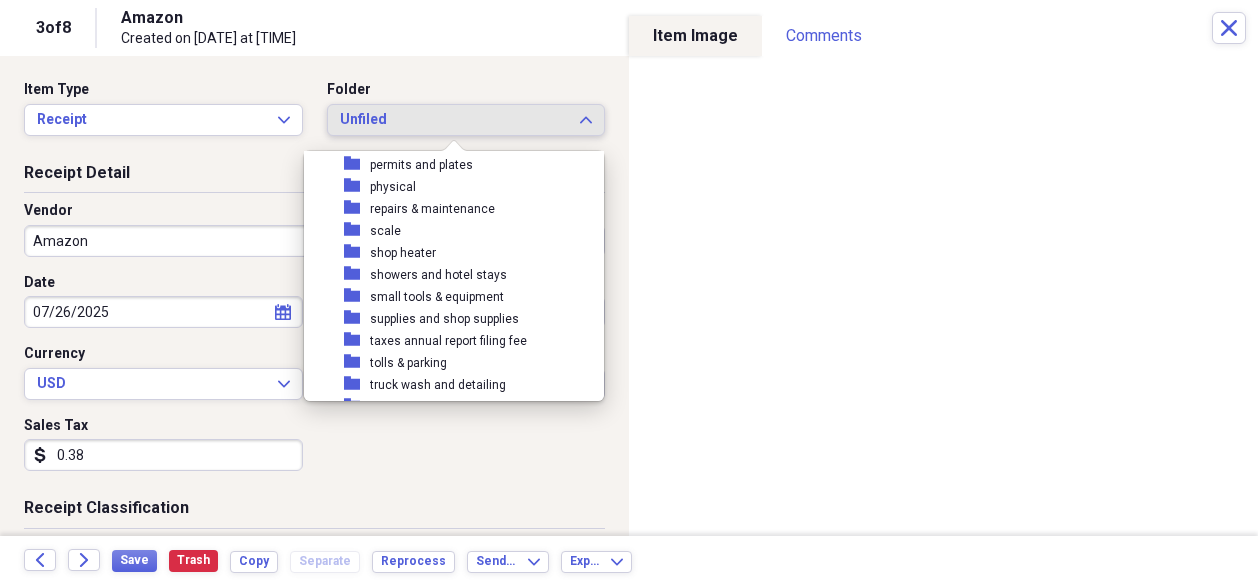 scroll, scrollTop: 271, scrollLeft: 0, axis: vertical 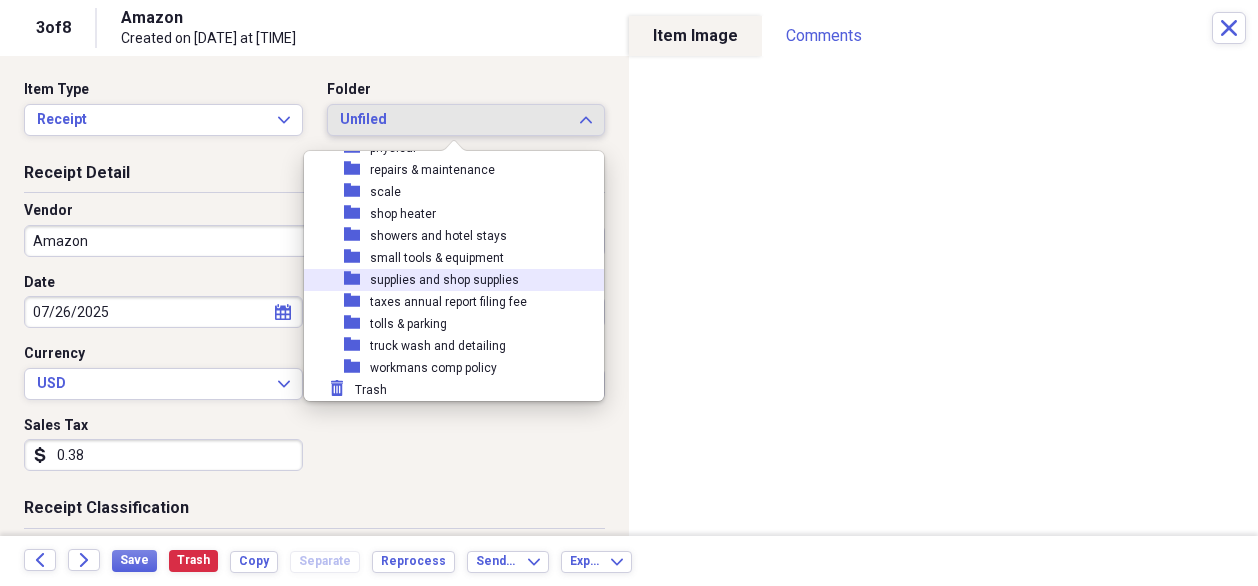 click on "supplies and shop supplies" at bounding box center [444, 280] 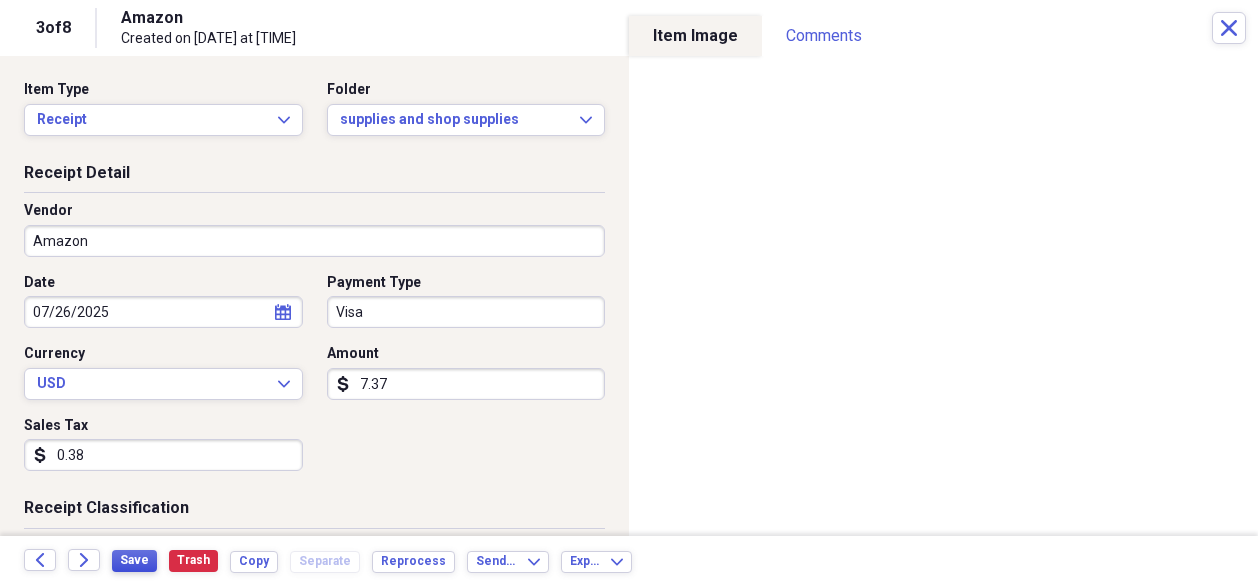 click on "Save" at bounding box center [134, 560] 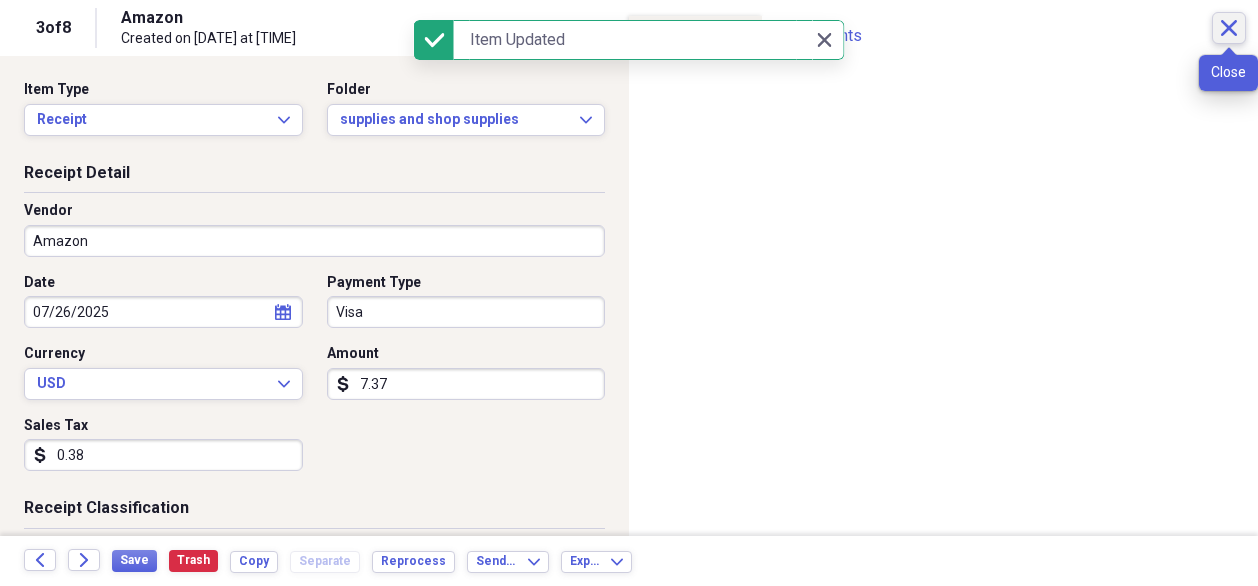 click 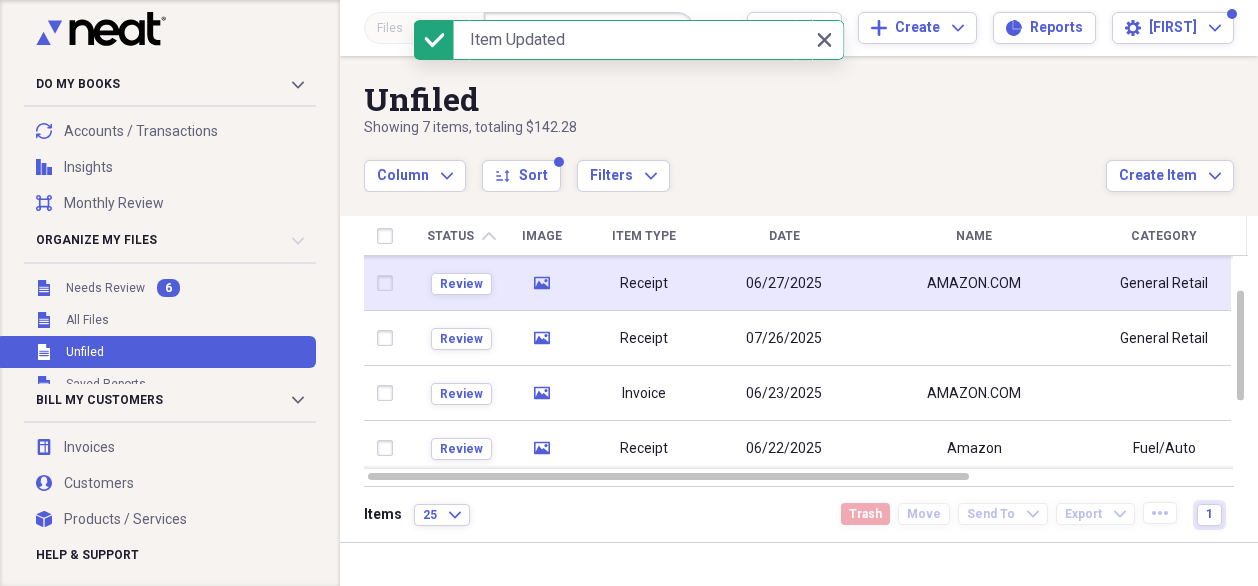click on "06/27/2025" at bounding box center [784, 283] 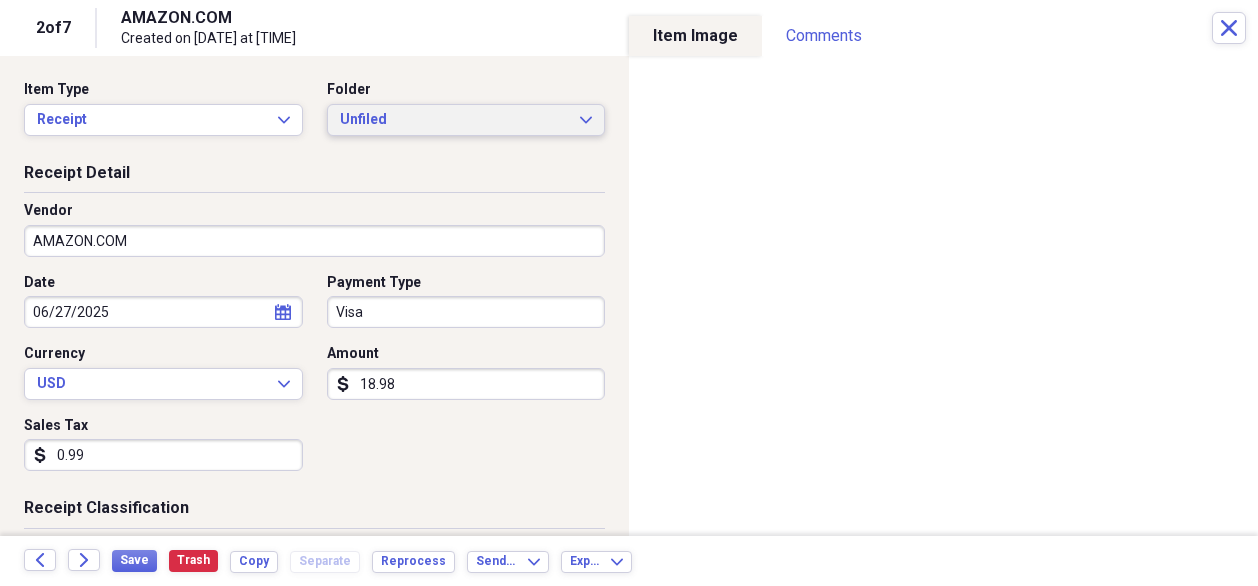 click on "Expand" 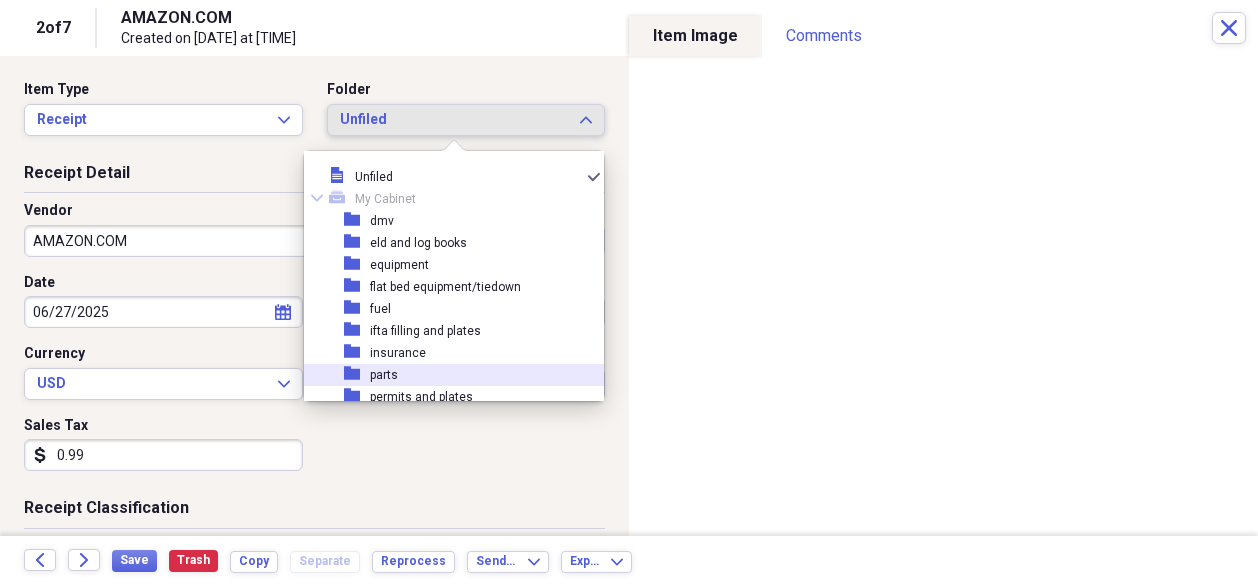 click on "folder parts" at bounding box center (446, 375) 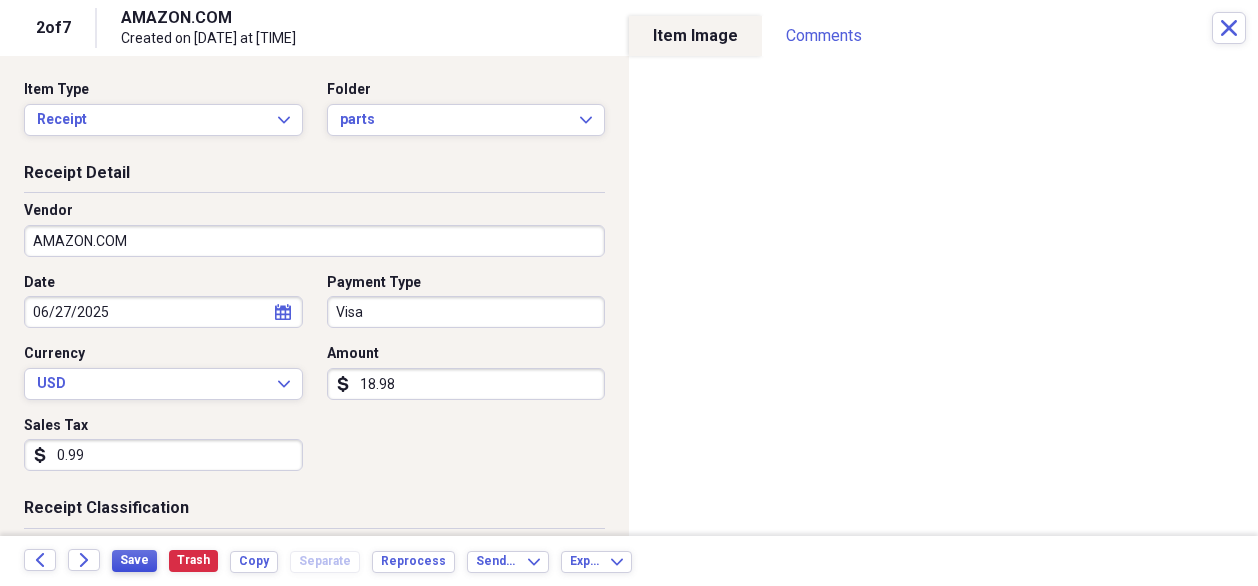 click on "Save" at bounding box center [134, 560] 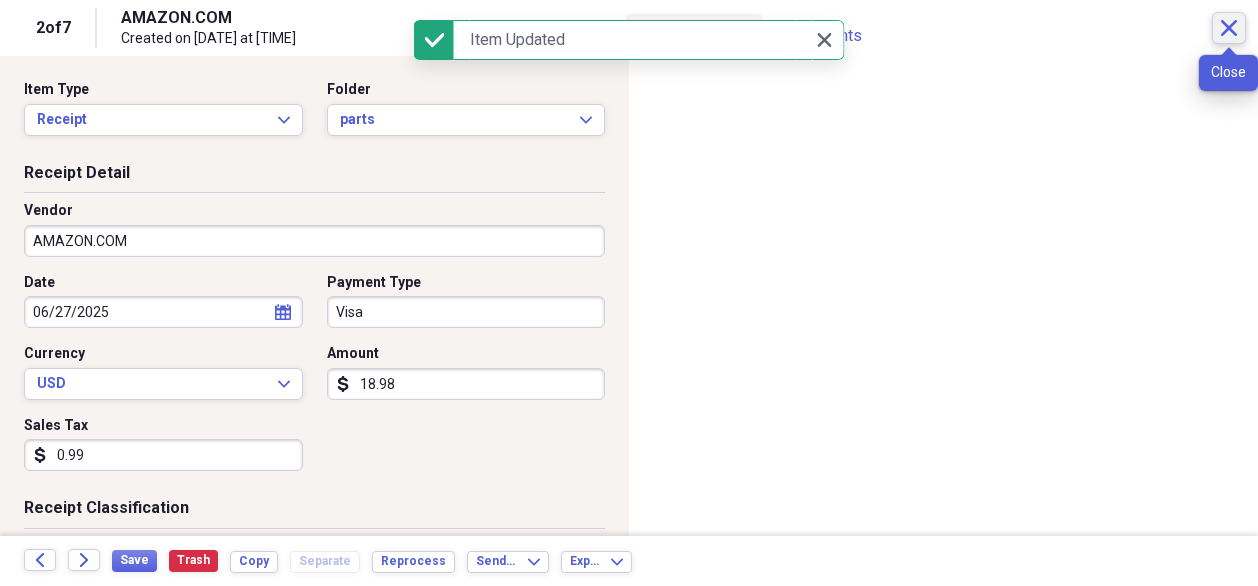 click 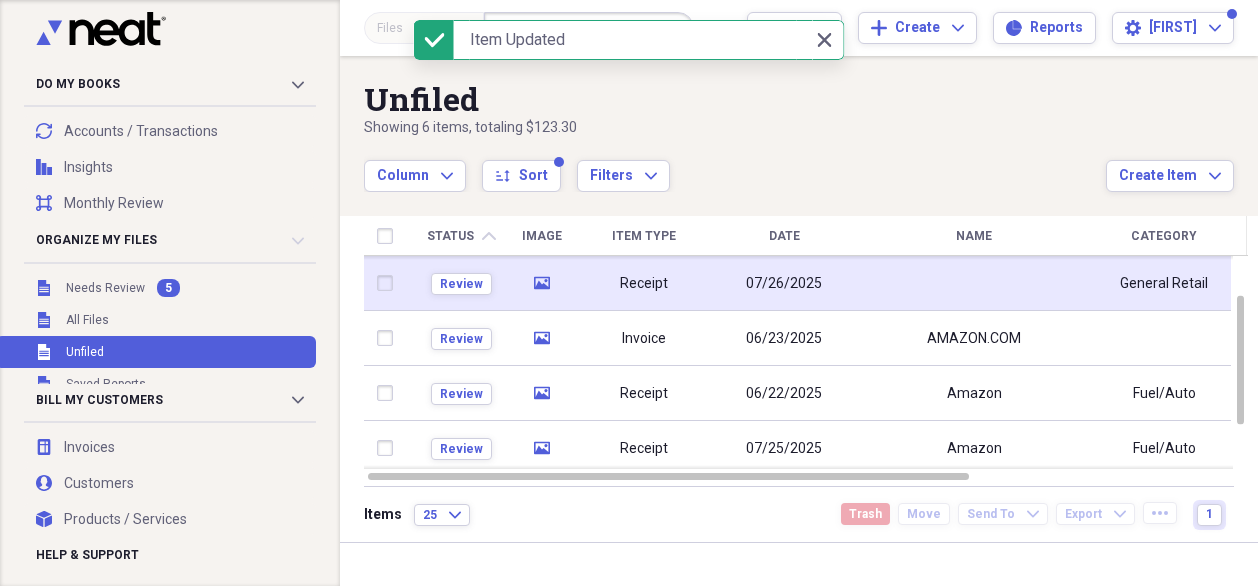 click on "Receipt" at bounding box center [644, 283] 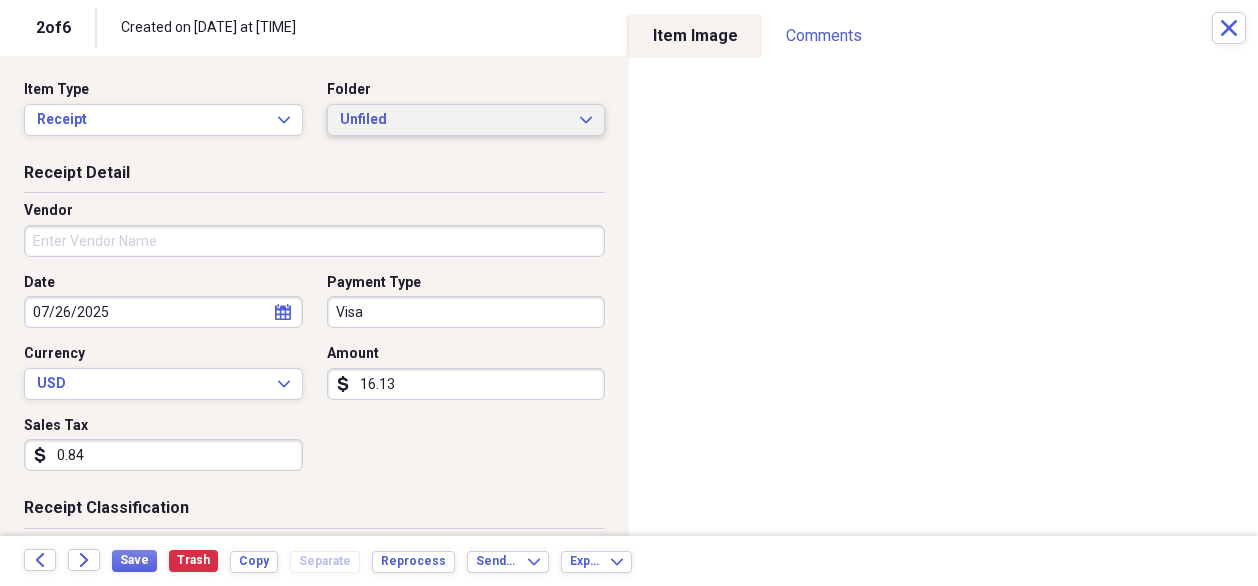 click on "Unfiled" at bounding box center (454, 120) 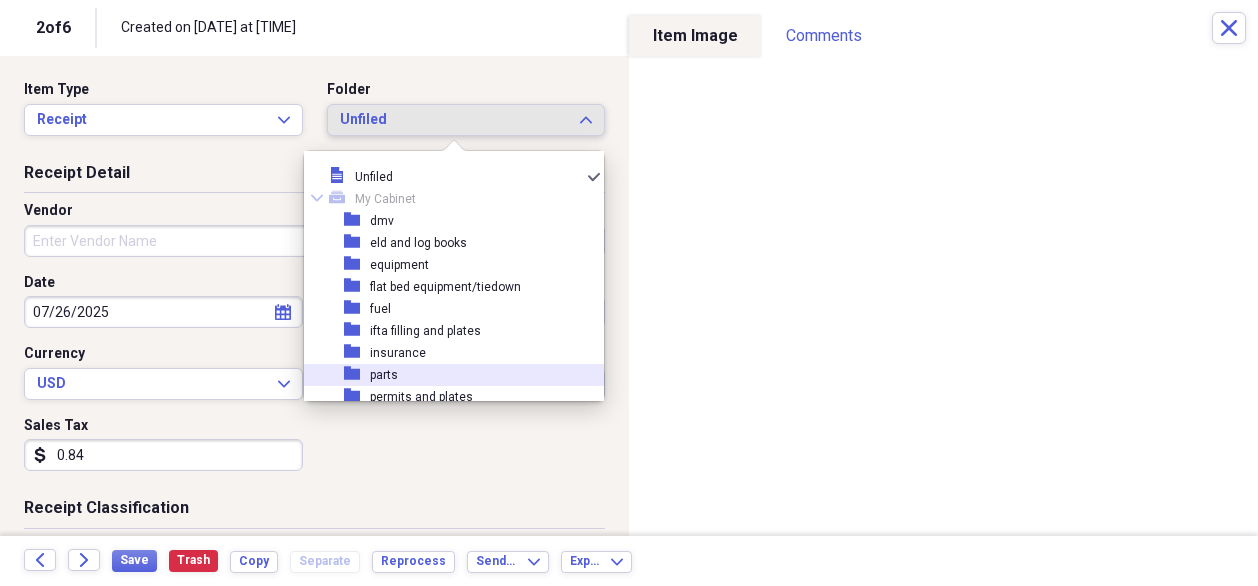 click on "folder parts" at bounding box center (446, 375) 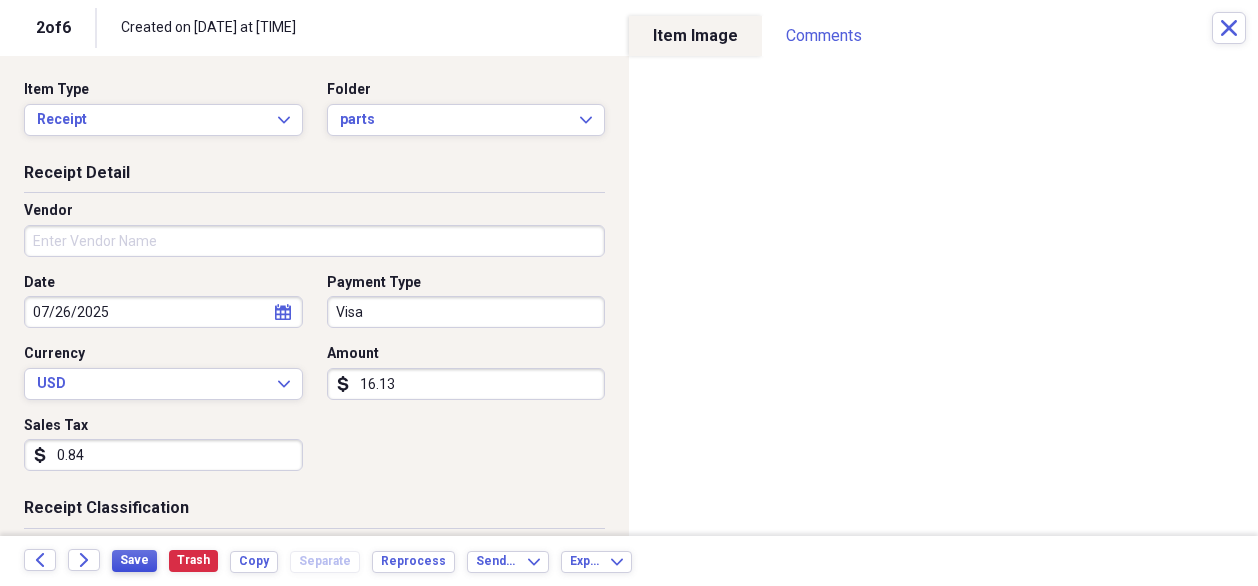 click on "Save" at bounding box center (134, 560) 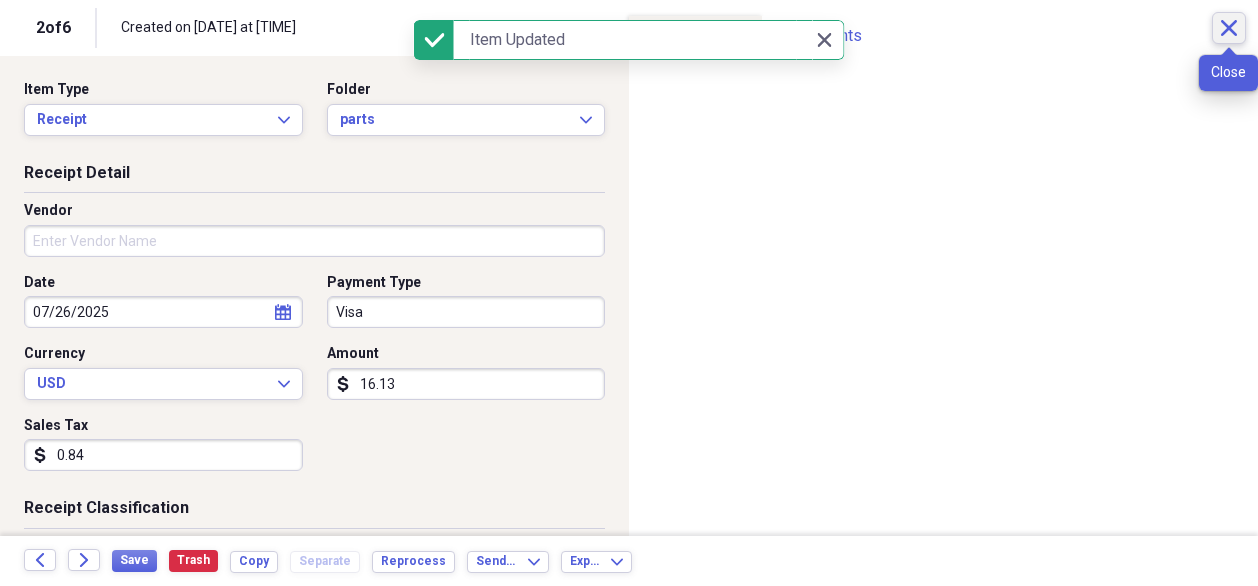 click on "Close" at bounding box center [1229, 28] 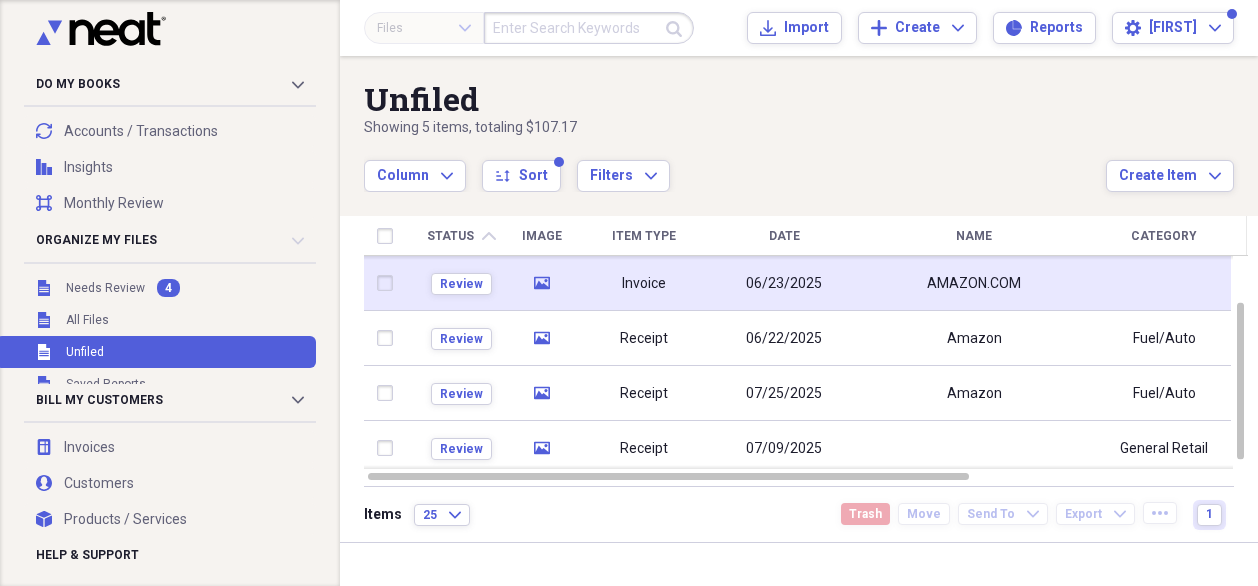 click on "AMAZON.COM" at bounding box center (974, 283) 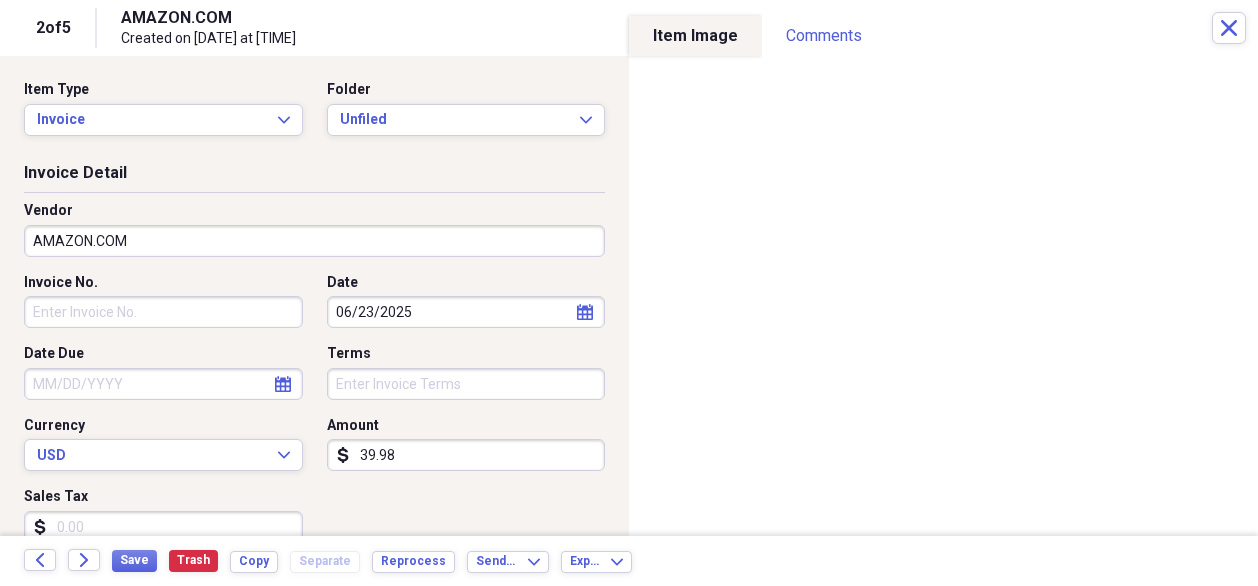 click on "39.98" at bounding box center [466, 455] 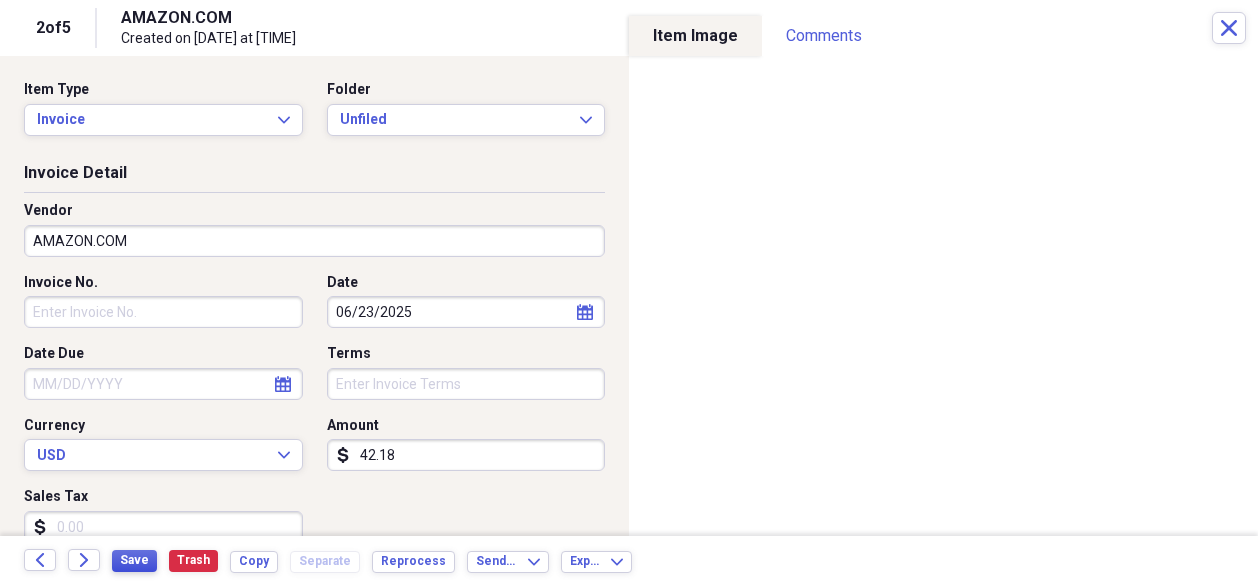 type on "42.18" 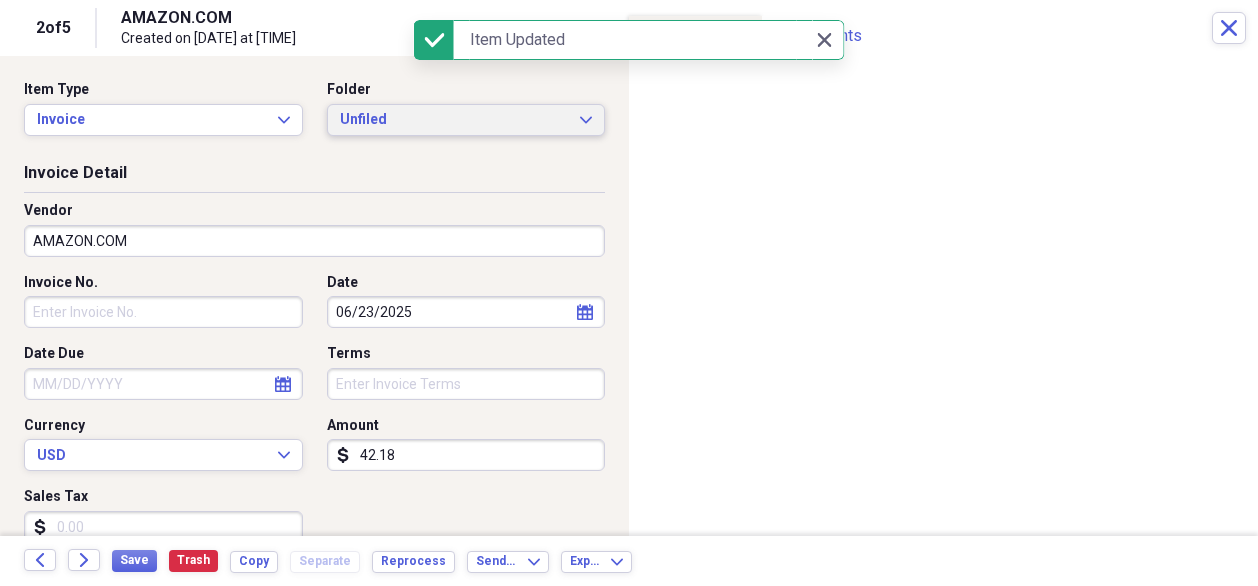 click on "Unfiled Expand" at bounding box center [466, 120] 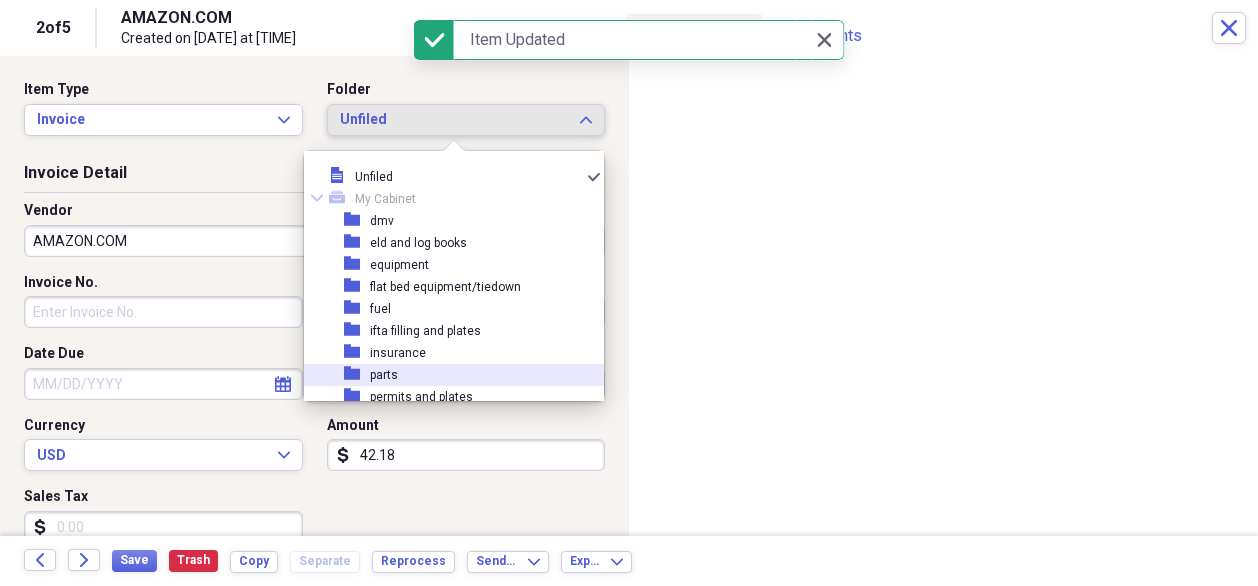 click on "folder parts" at bounding box center (446, 375) 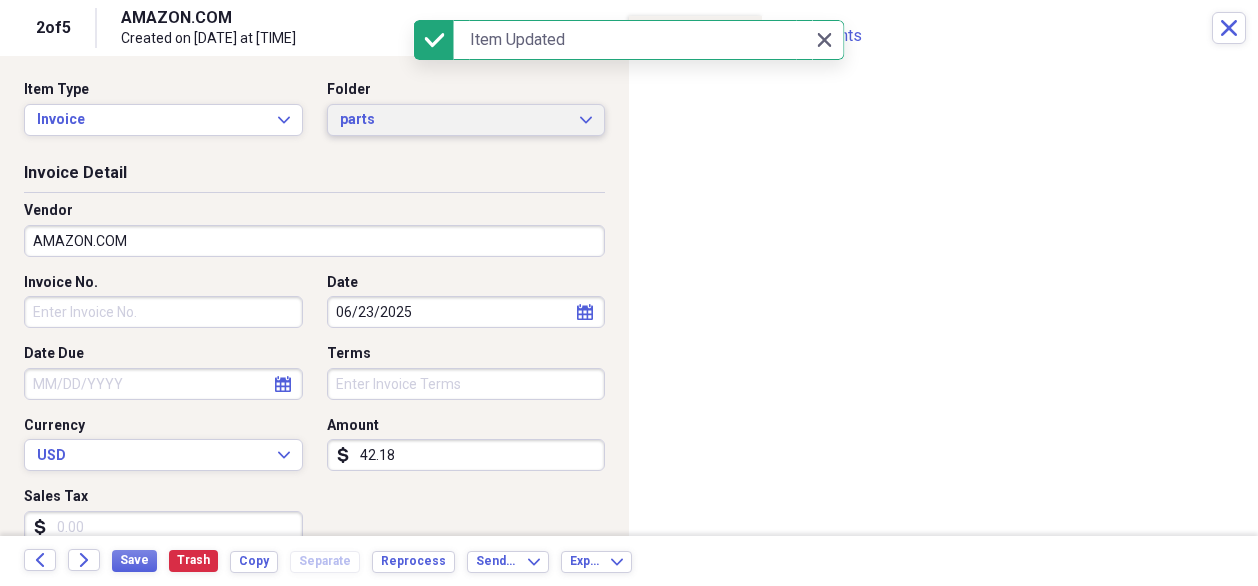 click on "parts" at bounding box center (454, 120) 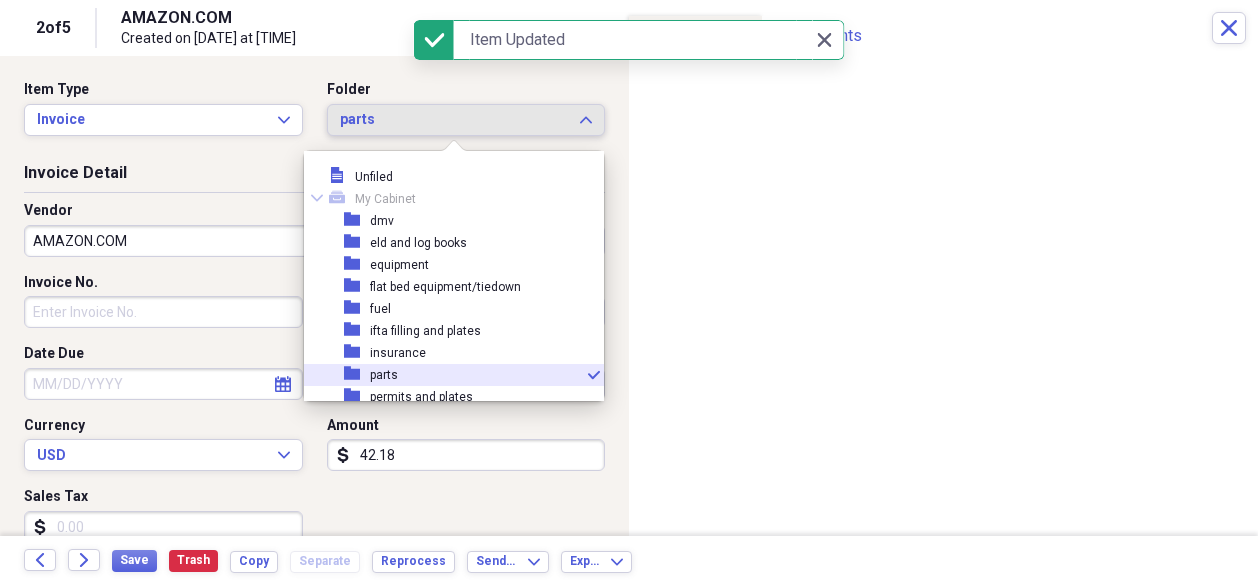 scroll, scrollTop: 99, scrollLeft: 0, axis: vertical 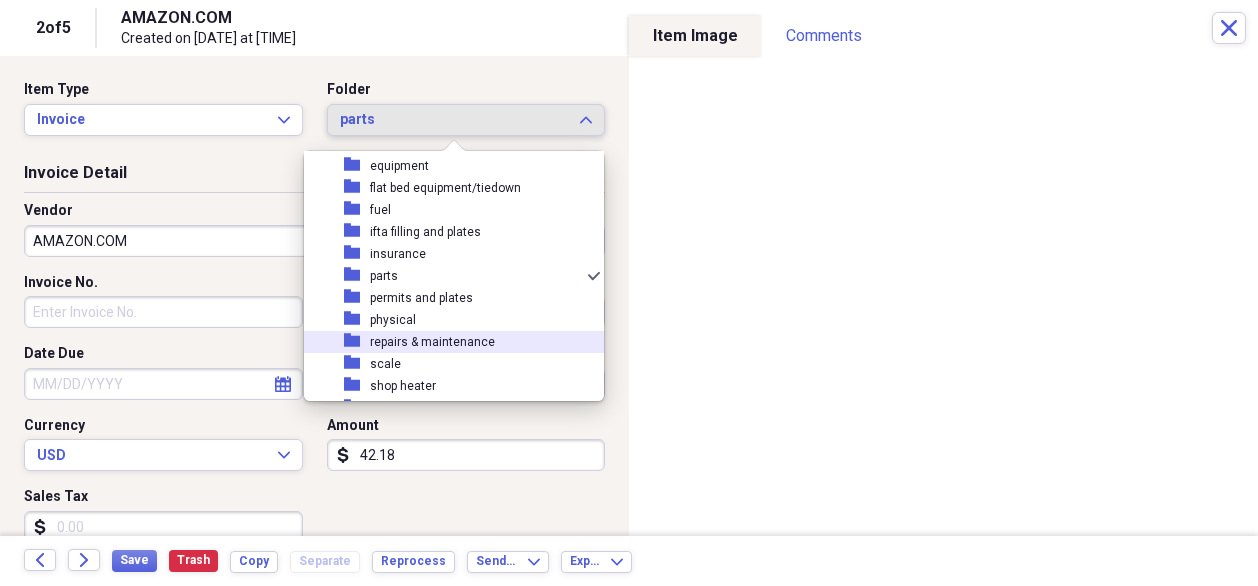 click on "repairs & maintenance" at bounding box center (432, 342) 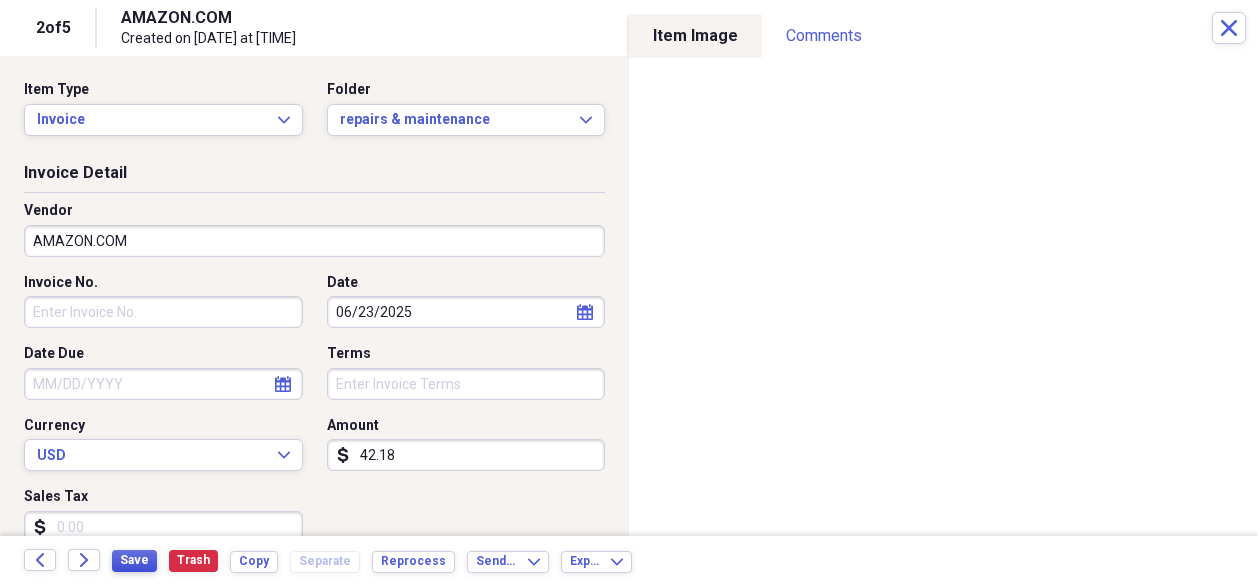 click on "Save" at bounding box center (134, 561) 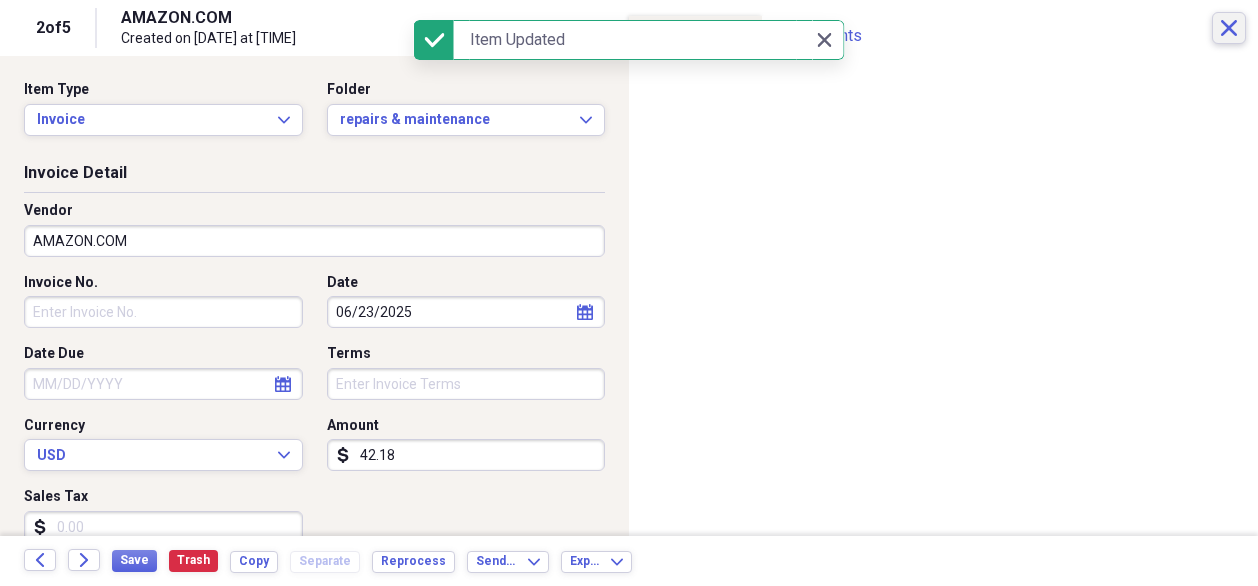 click 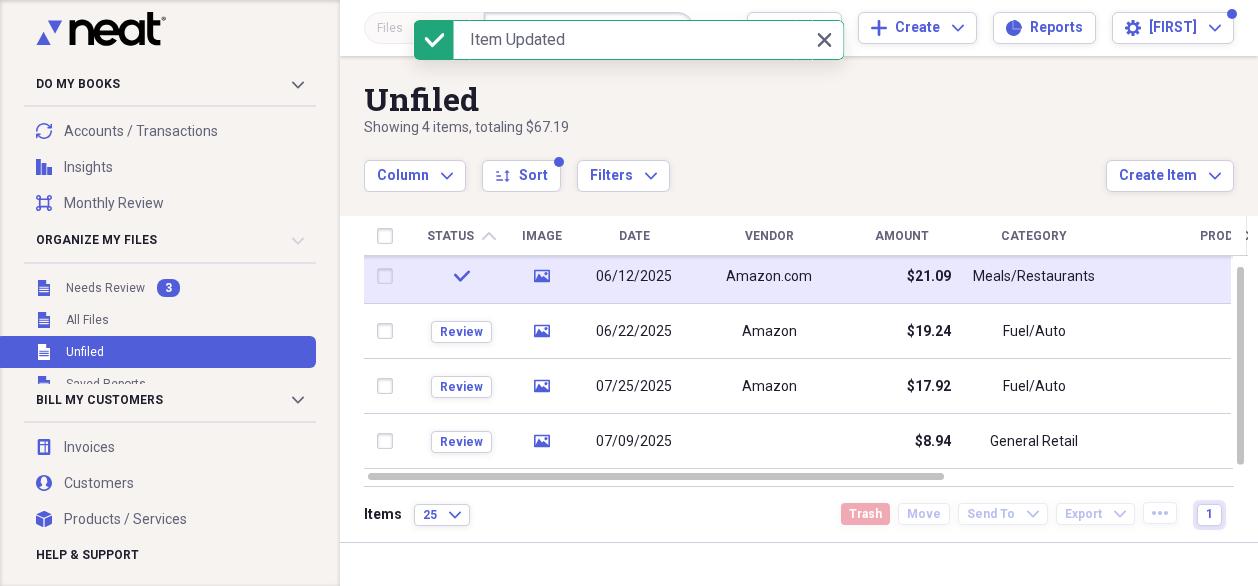 click on "Amazon.com" at bounding box center (769, 276) 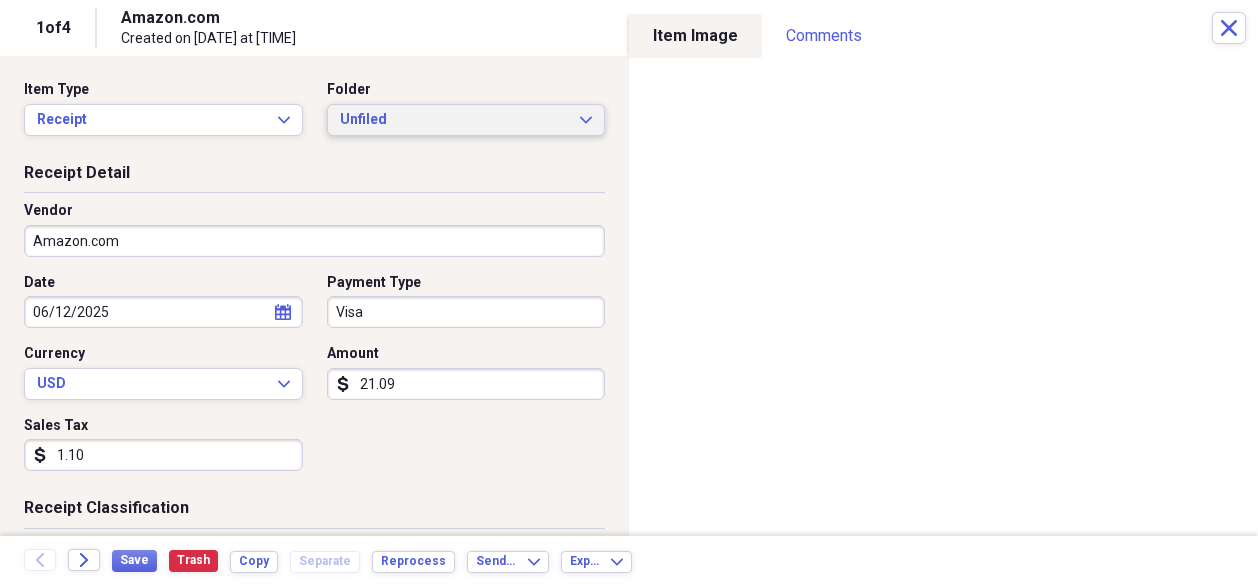 click on "Unfiled Expand" at bounding box center [466, 120] 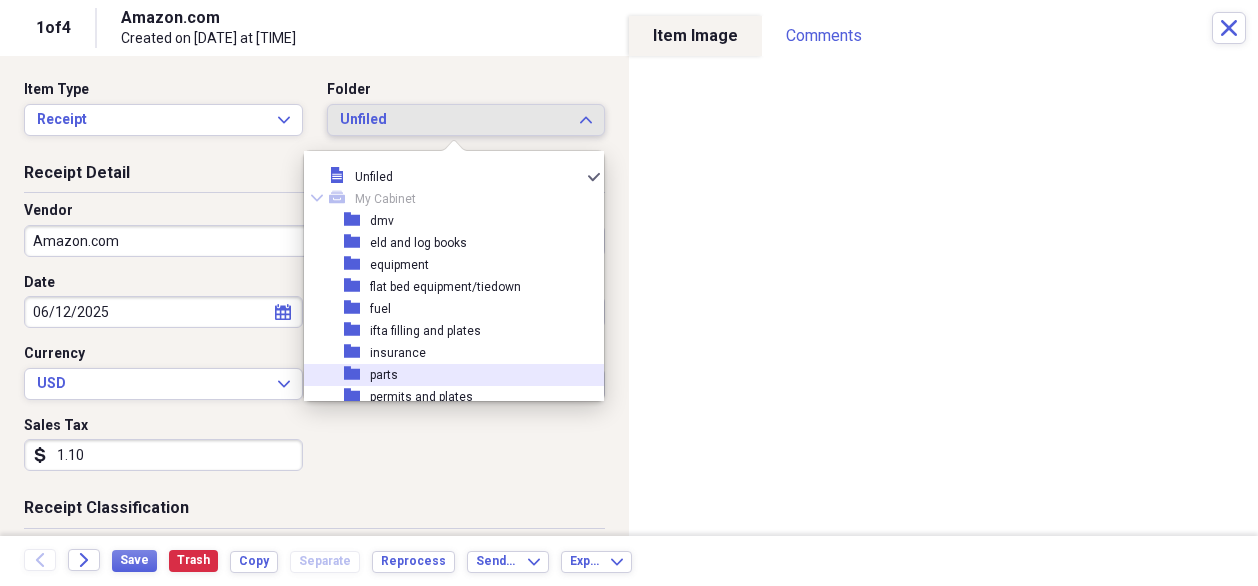 click on "folder parts" at bounding box center (446, 375) 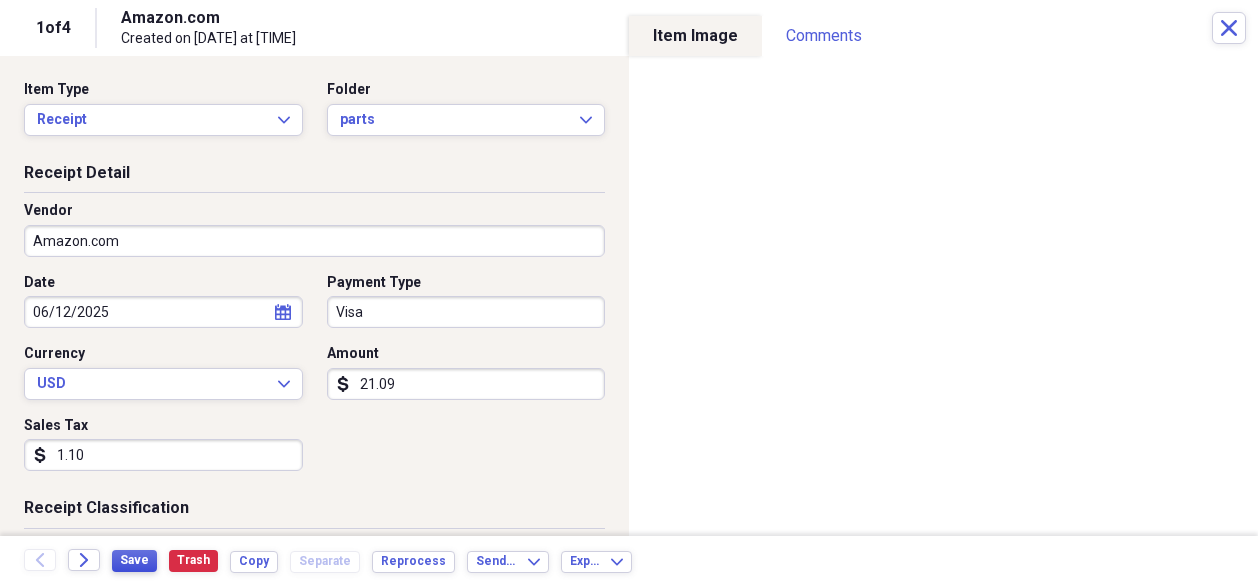 click on "Save" at bounding box center [134, 560] 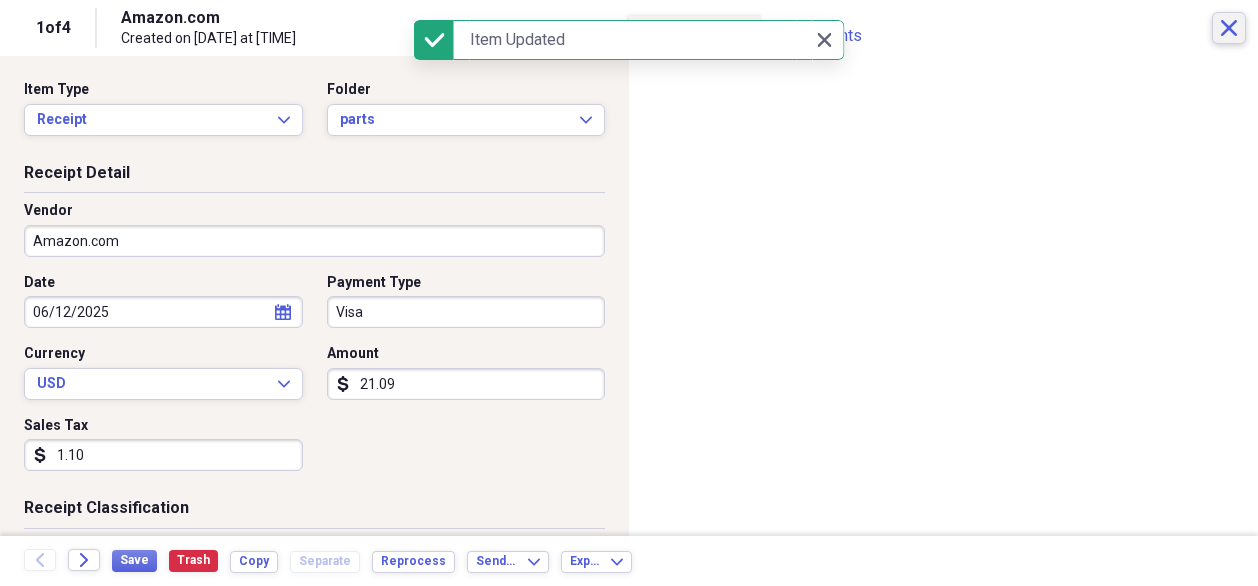 click 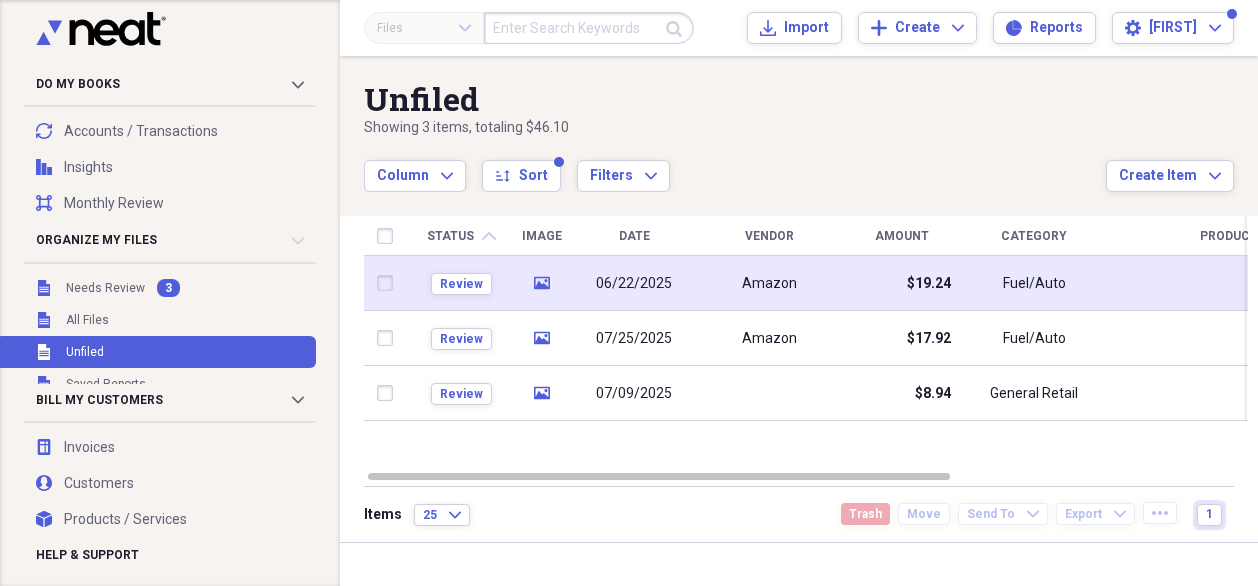 click on "Amazon" at bounding box center [769, 283] 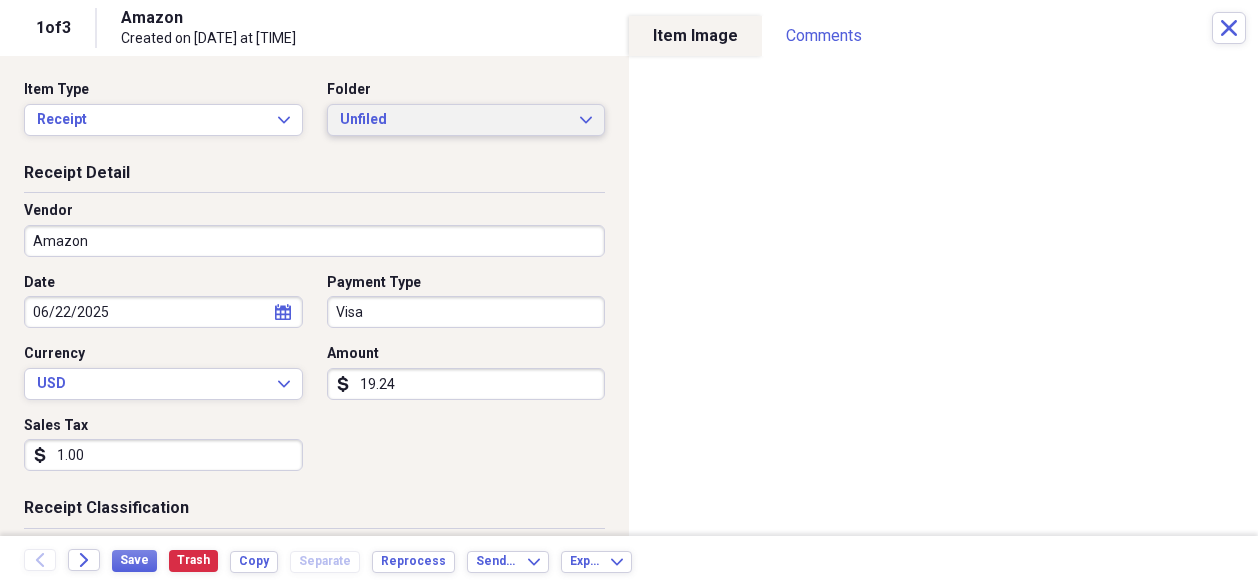 click on "Unfiled Expand" at bounding box center (466, 120) 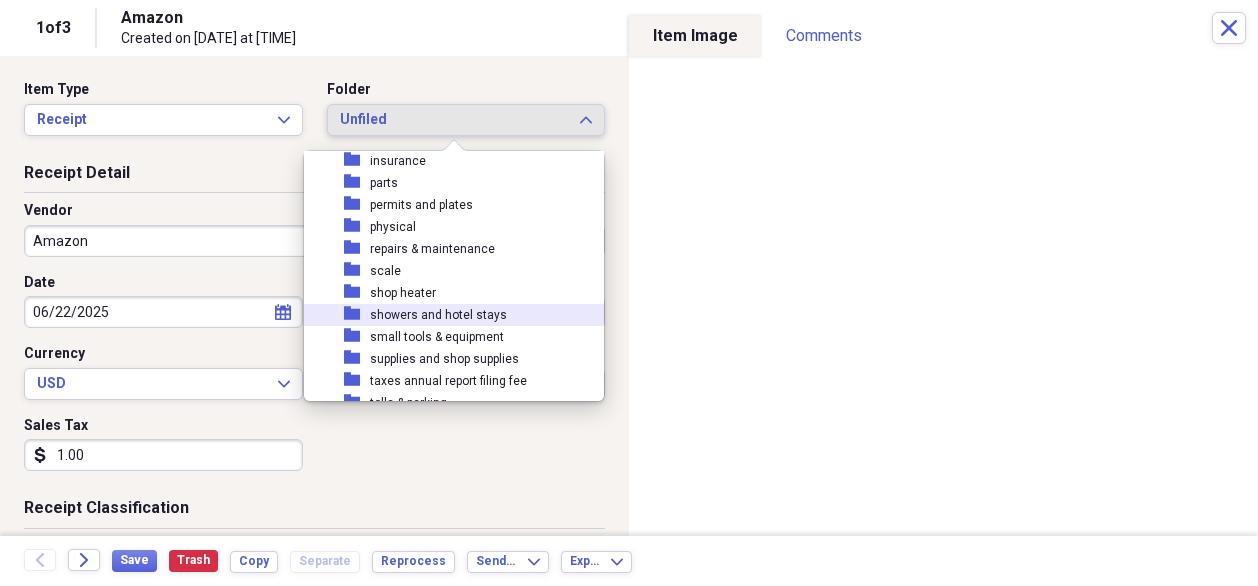 scroll, scrollTop: 200, scrollLeft: 0, axis: vertical 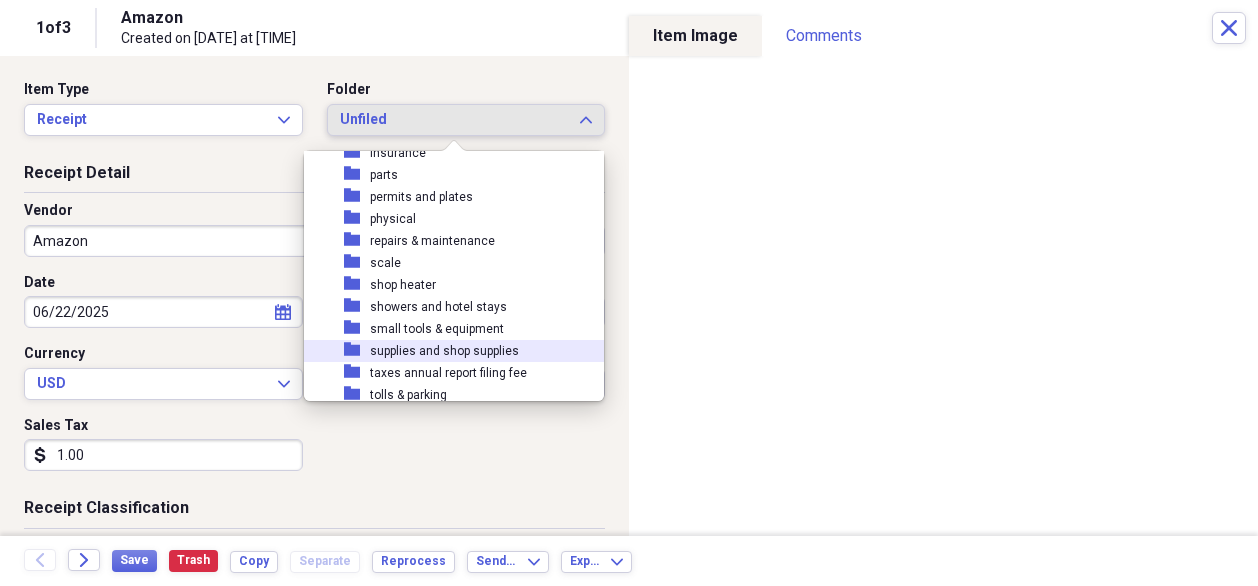 click on "supplies and shop supplies" at bounding box center [444, 351] 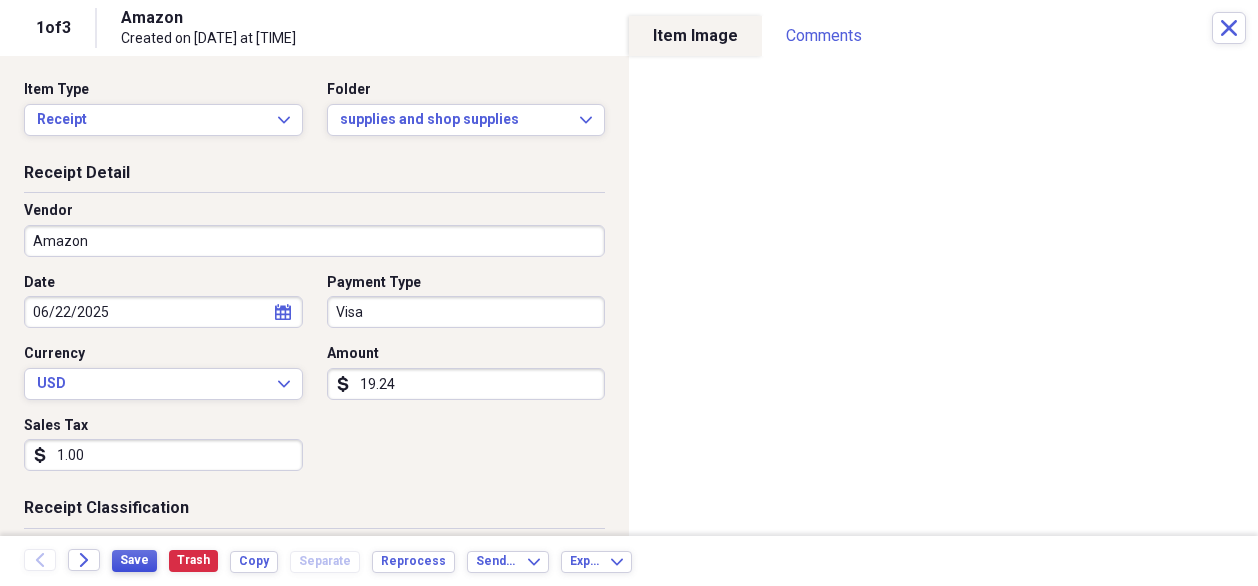 click on "Save" at bounding box center (134, 561) 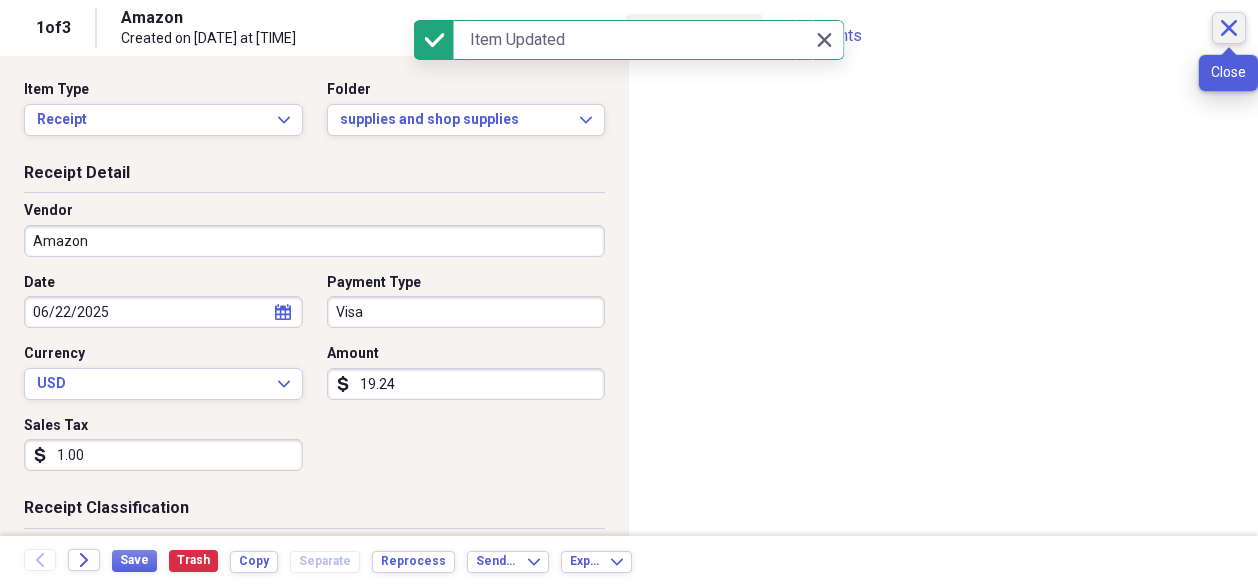 click 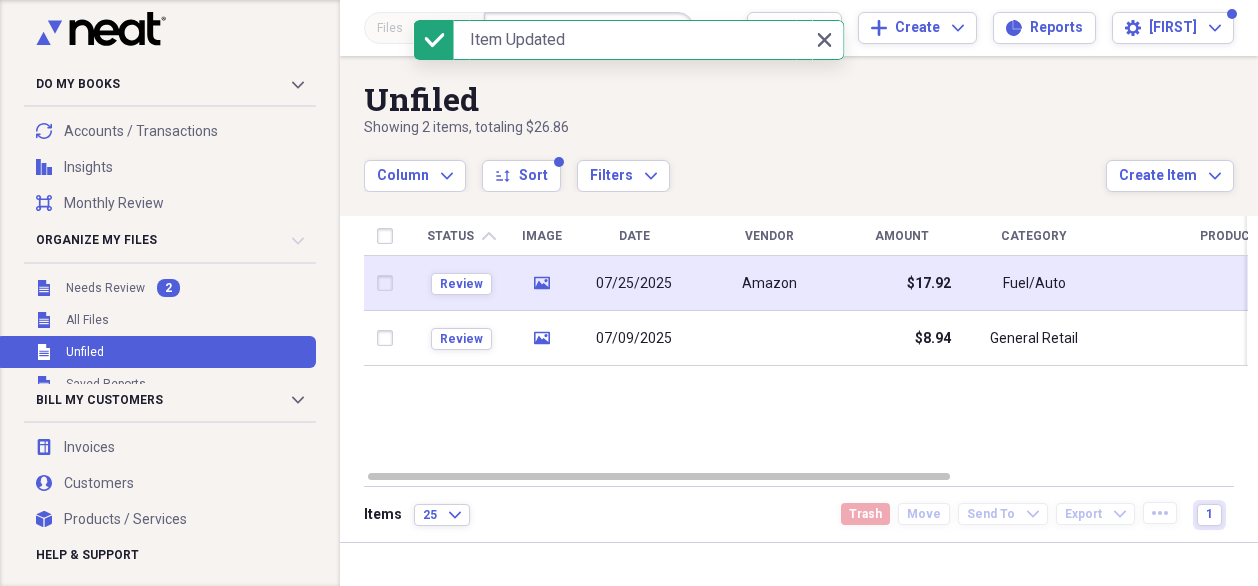 click on "$17.92" at bounding box center (901, 283) 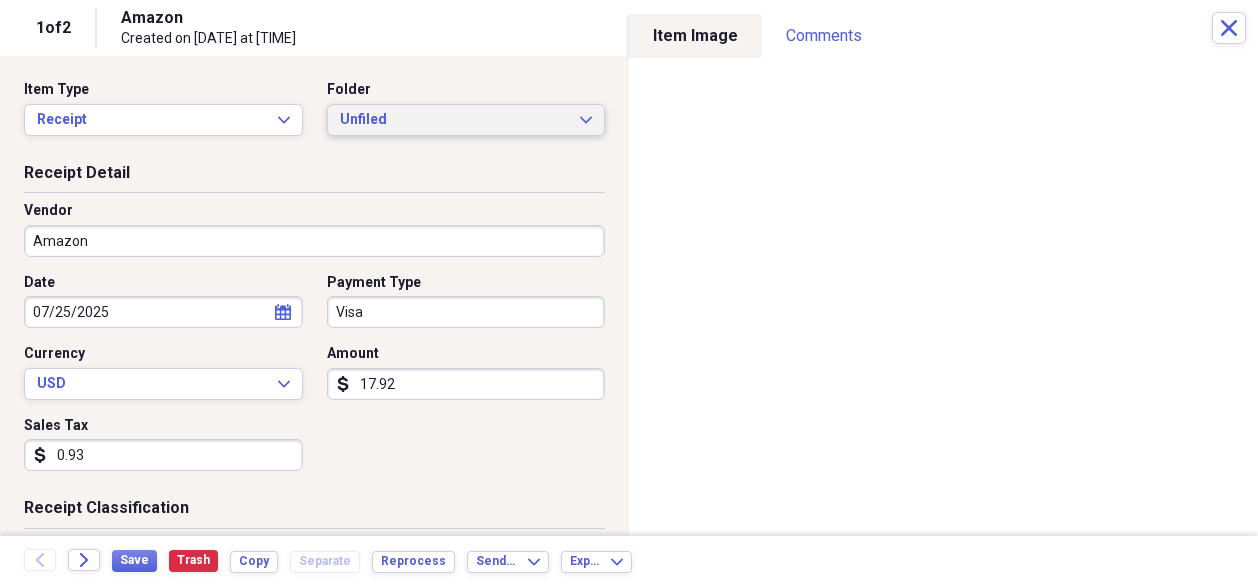 click on "Unfiled Expand" at bounding box center [466, 120] 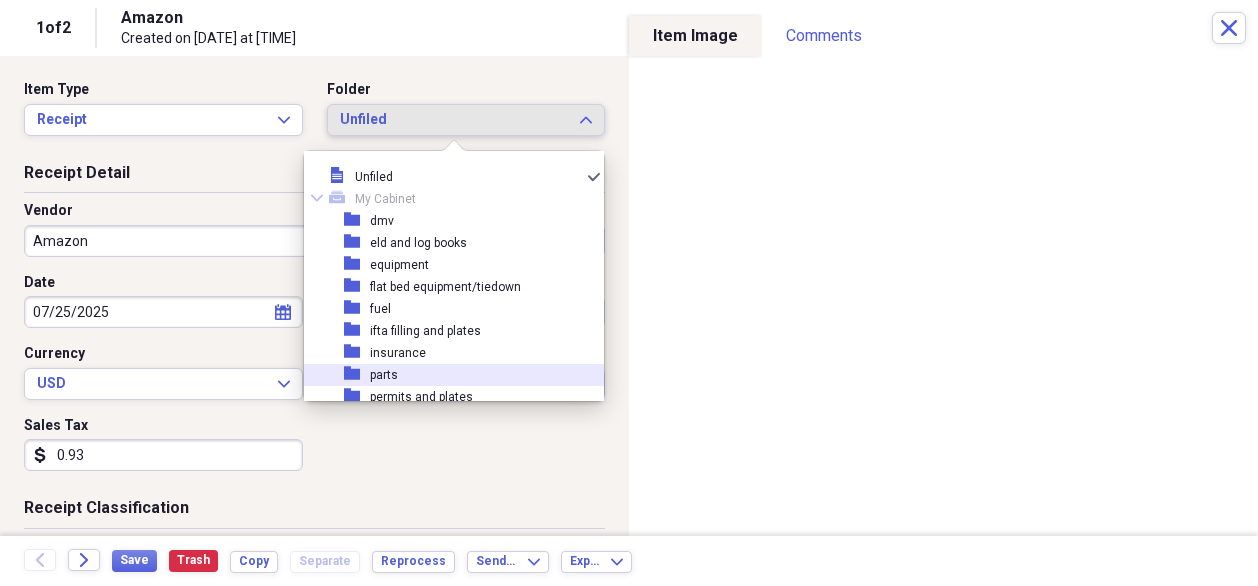 click on "folder parts" at bounding box center [446, 375] 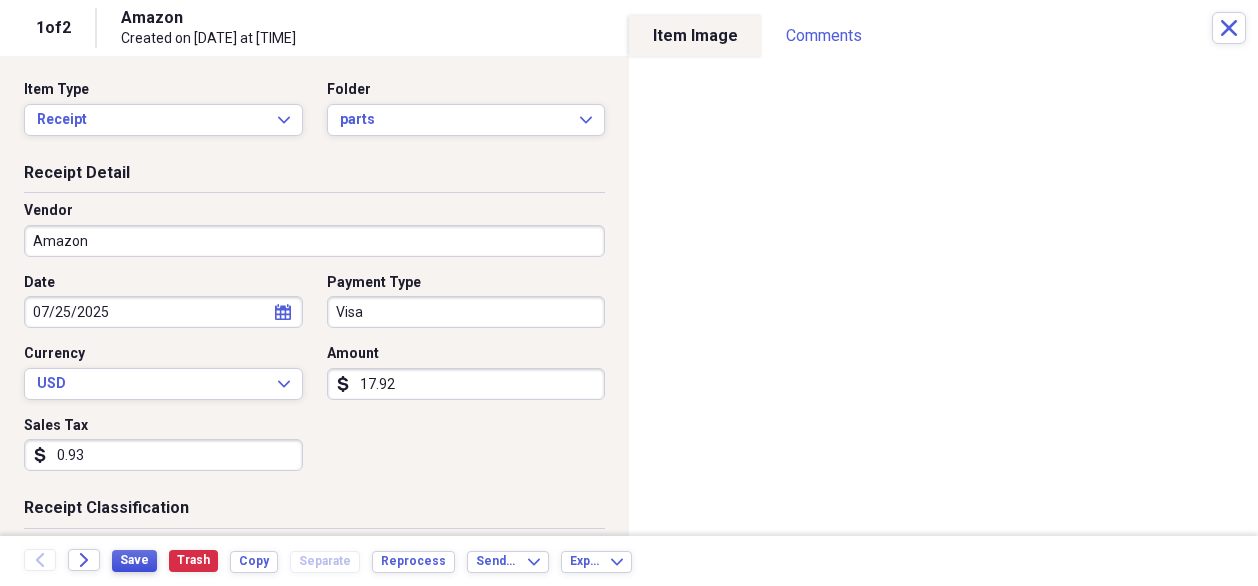 click on "Save" at bounding box center [134, 560] 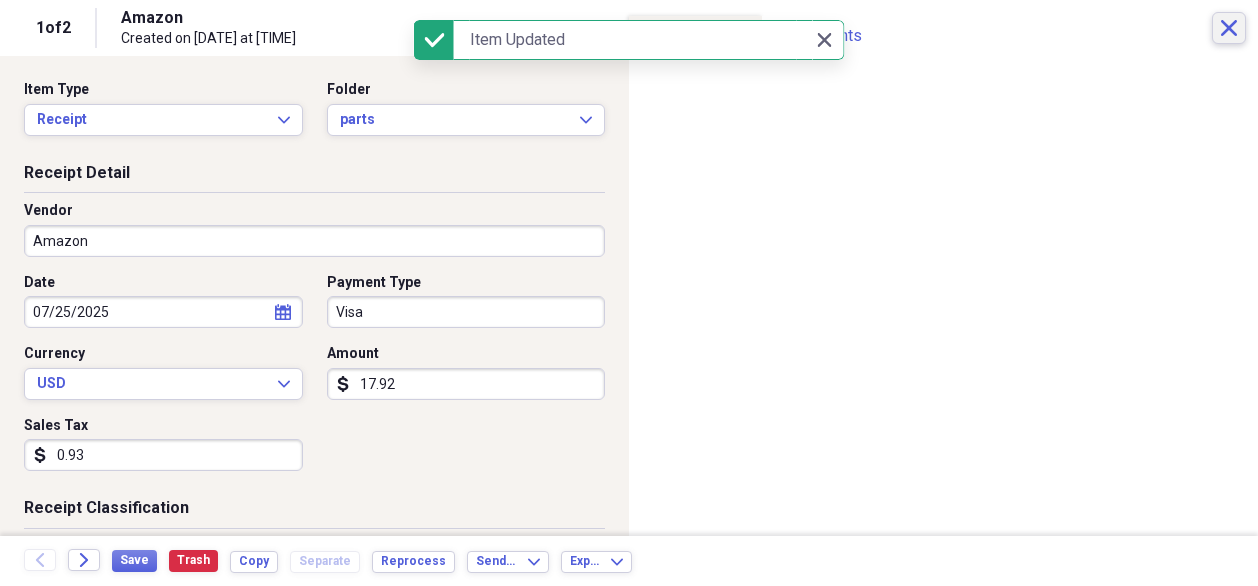 click 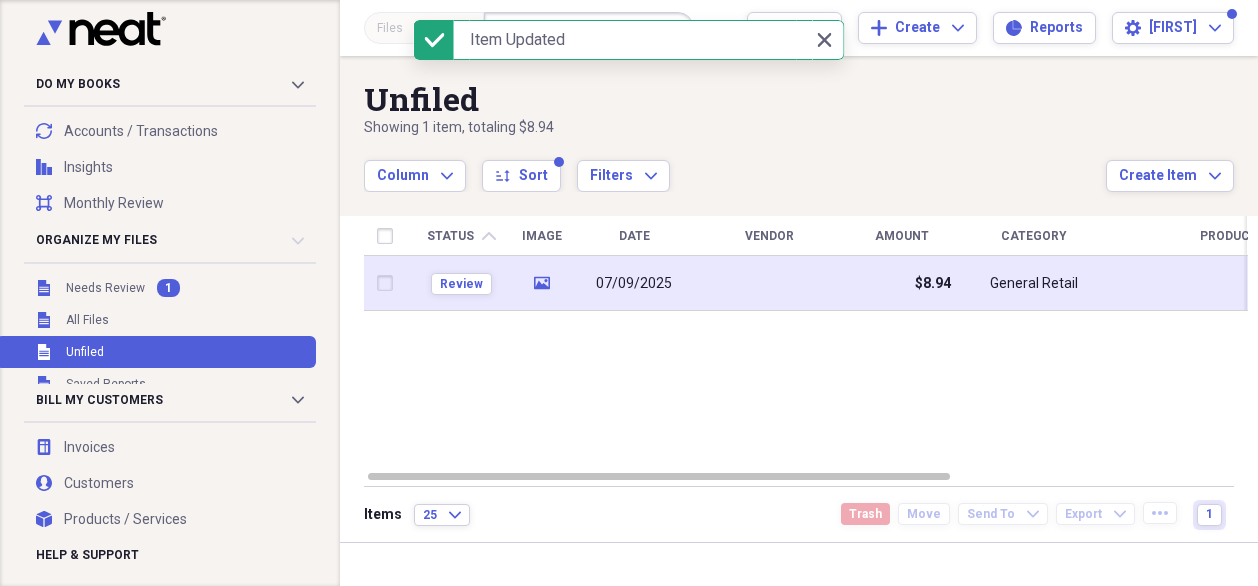 click at bounding box center [769, 283] 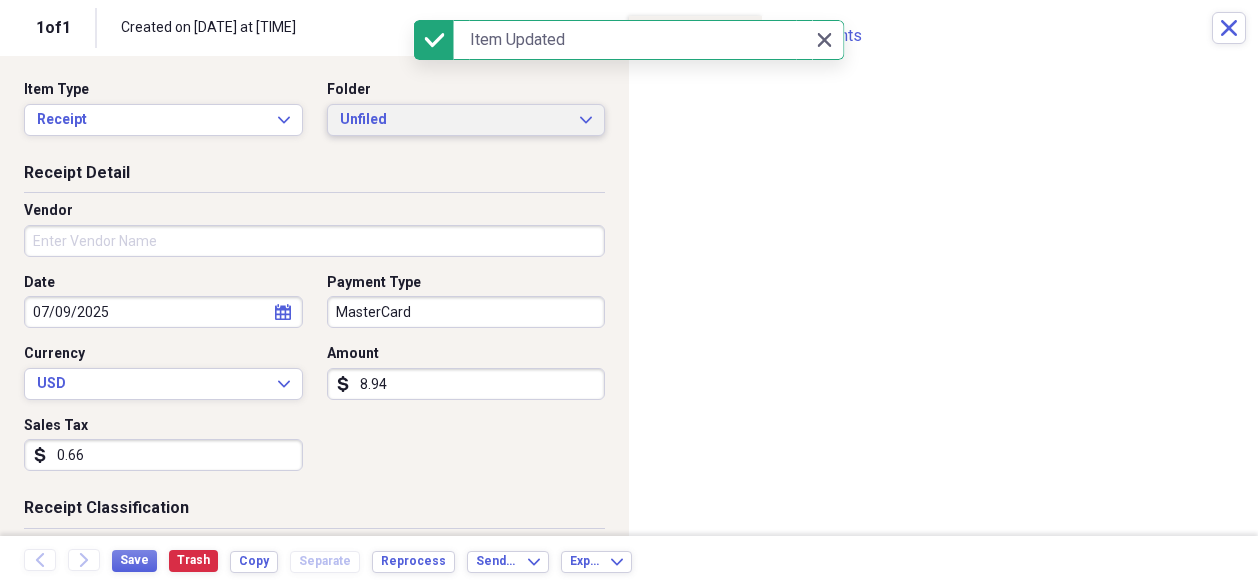 click on "Unfiled Expand" at bounding box center (466, 120) 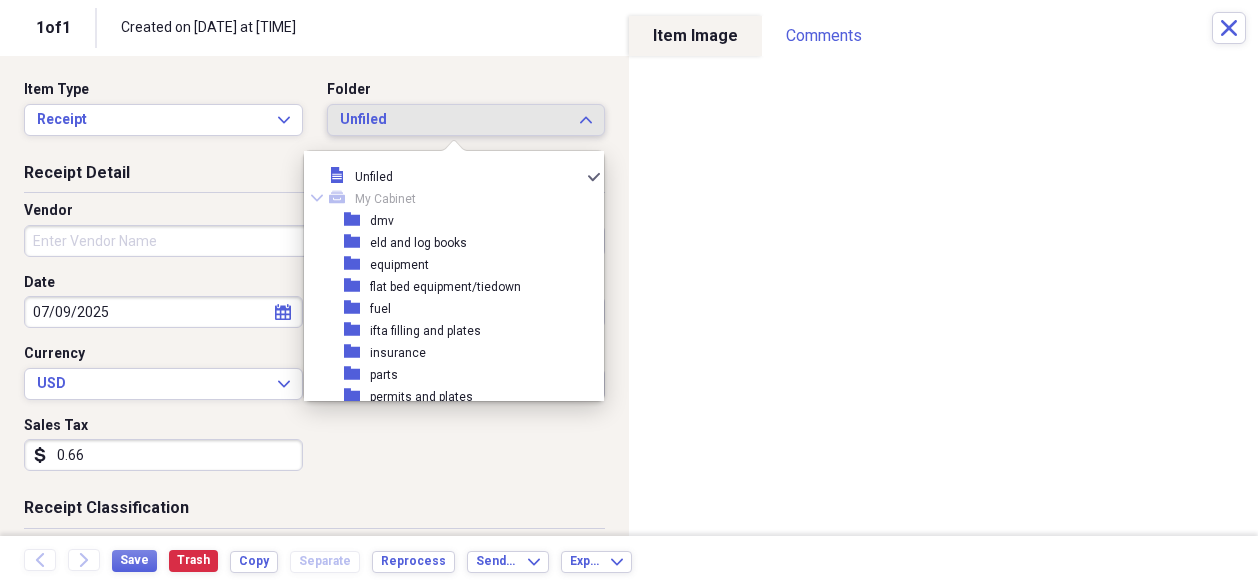 scroll, scrollTop: 200, scrollLeft: 0, axis: vertical 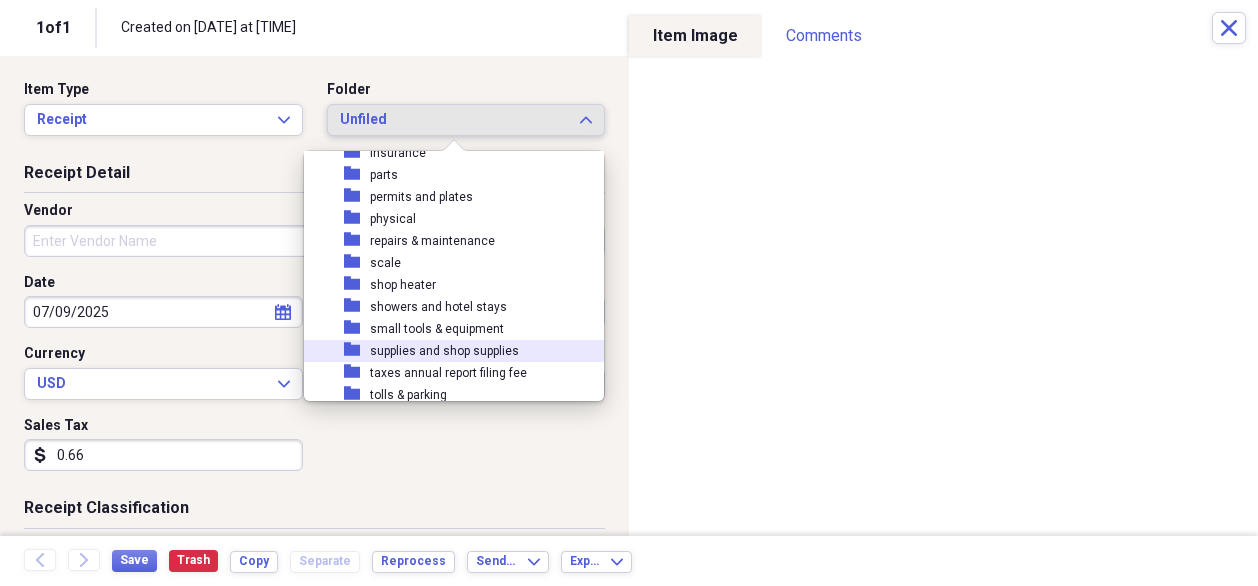 click on "supplies and shop supplies" at bounding box center (444, 351) 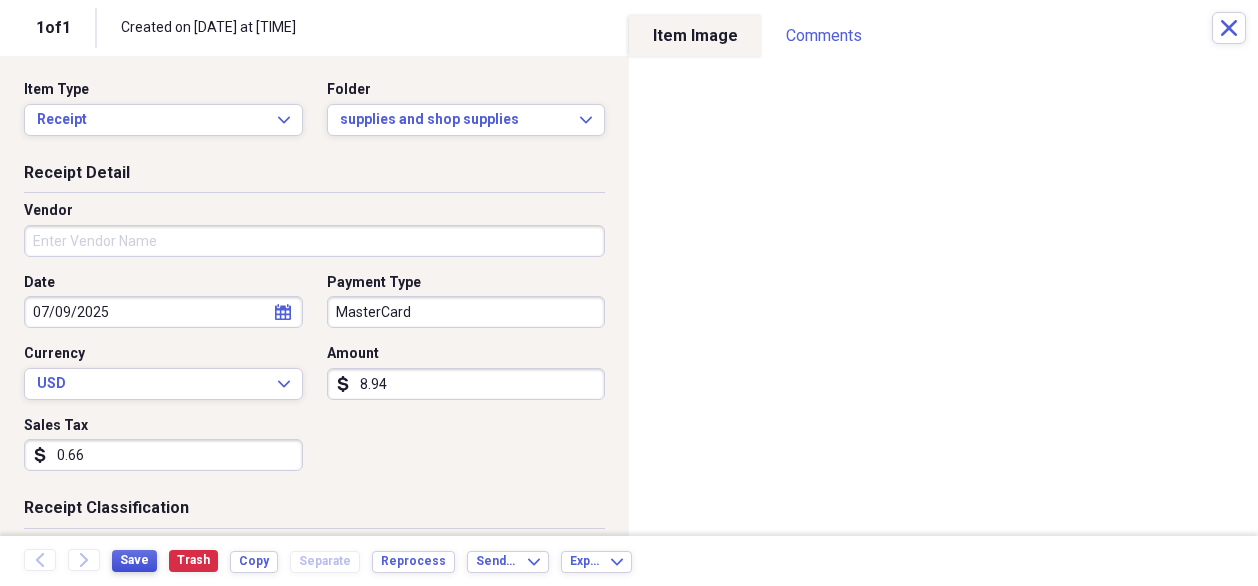 click on "Save" at bounding box center (134, 560) 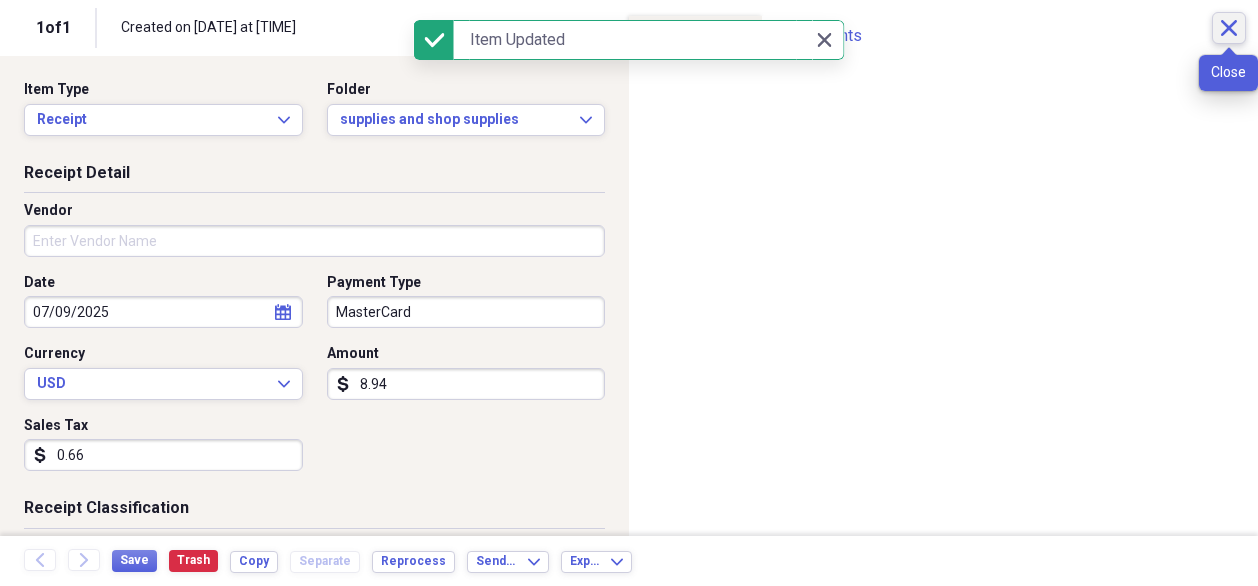 click on "Close" 